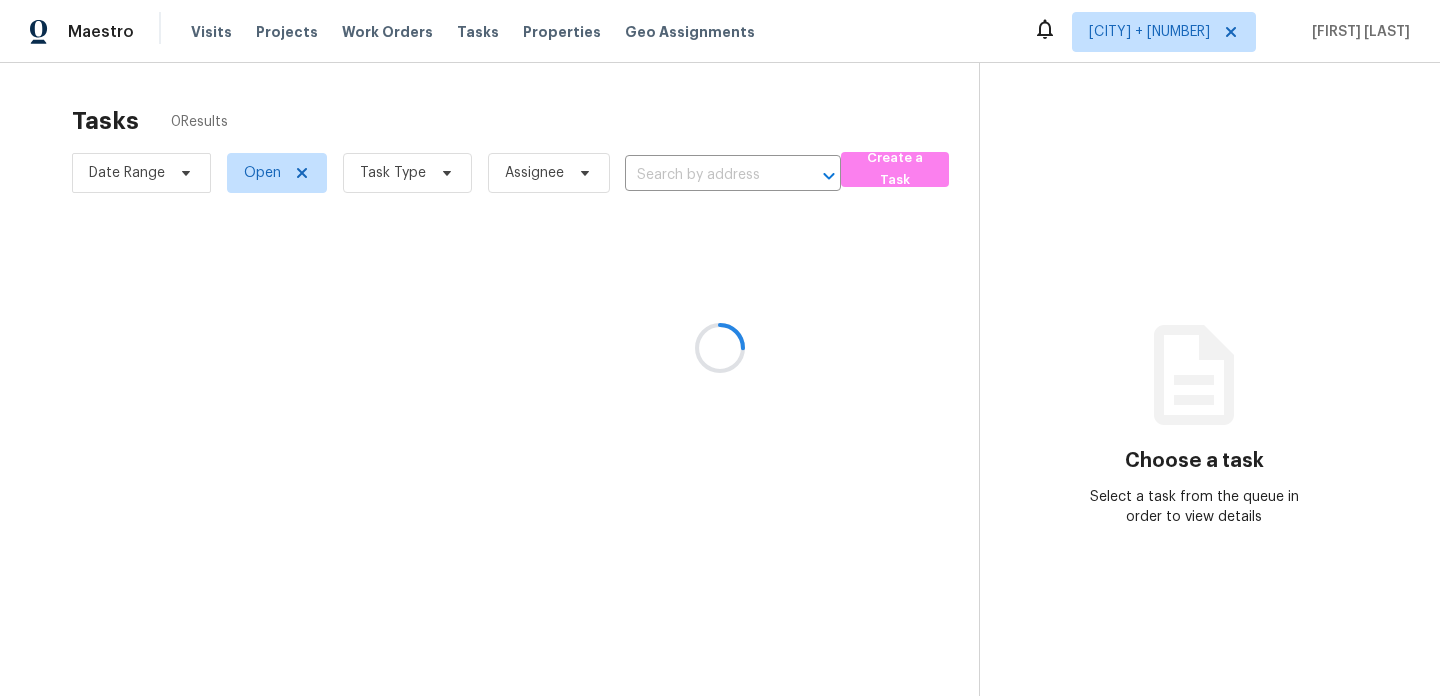 scroll, scrollTop: 0, scrollLeft: 0, axis: both 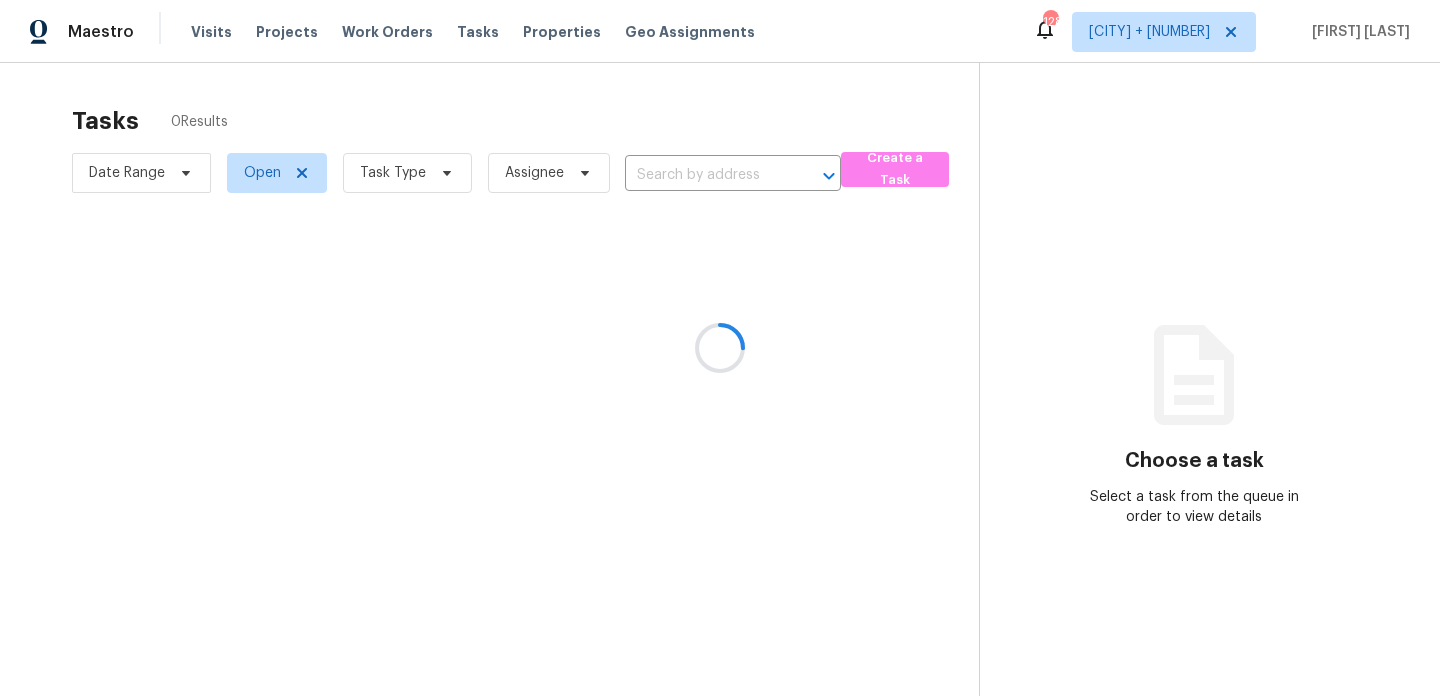 click at bounding box center (720, 348) 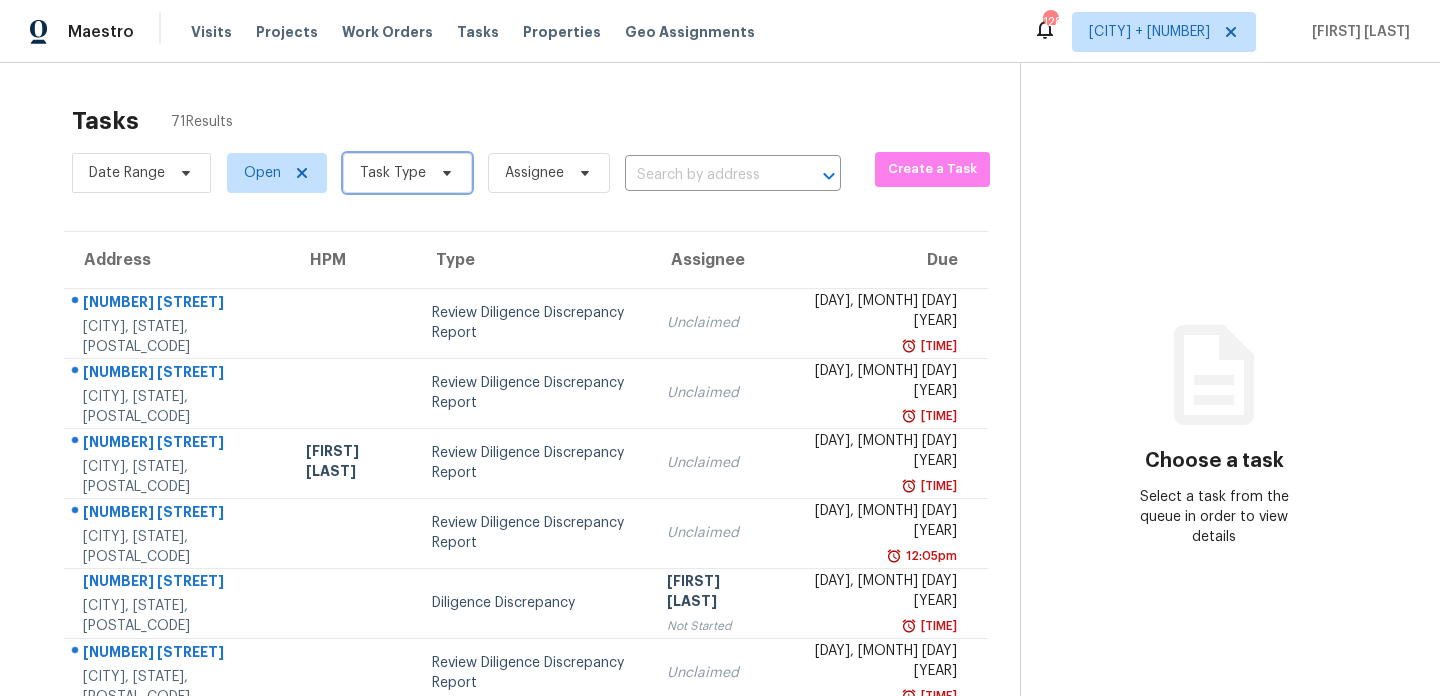 click on "Task Type" at bounding box center [393, 173] 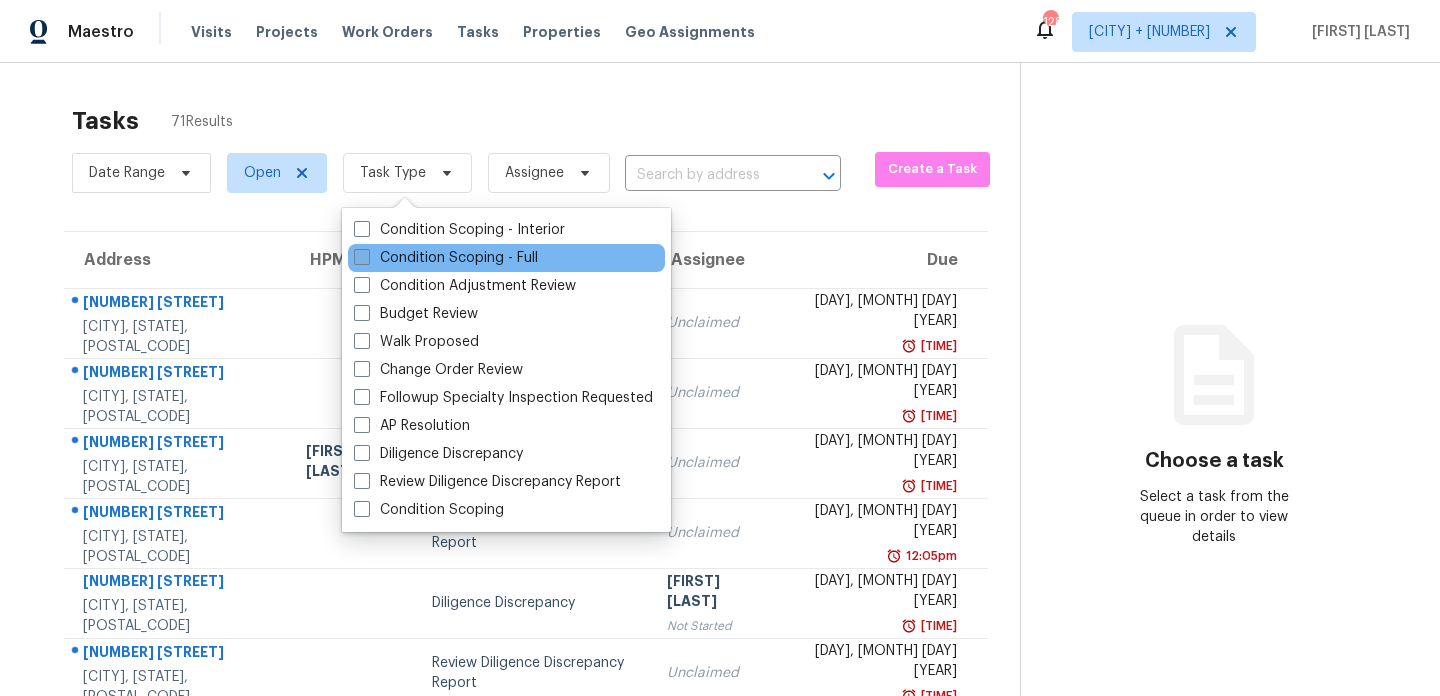 click at bounding box center (362, 257) 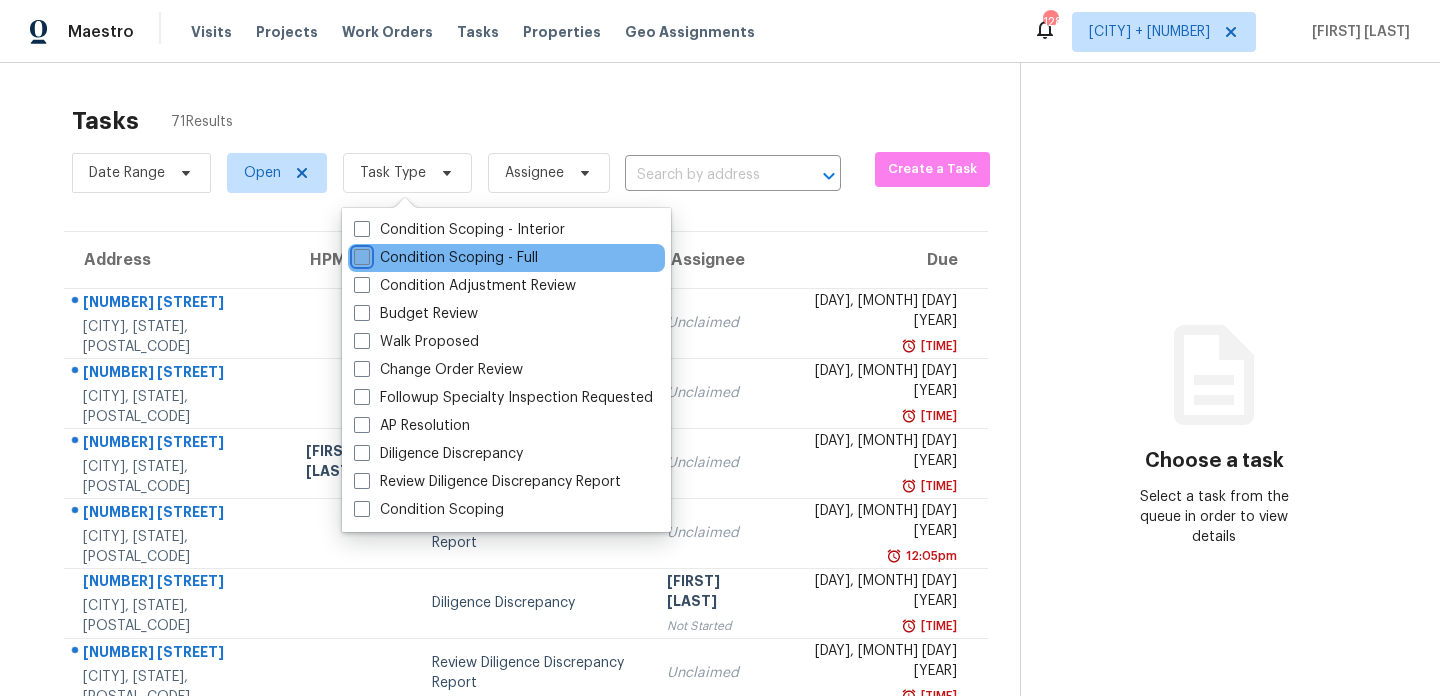 click on "Condition Scoping - Full" at bounding box center [360, 254] 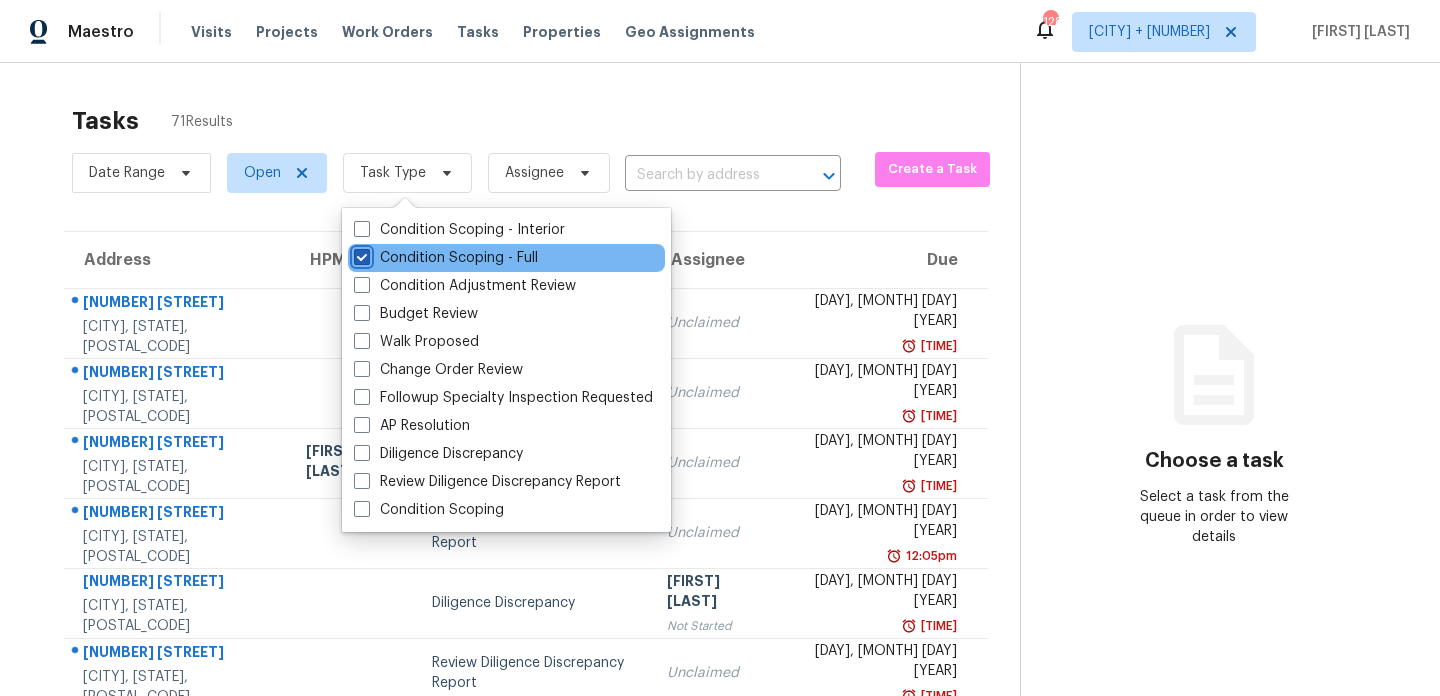 checkbox on "true" 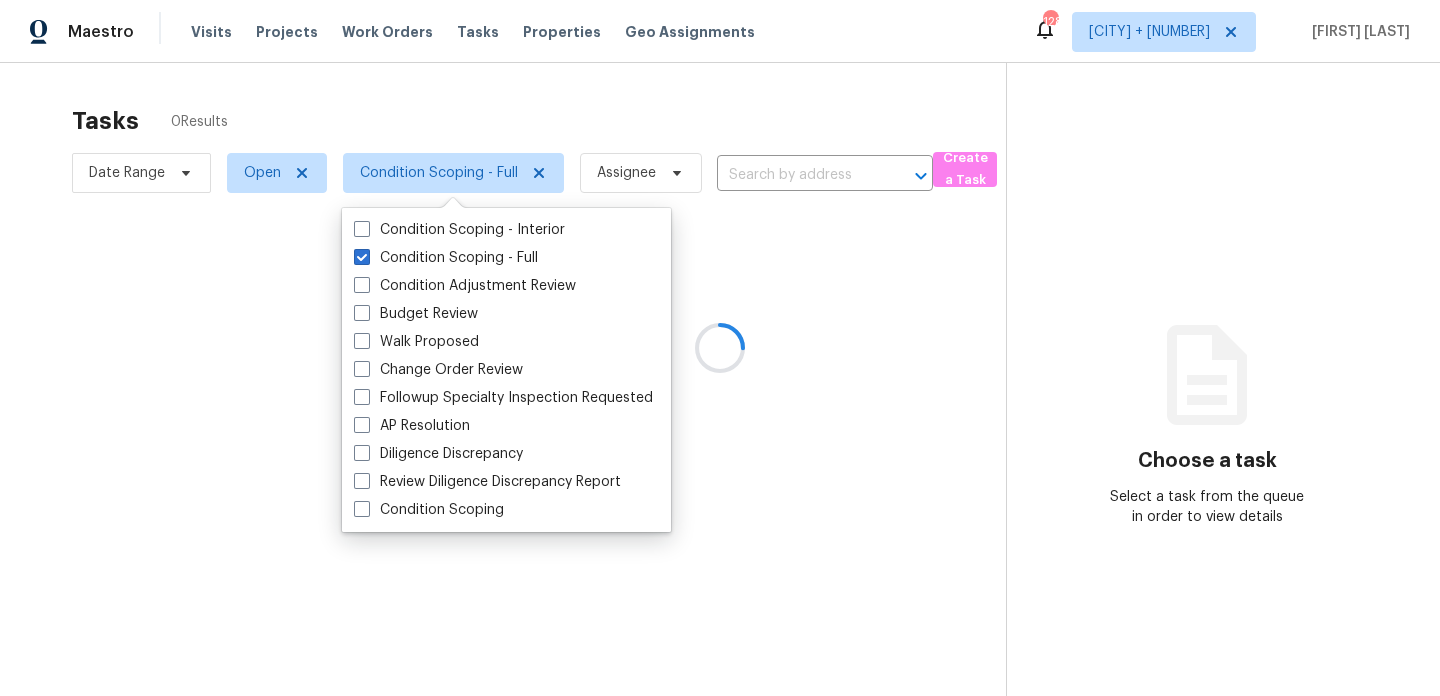 click at bounding box center [720, 348] 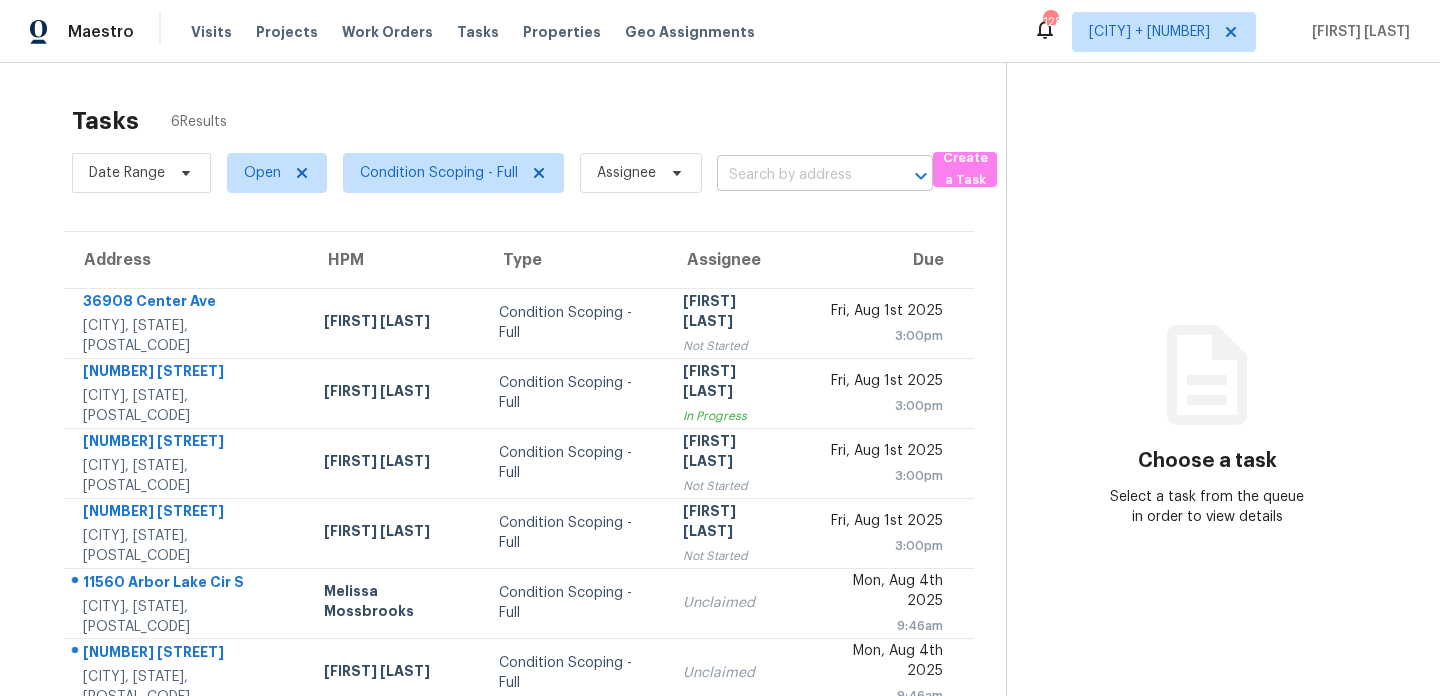 click at bounding box center [797, 175] 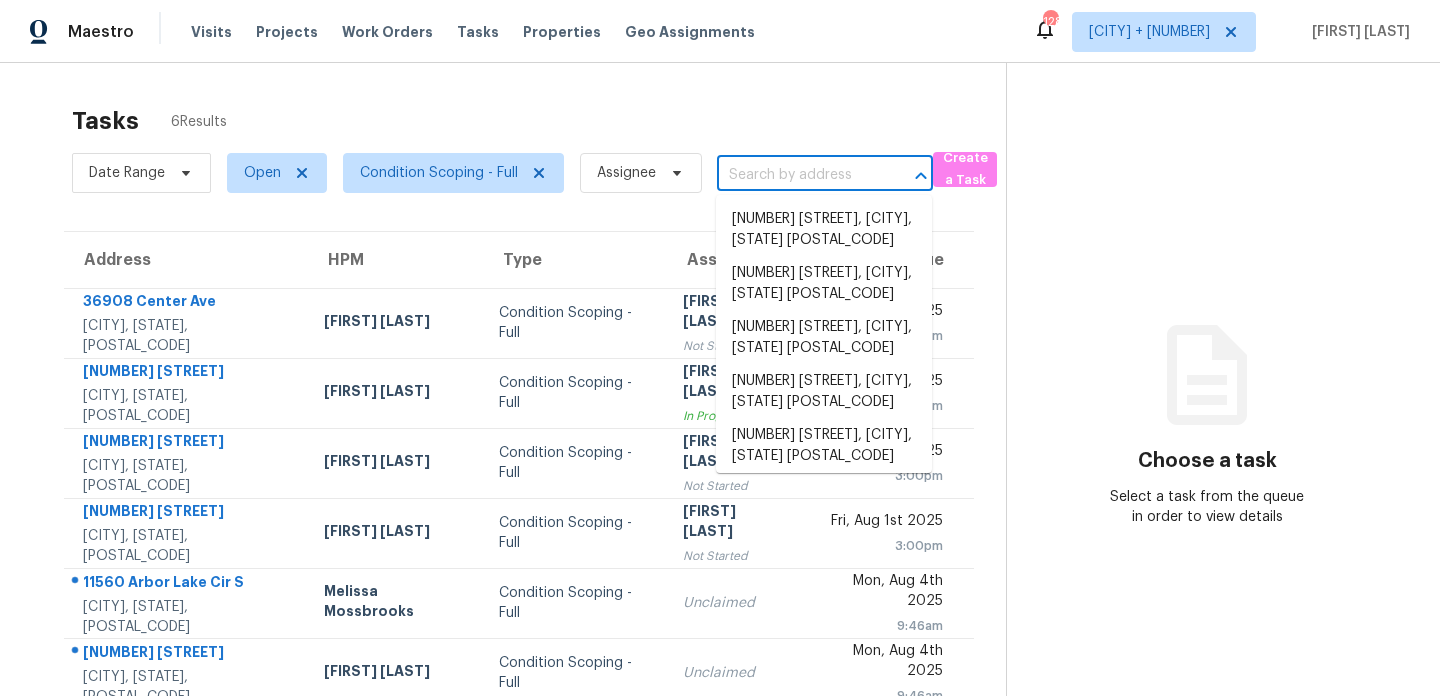 paste on "1615 Jefferson Dr, Mount Dora, FL 32757" 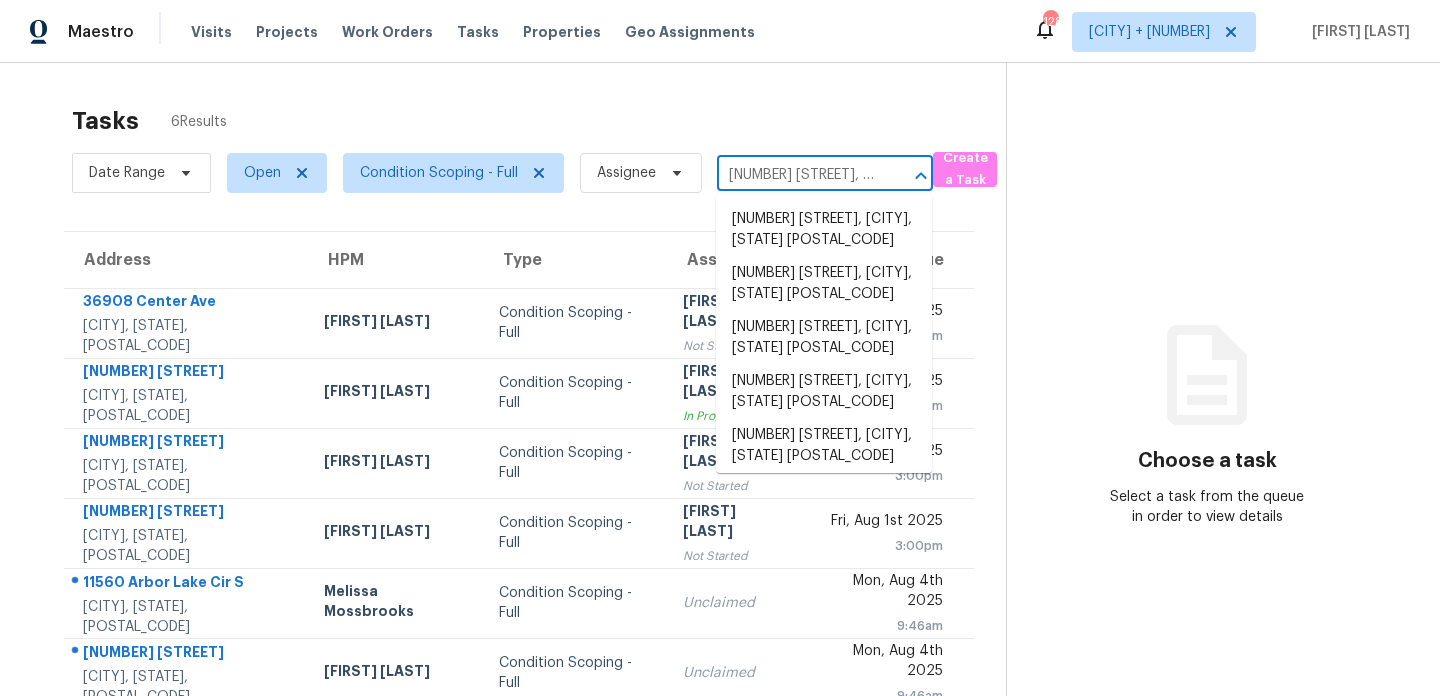 scroll, scrollTop: 0, scrollLeft: 110, axis: horizontal 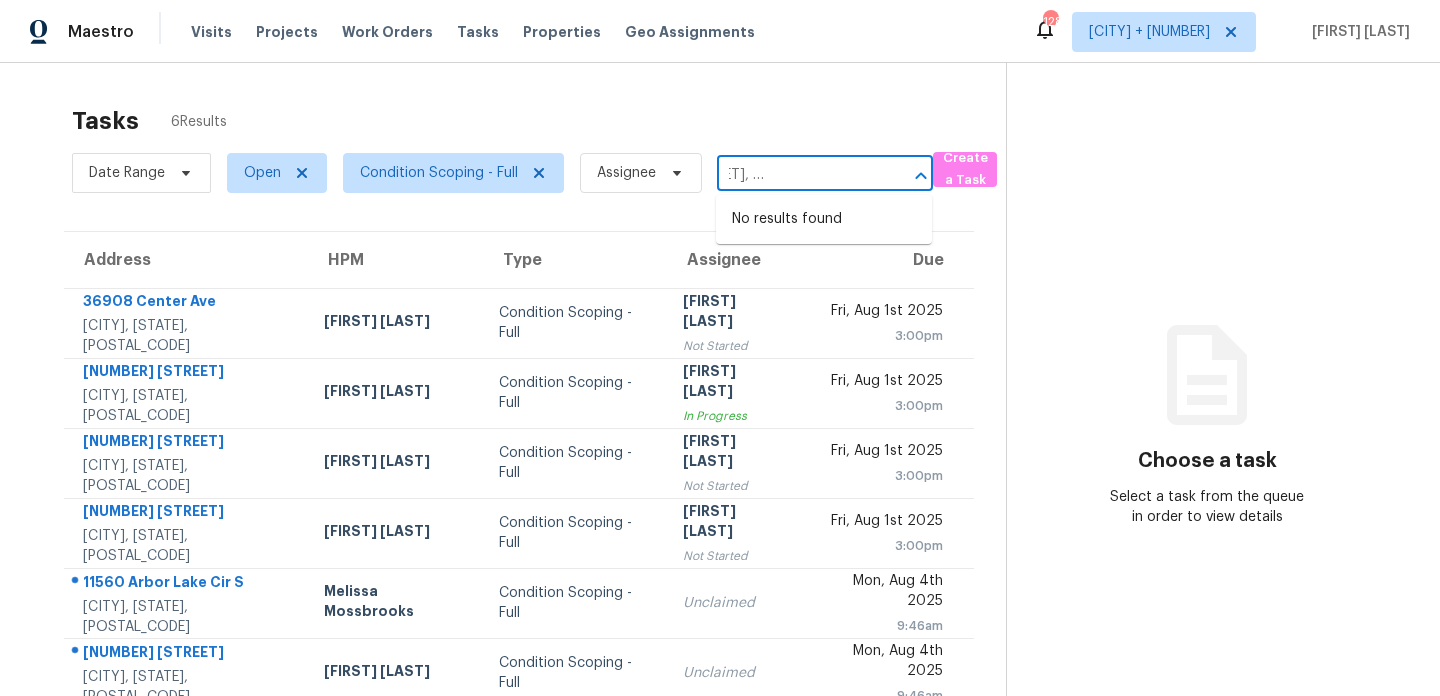 type on "1615 Jefferson Dr, Mount Dora, FL 32757" 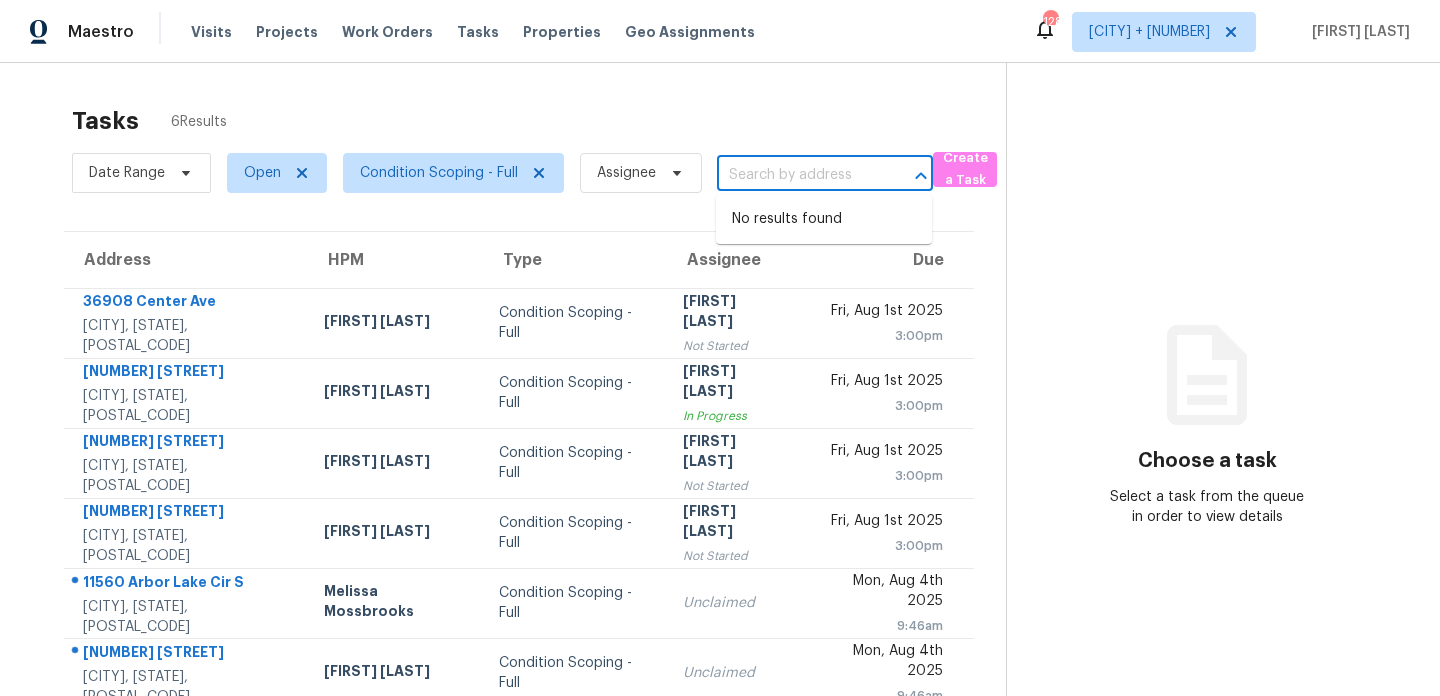 click on "Tasks 6  Results" at bounding box center [539, 121] 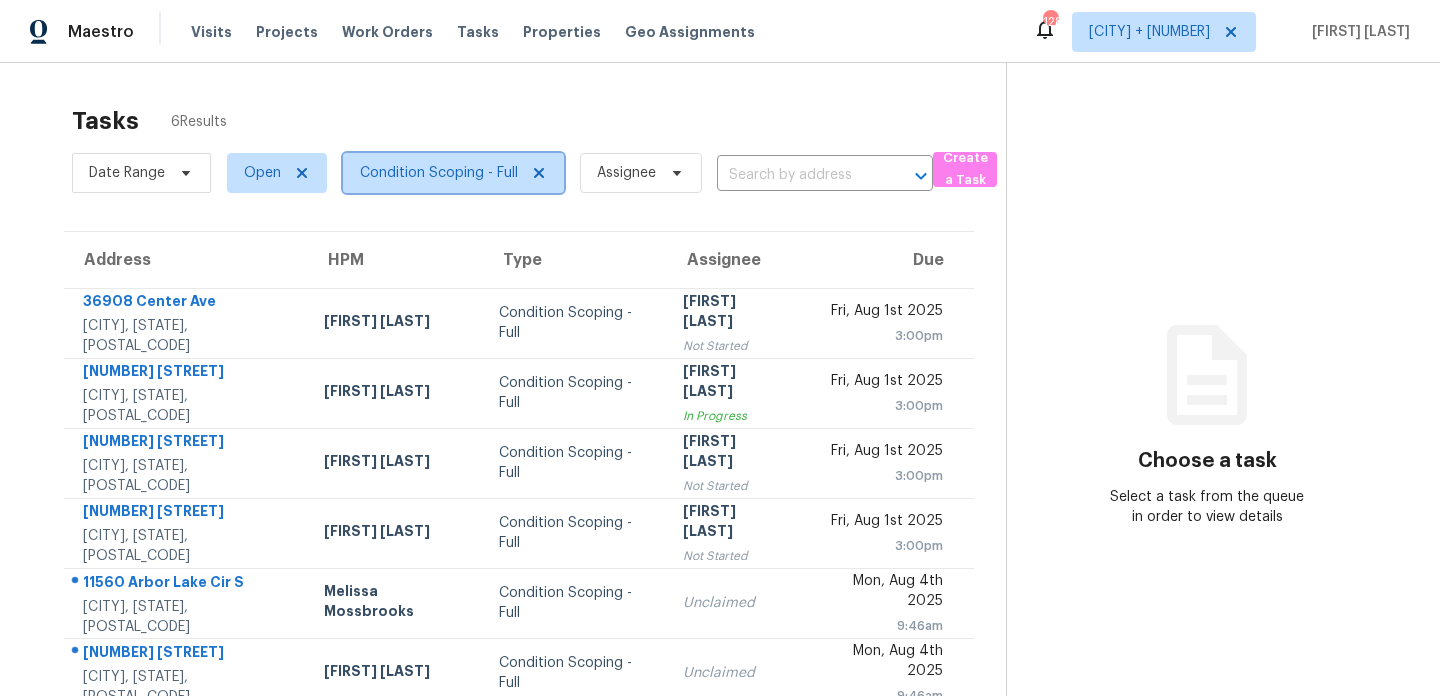 click on "Condition Scoping - Full" at bounding box center [439, 173] 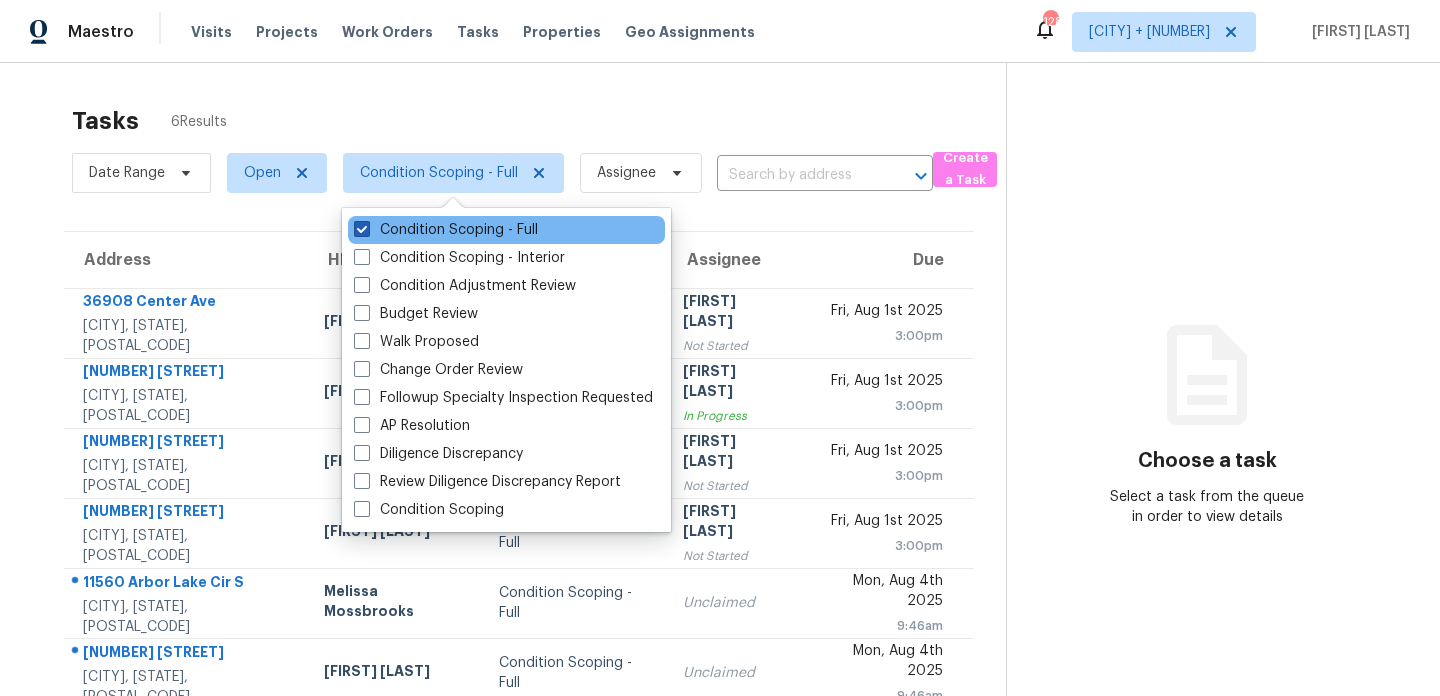 click on "Condition Scoping - Full" at bounding box center (446, 230) 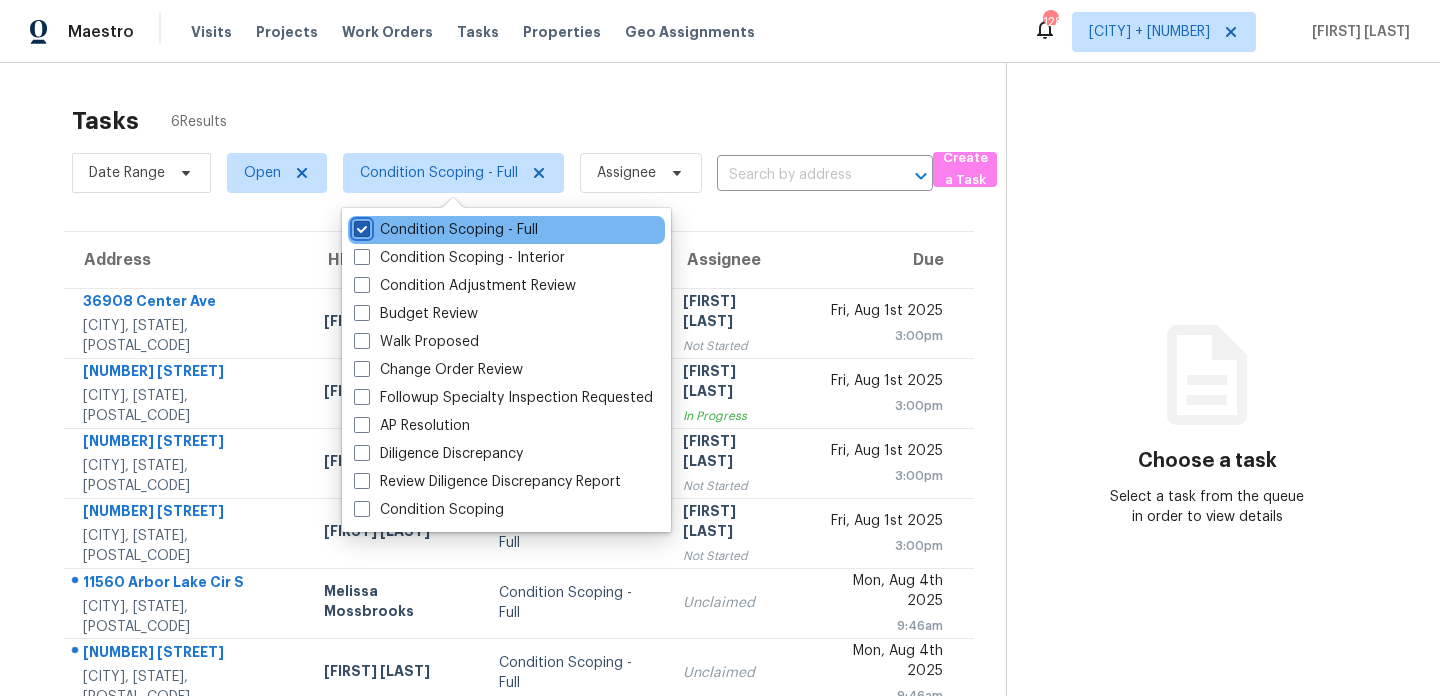 click on "Condition Scoping - Full" at bounding box center (360, 226) 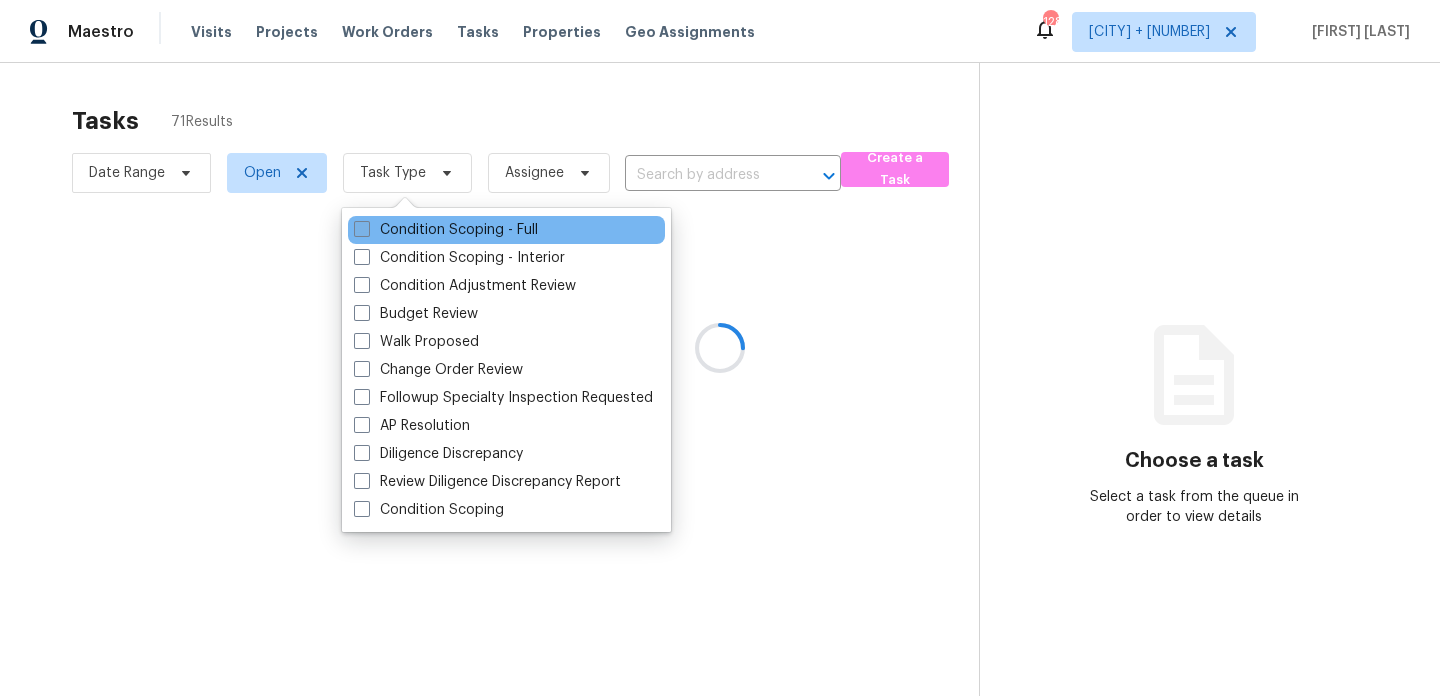 click on "Condition Scoping - Full" at bounding box center [446, 230] 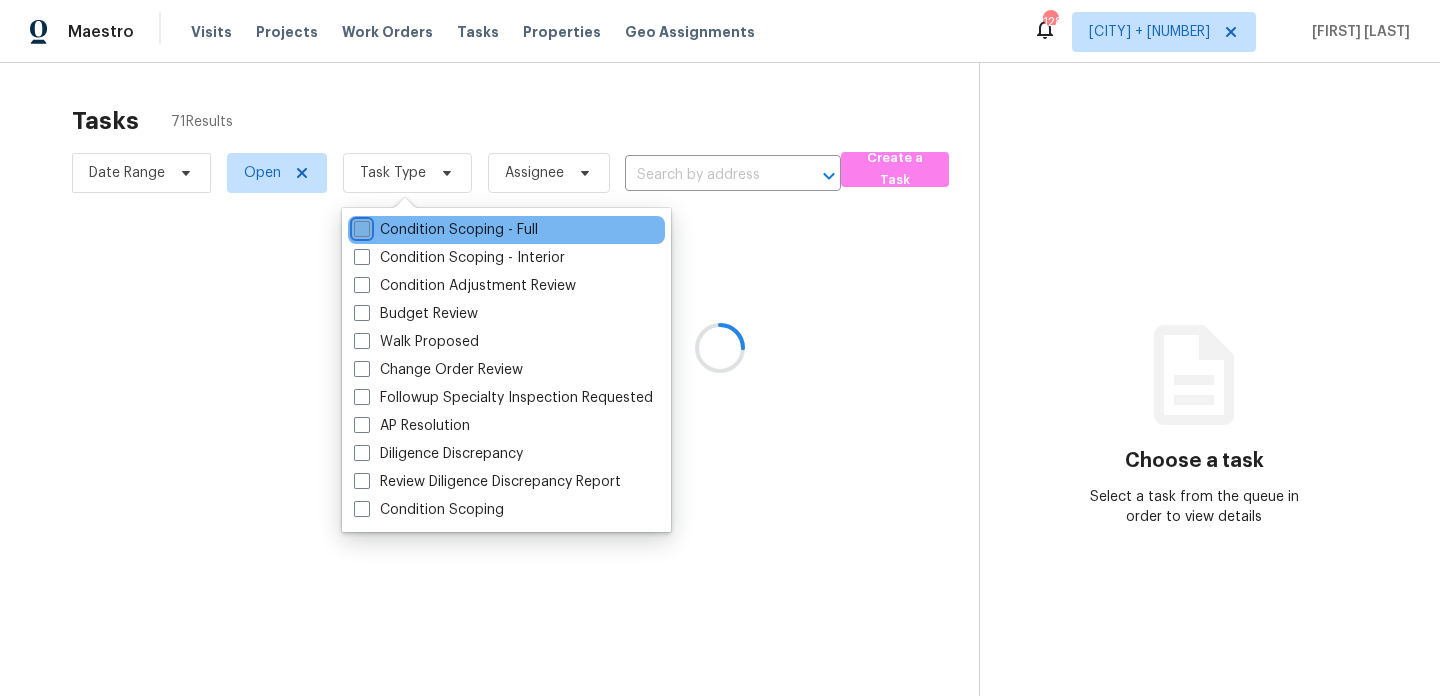 click on "Condition Scoping - Full" at bounding box center [360, 226] 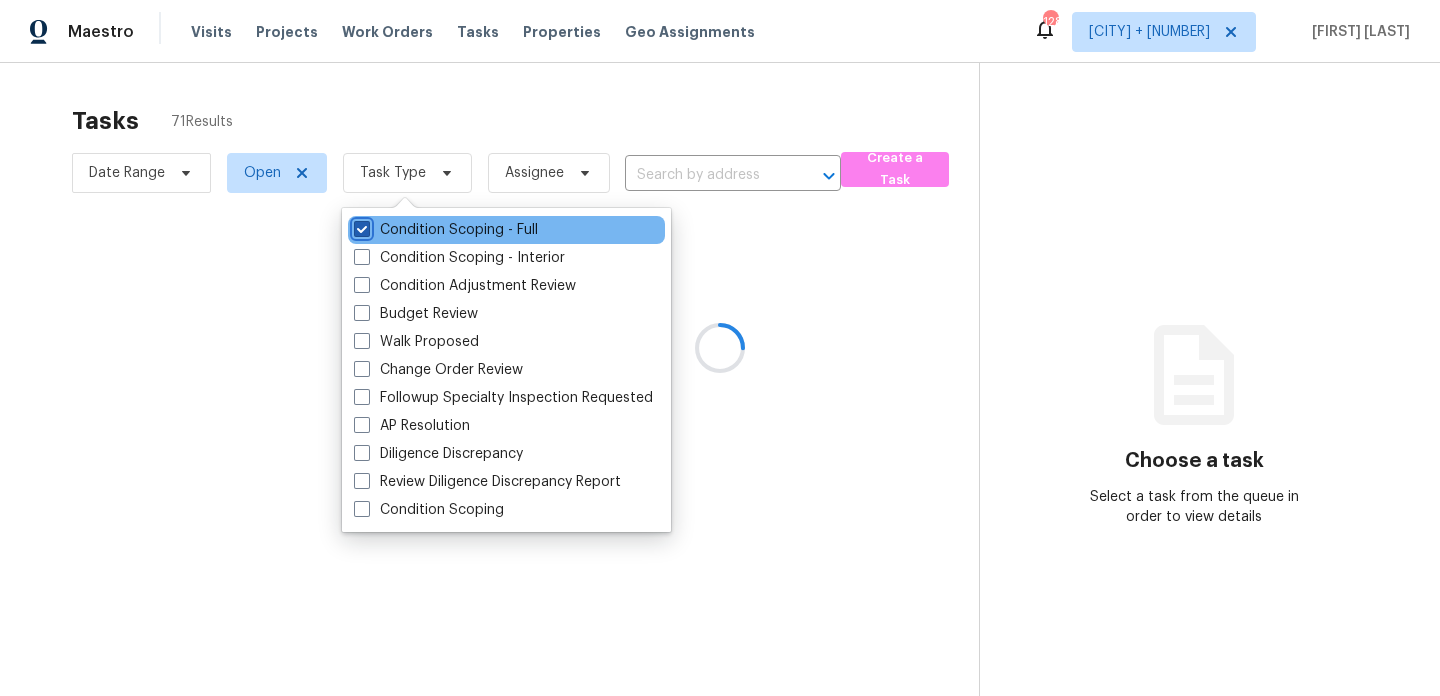 checkbox on "true" 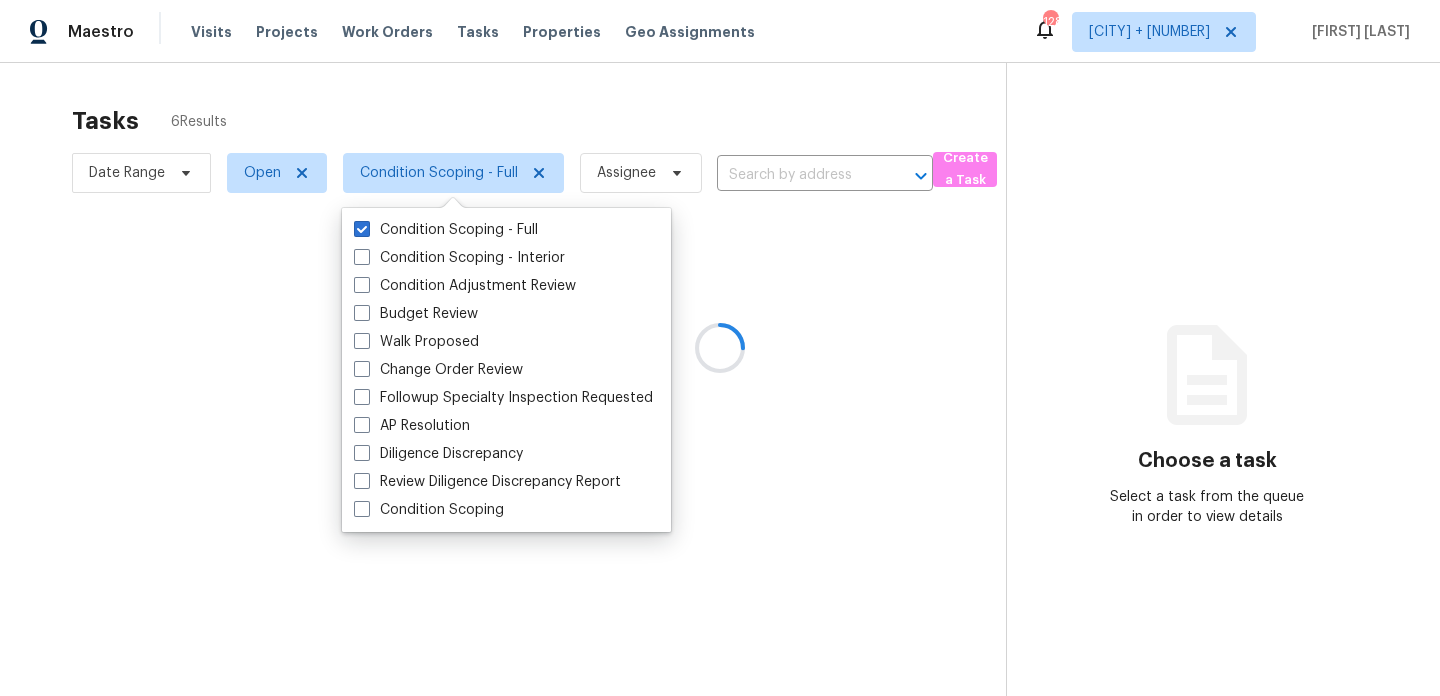 click at bounding box center (720, 348) 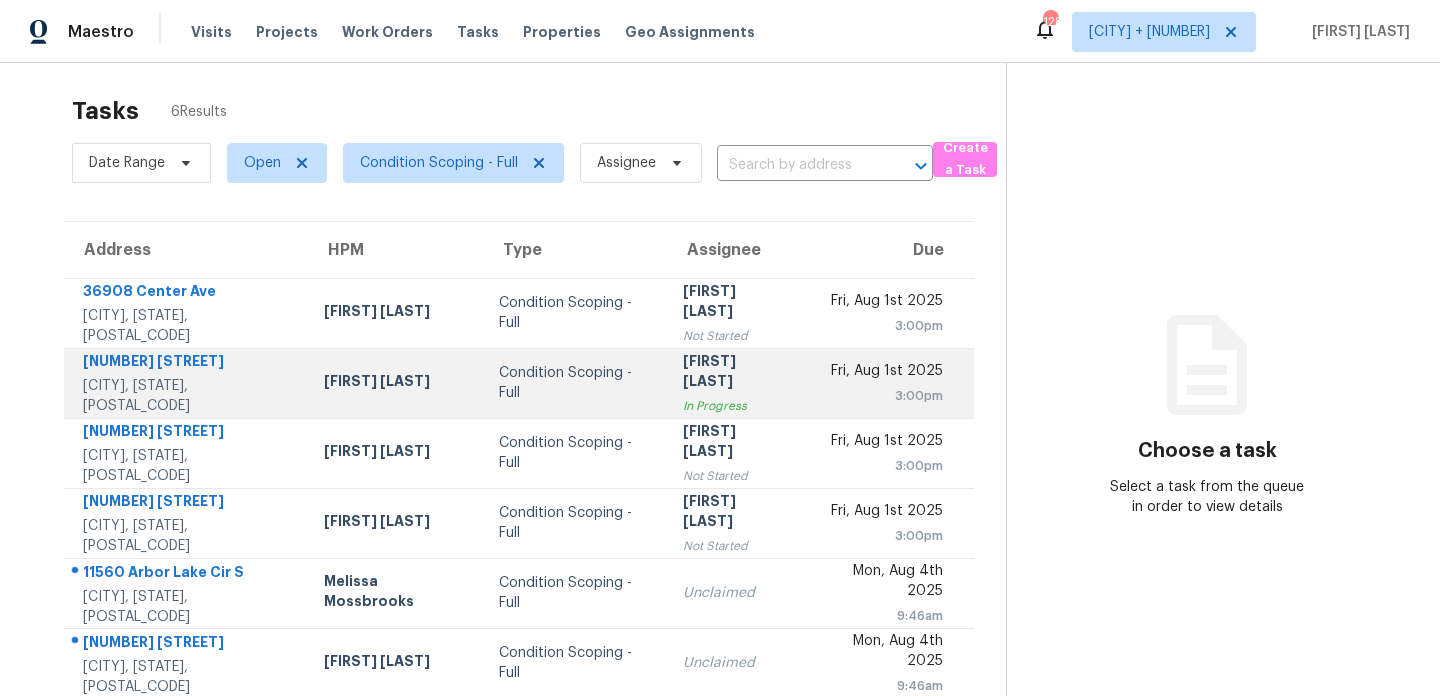 scroll, scrollTop: 0, scrollLeft: 0, axis: both 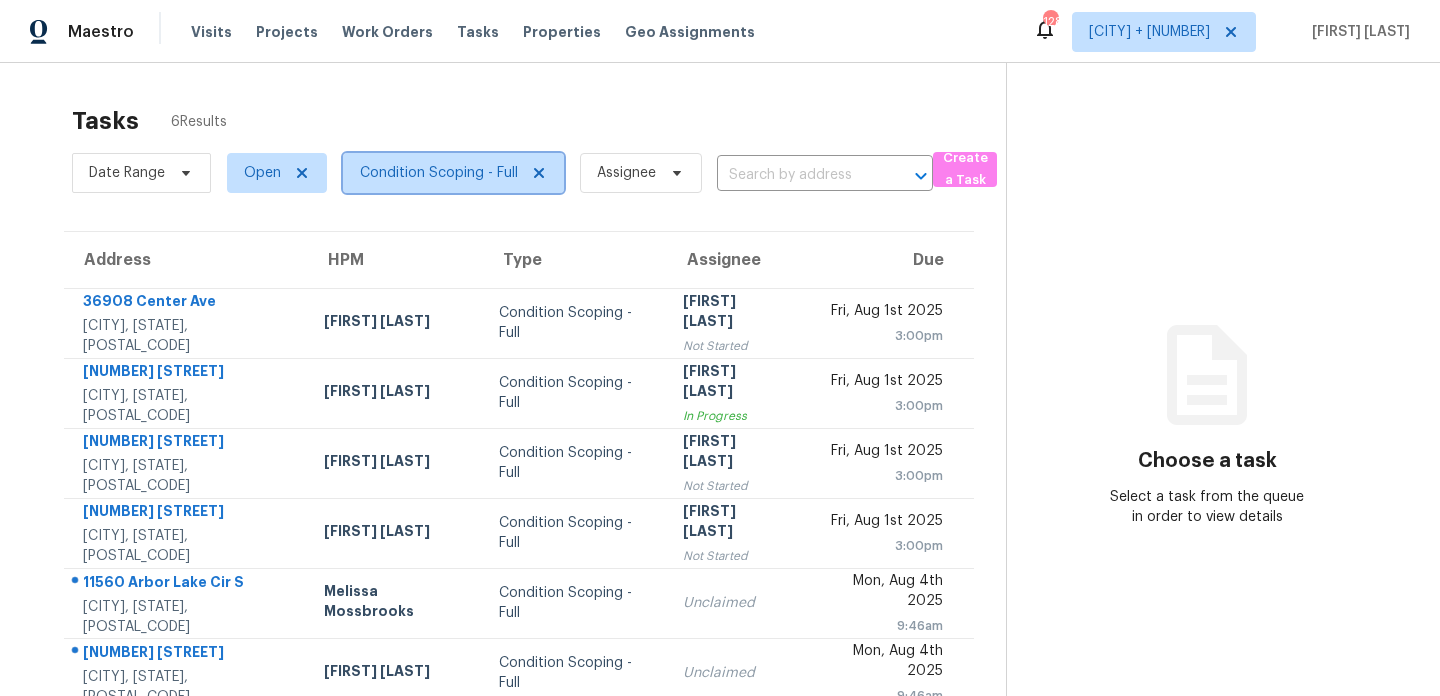 click on "Condition Scoping - Full" at bounding box center (453, 173) 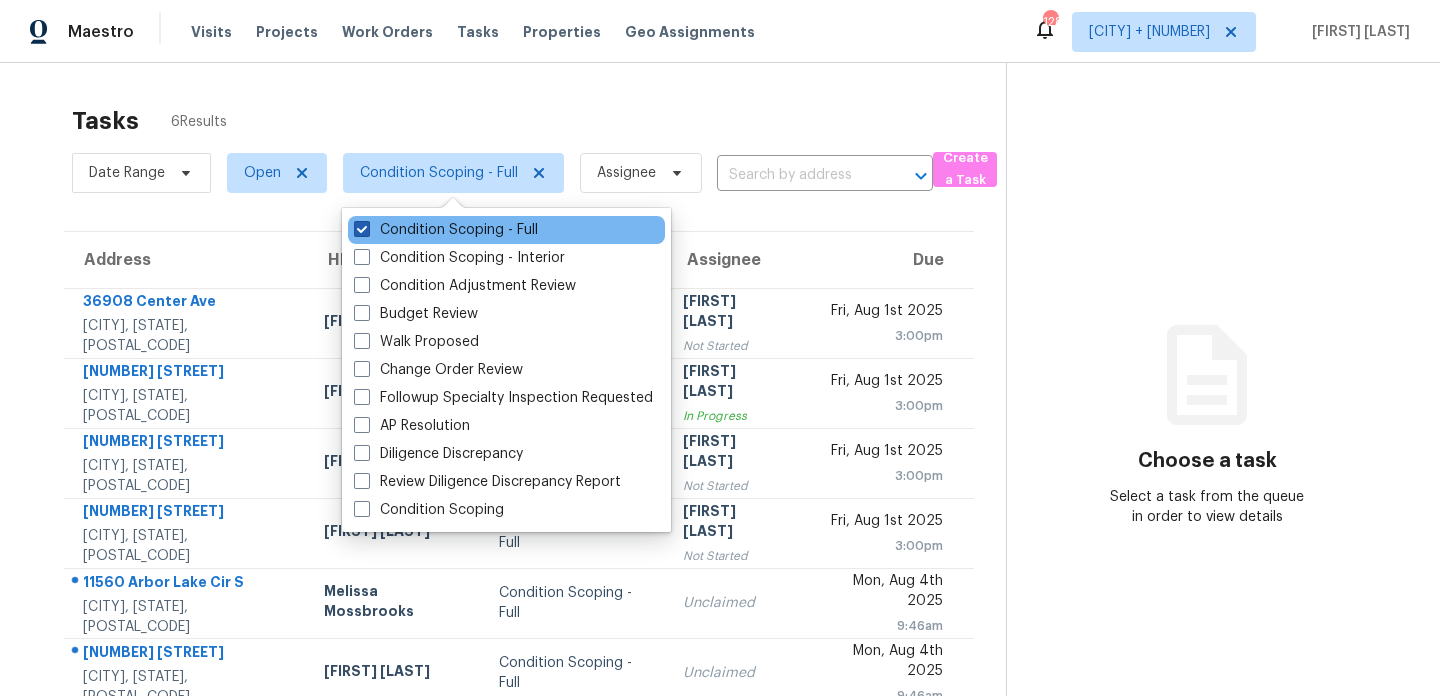 click on "Condition Scoping - Full" at bounding box center [446, 230] 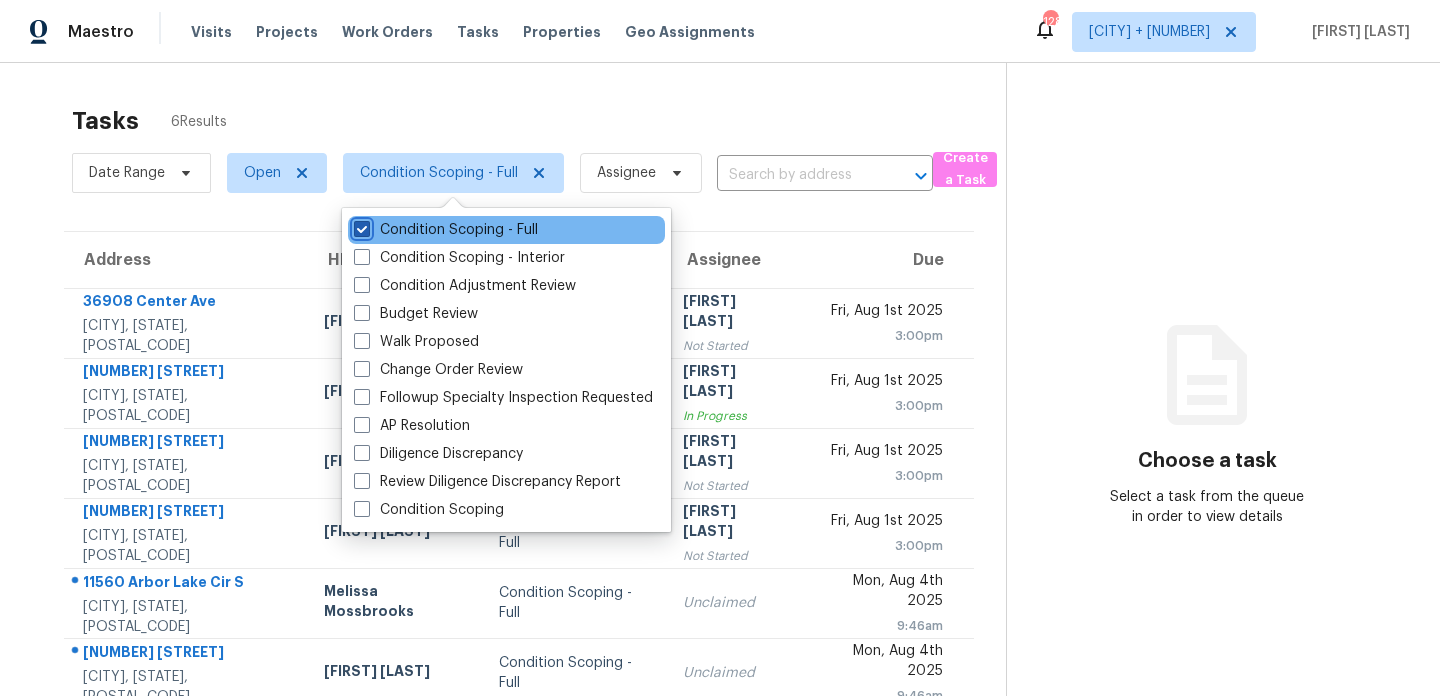 click on "Condition Scoping - Full" at bounding box center (360, 226) 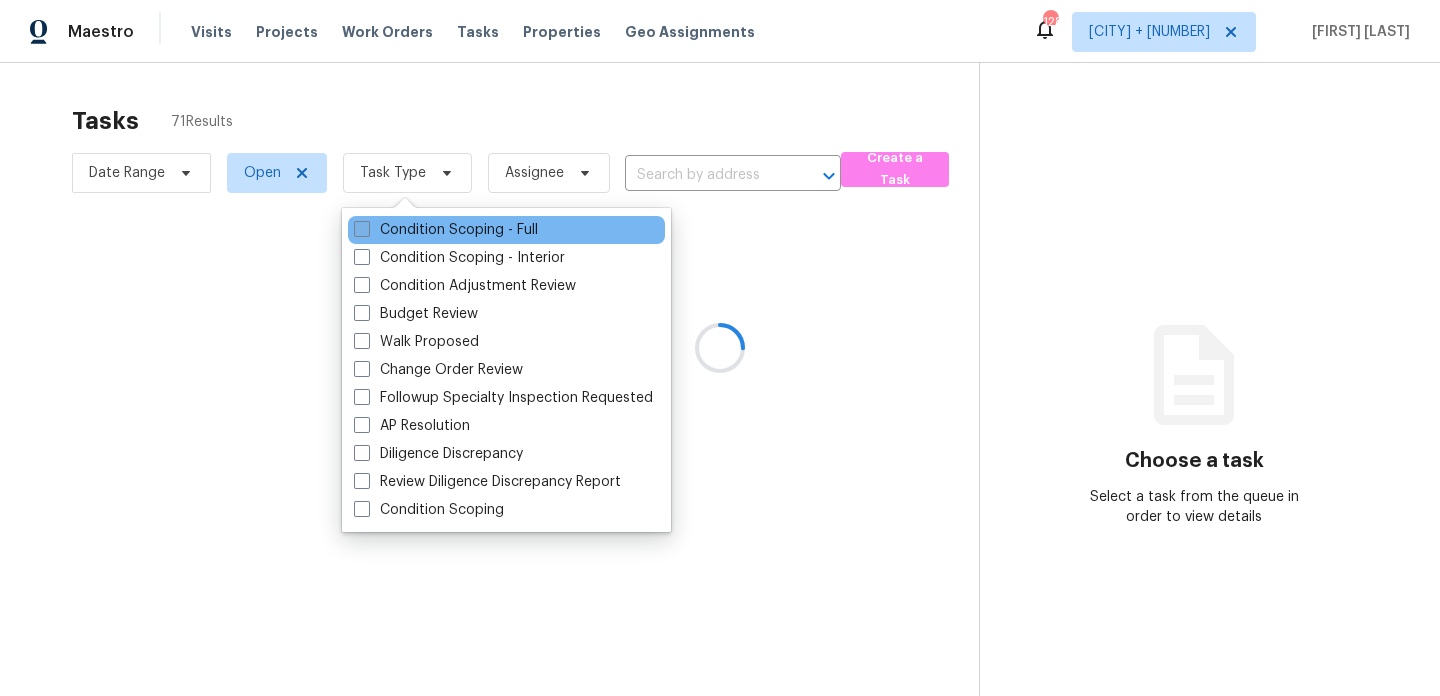 click on "Condition Scoping - Full" at bounding box center (446, 230) 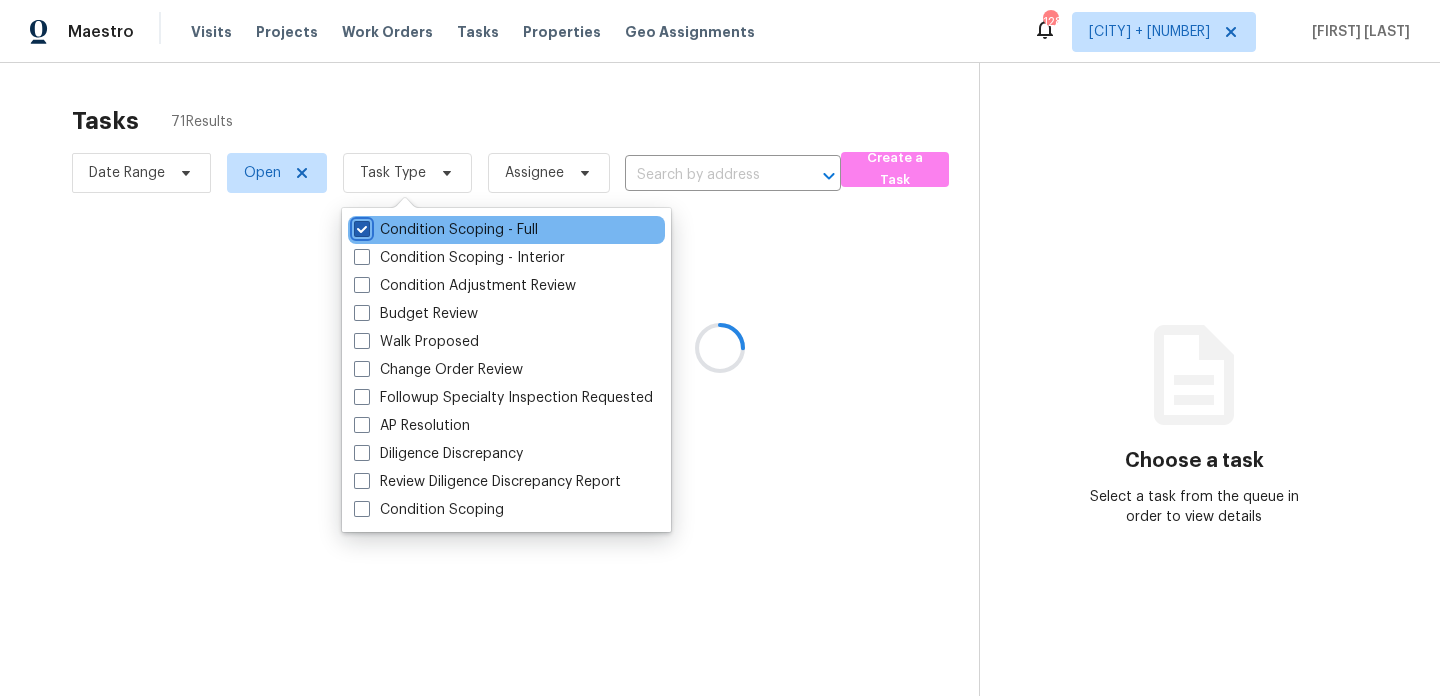 checkbox on "true" 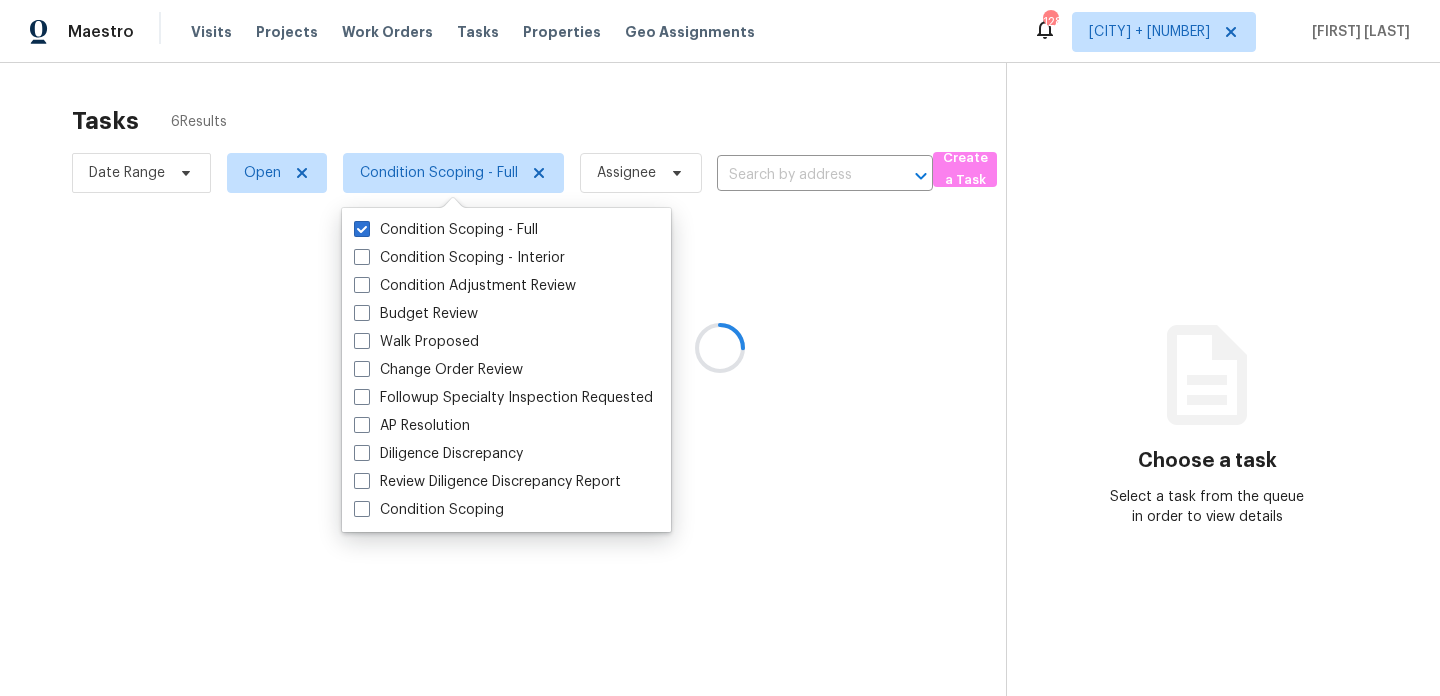 click at bounding box center [720, 348] 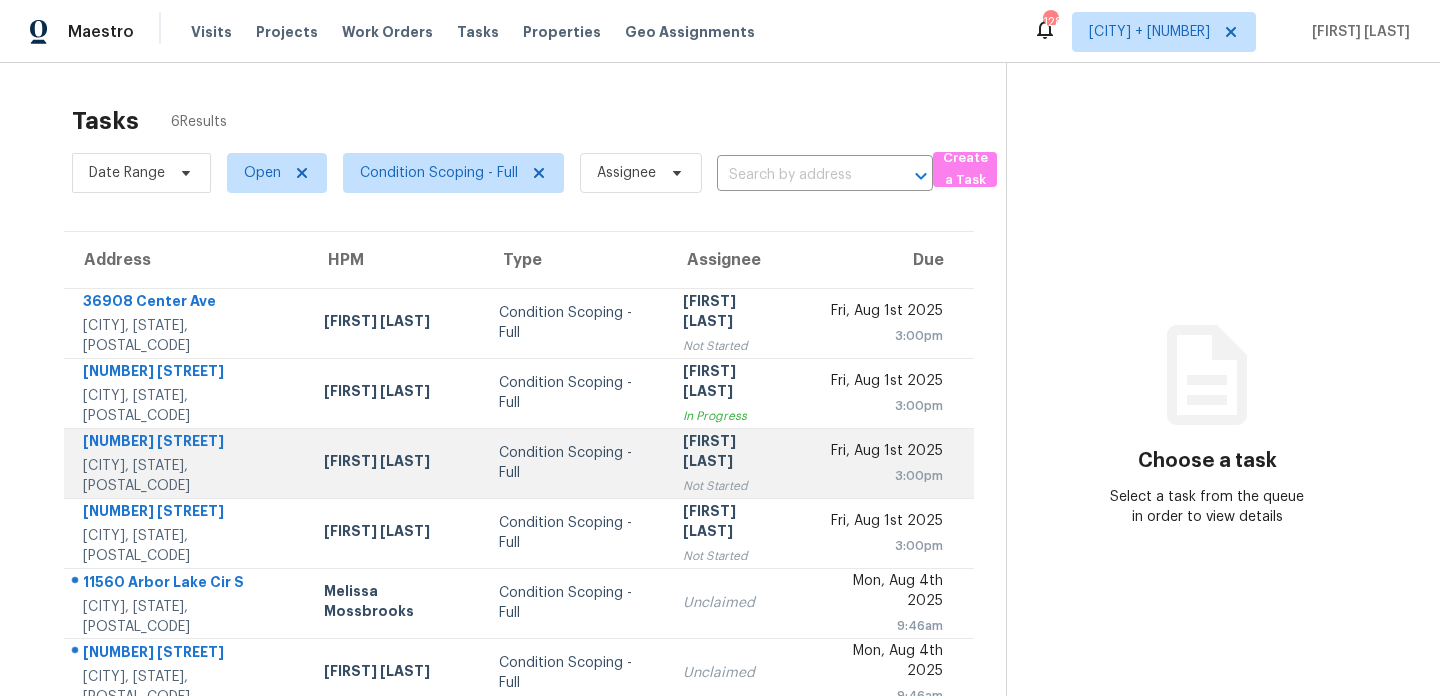 scroll, scrollTop: 63, scrollLeft: 0, axis: vertical 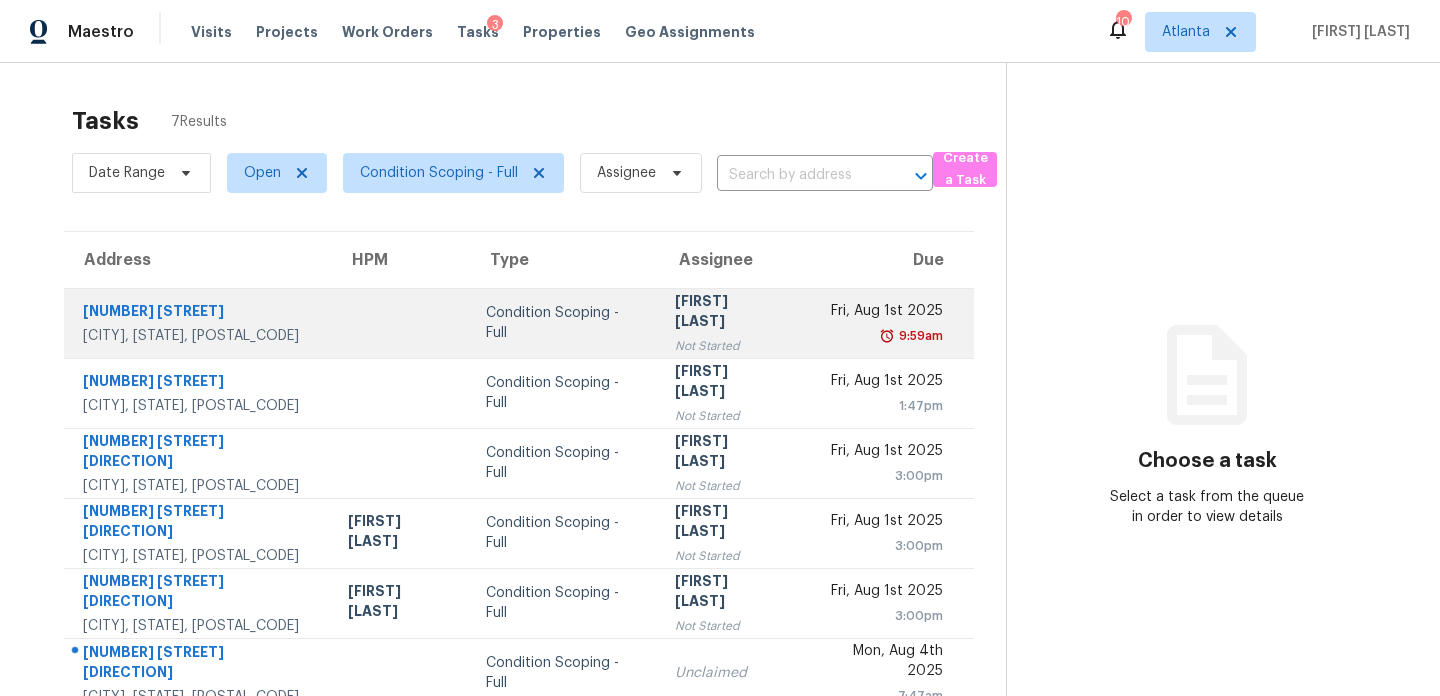 click on "[FIRST] [LAST]" at bounding box center [728, 313] 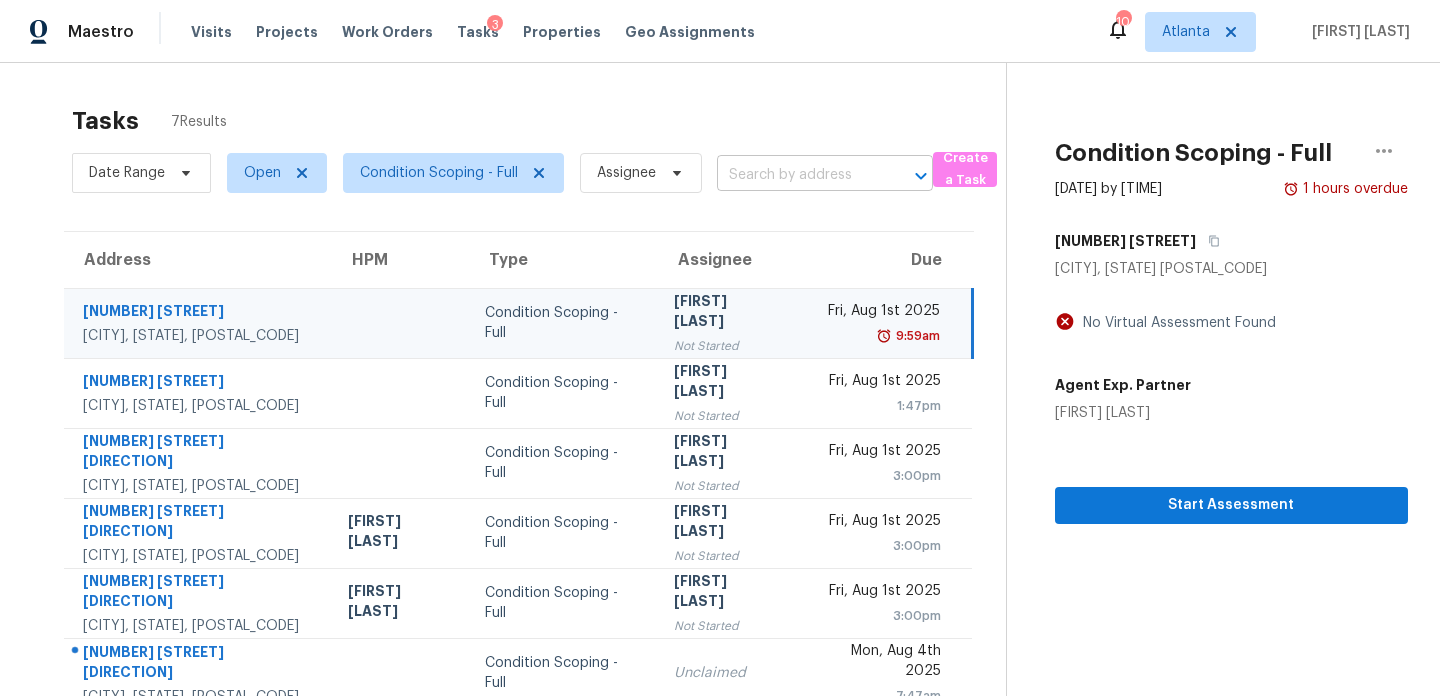 click at bounding box center (797, 175) 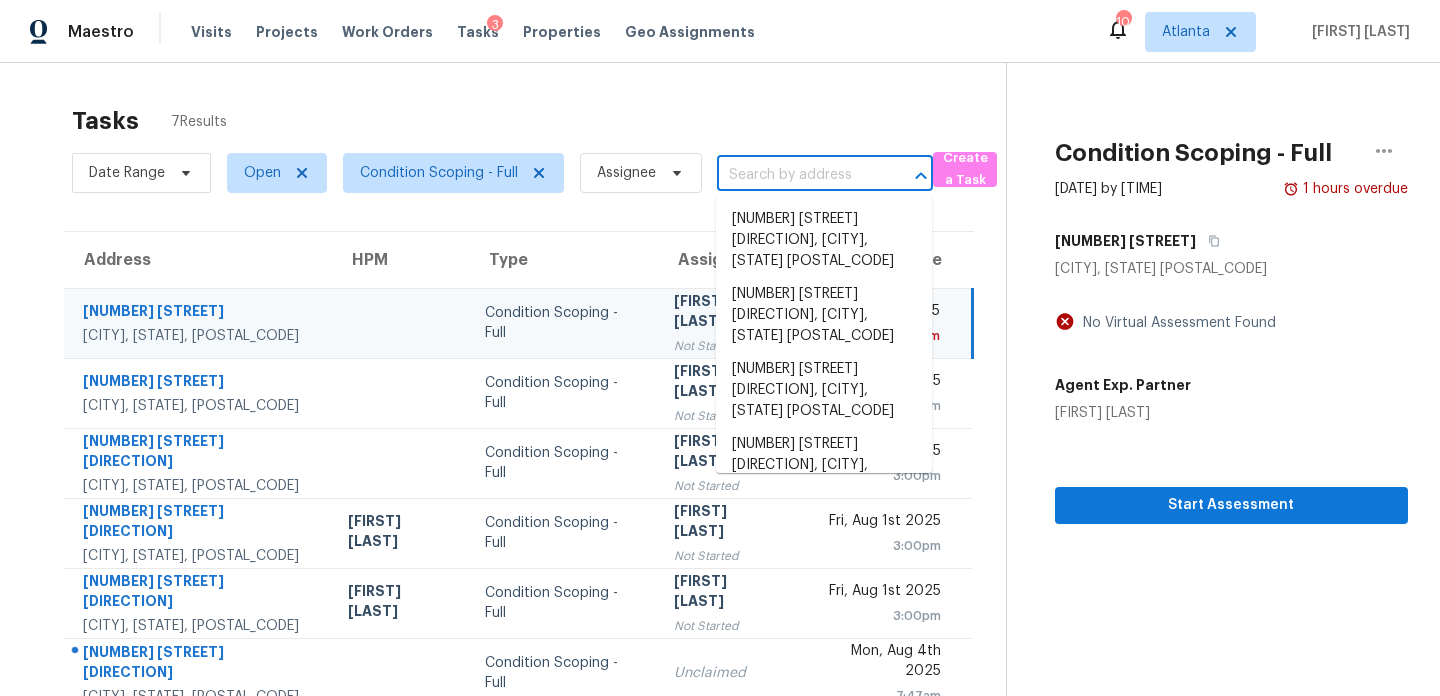 paste on "[NUMBER] [STREET] [DIRECTION] [DIRECTION], [CITY], [STATE] [POSTAL_CODE]" 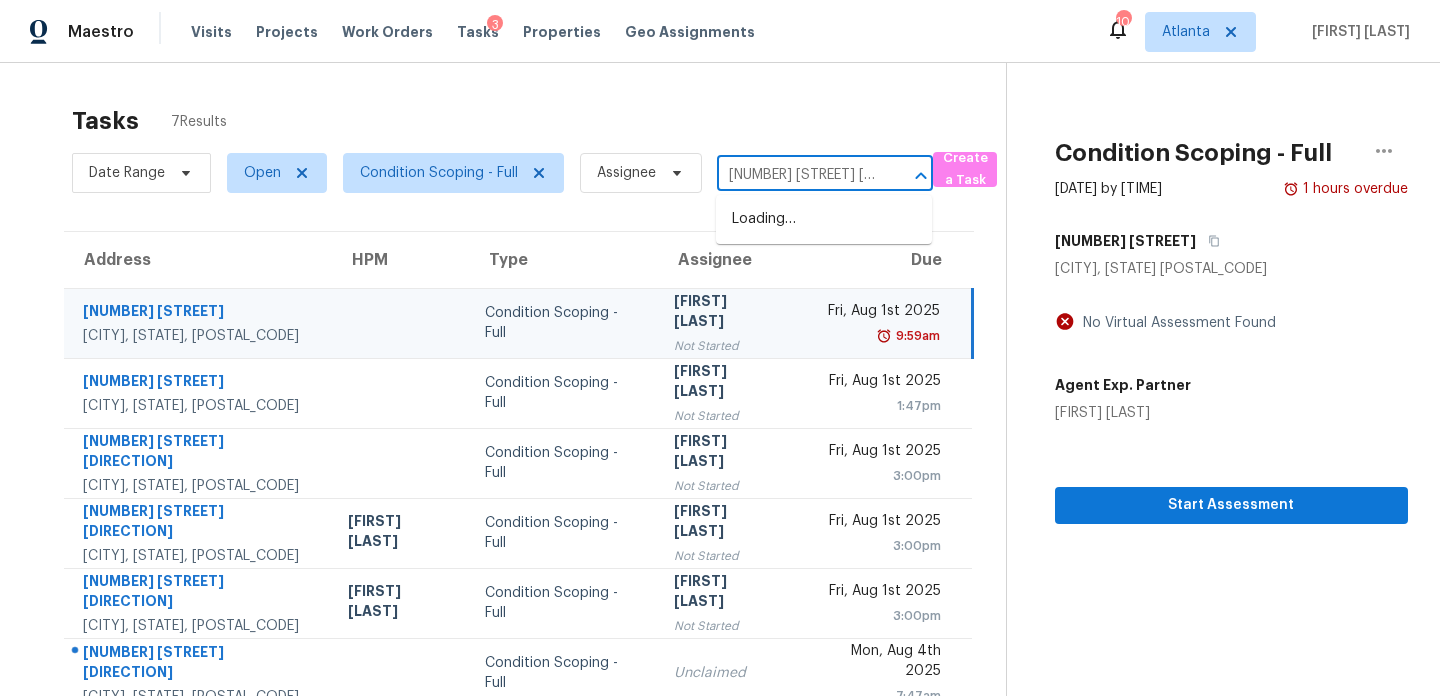 scroll, scrollTop: 0, scrollLeft: 133, axis: horizontal 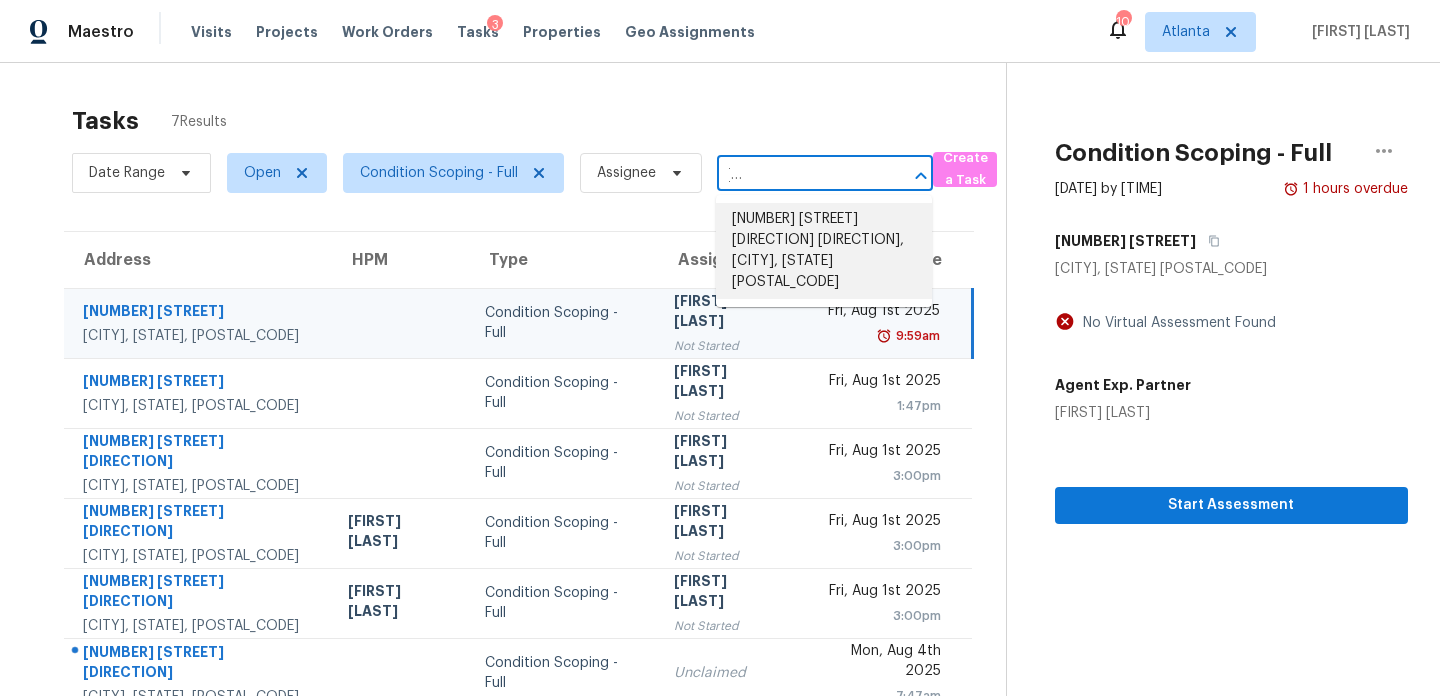 click on "864 Sweet Briar Ln SE, Conyers, GA 30094" at bounding box center (824, 251) 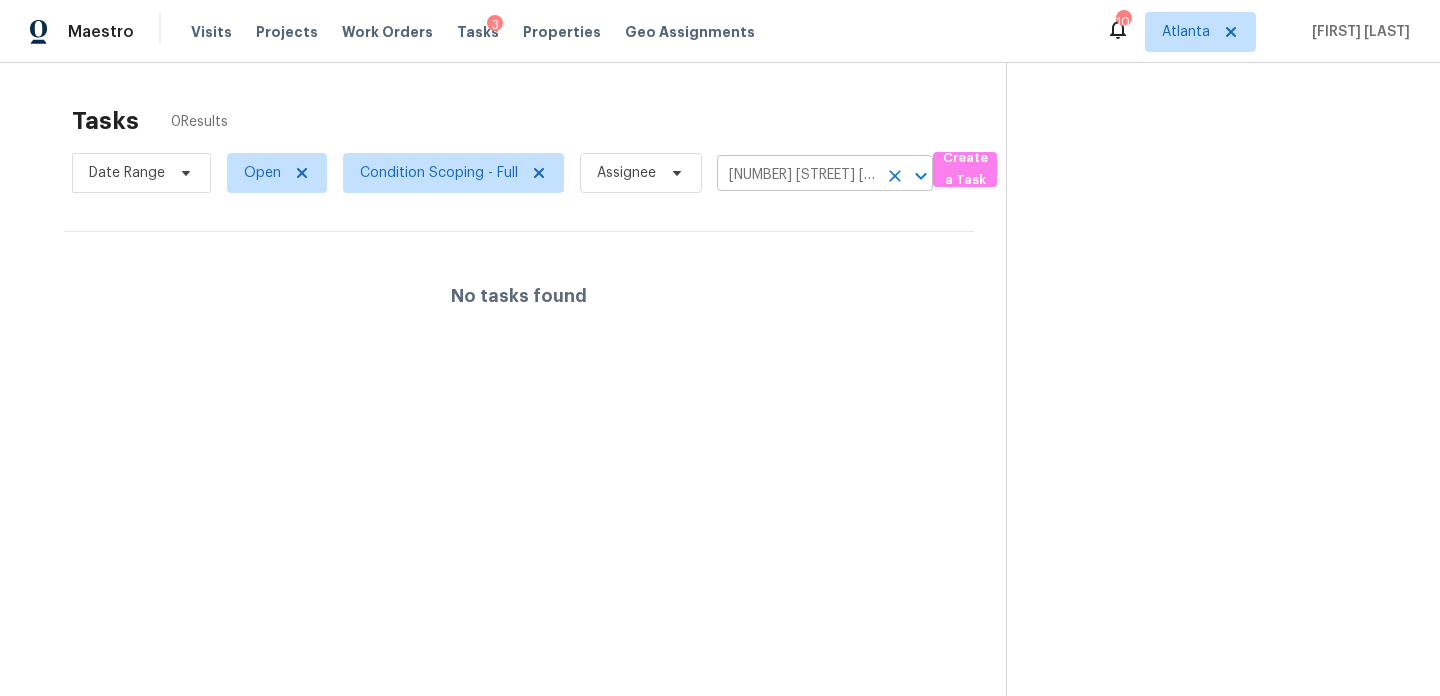 click 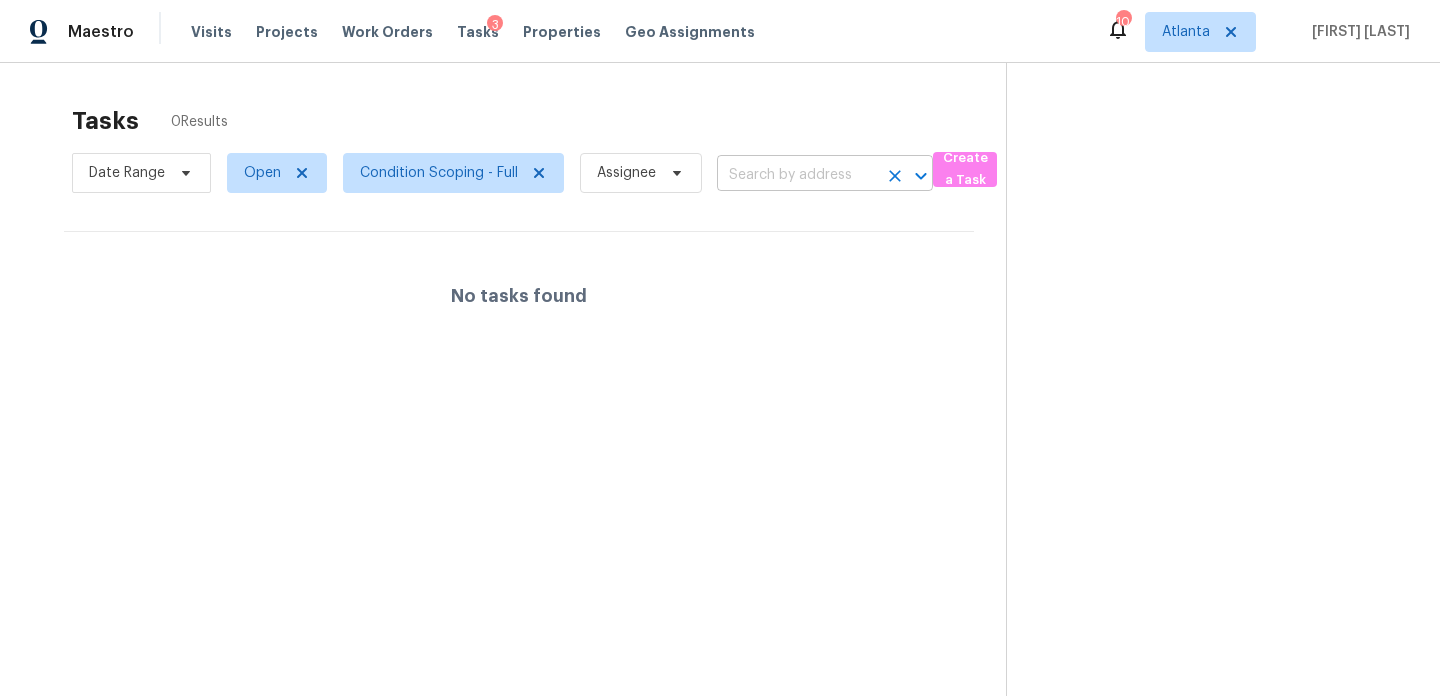 scroll, scrollTop: 0, scrollLeft: 0, axis: both 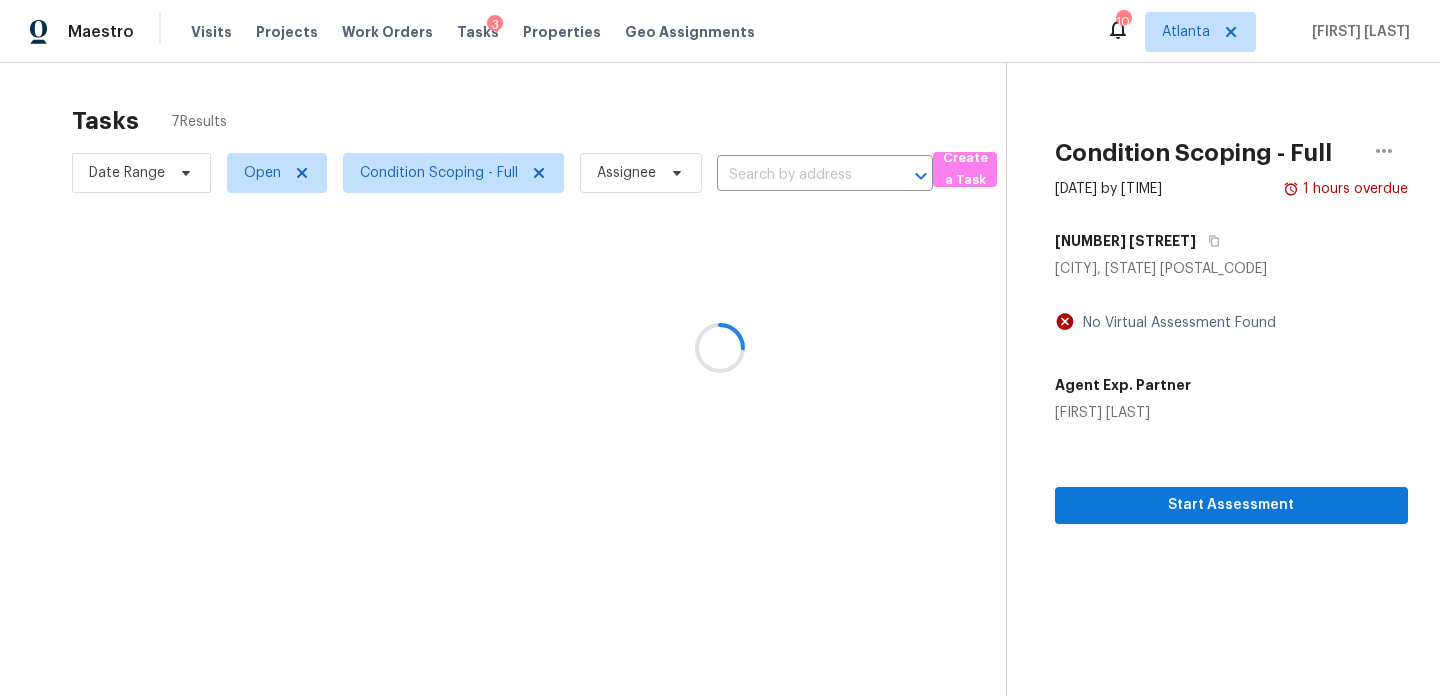 click at bounding box center (720, 348) 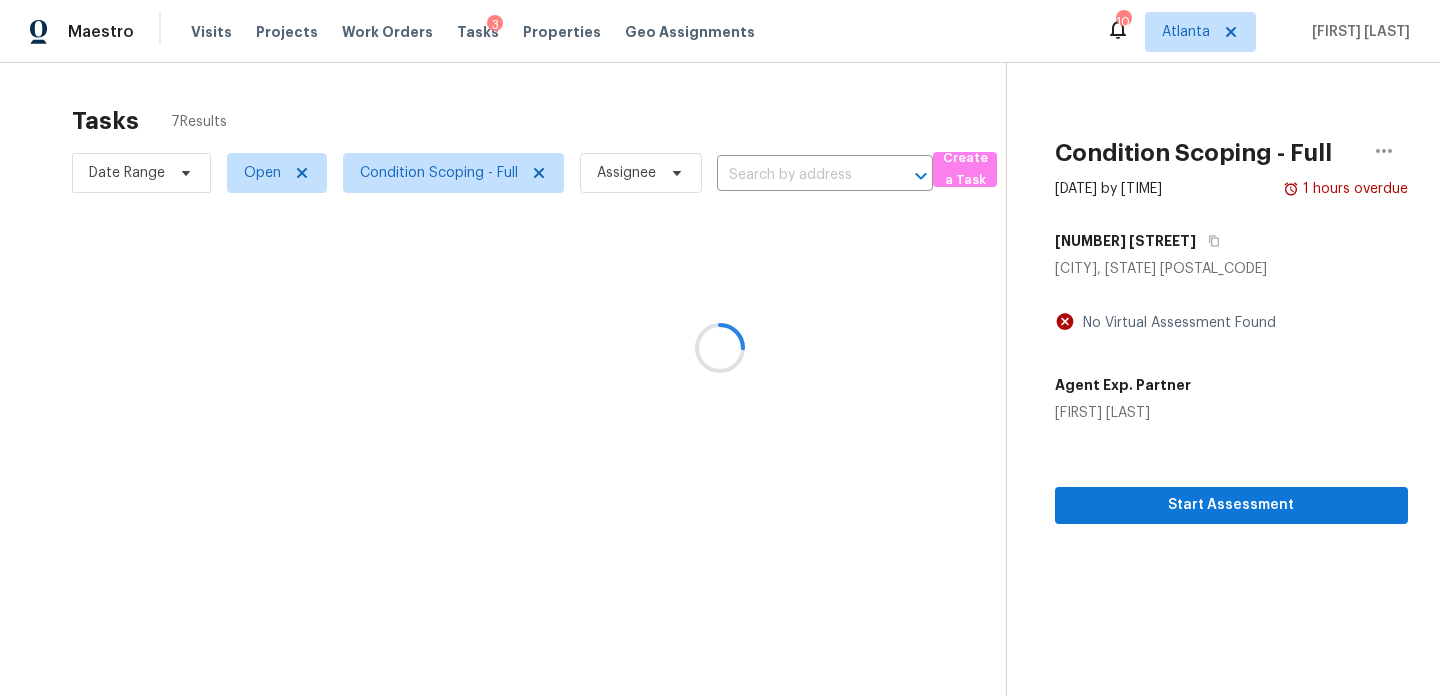 click at bounding box center (720, 348) 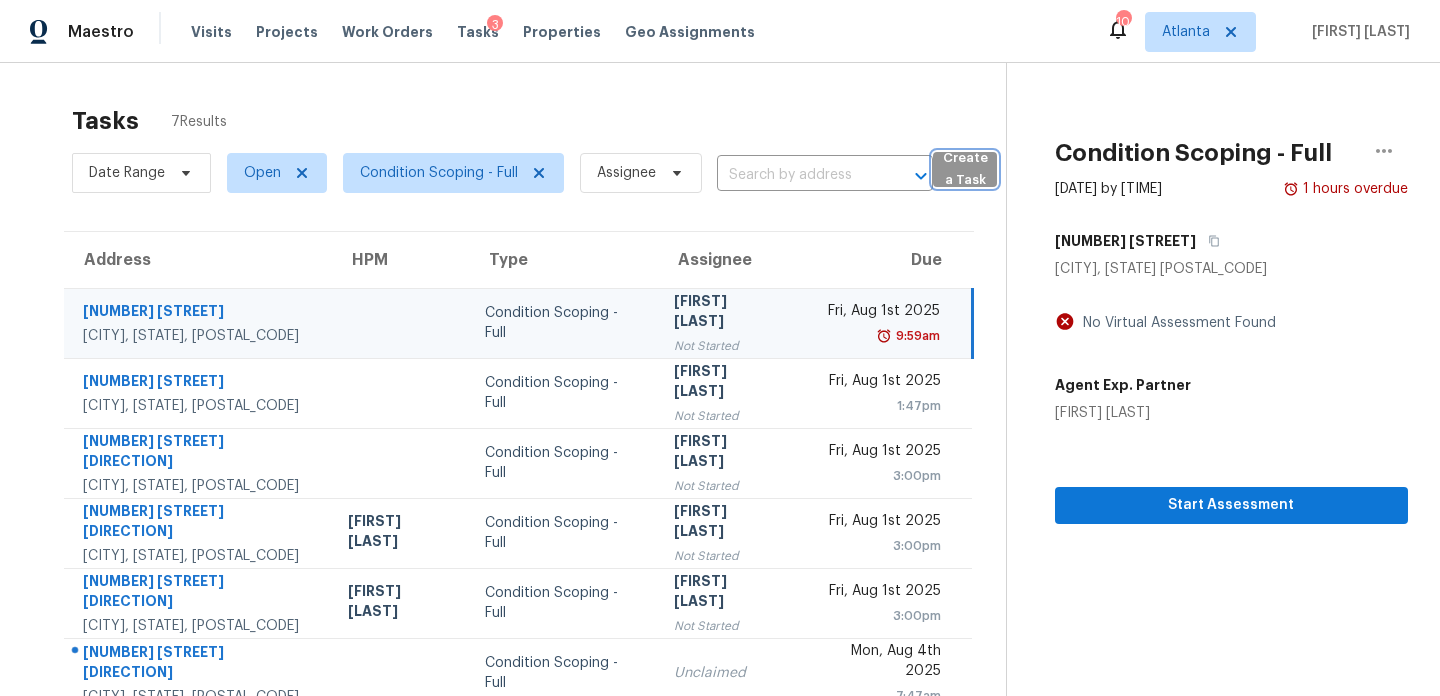 click on "Create a Task" at bounding box center (965, 170) 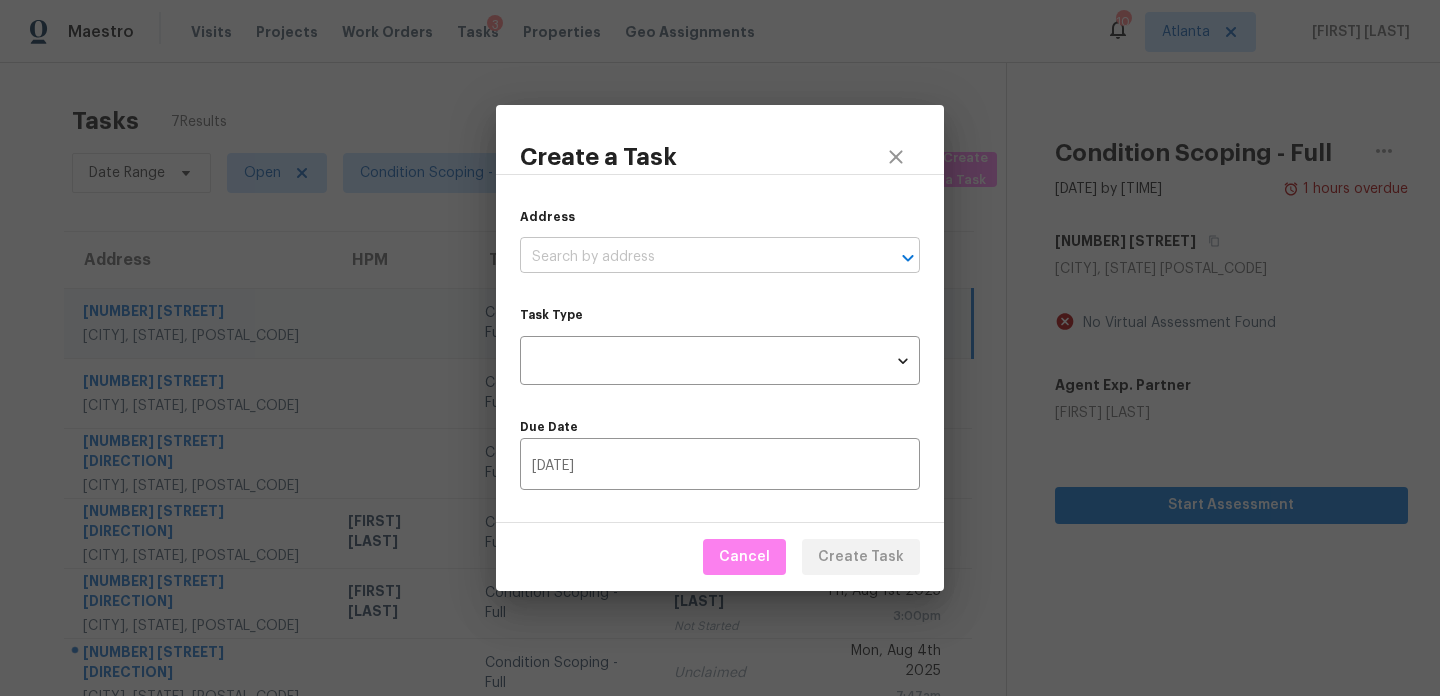 click at bounding box center [692, 257] 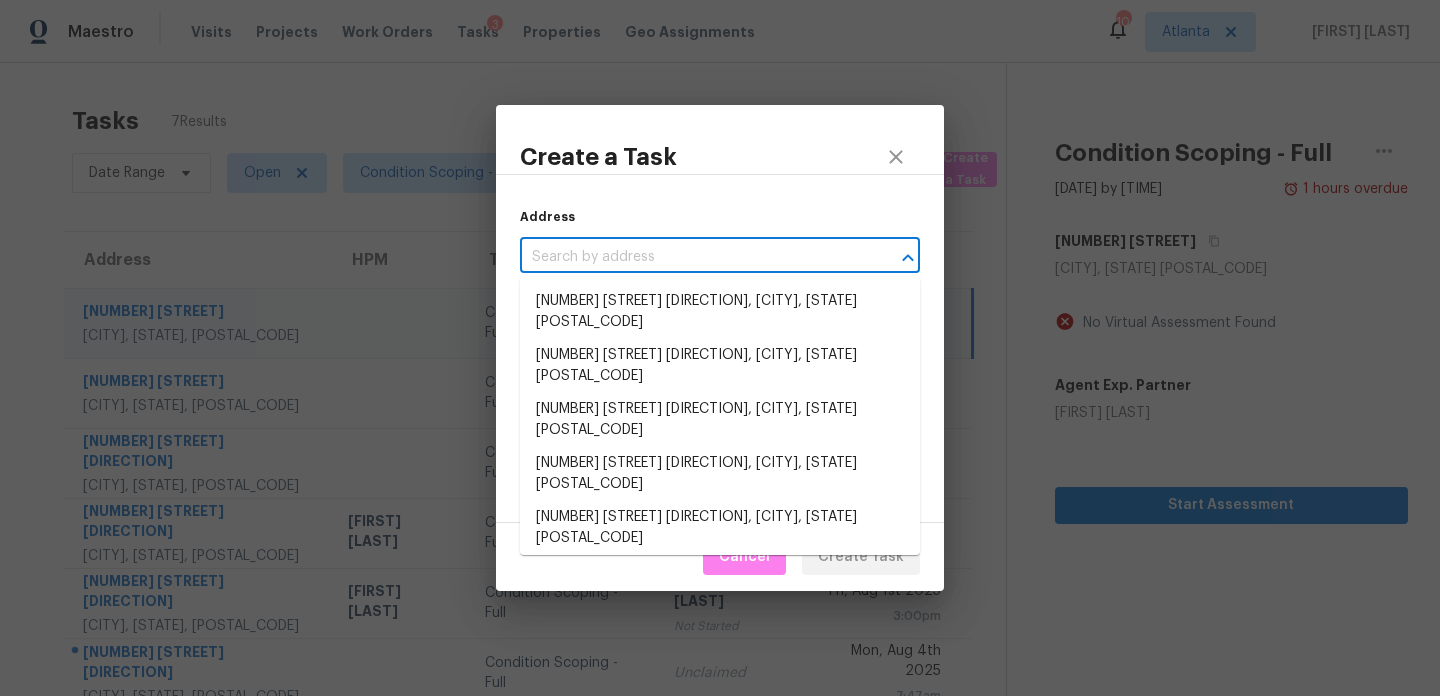 paste on "864 Sweet Briar Ln SE, Conyers, GA 30094" 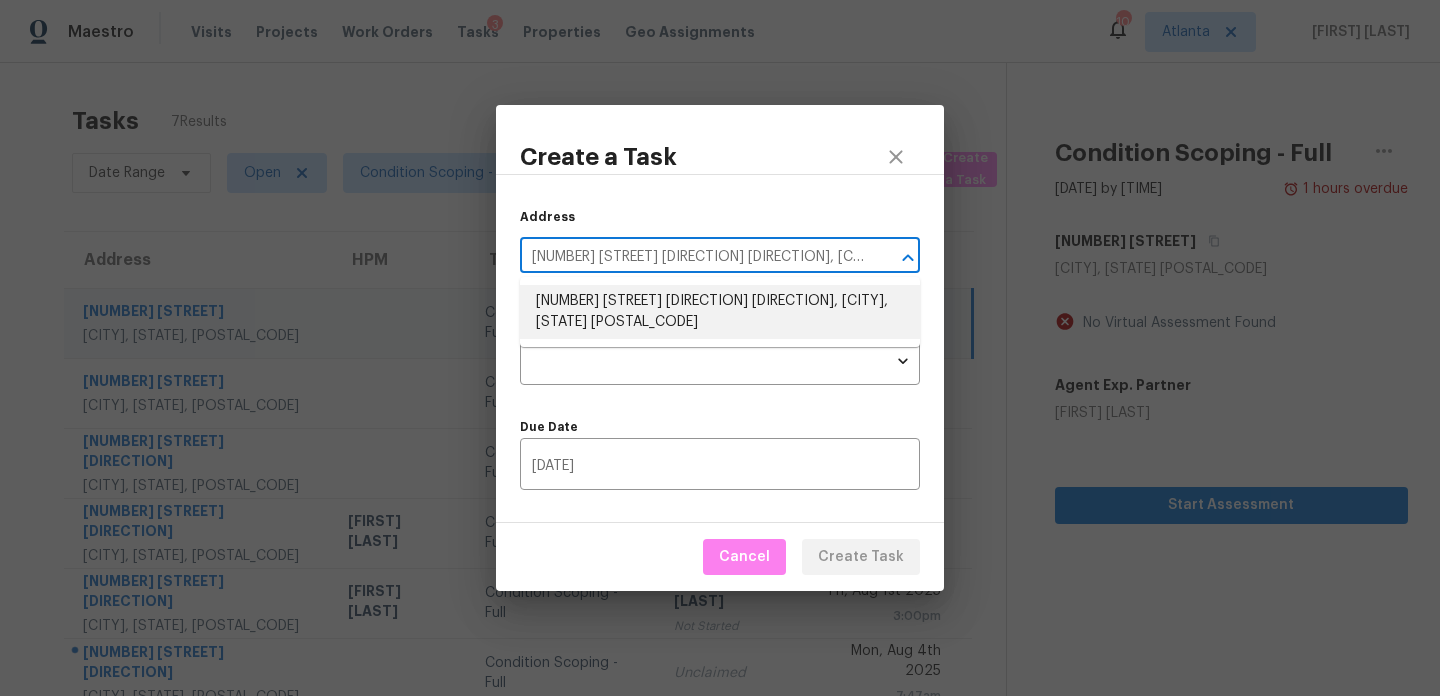 click on "864 Sweet Briar Ln SE, Conyers, GA 30094" at bounding box center (720, 312) 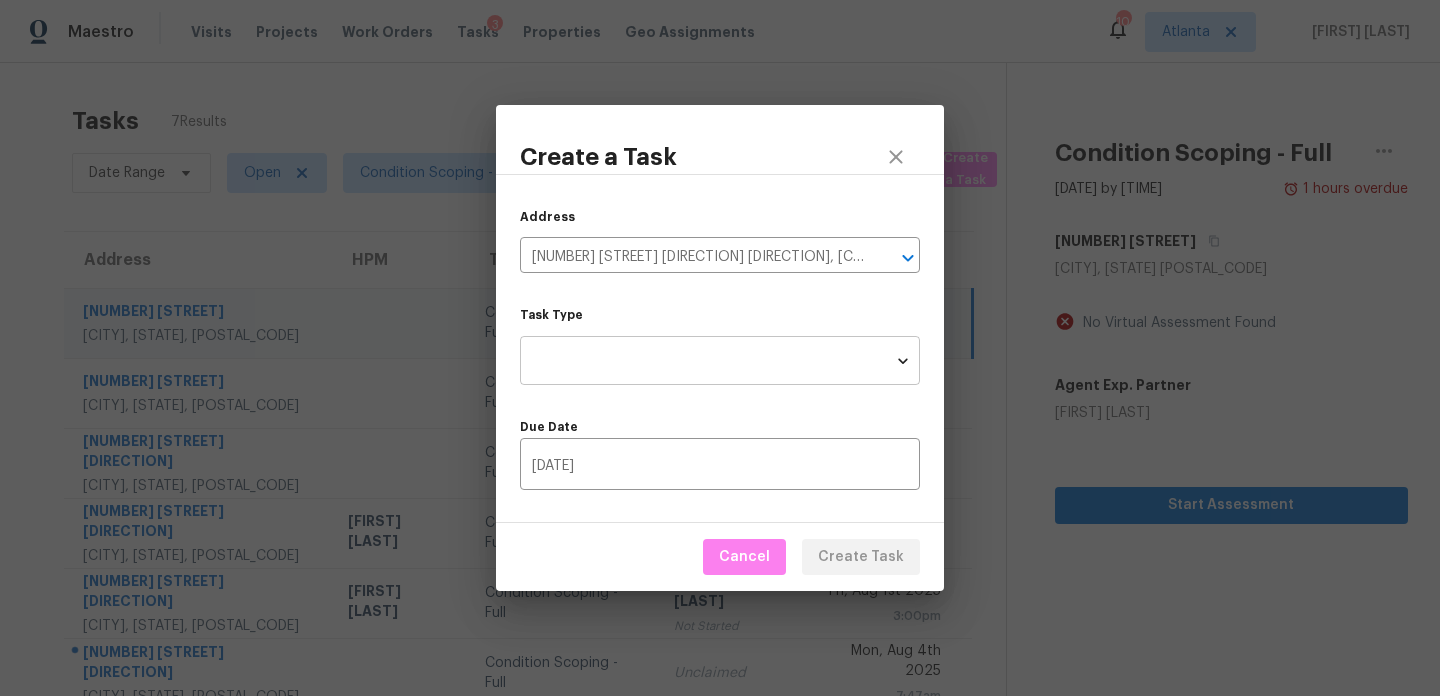 click on "Maestro Visits Projects Work Orders Tasks 3 Properties Geo Assignments 104 Atlanta Prabhu Raja Tasks 7  Results Date Range Open Condition Scoping - Full Assignee ​ Create a Task Address HPM Type Assignee Due 93 Euharlee St   Taylorsville, GA, 30178 Condition Scoping - Full Prabhu Raja Not Started Fri, Aug 1st 2025 9:59am 80 Jacksons Vly   Sharpsburg, GA, 30277 Condition Scoping - Full Prabhu Raja Not Started Fri, Aug 1st 2025 1:47pm 4839 Plymouth Trce   Decatur, GA, 30035 Condition Scoping - Full Prabhu Raja Not Started Fri, Aug 1st 2025 3:00pm 1791 Waterside Dr NW   Kennesaw, GA, 30152 Kenroy Hoilett Condition Scoping - Full Salma Ansari Not Started Fri, Aug 1st 2025 3:00pm 297 Fox Den Cir   Jasper, GA, 30143 Tyler Payne Condition Scoping - Full Salma Ansari Not Started Fri, Aug 1st 2025 3:00pm 1616 Clifton Downs Ct NW   Kennesaw, GA, 30144 Condition Scoping - Full Unclaimed Mon, Aug 4th 2025 7:47am 4011 Cinnamon Fern Ln   Woodstock, GA, 30189 Condition Scoping - Full Unclaimed Mon, Aug 4th 2025 9:46am" at bounding box center [720, 348] 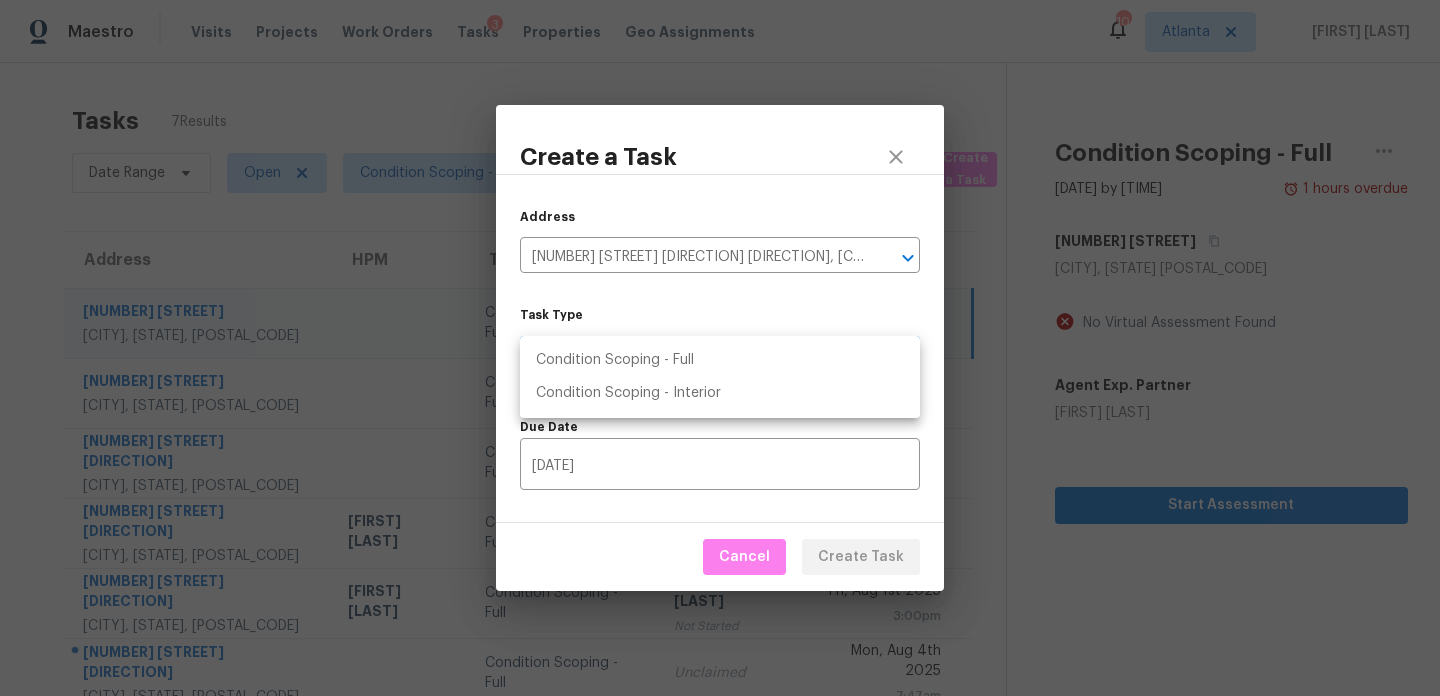 click at bounding box center (720, 348) 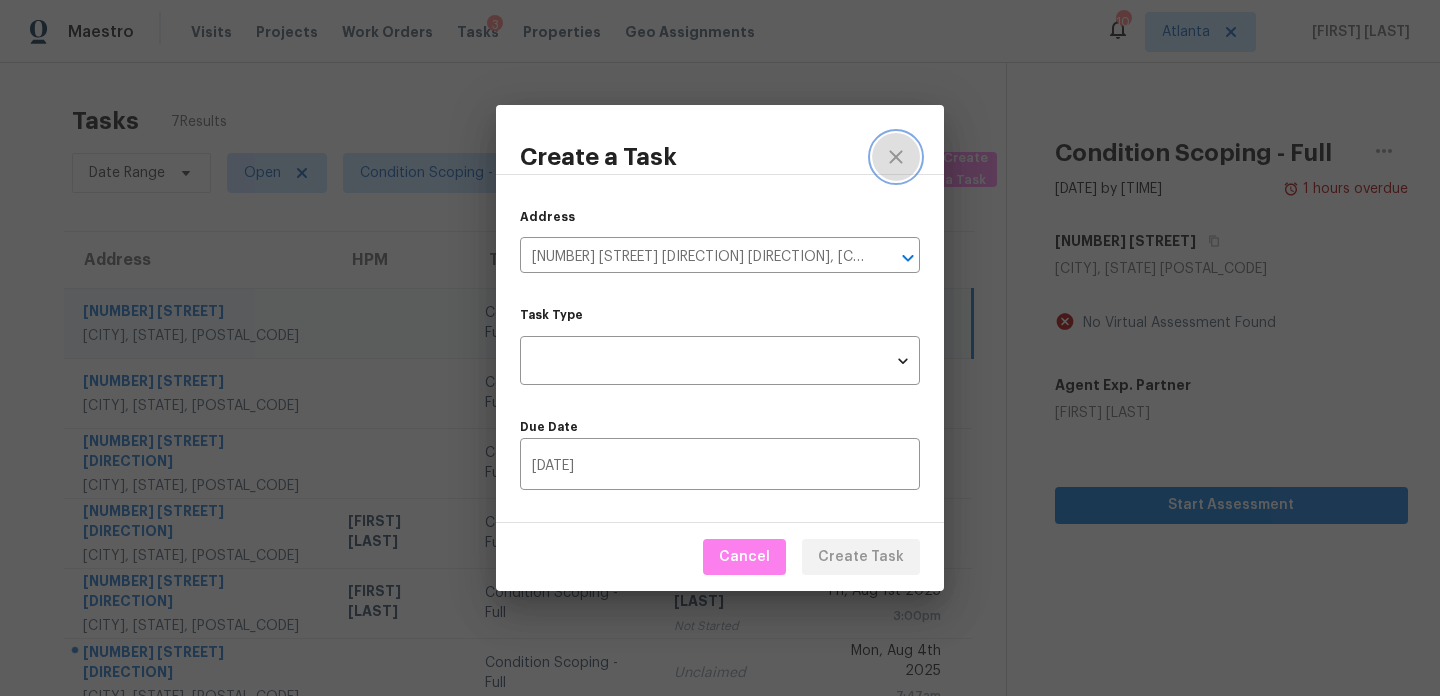 click 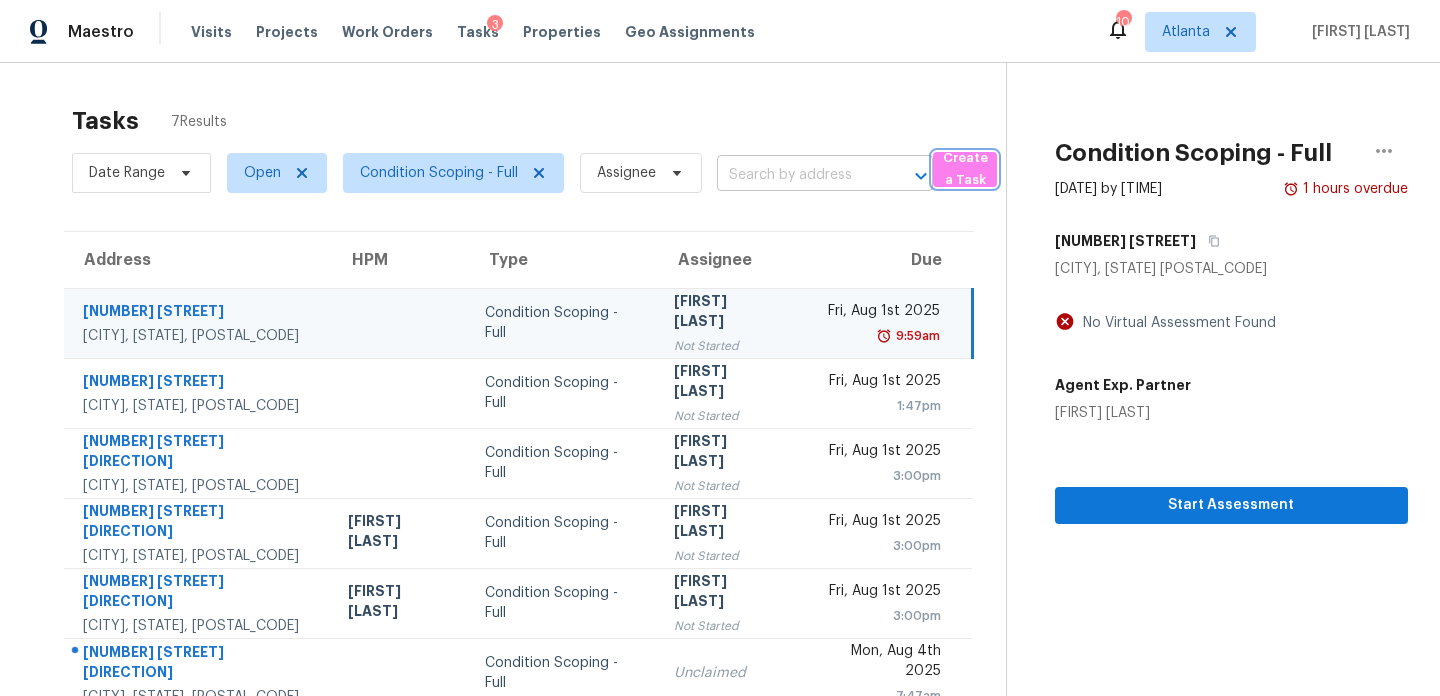 type 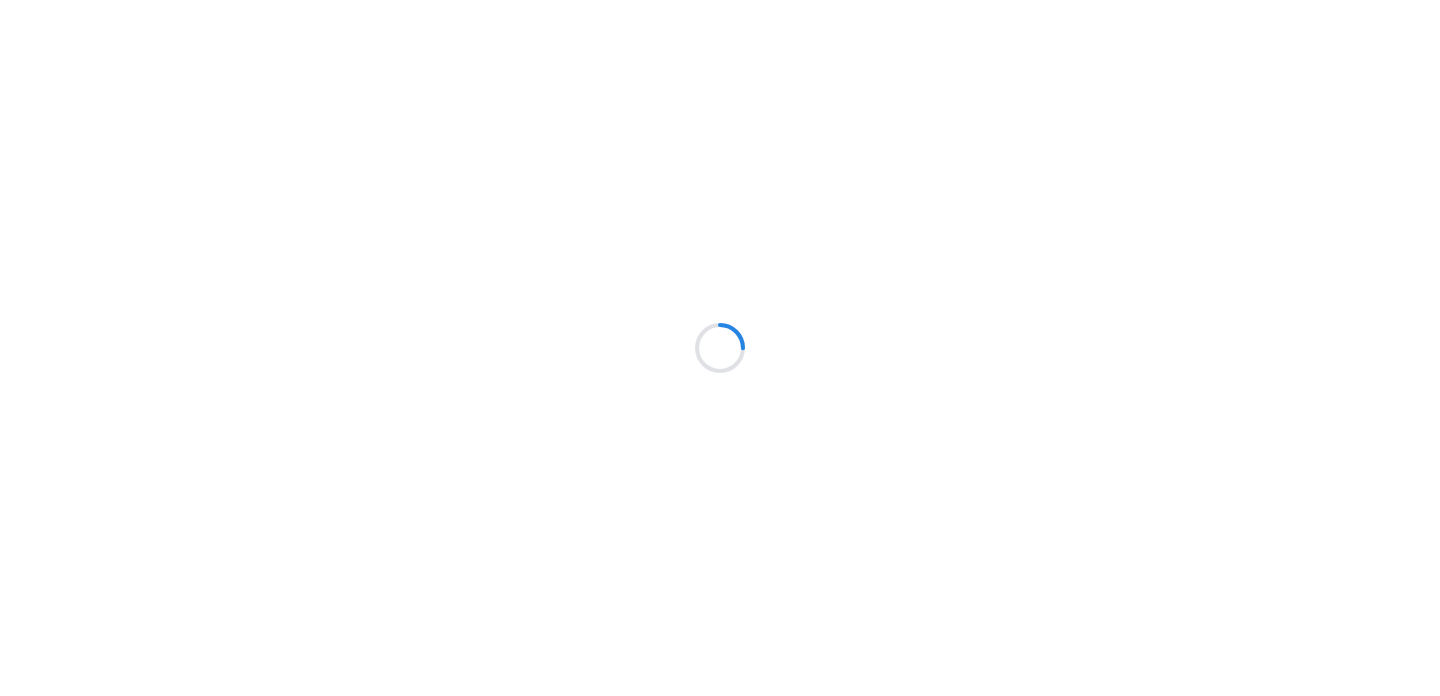 scroll, scrollTop: 0, scrollLeft: 0, axis: both 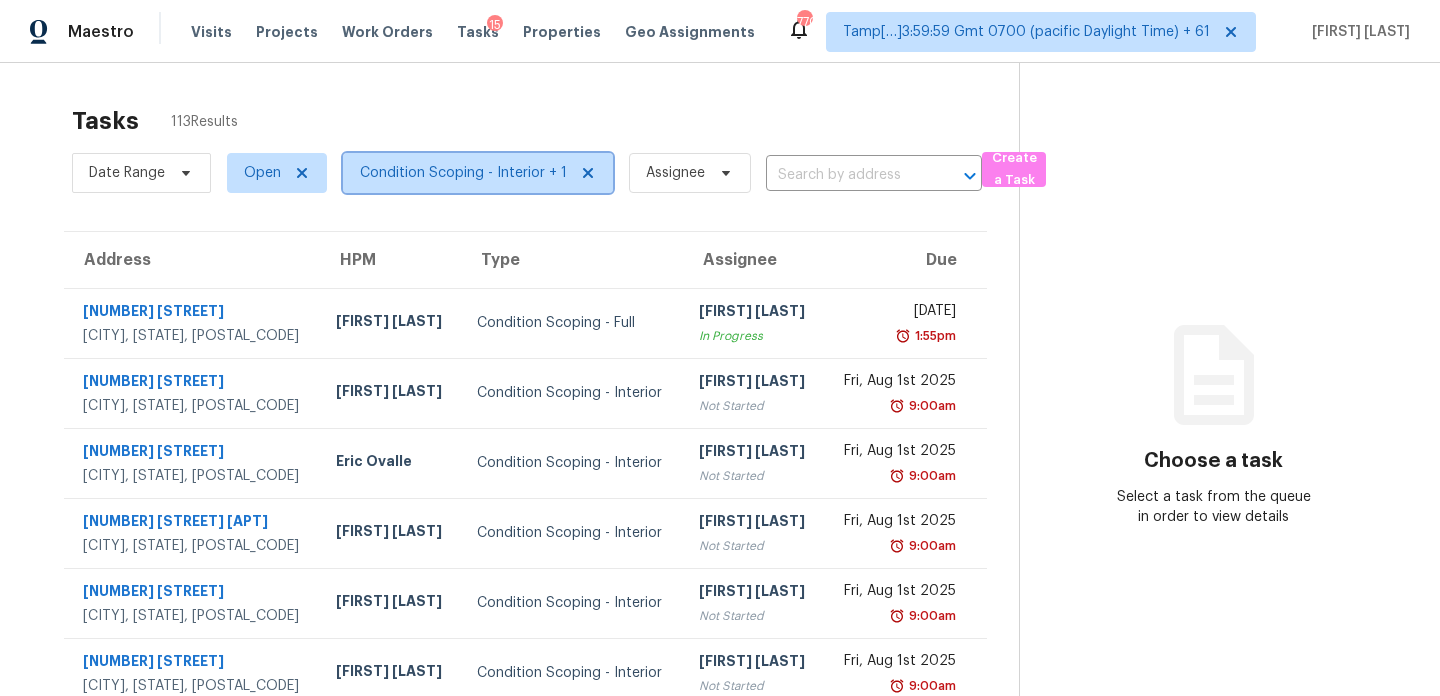 click on "Condition Scoping - Interior + 1" at bounding box center (463, 173) 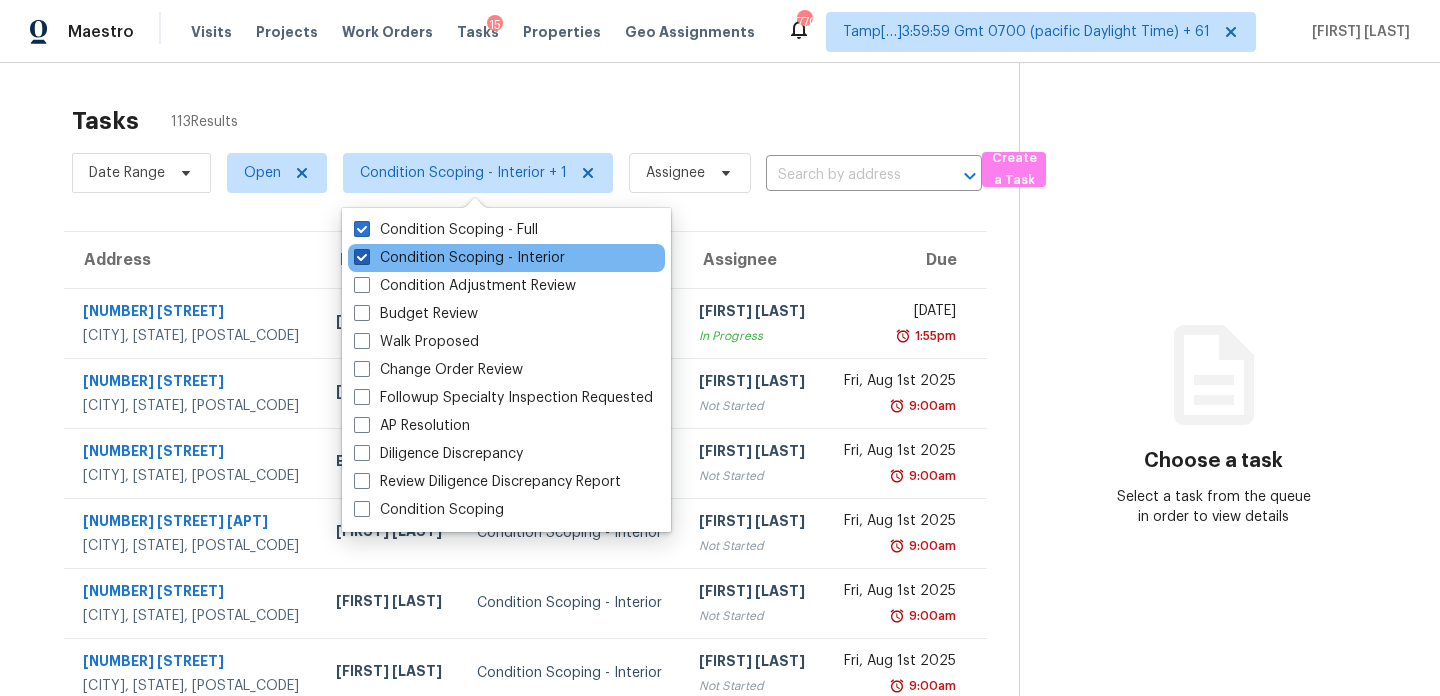 click on "Condition Scoping - Interior" at bounding box center (459, 258) 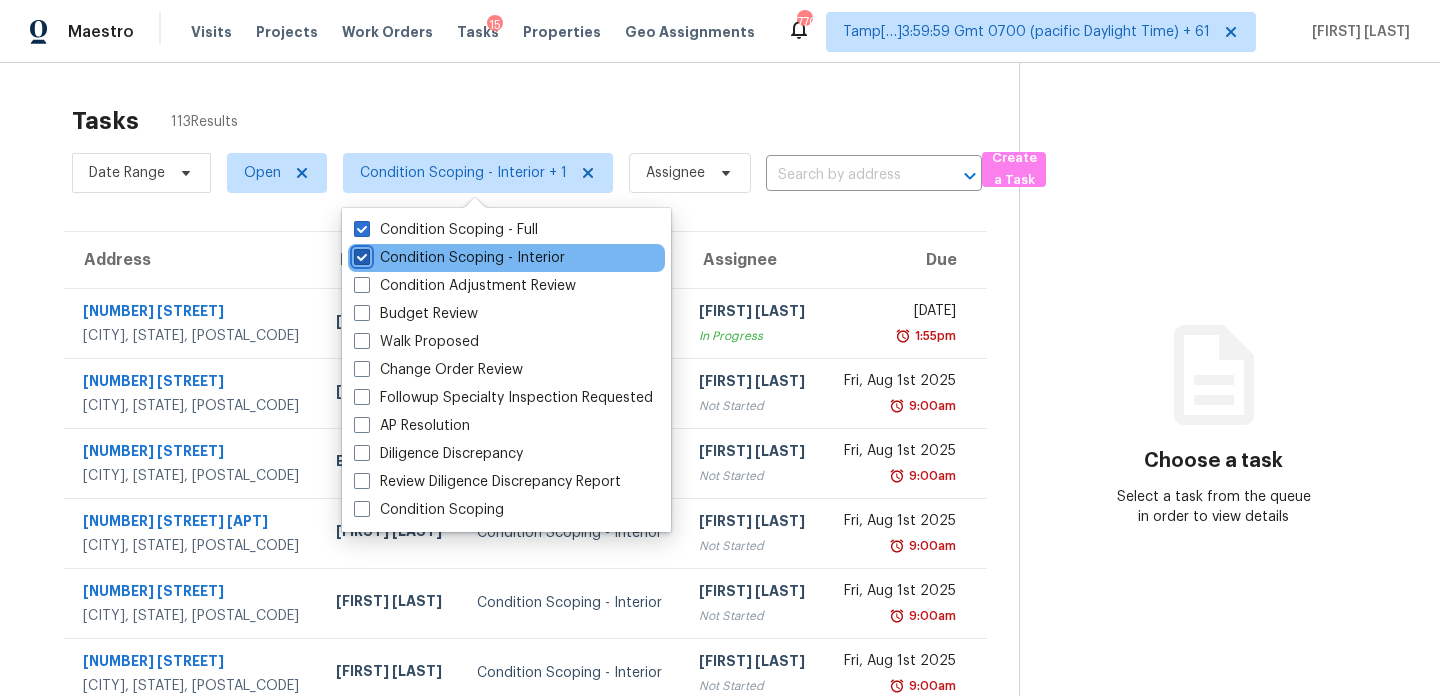 click on "Condition Scoping - Interior" at bounding box center (360, 254) 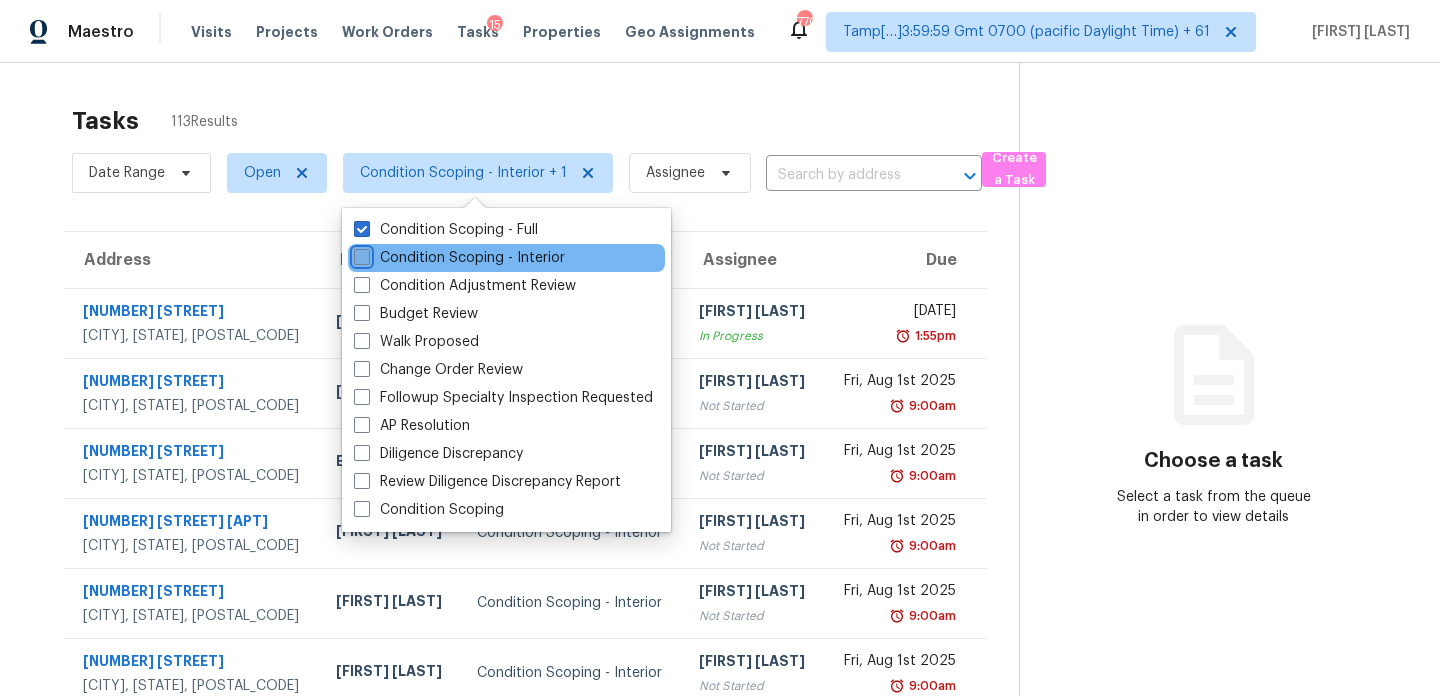 checkbox on "false" 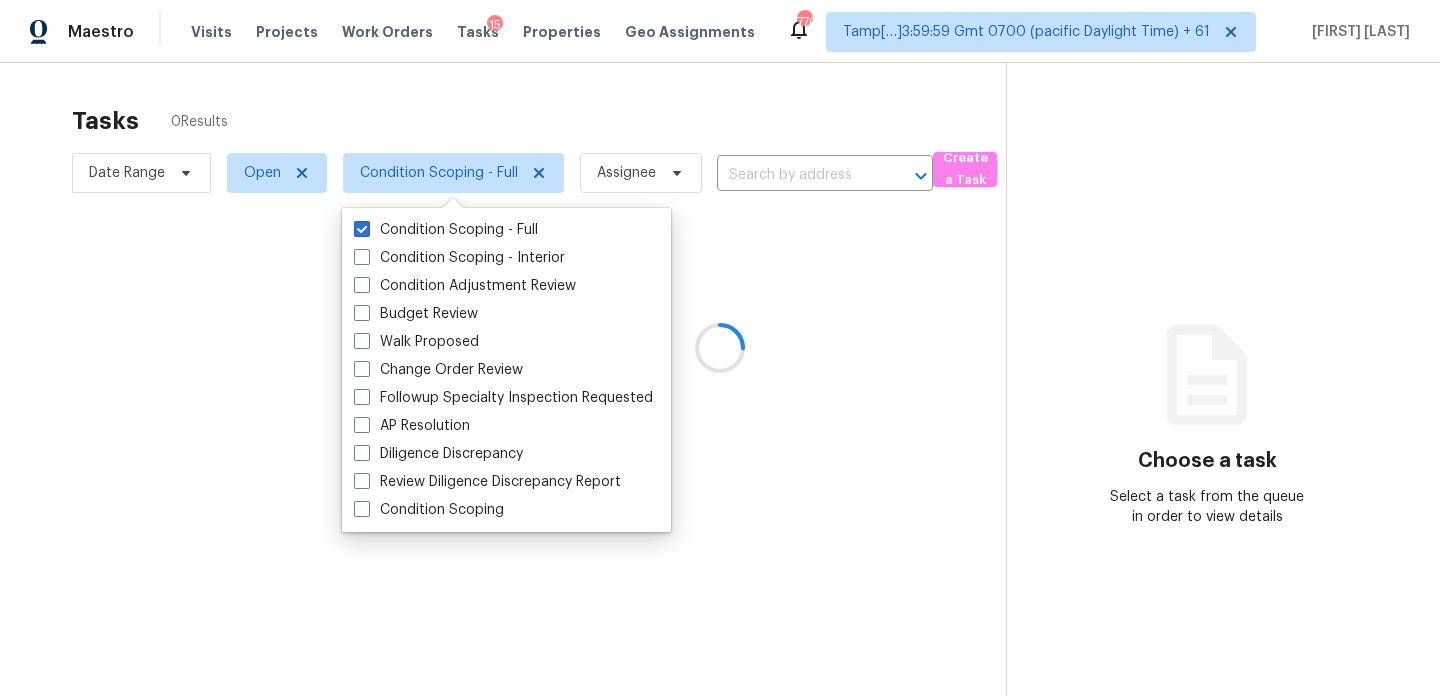click at bounding box center (720, 348) 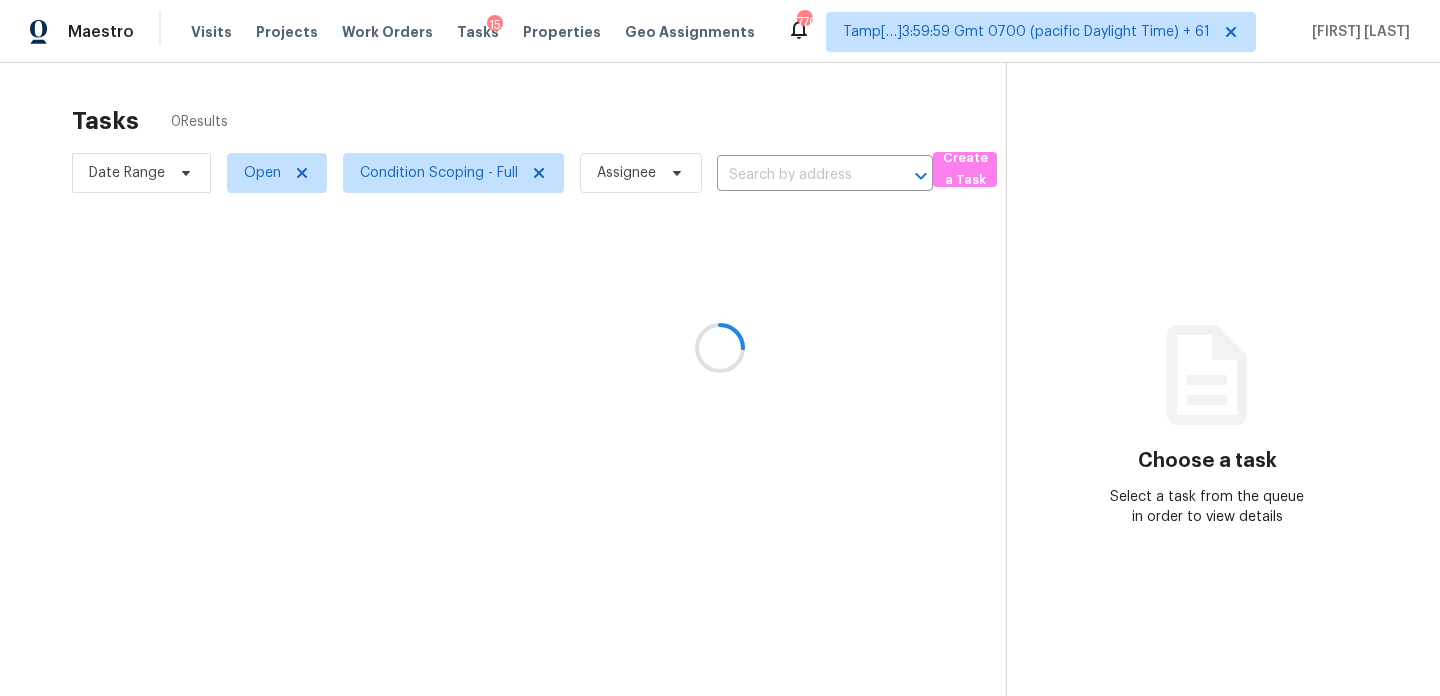 click at bounding box center [720, 348] 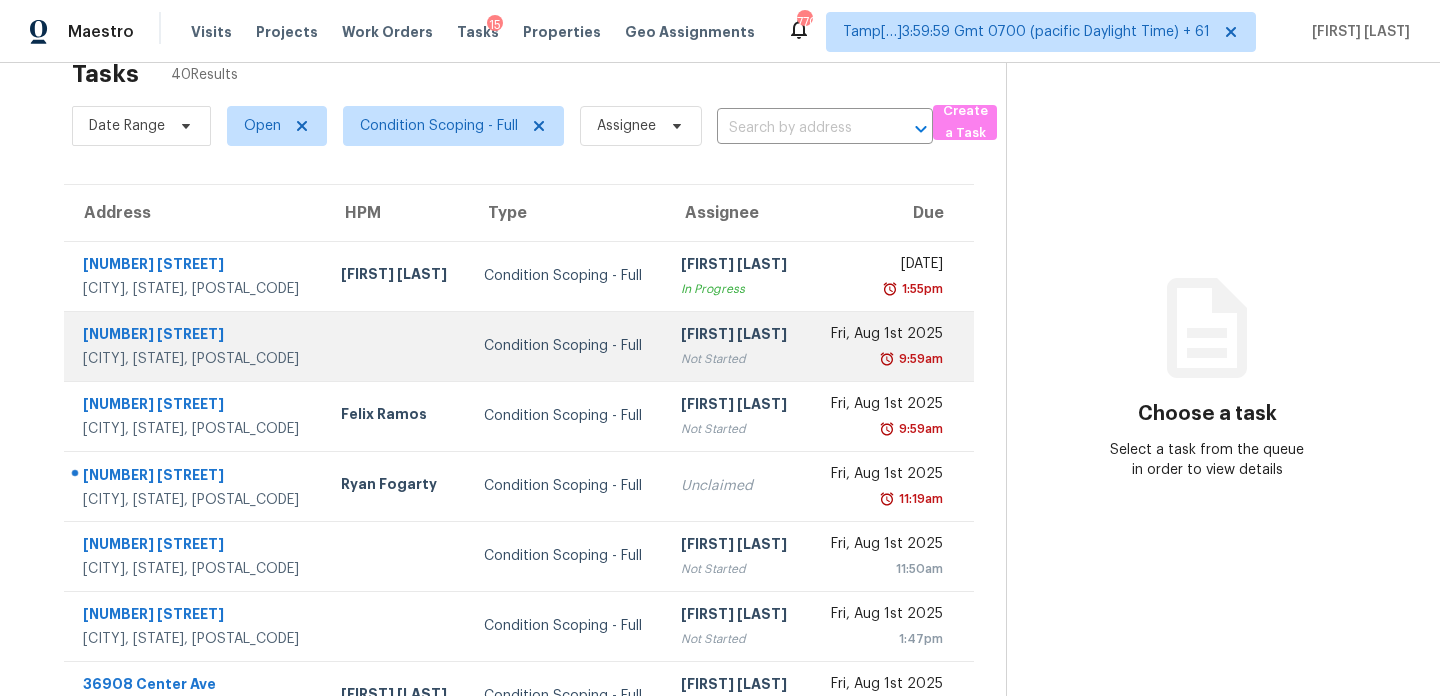 scroll, scrollTop: 119, scrollLeft: 0, axis: vertical 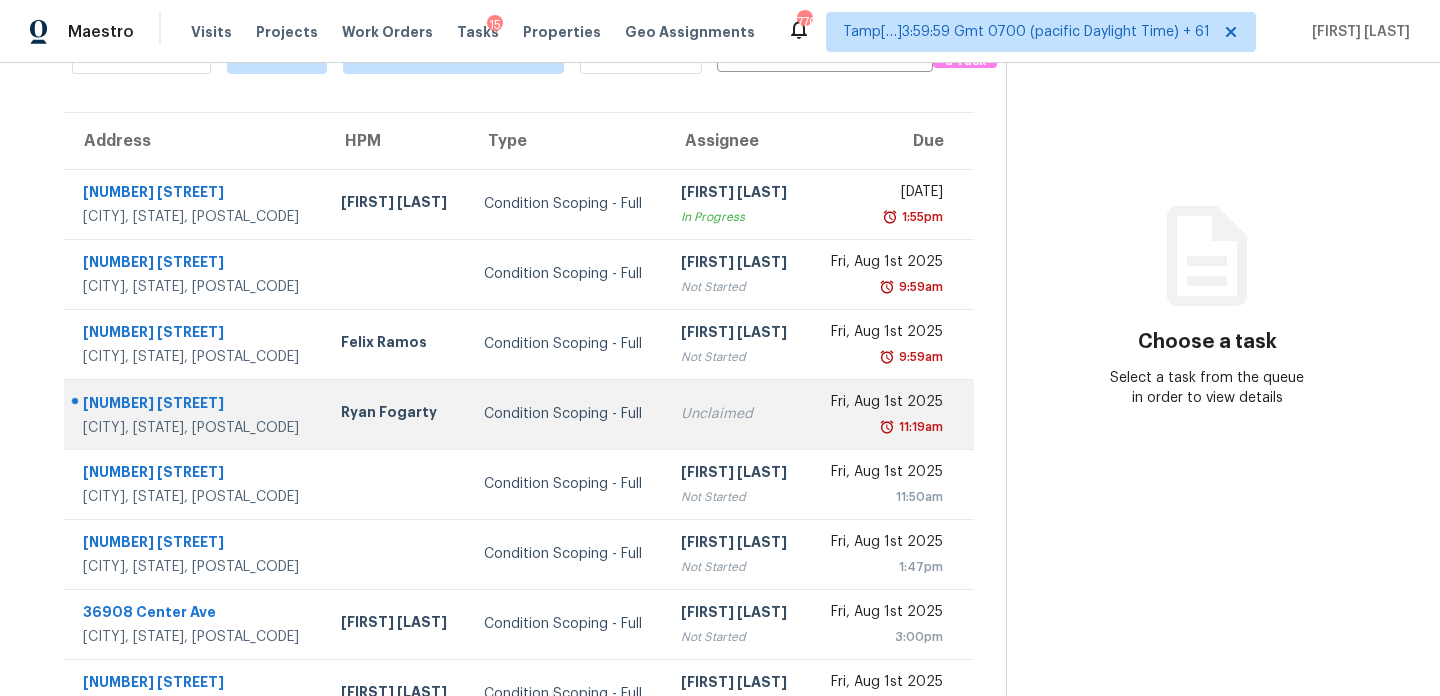 click on "Fri, Aug 1st 2025" at bounding box center [884, 404] 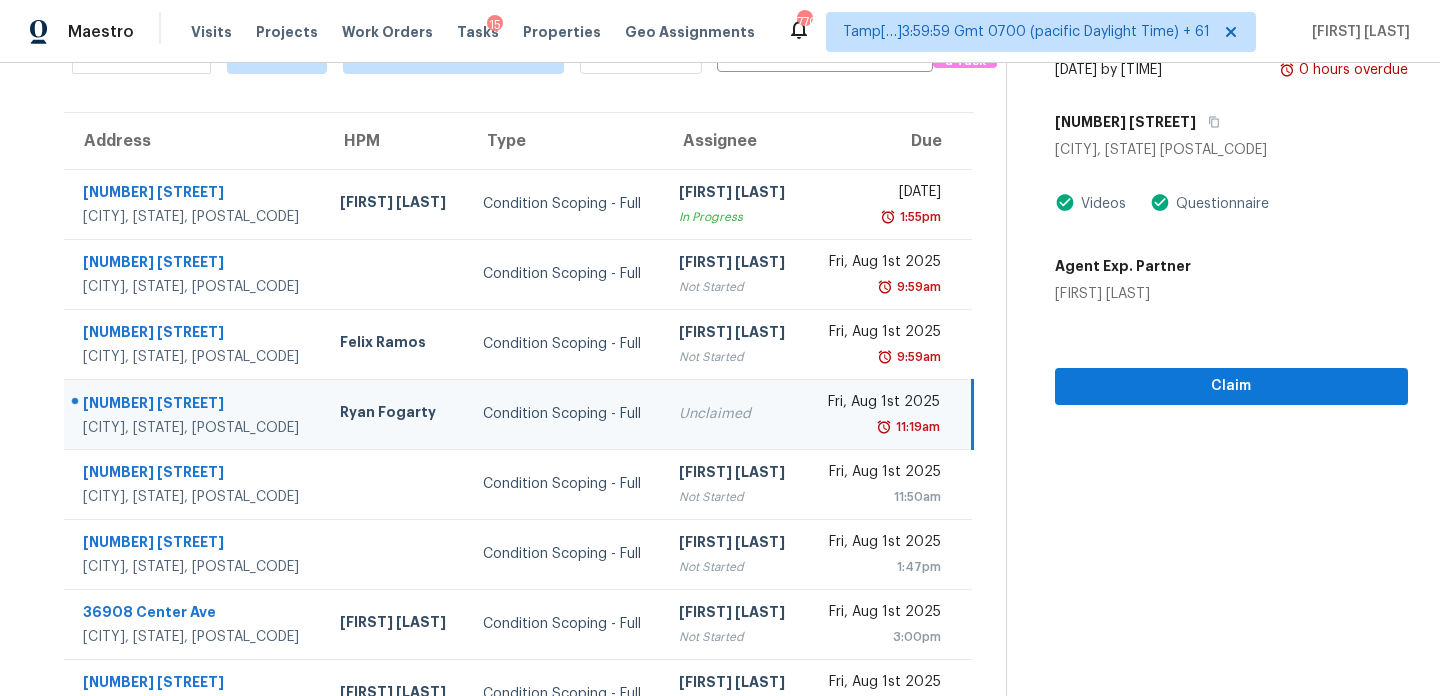 click on "Unclaimed" at bounding box center [734, 414] 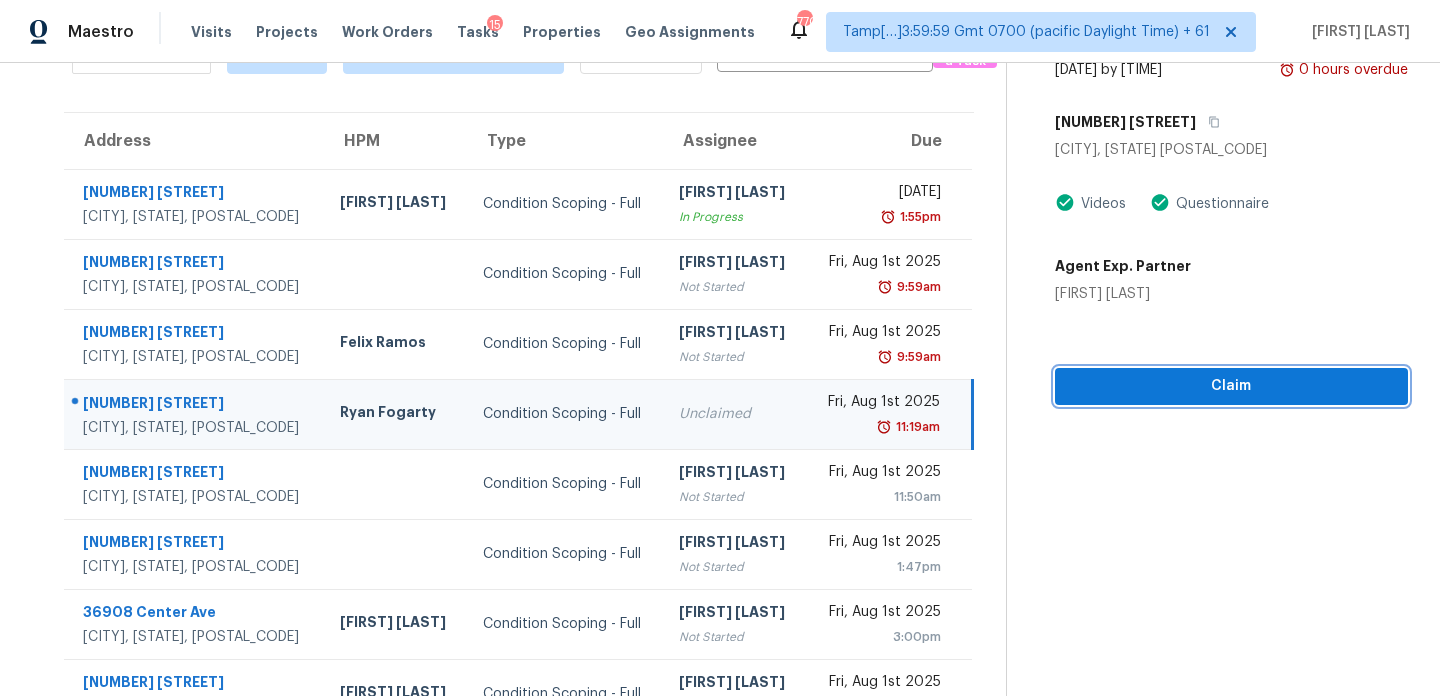 click on "Claim" at bounding box center (1231, 386) 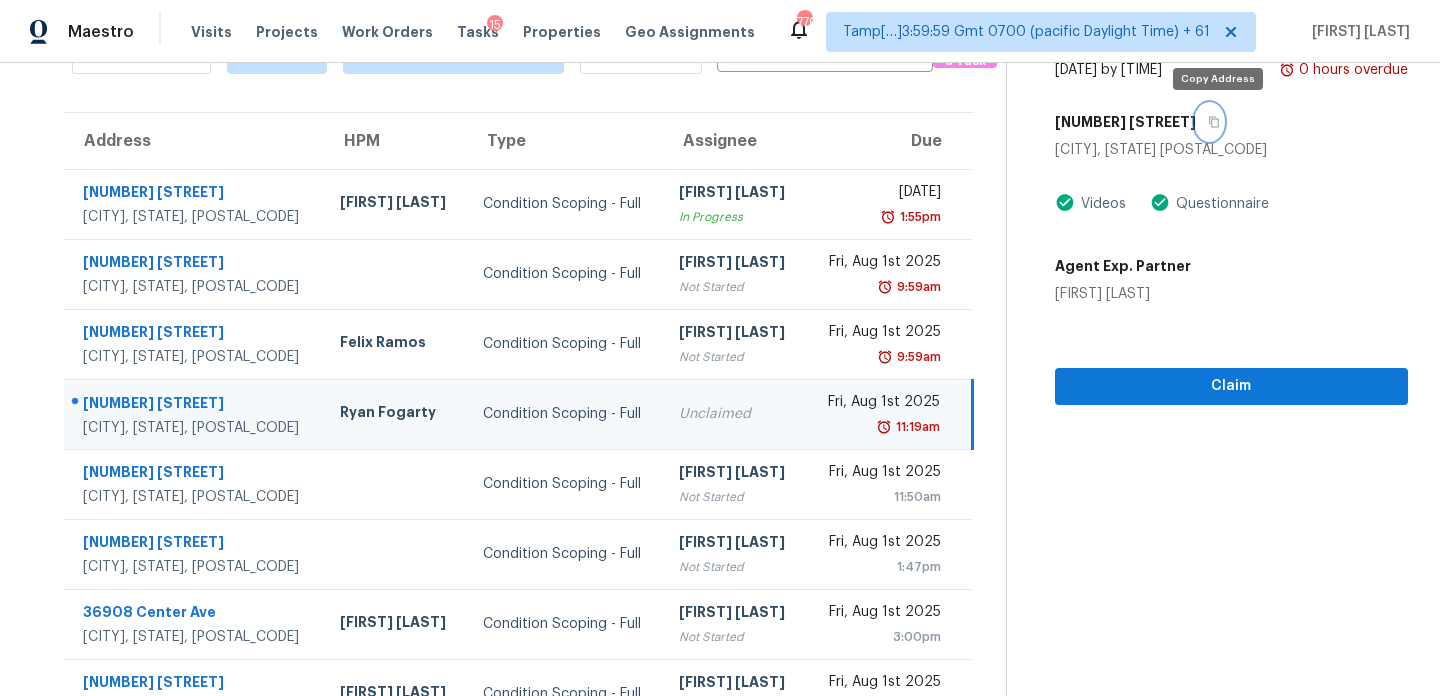 click 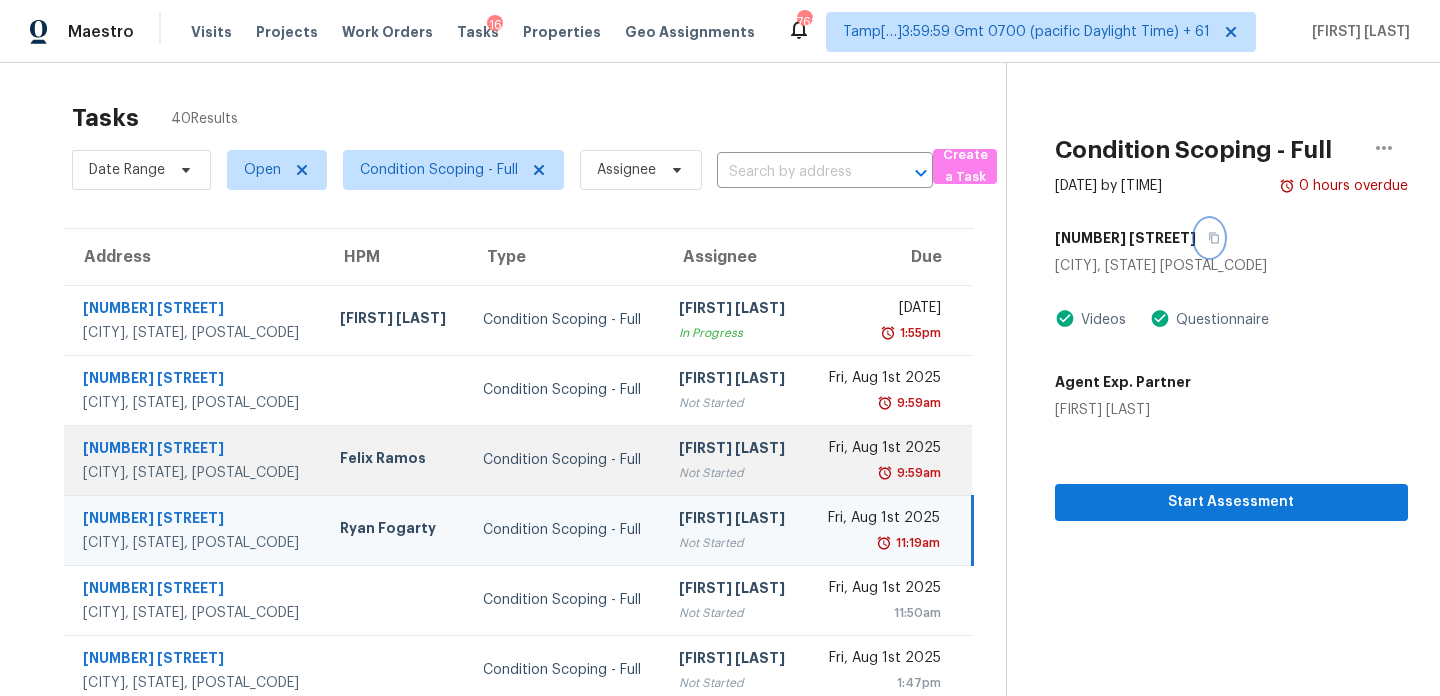 scroll, scrollTop: 0, scrollLeft: 0, axis: both 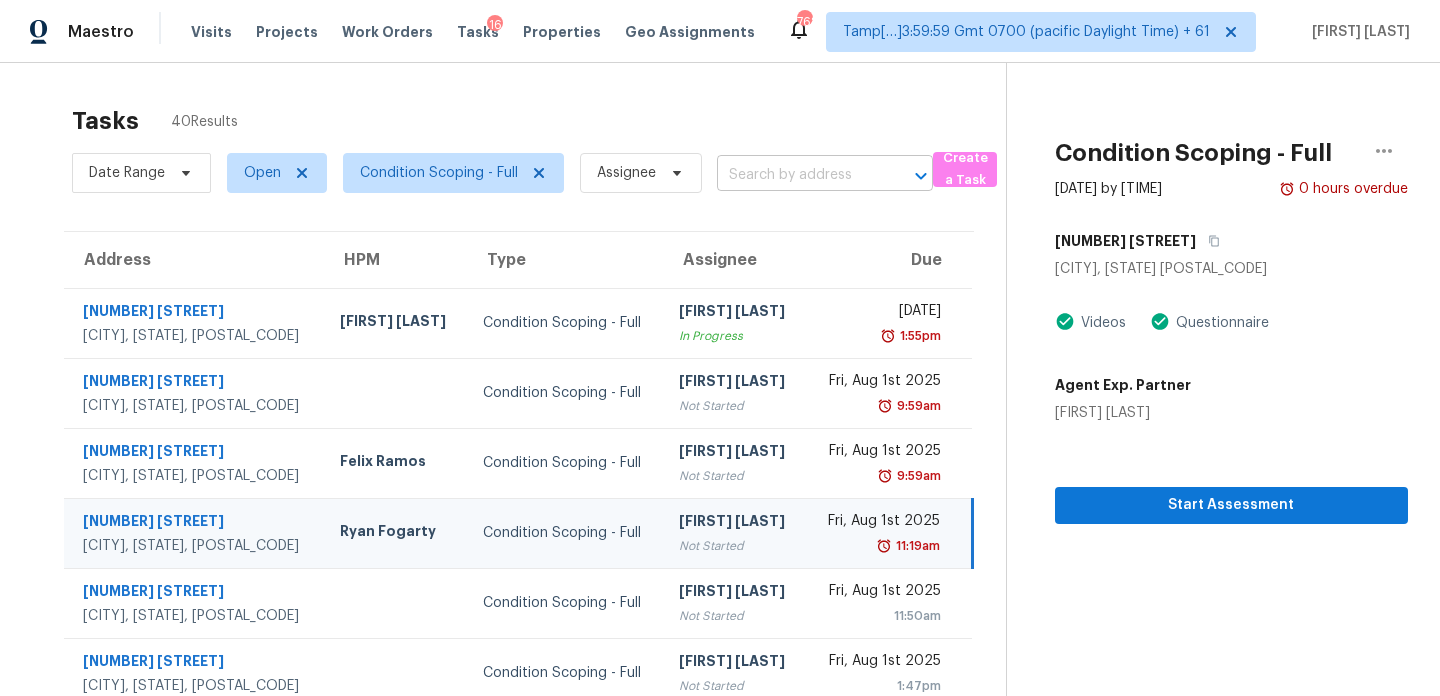 click at bounding box center (797, 175) 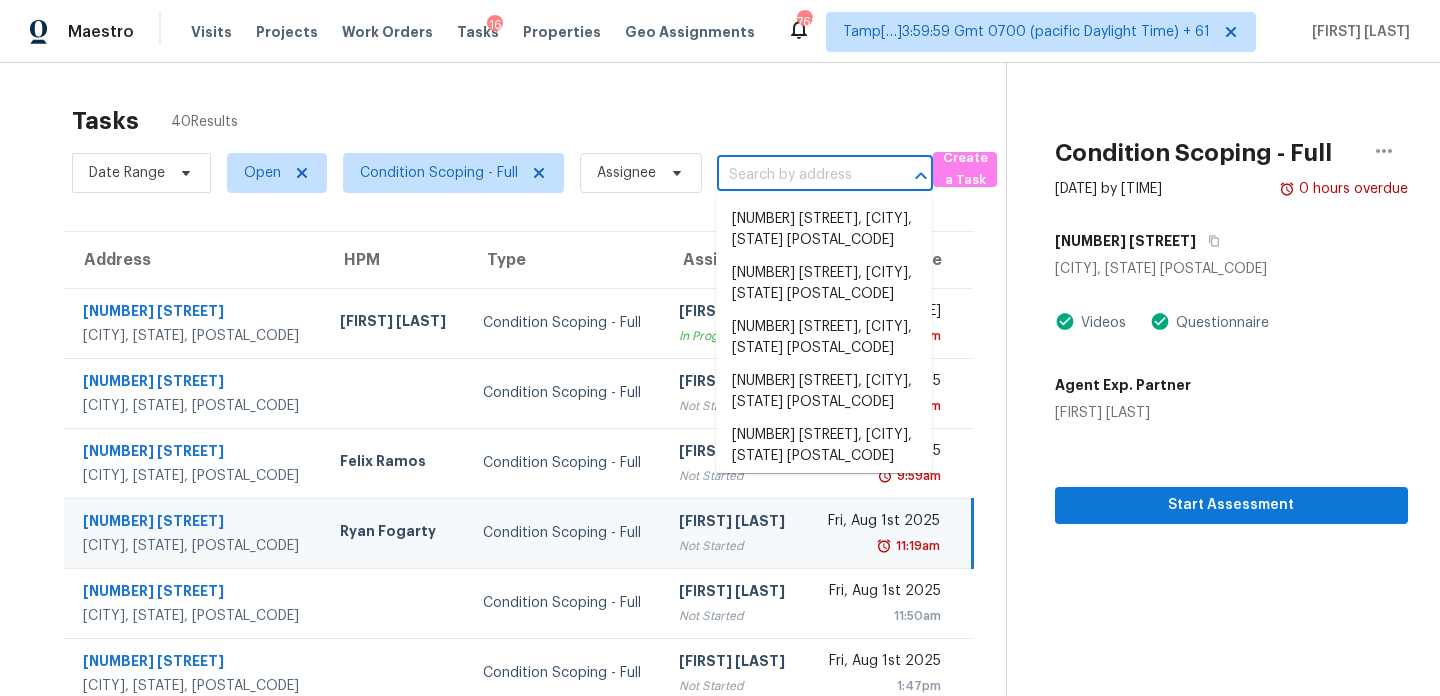 paste on "1615 Jefferson Dr, Mount Dora, FL 32757" 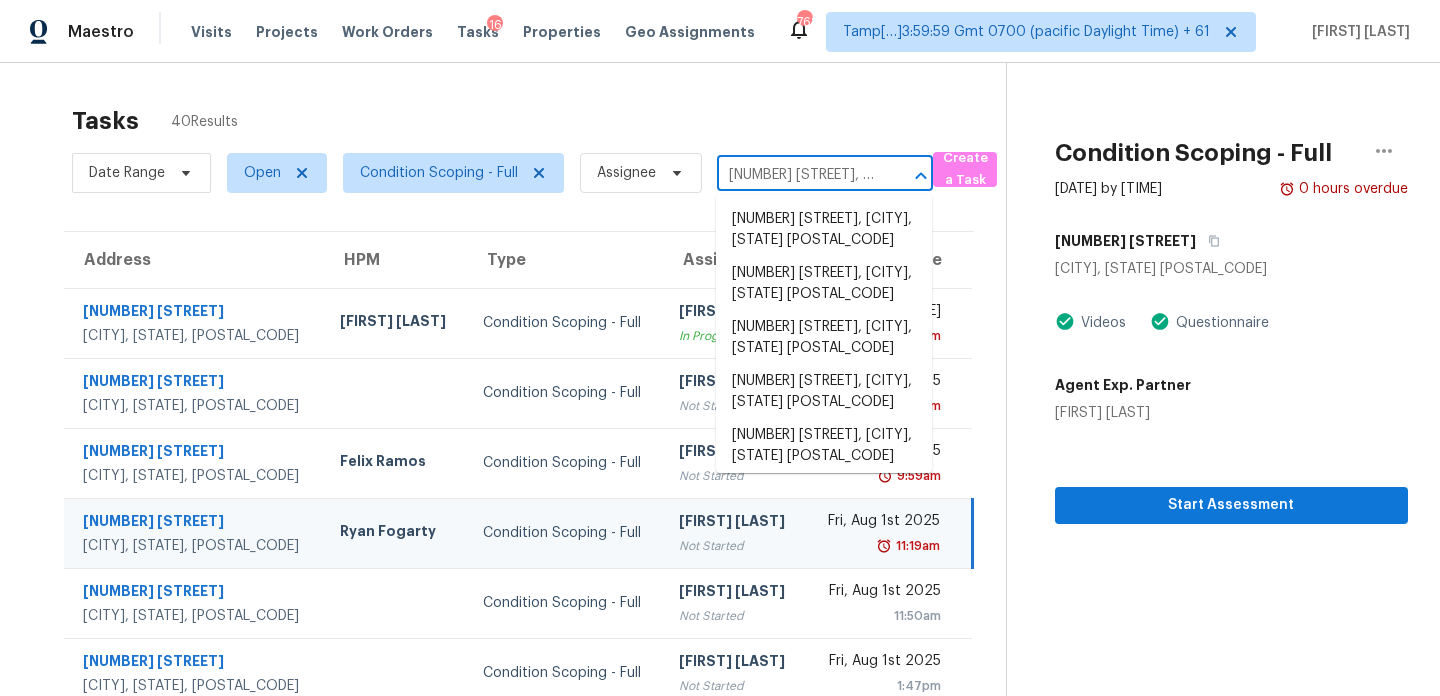 scroll, scrollTop: 0, scrollLeft: 110, axis: horizontal 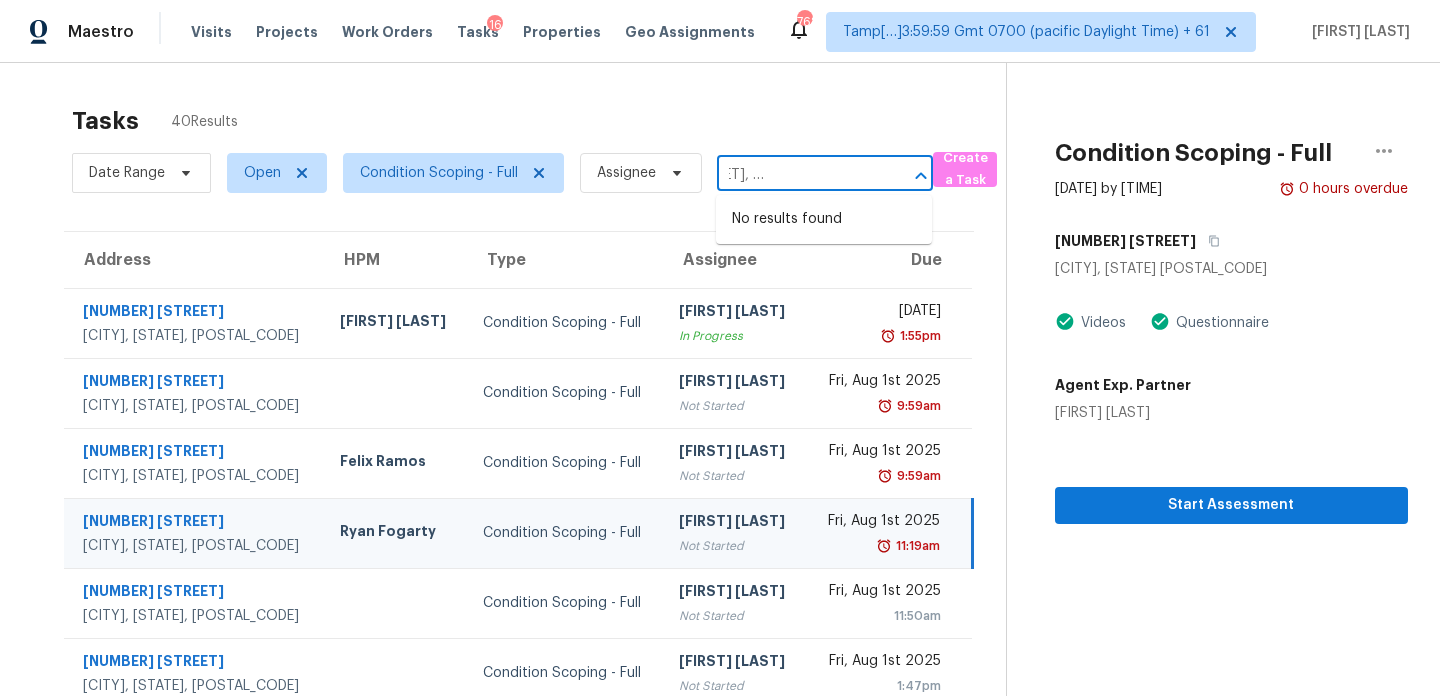 type on "1615 Jefferson Dr, Mount Dora, FL 32757" 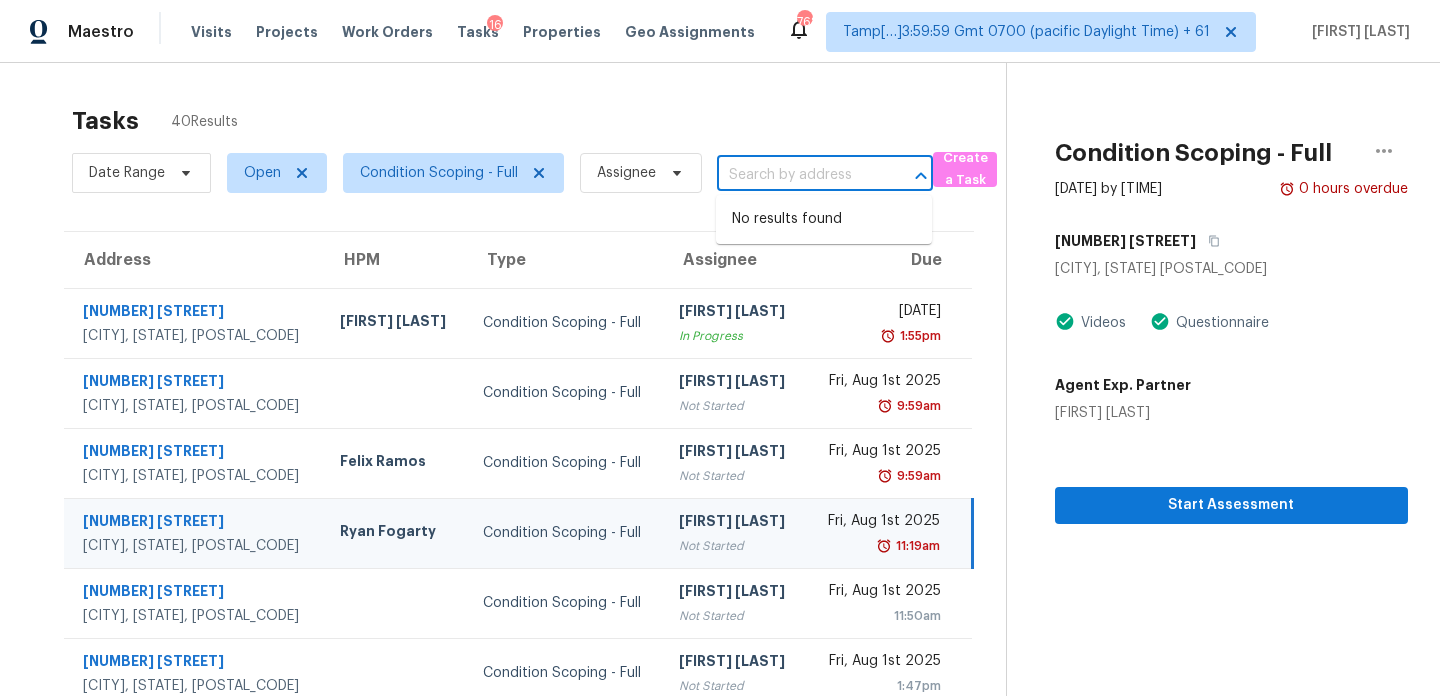 scroll, scrollTop: 0, scrollLeft: 0, axis: both 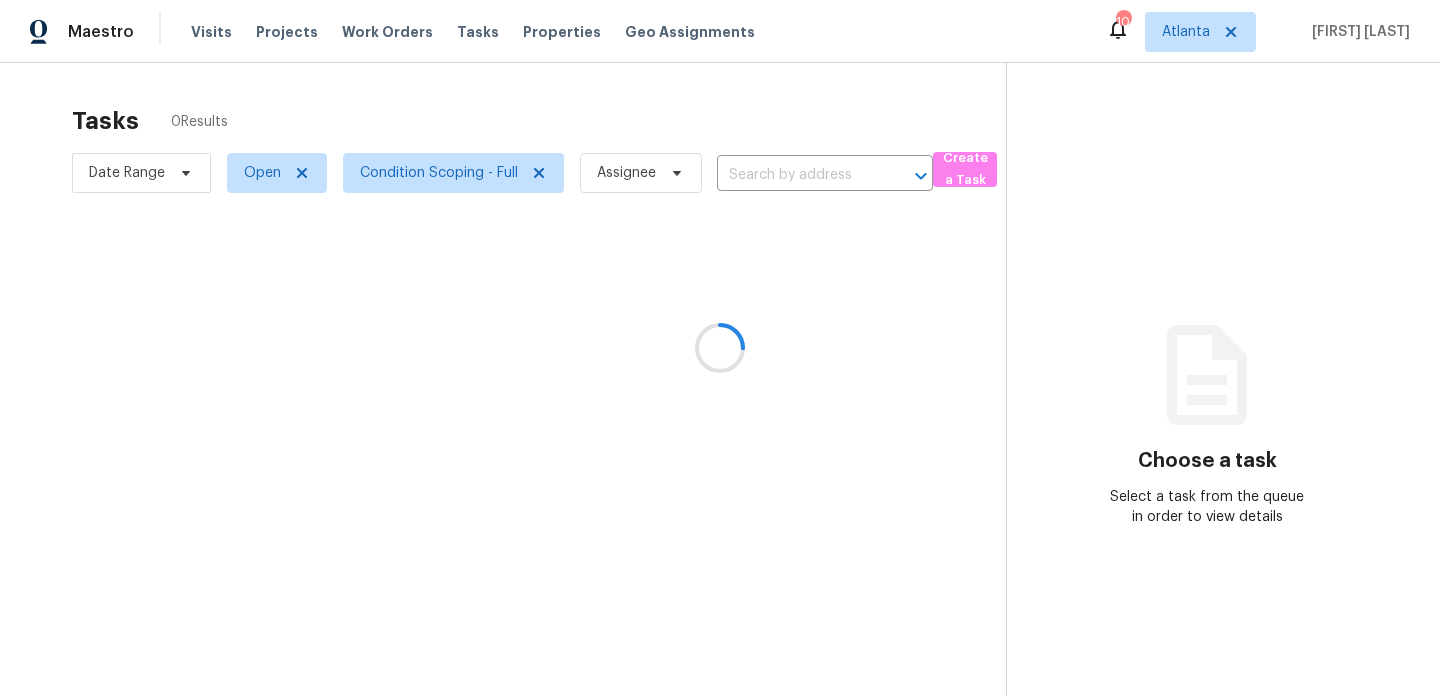 click at bounding box center [720, 348] 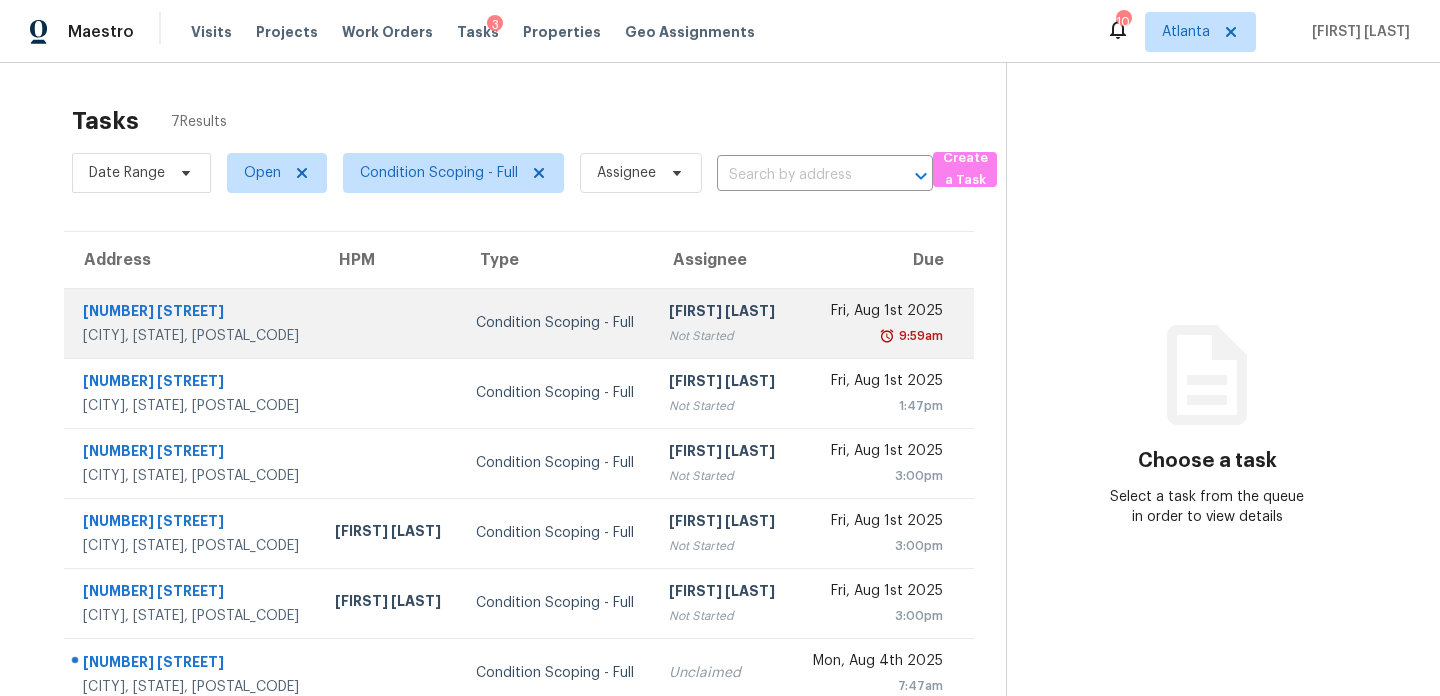 click on "[FIRST] [LAST] Not Started" at bounding box center (723, 323) 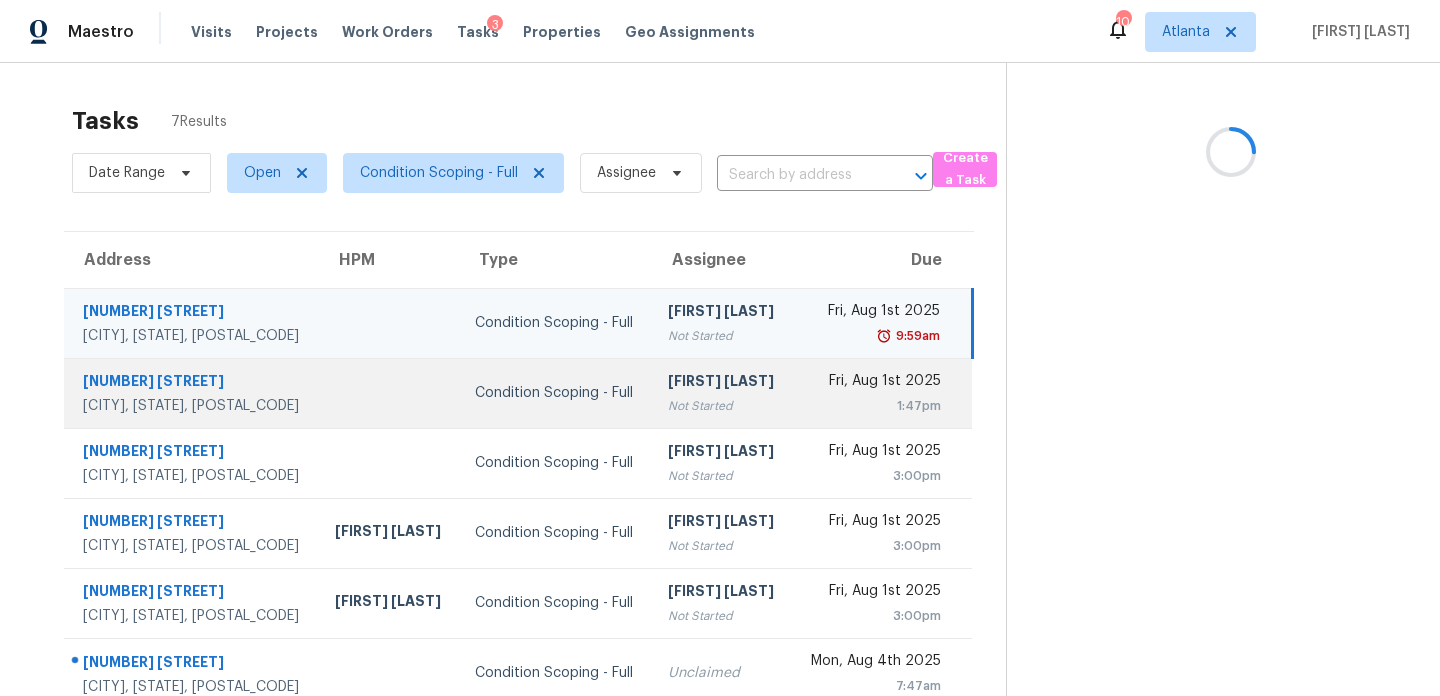click on "Not Started" at bounding box center (722, 406) 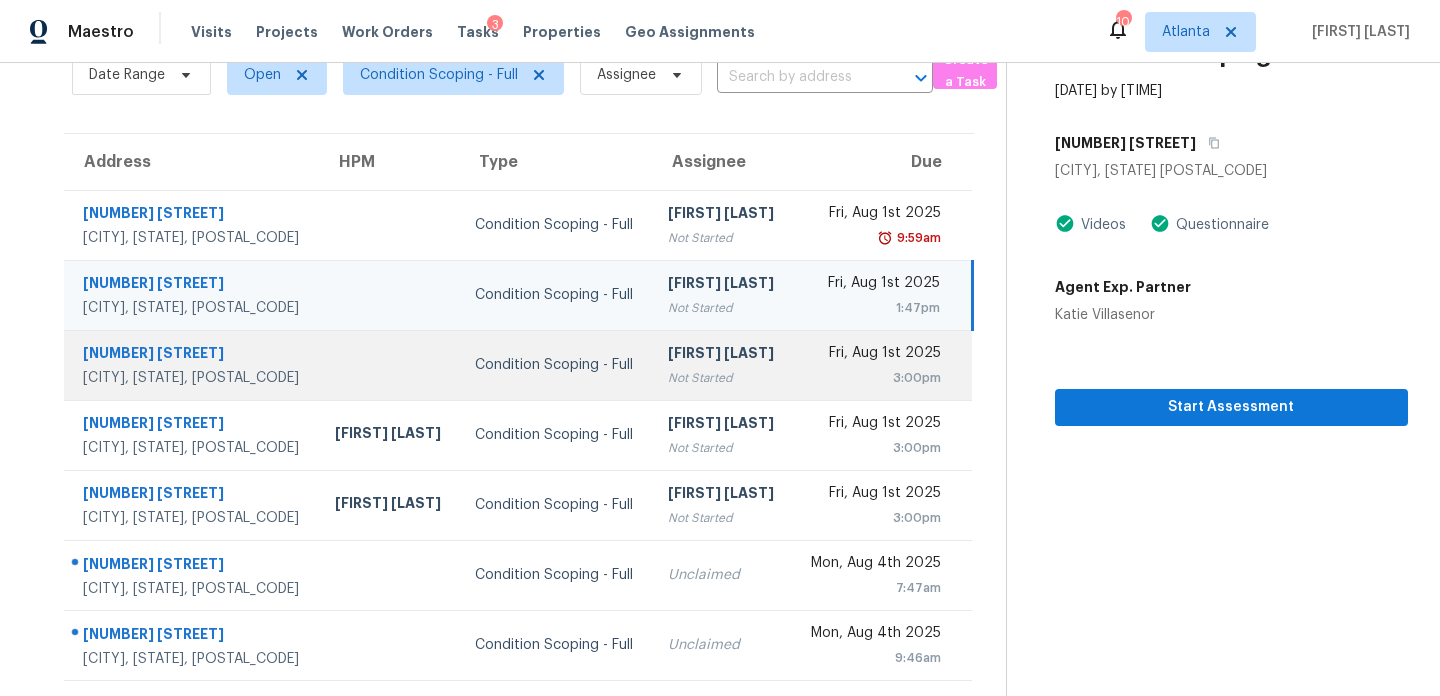 scroll, scrollTop: 0, scrollLeft: 0, axis: both 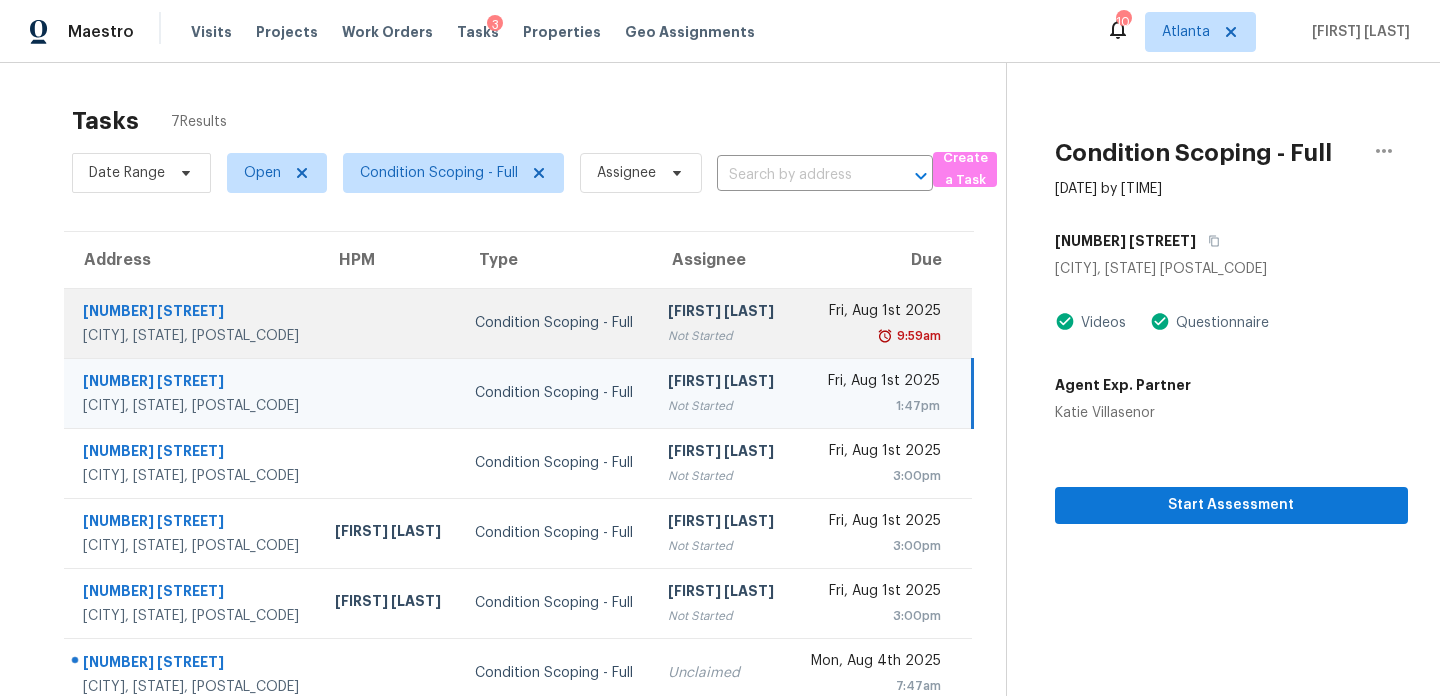 click on "9:59am" at bounding box center (874, 336) 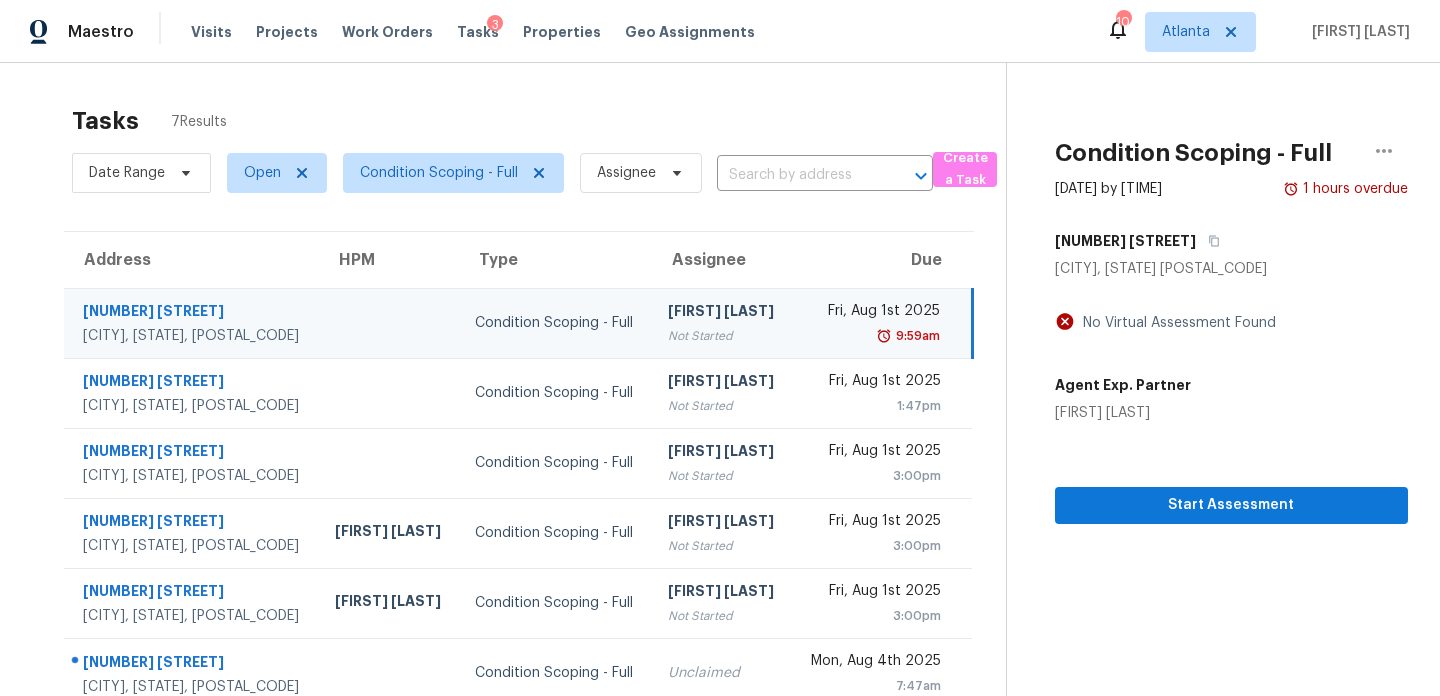 click on "Condition Scoping - Full" at bounding box center (555, 323) 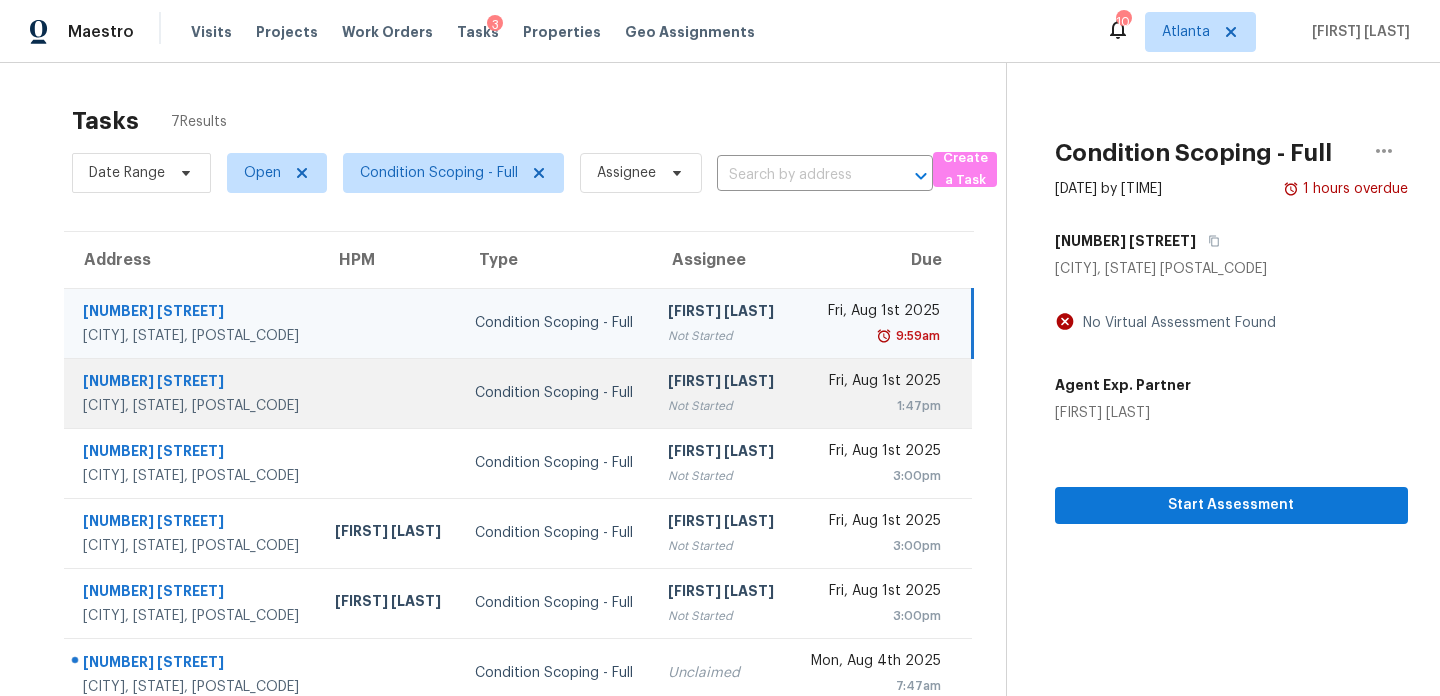 click on "Condition Scoping - Full" at bounding box center (555, 393) 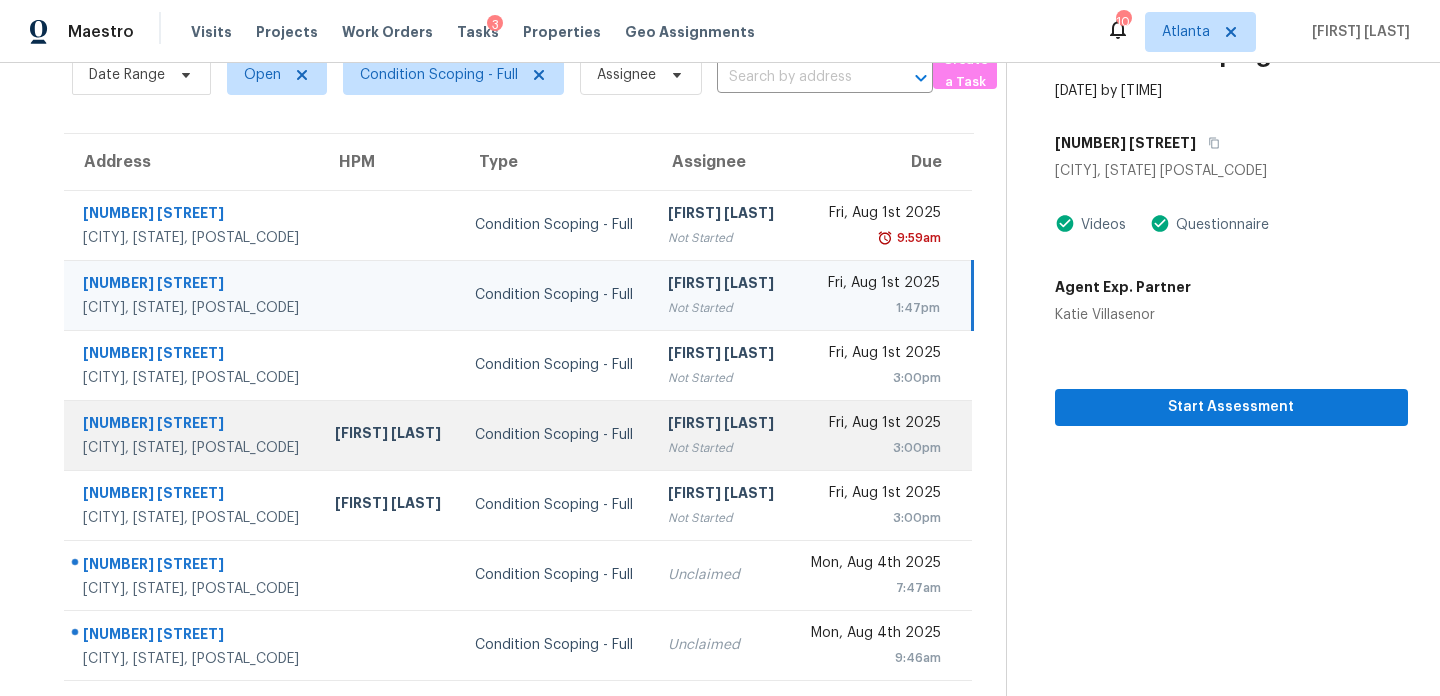 scroll, scrollTop: 0, scrollLeft: 0, axis: both 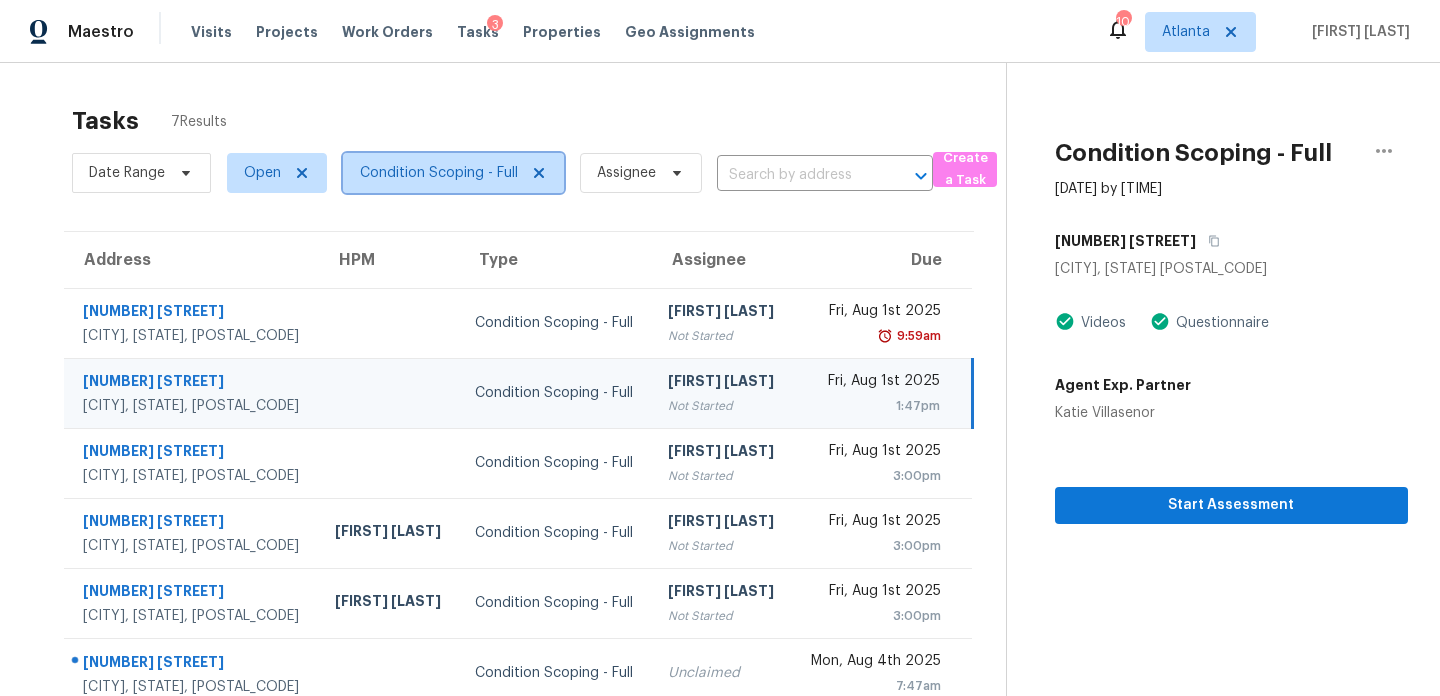click on "Condition Scoping - Full" at bounding box center (439, 173) 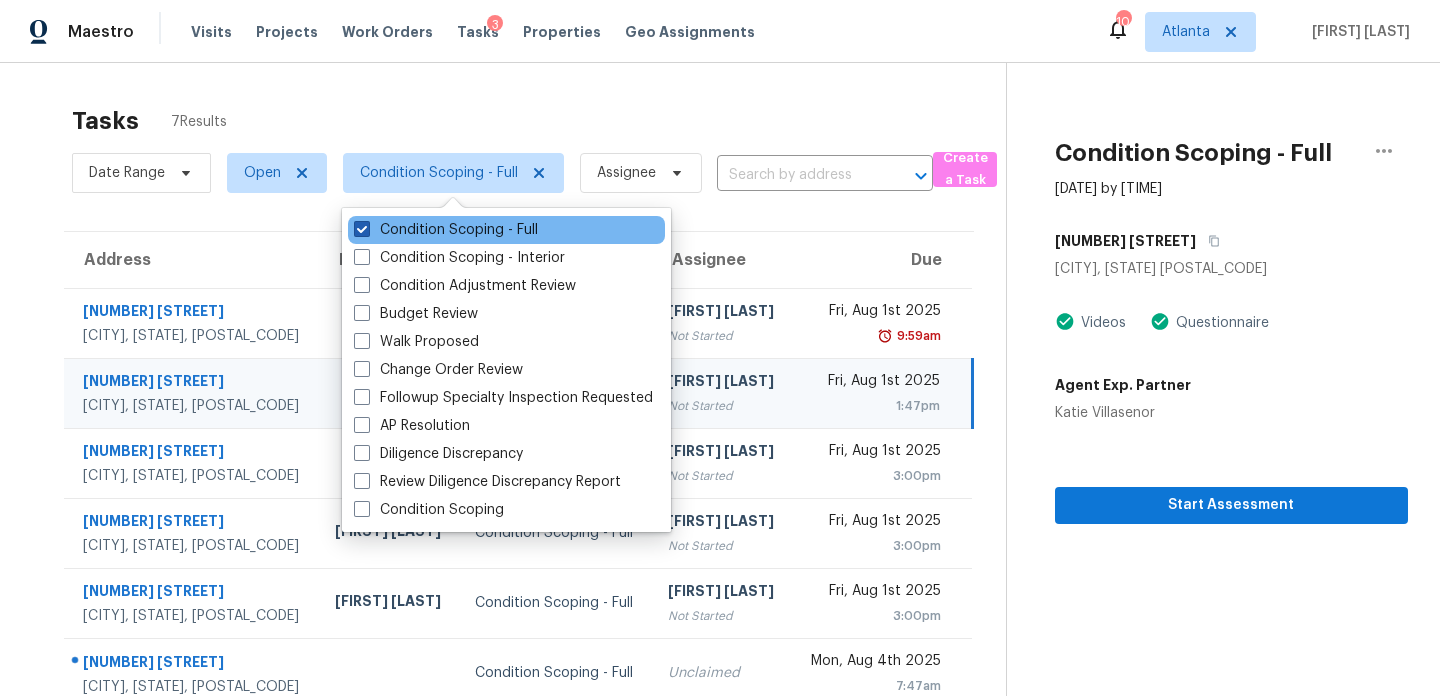 click on "Condition Scoping - Full" at bounding box center [446, 230] 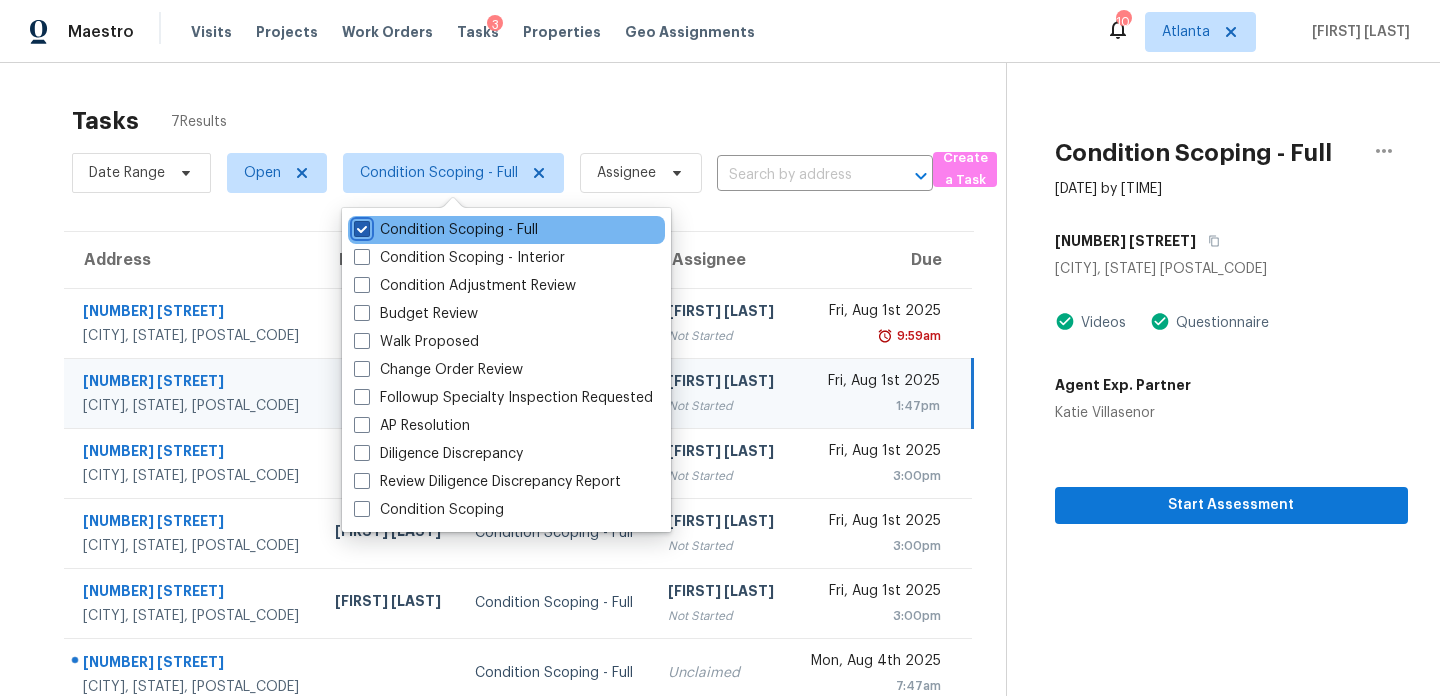 click on "Condition Scoping - Full" at bounding box center [360, 226] 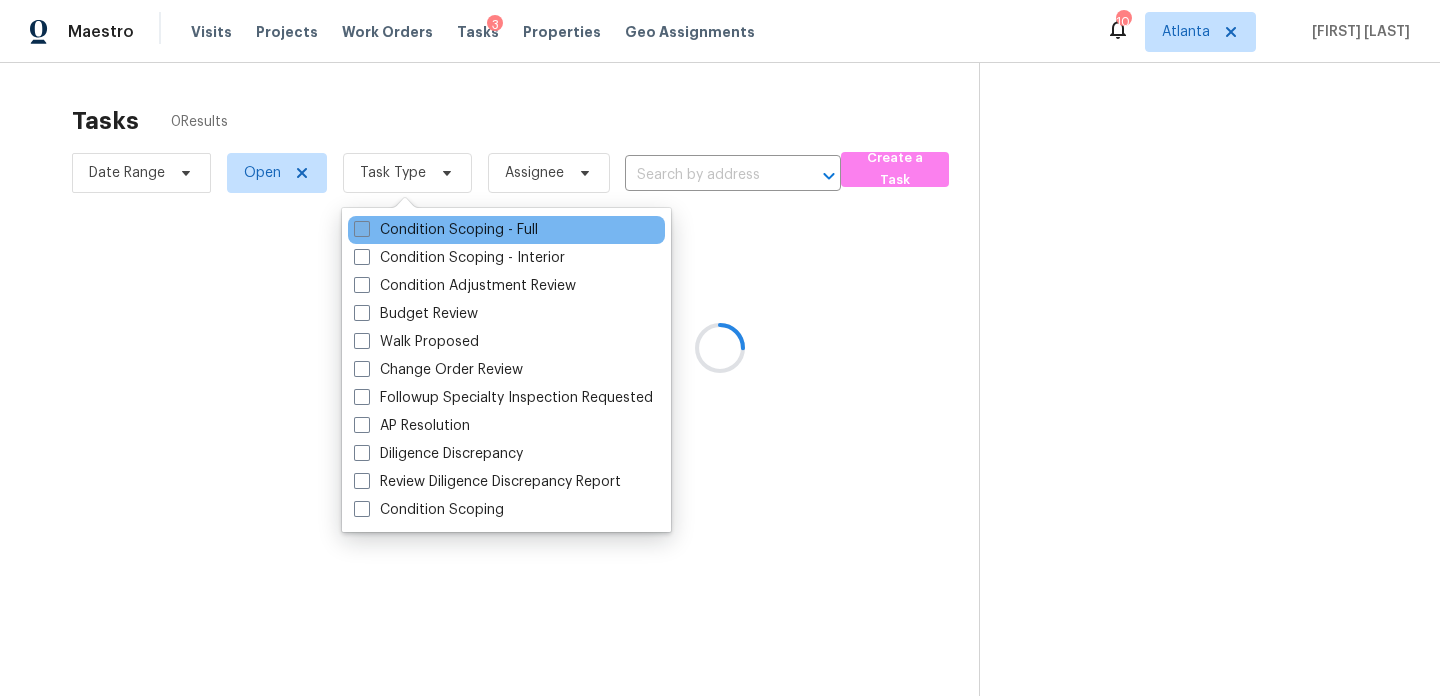 click on "Condition Scoping - Full" at bounding box center (446, 230) 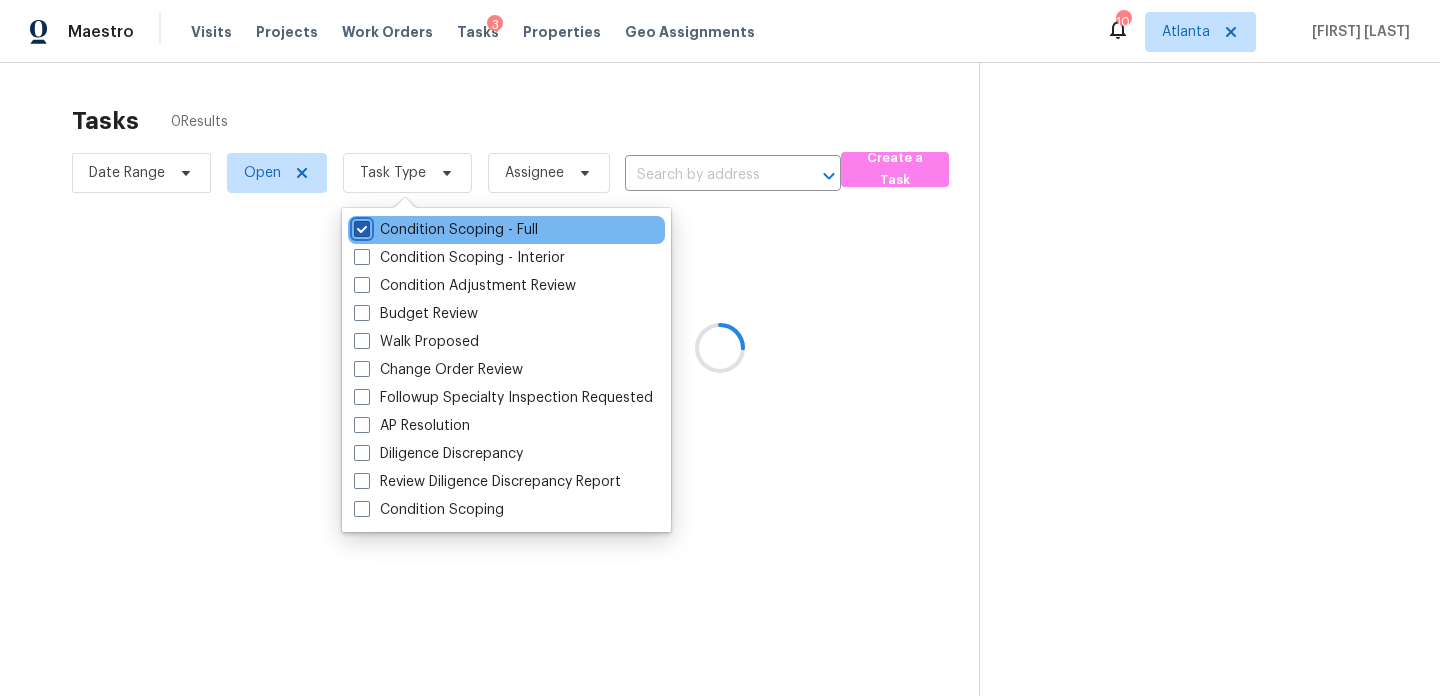 checkbox on "true" 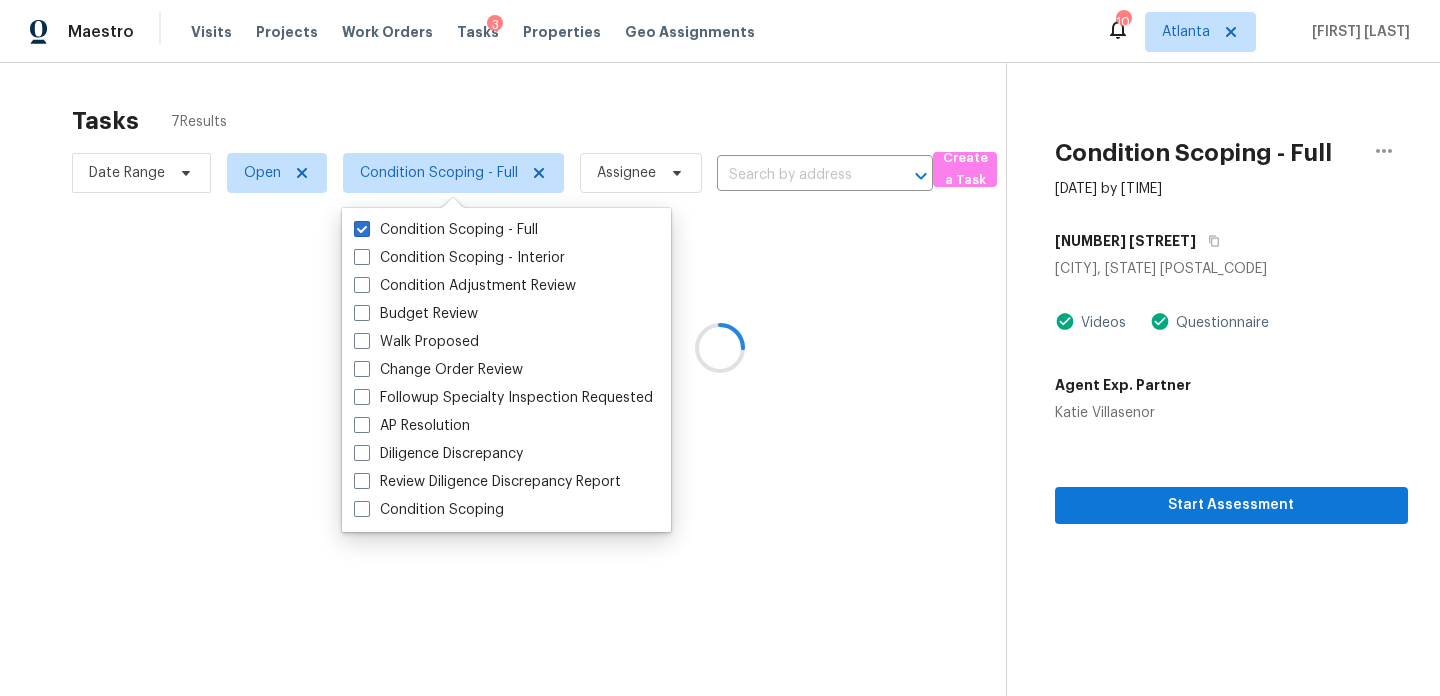 click at bounding box center [720, 348] 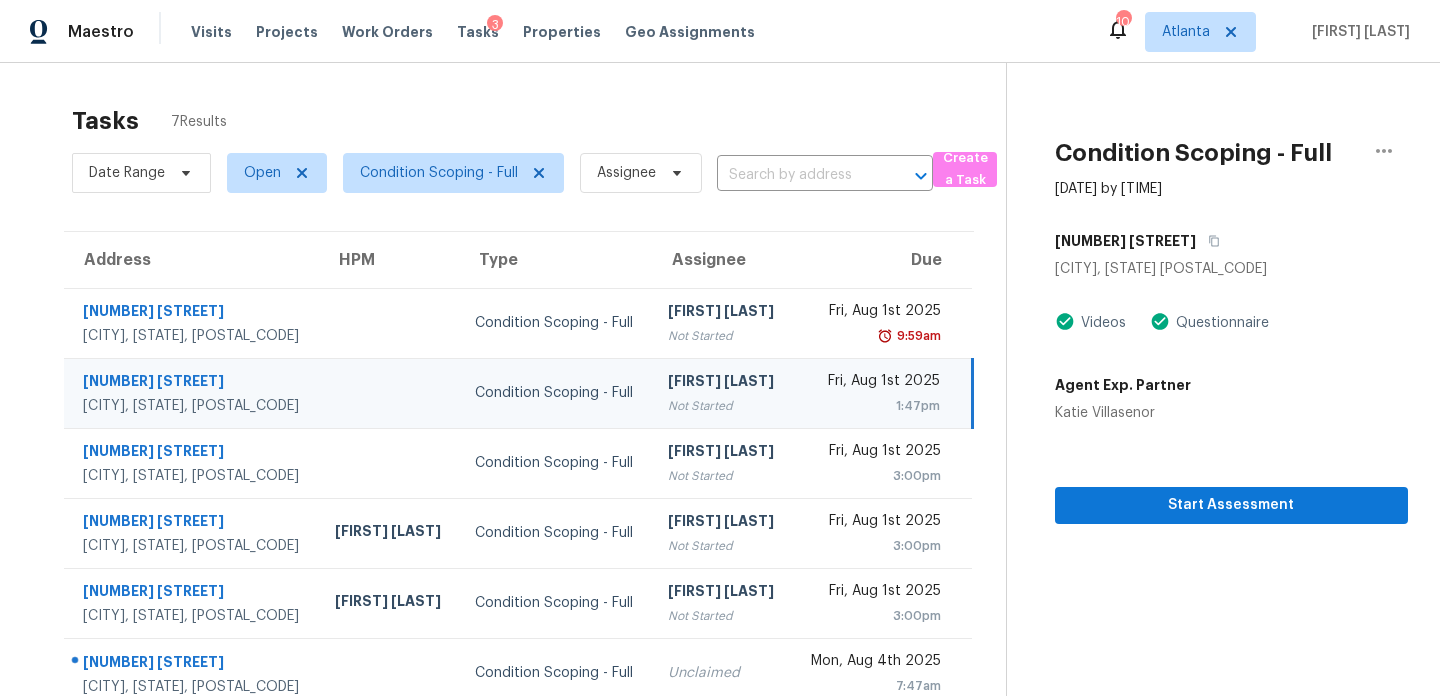 click on "Assignee" at bounding box center [722, 260] 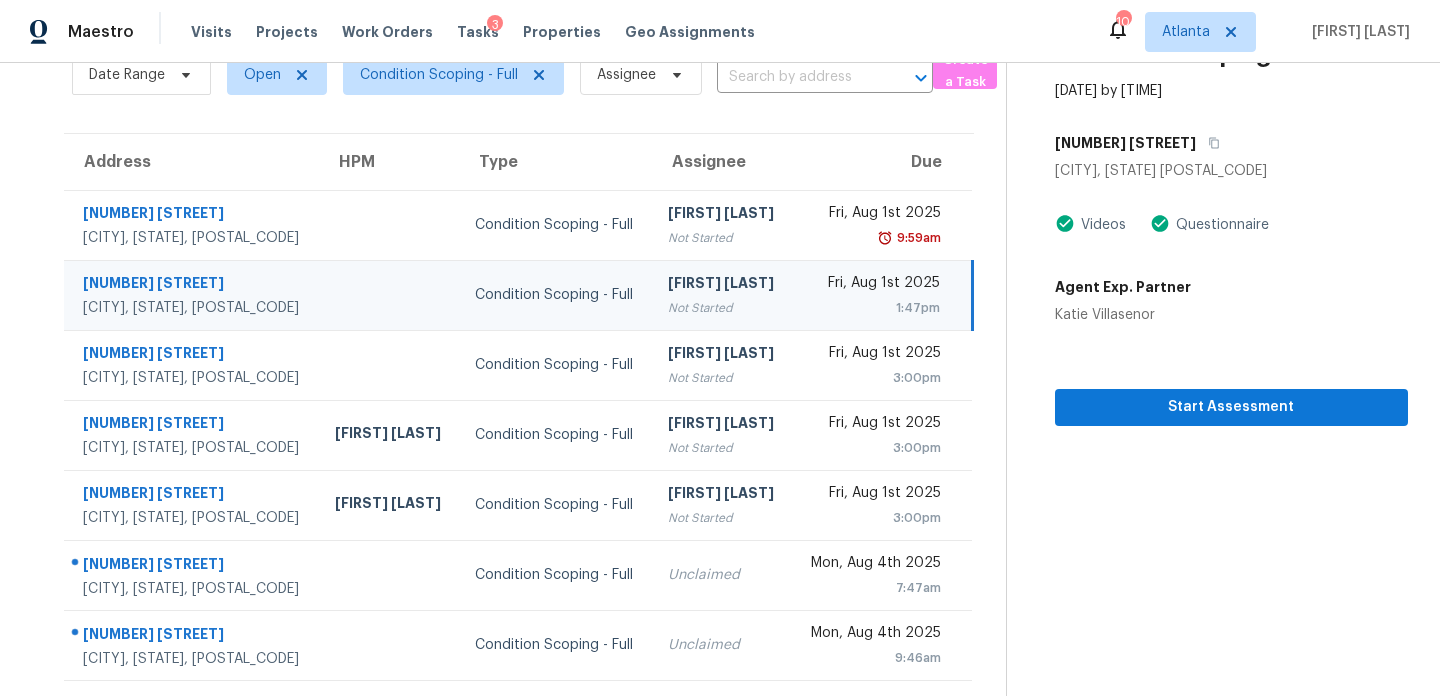 scroll, scrollTop: 0, scrollLeft: 0, axis: both 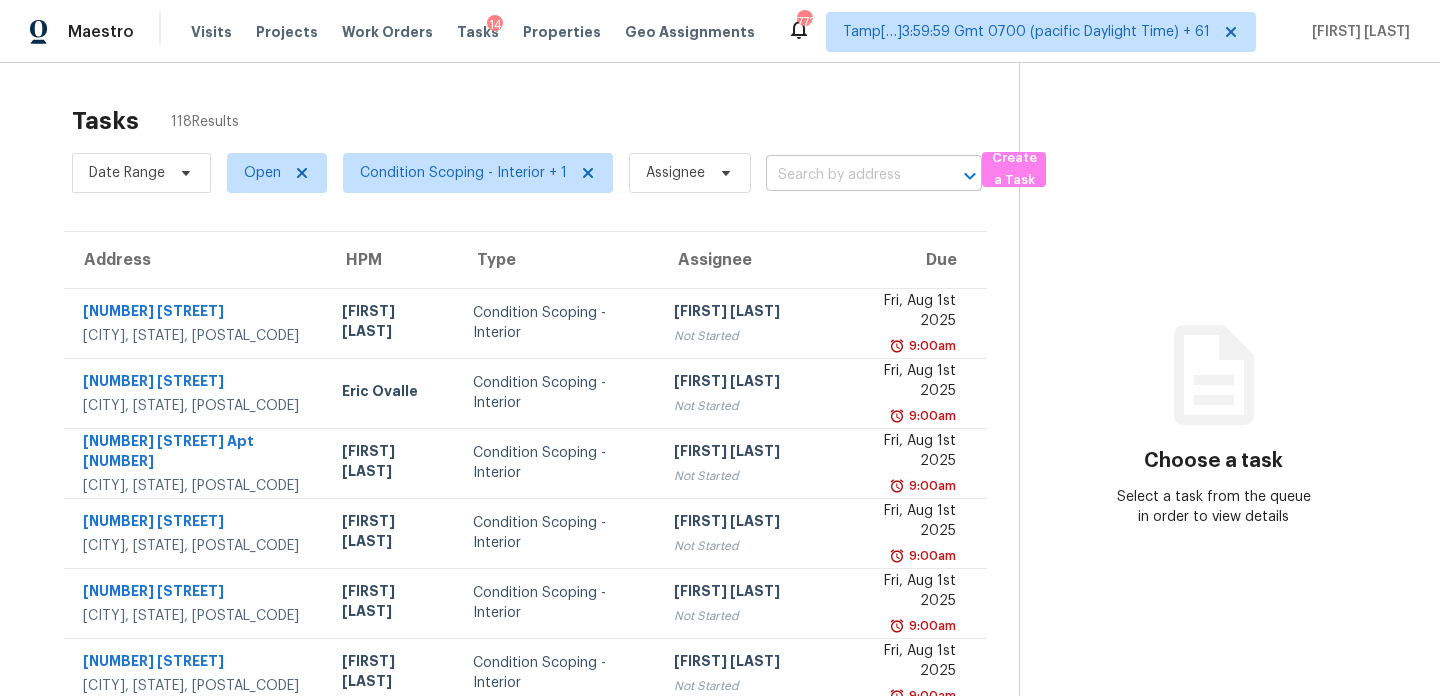 click at bounding box center (846, 175) 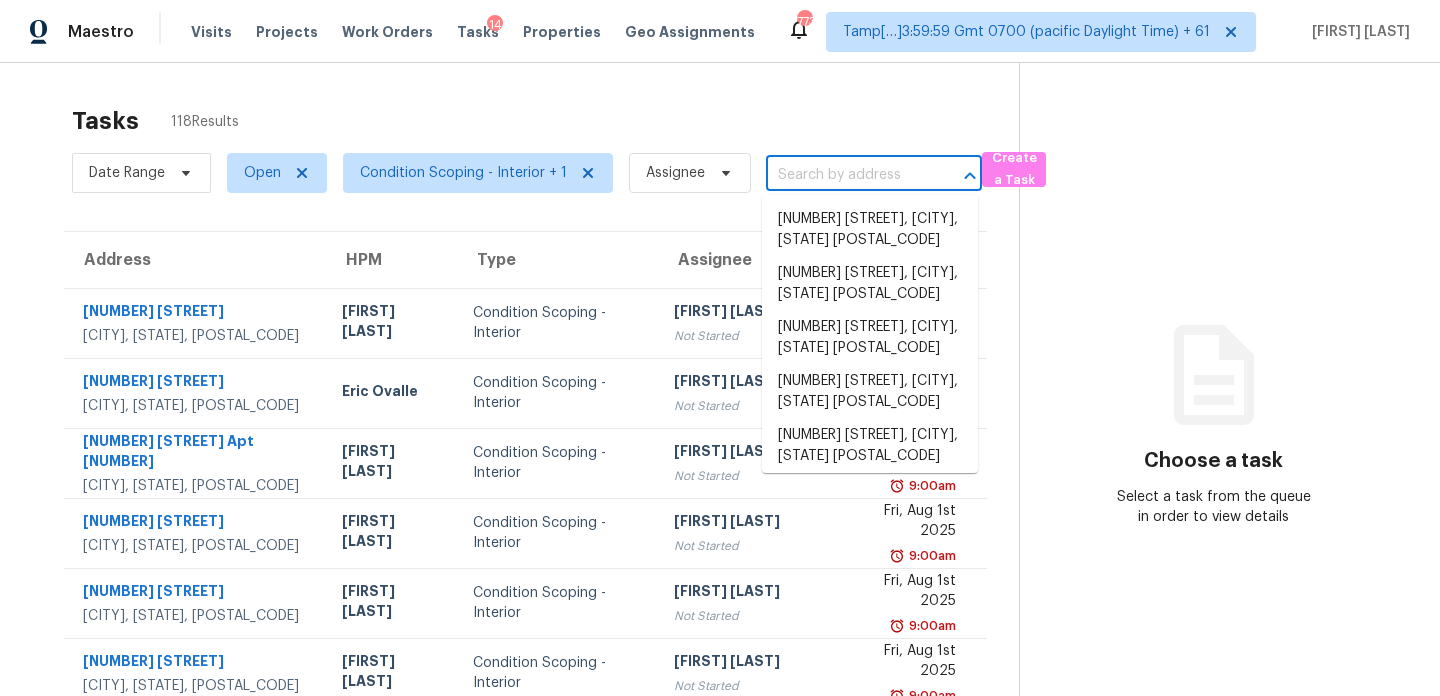 paste on "864 Sweet Briar Ln SE, Conyers, GA 30094" 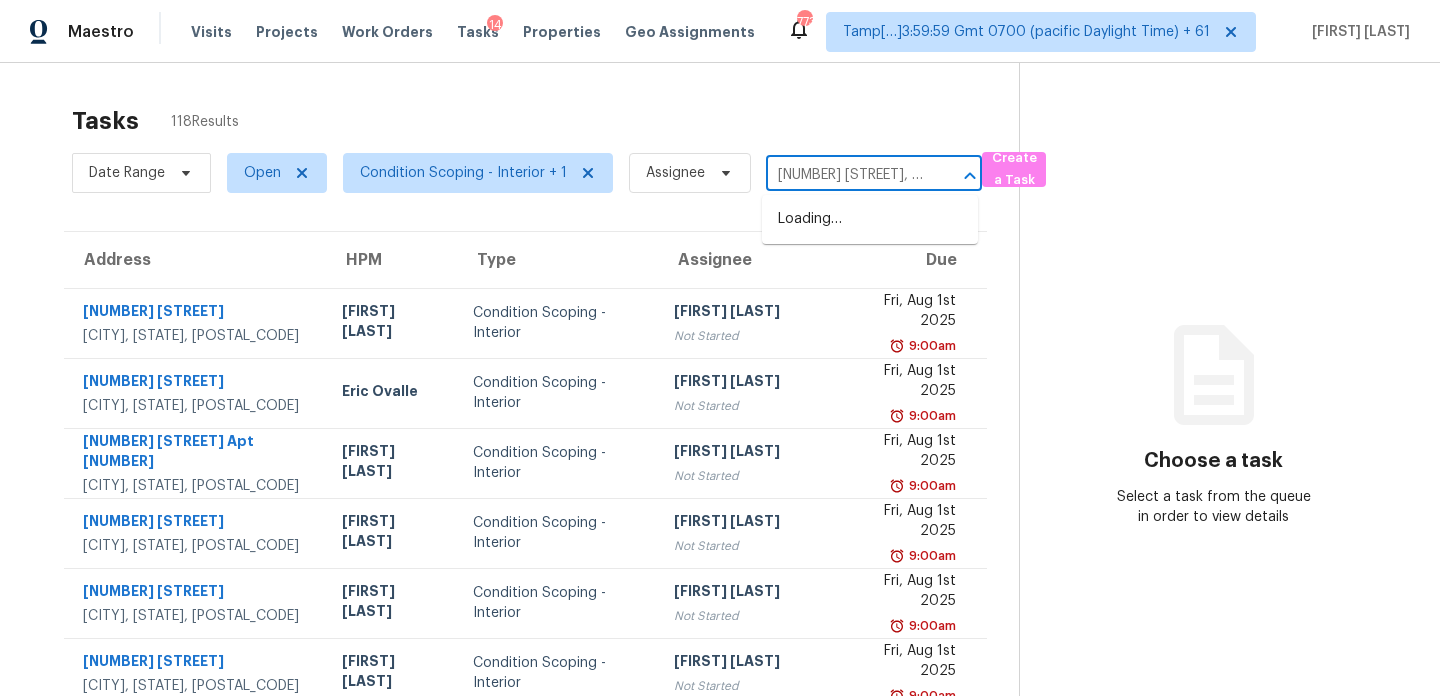 scroll, scrollTop: 0, scrollLeft: 133, axis: horizontal 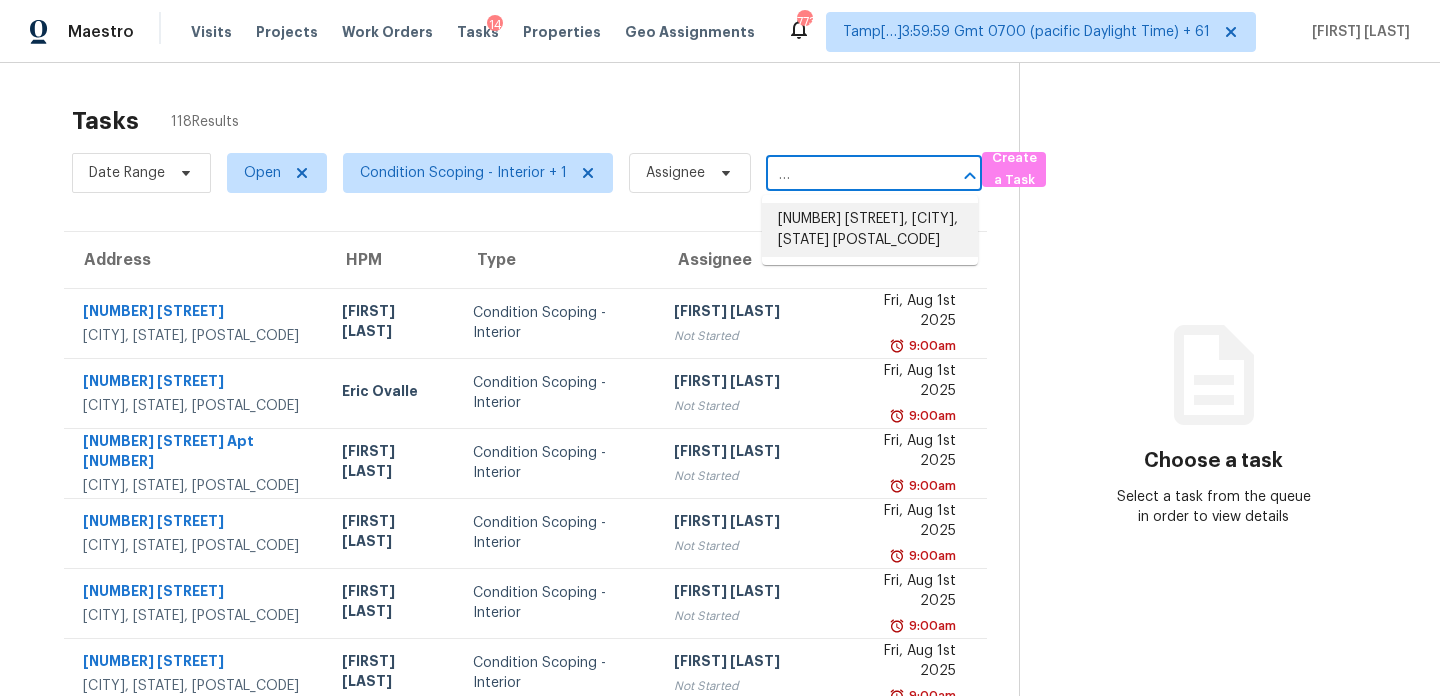 click on "864 Sweet Briar Ln SE, Conyers, GA 30094" at bounding box center (870, 230) 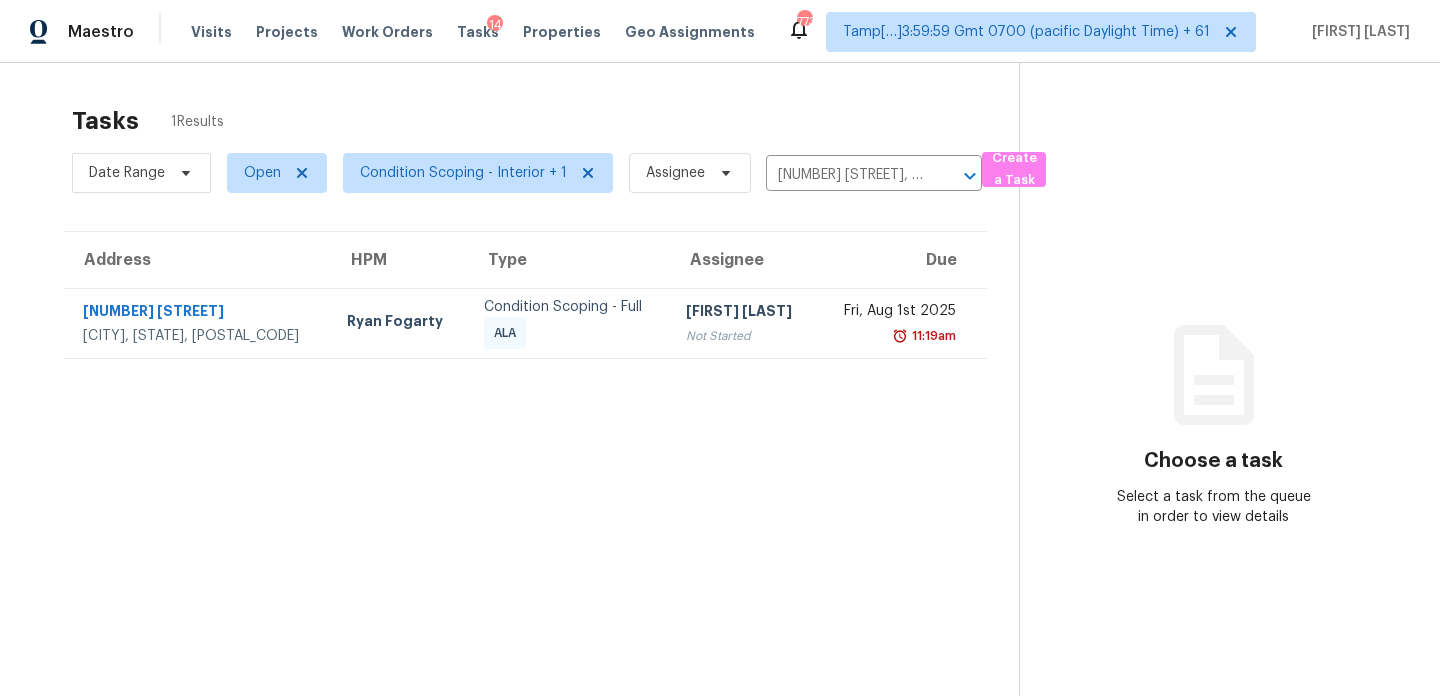 click on "11:19am" at bounding box center (894, 336) 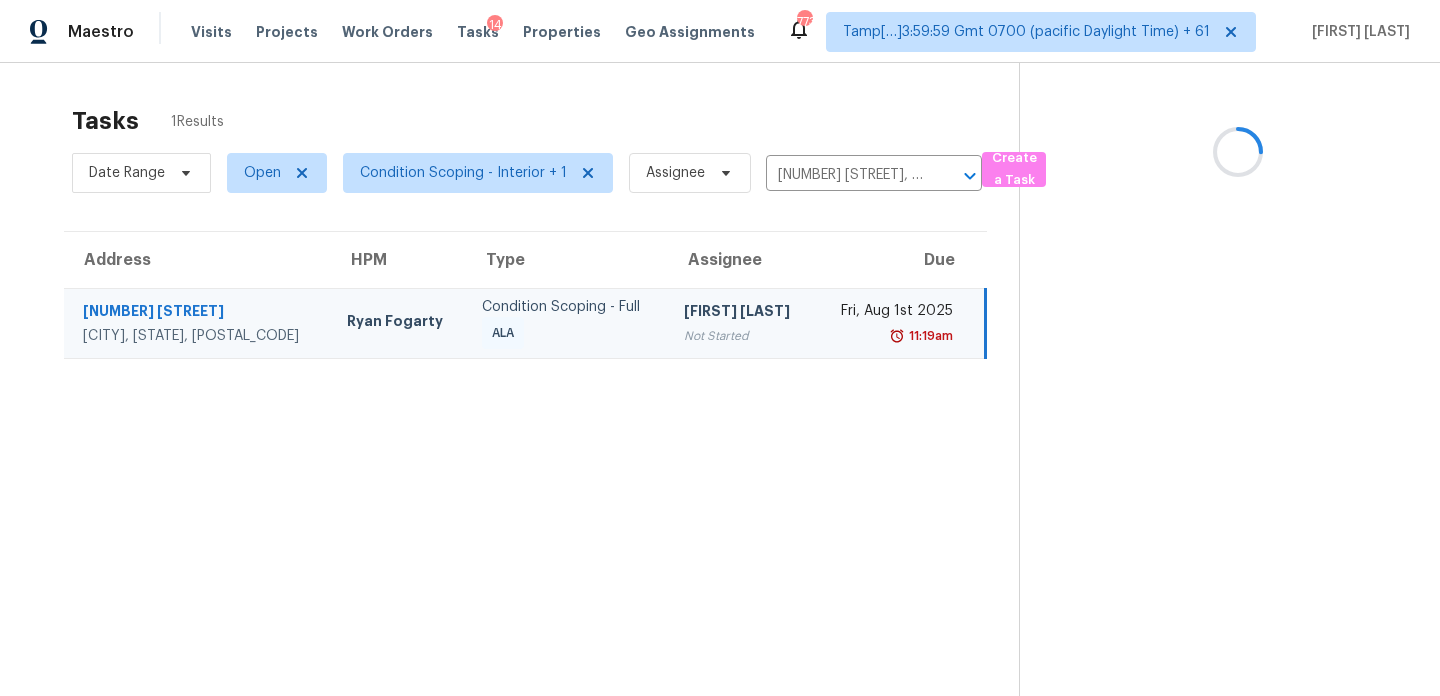 click on "11:19am" at bounding box center [892, 336] 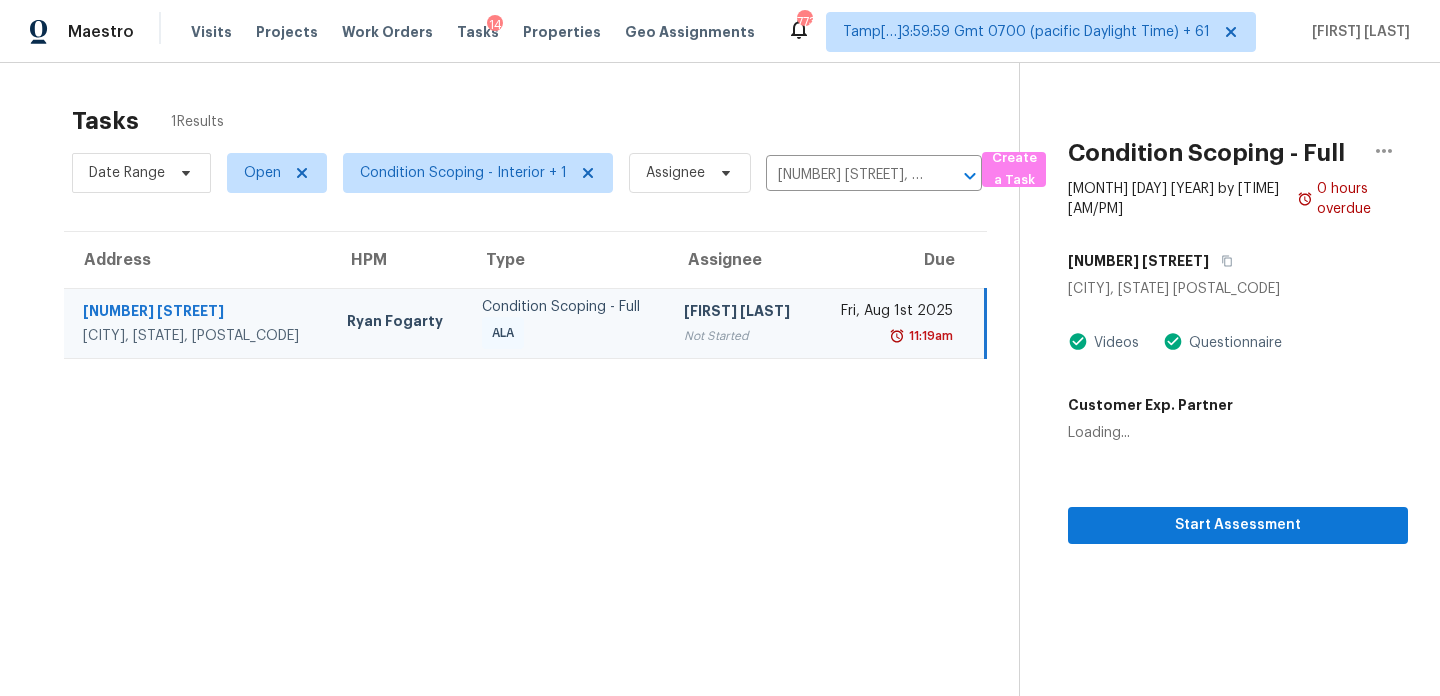 click on "11:19am" at bounding box center [892, 336] 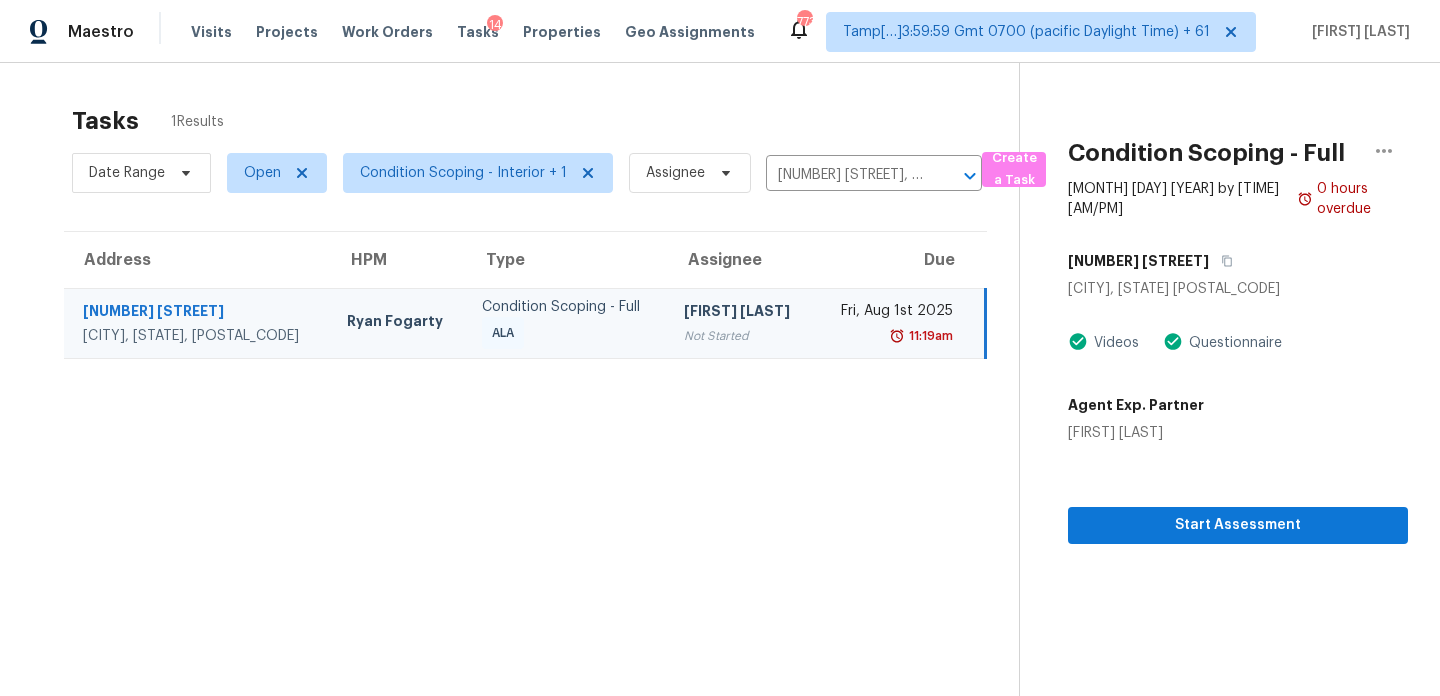 click on "11:19am" at bounding box center [892, 336] 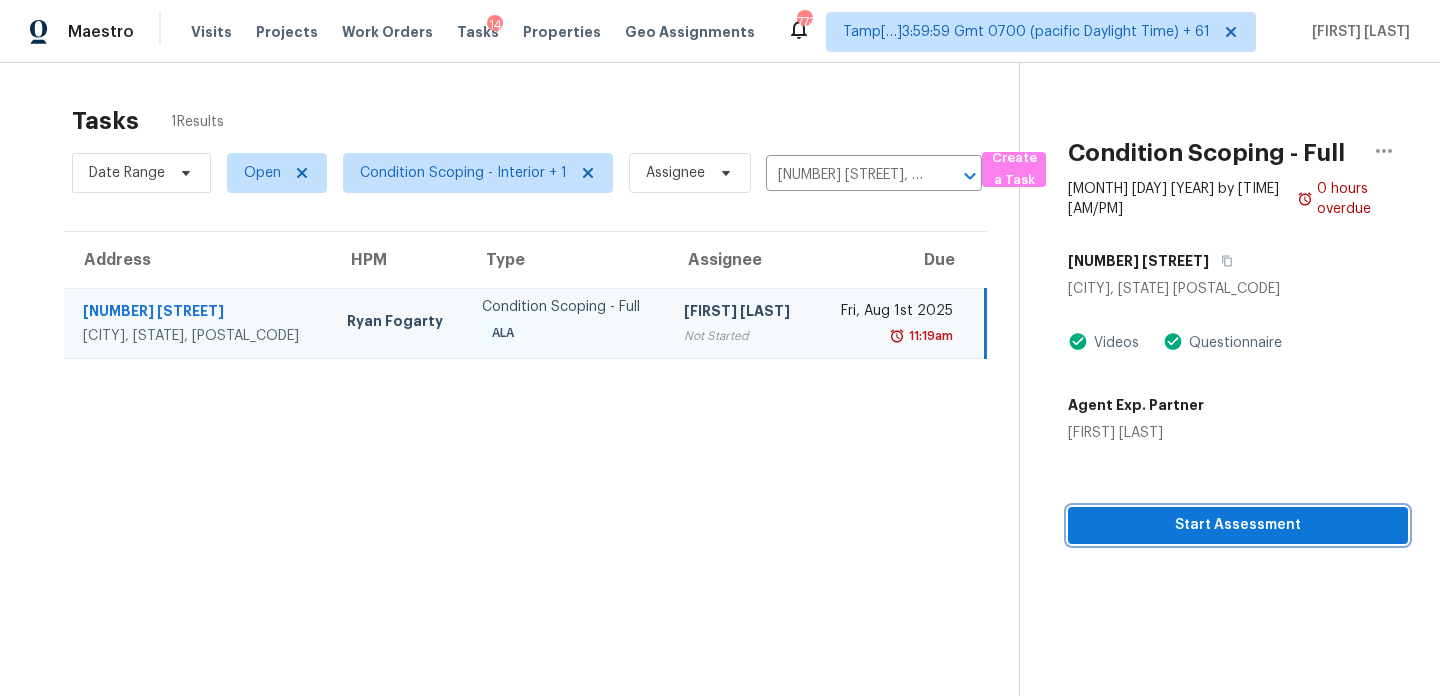 click on "Start Assessment" at bounding box center [1238, 525] 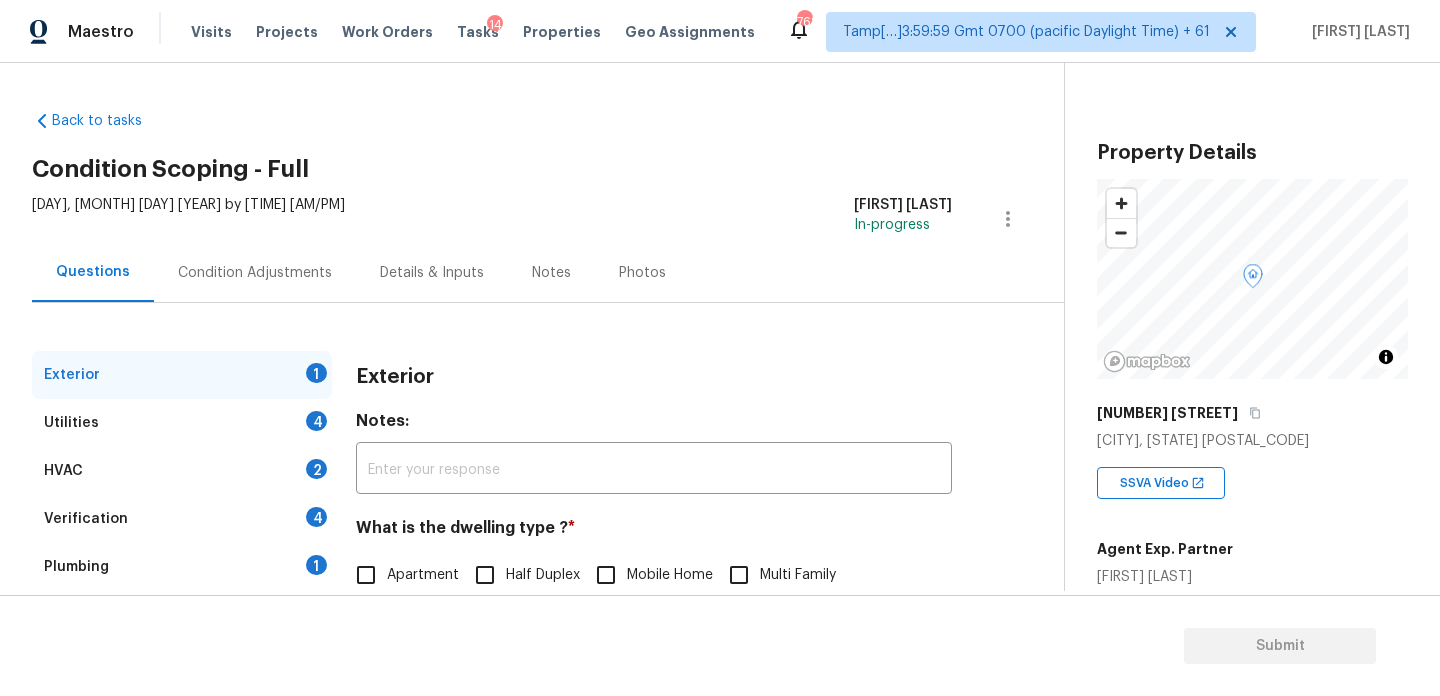 click on "Condition Adjustments" at bounding box center (255, 273) 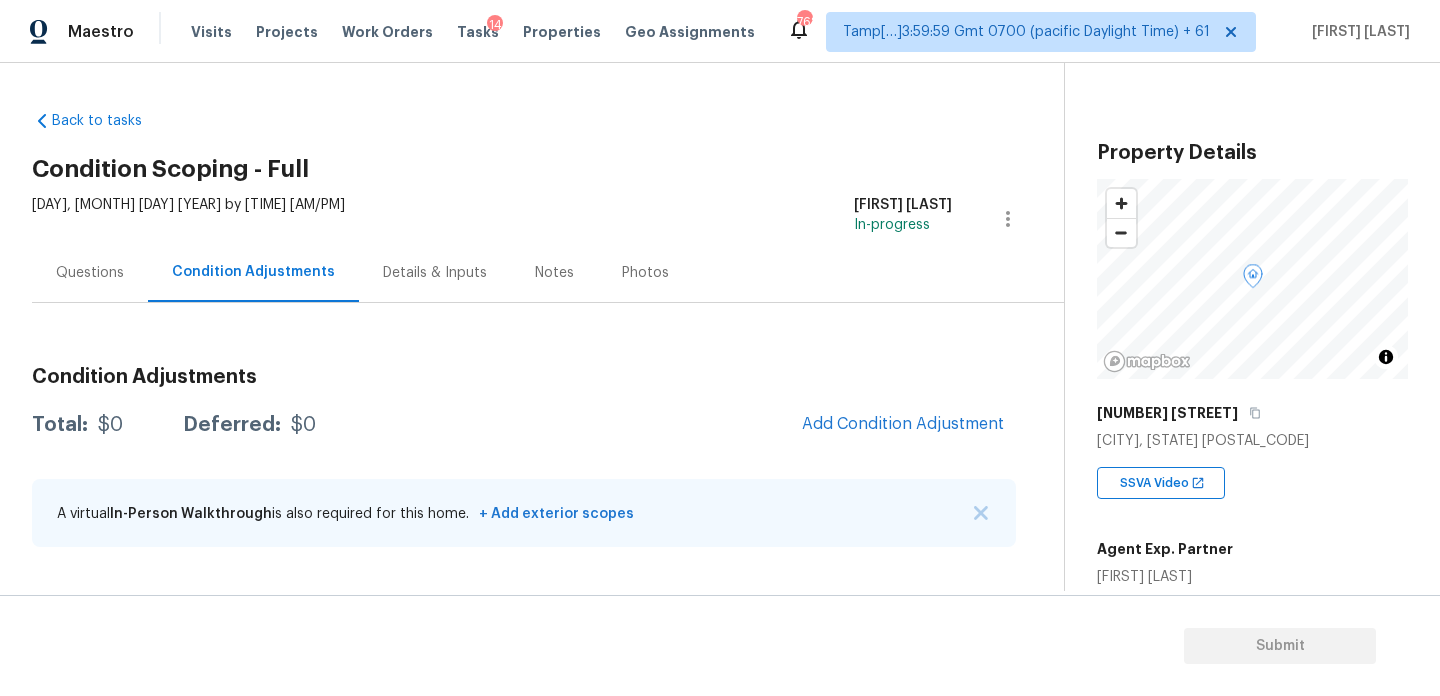 click on "Questions" at bounding box center (90, 273) 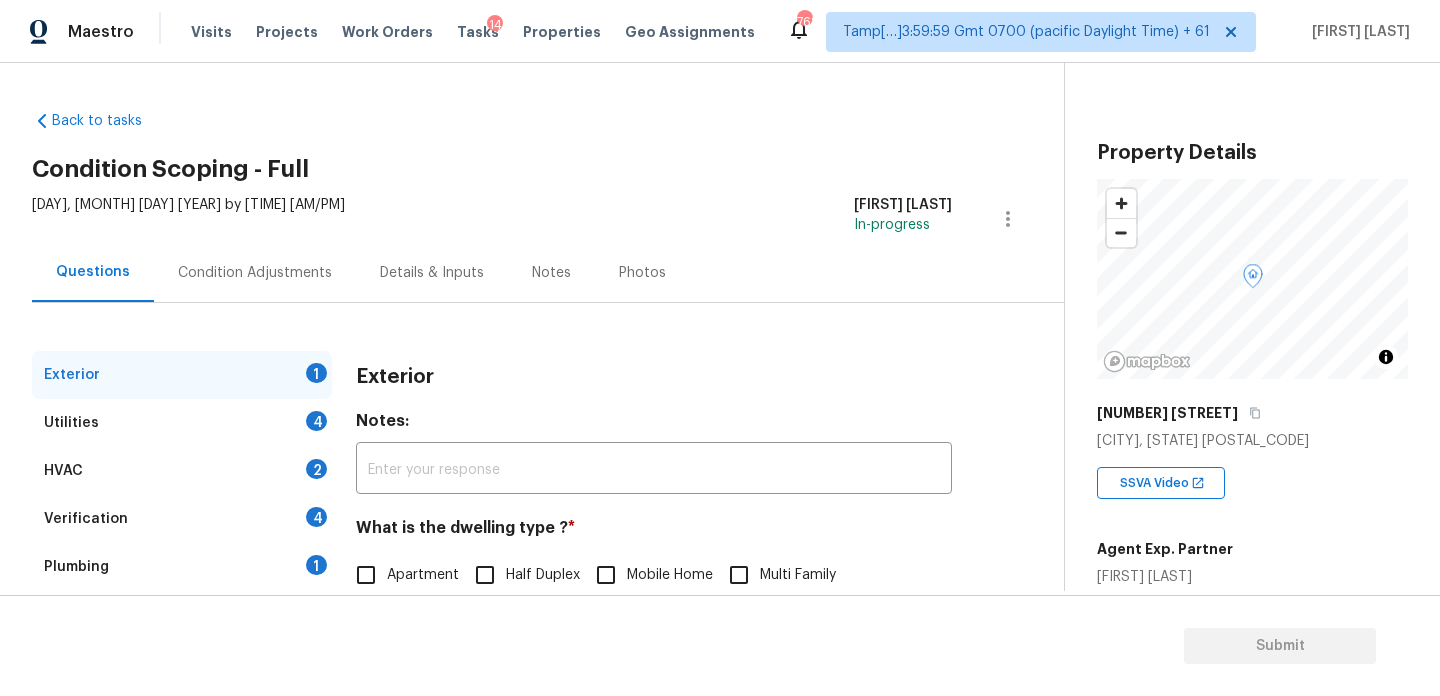 scroll, scrollTop: 267, scrollLeft: 0, axis: vertical 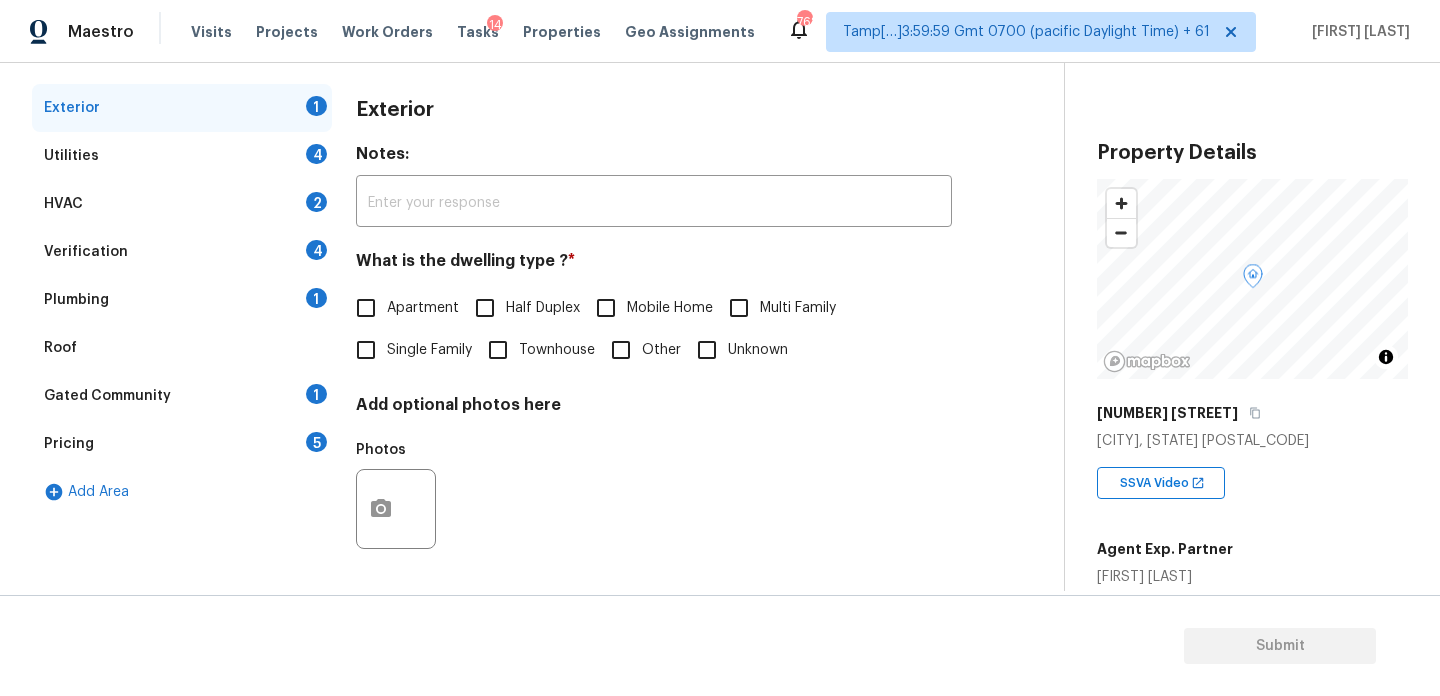 click on "Pricing 5" at bounding box center [182, 444] 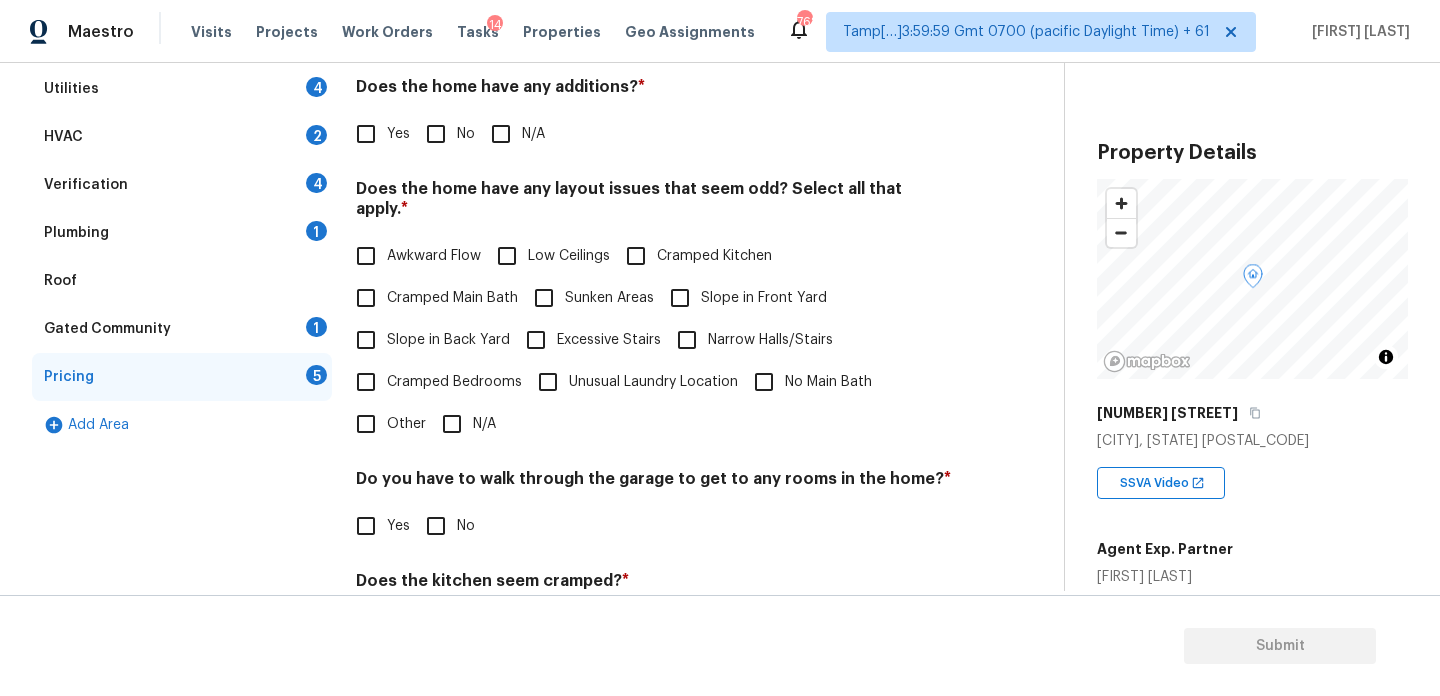 scroll, scrollTop: 337, scrollLeft: 0, axis: vertical 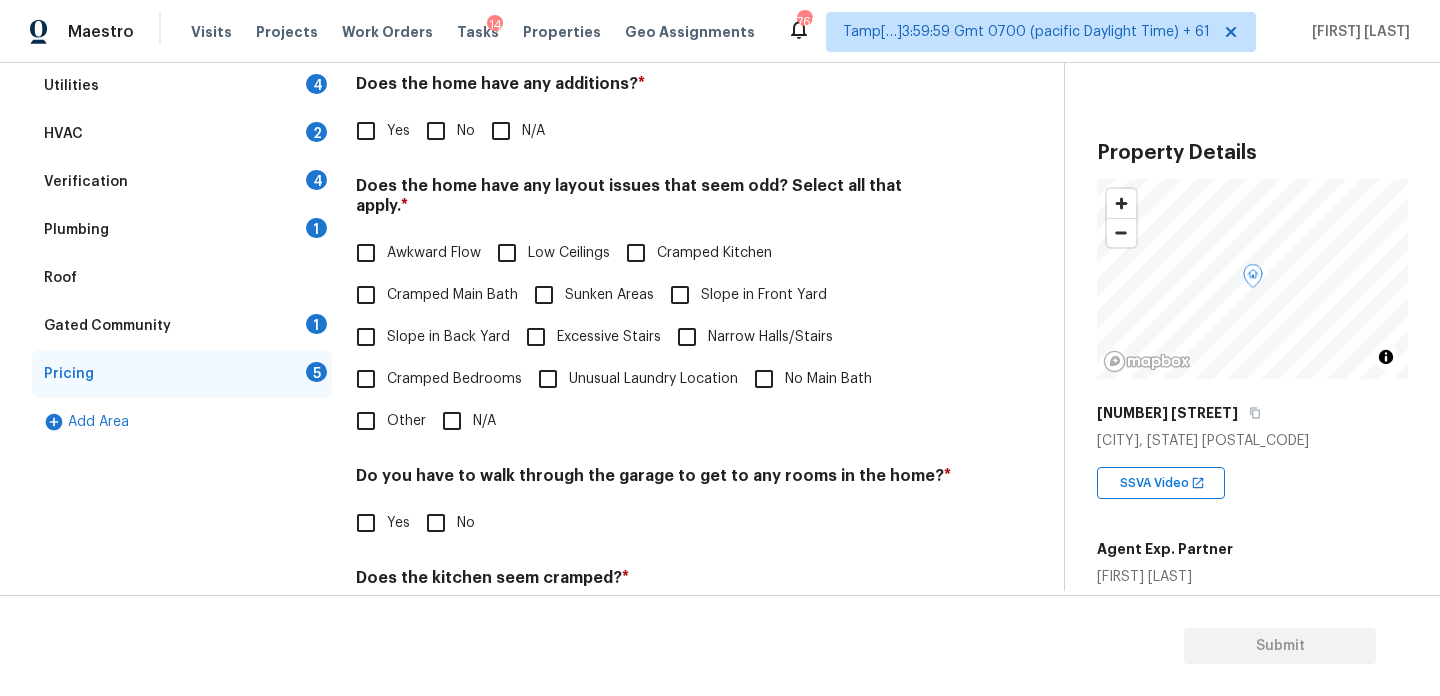 click on "Slope in Front Yard" at bounding box center (764, 295) 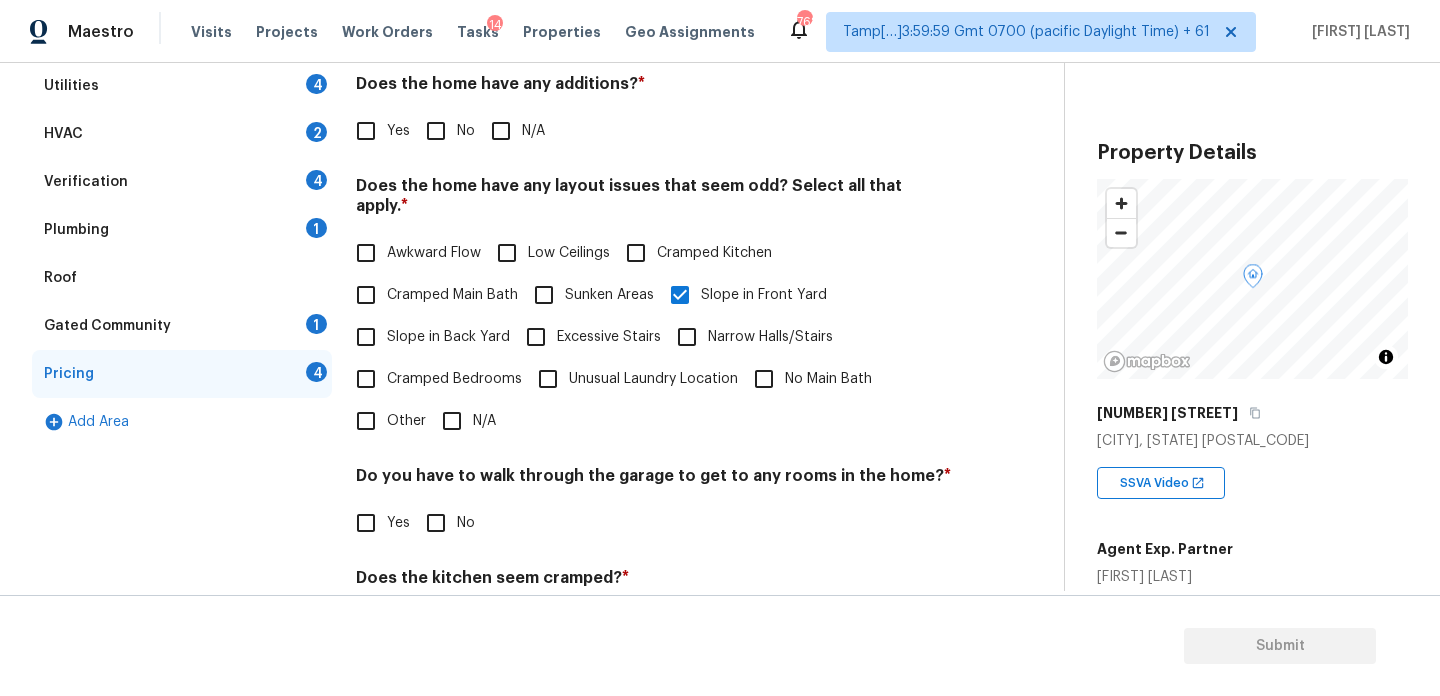 click on "Slope in Back Yard" at bounding box center (427, 337) 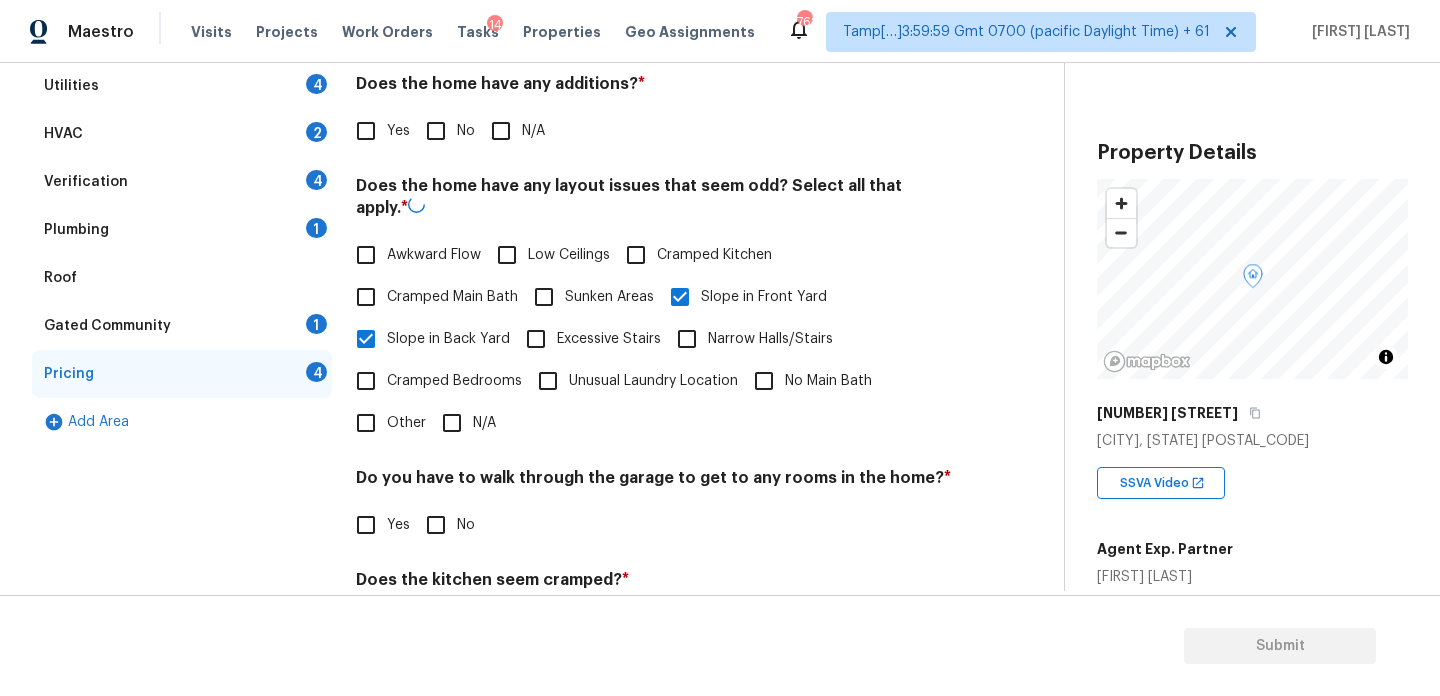click on "No" at bounding box center [436, 131] 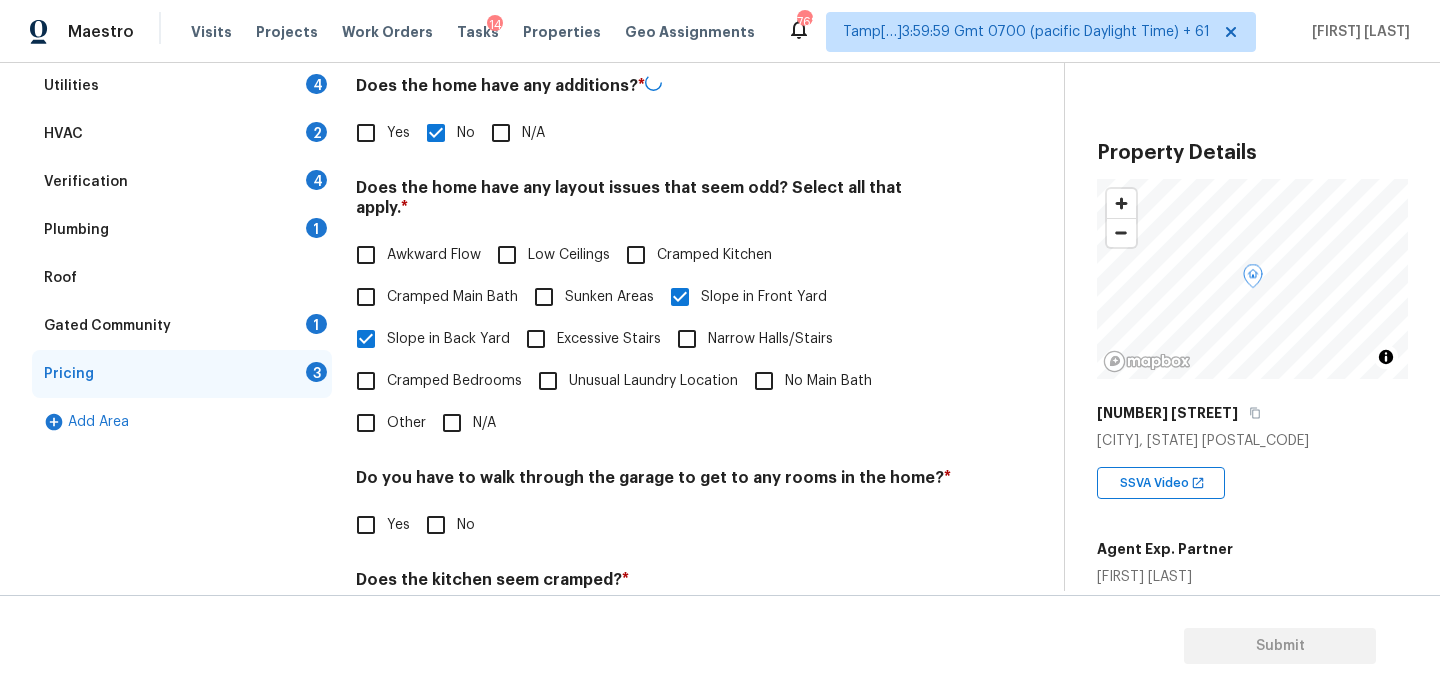 scroll, scrollTop: 504, scrollLeft: 0, axis: vertical 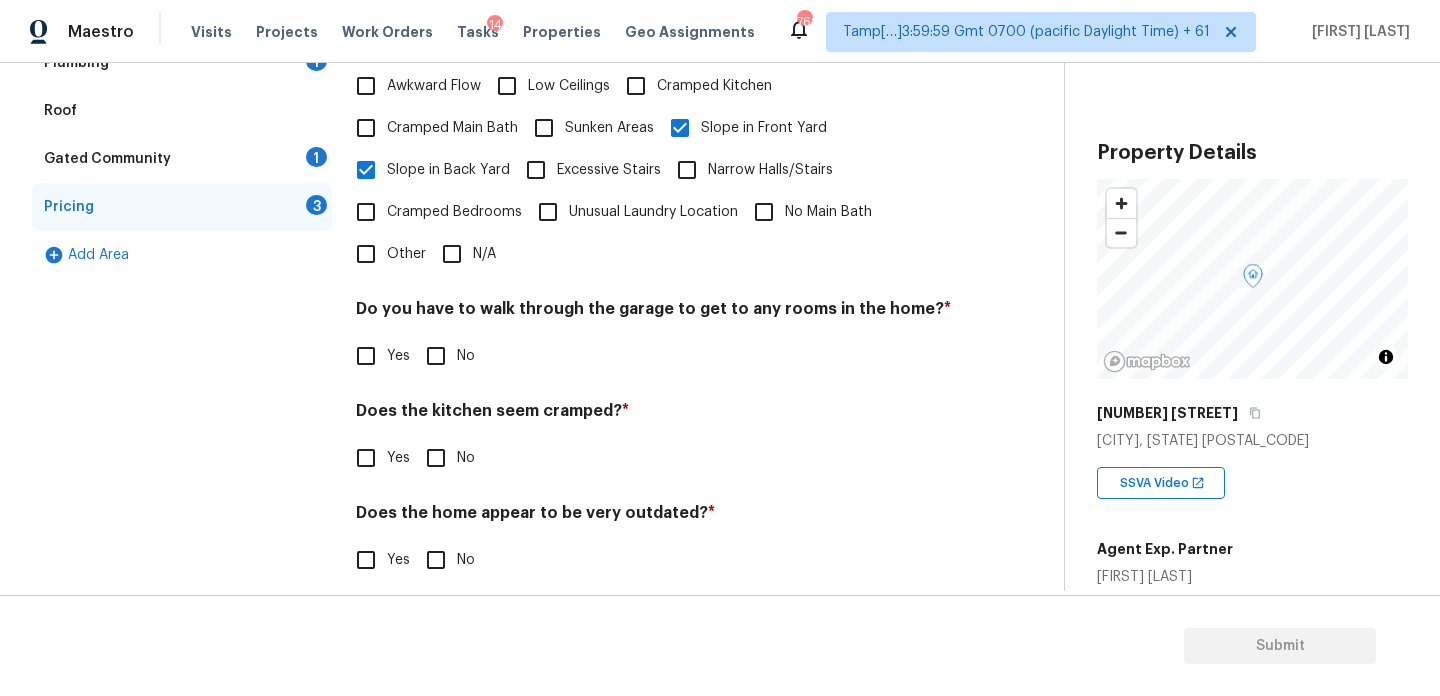 click on "No" at bounding box center (466, 356) 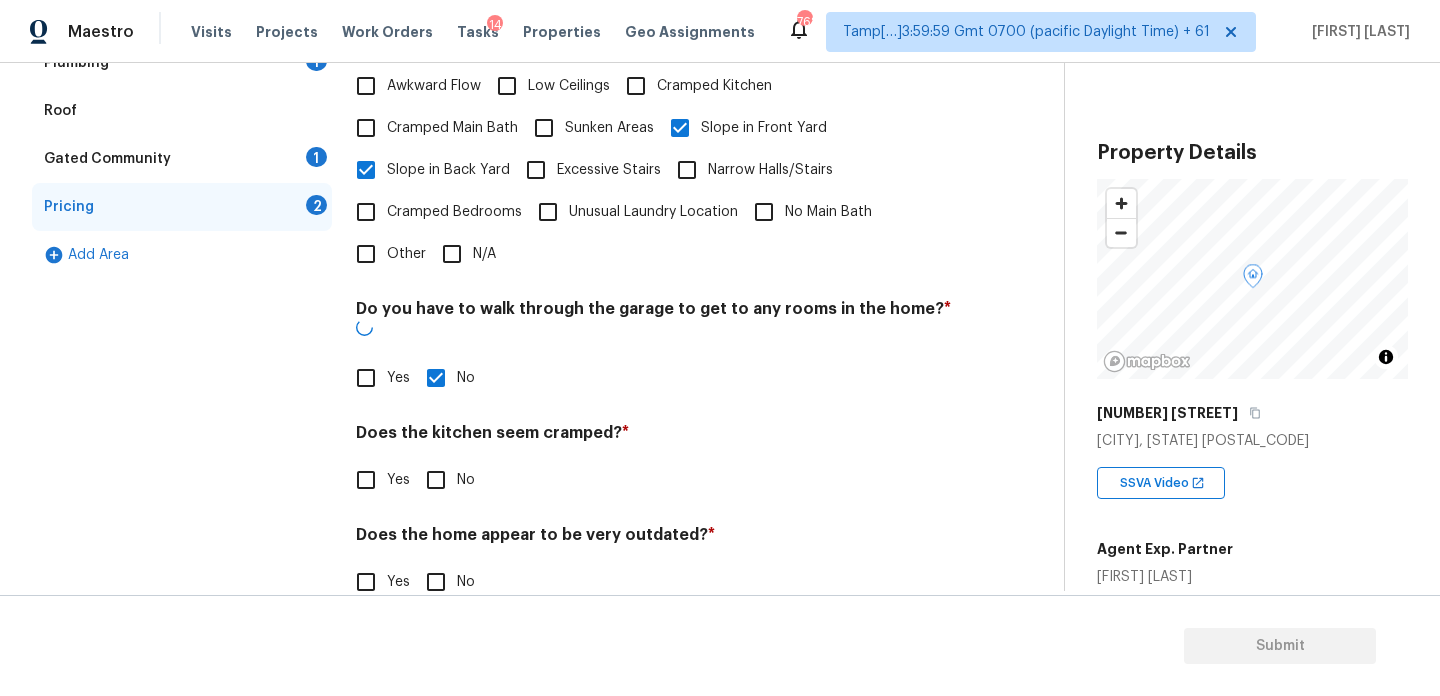 click on "No" at bounding box center (436, 480) 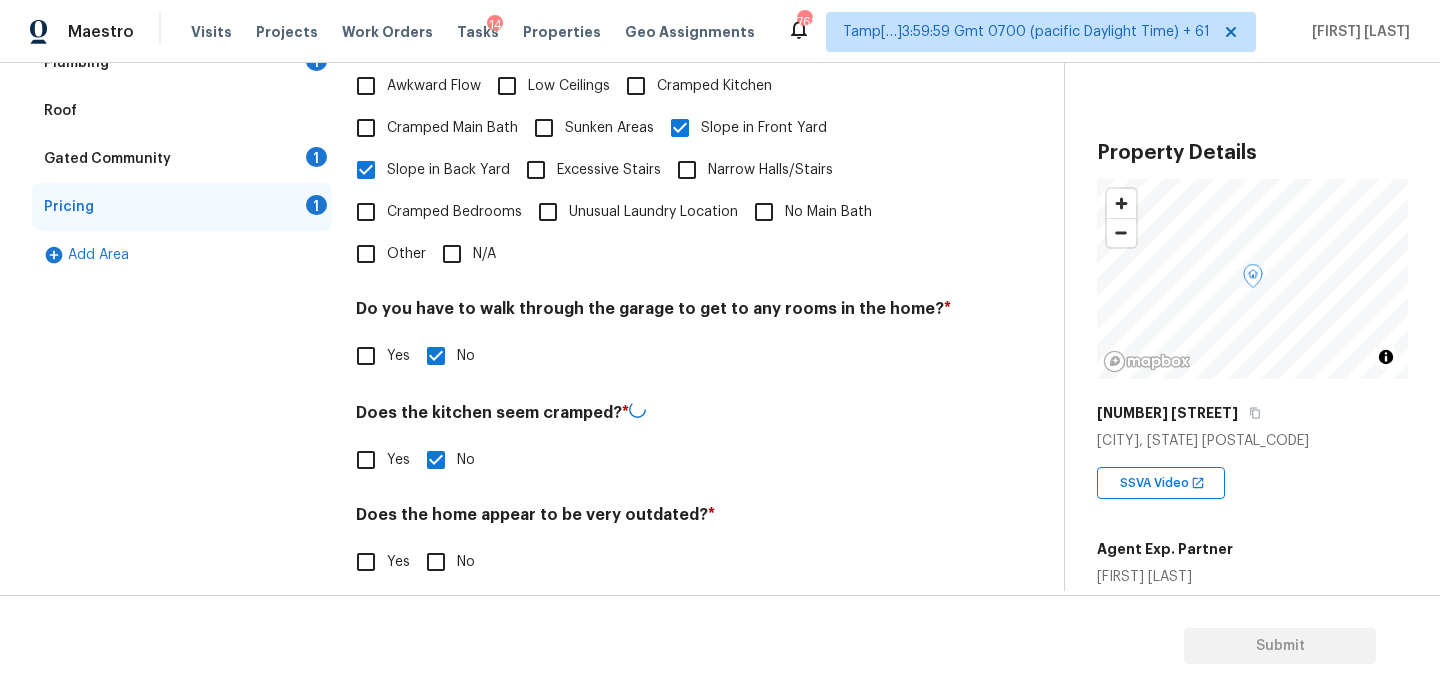 click on "Does the home appear to be very outdated?  * Yes No" at bounding box center [654, 544] 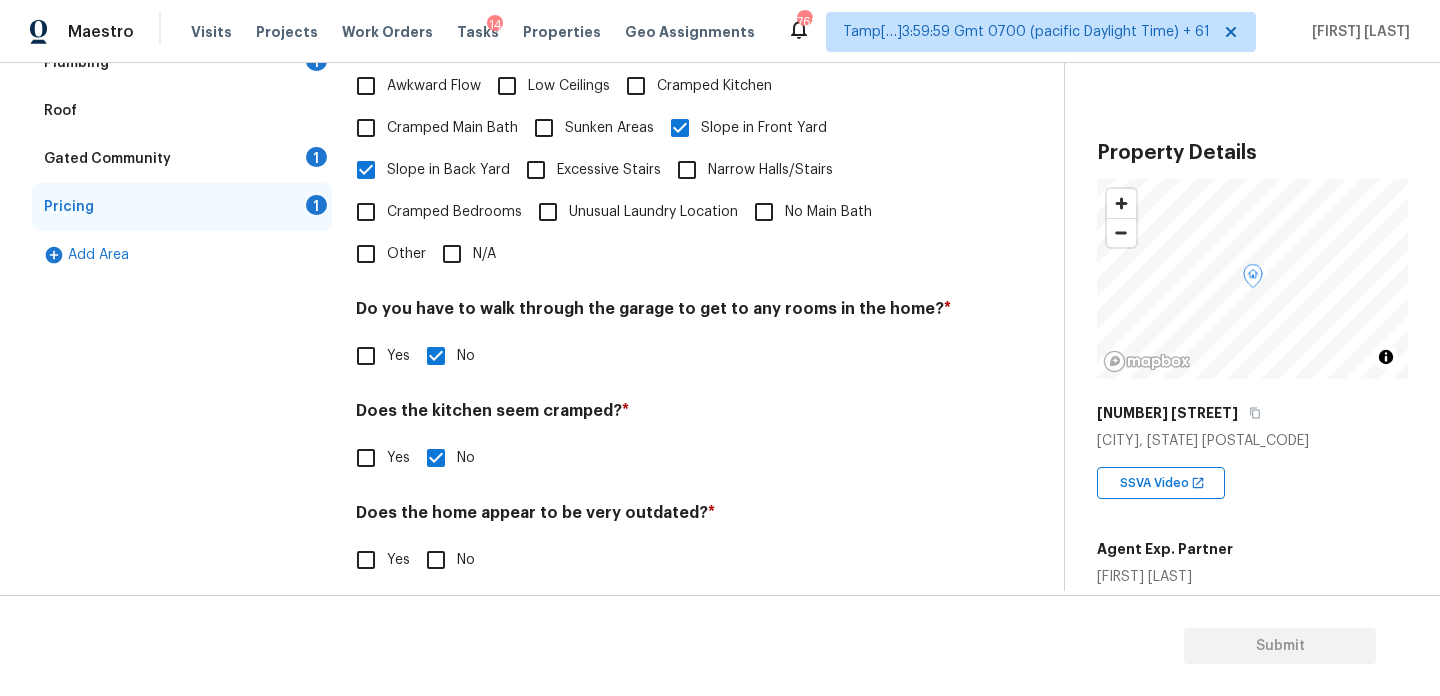 click on "No" at bounding box center [436, 560] 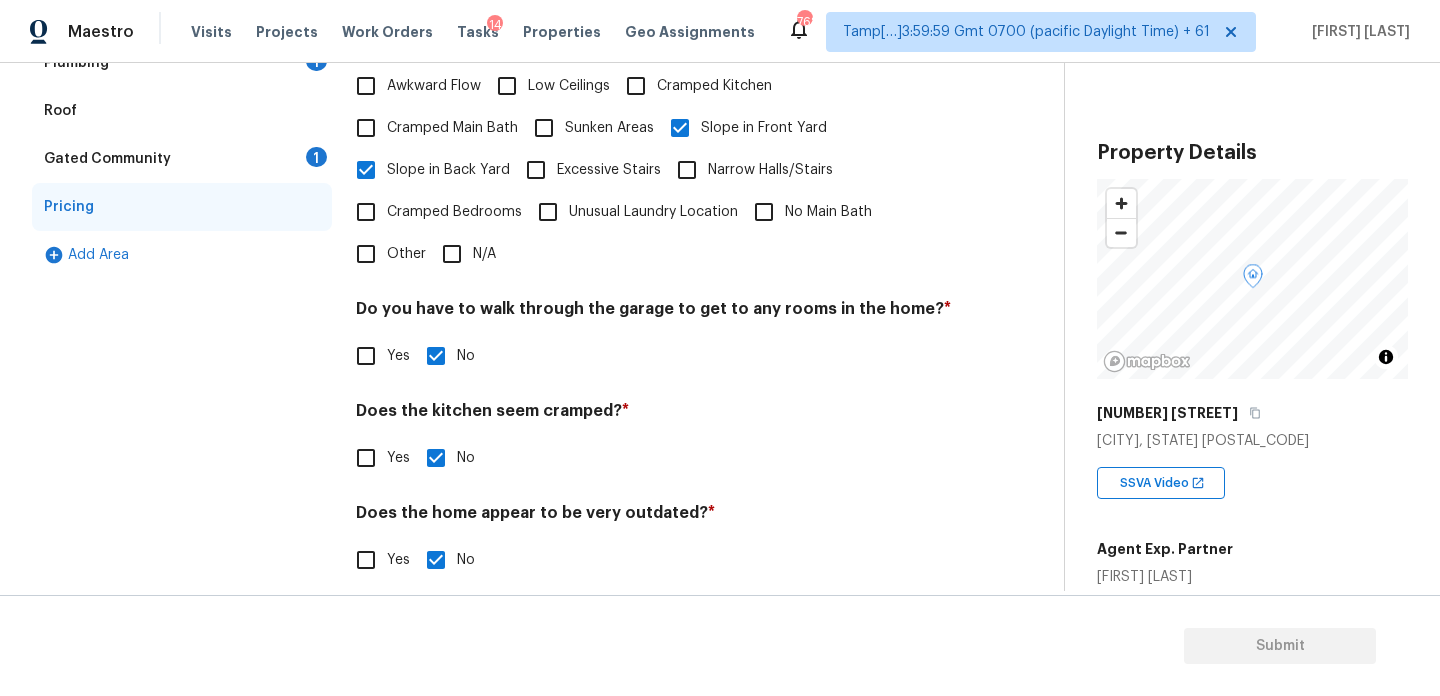 scroll, scrollTop: 329, scrollLeft: 0, axis: vertical 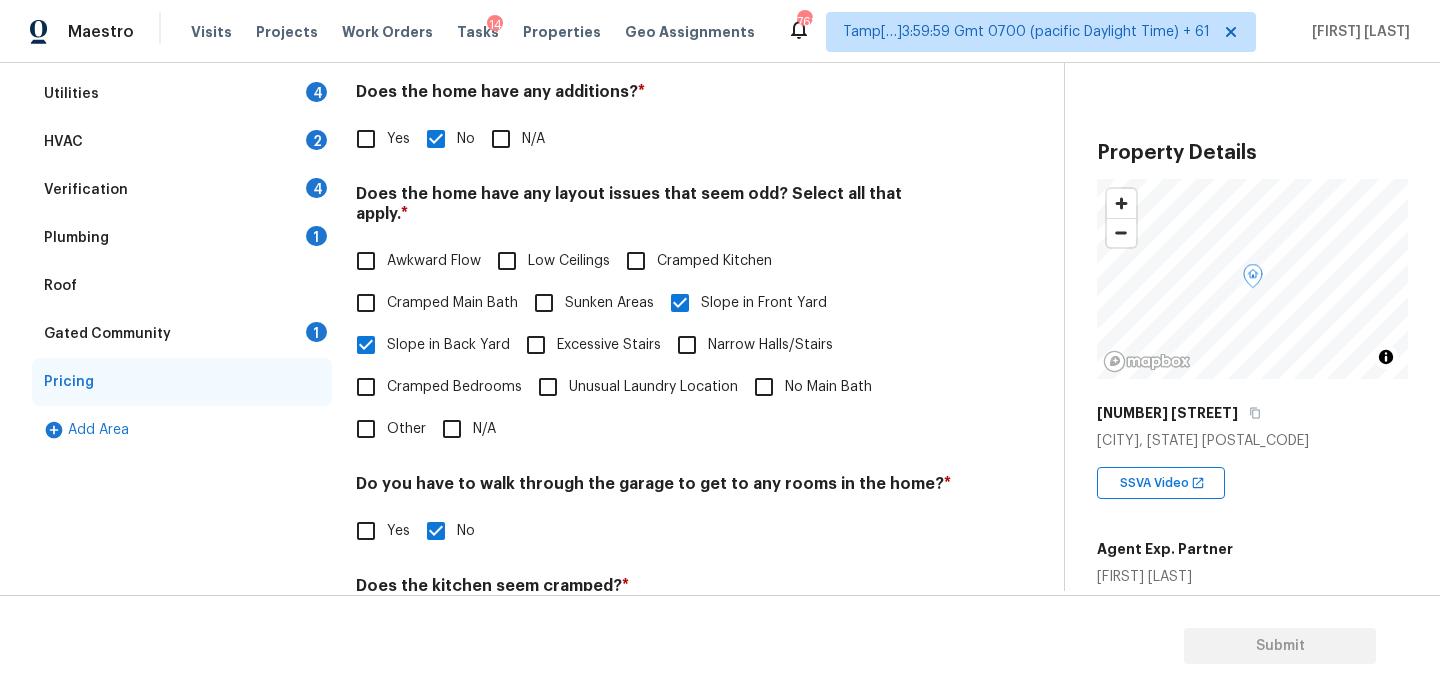 click on "Verification 4" at bounding box center (182, 190) 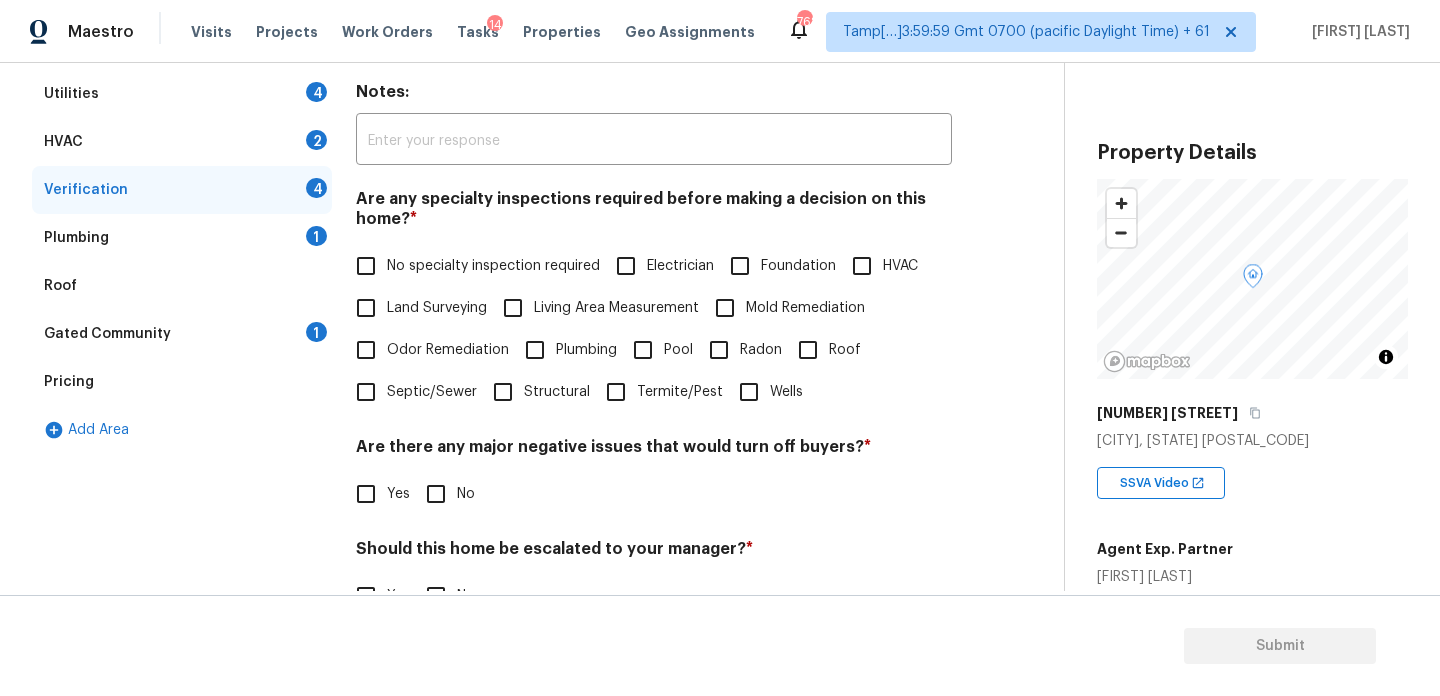 scroll, scrollTop: 507, scrollLeft: 0, axis: vertical 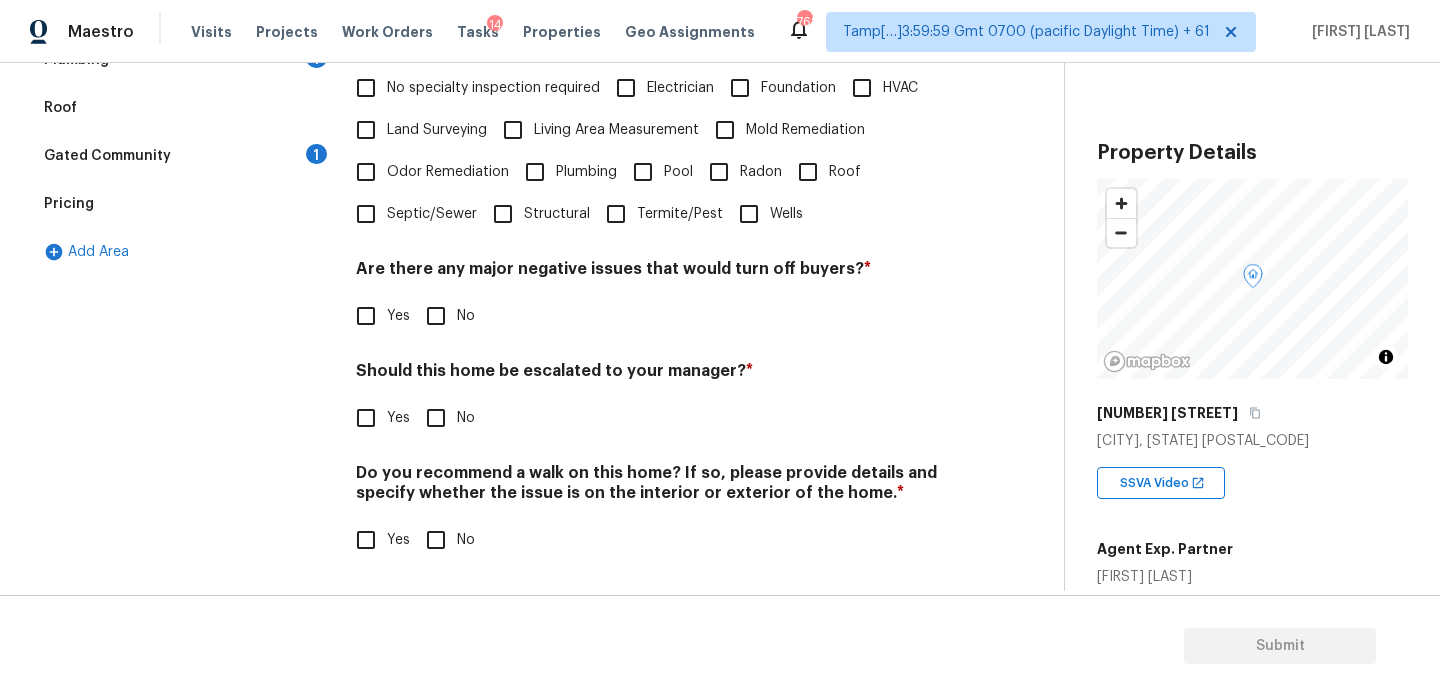 click on "Yes" at bounding box center [366, 418] 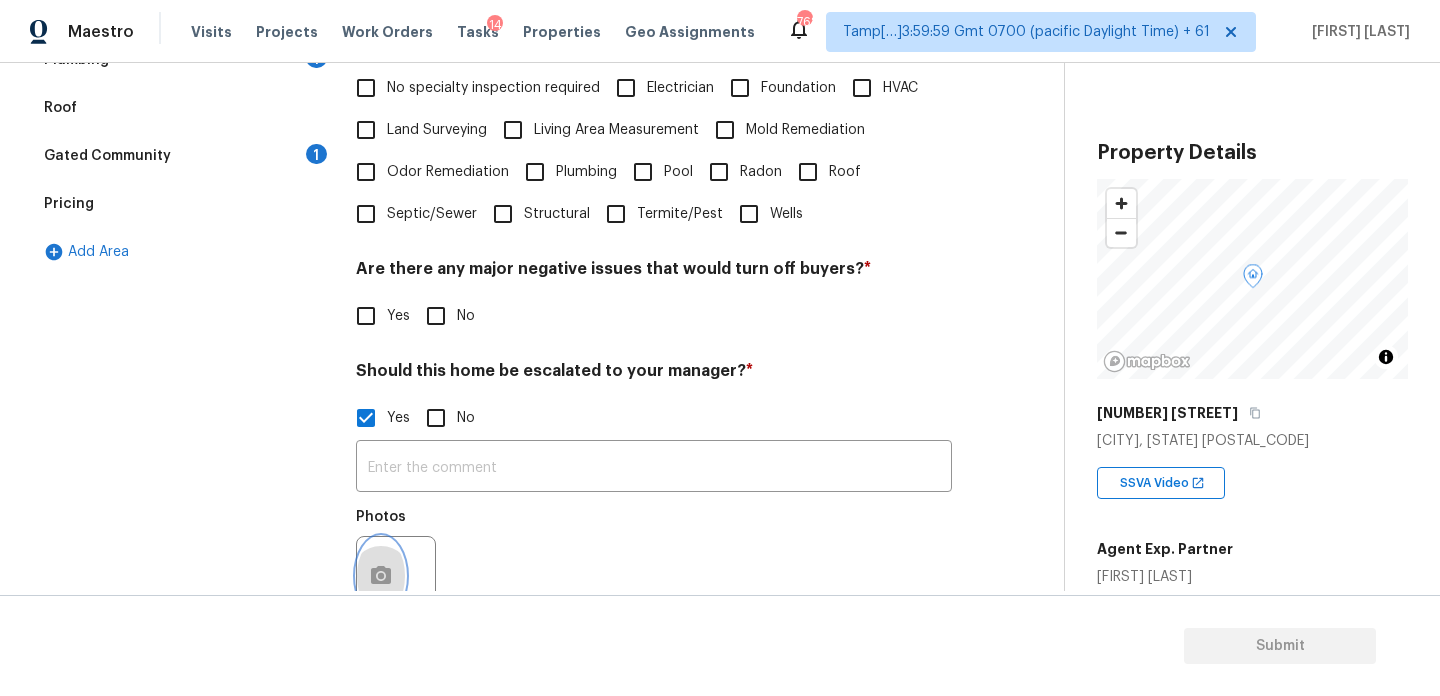 click at bounding box center [381, 576] 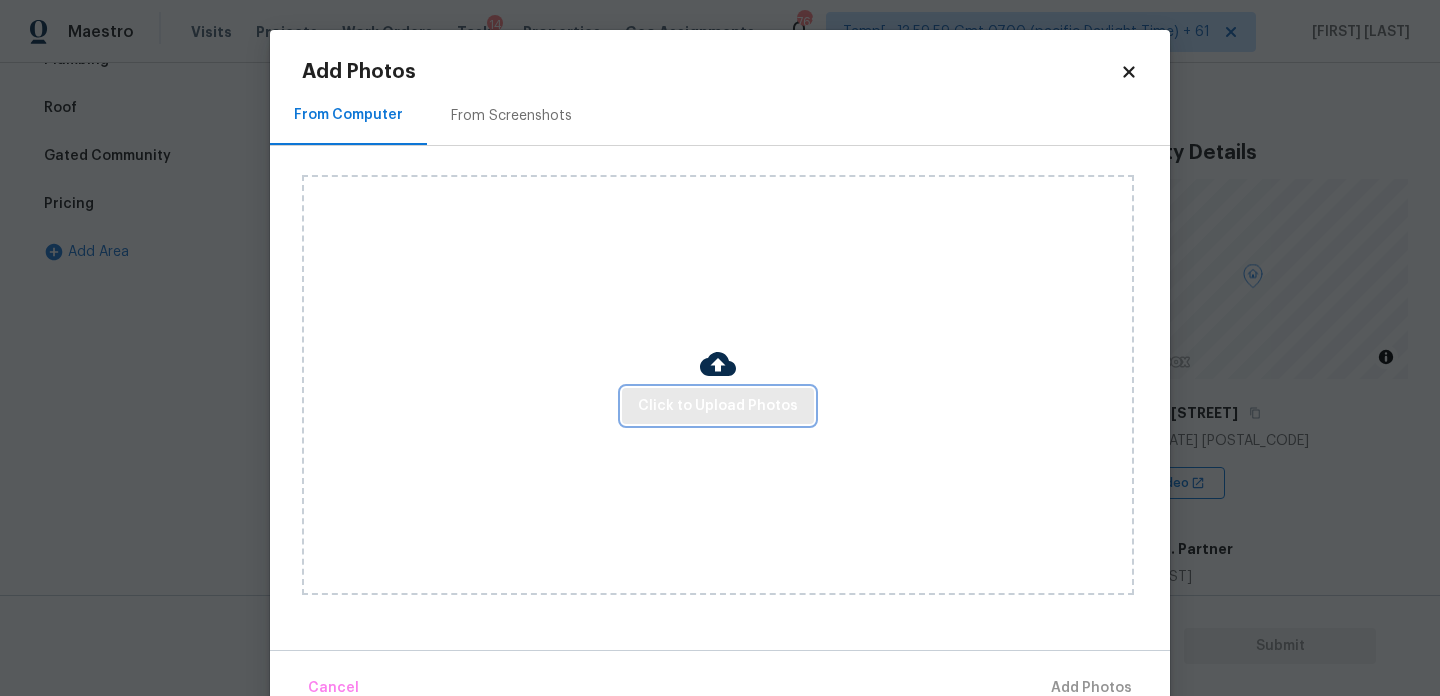 click on "Click to Upload Photos" at bounding box center [718, 406] 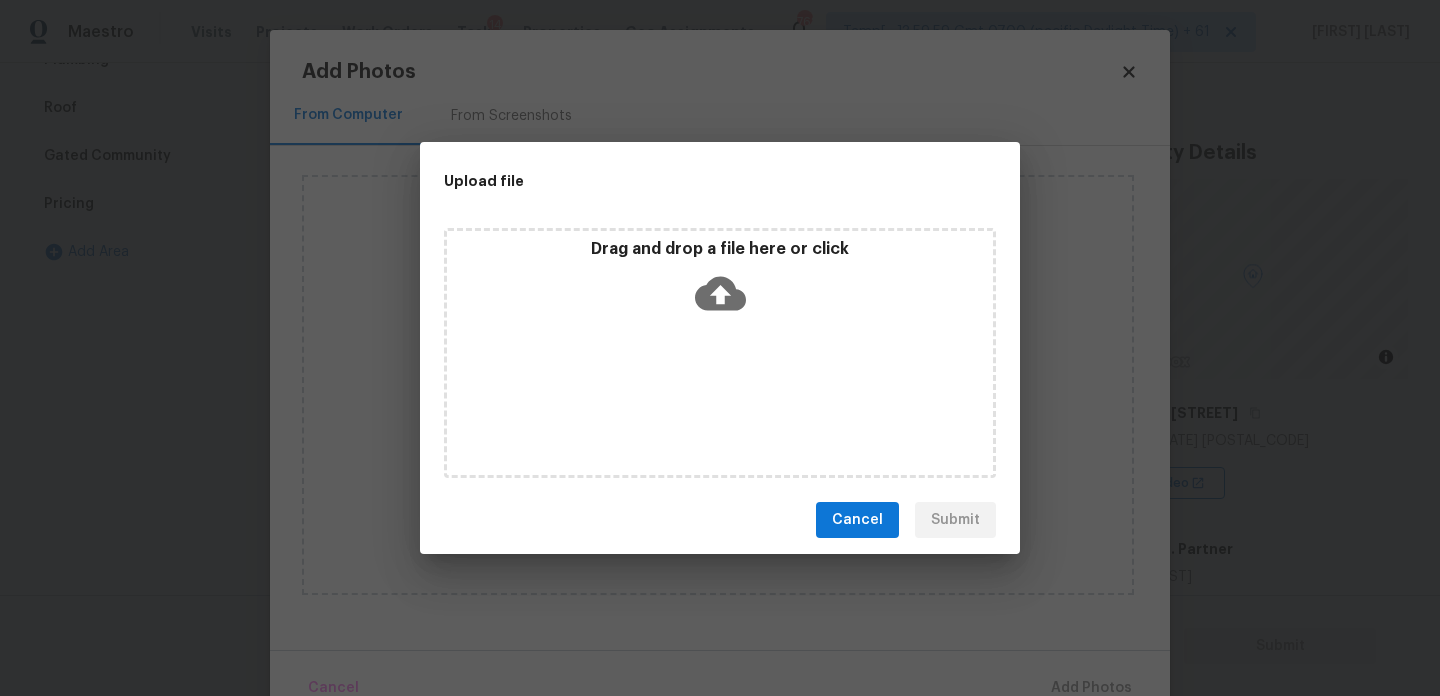 click on "Drag and drop a file here or click" at bounding box center [720, 353] 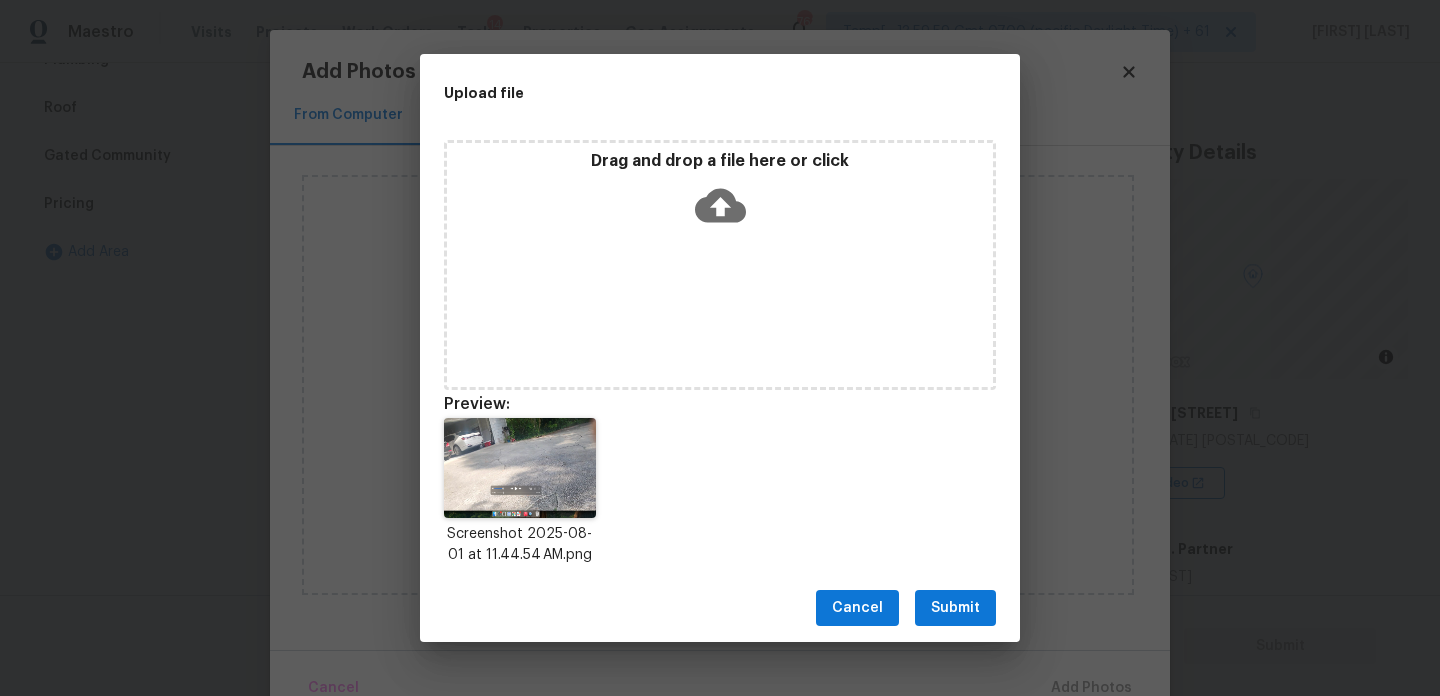 click on "Submit" at bounding box center (955, 608) 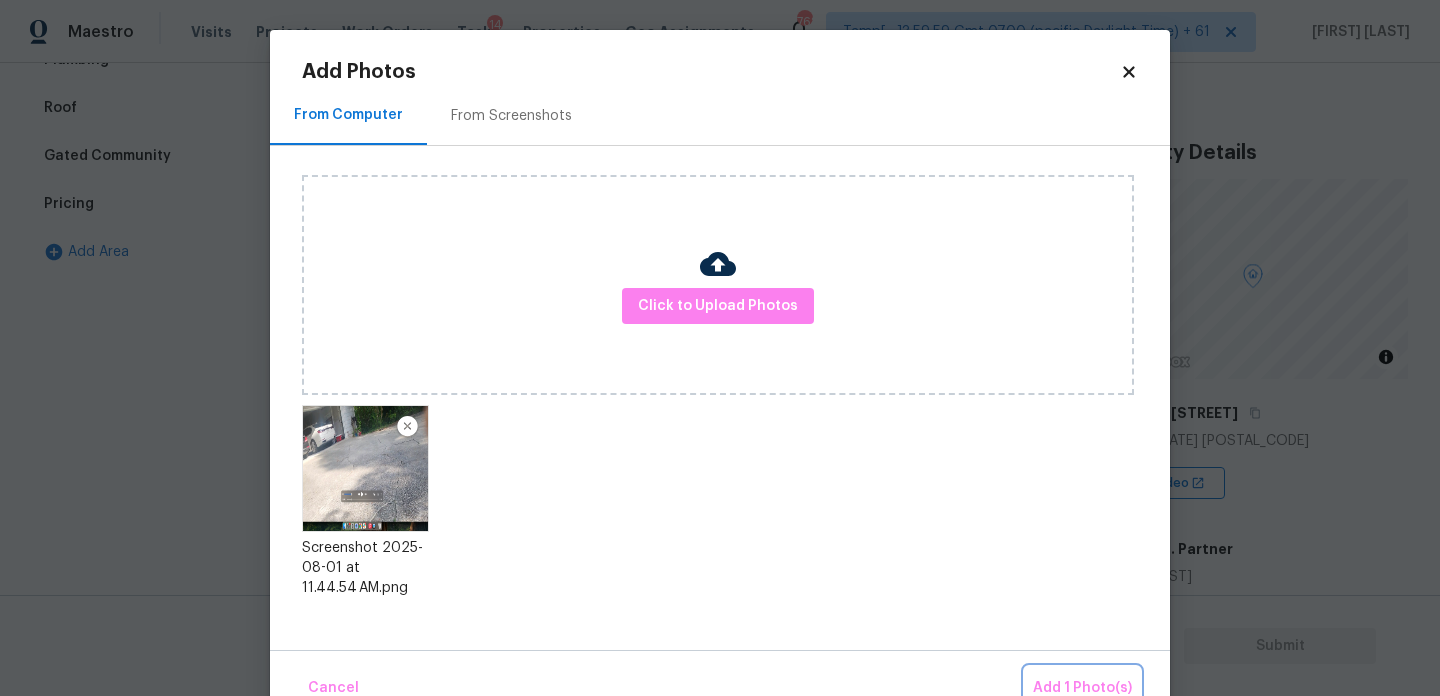 click on "Add 1 Photo(s)" at bounding box center [1082, 688] 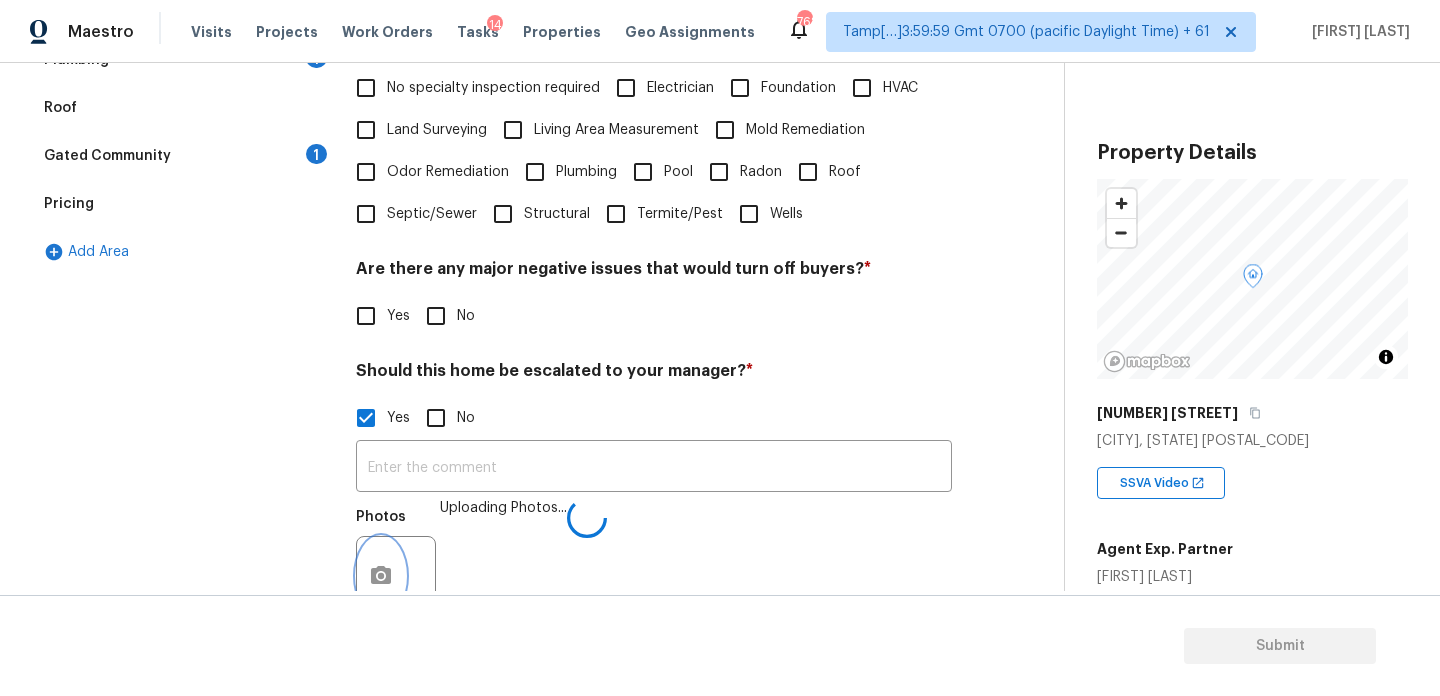 type 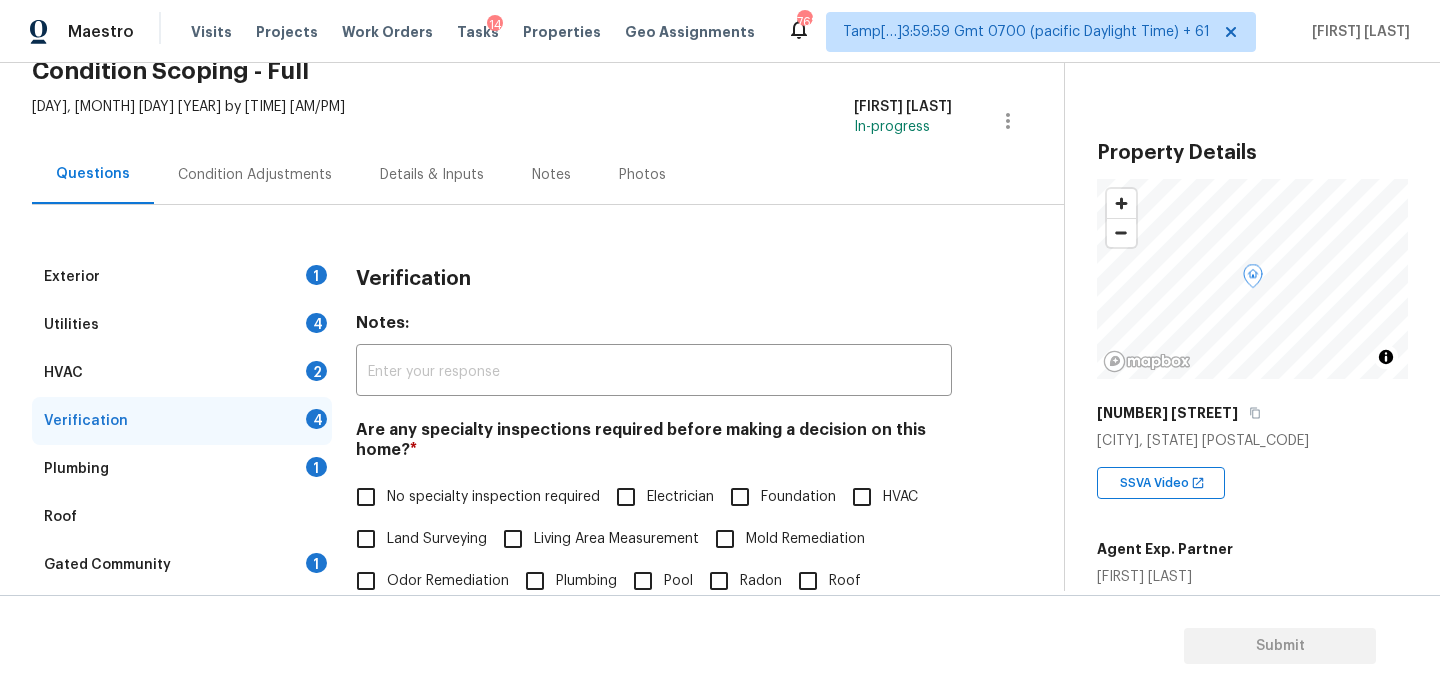 scroll, scrollTop: 0, scrollLeft: 0, axis: both 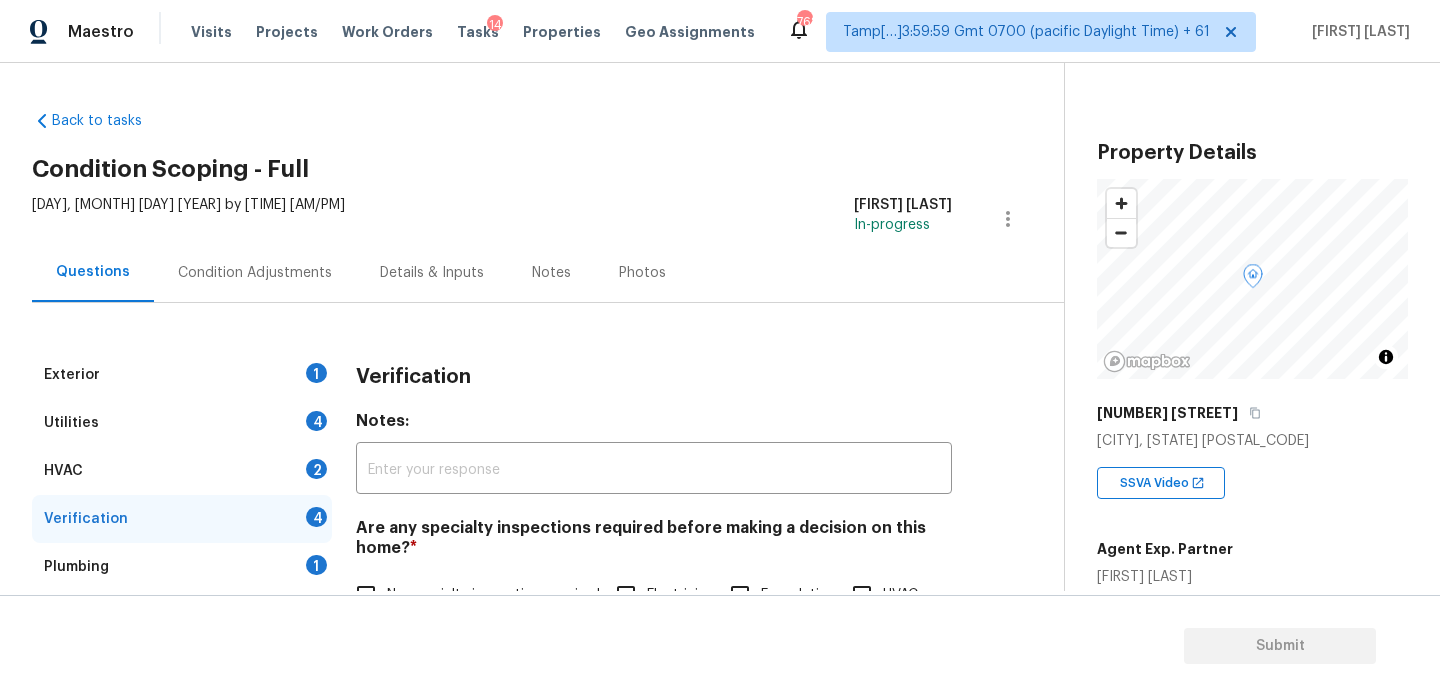 click on "Condition Adjustments" at bounding box center (255, 273) 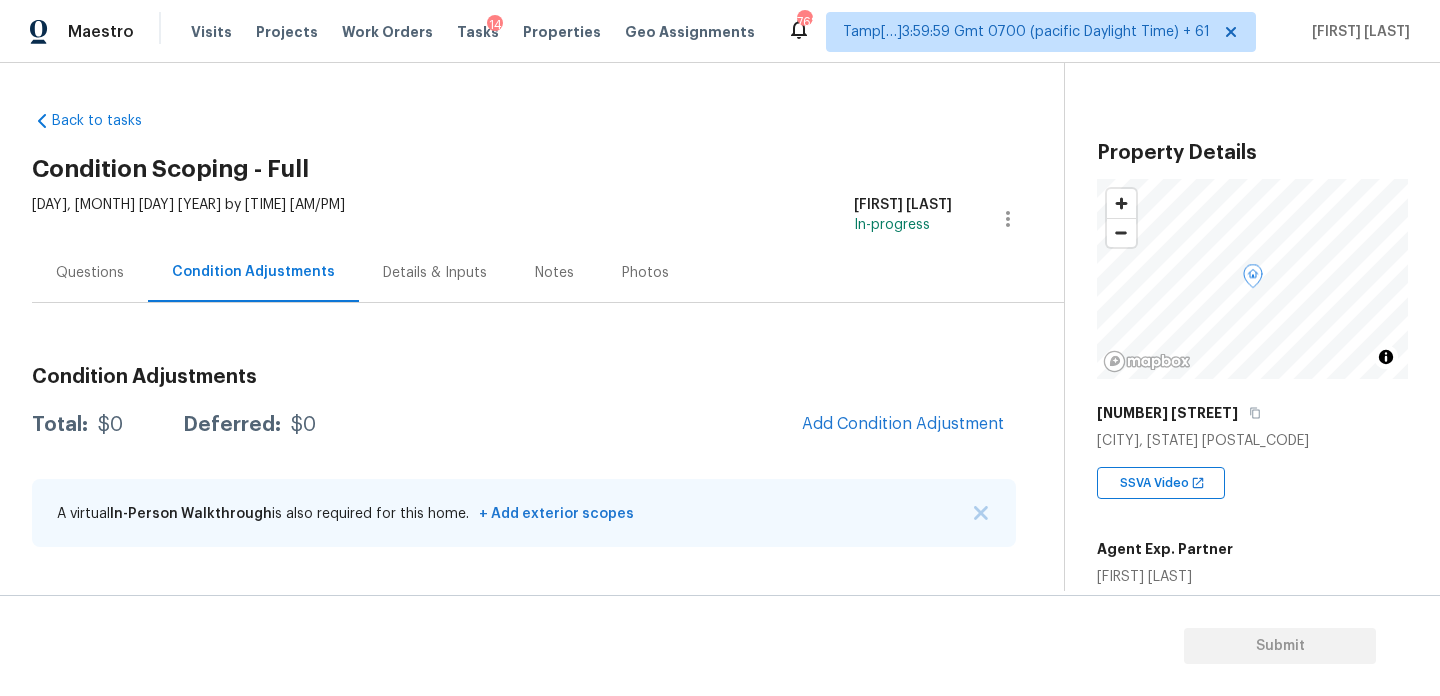 click on "Condition Adjustments" at bounding box center (253, 272) 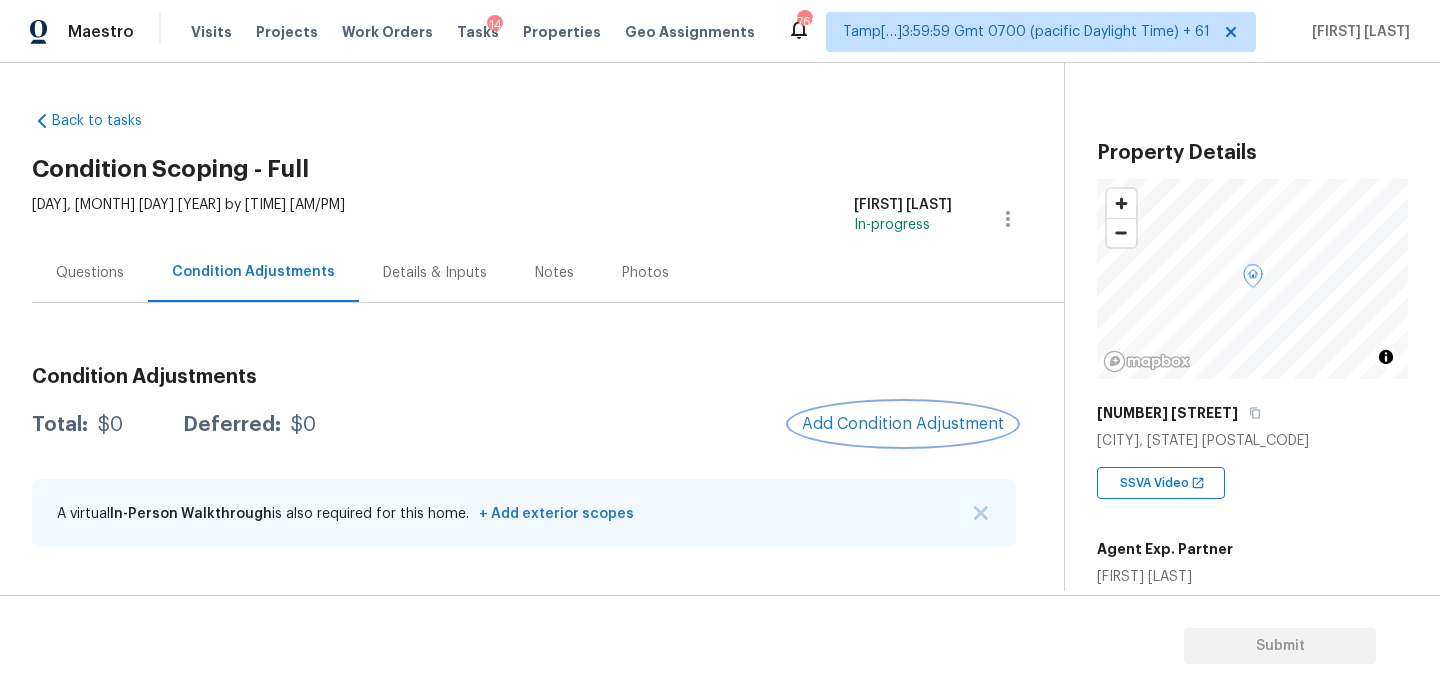 click on "Add Condition Adjustment" at bounding box center (903, 424) 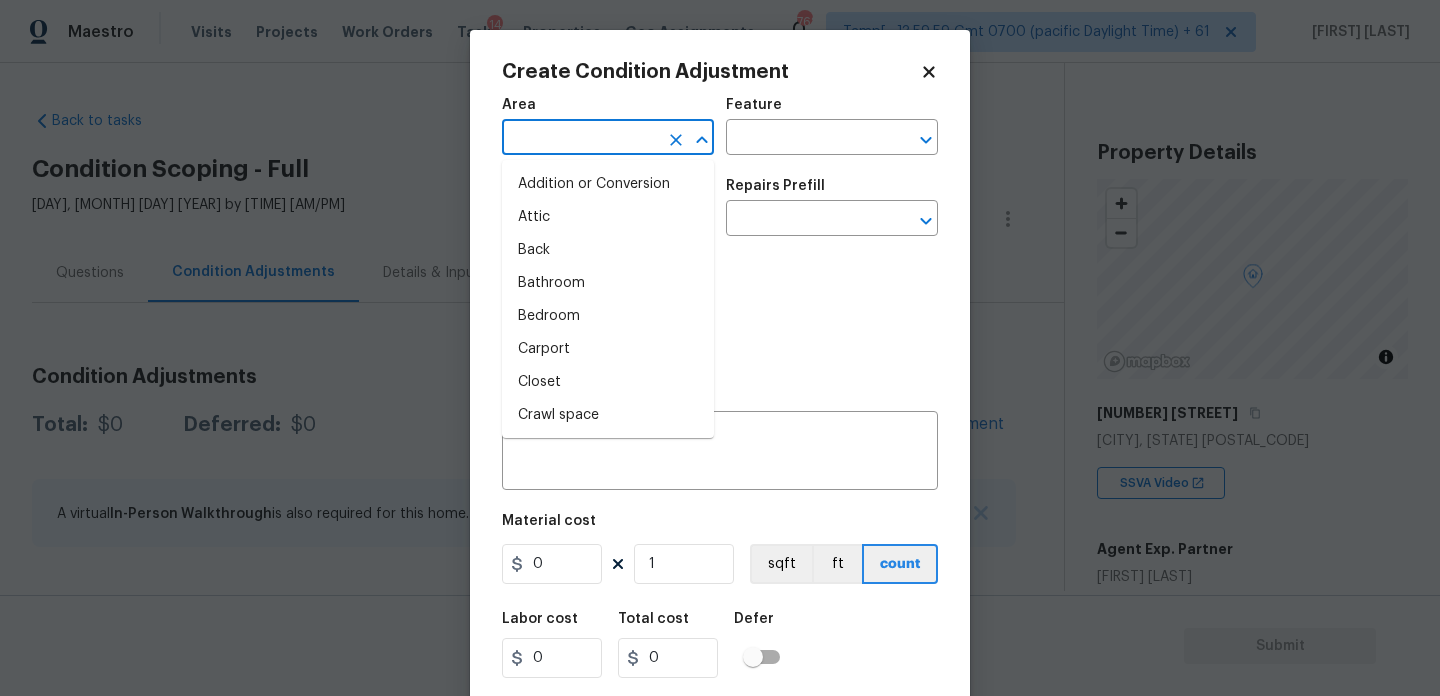 click at bounding box center (580, 139) 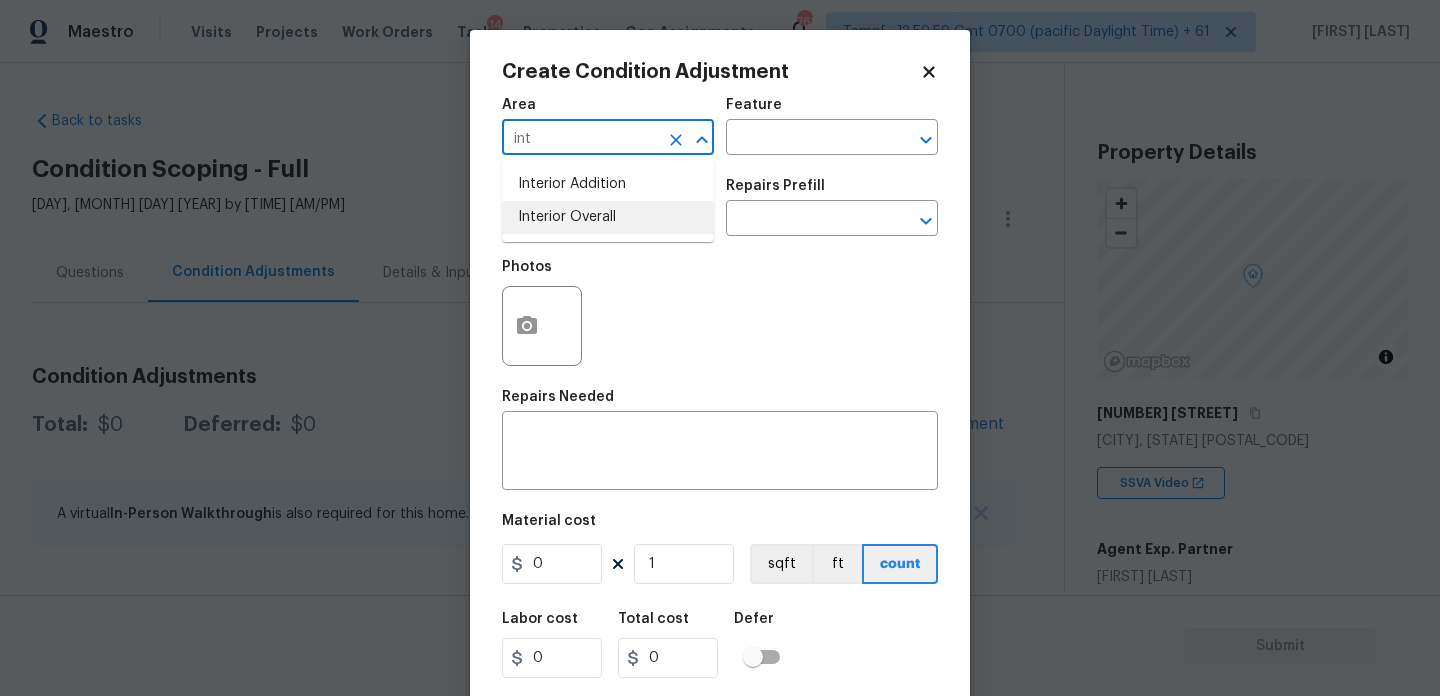 click on "Interior Overall" at bounding box center (608, 217) 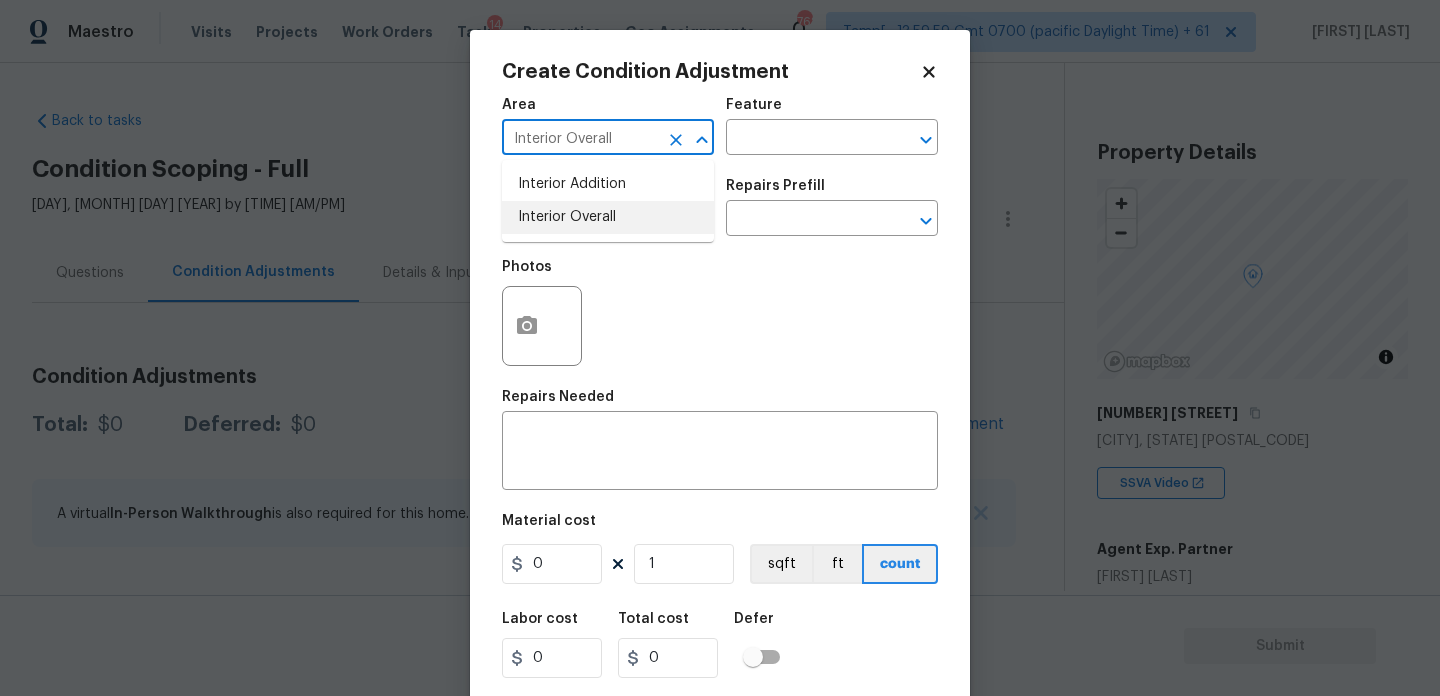 type on "Interior Overall" 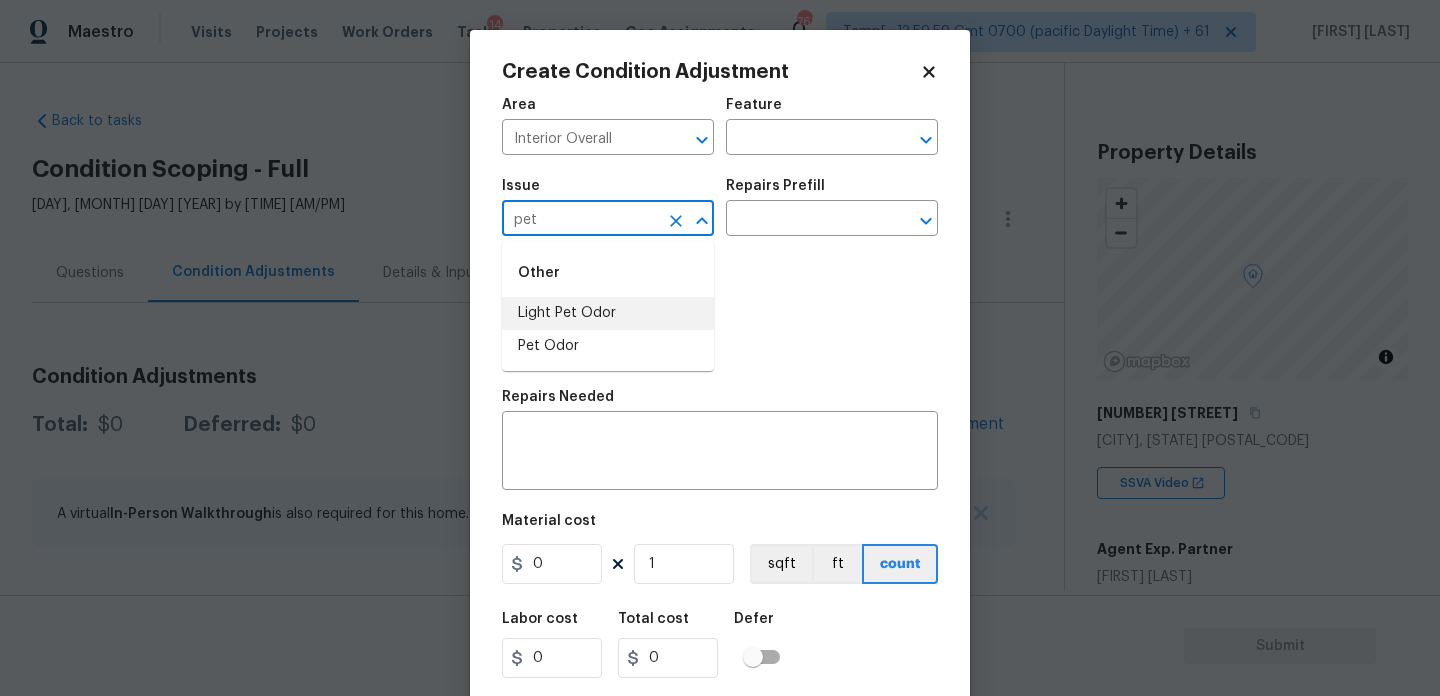 click on "Light Pet Odor" at bounding box center [608, 313] 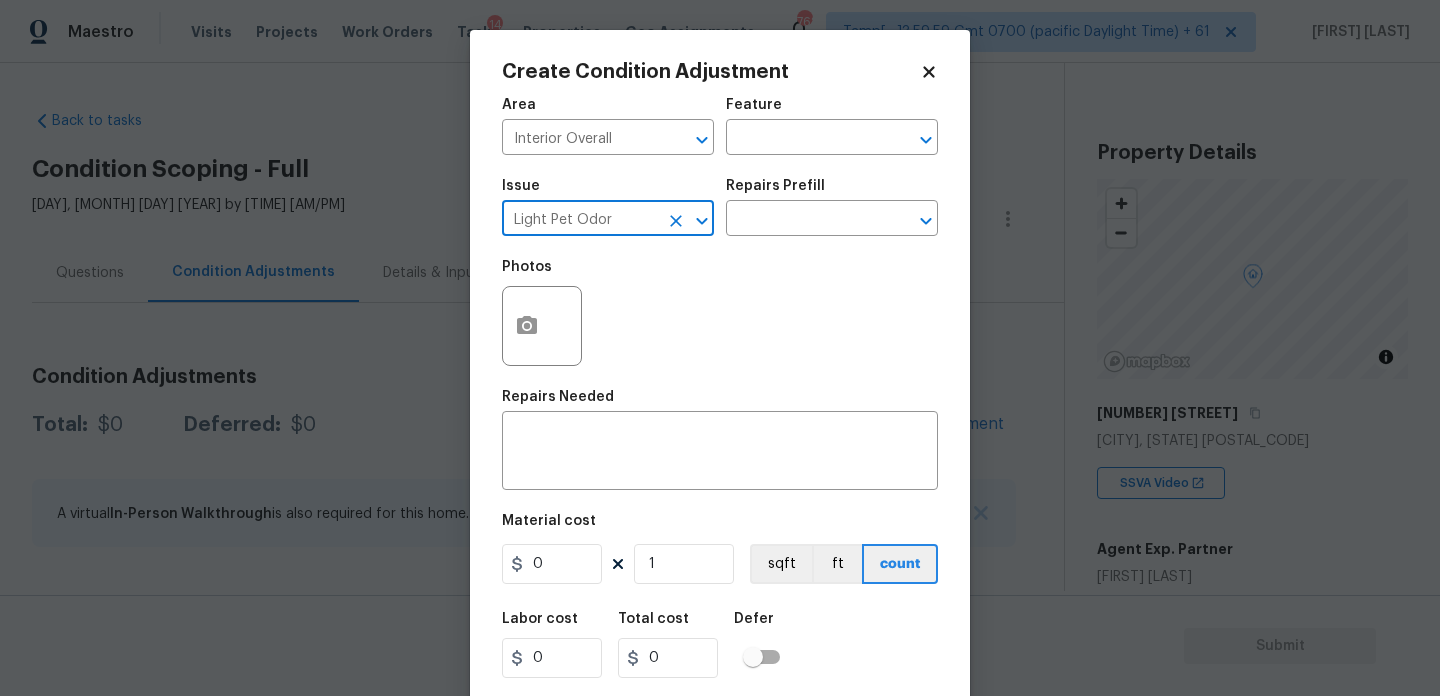 type on "Light Pet Odor" 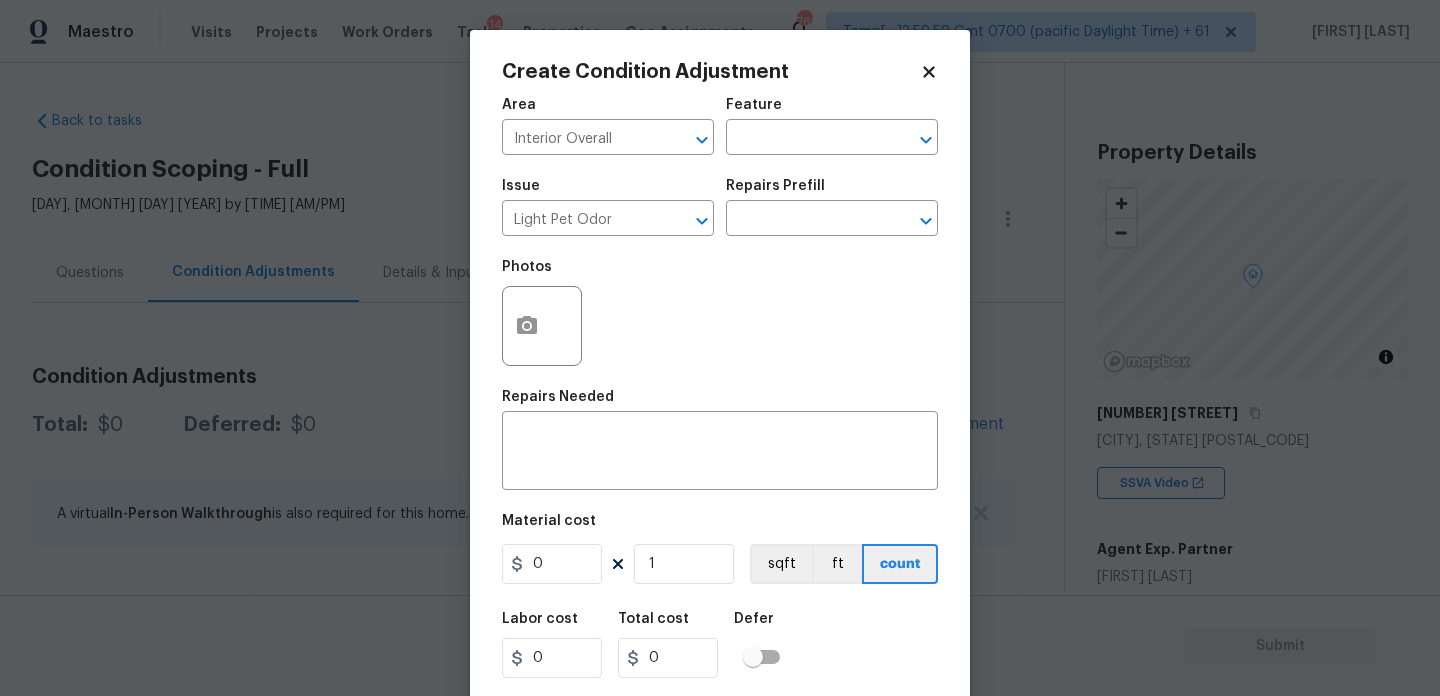 click on "Repairs Prefill" at bounding box center [832, 192] 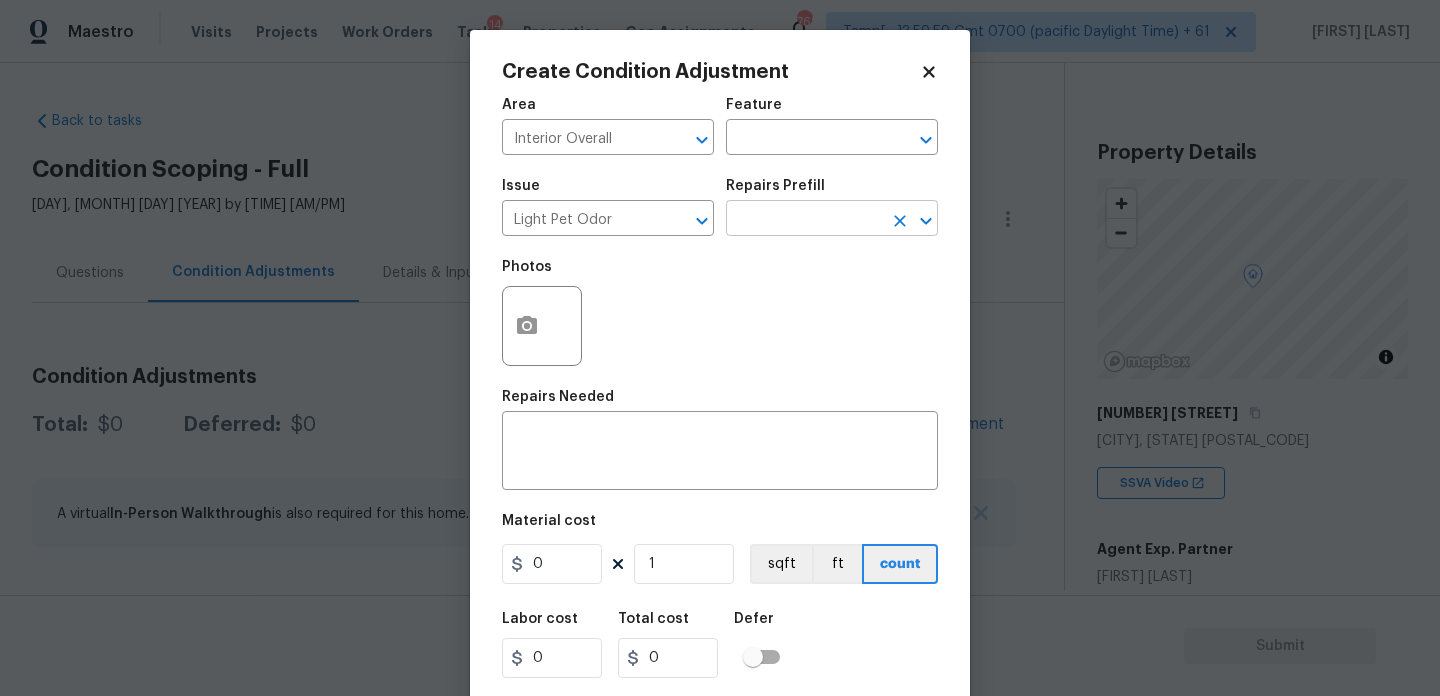click at bounding box center [804, 220] 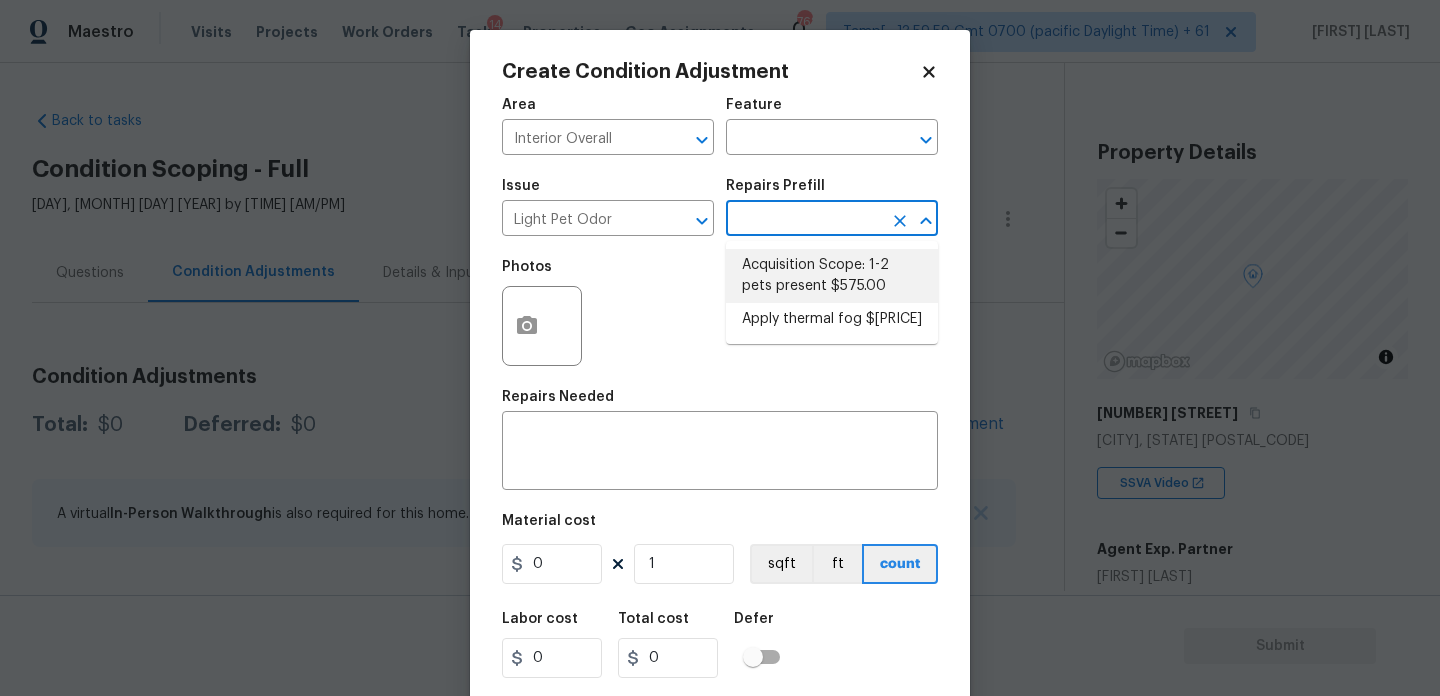 click on "Acquisition Scope: 1-2 pets present $575.00" at bounding box center (832, 276) 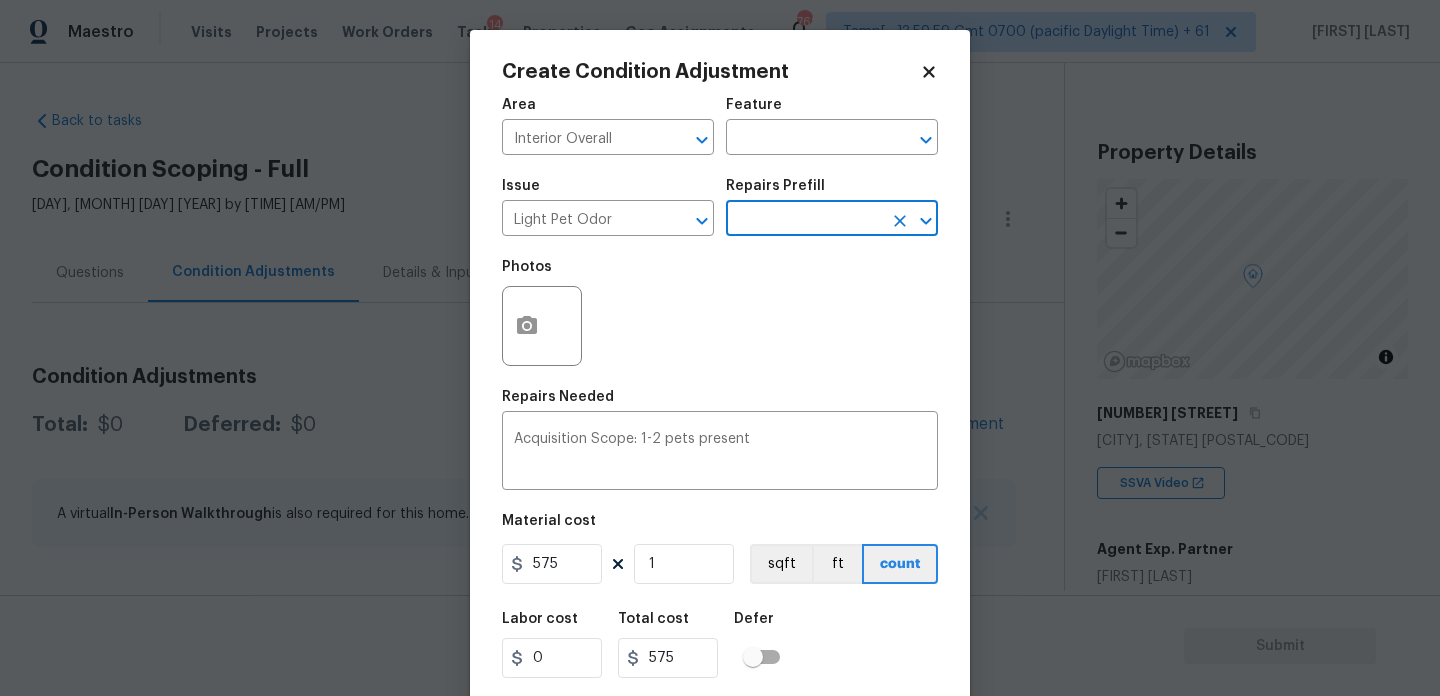 scroll, scrollTop: 51, scrollLeft: 0, axis: vertical 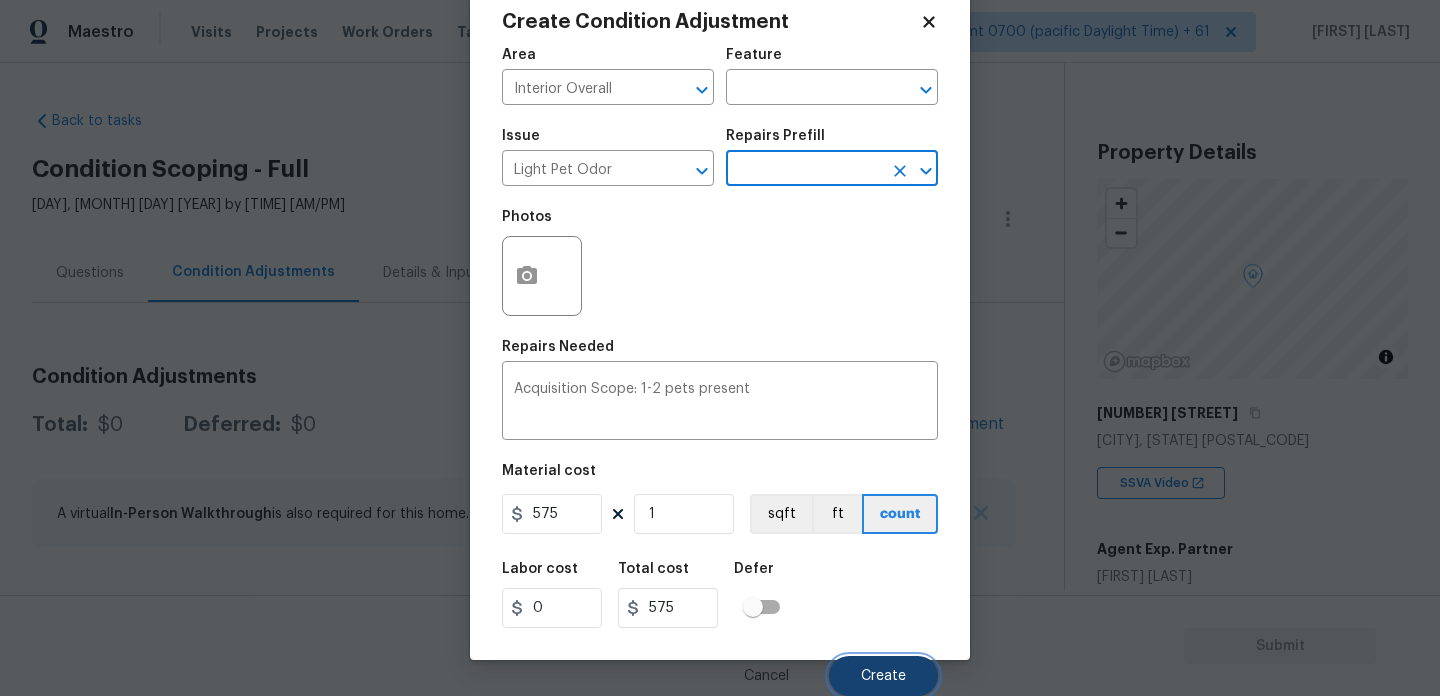 click on "Create" at bounding box center [883, 676] 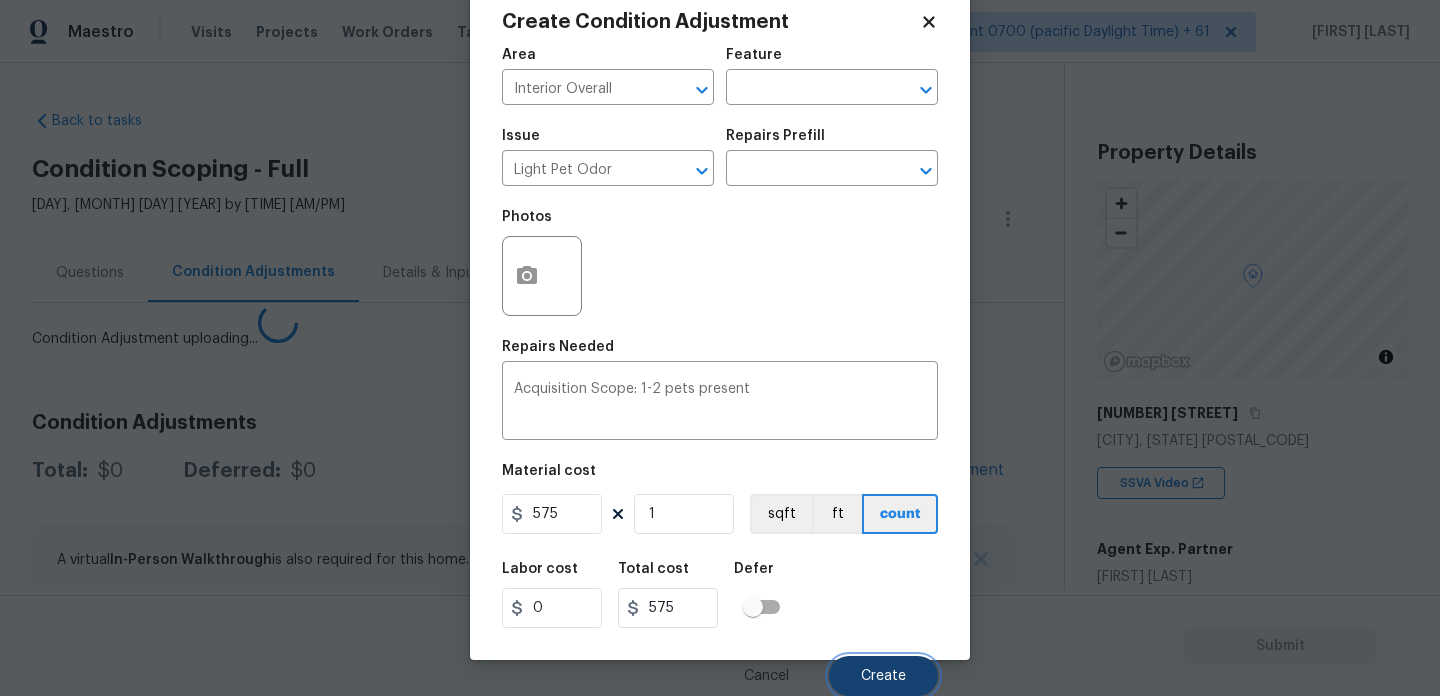 type 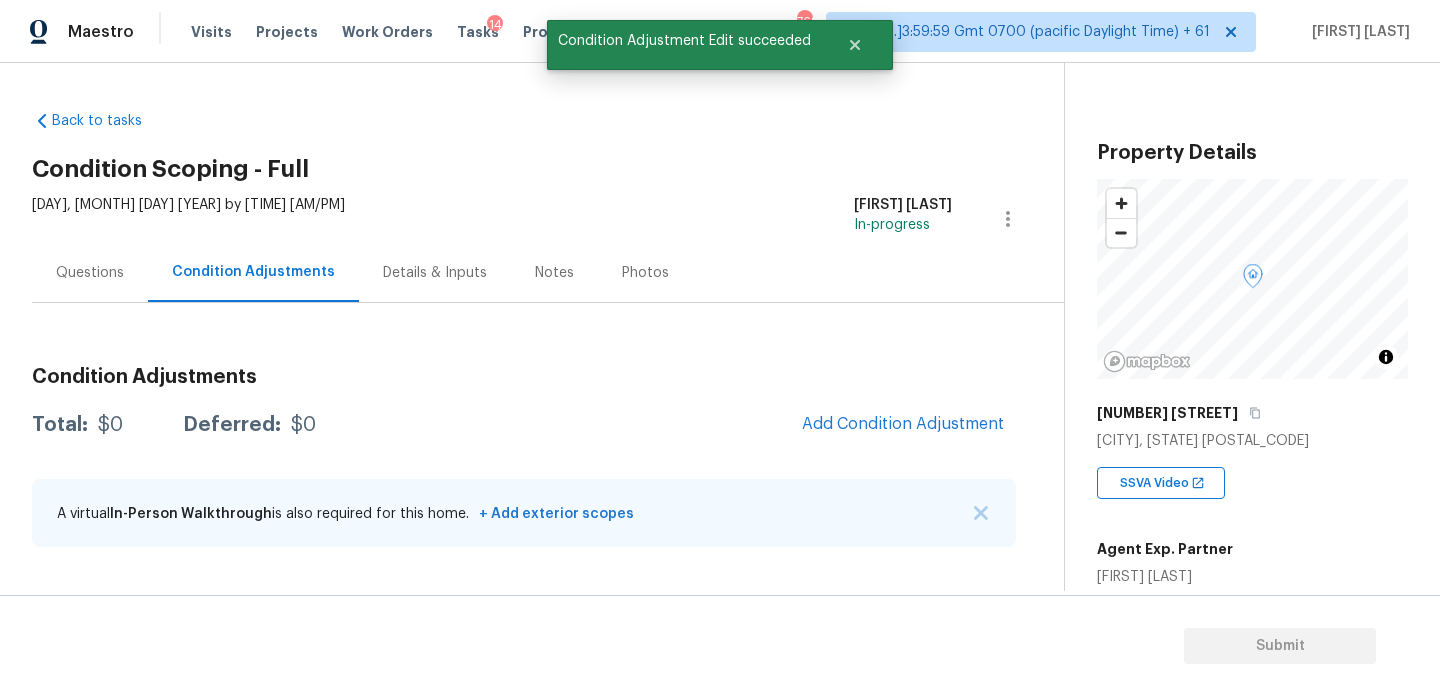 scroll, scrollTop: 0, scrollLeft: 0, axis: both 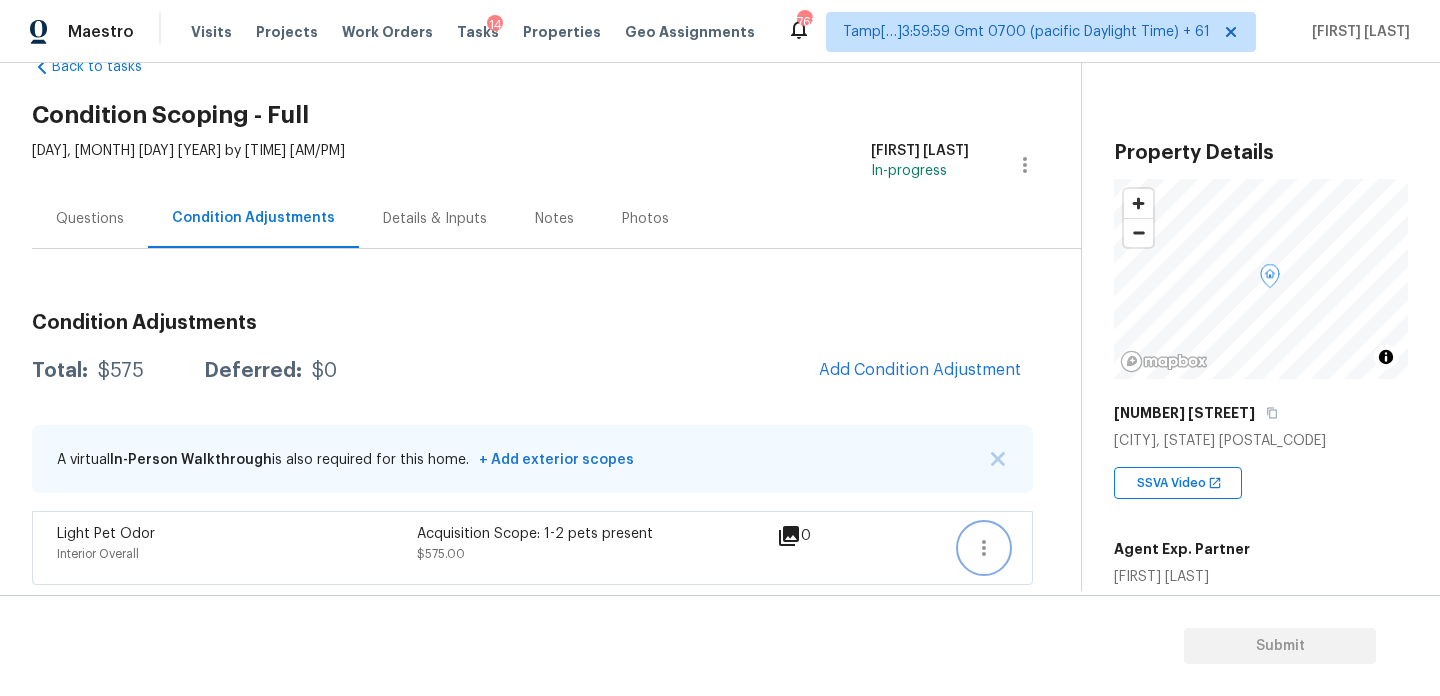 click 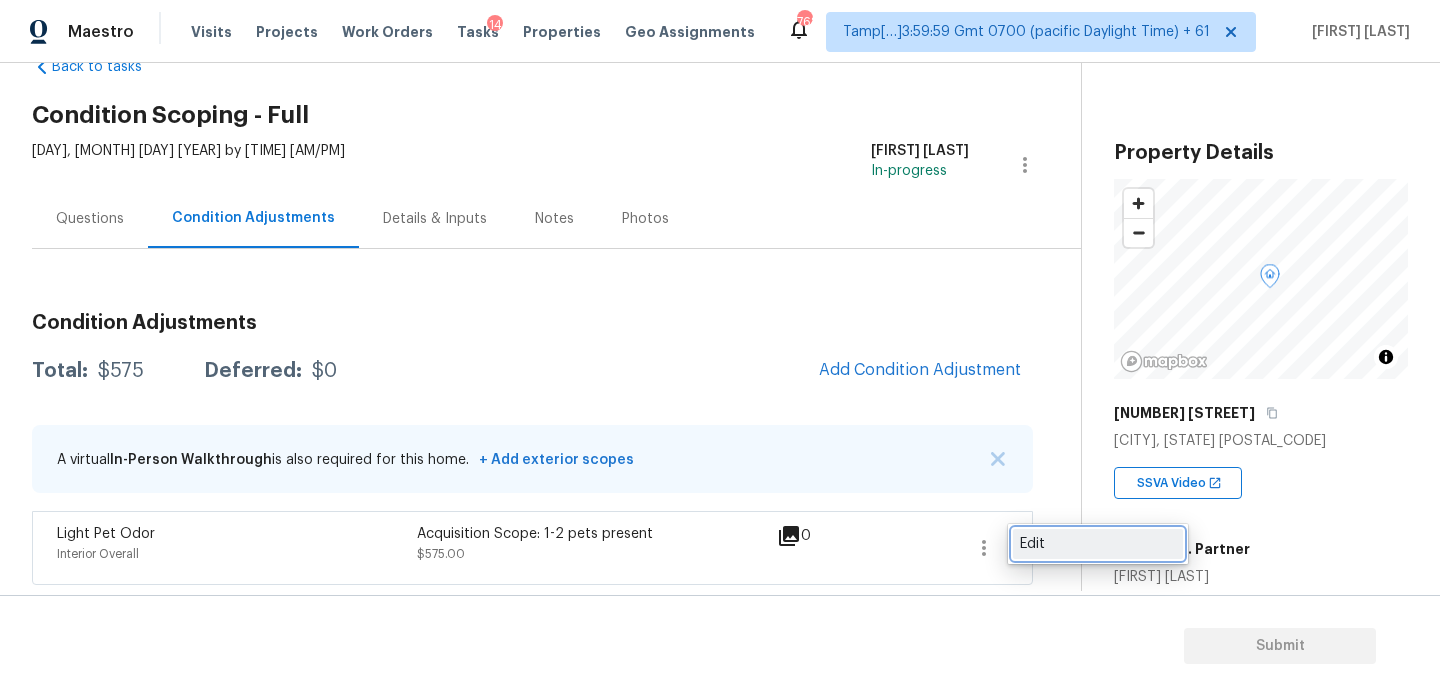 click on "Edit" at bounding box center (1098, 544) 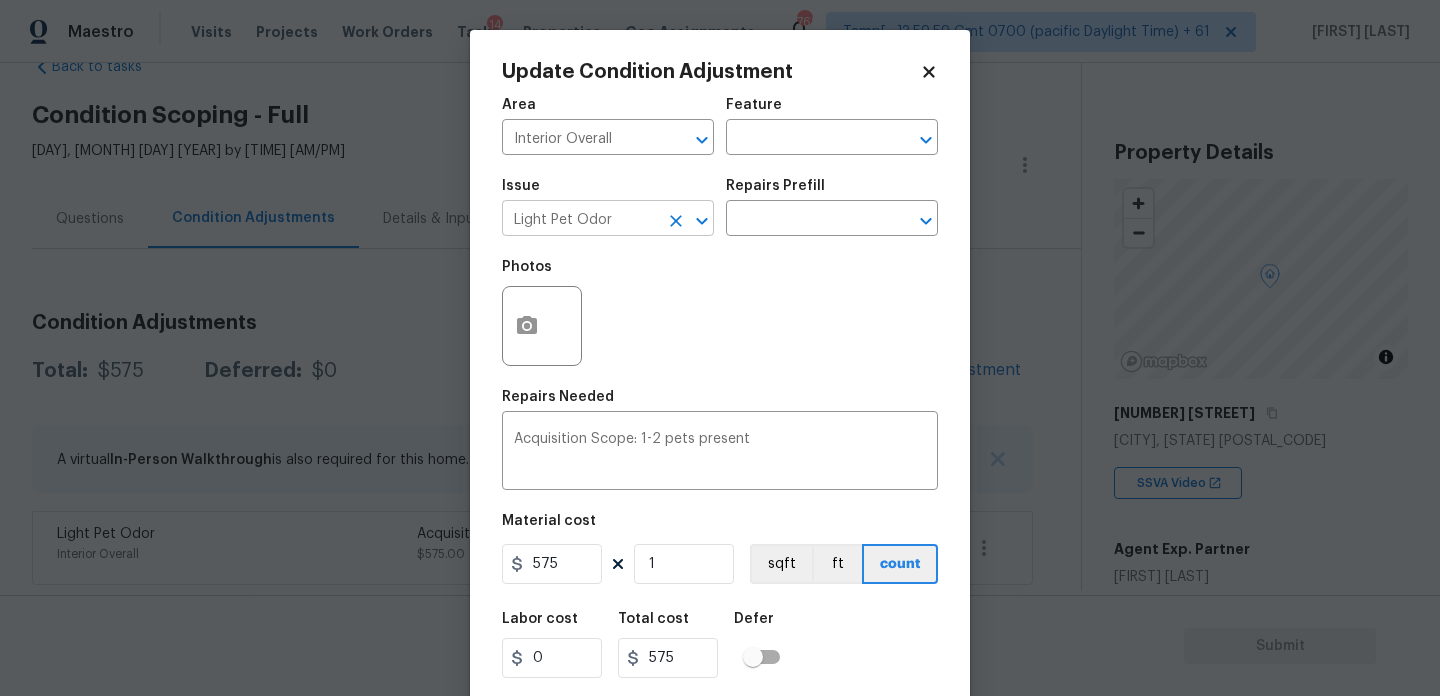 click 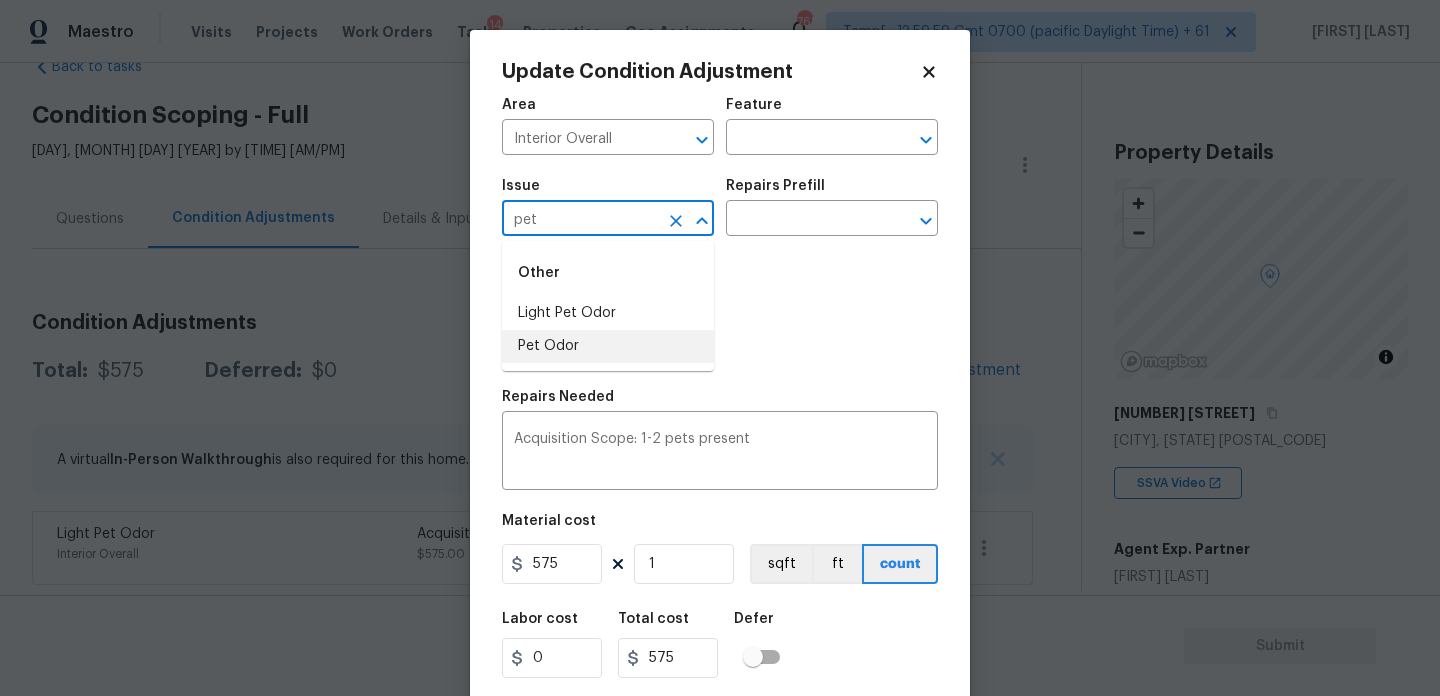 click on "Pet Odor" at bounding box center (608, 346) 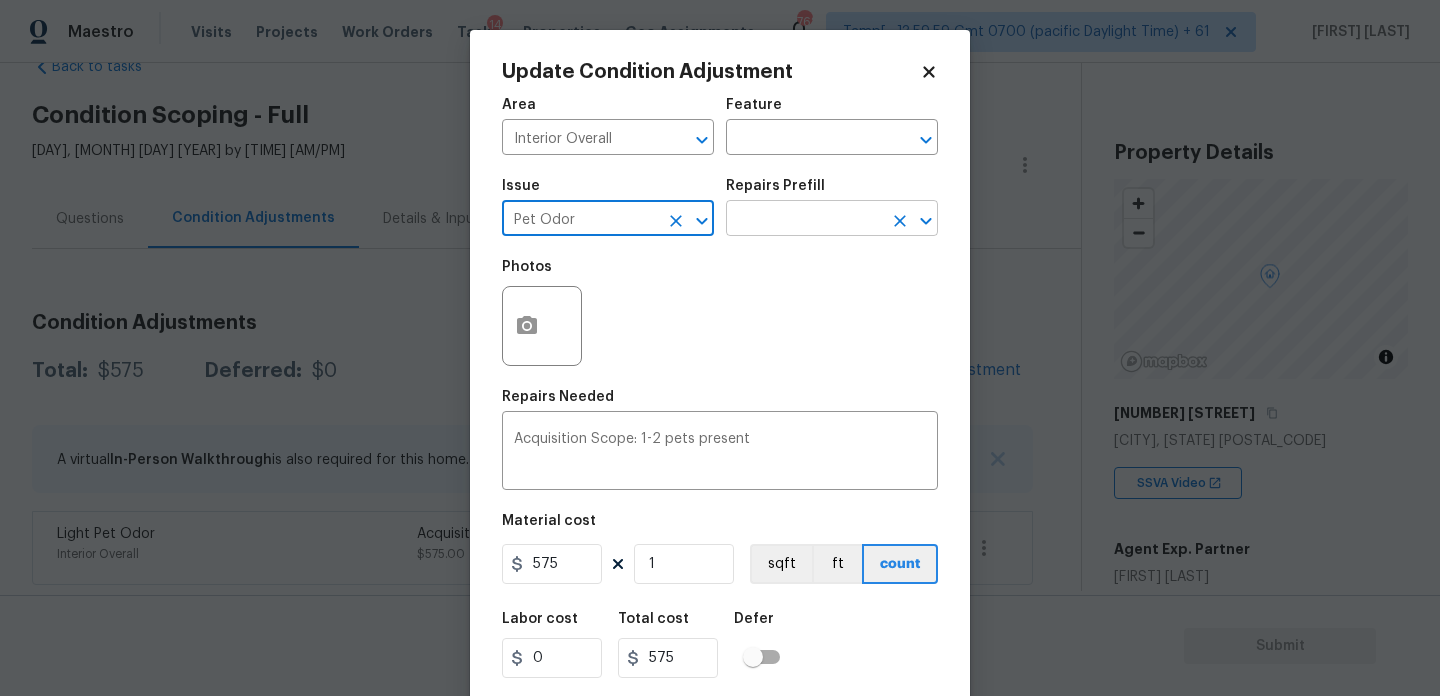 type on "Pet Odor" 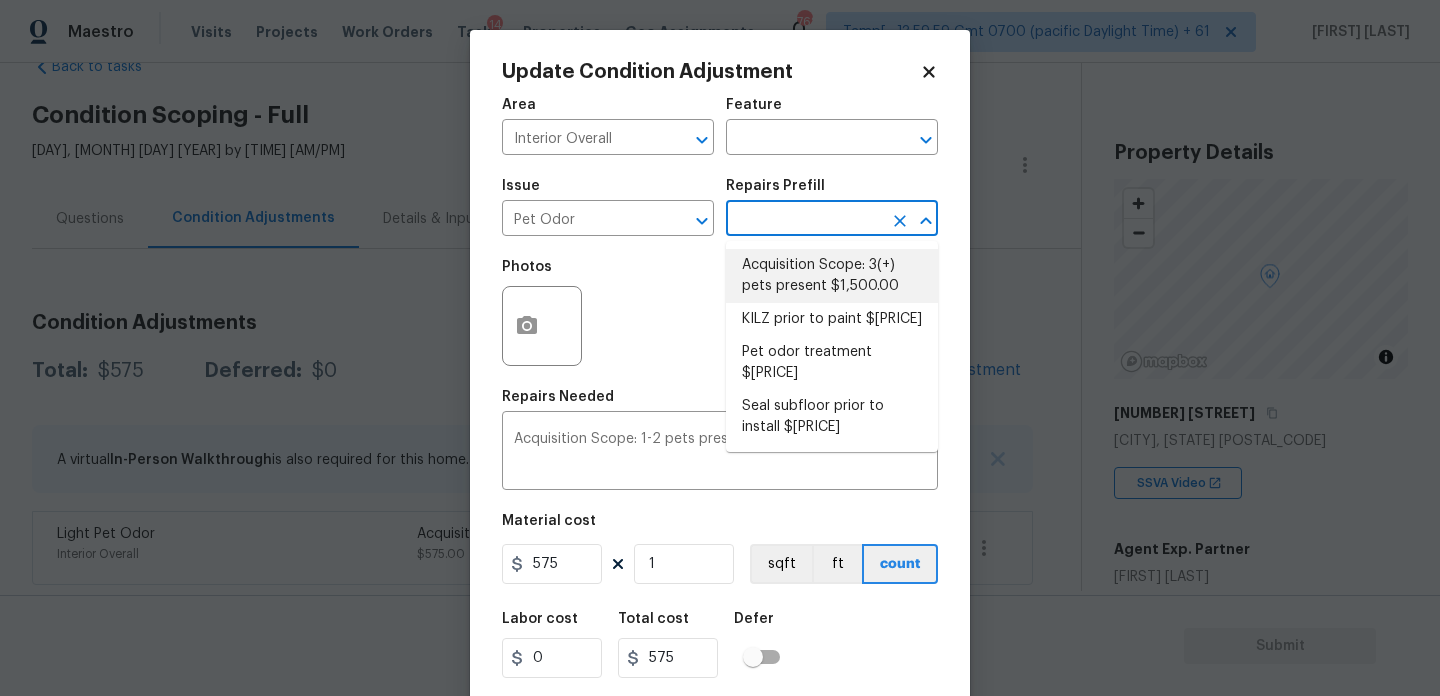 click on "Acquisition Scope: 3(+) pets present $1,500.00" at bounding box center [832, 276] 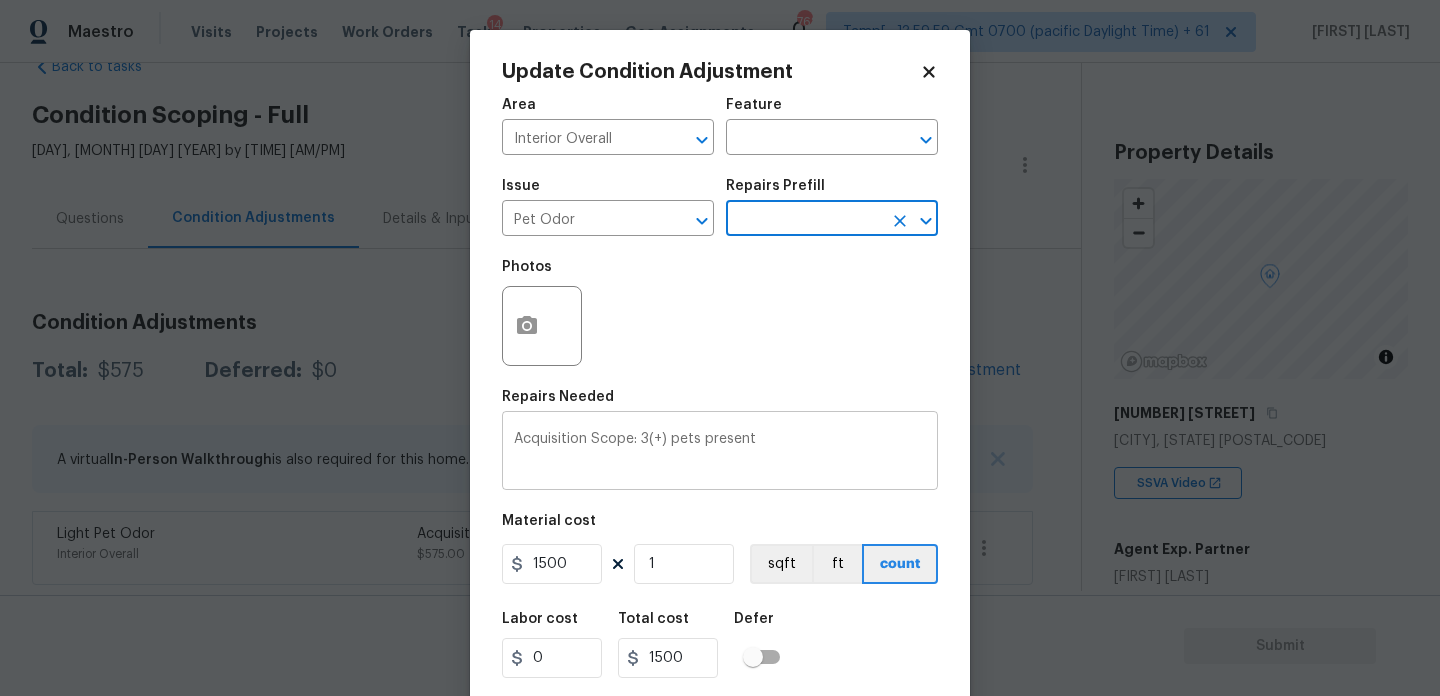 scroll, scrollTop: 51, scrollLeft: 0, axis: vertical 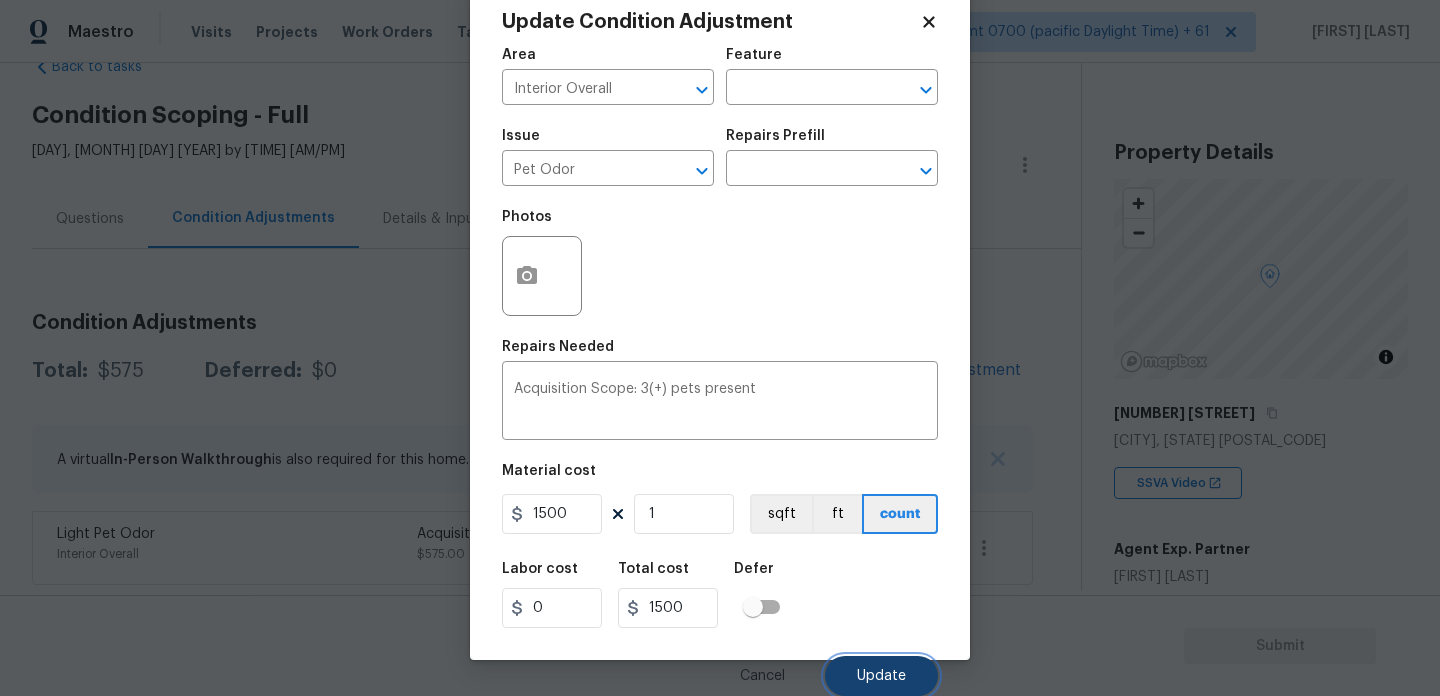 click on "Update" at bounding box center (881, 676) 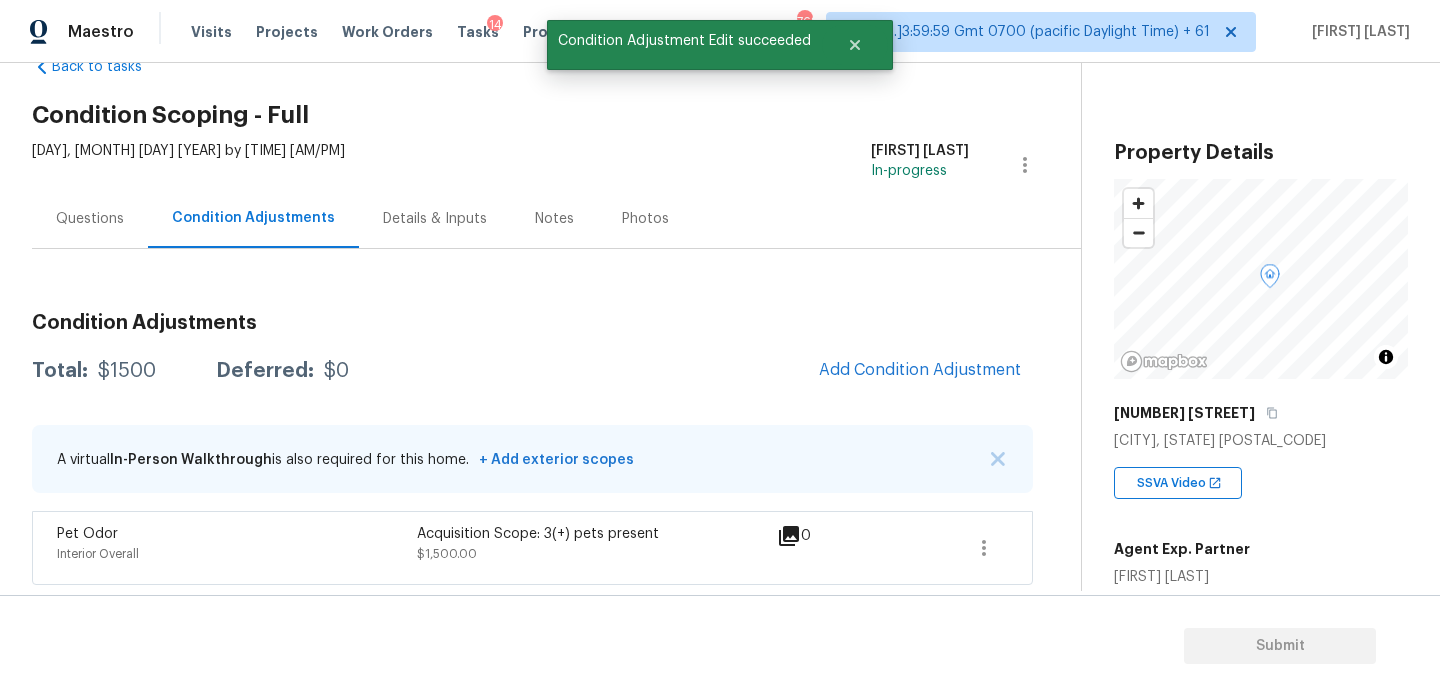 scroll, scrollTop: 0, scrollLeft: 0, axis: both 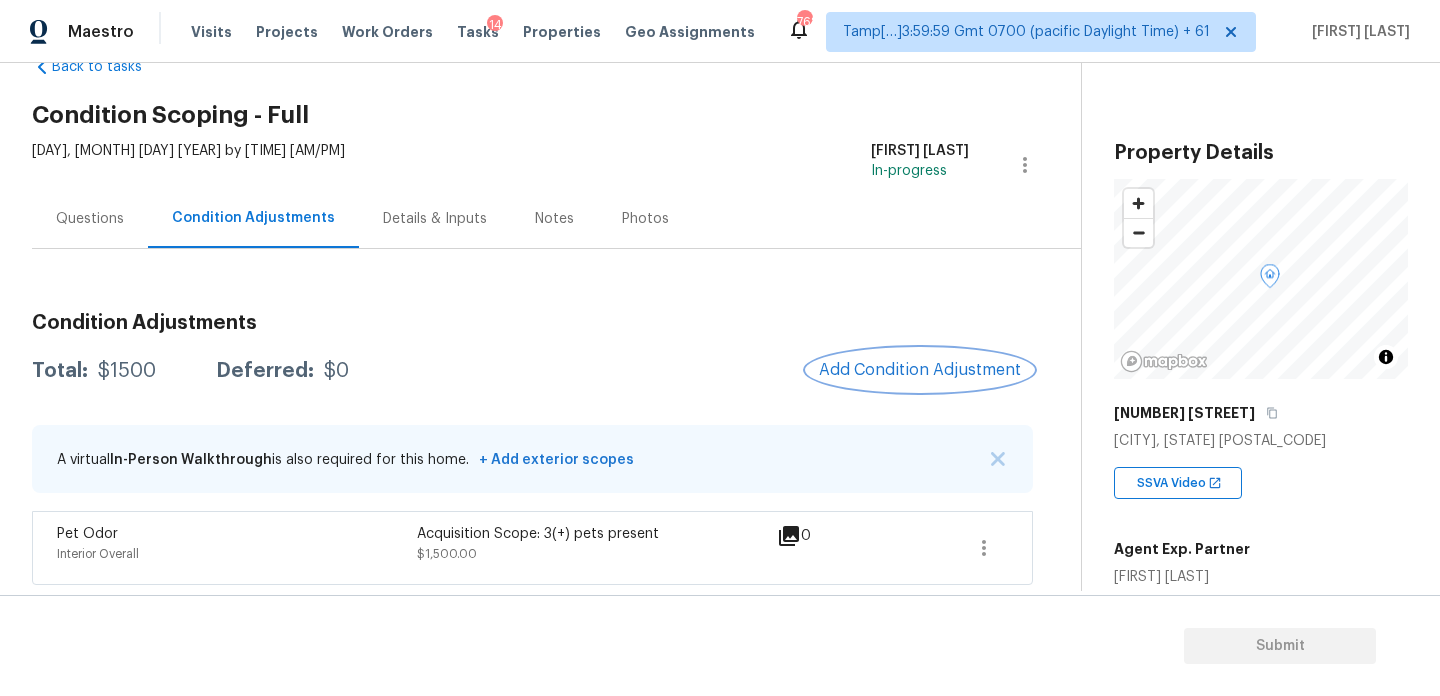 click on "Add Condition Adjustment" at bounding box center [920, 370] 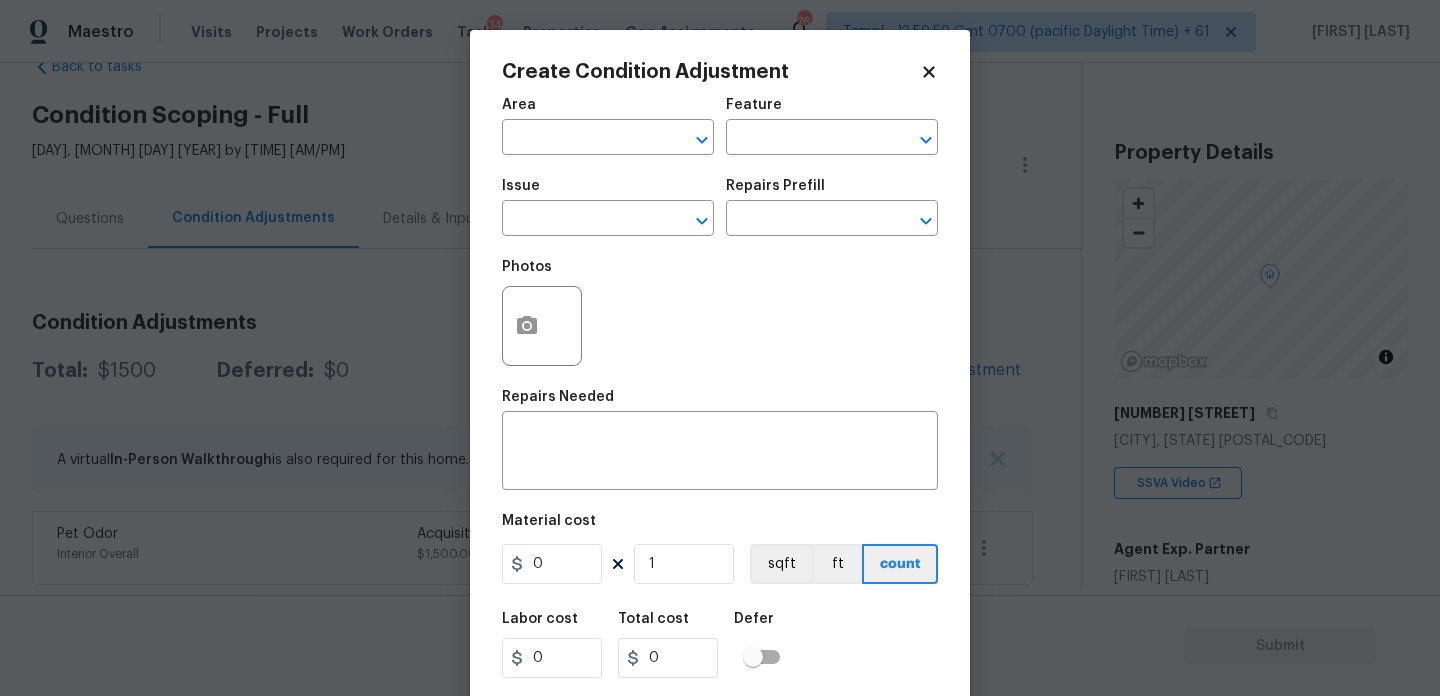 click on "Photos" at bounding box center (720, 313) 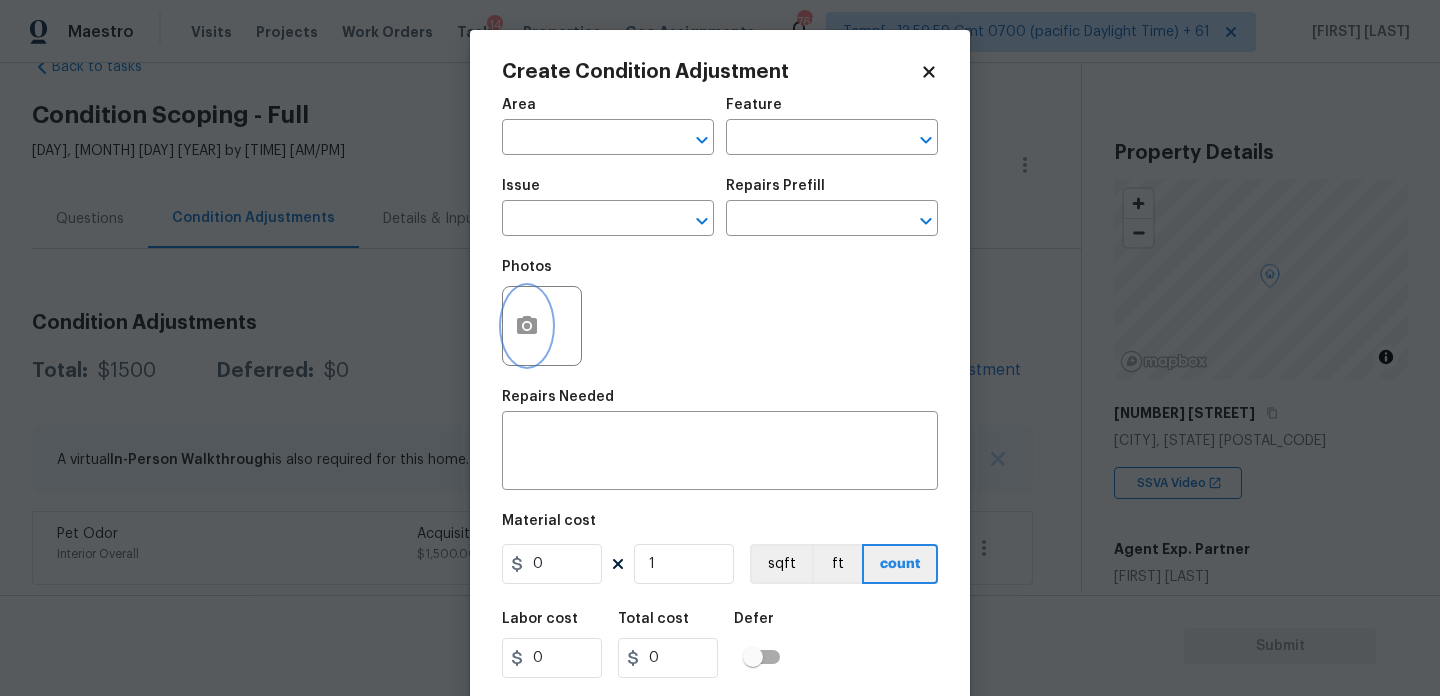 click at bounding box center (527, 326) 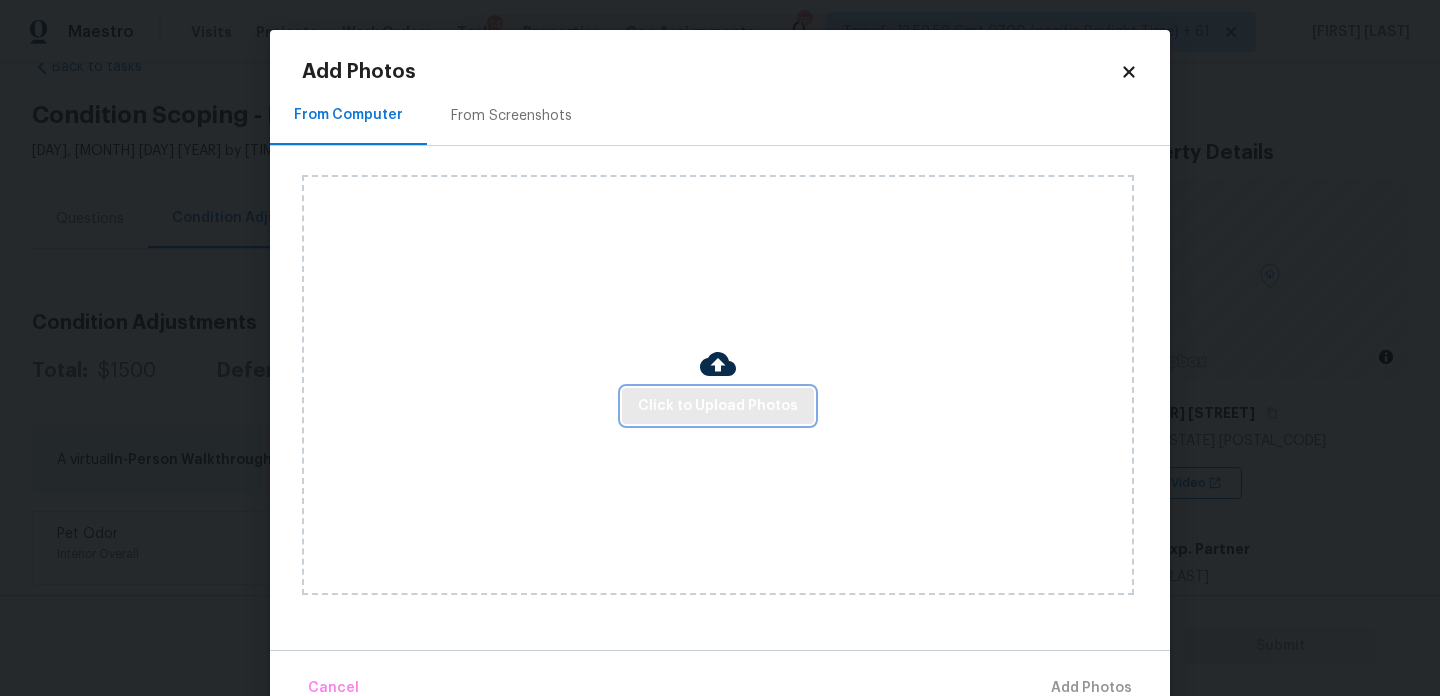 click on "Click to Upload Photos" at bounding box center (718, 406) 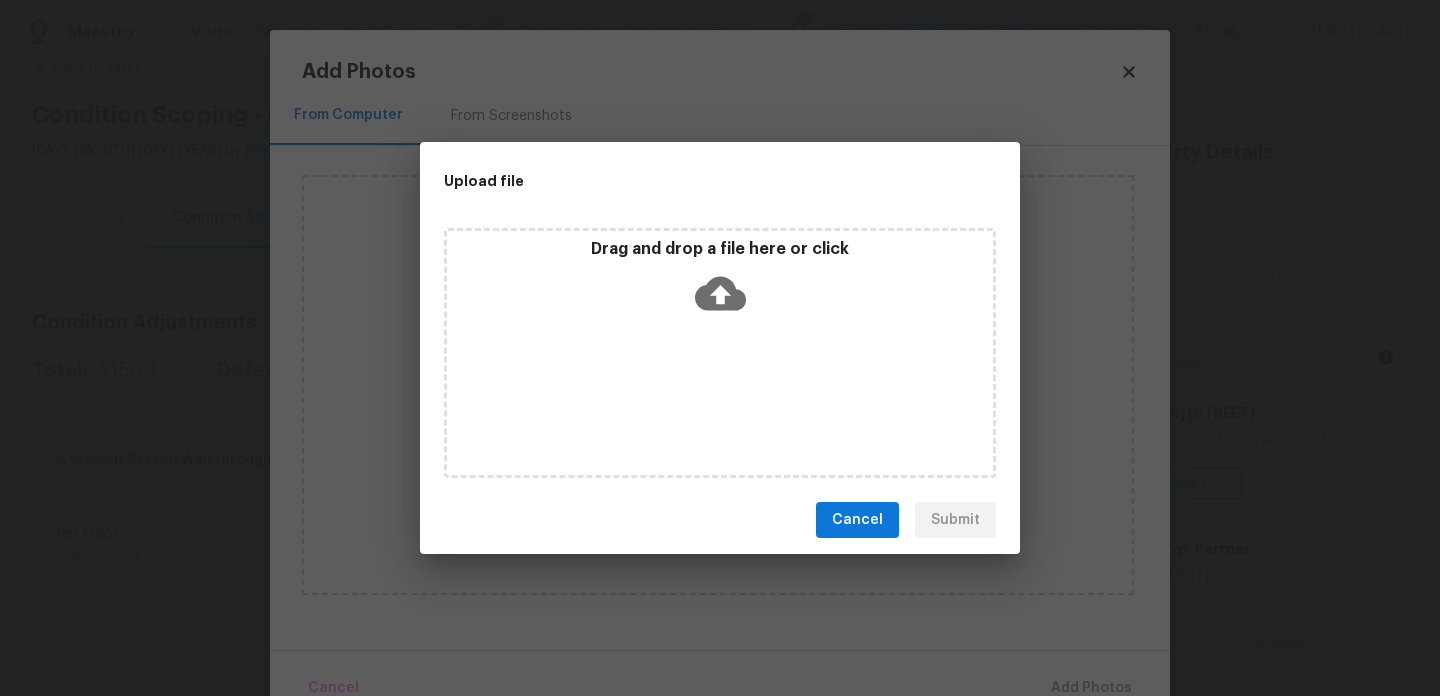 click on "Drag and drop a file here or click" at bounding box center [720, 353] 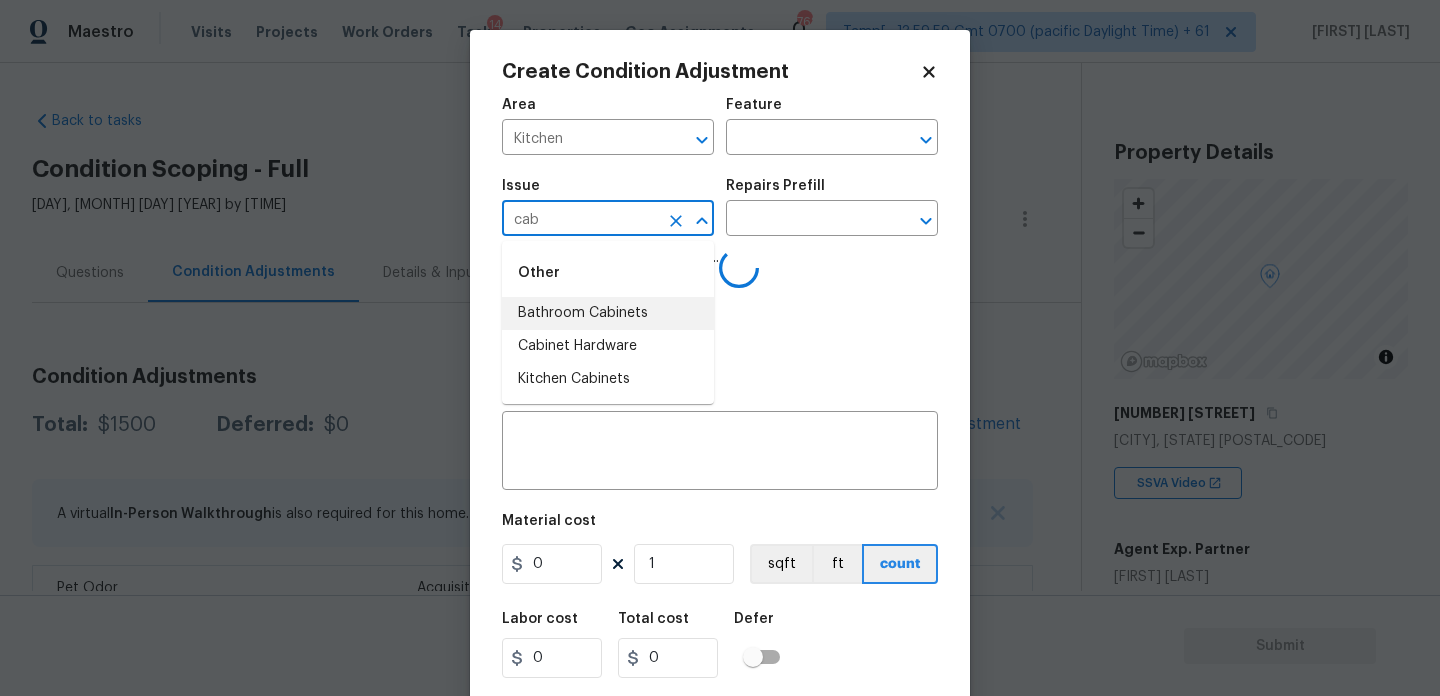 scroll, scrollTop: 0, scrollLeft: 0, axis: both 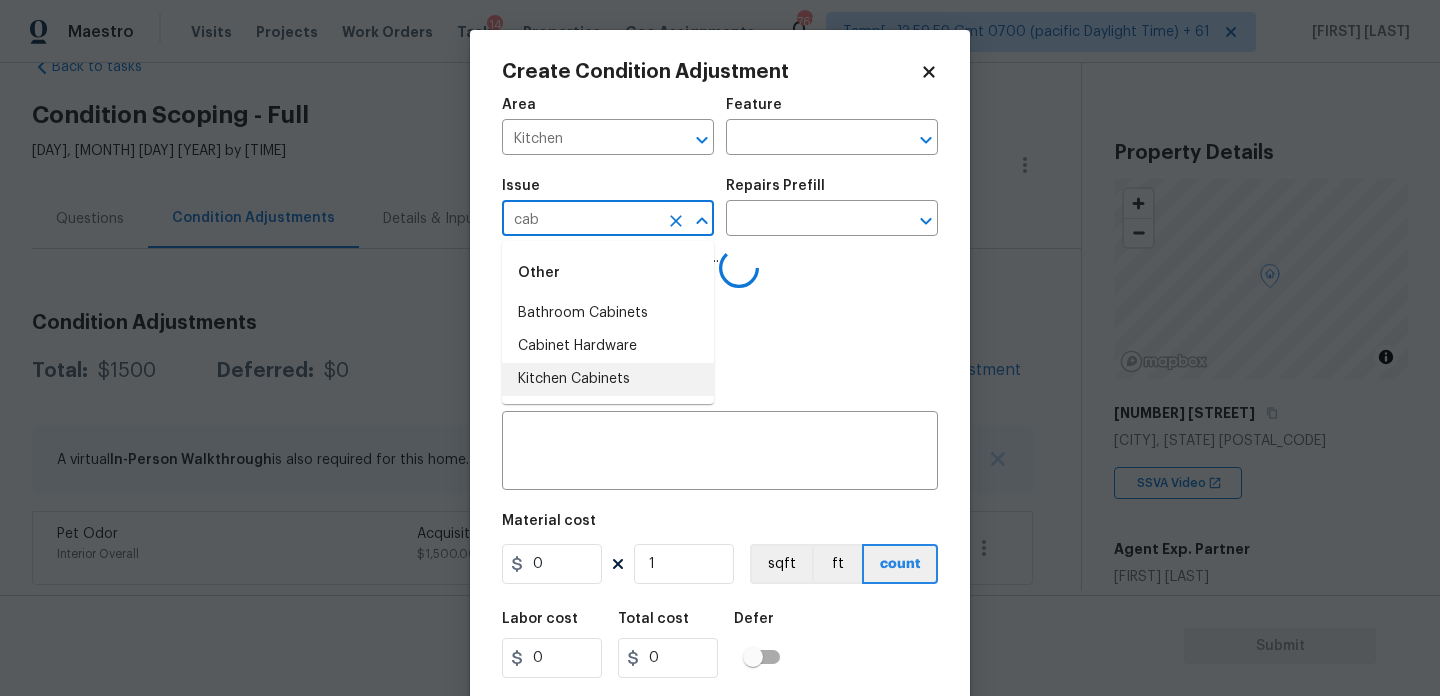 click on "Kitchen Cabinets" at bounding box center [608, 379] 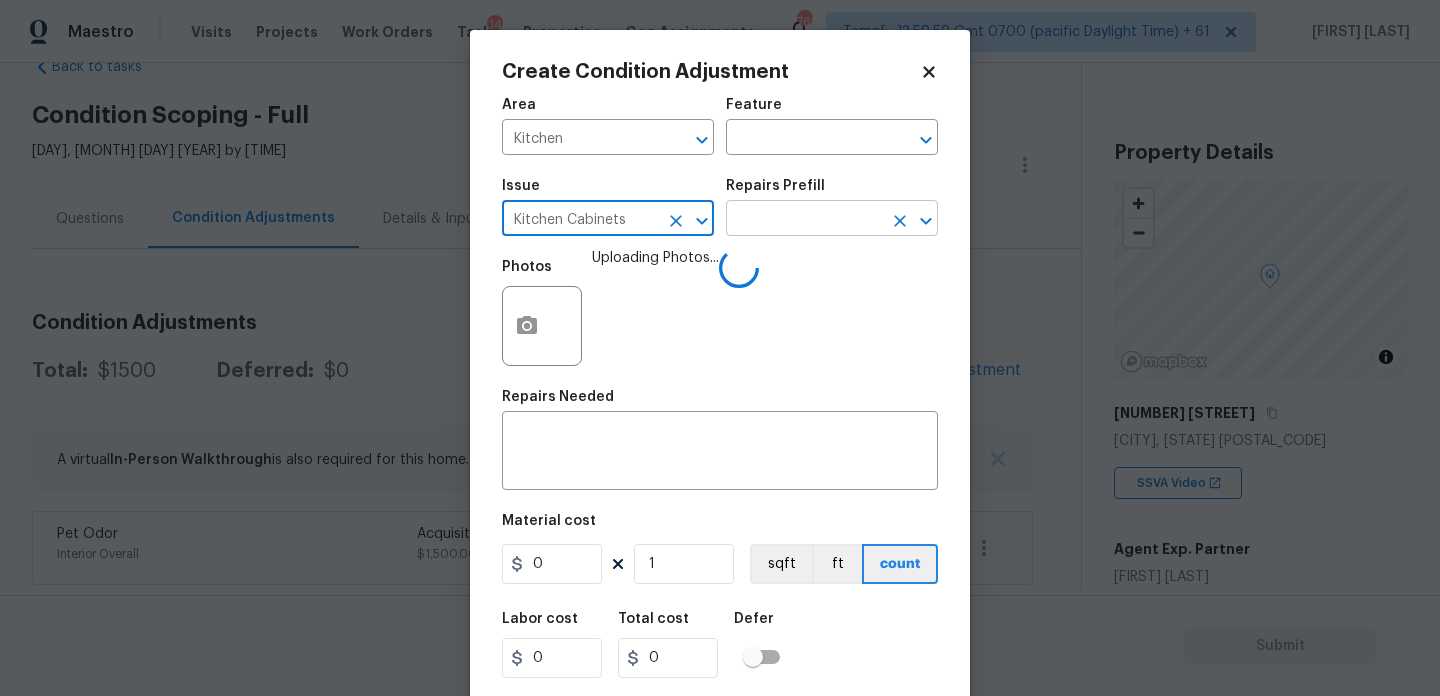 type on "Kitchen Cabinets" 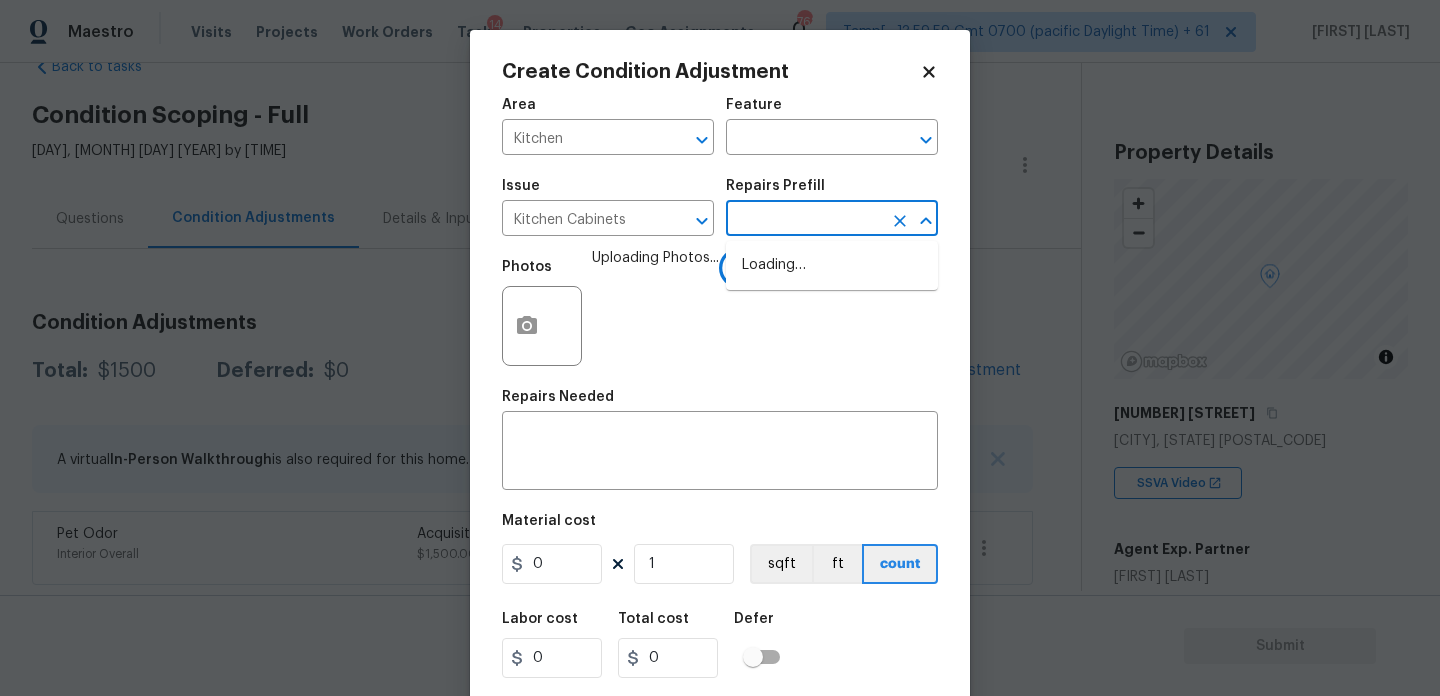 click at bounding box center (804, 220) 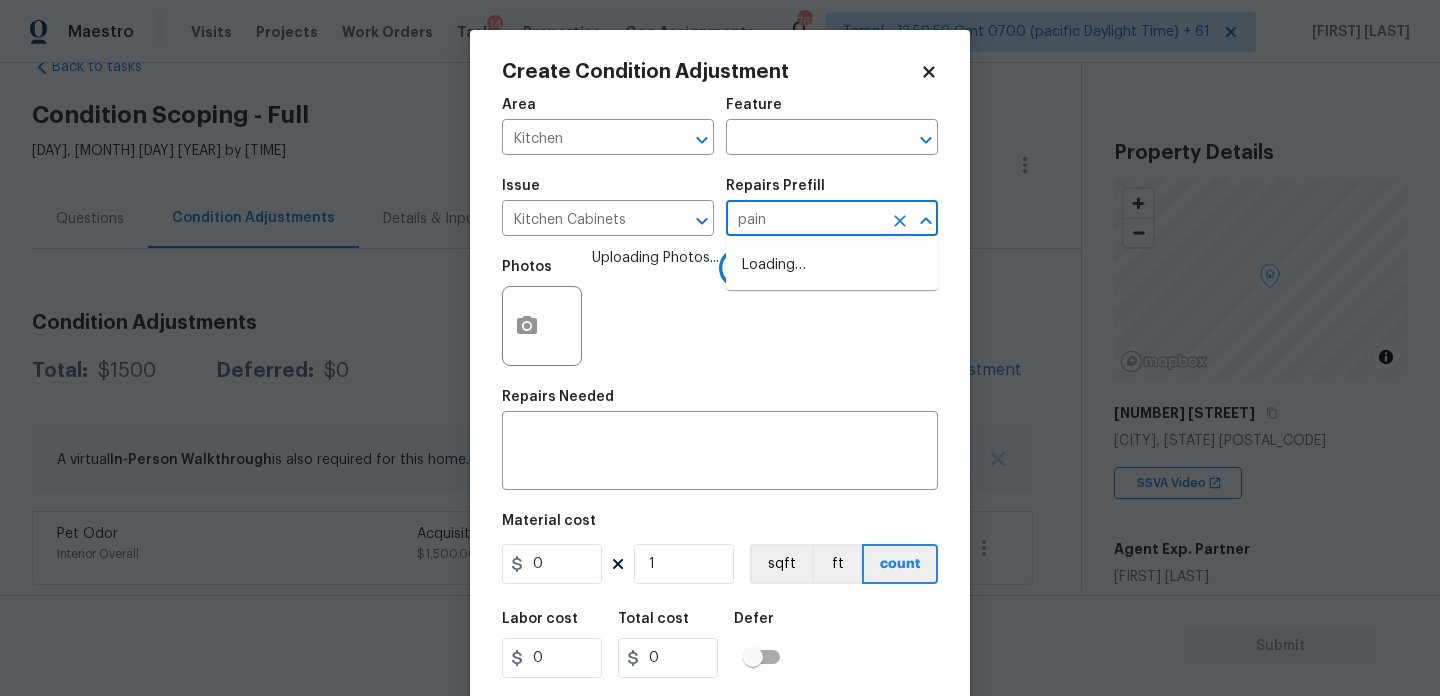 type on "paint" 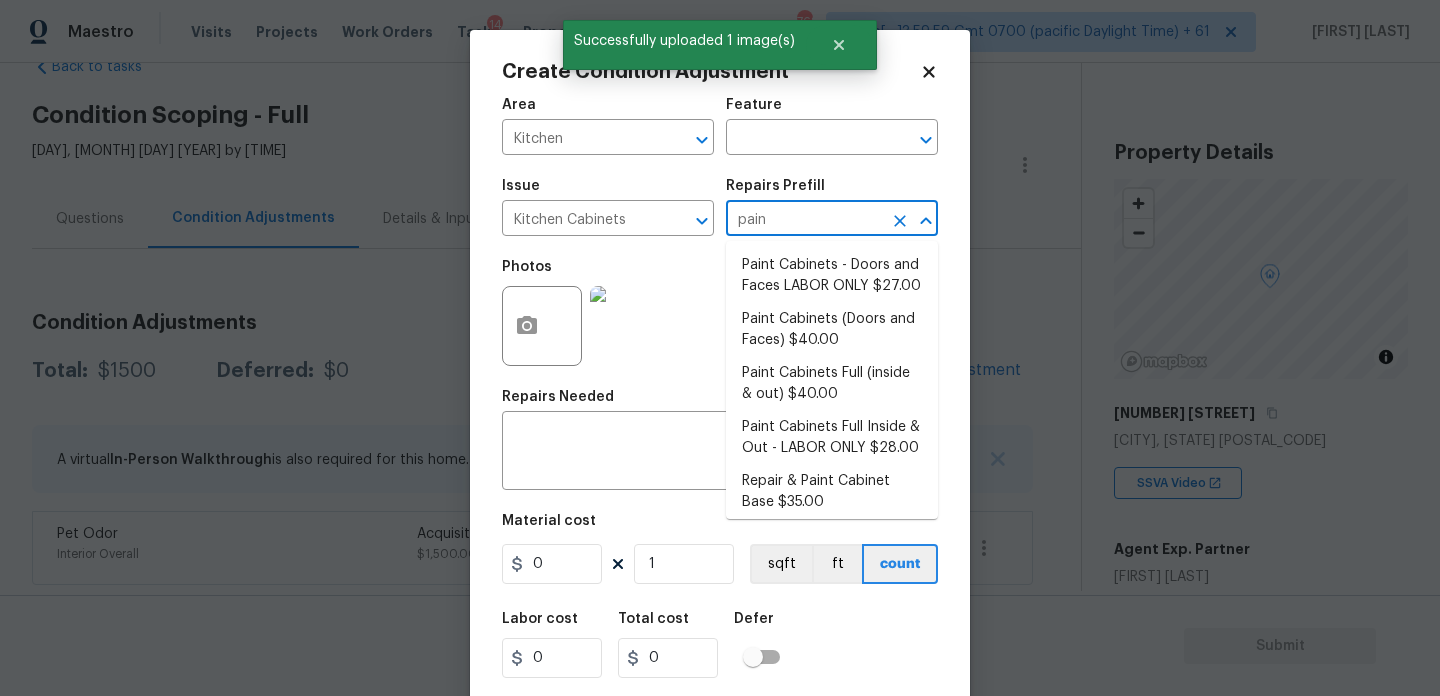 type on "paint" 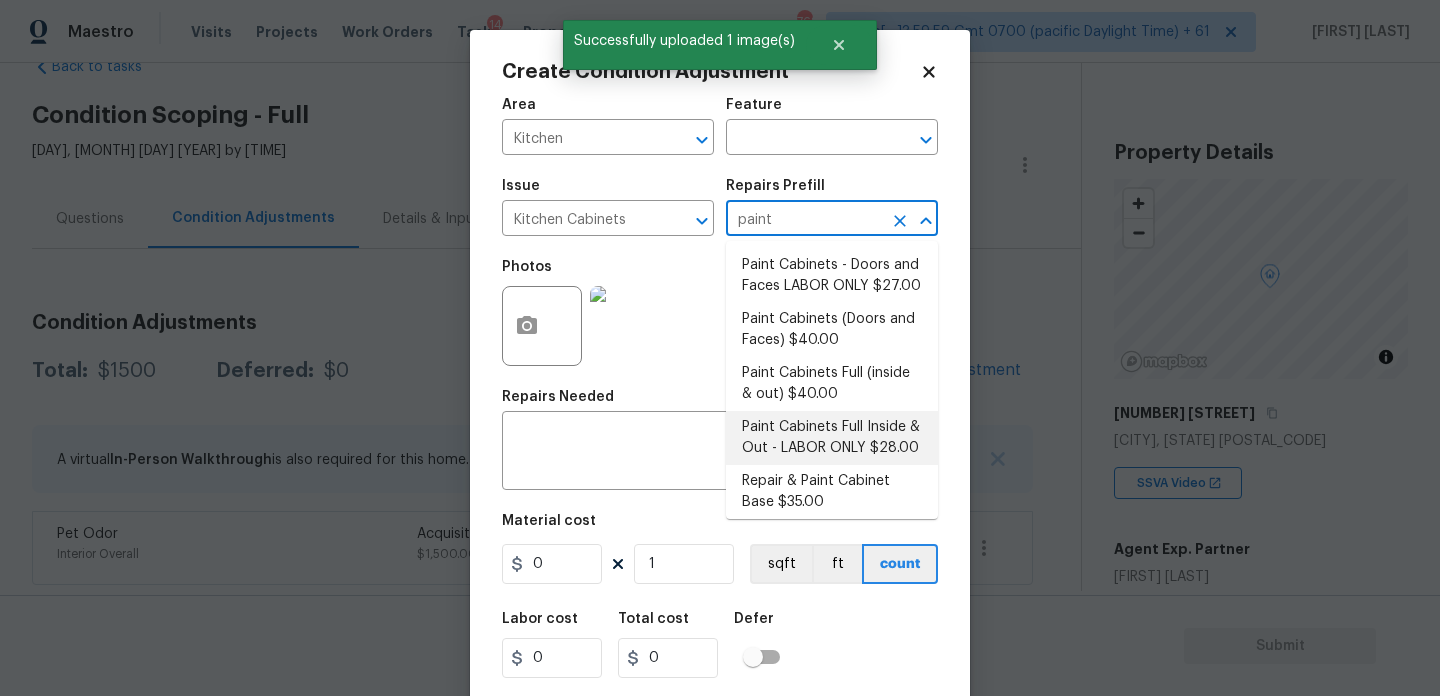 scroll, scrollTop: 7, scrollLeft: 0, axis: vertical 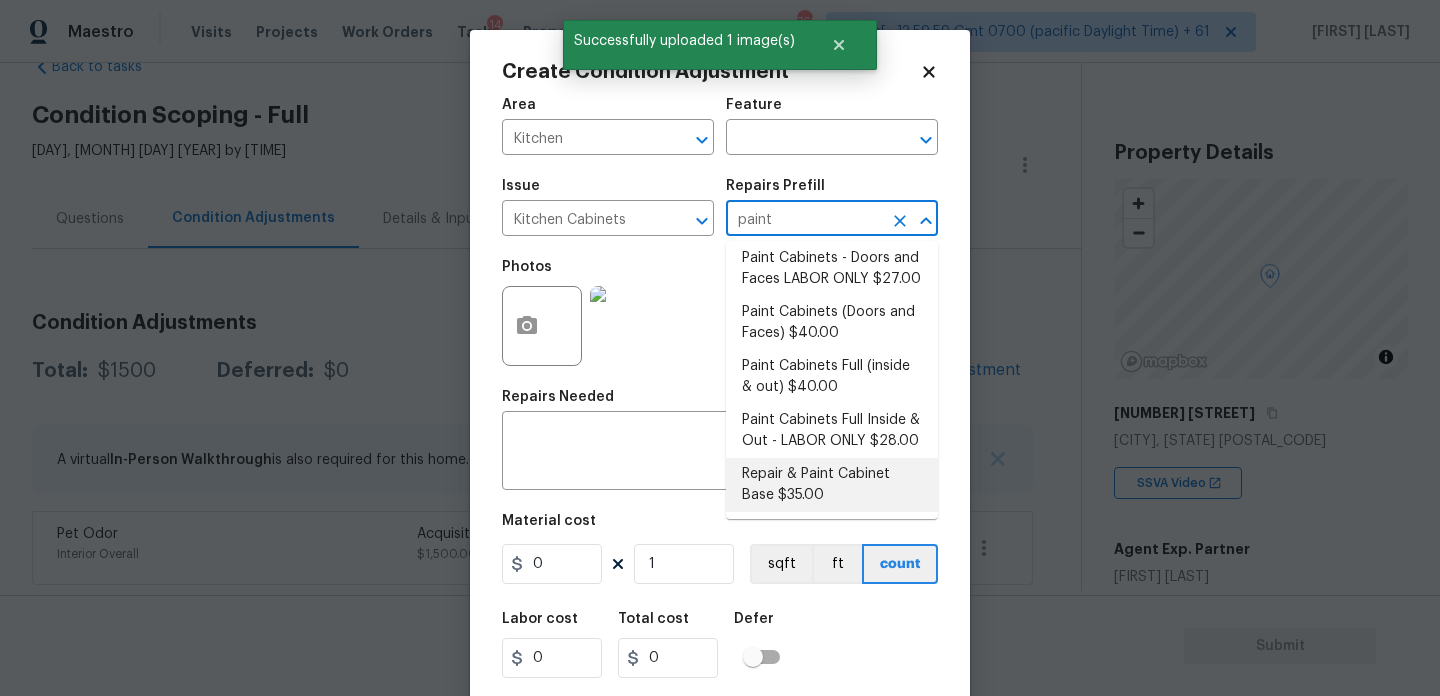 click on "Repair & Paint Cabinet Base $35.00" at bounding box center [832, 485] 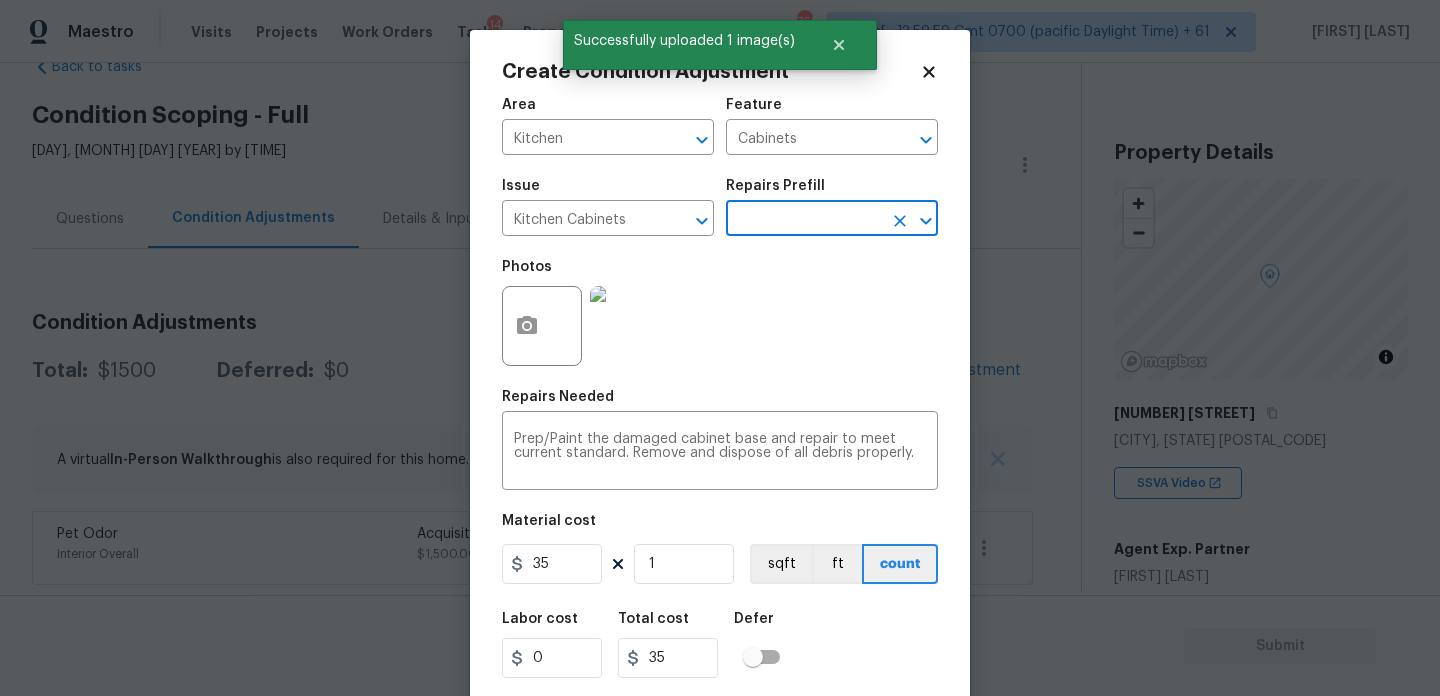 click at bounding box center [804, 220] 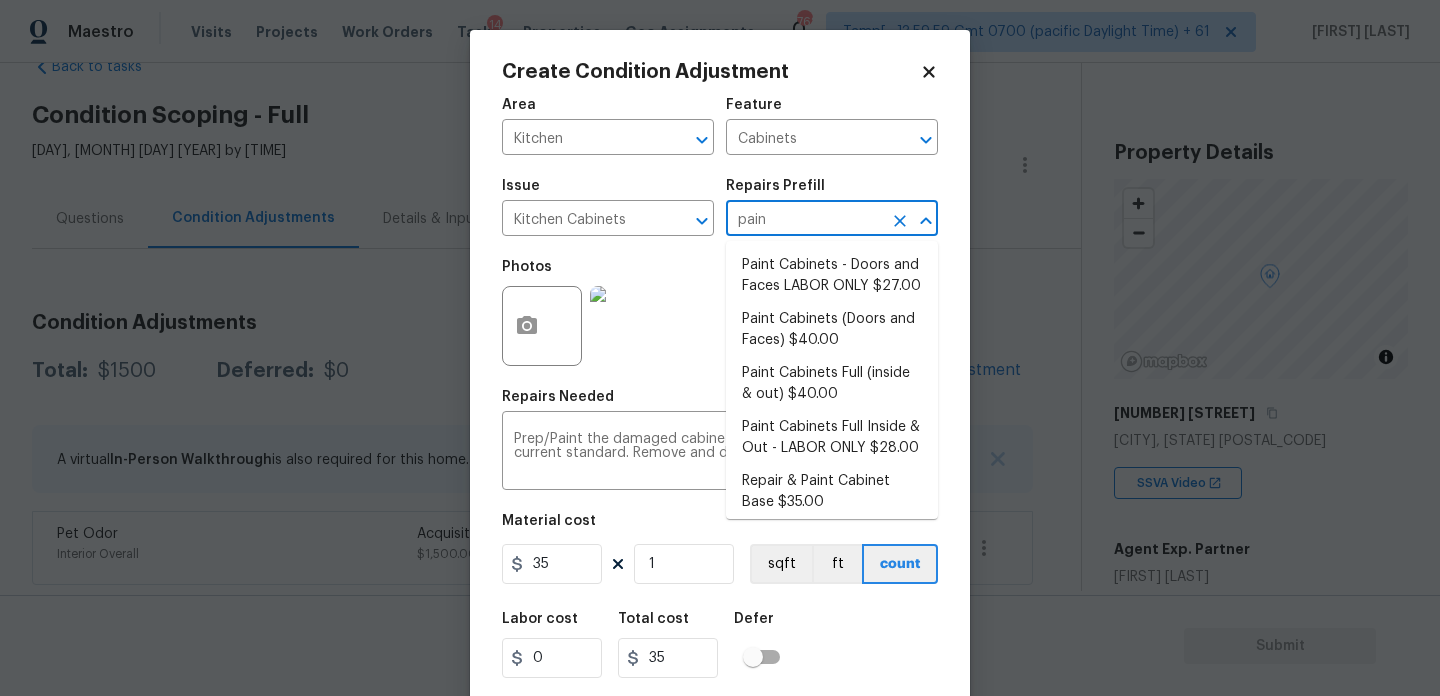 type on "paint" 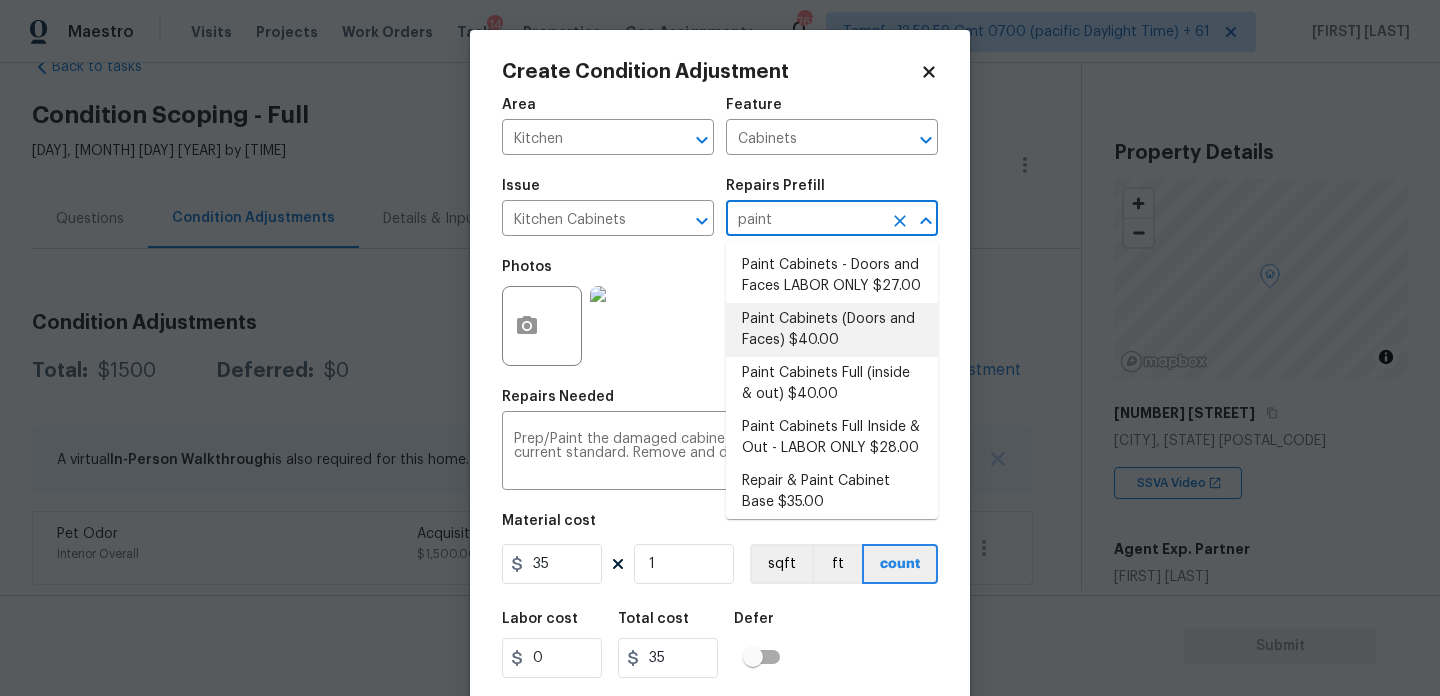 click on "Paint Cabinets (Doors and Faces) $40.00" at bounding box center (832, 330) 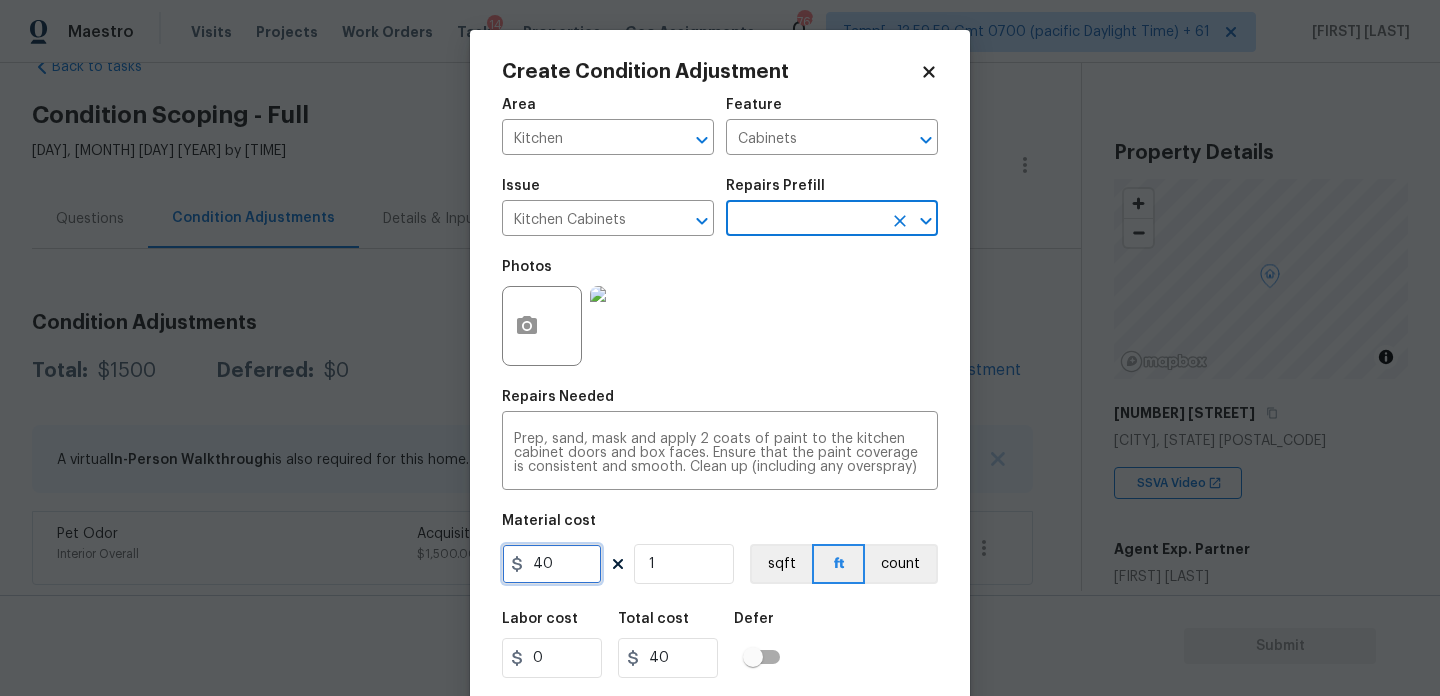 drag, startPoint x: 569, startPoint y: 570, endPoint x: 477, endPoint y: 570, distance: 92 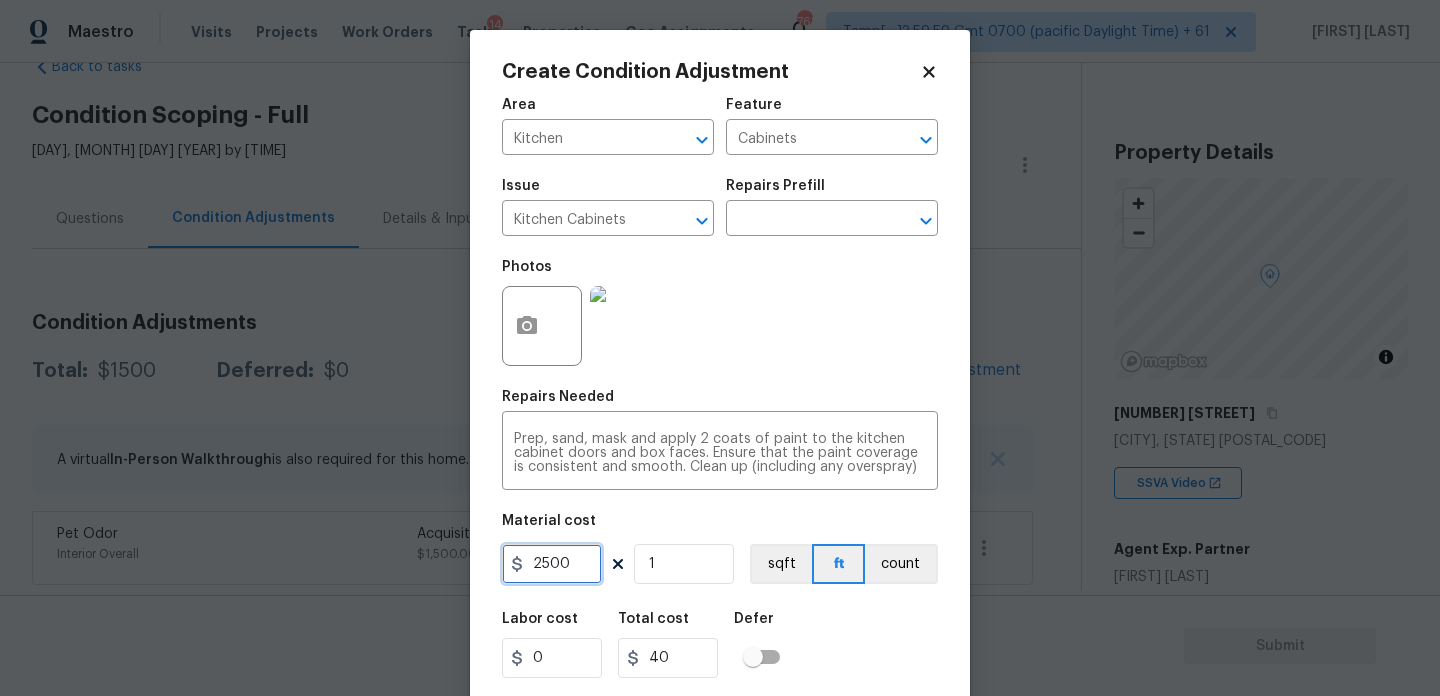 type on "2500" 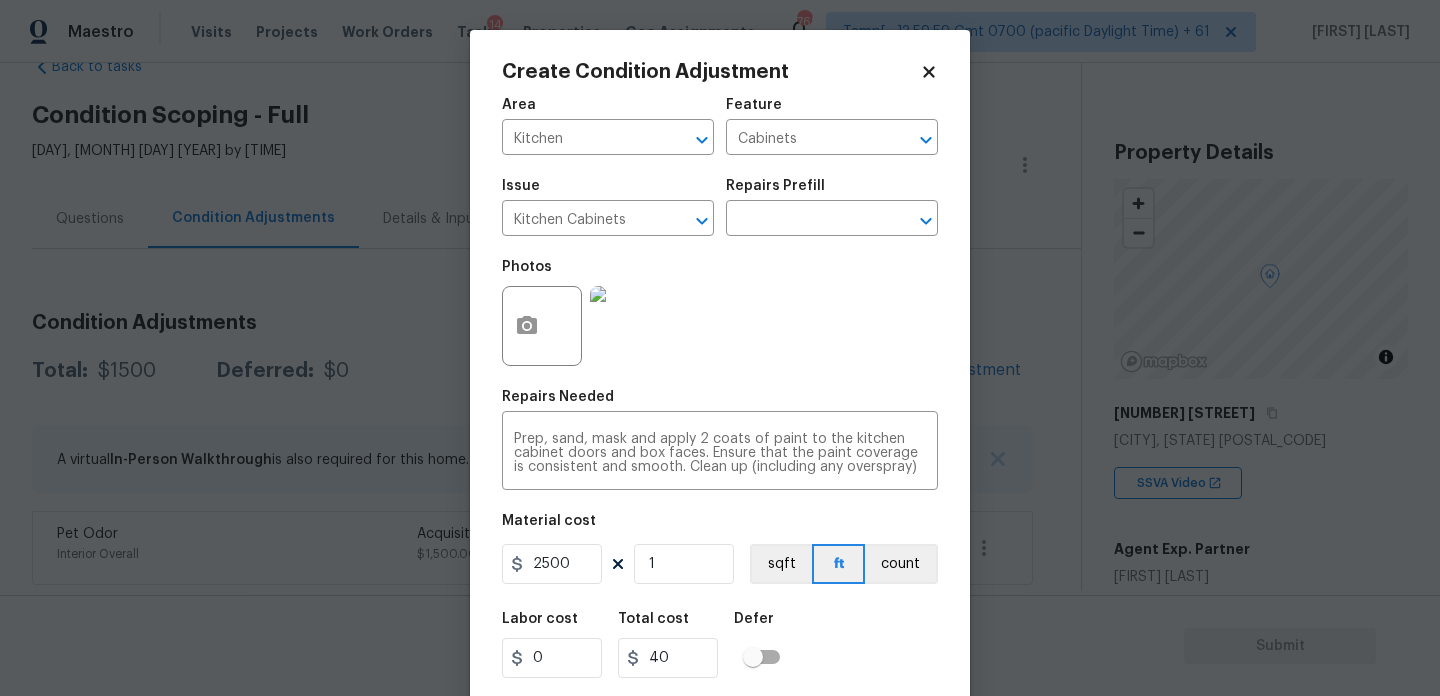 click on "Photos" at bounding box center (720, 313) 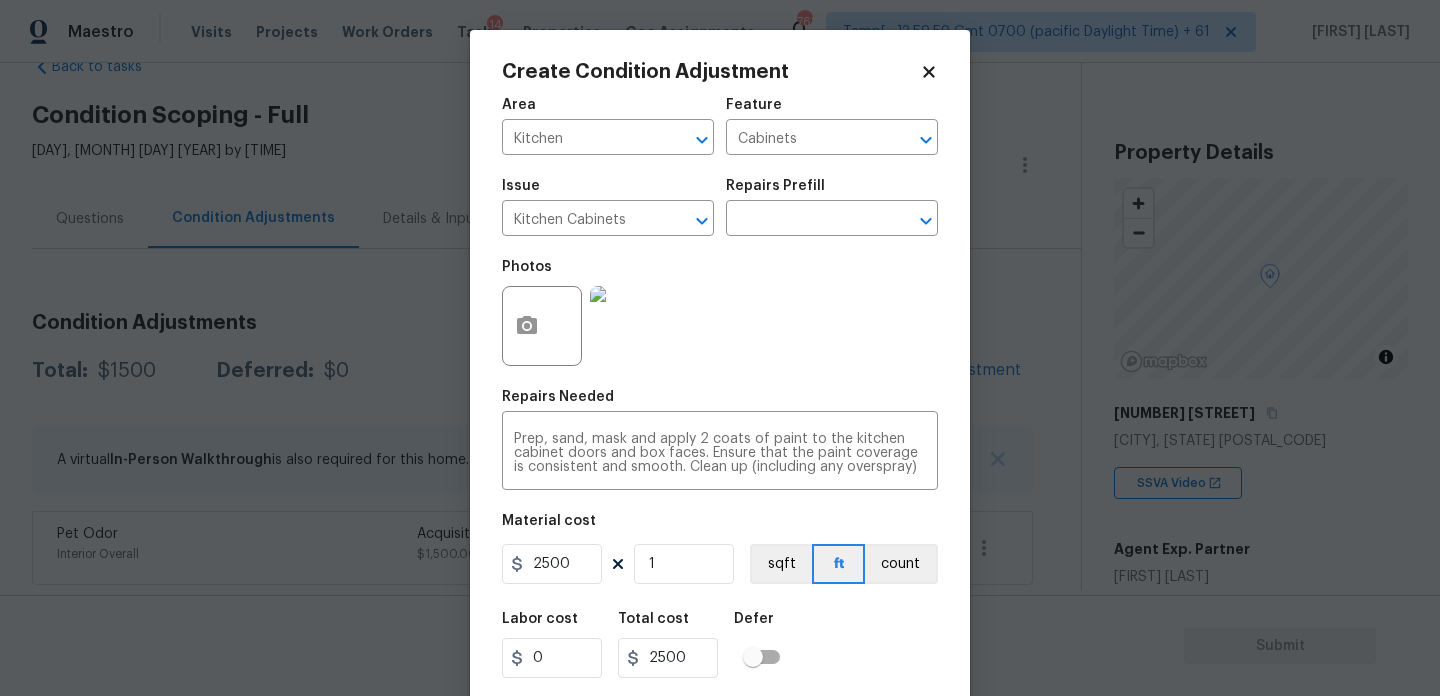 scroll, scrollTop: 51, scrollLeft: 0, axis: vertical 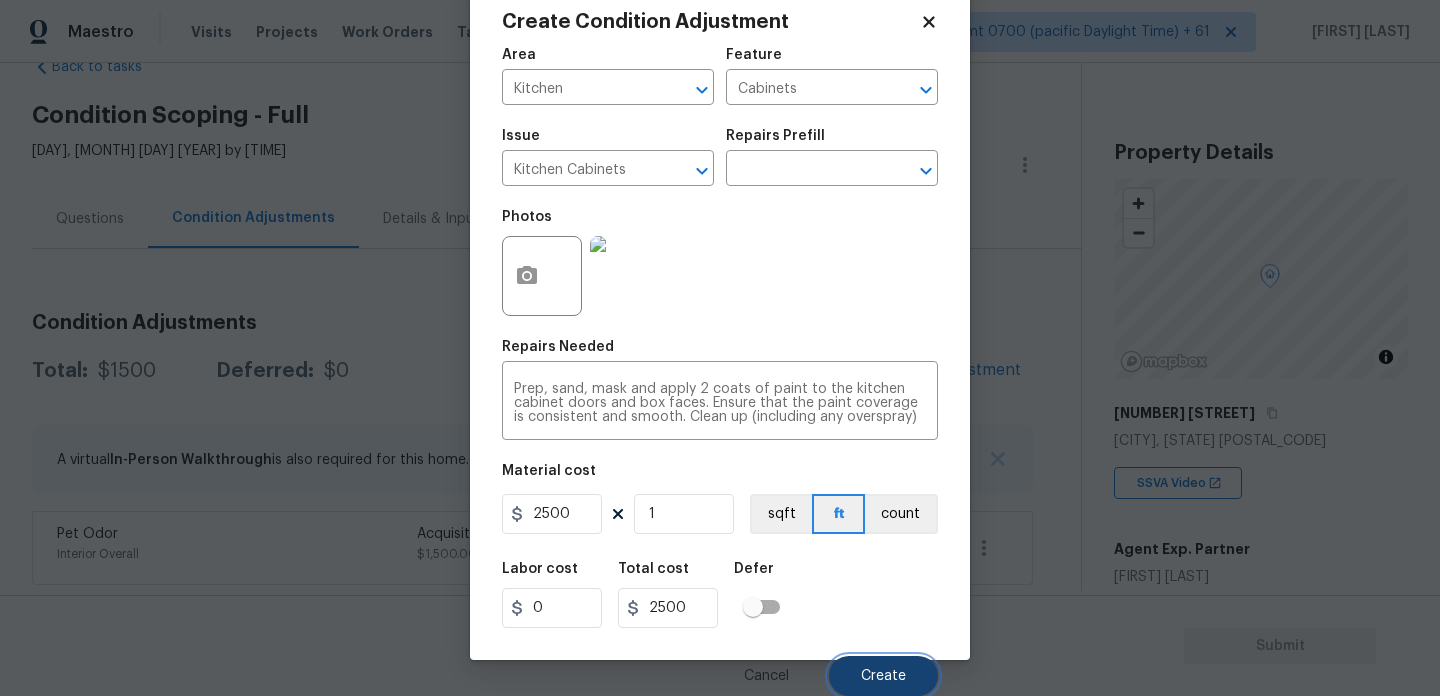 click on "Create" at bounding box center [883, 676] 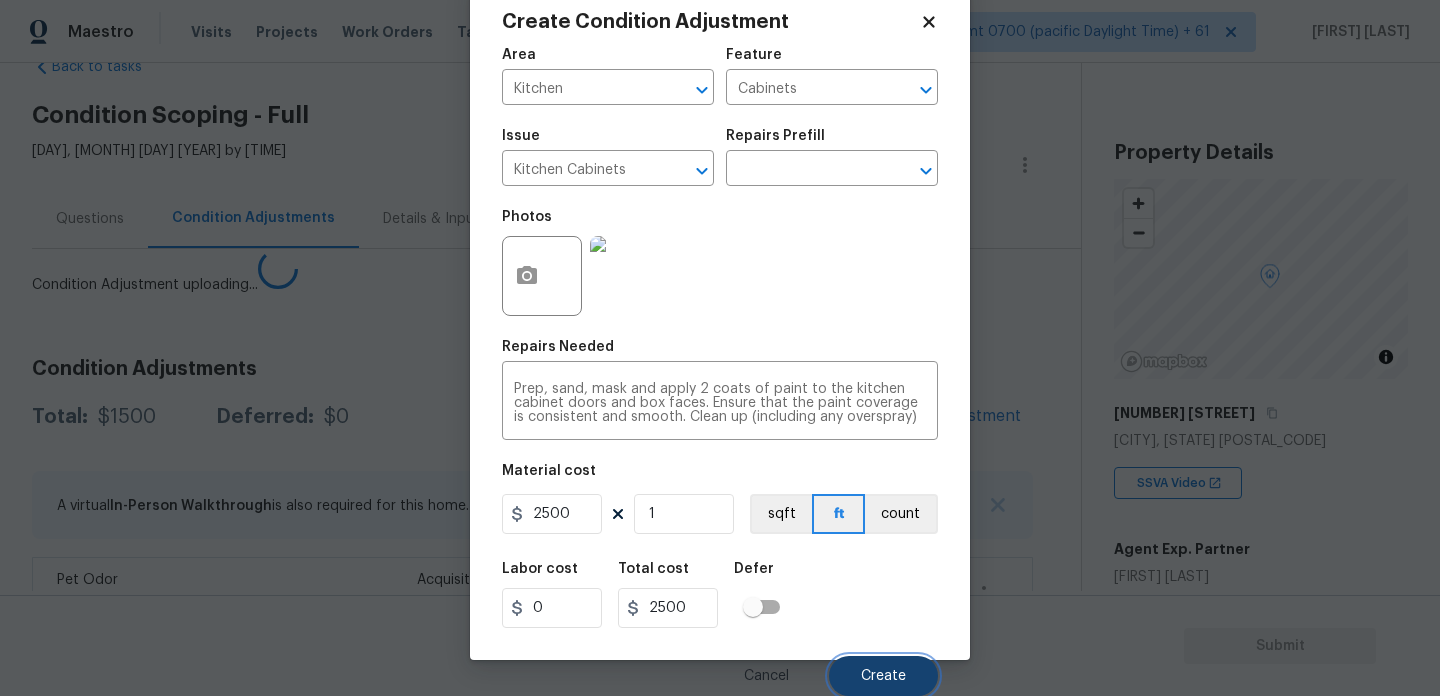type 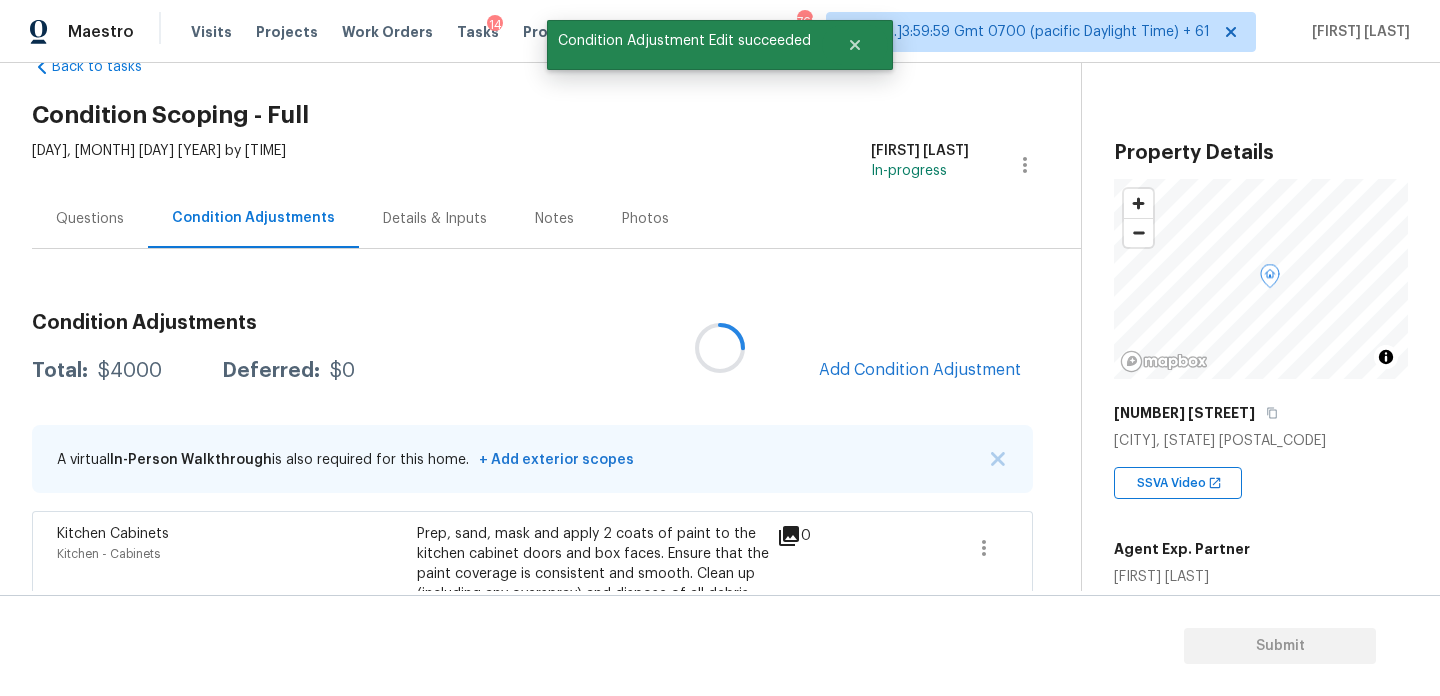 scroll, scrollTop: 0, scrollLeft: 0, axis: both 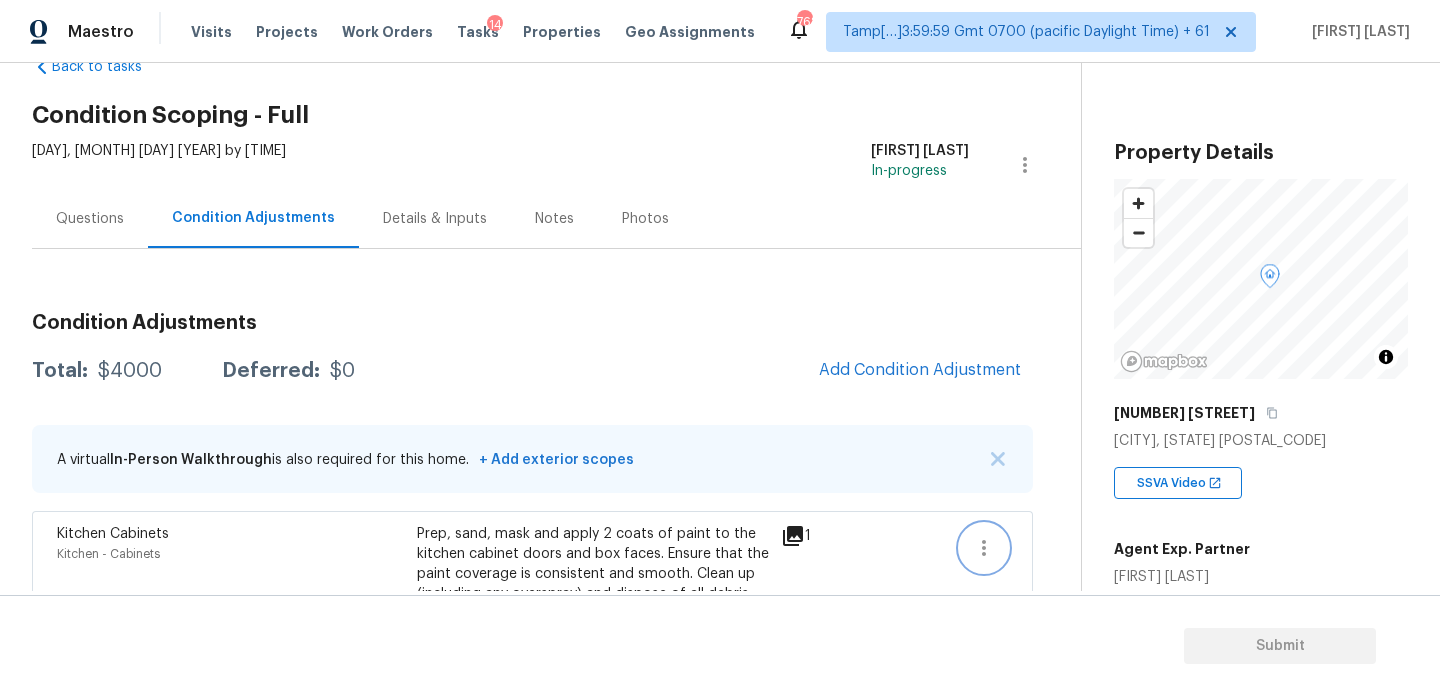 click 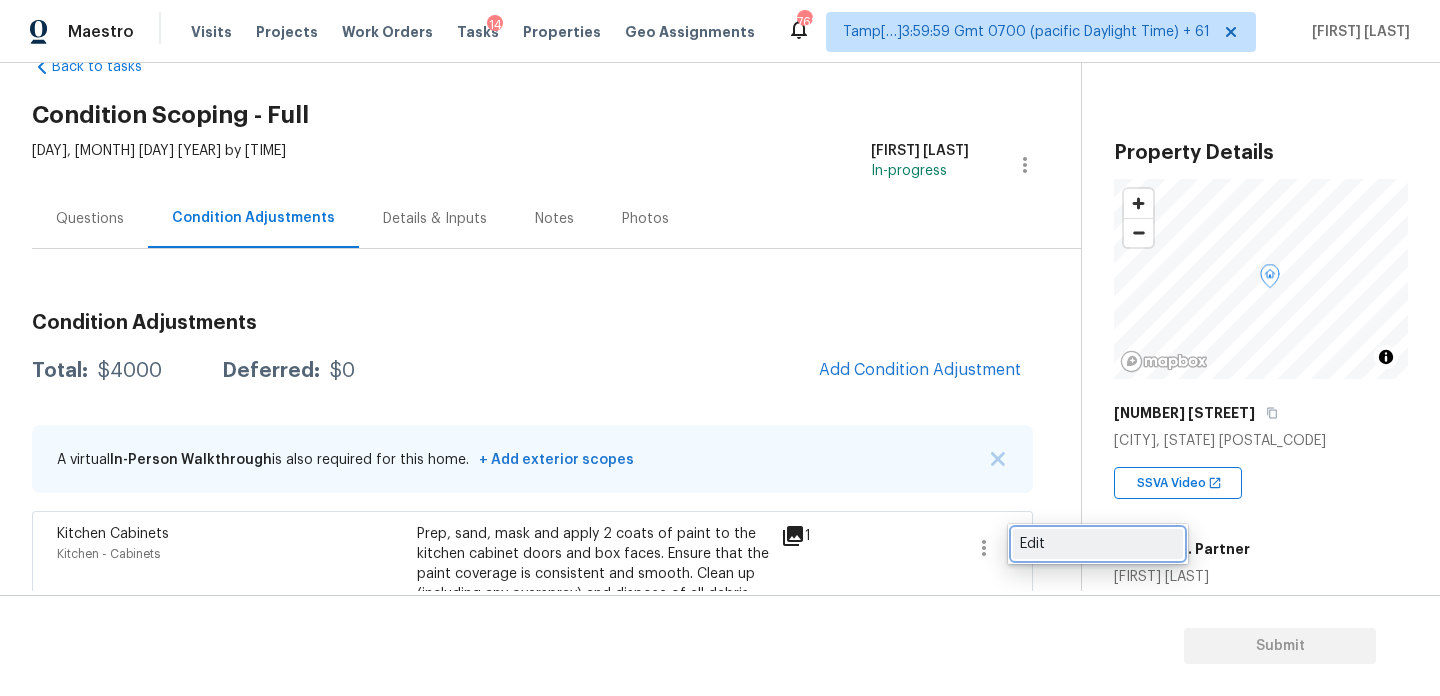 click on "Edit" at bounding box center [1098, 544] 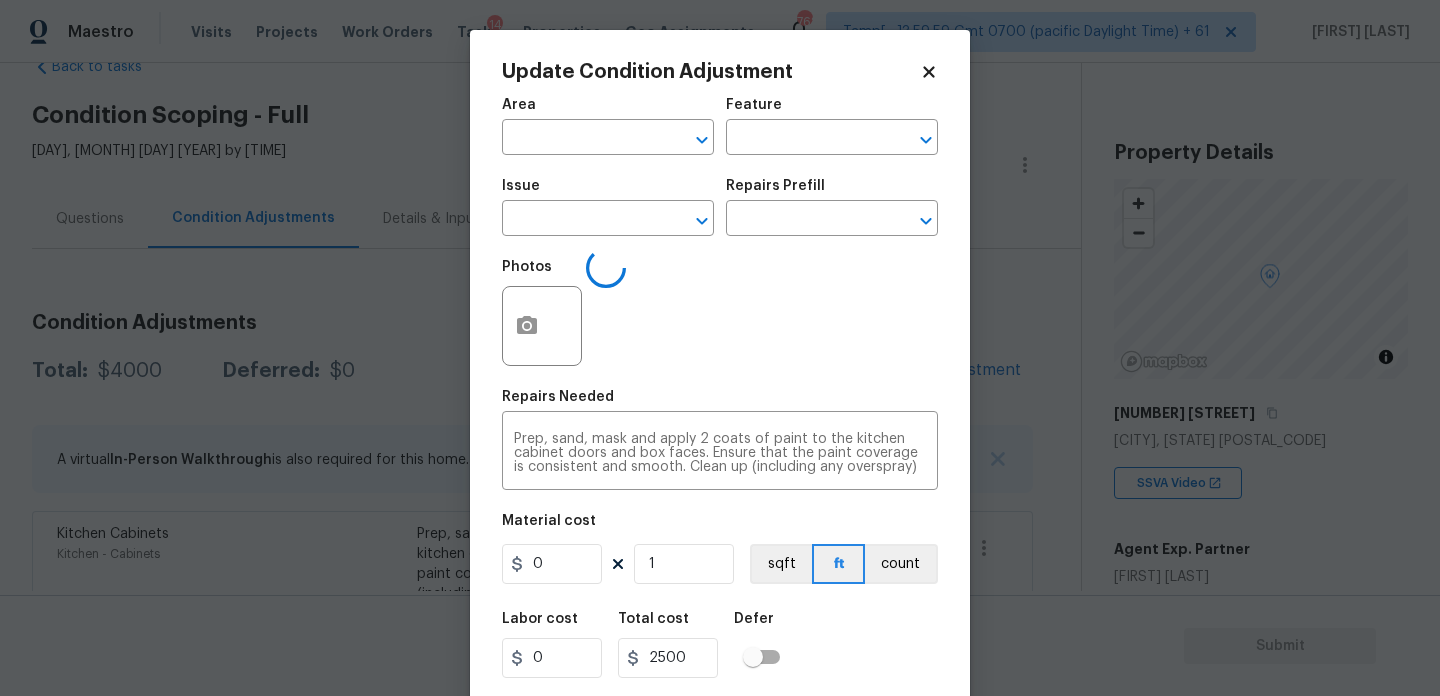 type on "Kitchen" 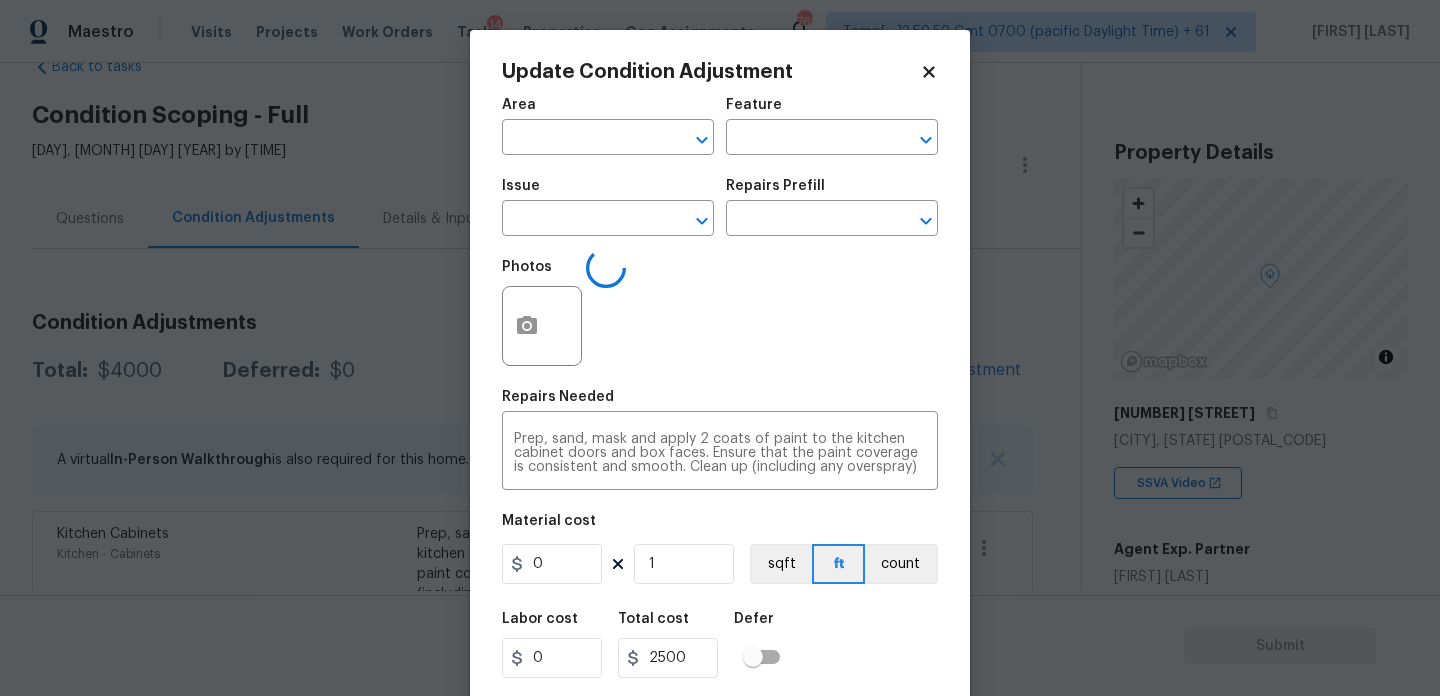 type on "Cabinets" 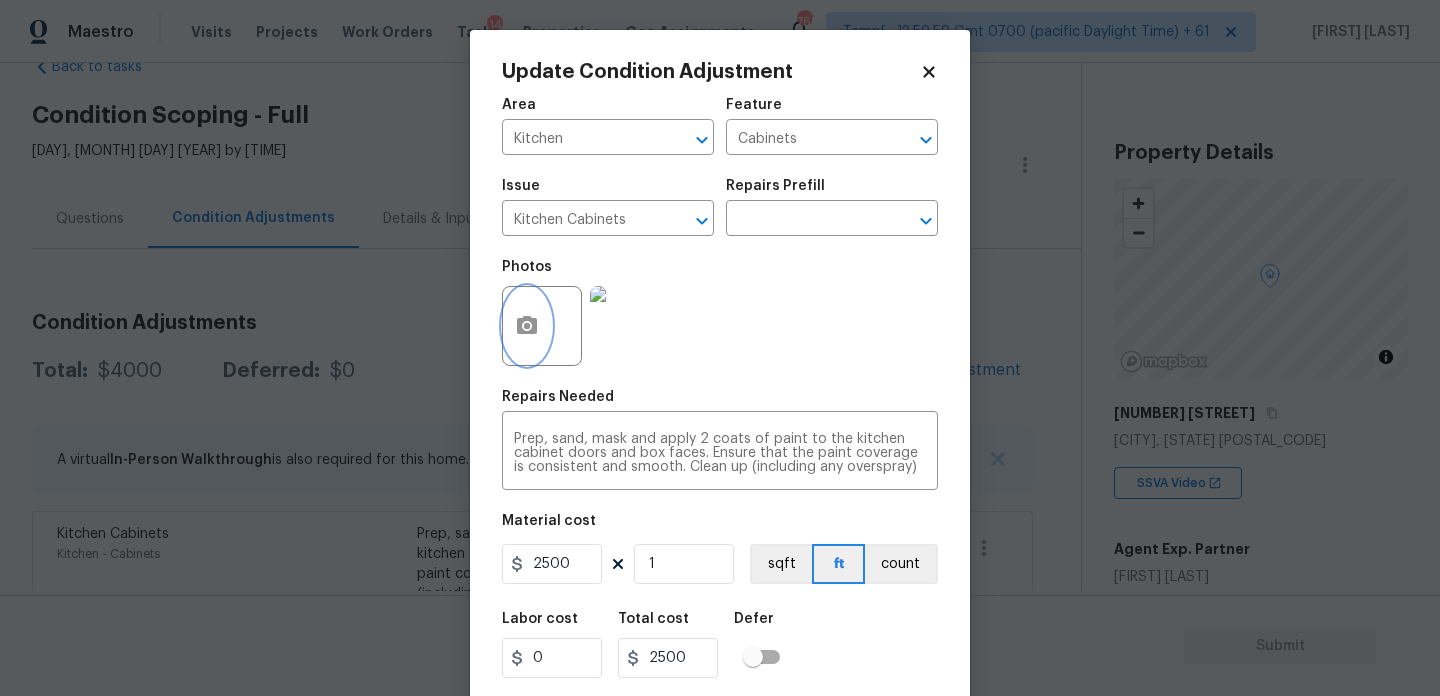 click 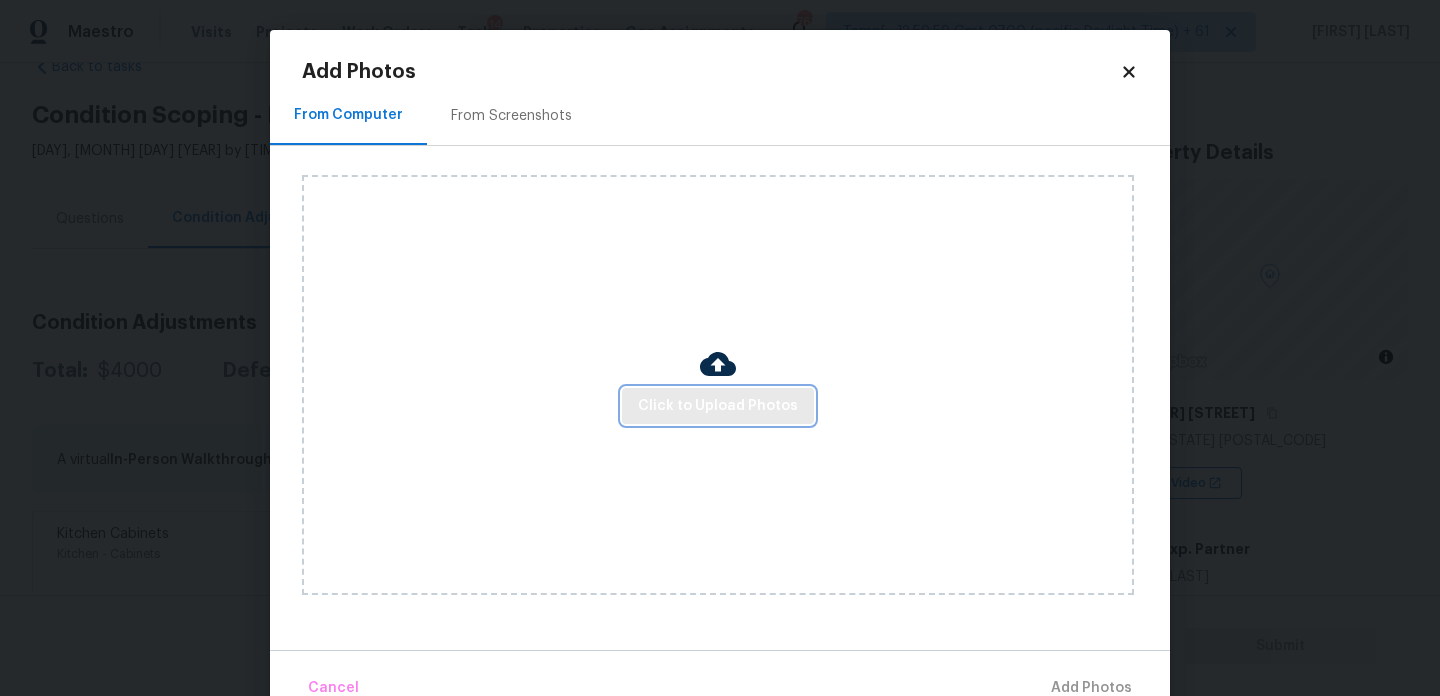 click on "Click to Upload Photos" at bounding box center (718, 406) 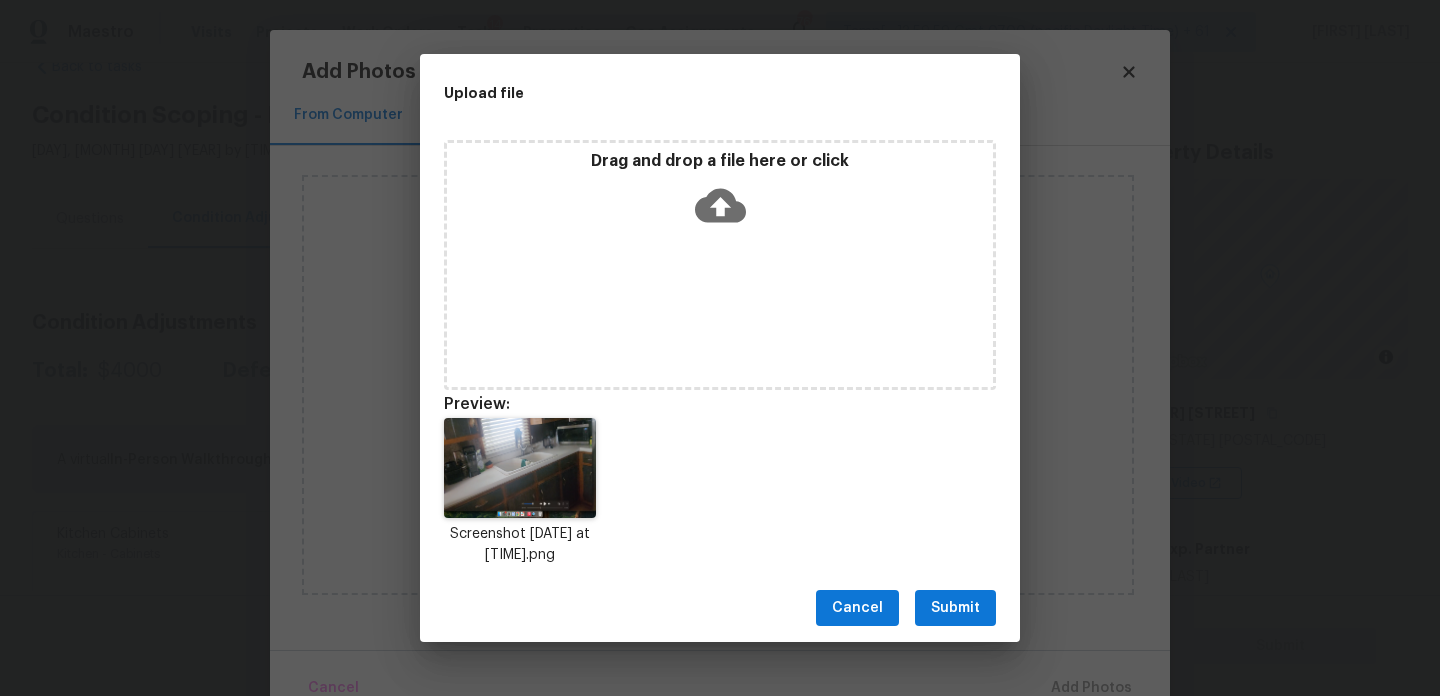 click on "Submit" at bounding box center [955, 608] 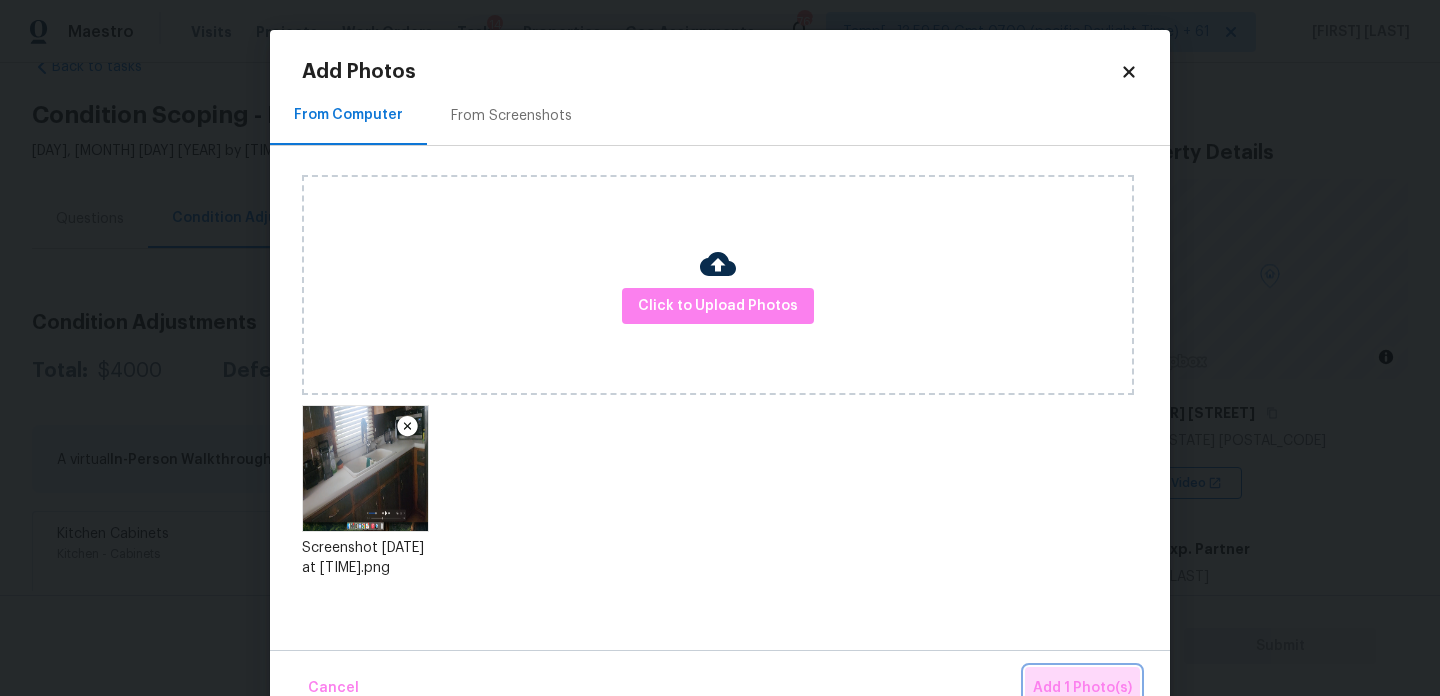click on "Add 1 Photo(s)" at bounding box center [1082, 688] 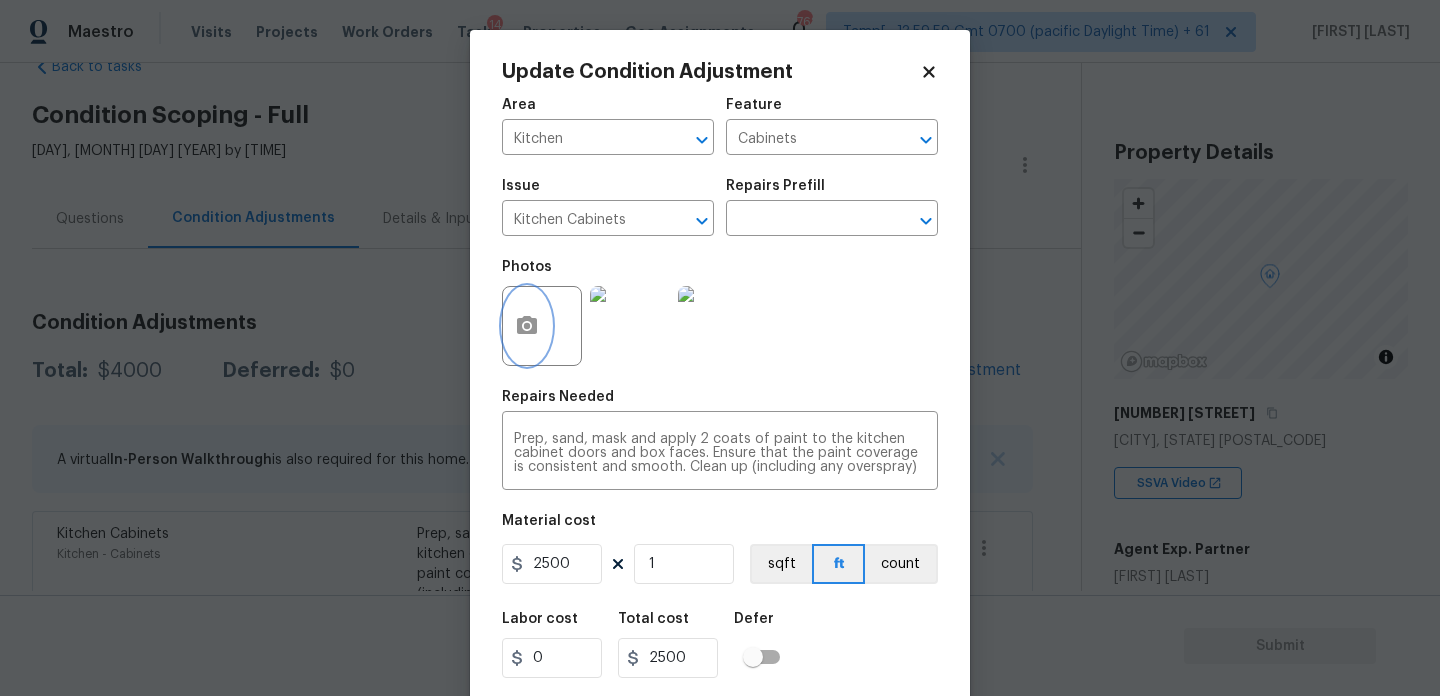 scroll, scrollTop: 51, scrollLeft: 0, axis: vertical 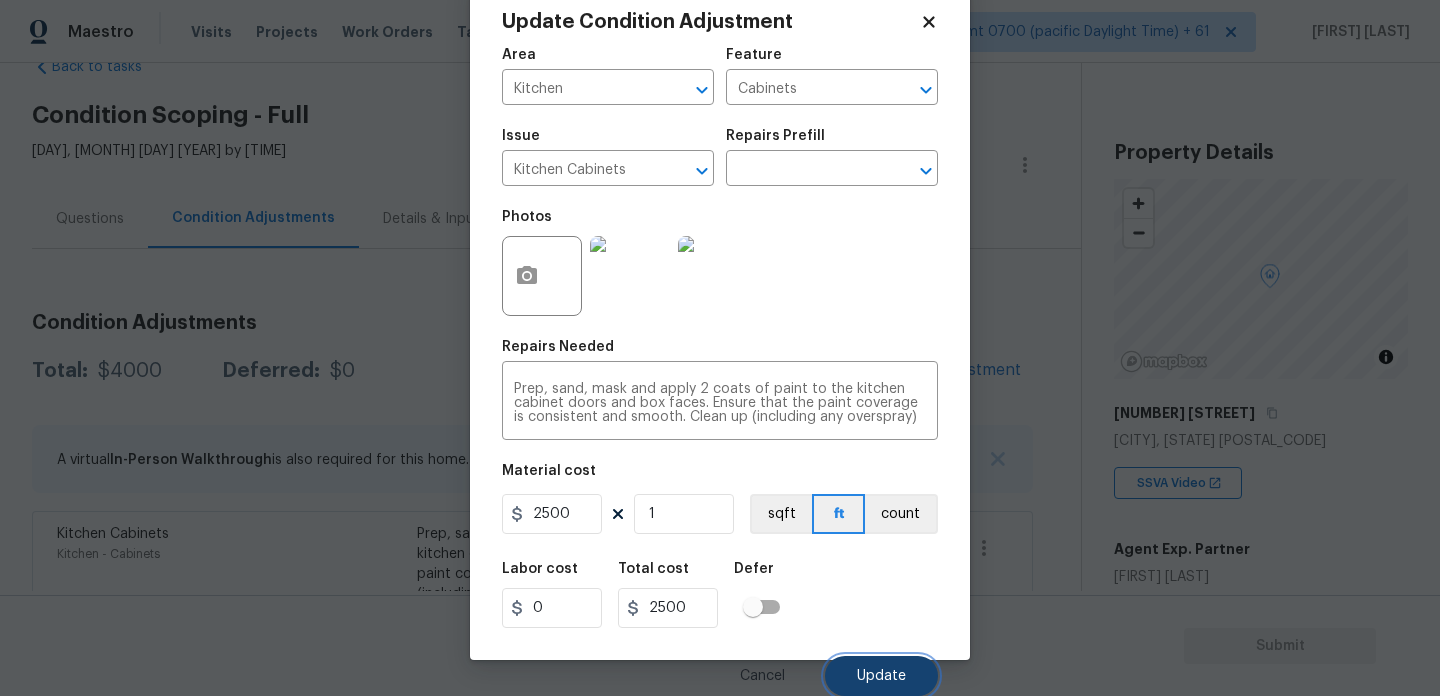 click on "Update" at bounding box center (881, 676) 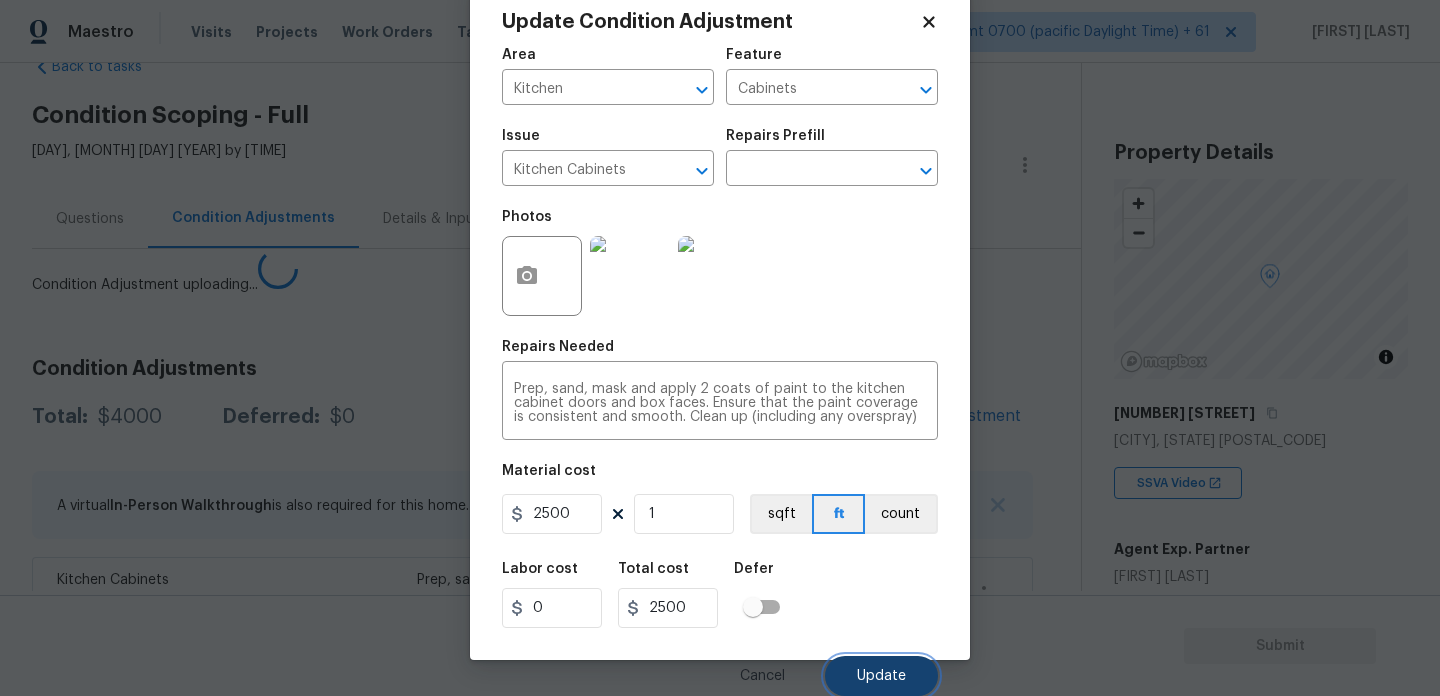 type 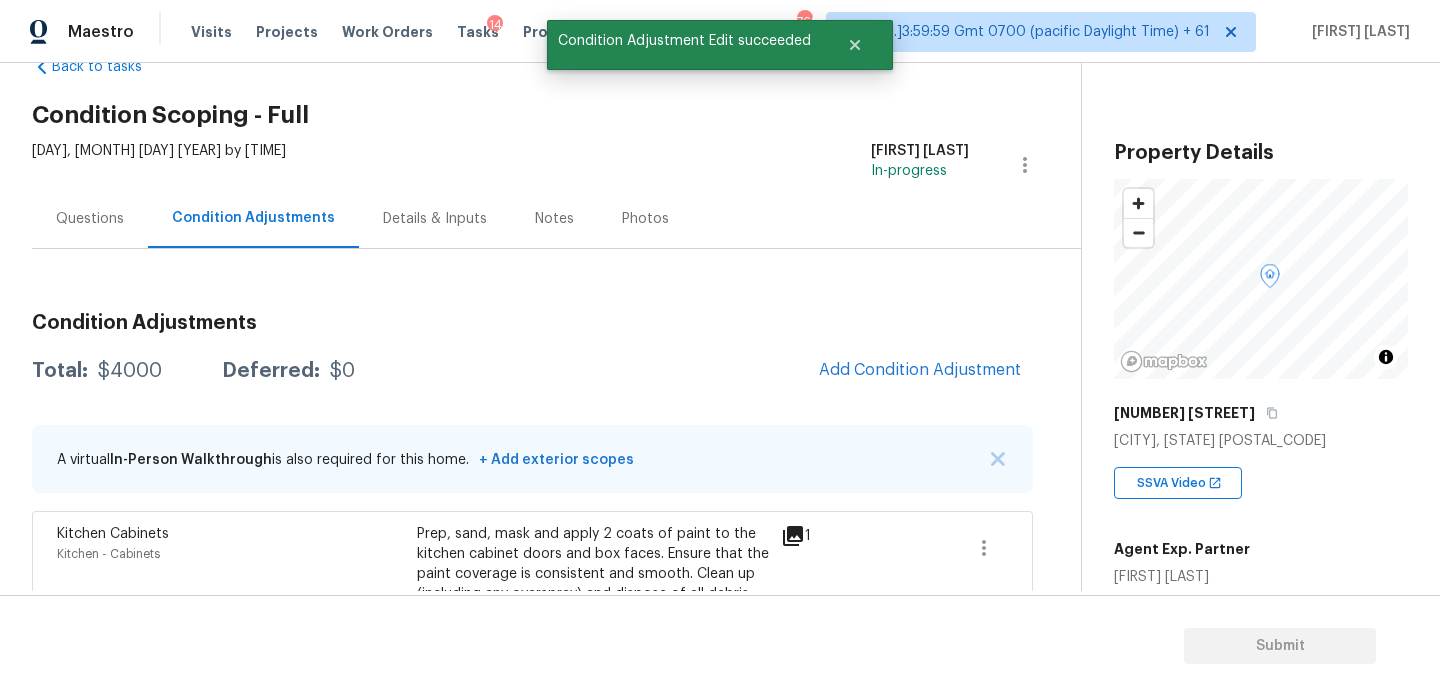 scroll, scrollTop: 0, scrollLeft: 0, axis: both 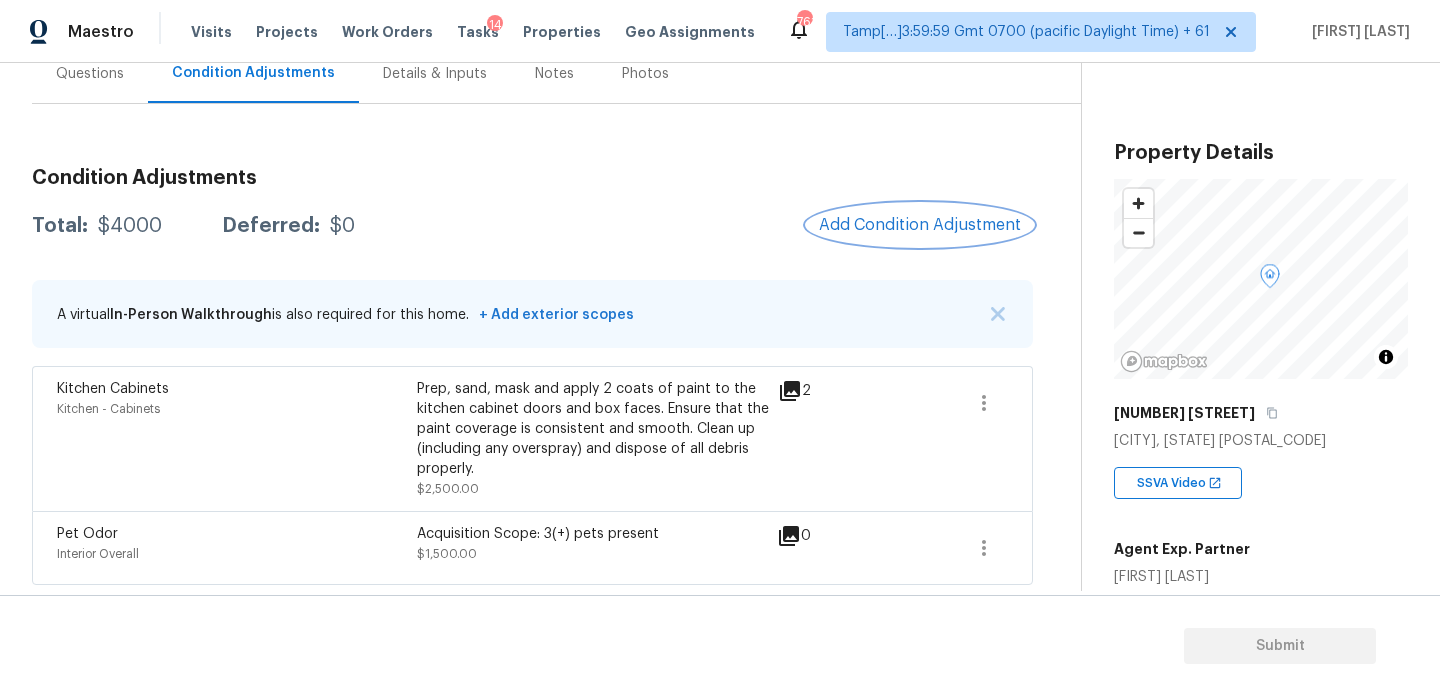 click on "Add Condition Adjustment" at bounding box center (920, 225) 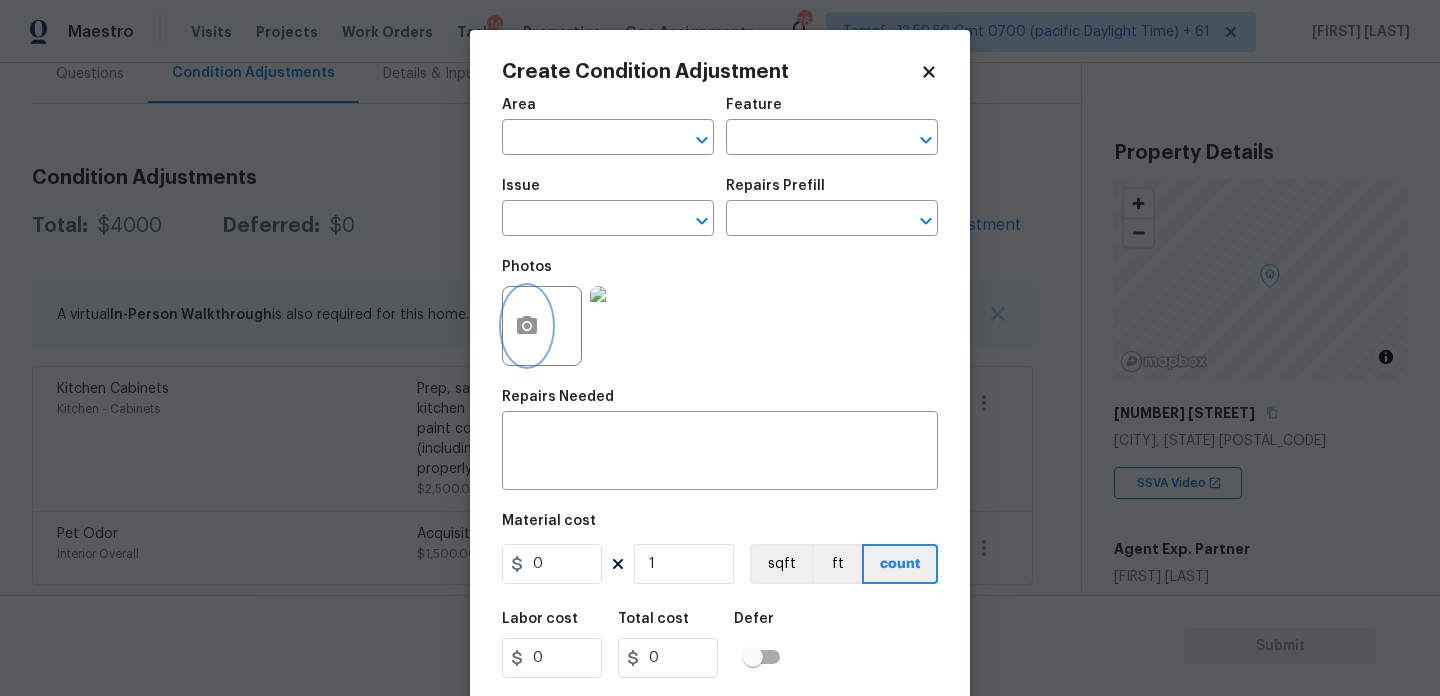 click 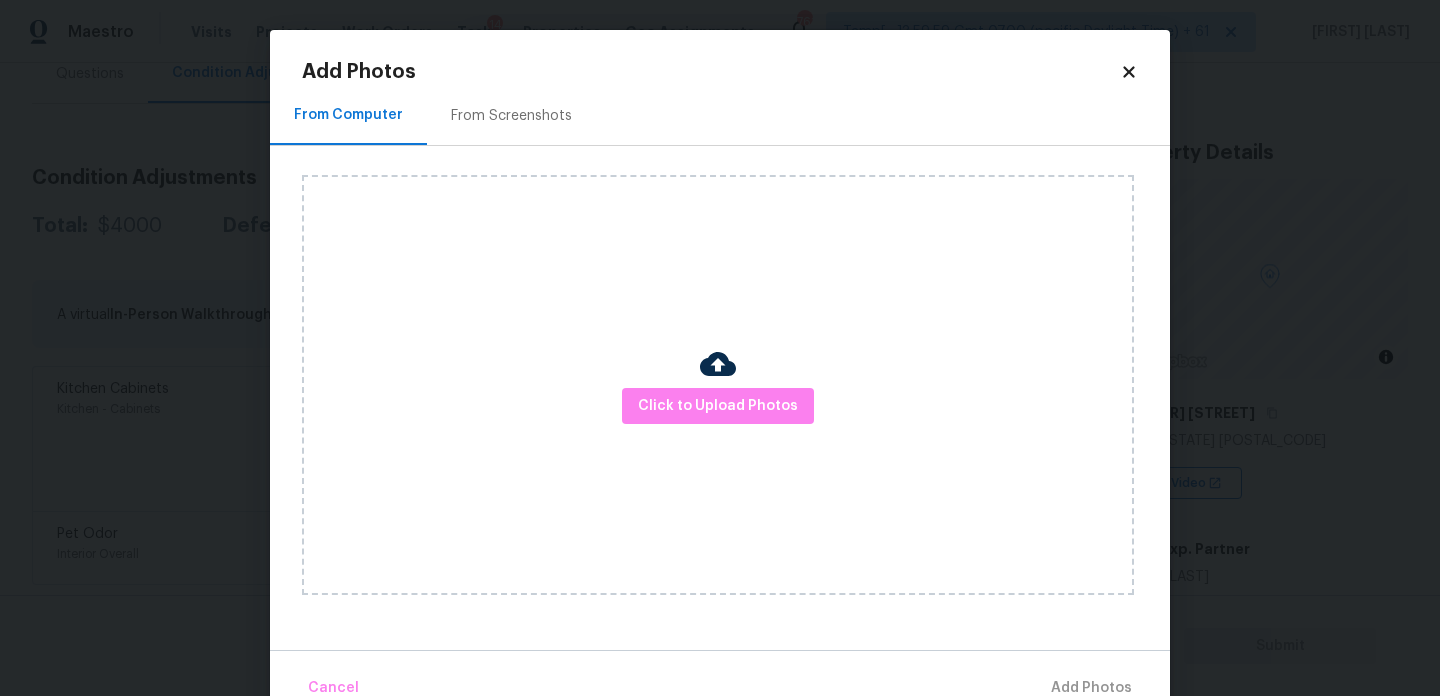 click on "Click to Upload Photos" at bounding box center (718, 385) 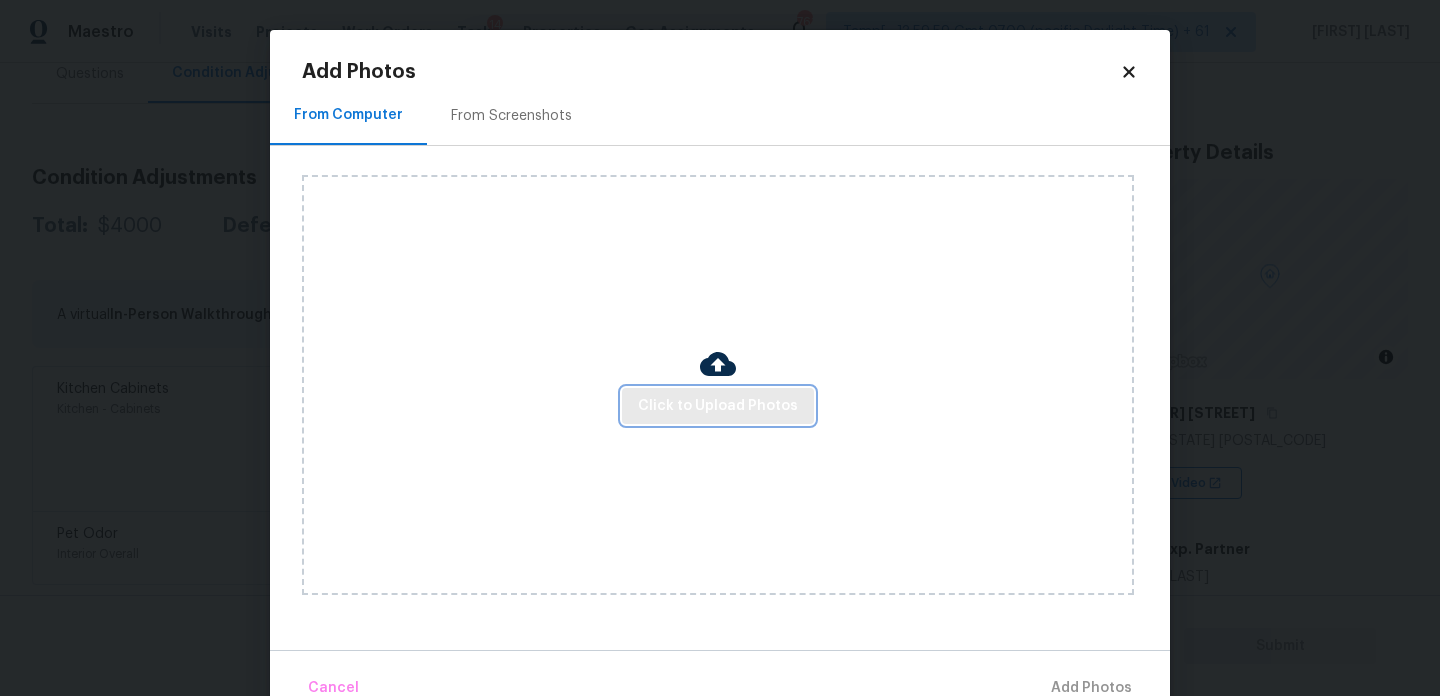 click on "Click to Upload Photos" at bounding box center [718, 406] 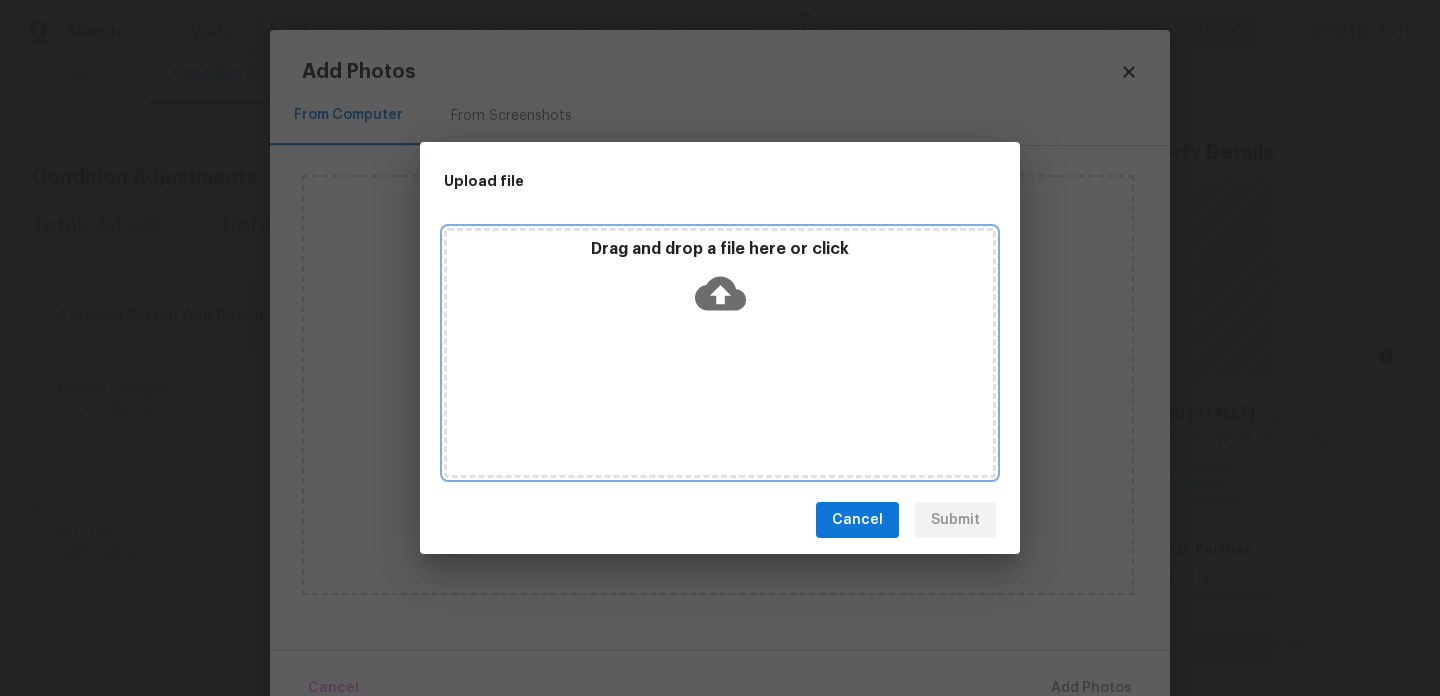 click on "Drag and drop a file here or click" at bounding box center [720, 249] 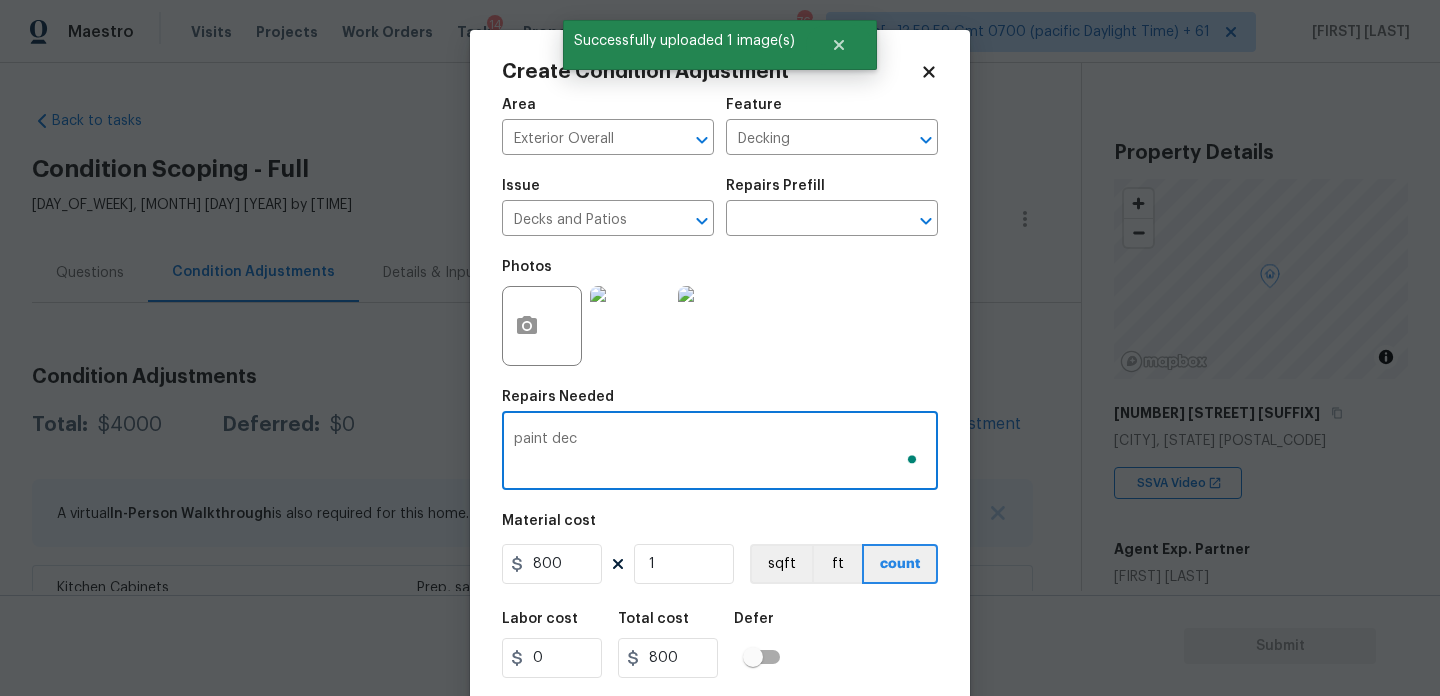 scroll, scrollTop: 0, scrollLeft: 0, axis: both 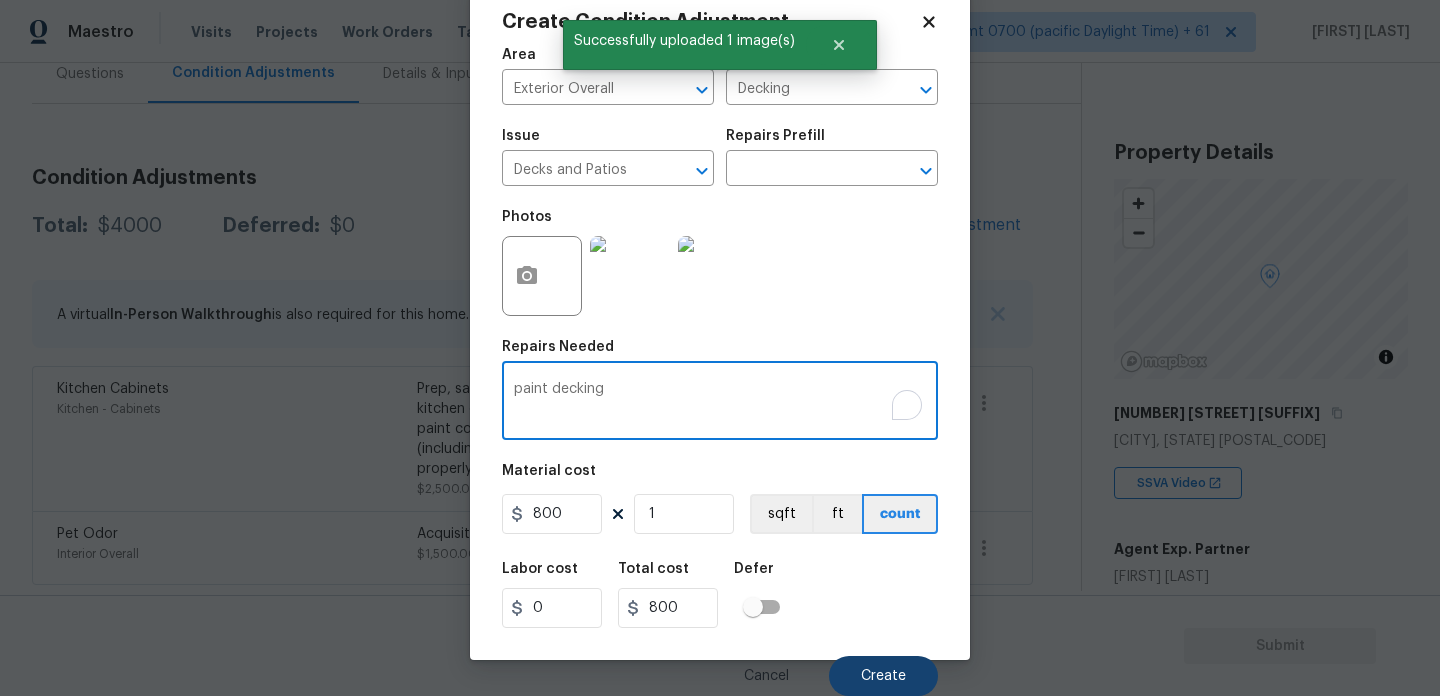 type on "paint decking" 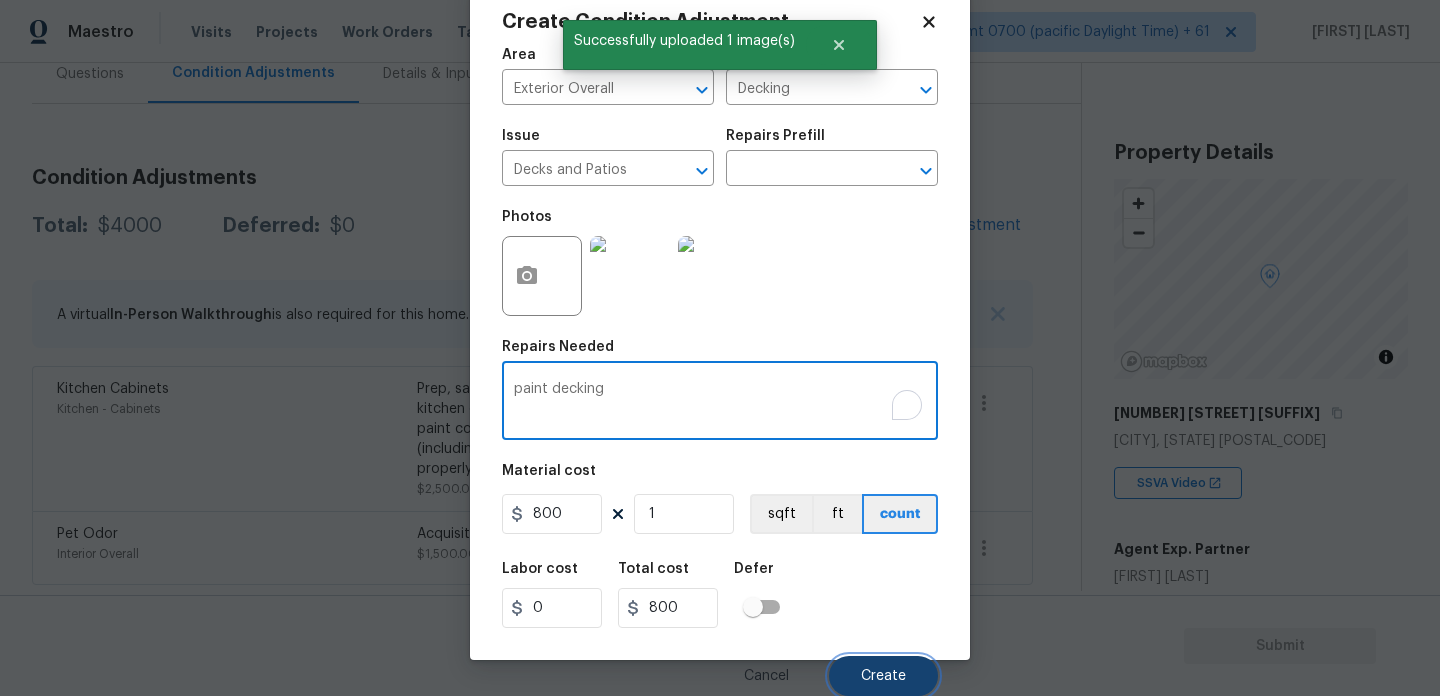 click on "Create" at bounding box center [883, 676] 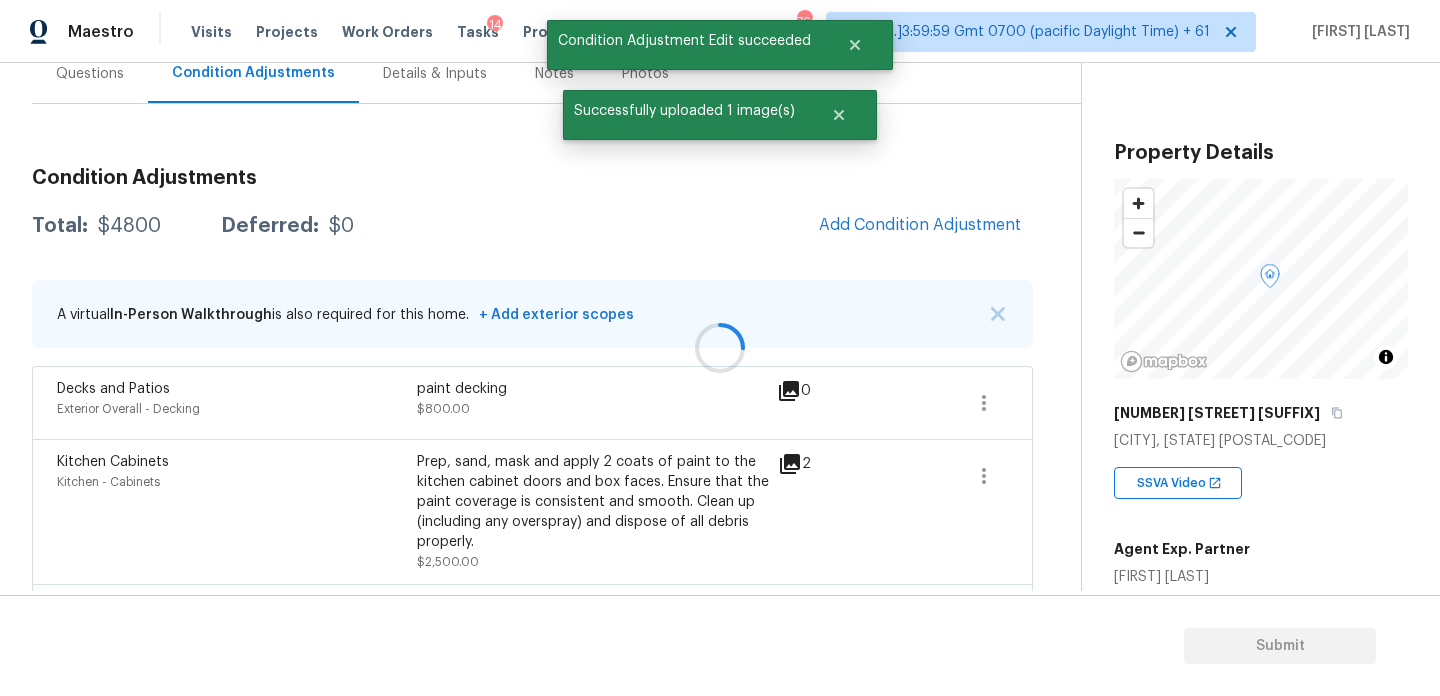 scroll, scrollTop: 44, scrollLeft: 0, axis: vertical 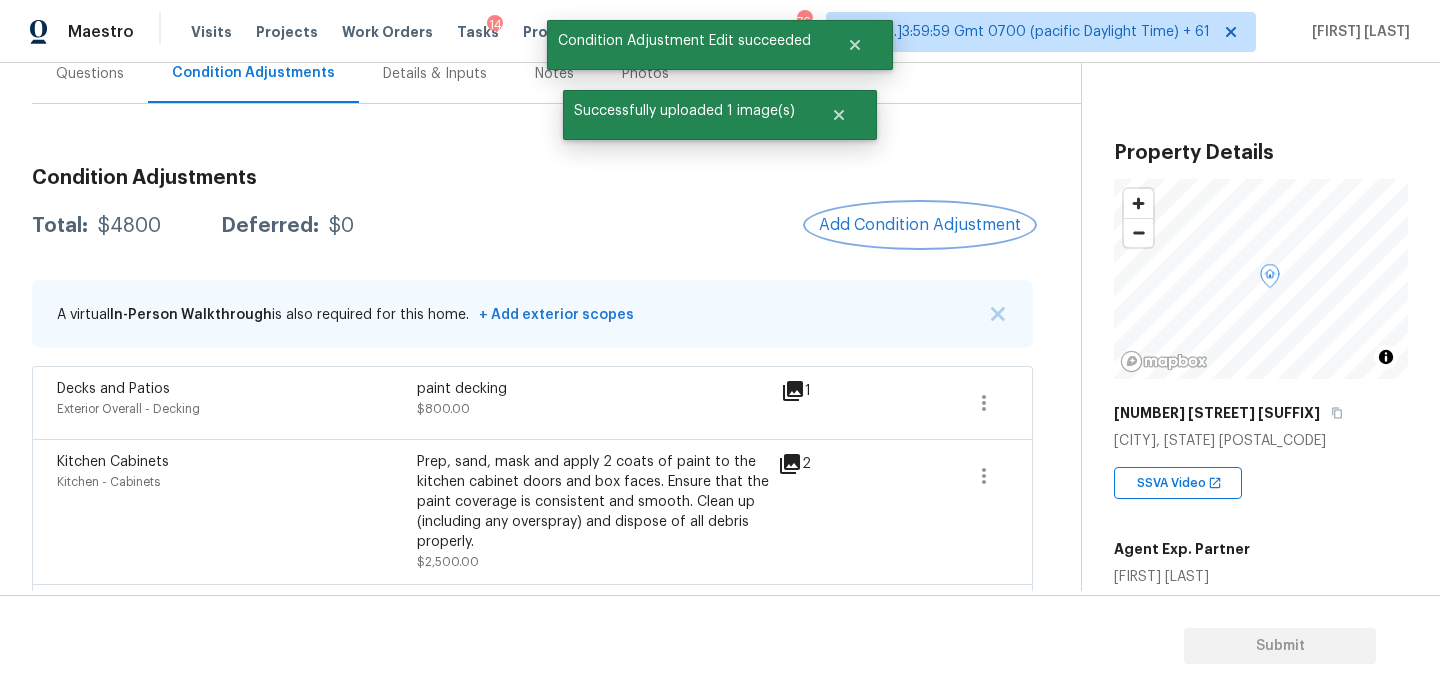 click on "Add Condition Adjustment" at bounding box center [920, 225] 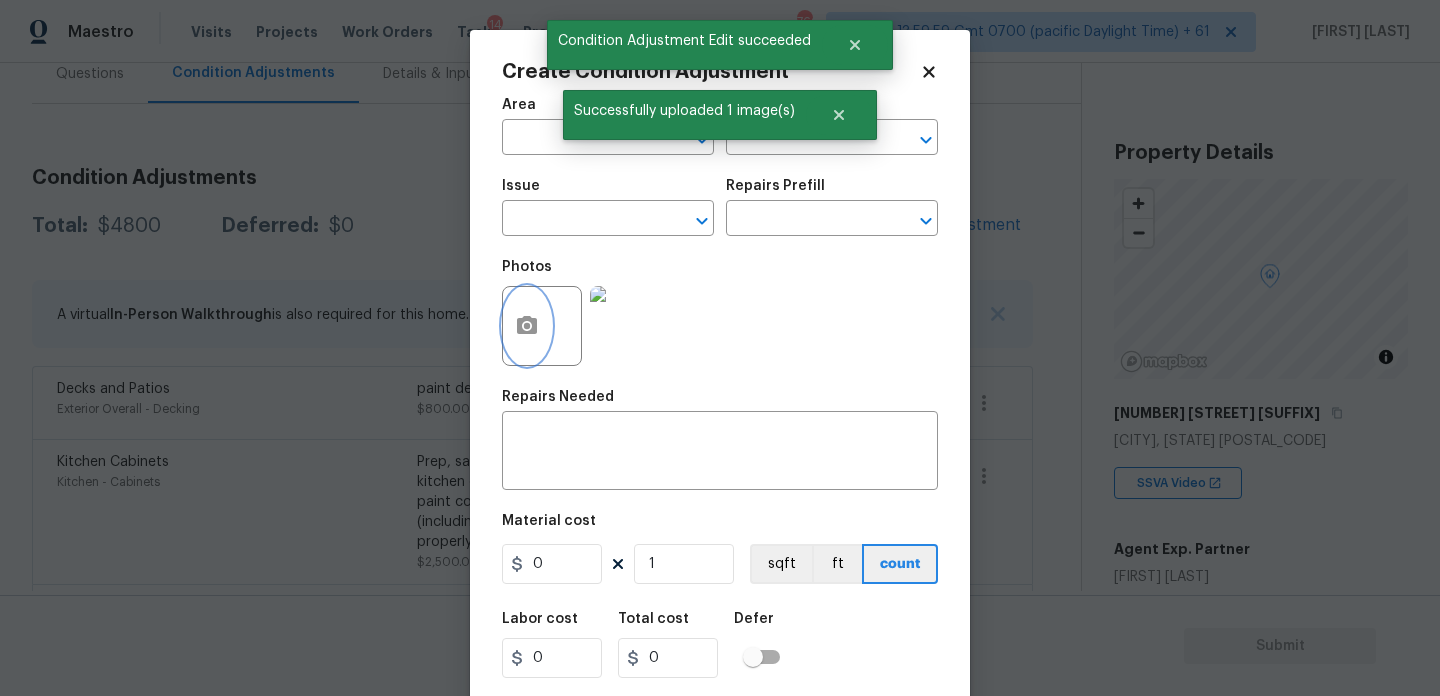 click at bounding box center [527, 326] 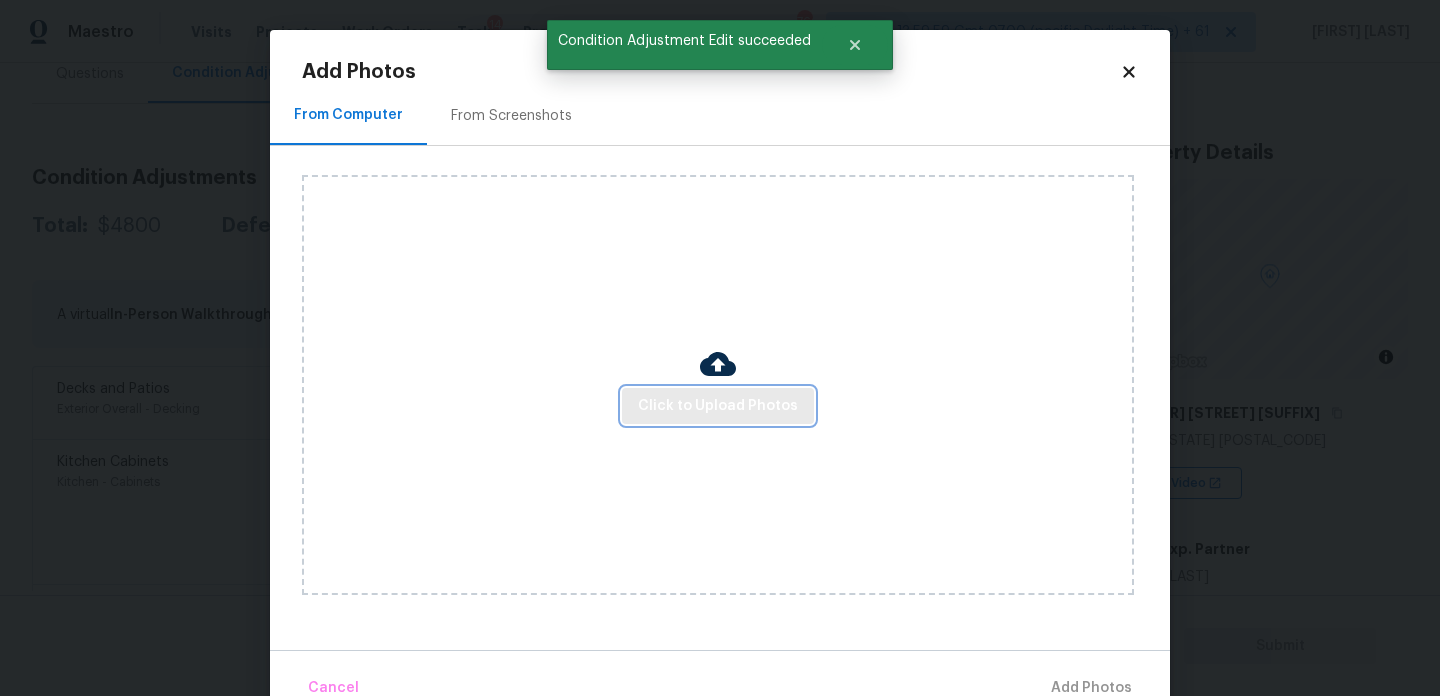 click on "Click to Upload Photos" at bounding box center [718, 406] 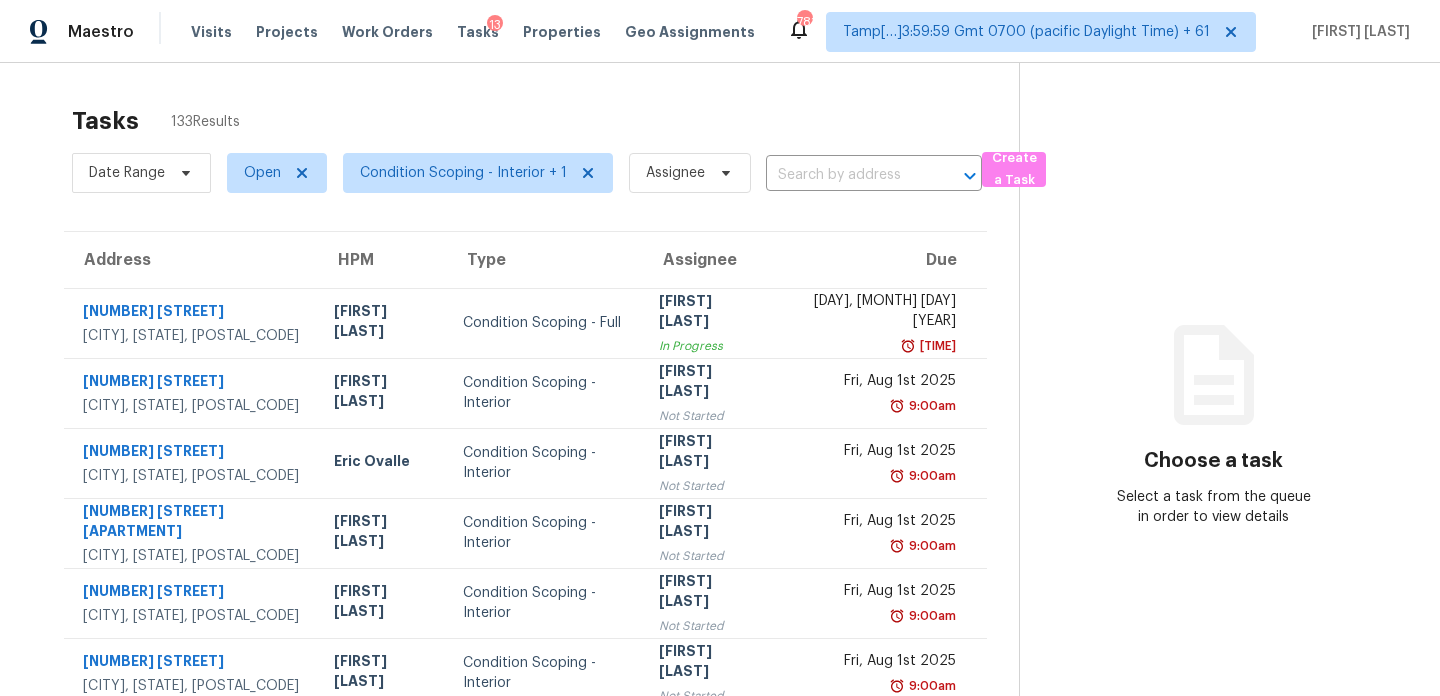scroll, scrollTop: 0, scrollLeft: 0, axis: both 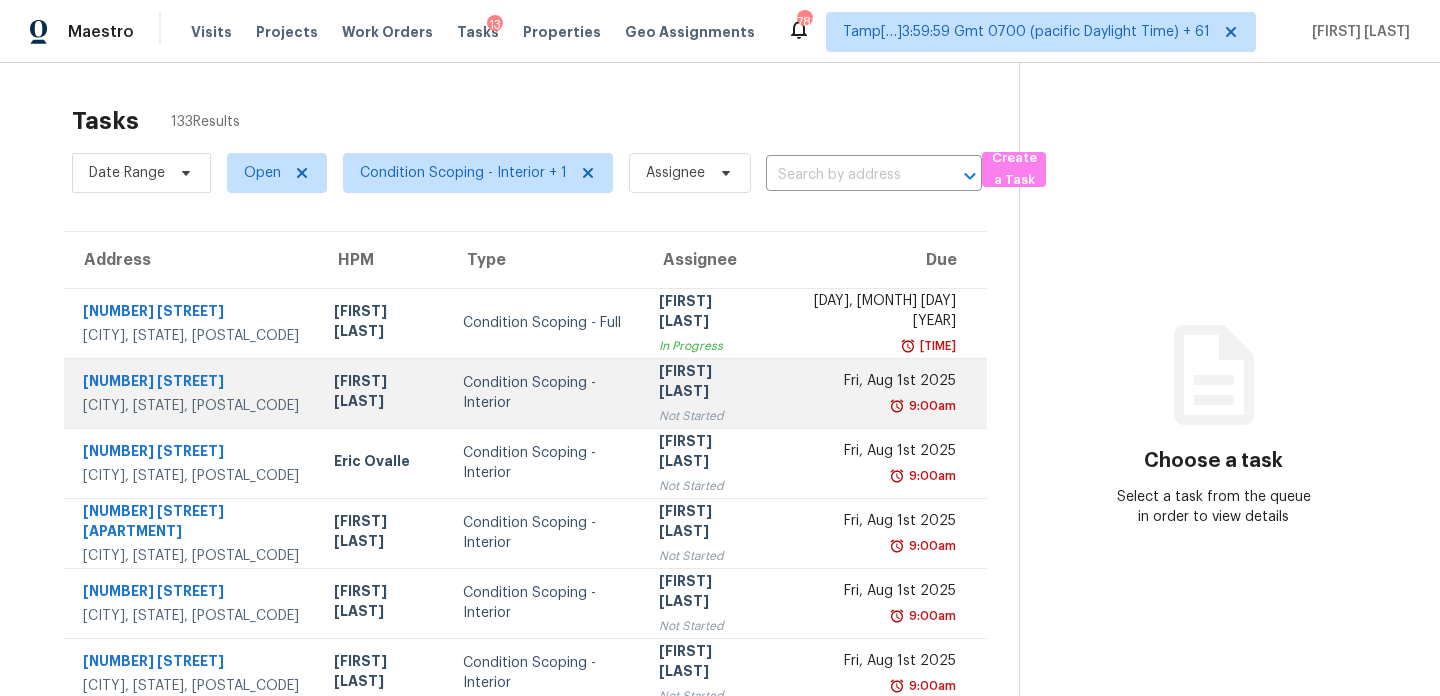 click on "[FIRST] [LAST]" at bounding box center (708, 383) 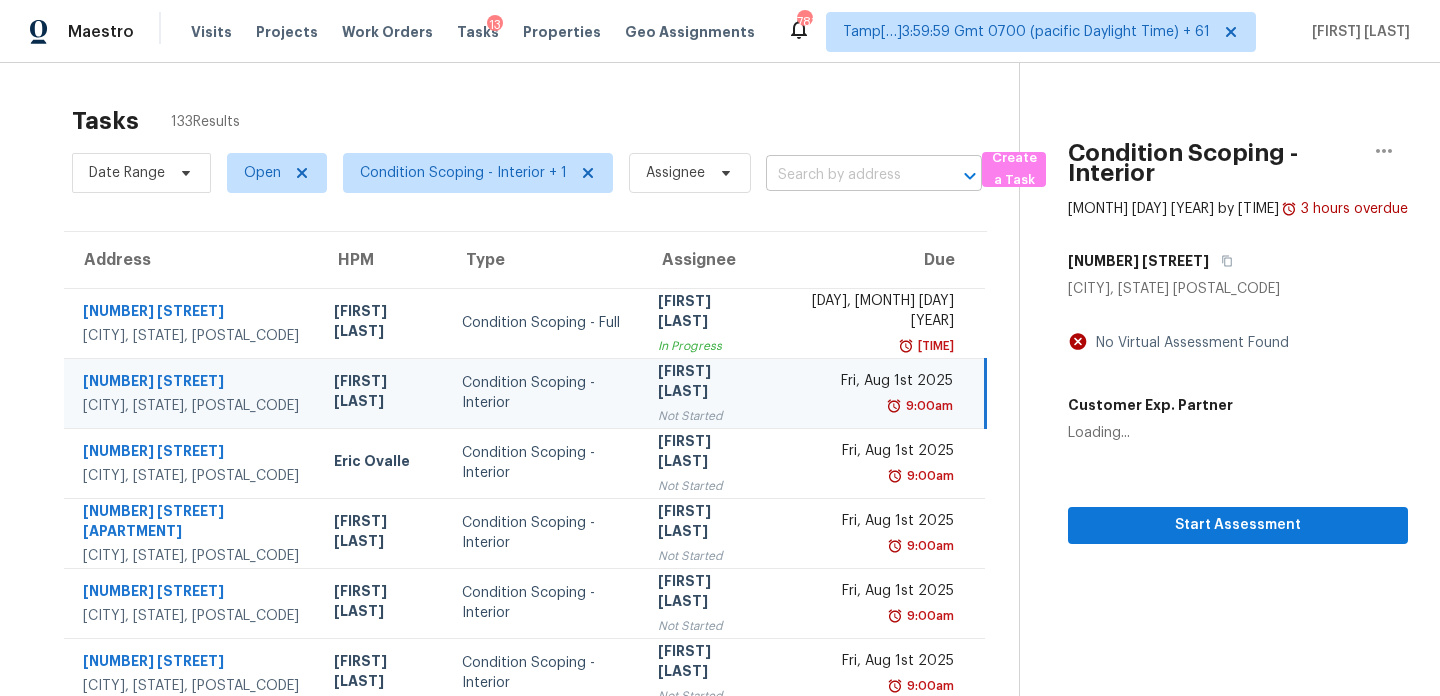 click at bounding box center (846, 175) 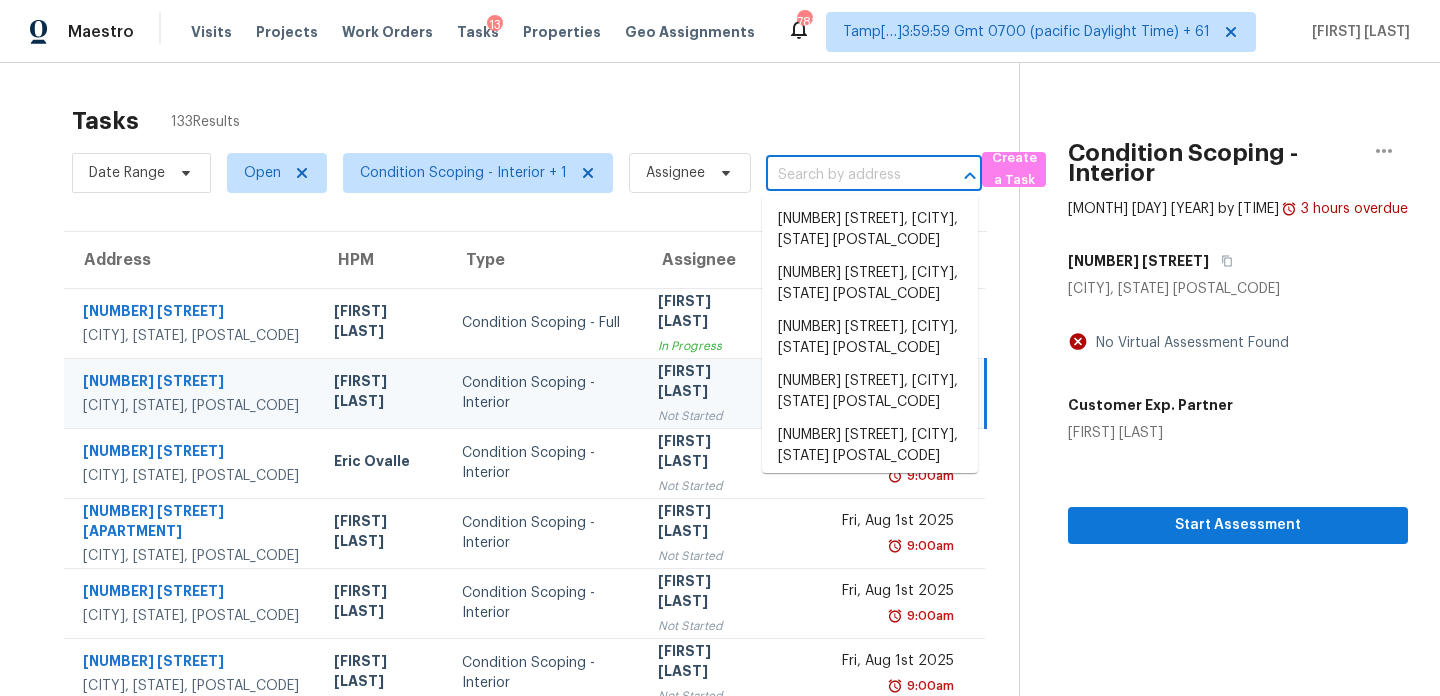 paste on "[NUMBER] [STREET], [CITY], [STATE] [POSTAL_CODE]" 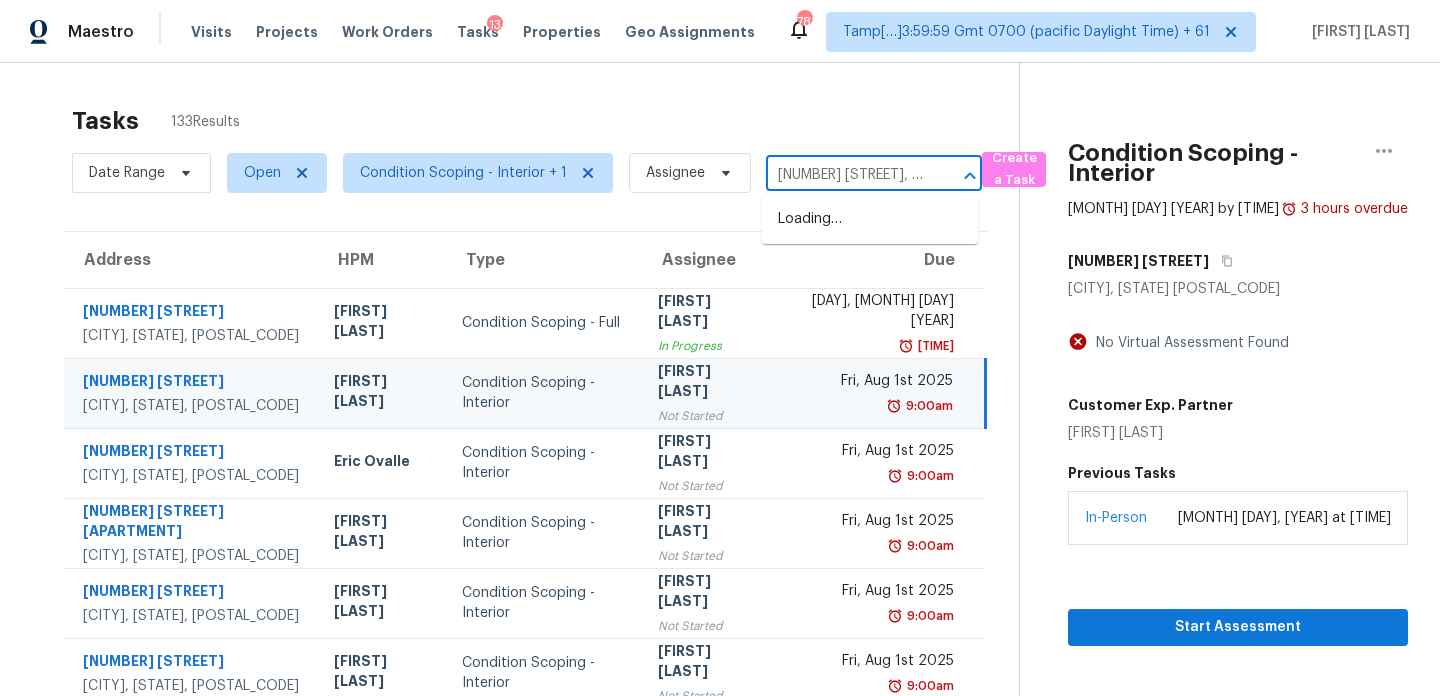 scroll, scrollTop: 0, scrollLeft: 110, axis: horizontal 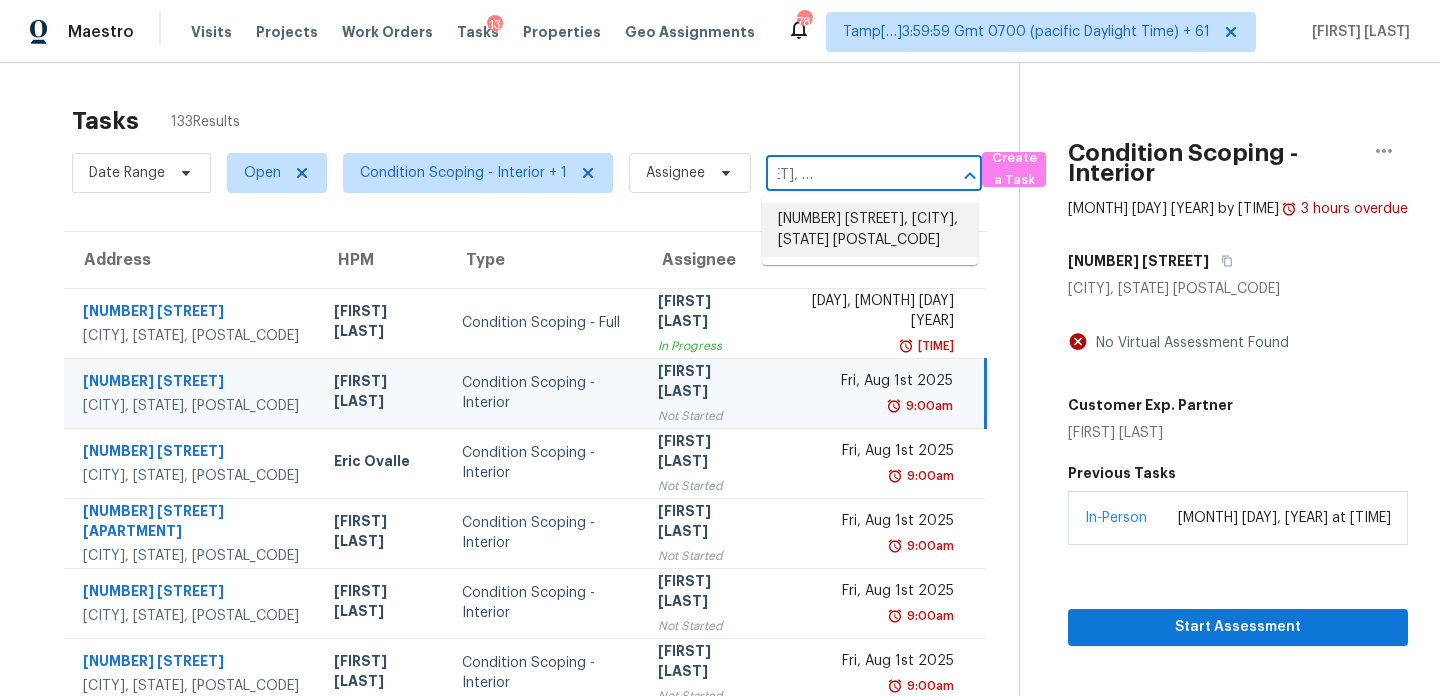 click on "1615 Jefferson Dr, Mount Dora, FL 32757" at bounding box center [870, 230] 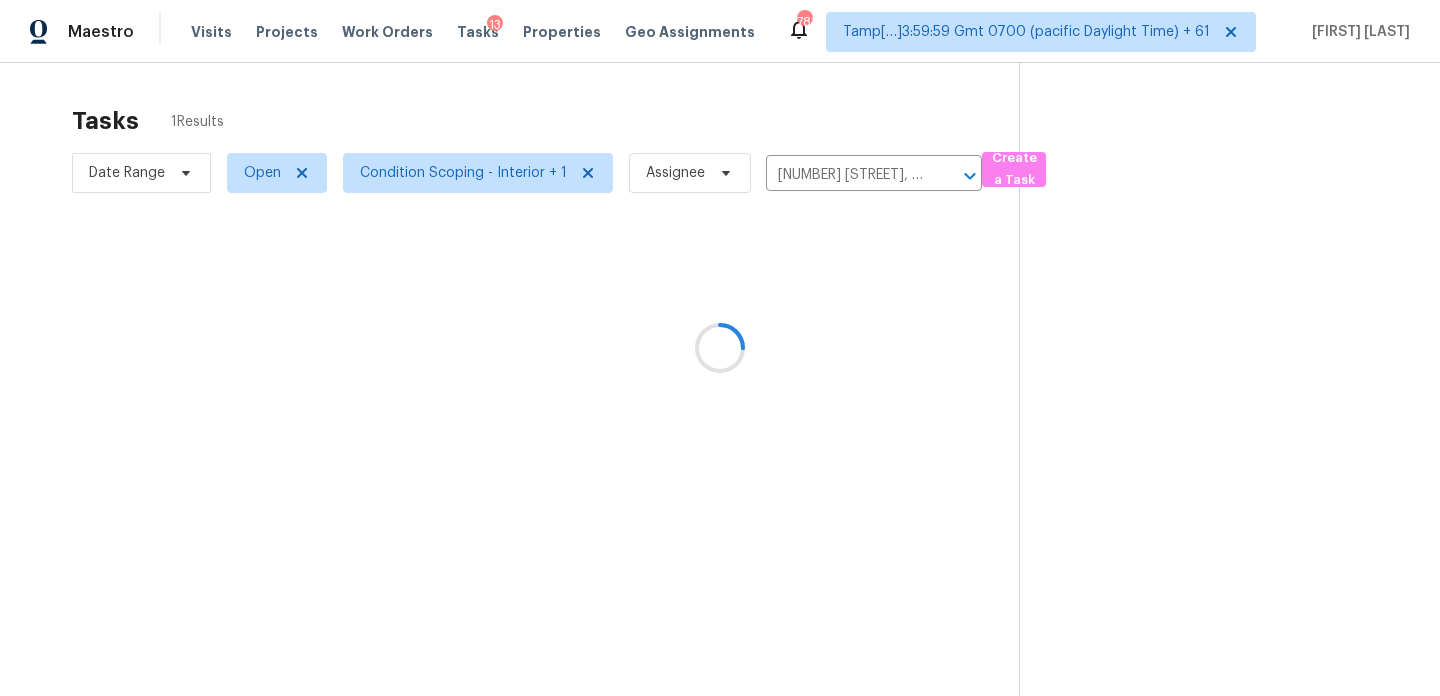 click at bounding box center (720, 348) 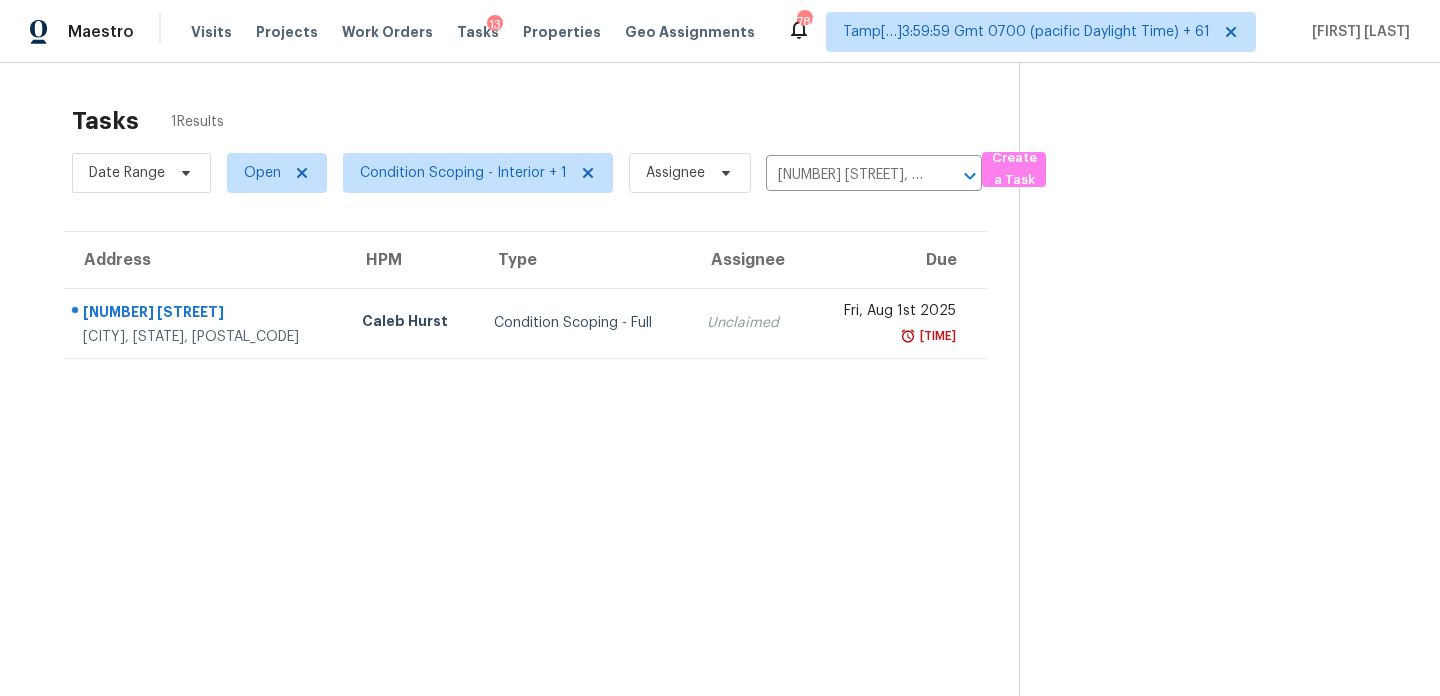 click on "Fri, Aug 1st 2025" at bounding box center (890, 313) 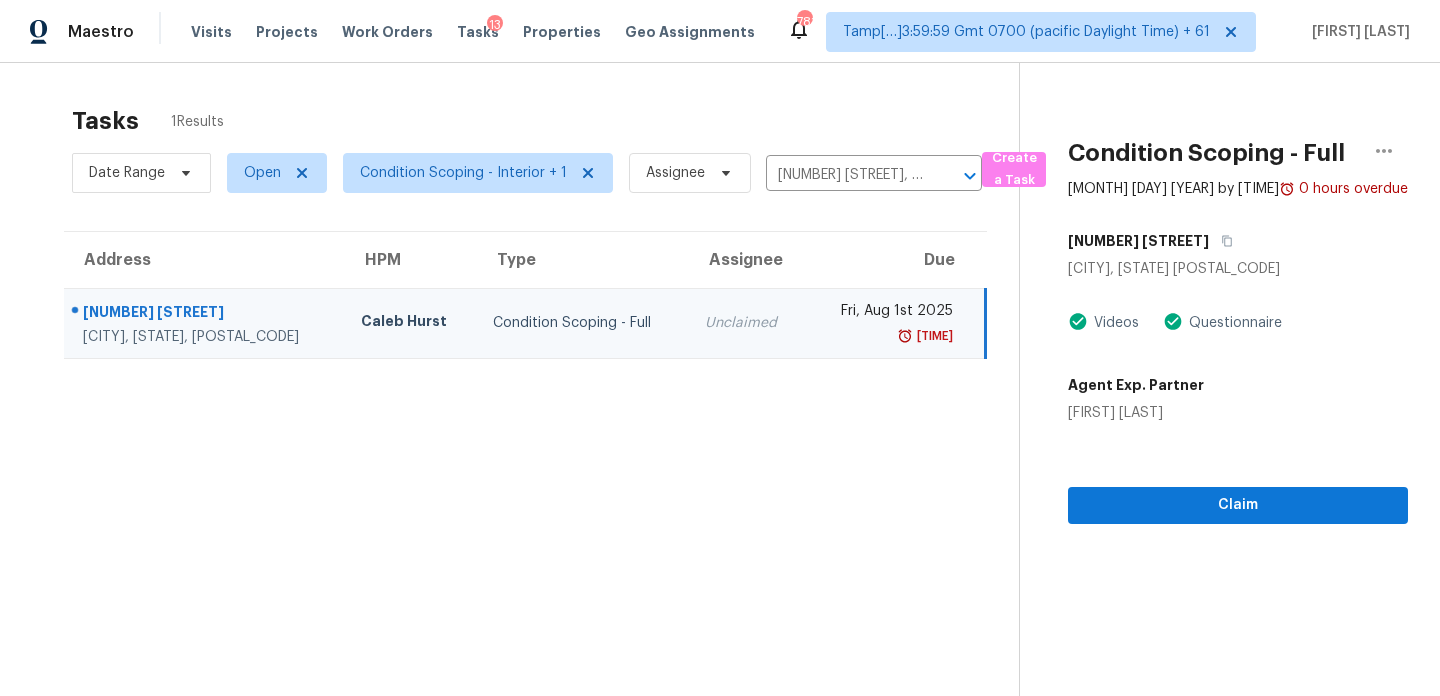 scroll, scrollTop: 63, scrollLeft: 0, axis: vertical 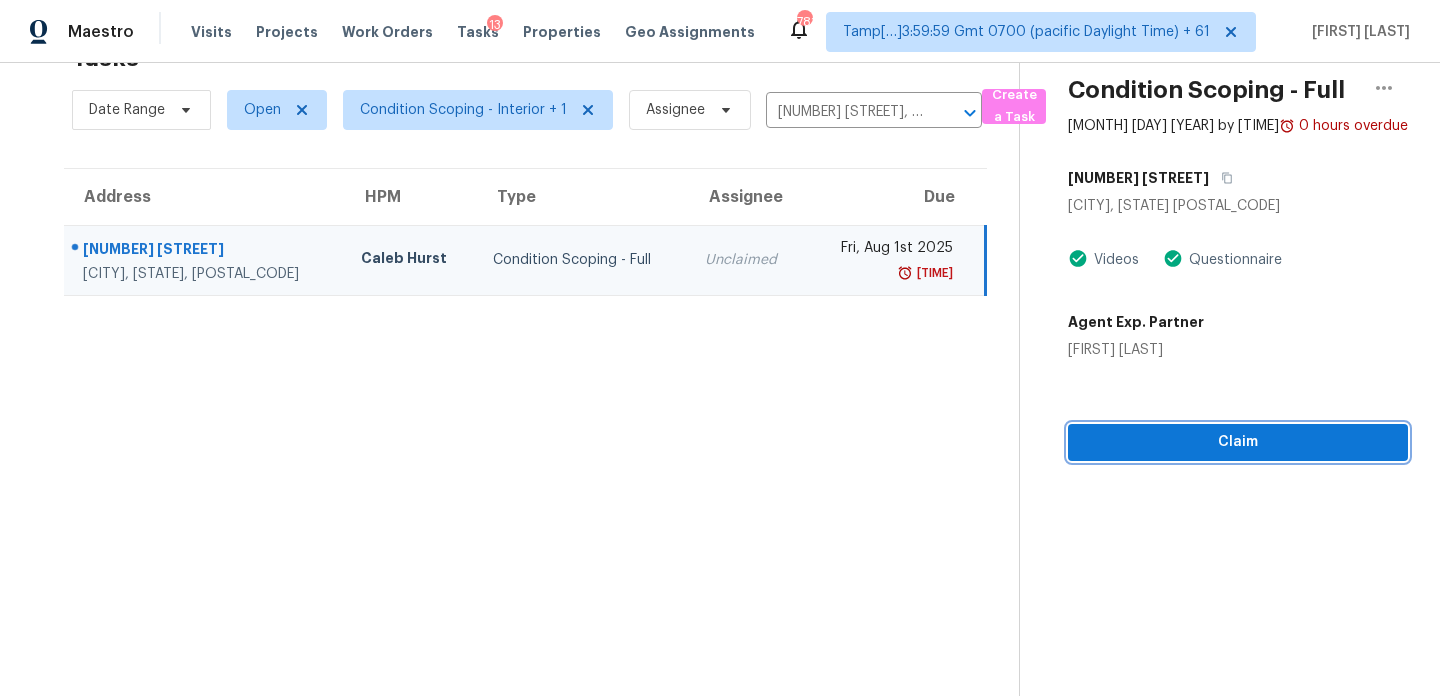 click on "Claim" at bounding box center (1238, 442) 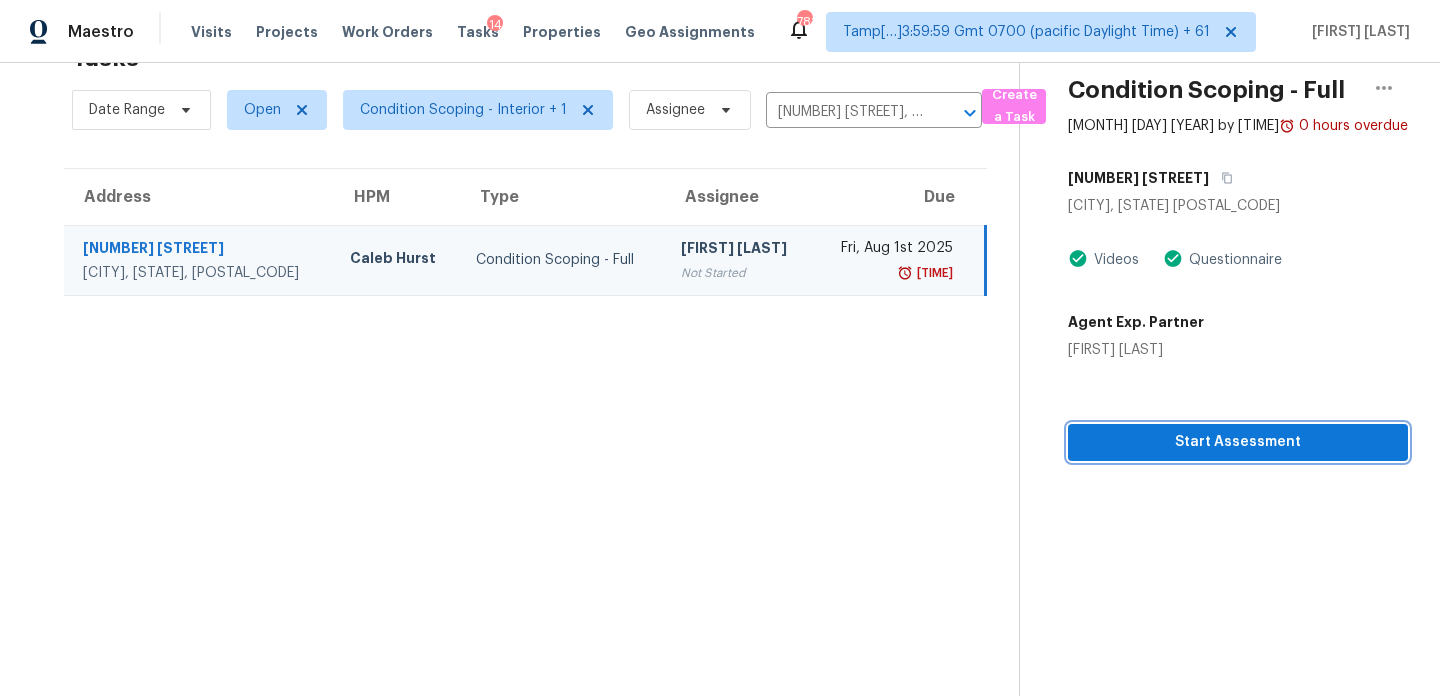 click on "Start Assessment" at bounding box center (1238, 442) 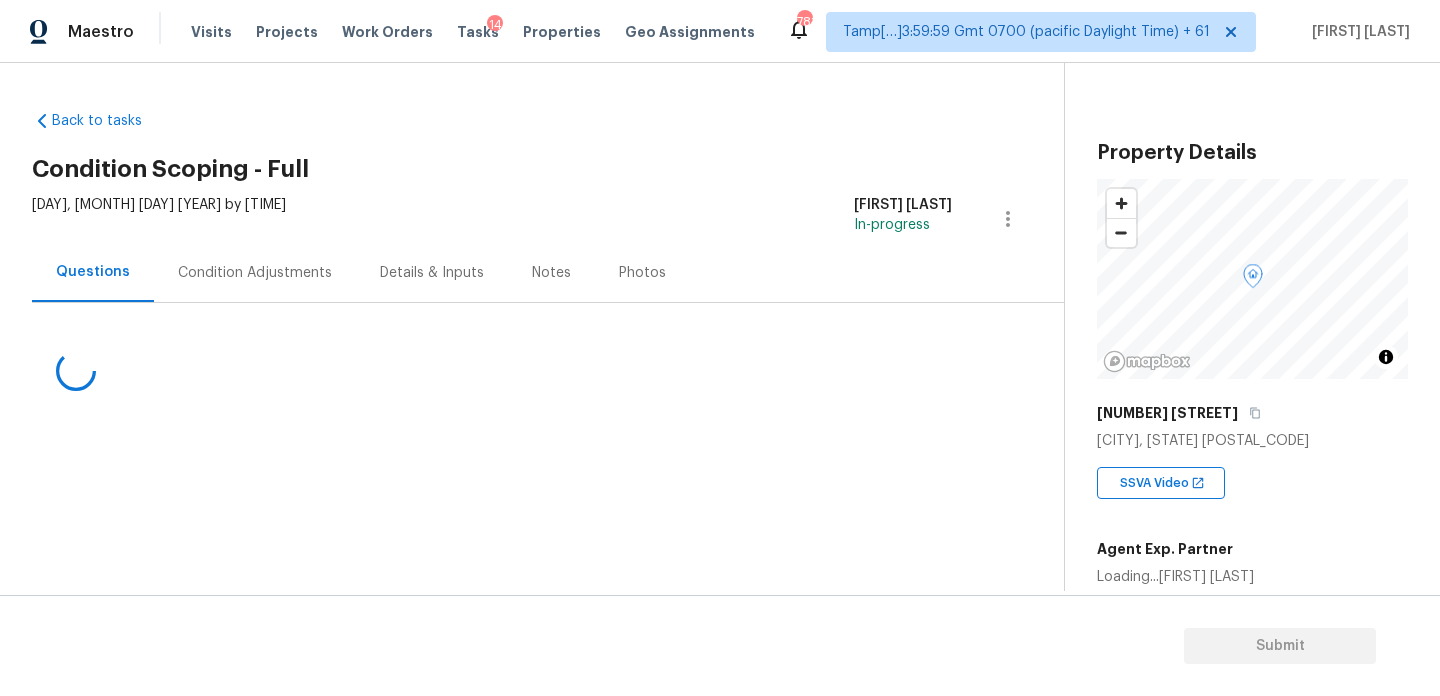 click on "Condition Adjustments" at bounding box center (255, 272) 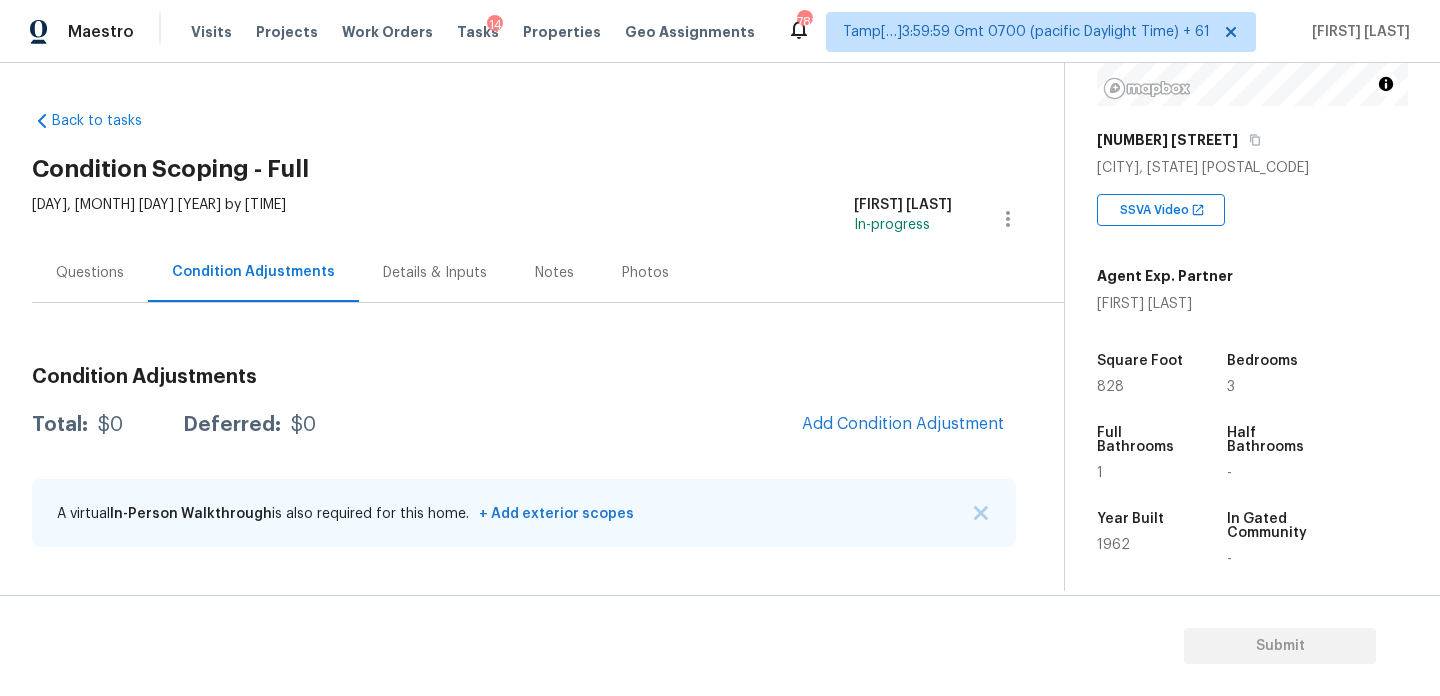 scroll, scrollTop: 283, scrollLeft: 0, axis: vertical 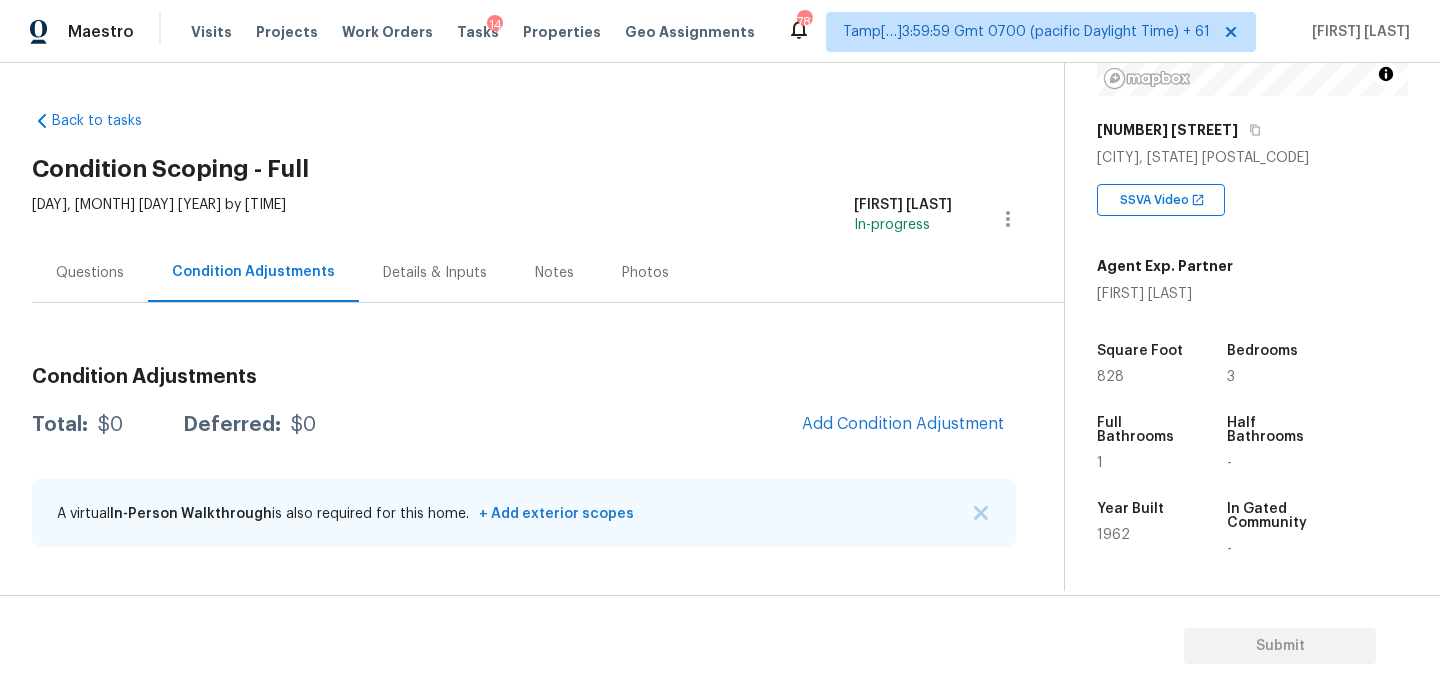 click on "Fri, Aug 01 2025 by 12:18 pm   Prabhu Raja In-progress" at bounding box center (548, 219) 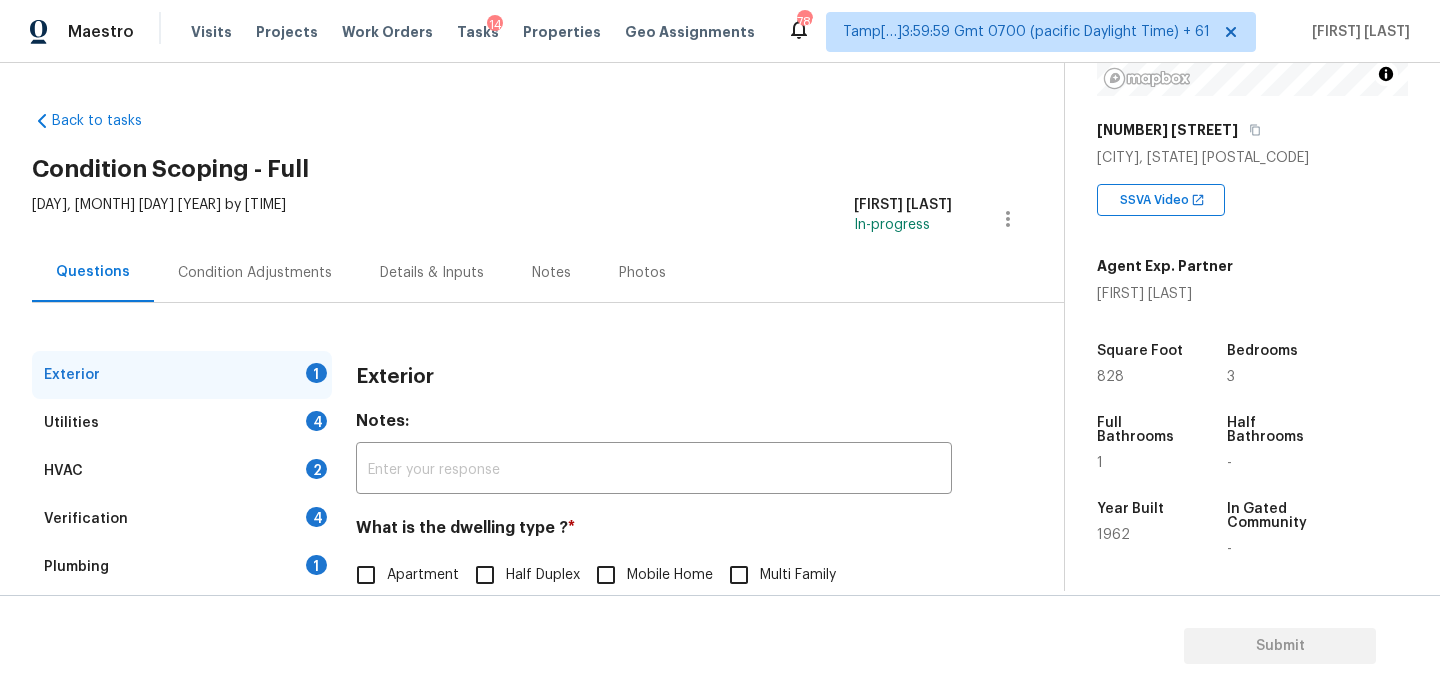 scroll, scrollTop: 267, scrollLeft: 0, axis: vertical 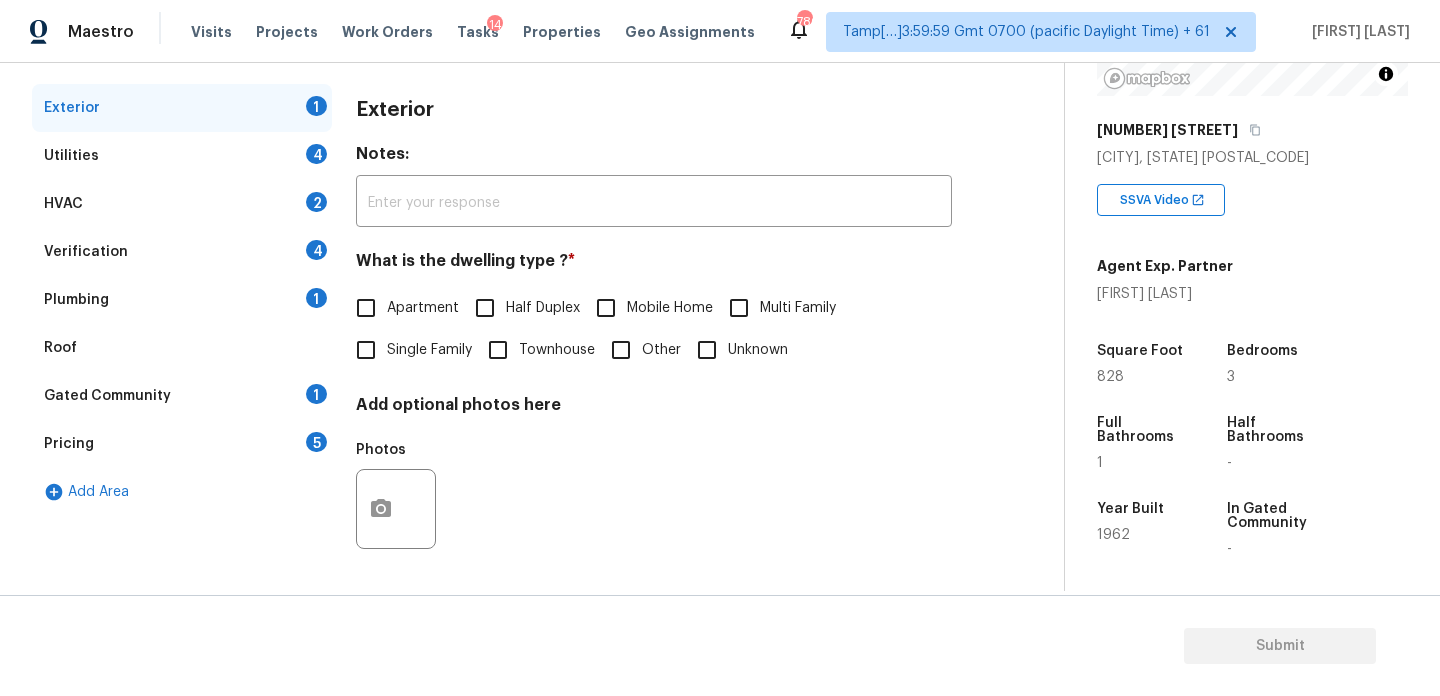 click on "Single Family" at bounding box center (366, 350) 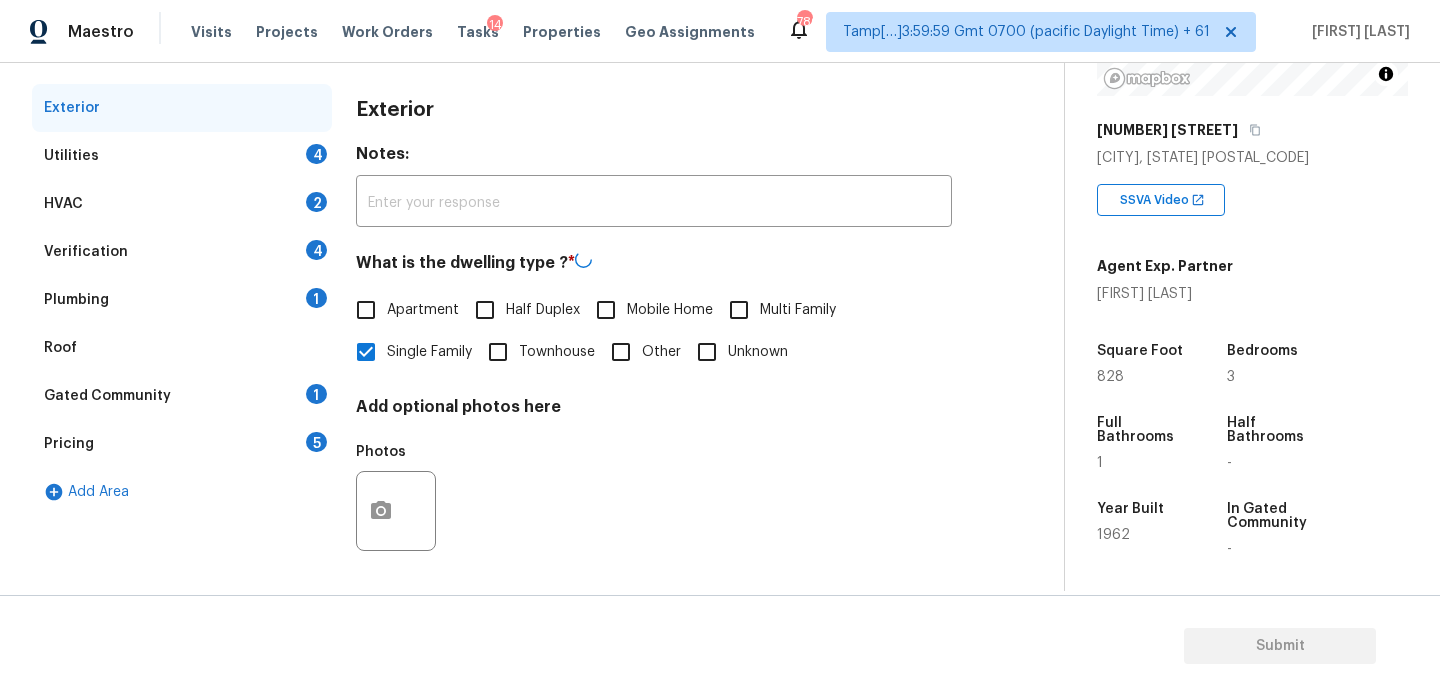 click on "Verification 4" at bounding box center (182, 252) 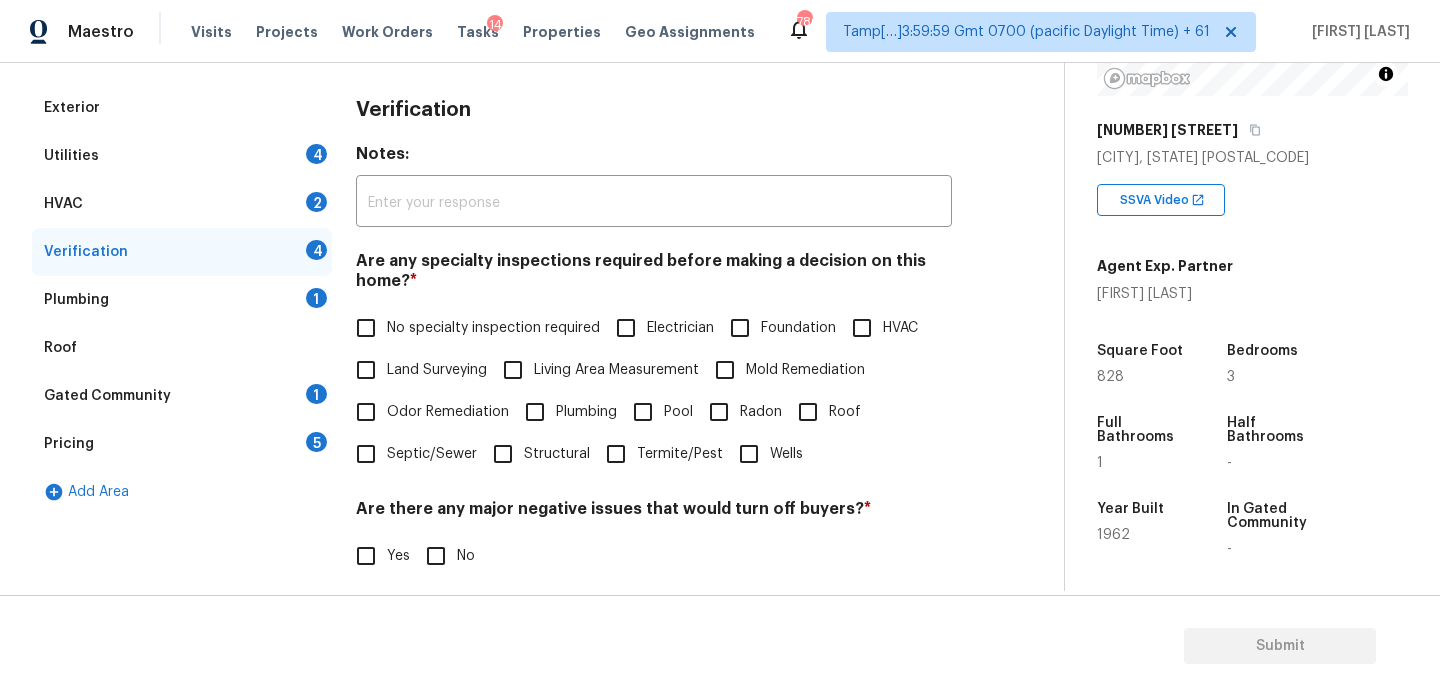 click on "No specialty inspection required" at bounding box center (366, 328) 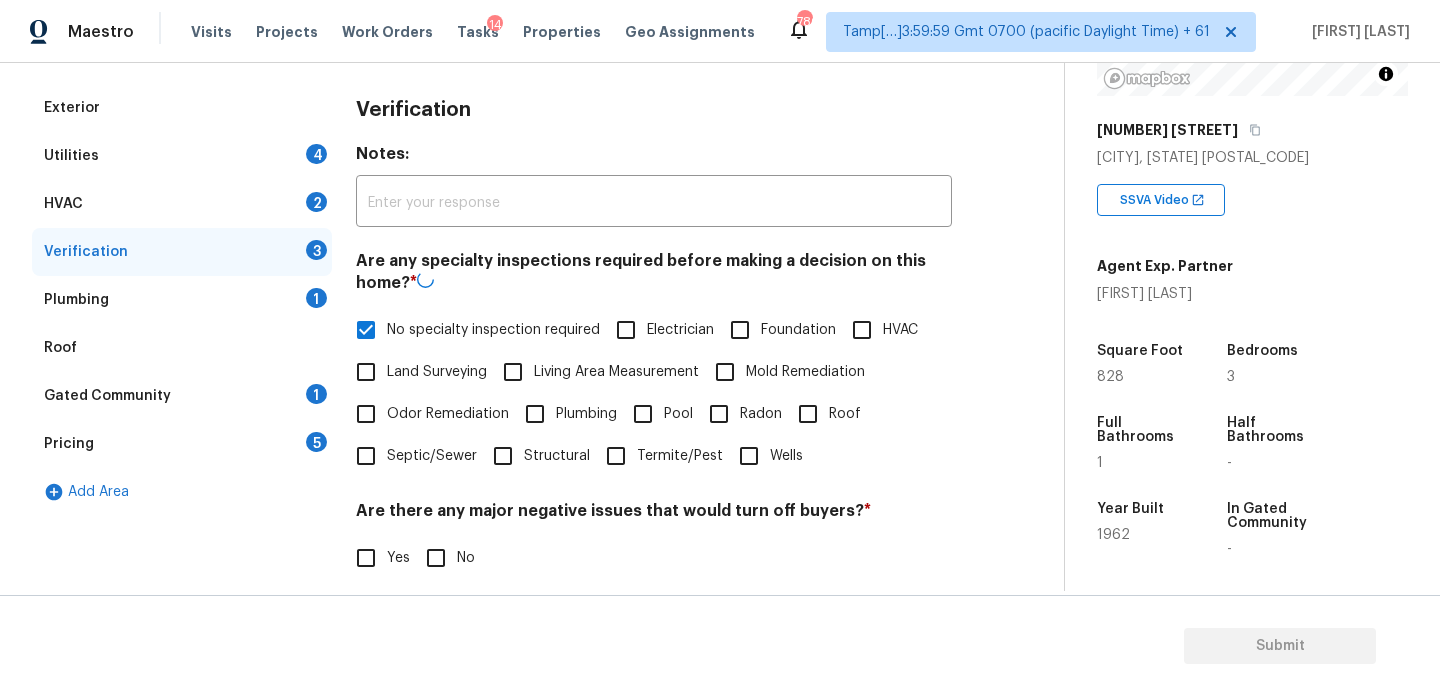 scroll, scrollTop: 507, scrollLeft: 0, axis: vertical 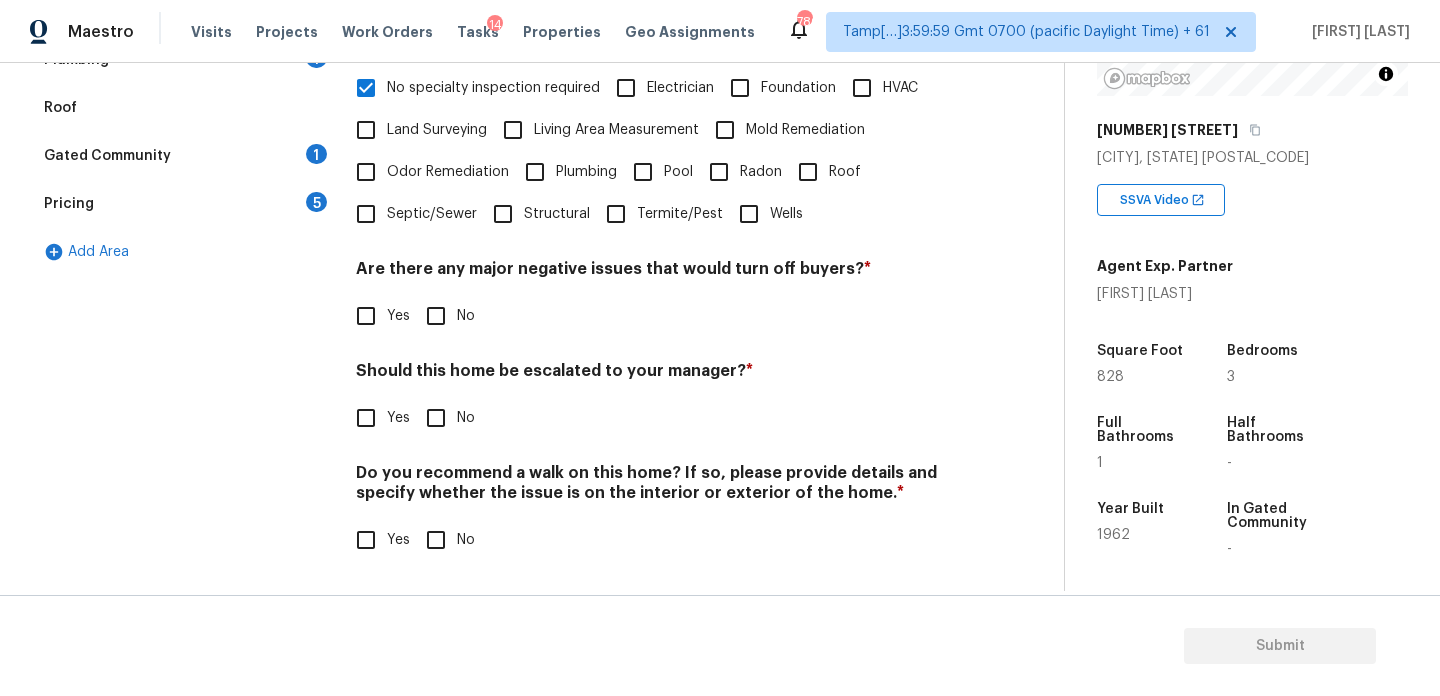 click on "No" at bounding box center [436, 316] 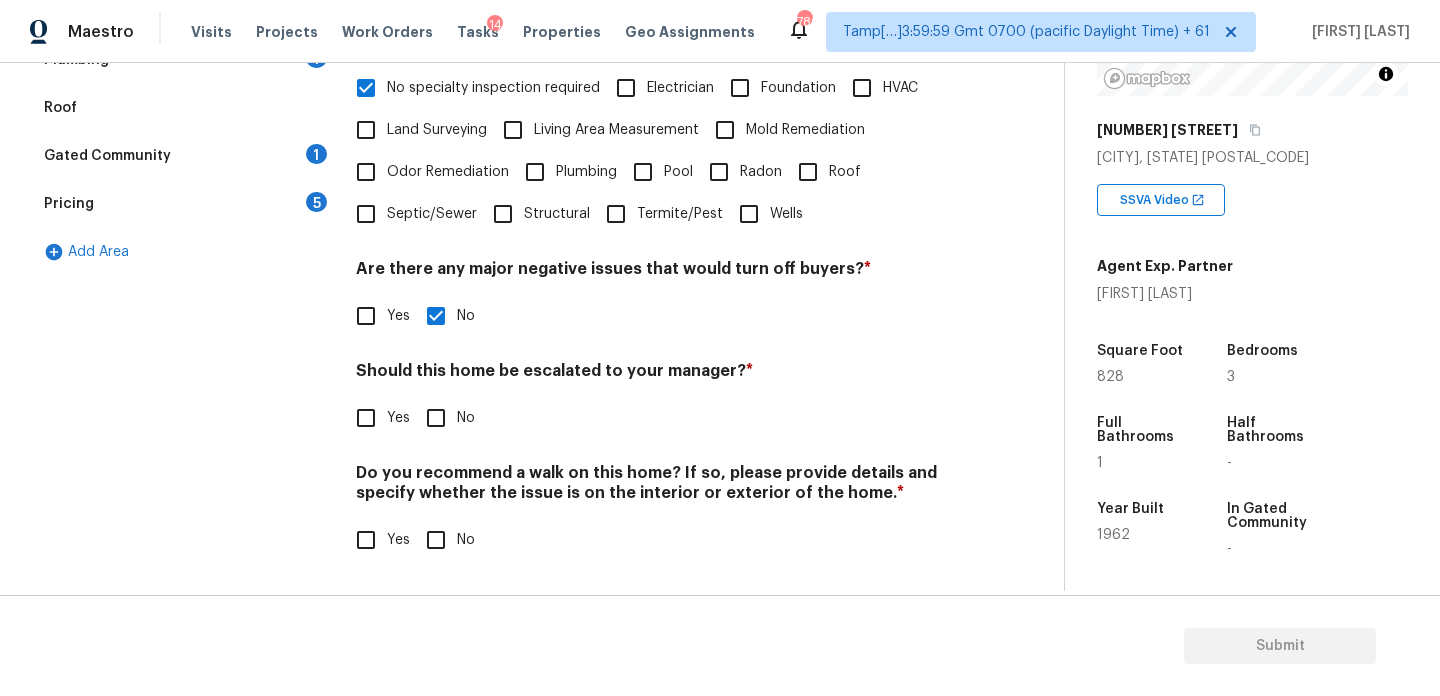 click on "Yes" at bounding box center [398, 418] 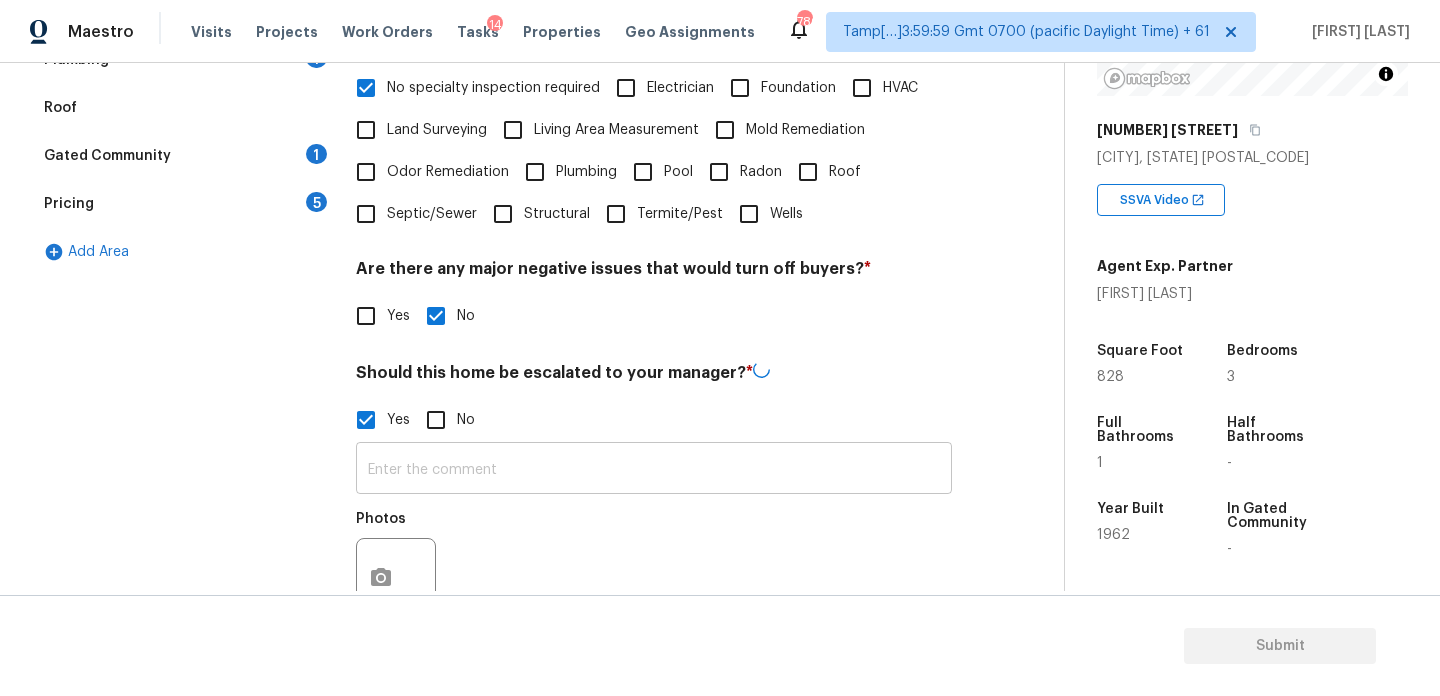 click at bounding box center [654, 470] 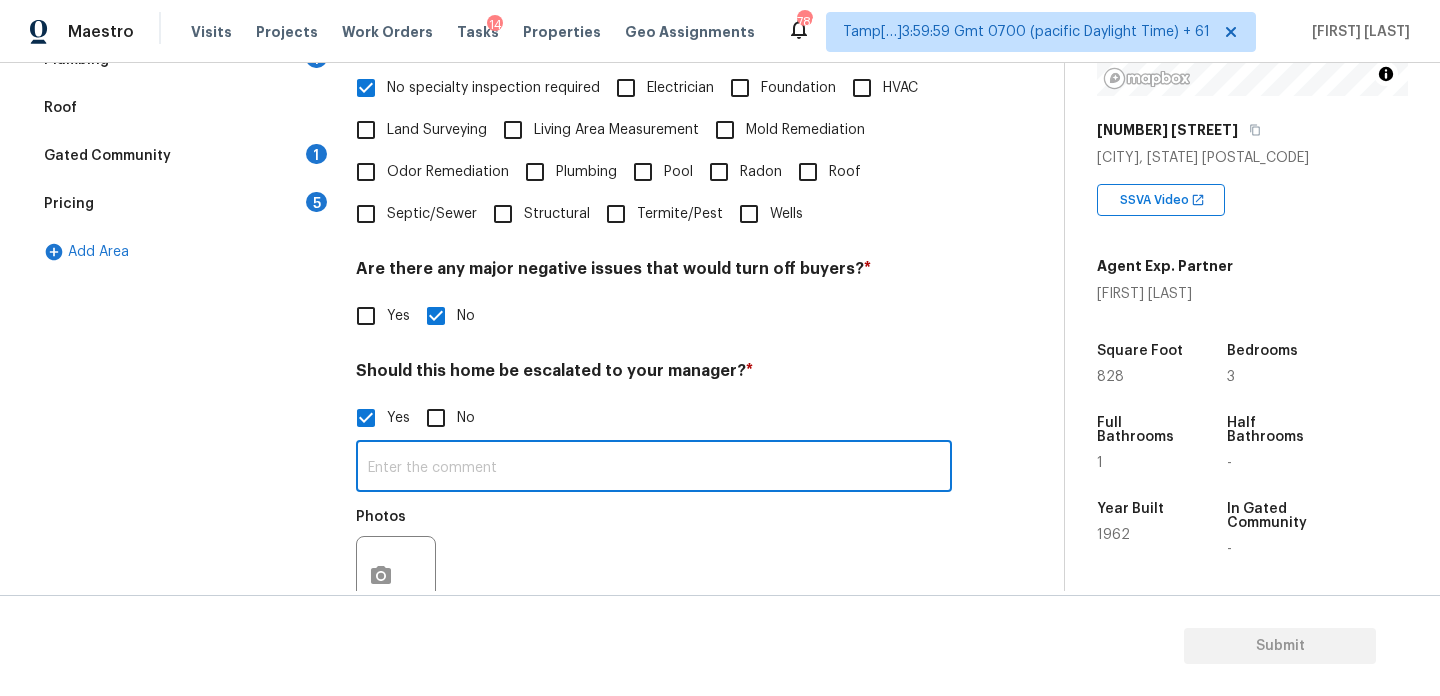 paste on "ALA Pilot.. Escalating for Volusia County review.. No issues noted.," 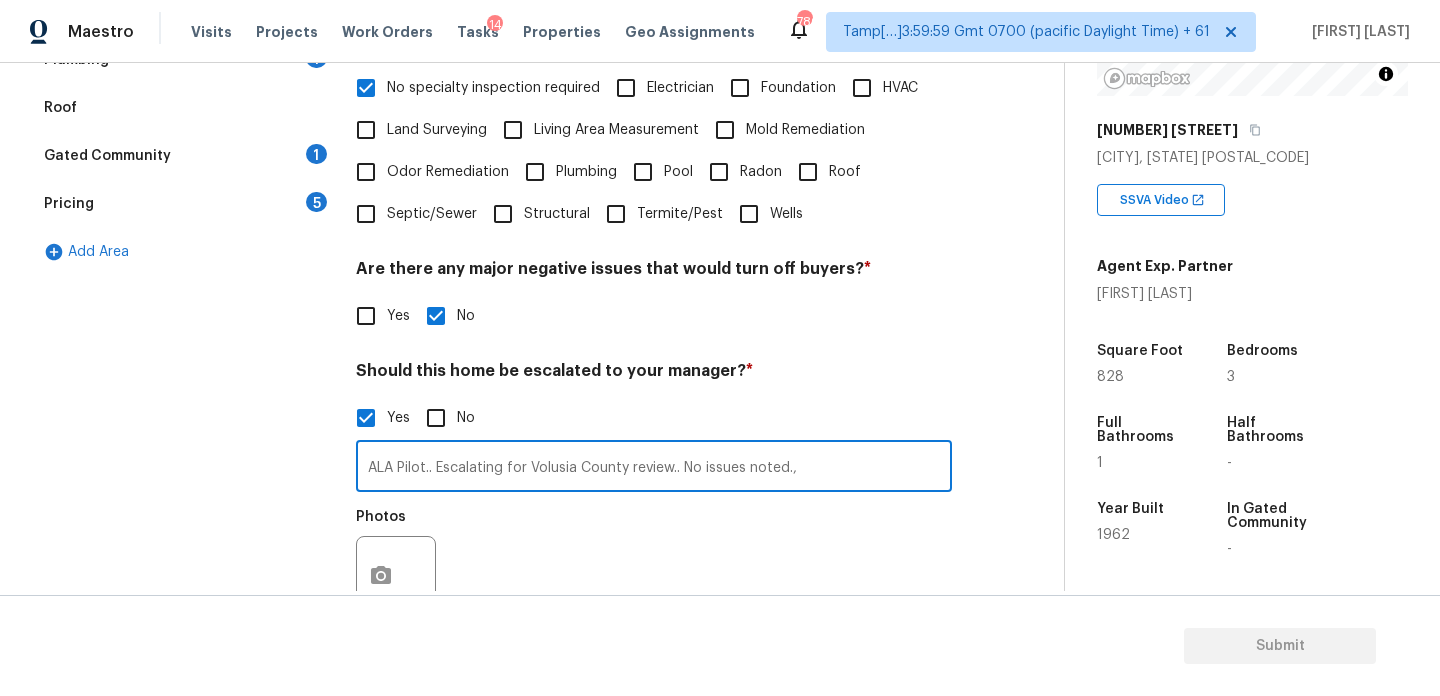 scroll, scrollTop: 697, scrollLeft: 0, axis: vertical 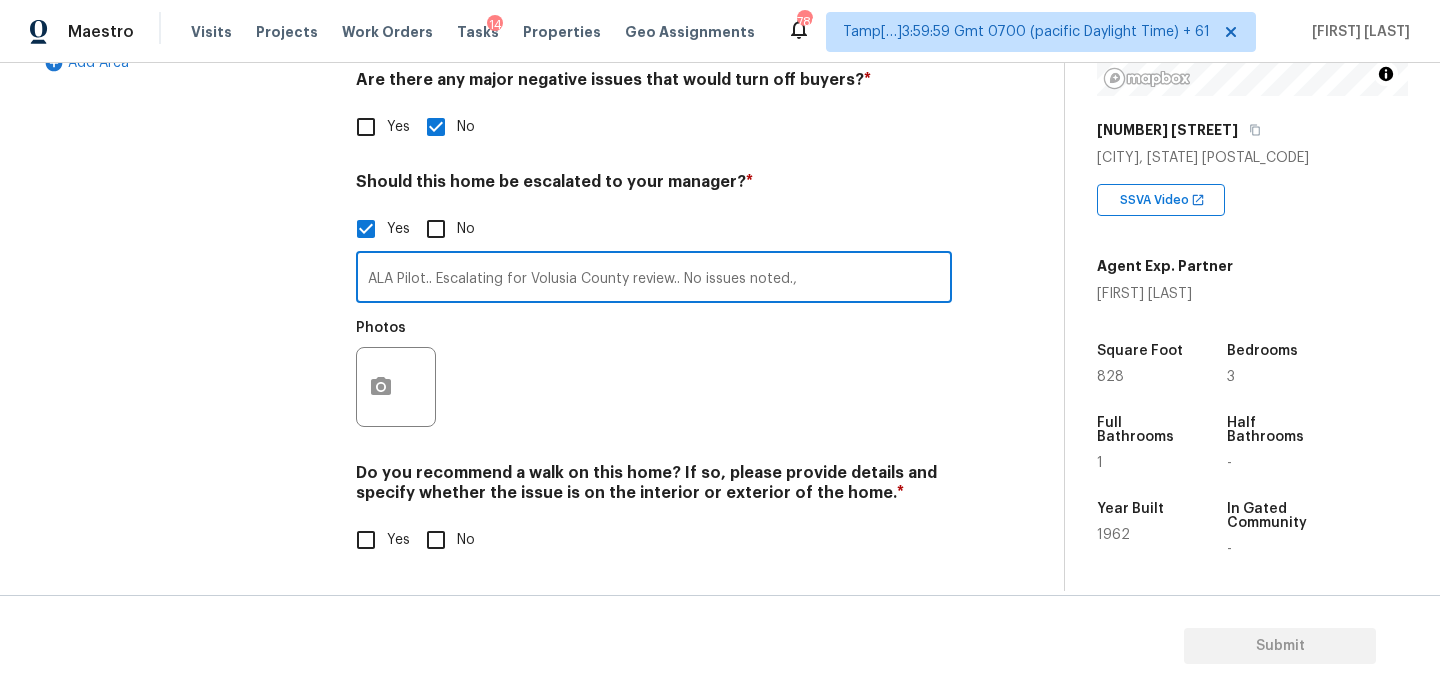 type on "ALA Pilot.. Escalating for Volusia County review.. No issues noted.," 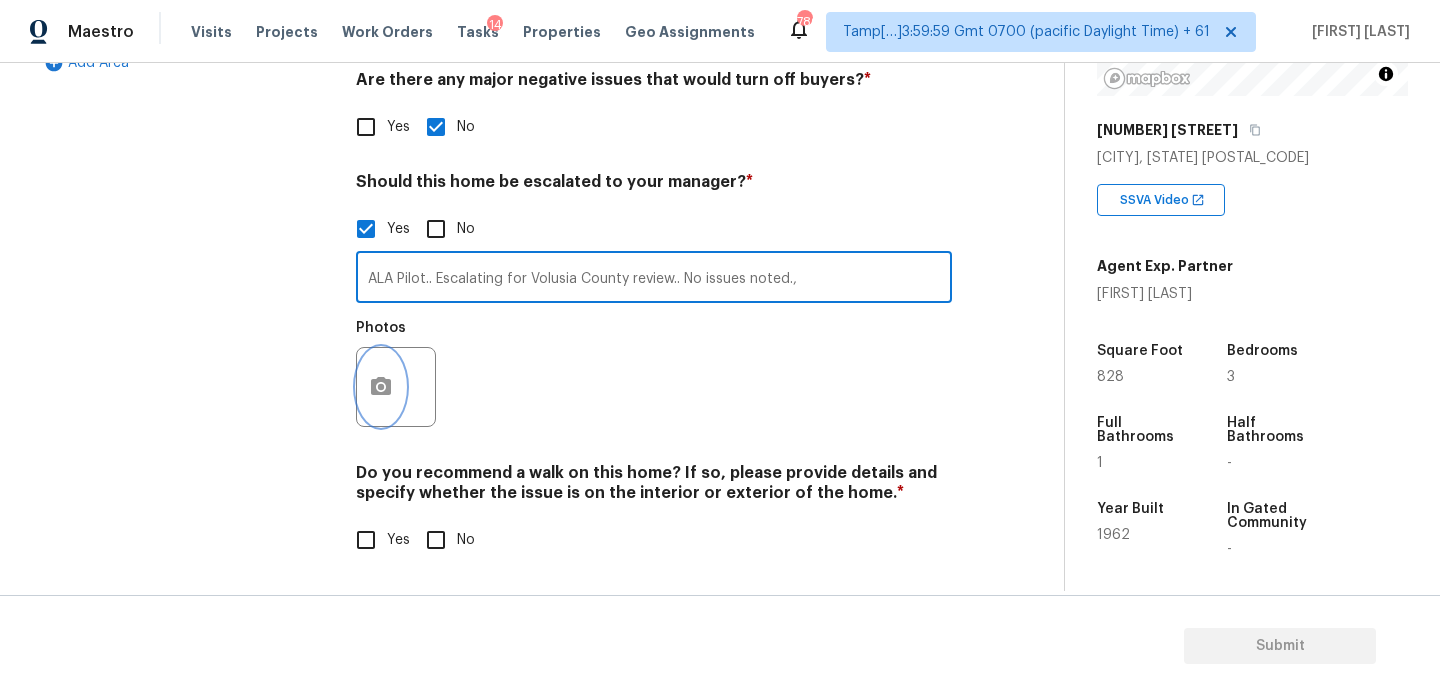 click at bounding box center [381, 387] 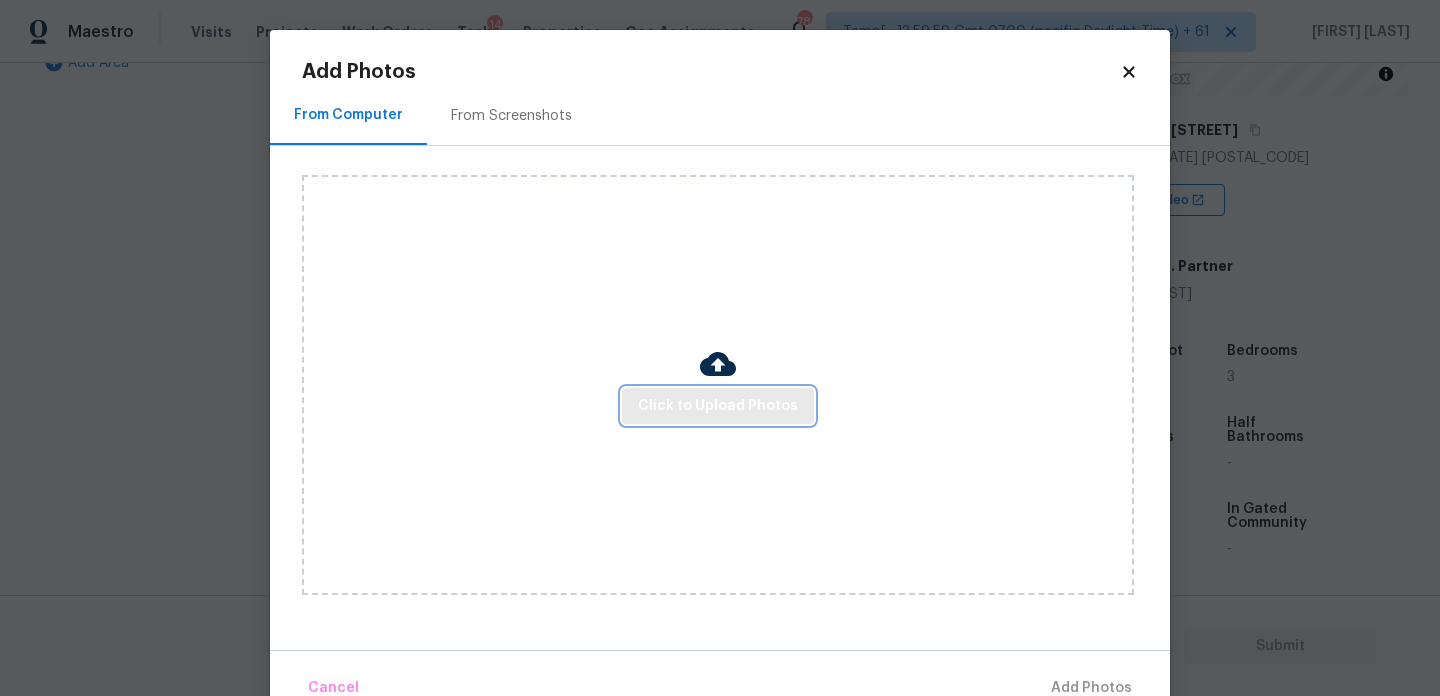 click on "Click to Upload Photos" at bounding box center [718, 406] 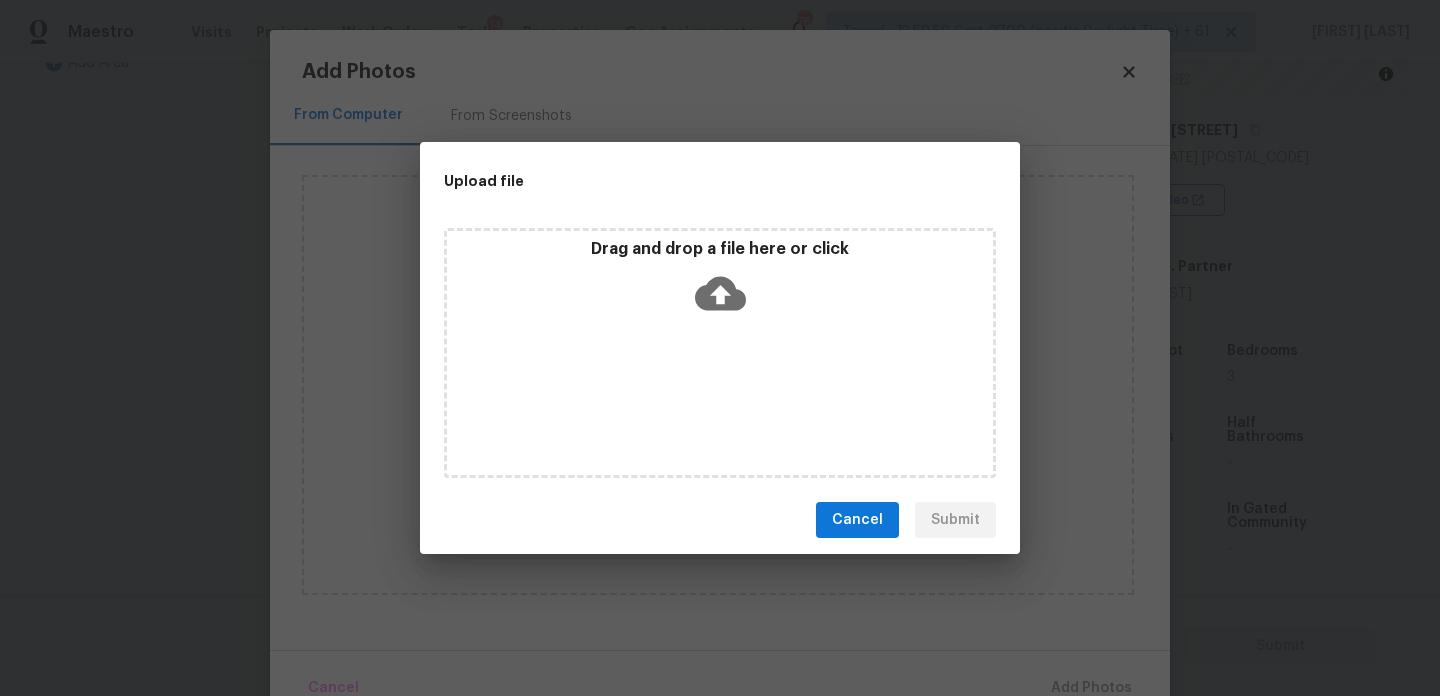 click on "Drag and drop a file here or click" at bounding box center (720, 353) 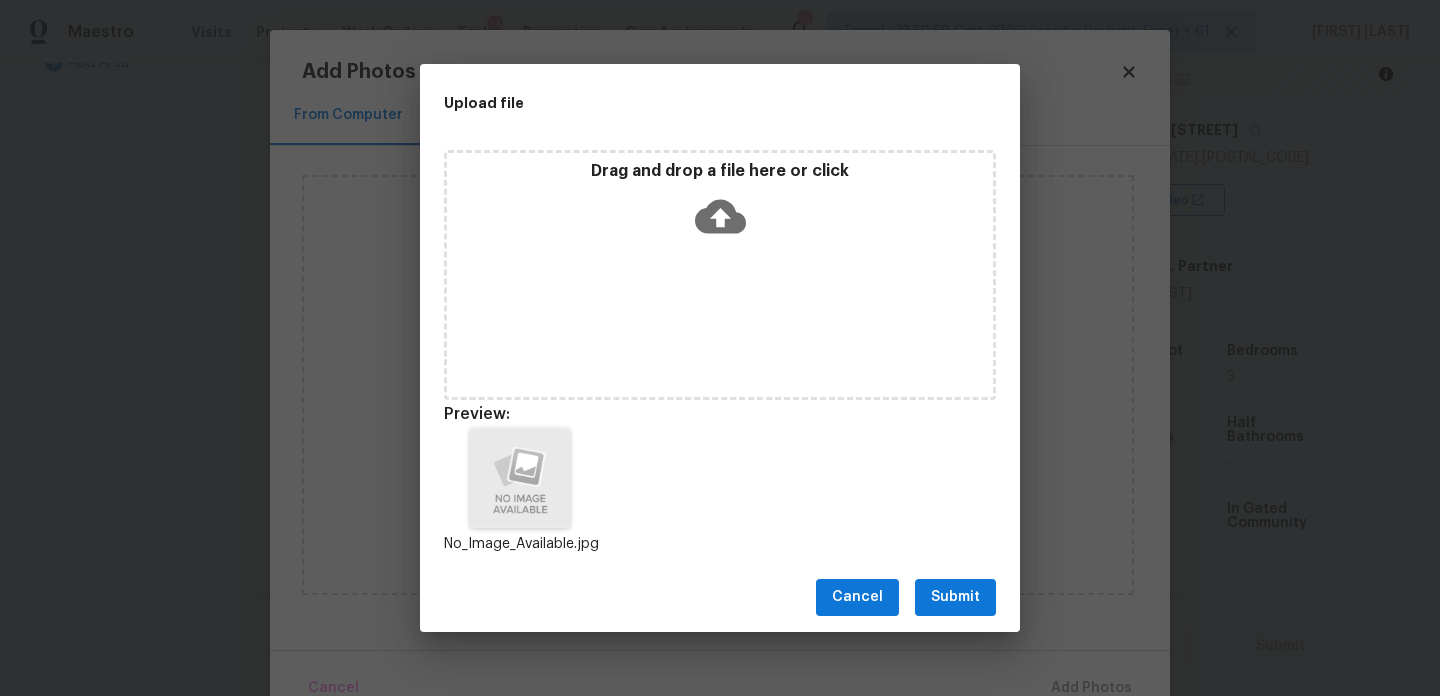 click on "Submit" at bounding box center (955, 597) 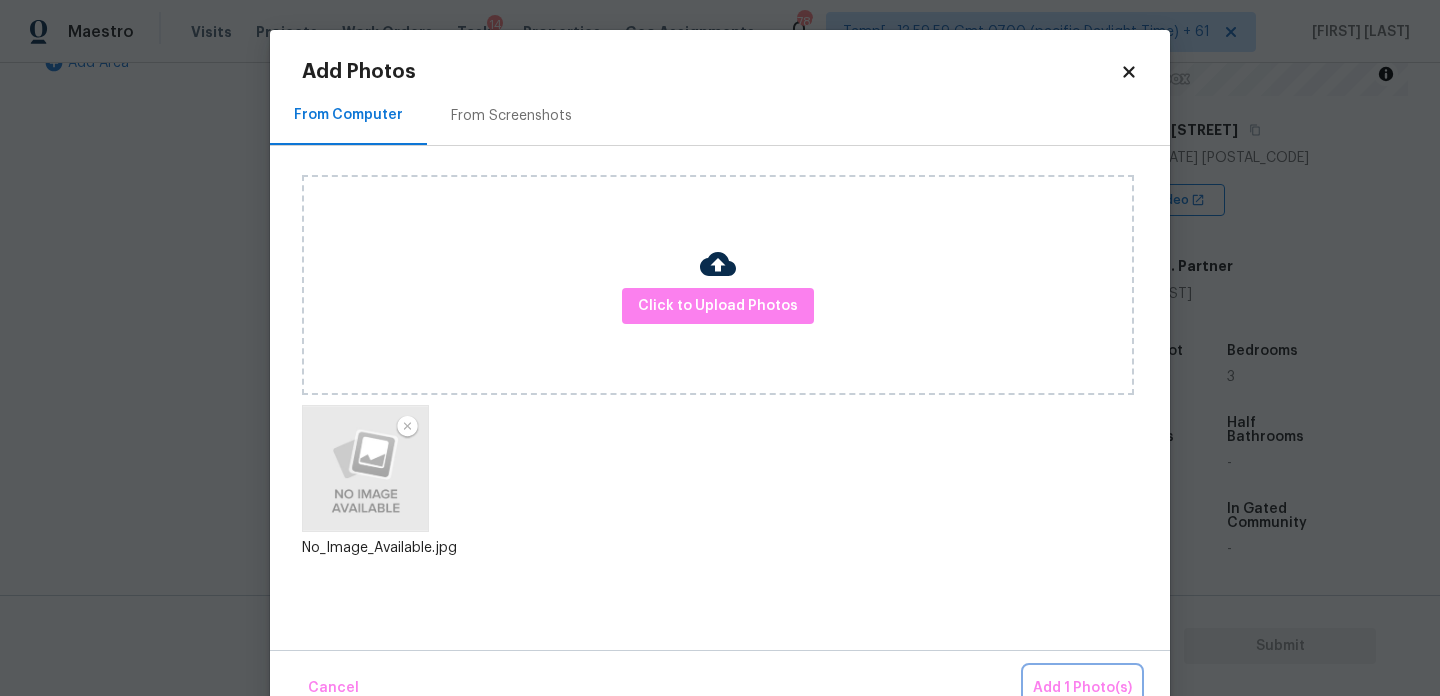 click on "Add 1 Photo(s)" at bounding box center [1082, 688] 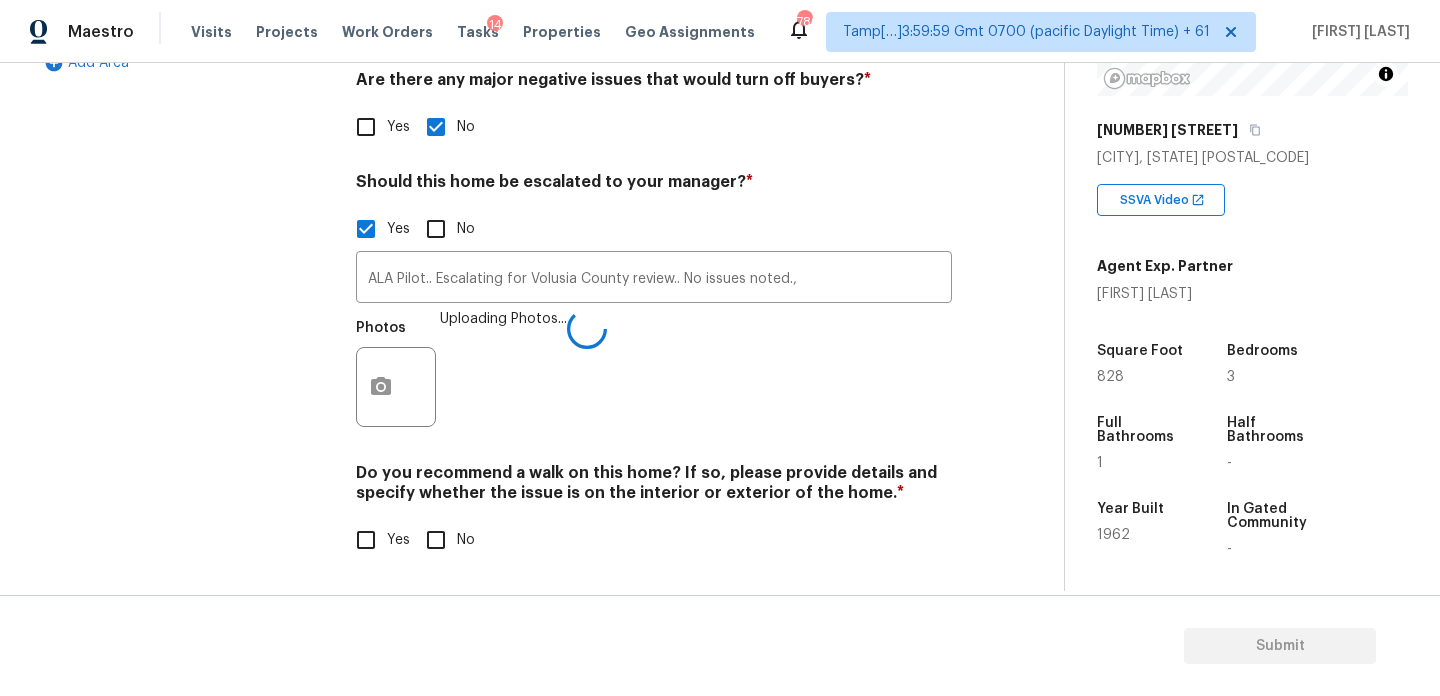 click on "No" at bounding box center [466, 540] 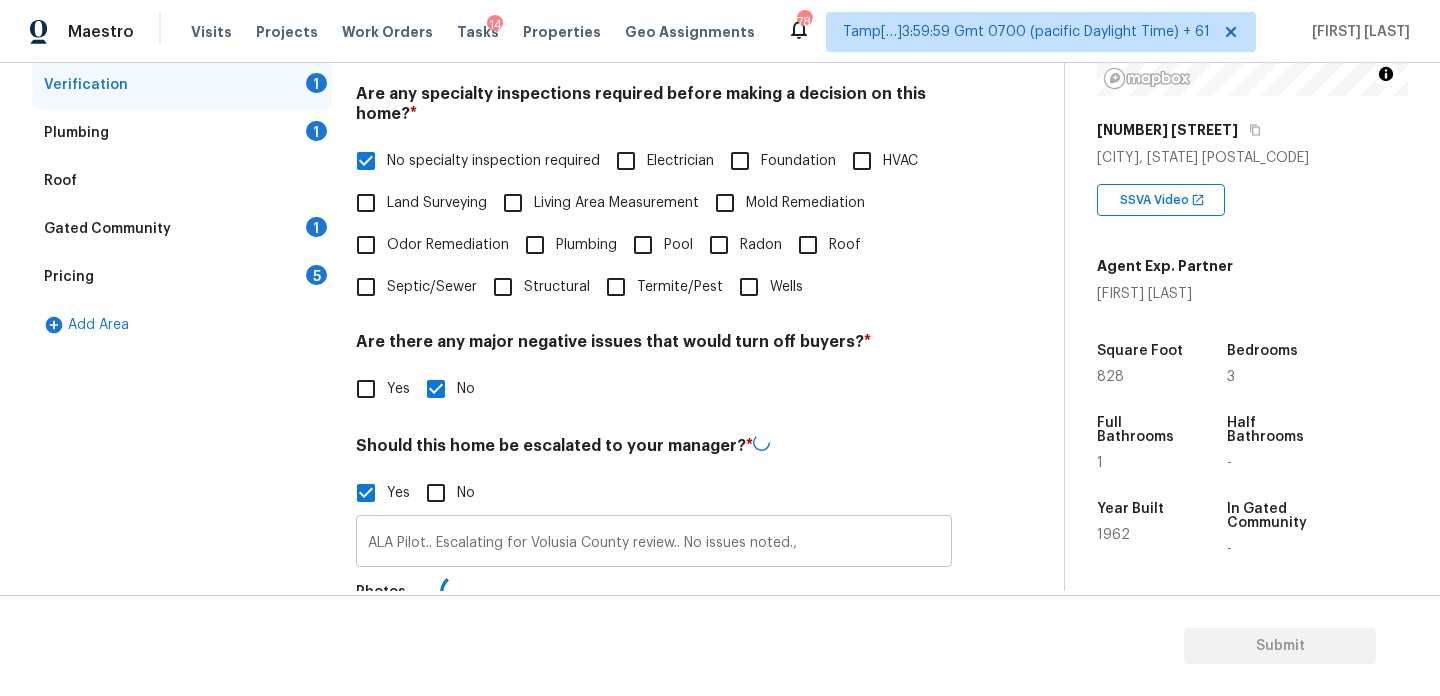 scroll, scrollTop: 390, scrollLeft: 0, axis: vertical 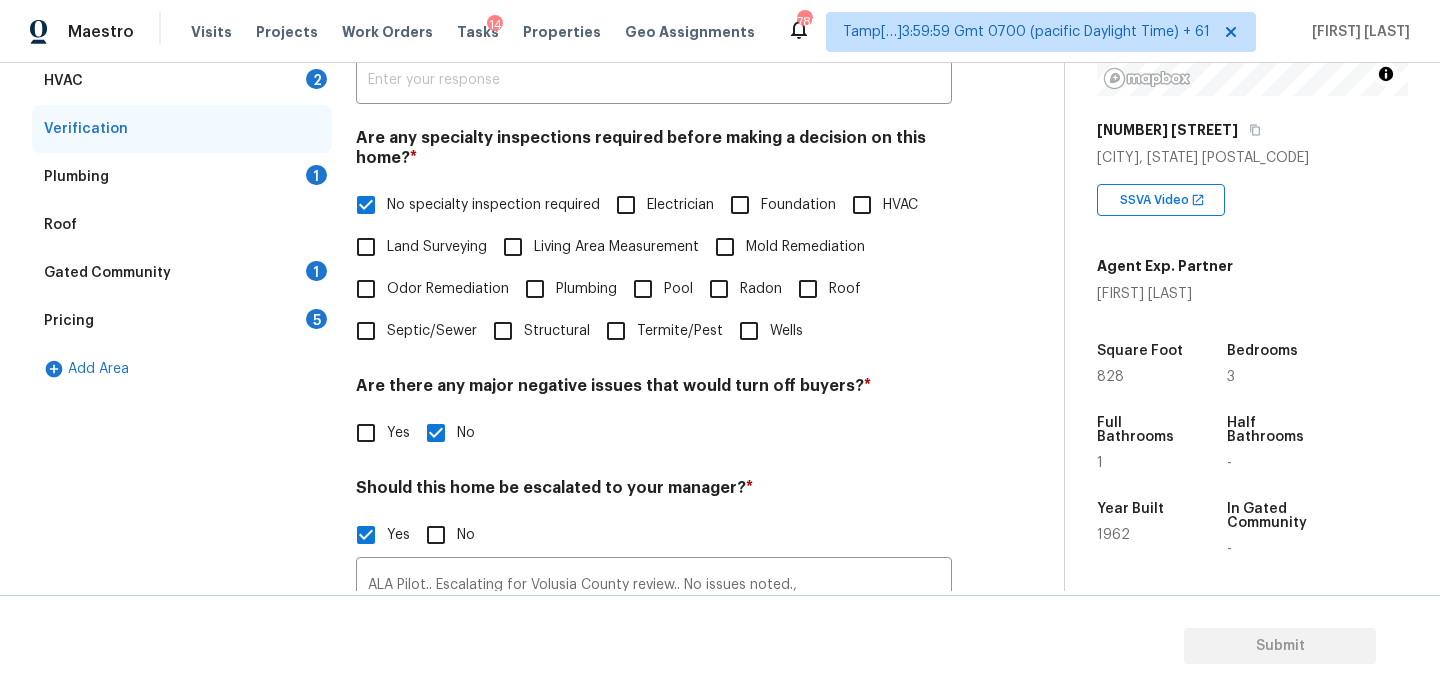 click on "5" at bounding box center [316, 319] 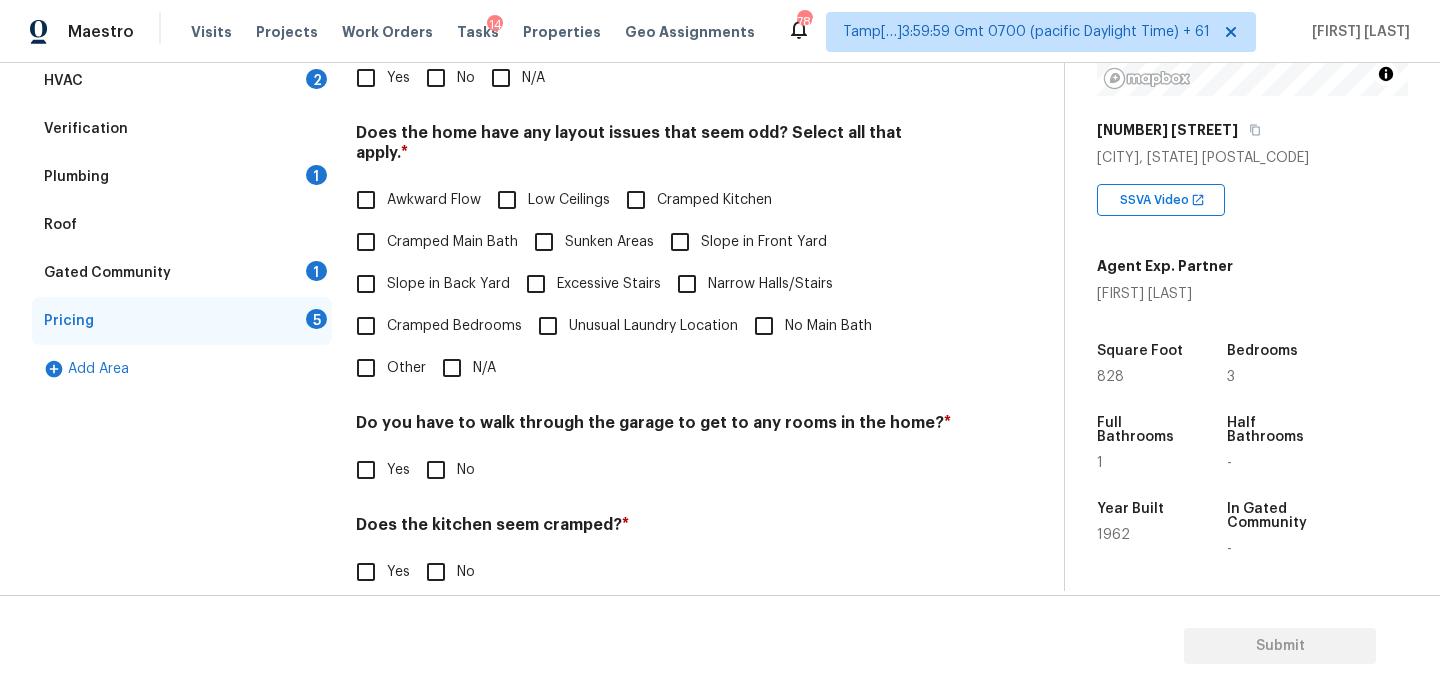 click on "Awkward Flow" at bounding box center [366, 200] 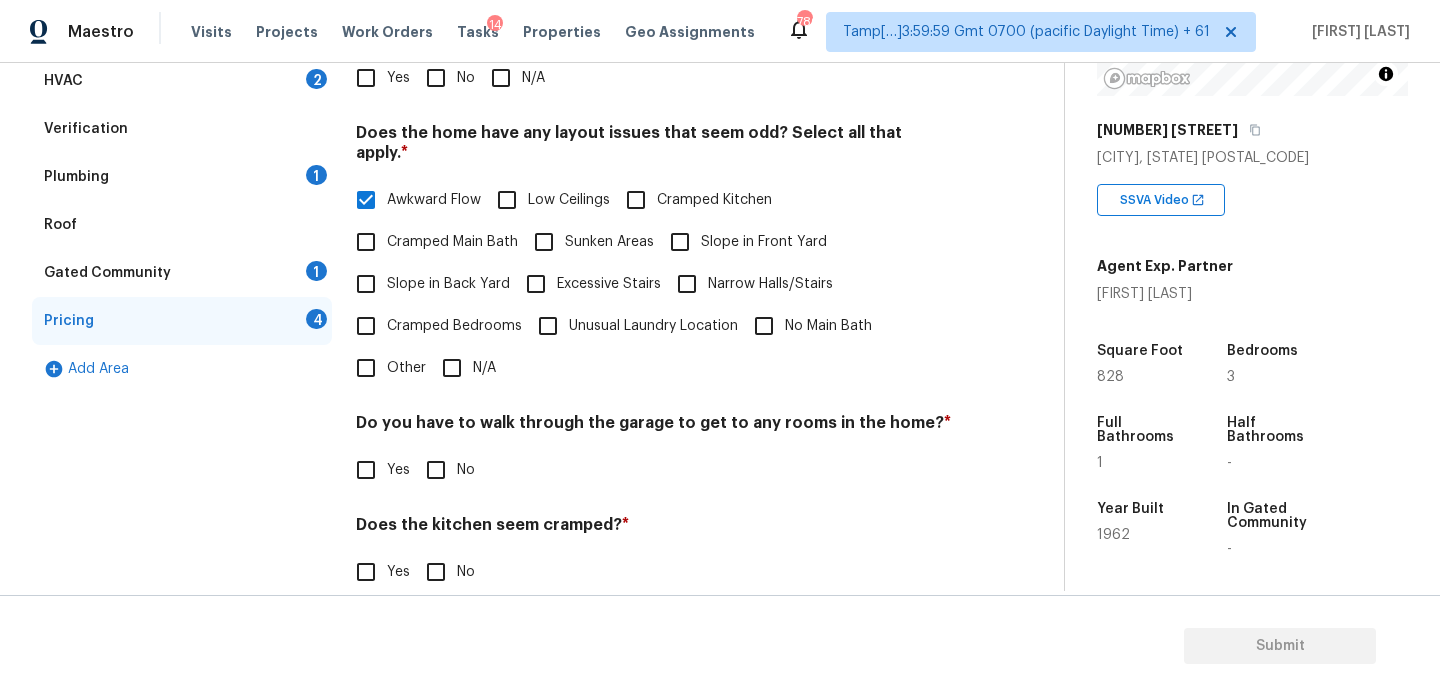 click on "Unusual Laundry Location" at bounding box center [653, 326] 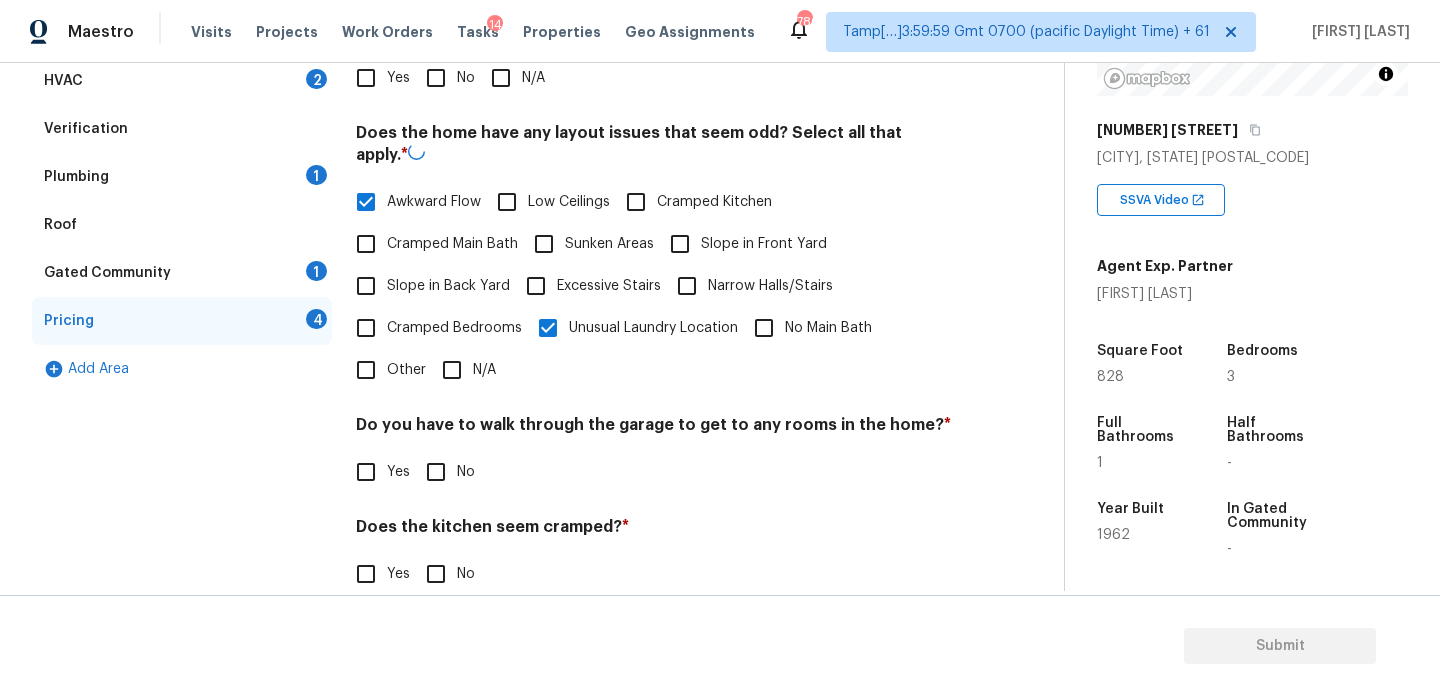 click on "No" at bounding box center [445, 472] 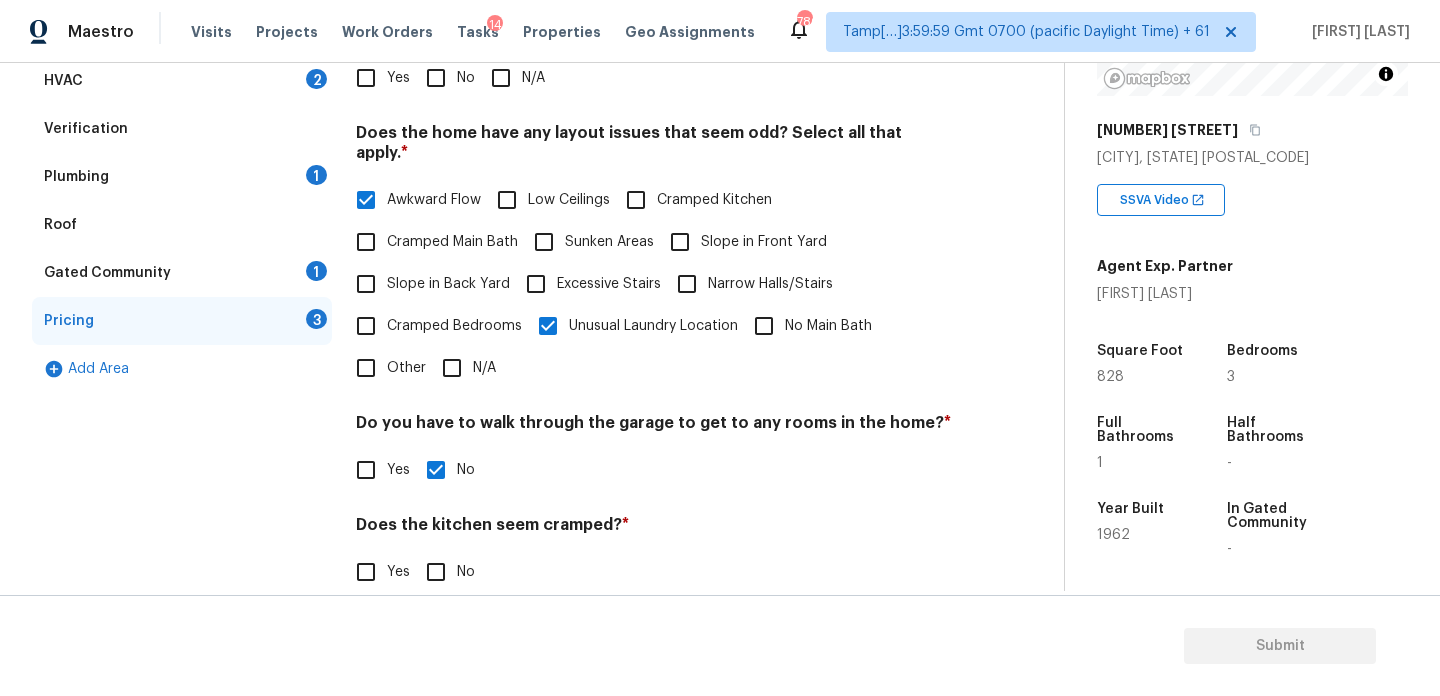 scroll, scrollTop: 504, scrollLeft: 0, axis: vertical 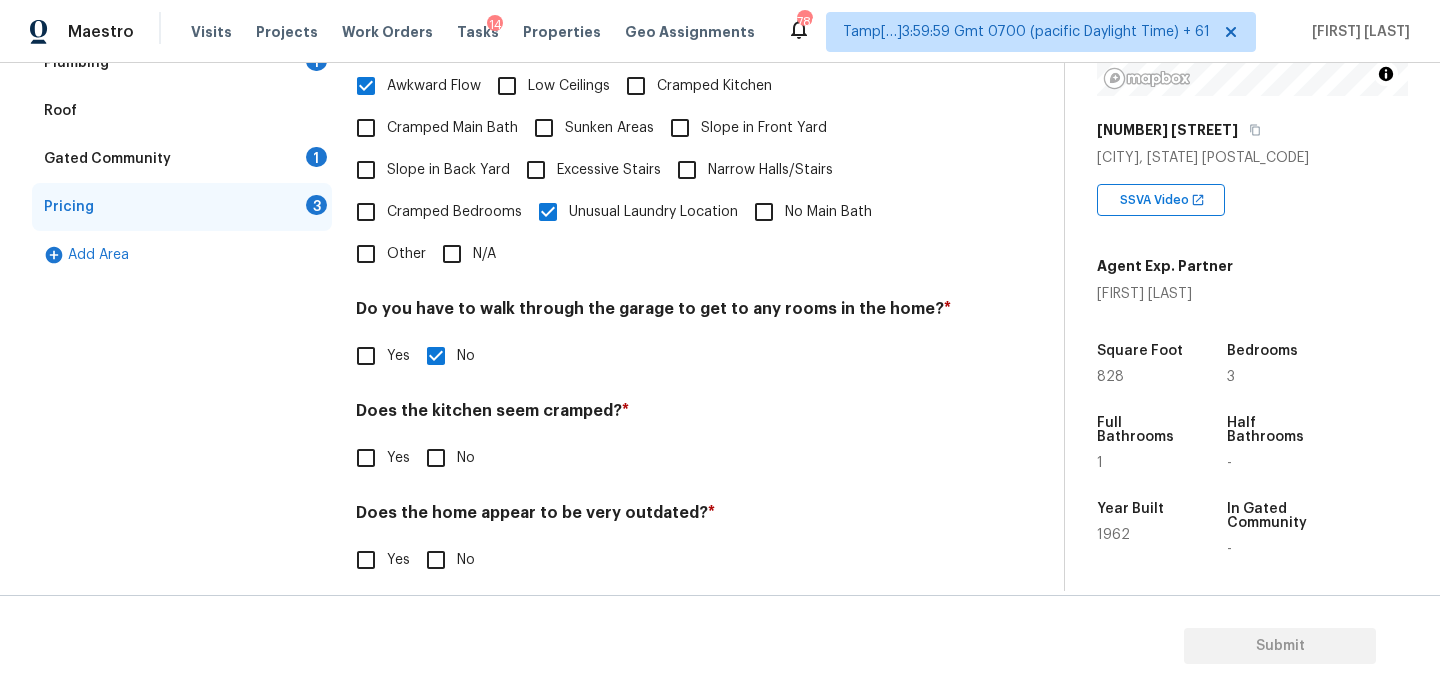 click on "No" at bounding box center [436, 458] 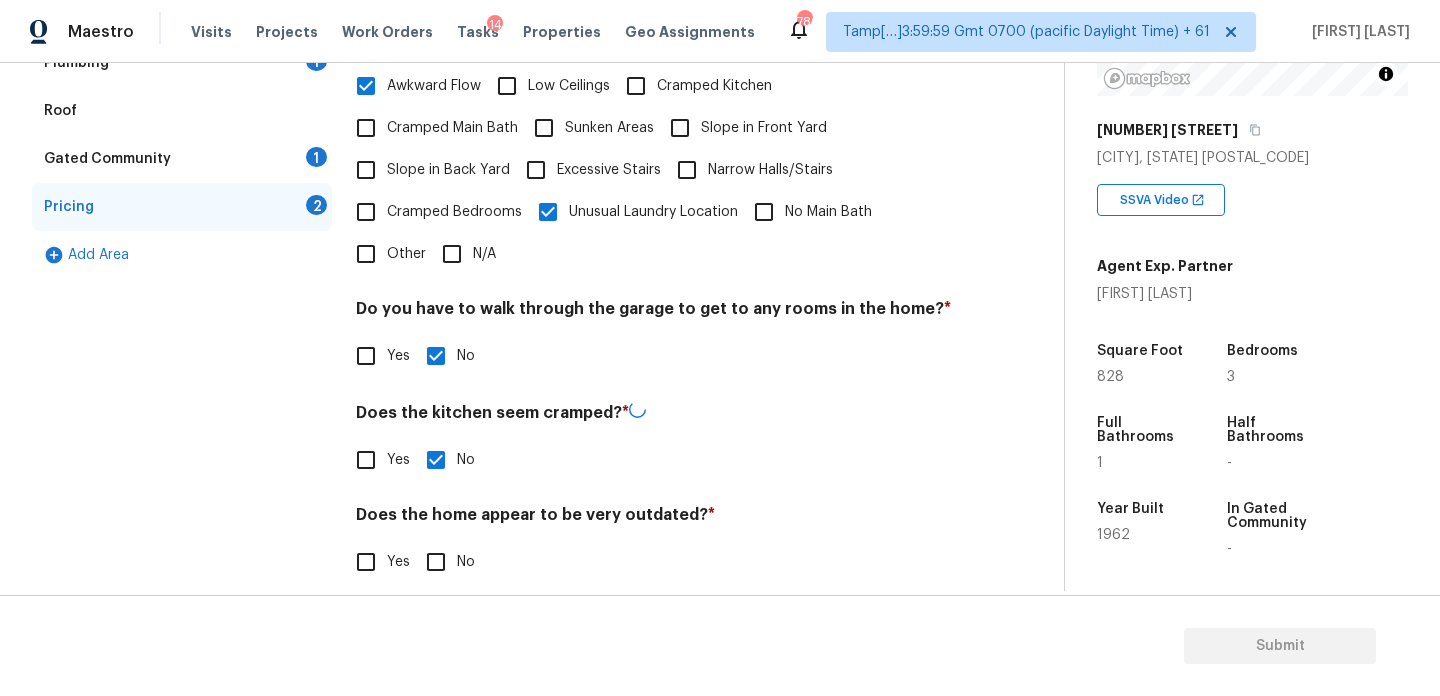 click on "No" at bounding box center [436, 562] 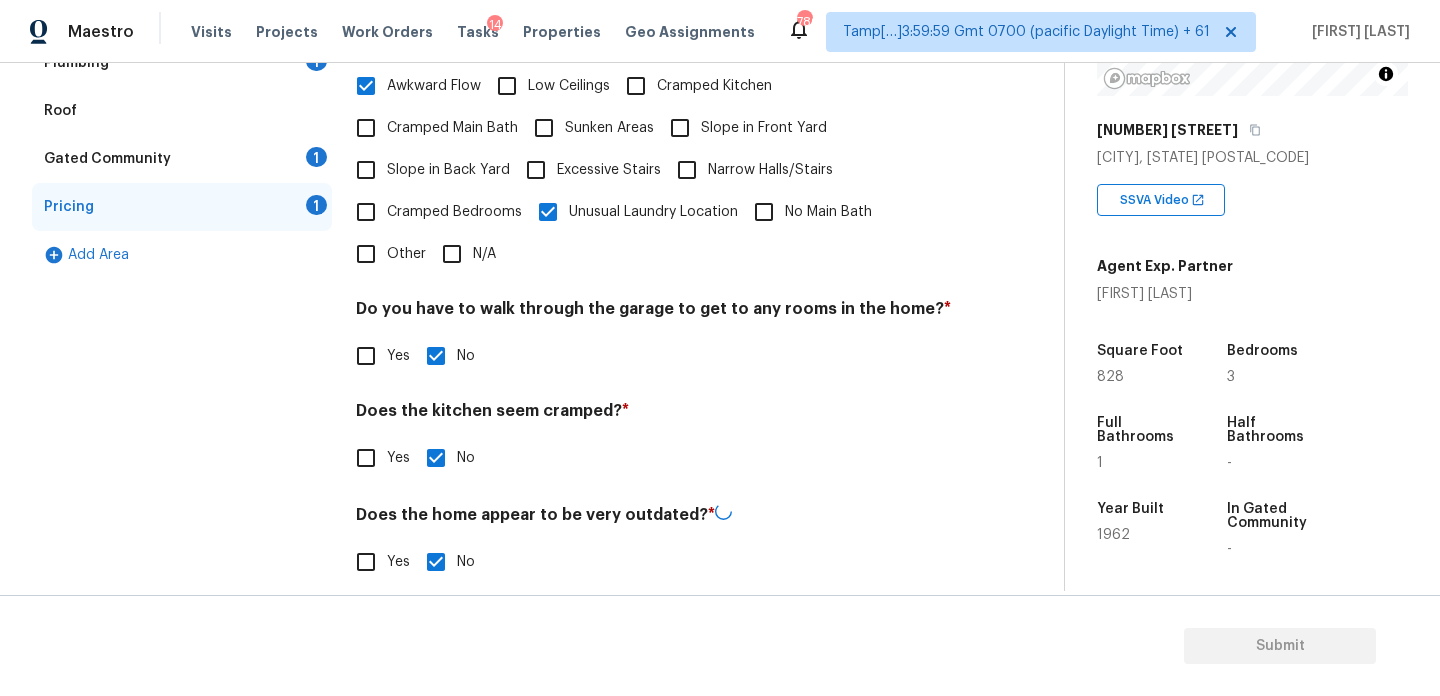 scroll, scrollTop: 163, scrollLeft: 0, axis: vertical 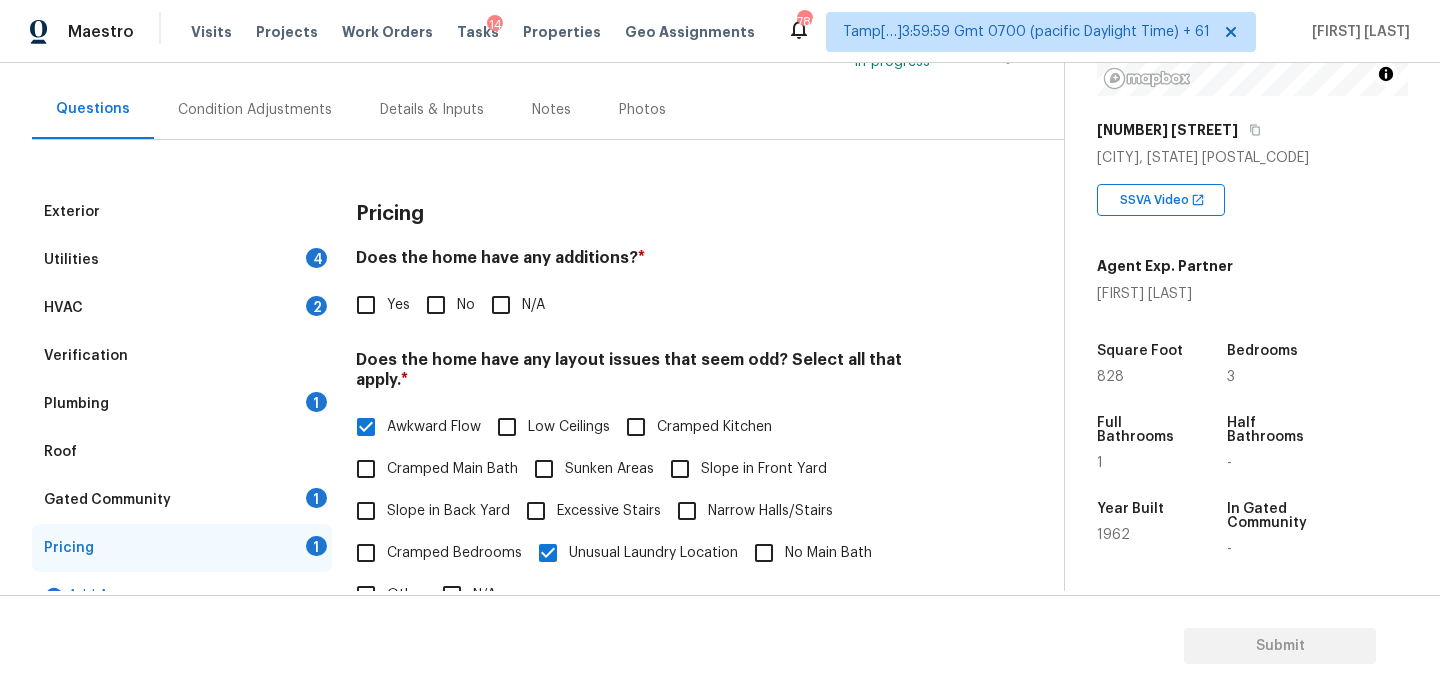 click on "No" at bounding box center [436, 305] 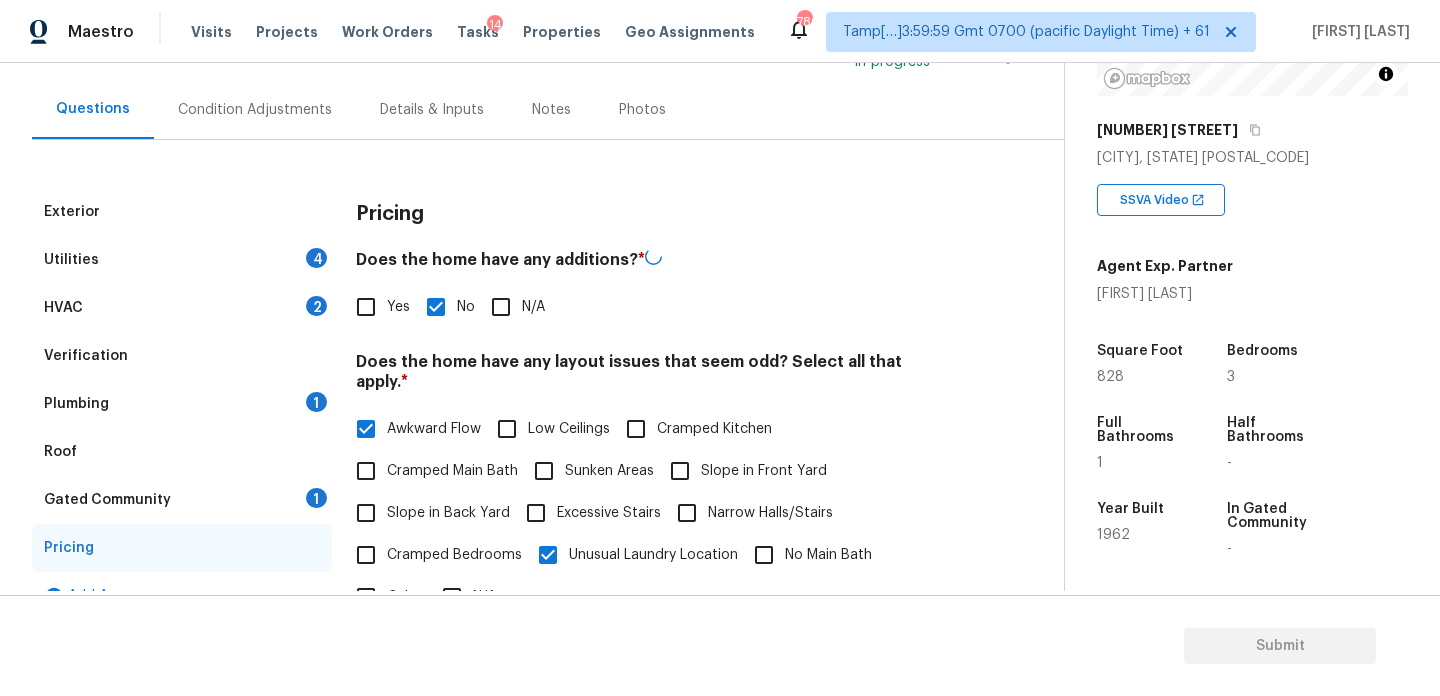 click on "Exterior Utilities 4 HVAC 2 Verification Plumbing 1 Roof Gated Community 1 Pricing Add Area Pricing Does the home have any additions?  * Yes No N/A Does the home have any layout issues that seem odd? Select all that apply.  * Awkward Flow Low Ceilings Cramped Kitchen Cramped Main Bath Sunken Areas Slope in Front Yard Slope in Back Yard Excessive Stairs Narrow Halls/Stairs Cramped Bedrooms Unusual Laundry Location No Main Bath Other N/A Do you have to walk through the garage to get to any rooms in the home?  * Yes No Does the kitchen seem cramped?  * Yes No Does the home appear to be very outdated?  * Yes No" at bounding box center [524, 544] 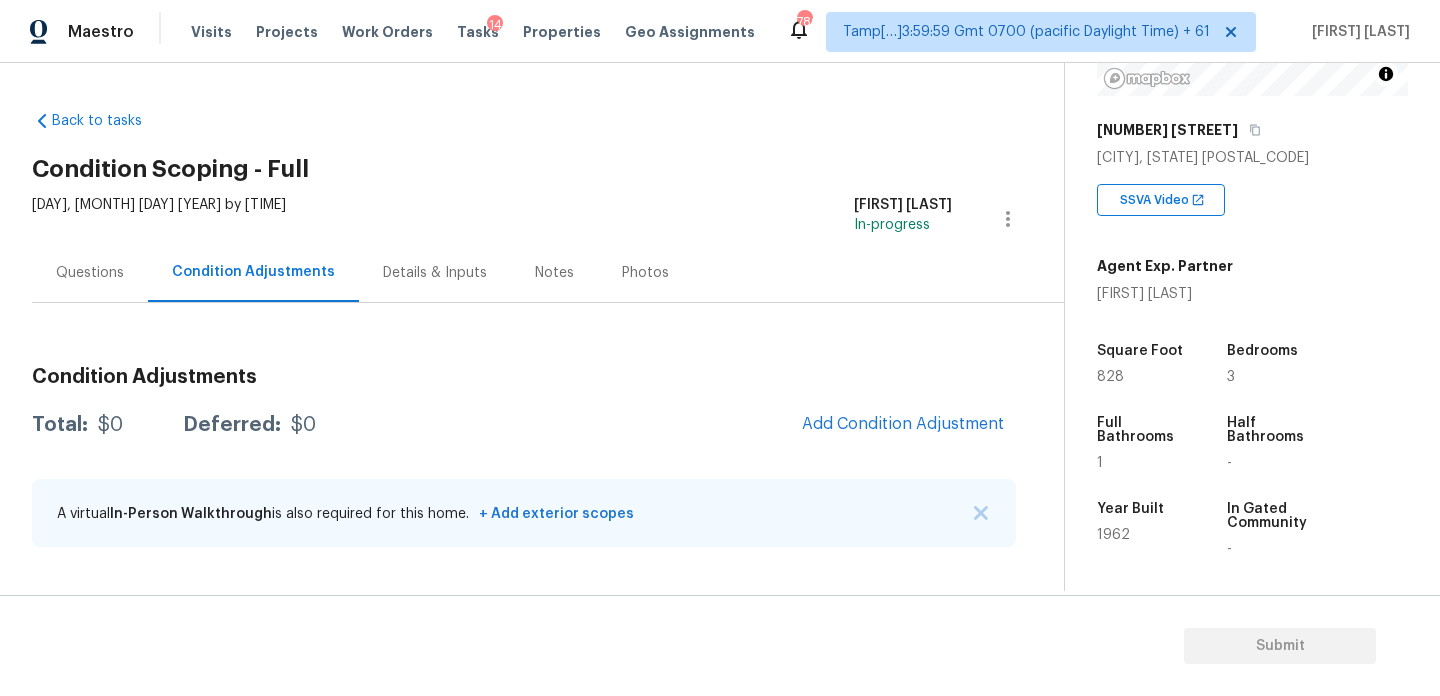 scroll, scrollTop: 0, scrollLeft: 0, axis: both 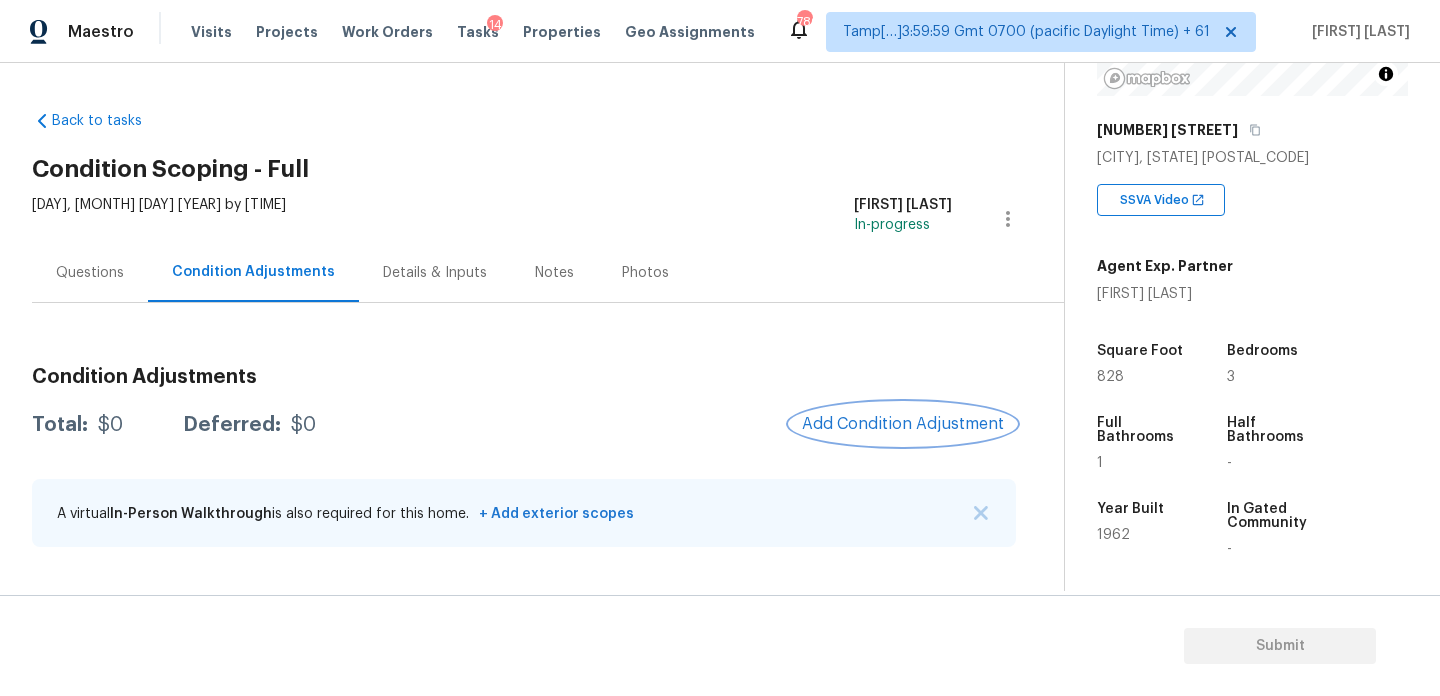 click on "Add Condition Adjustment" at bounding box center [903, 424] 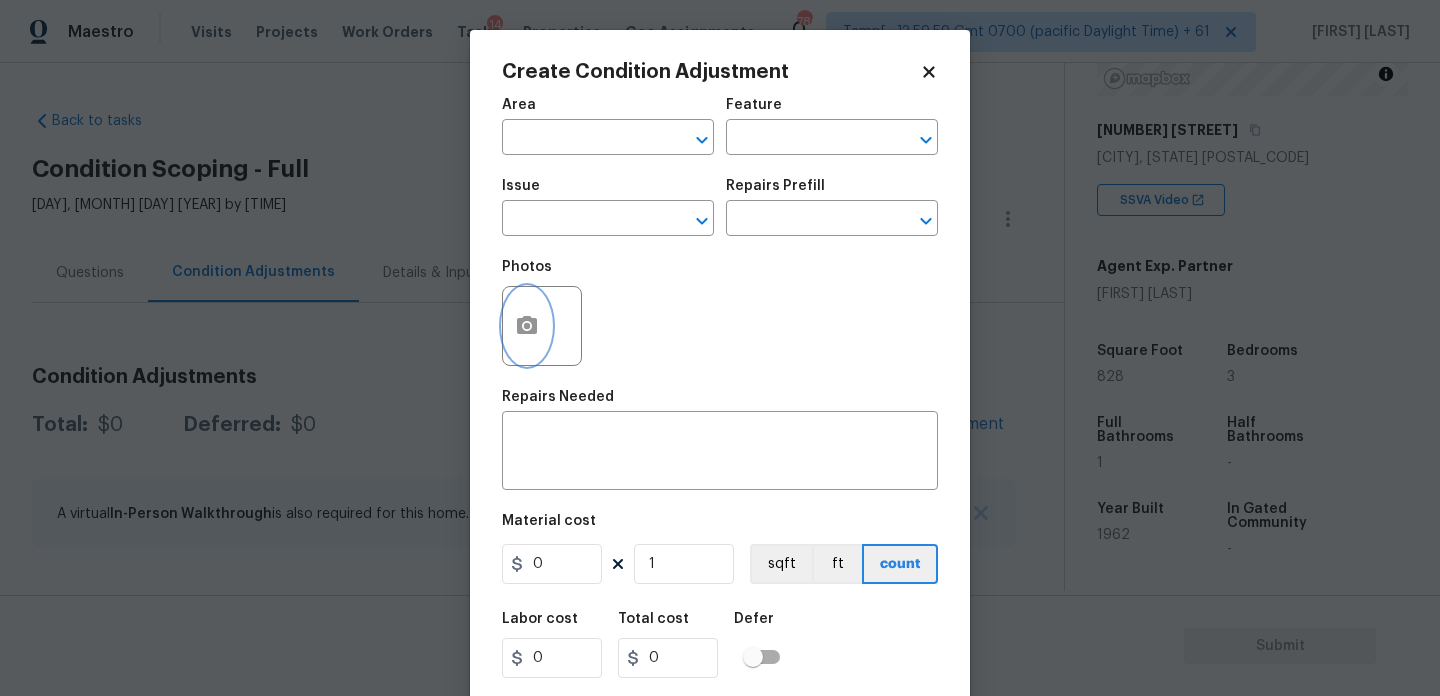 click at bounding box center (527, 326) 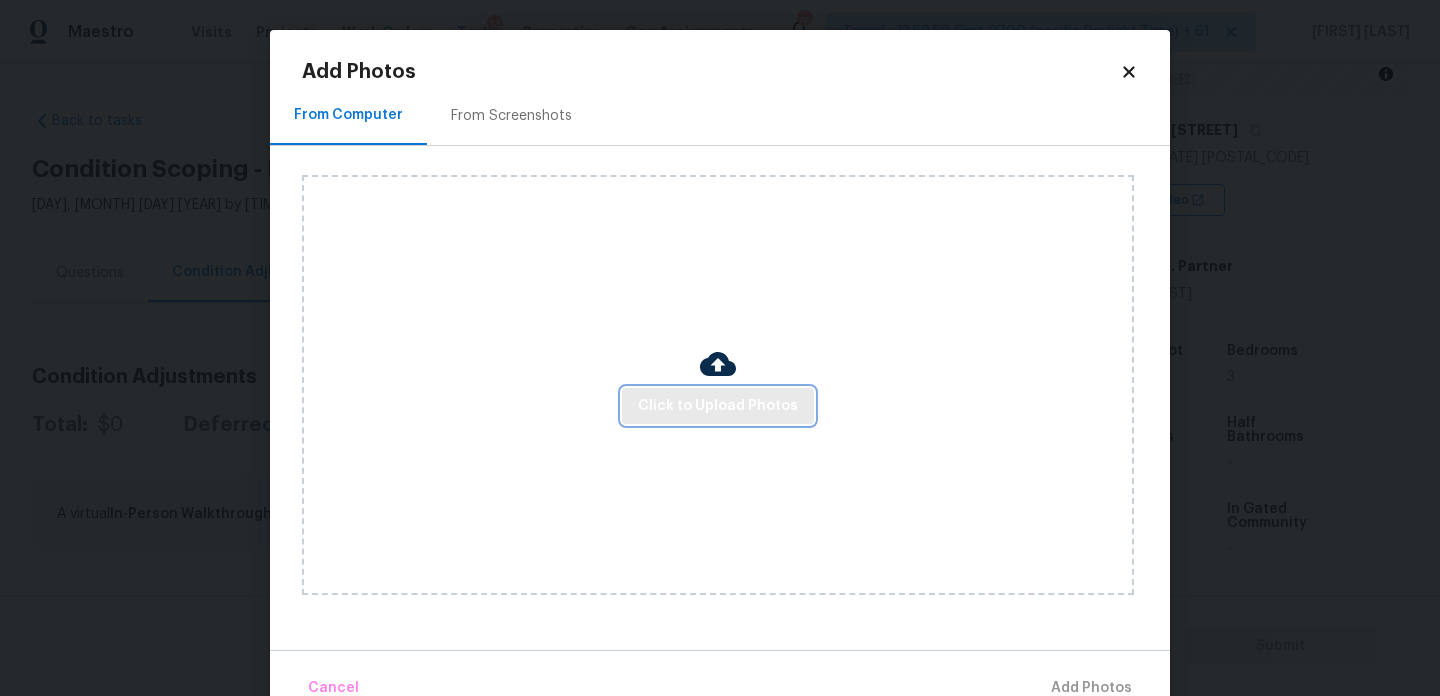 click on "Click to Upload Photos" at bounding box center [718, 406] 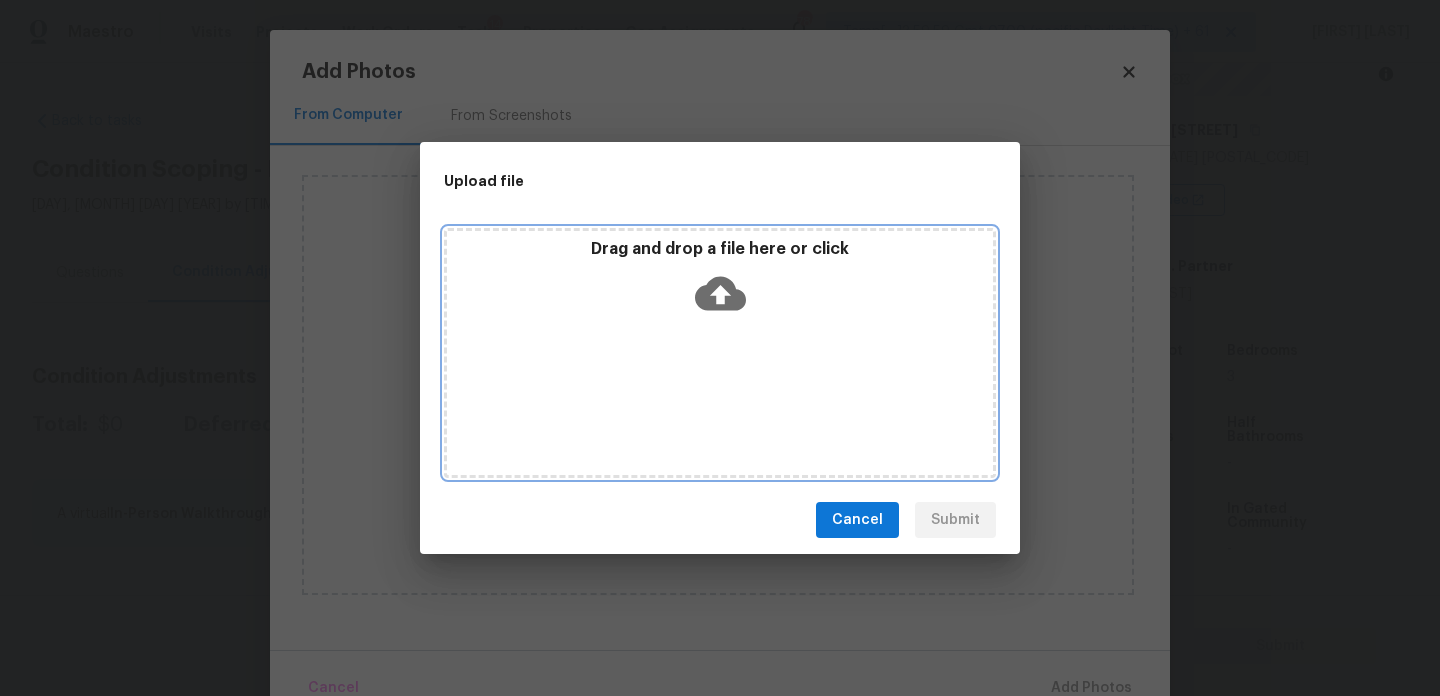 click on "Drag and drop a file here or click" at bounding box center (720, 353) 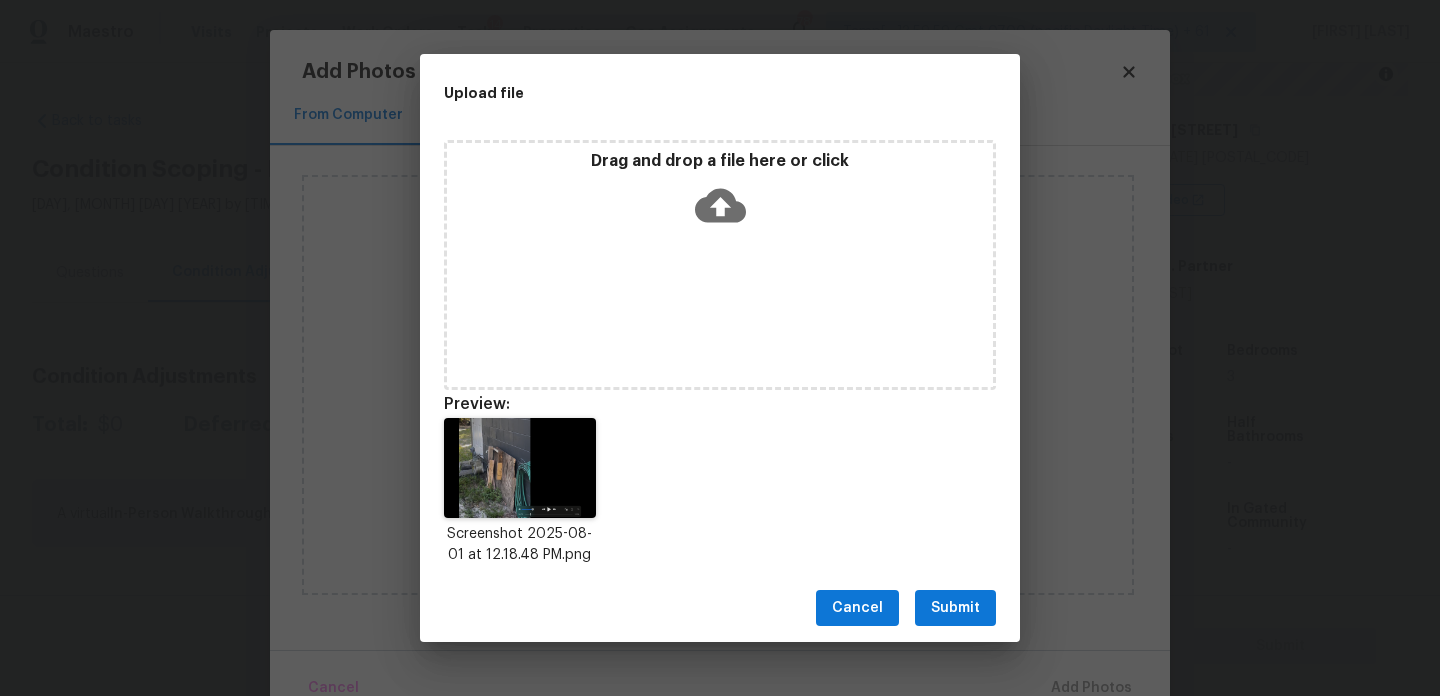 click on "Drag and drop a file here or click" at bounding box center (720, 265) 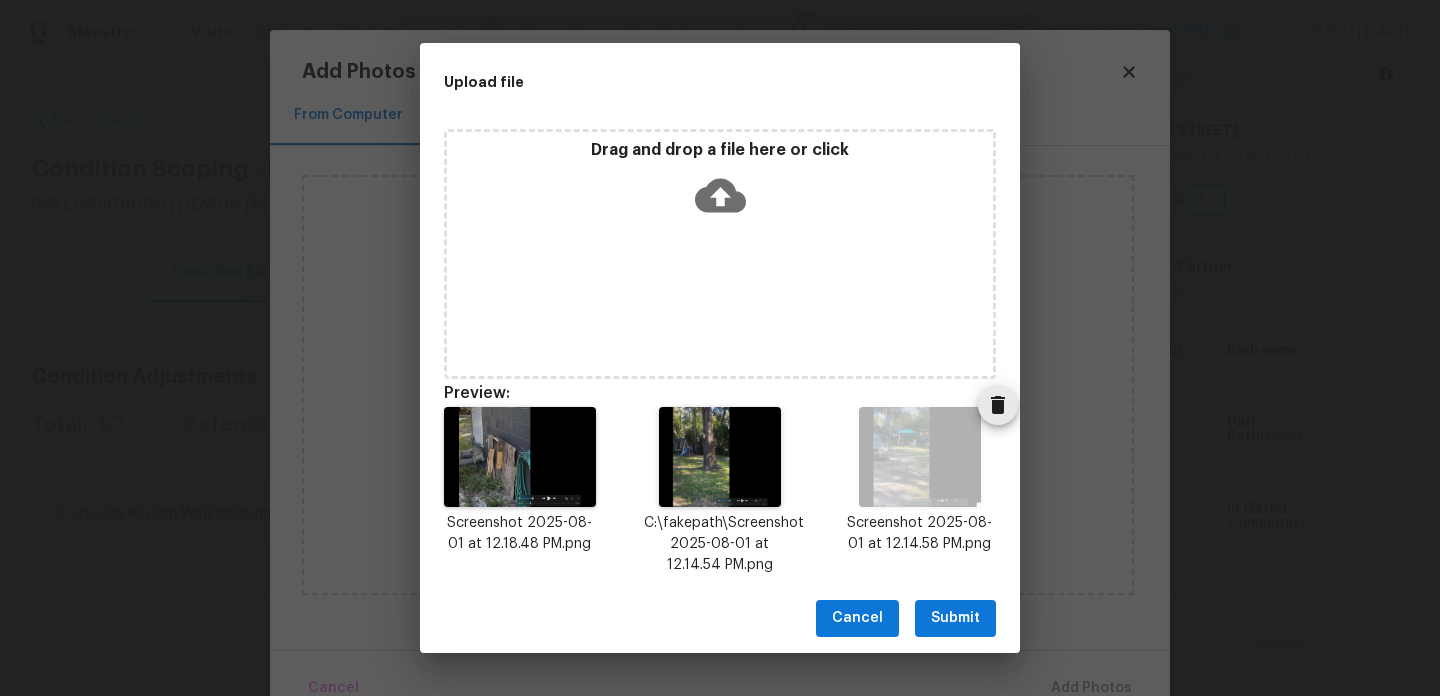 scroll, scrollTop: 16, scrollLeft: 0, axis: vertical 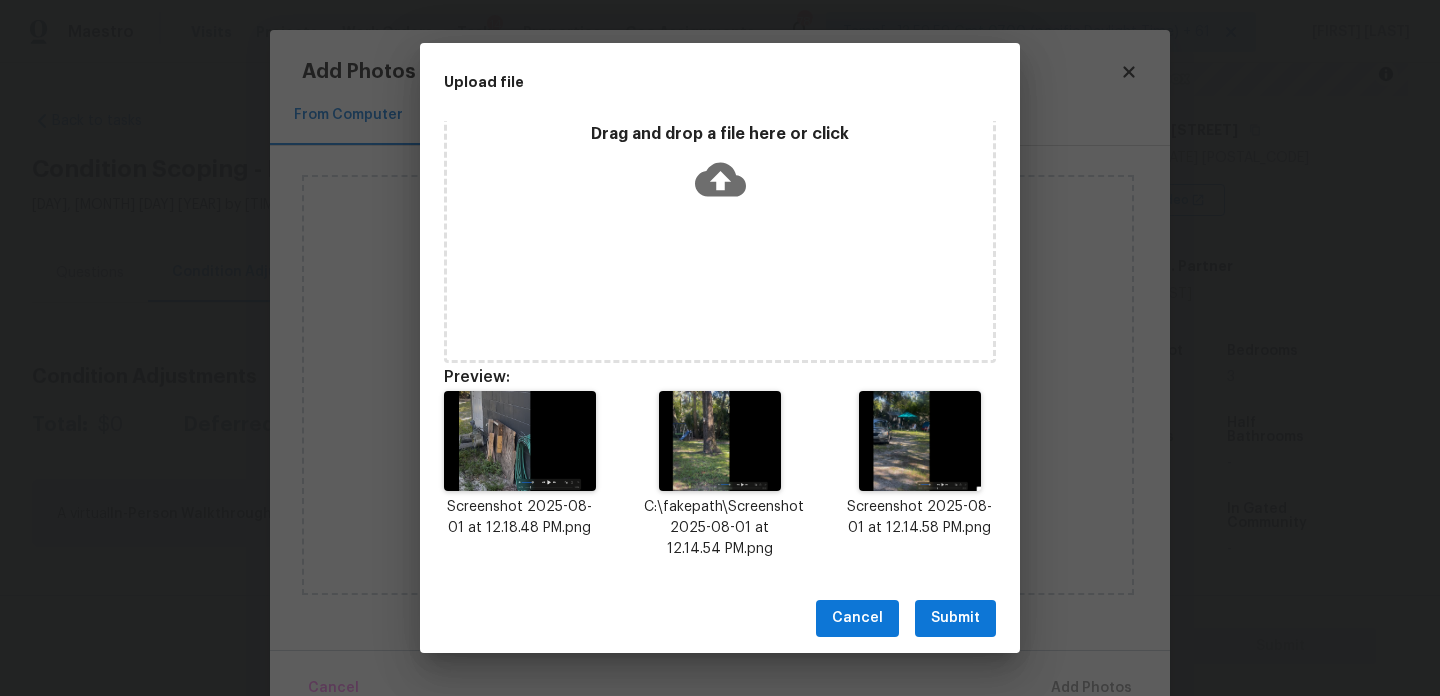 click on "Submit" at bounding box center (955, 618) 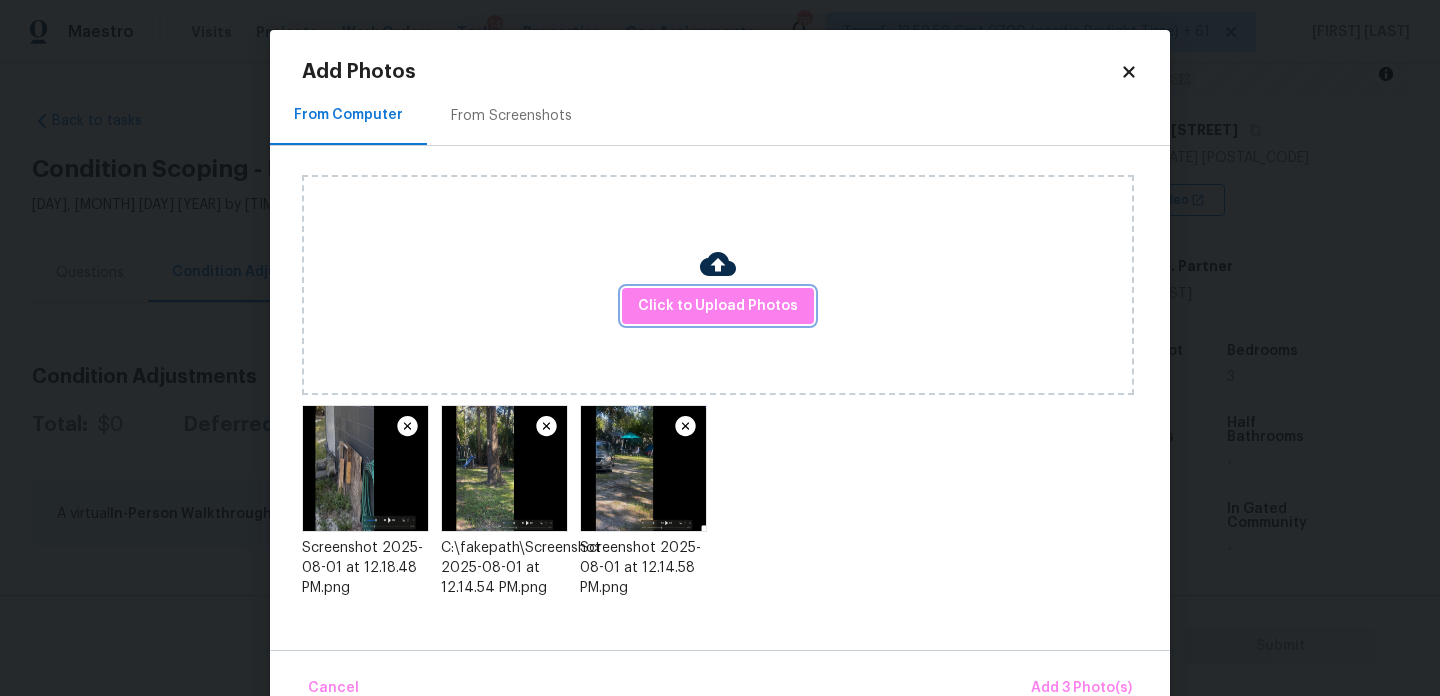 scroll, scrollTop: 0, scrollLeft: 0, axis: both 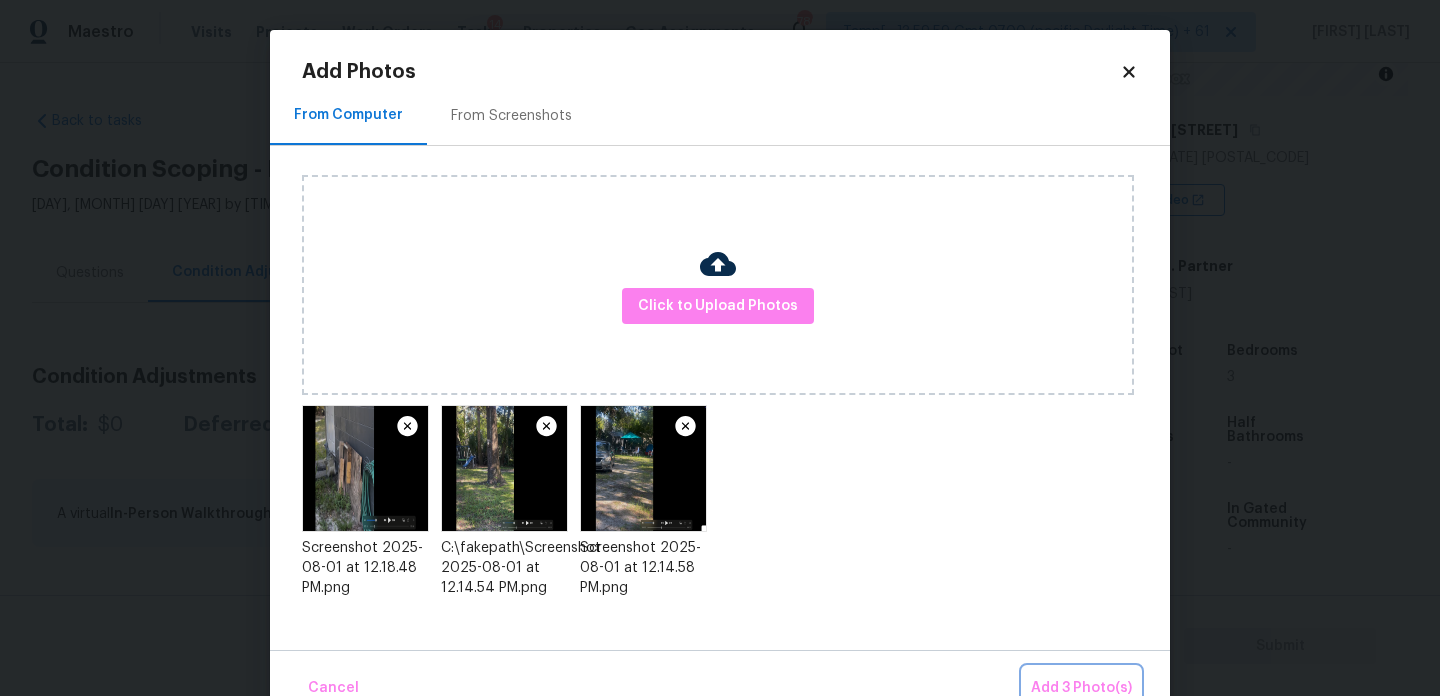 click on "Add 3 Photo(s)" at bounding box center (1081, 688) 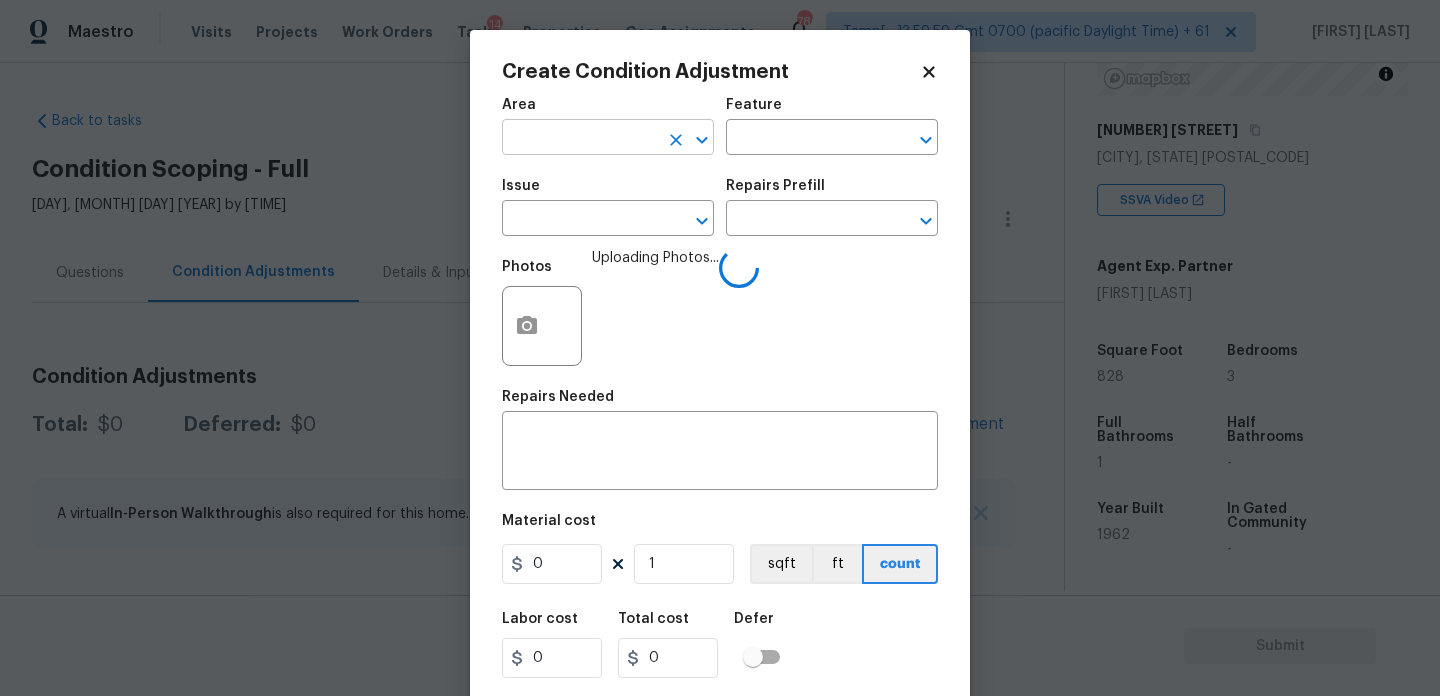 click at bounding box center [580, 139] 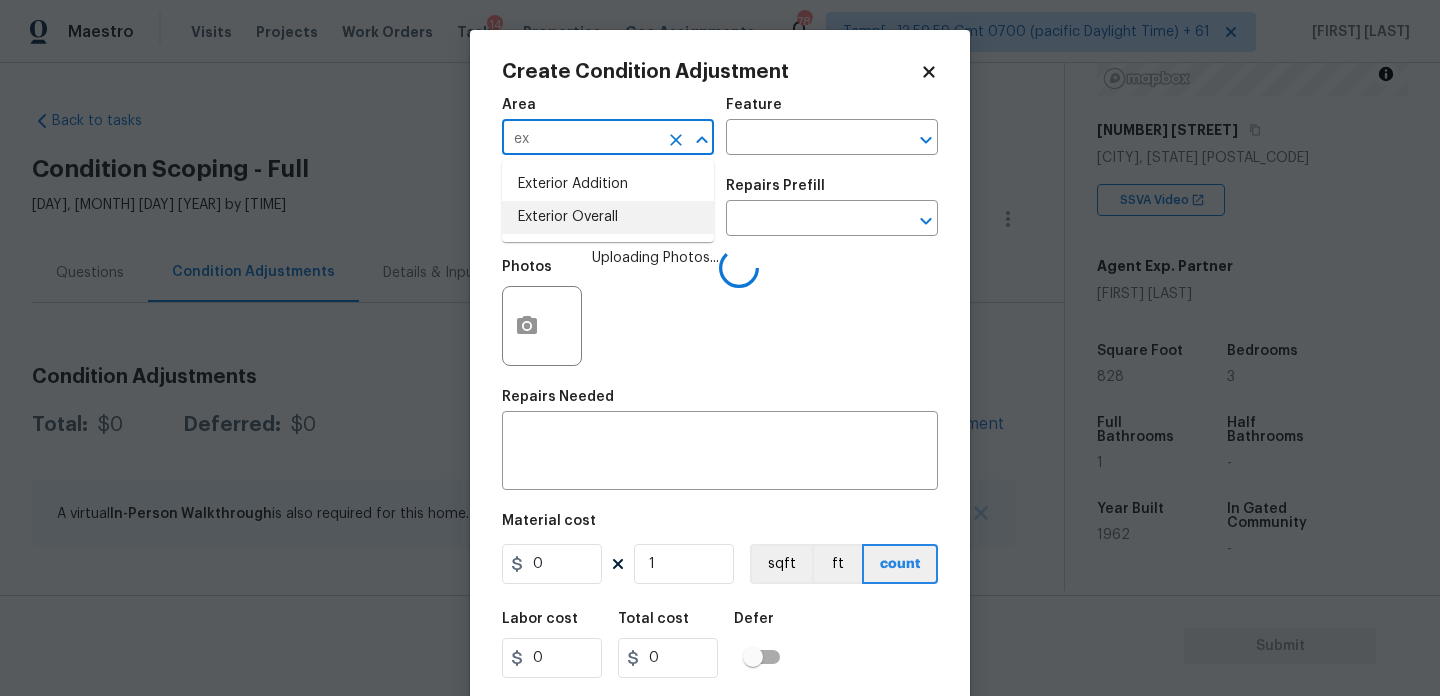 click on "Exterior Overall" at bounding box center [608, 217] 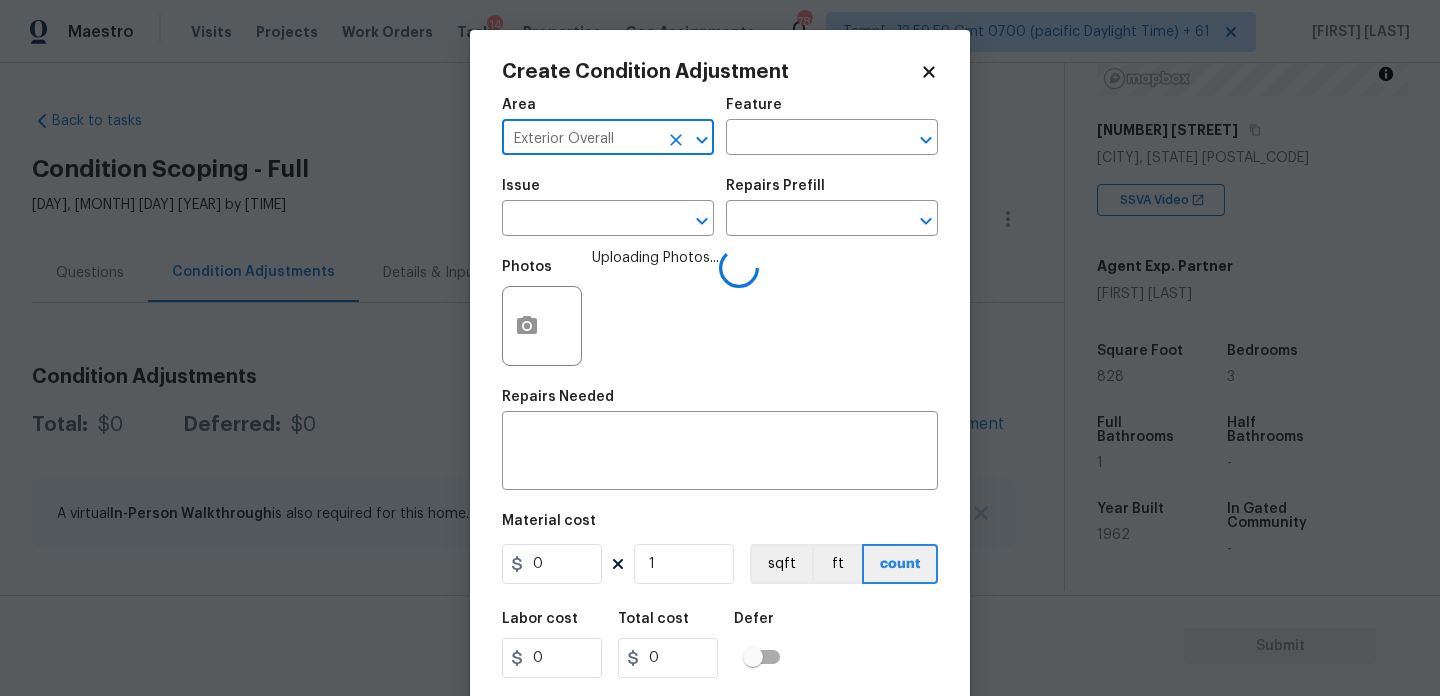 type on "Exterior Overall" 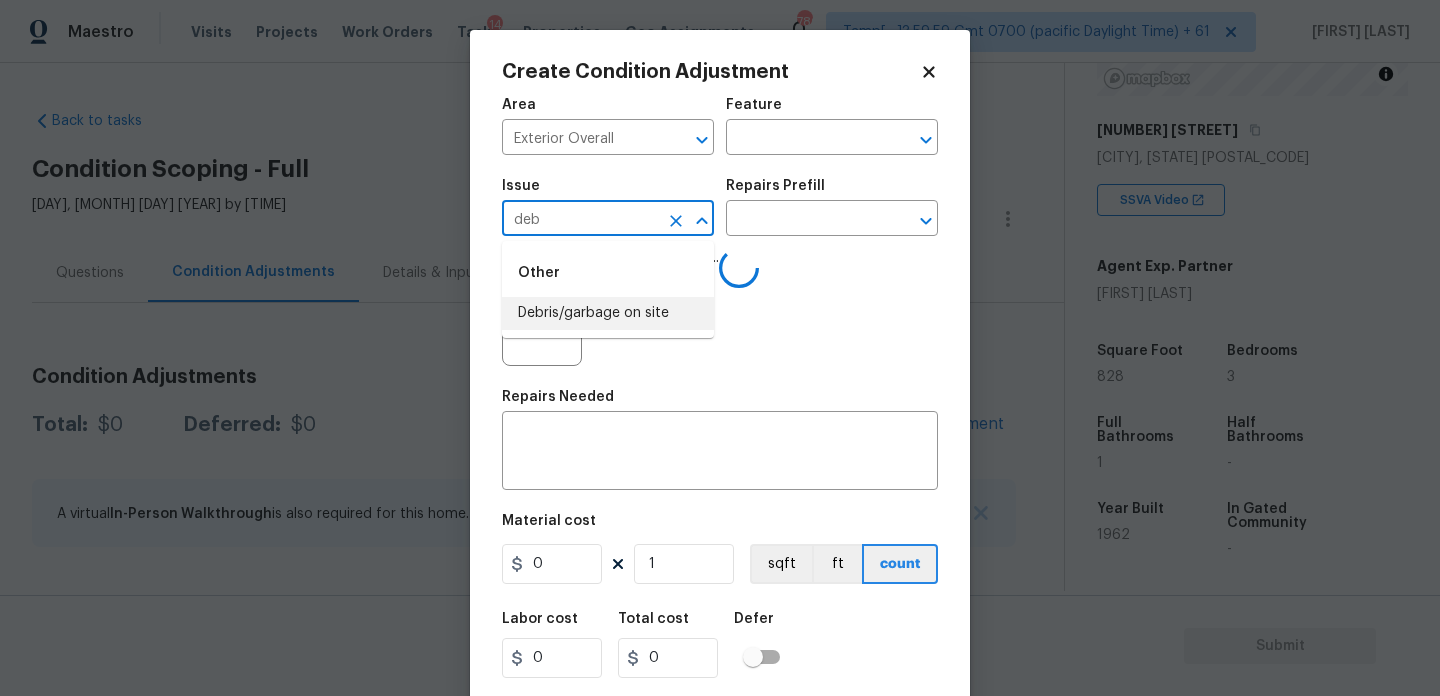 click on "Debris/garbage on site" at bounding box center [608, 313] 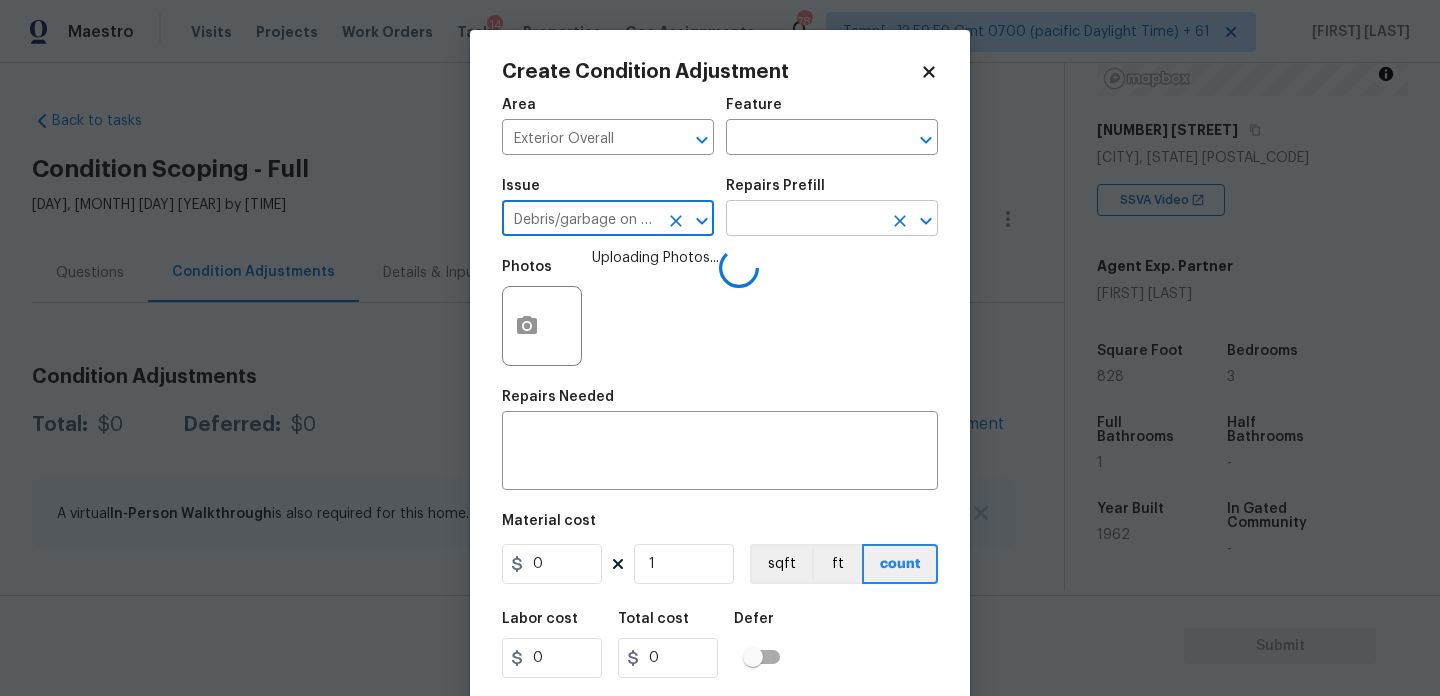 type on "Debris/garbage on site" 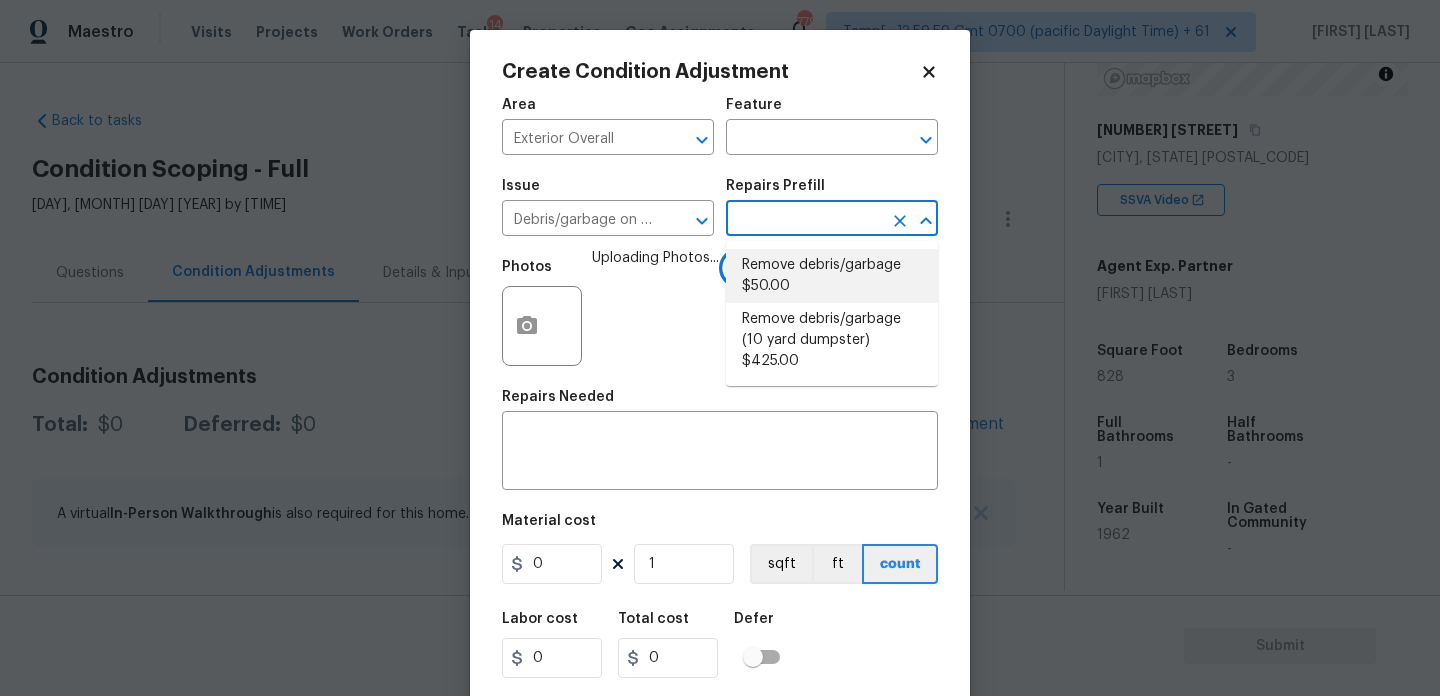 click on "Remove debris/garbage $50.00" at bounding box center (832, 276) 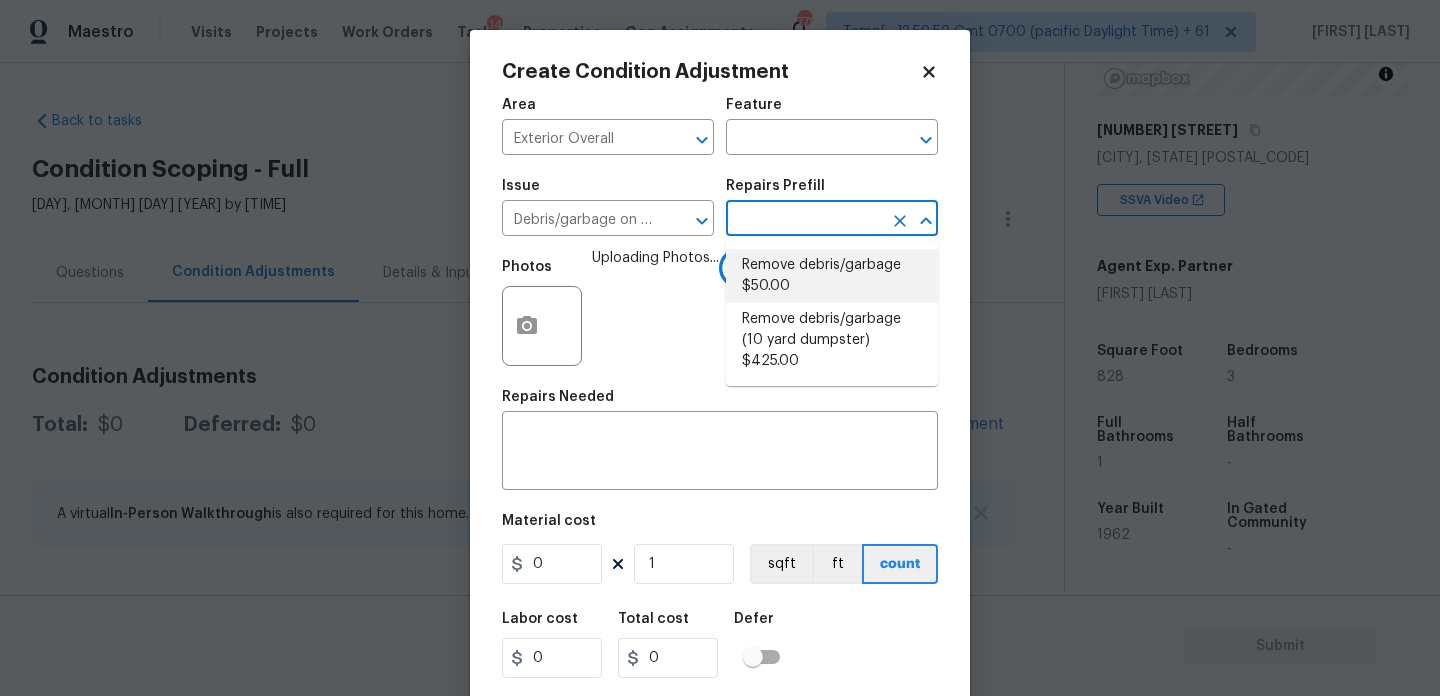 type 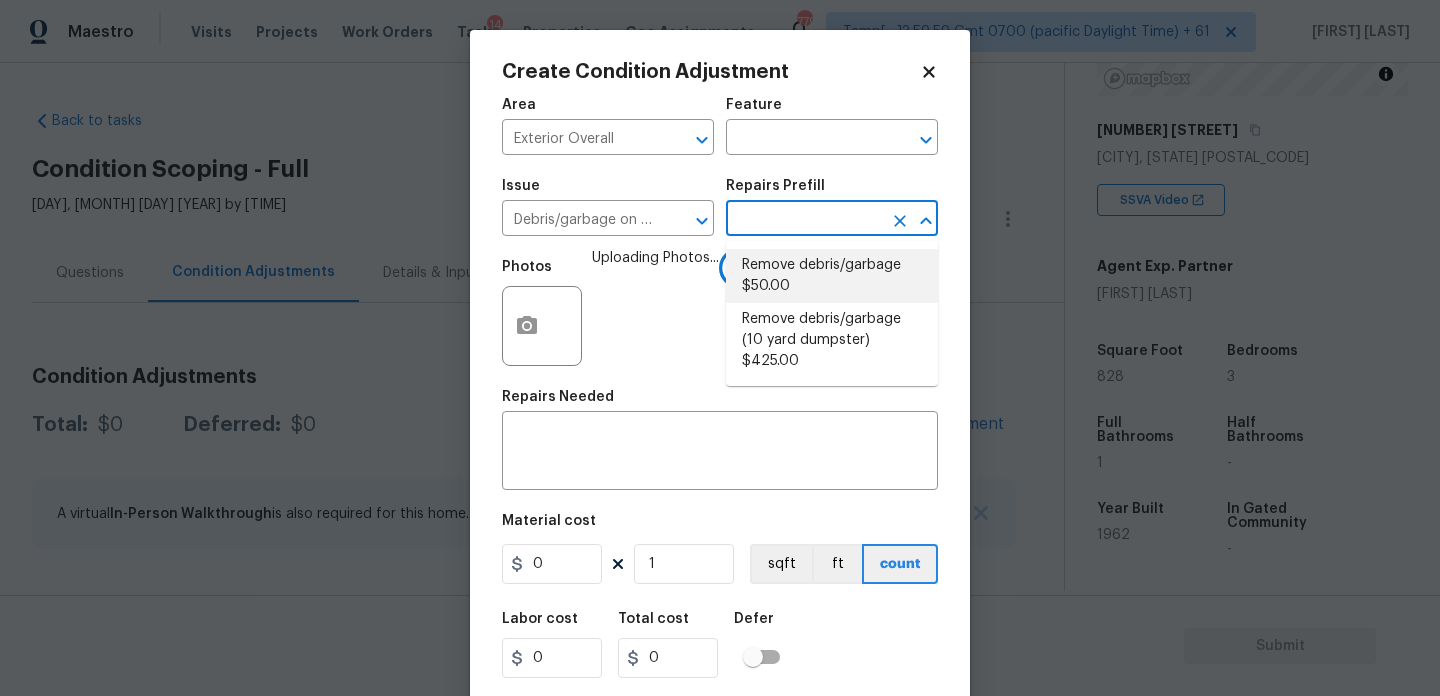 type on "Remove, haul off, and properly dispose of any debris left by seller to offsite location. Cost estimated per cubic yard." 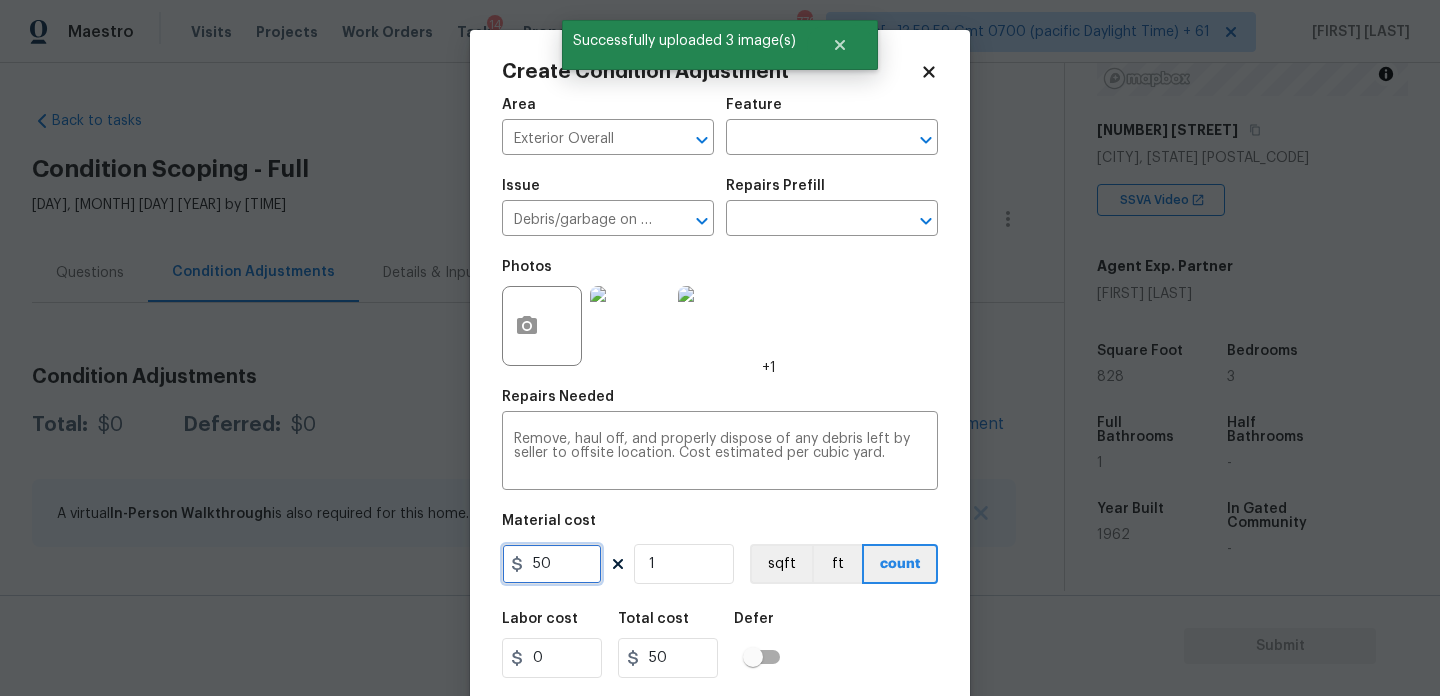 drag, startPoint x: 567, startPoint y: 577, endPoint x: 302, endPoint y: 576, distance: 265.0019 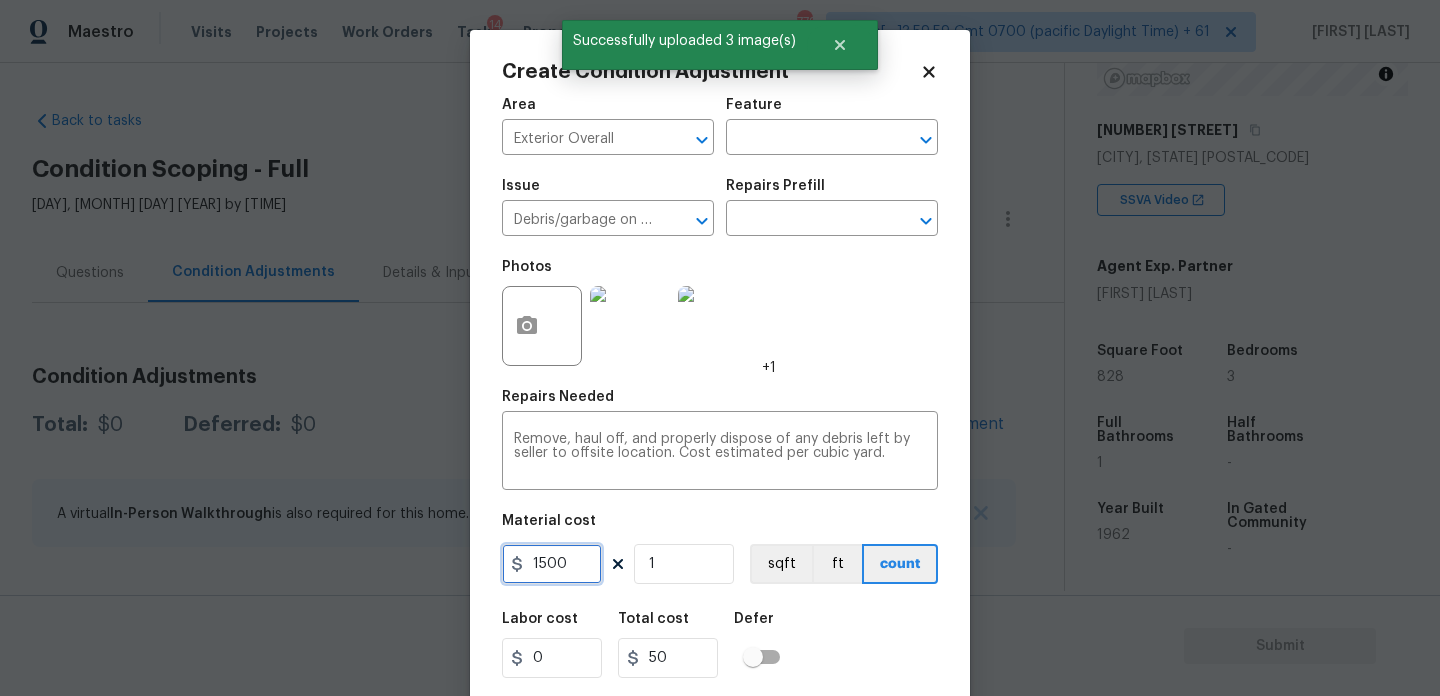 type on "1500" 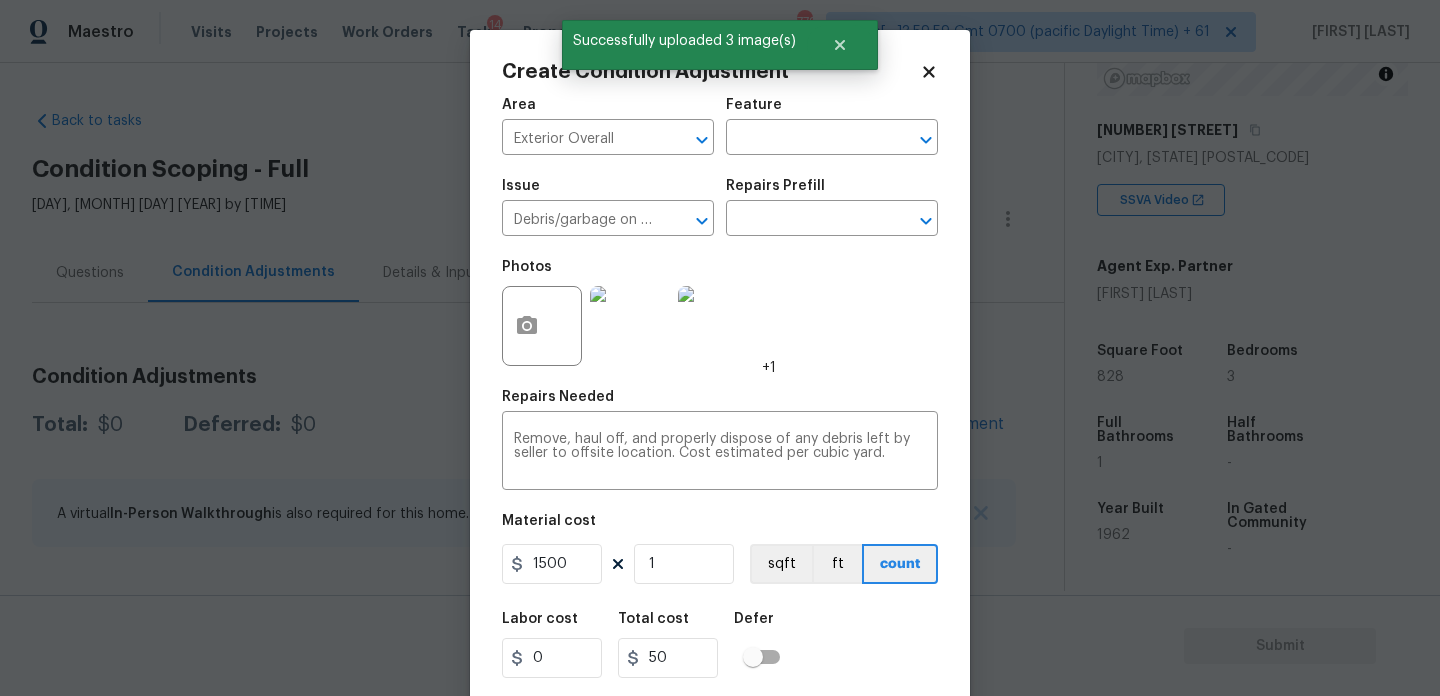 type on "1500" 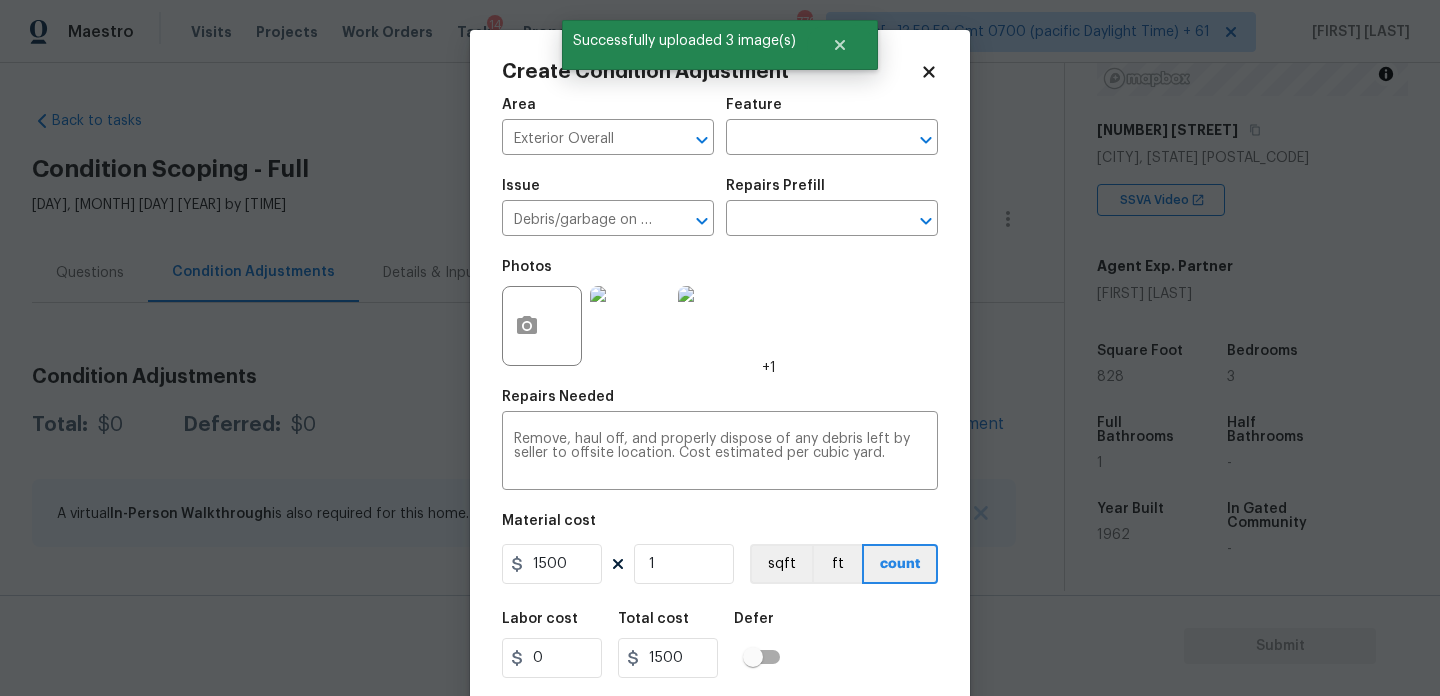 click on "Photos  +1" at bounding box center [720, 313] 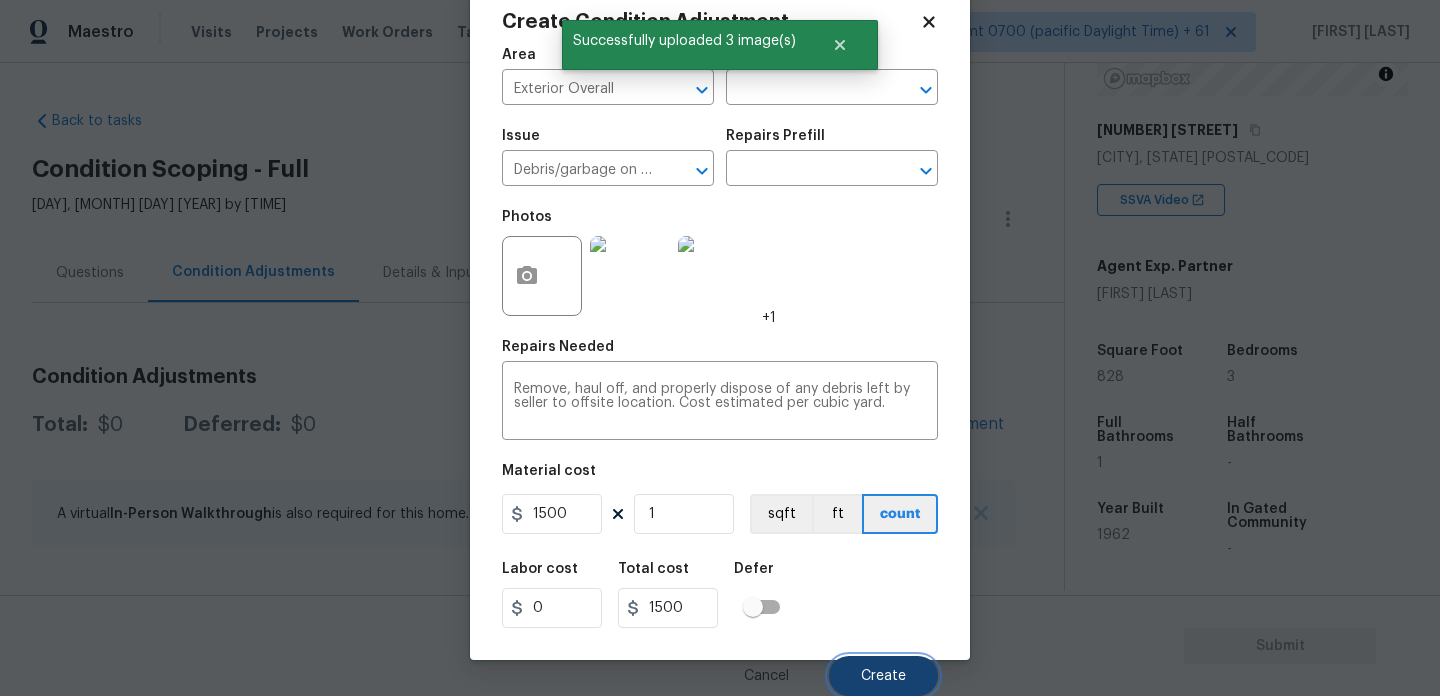 click on "Create" at bounding box center [883, 676] 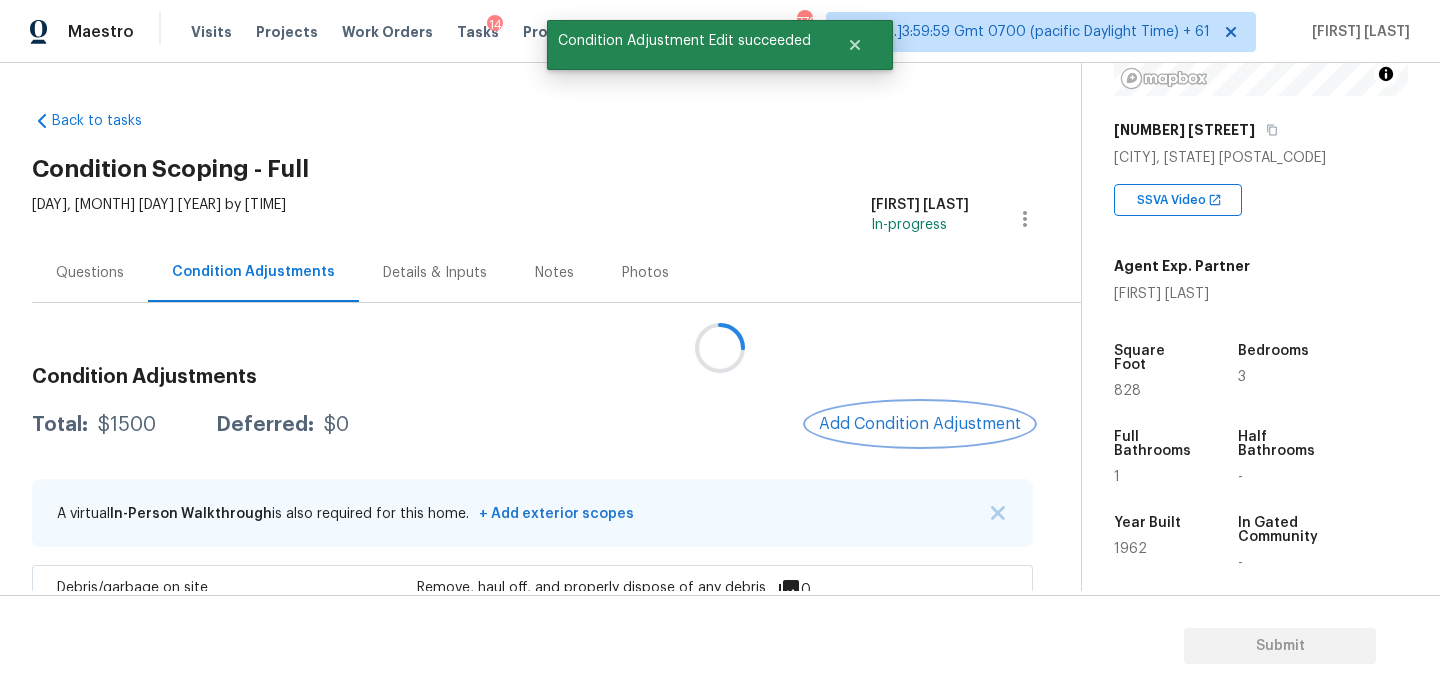 scroll, scrollTop: 0, scrollLeft: 0, axis: both 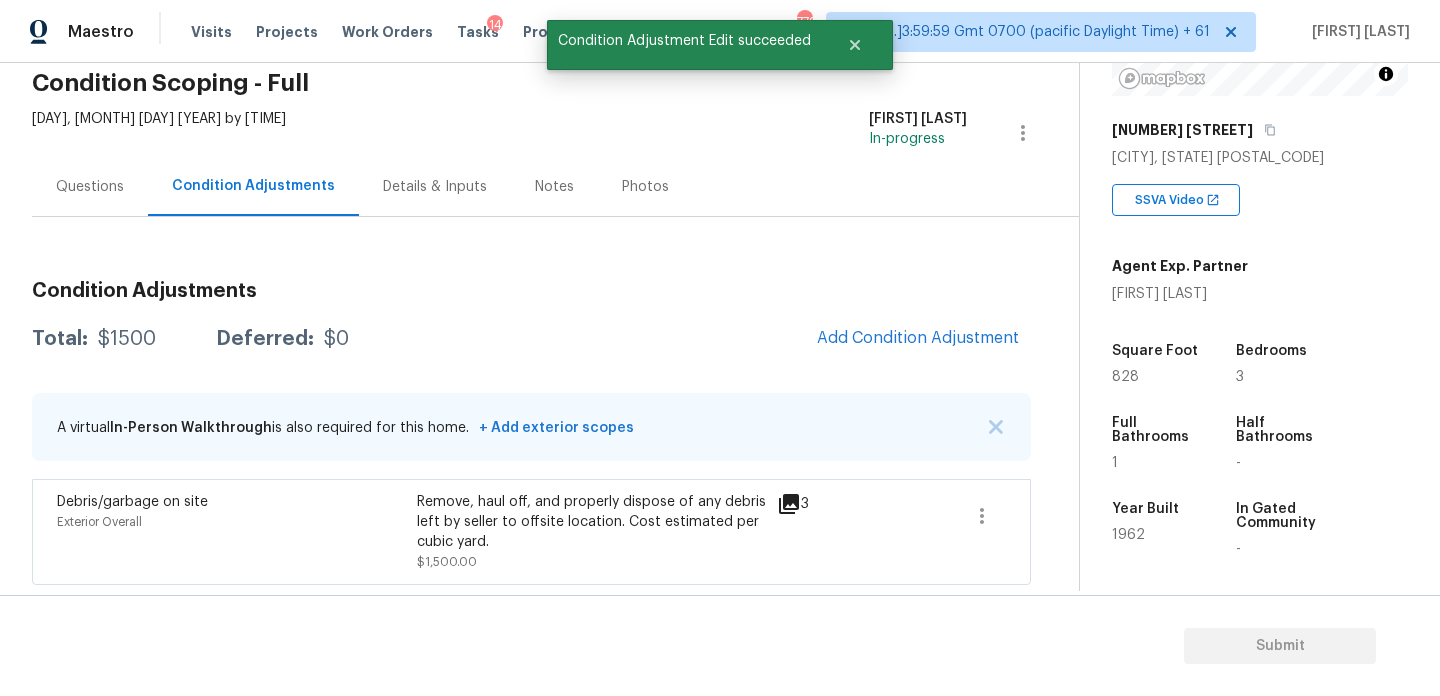 click on "Condition Adjustments Total:  $1500 Deferred:  $0 Add Condition Adjustment A virtual  In-Person Walkthrough  is also required for this home.   + Add exterior scopes Debris/garbage on site Exterior Overall Remove, haul off, and properly dispose of any debris left by seller to offsite location. Cost estimated per cubic yard. $1,500.00   3" at bounding box center [531, 425] 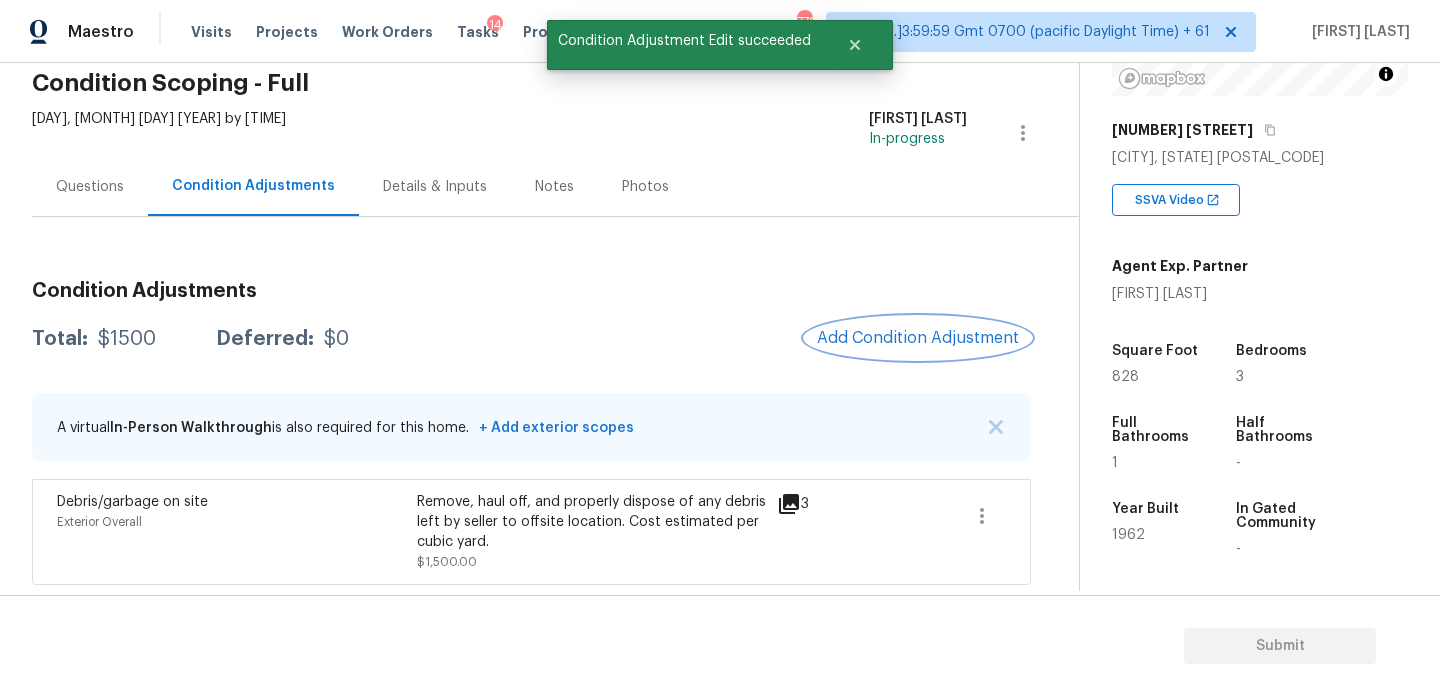 click on "Add Condition Adjustment" at bounding box center [918, 338] 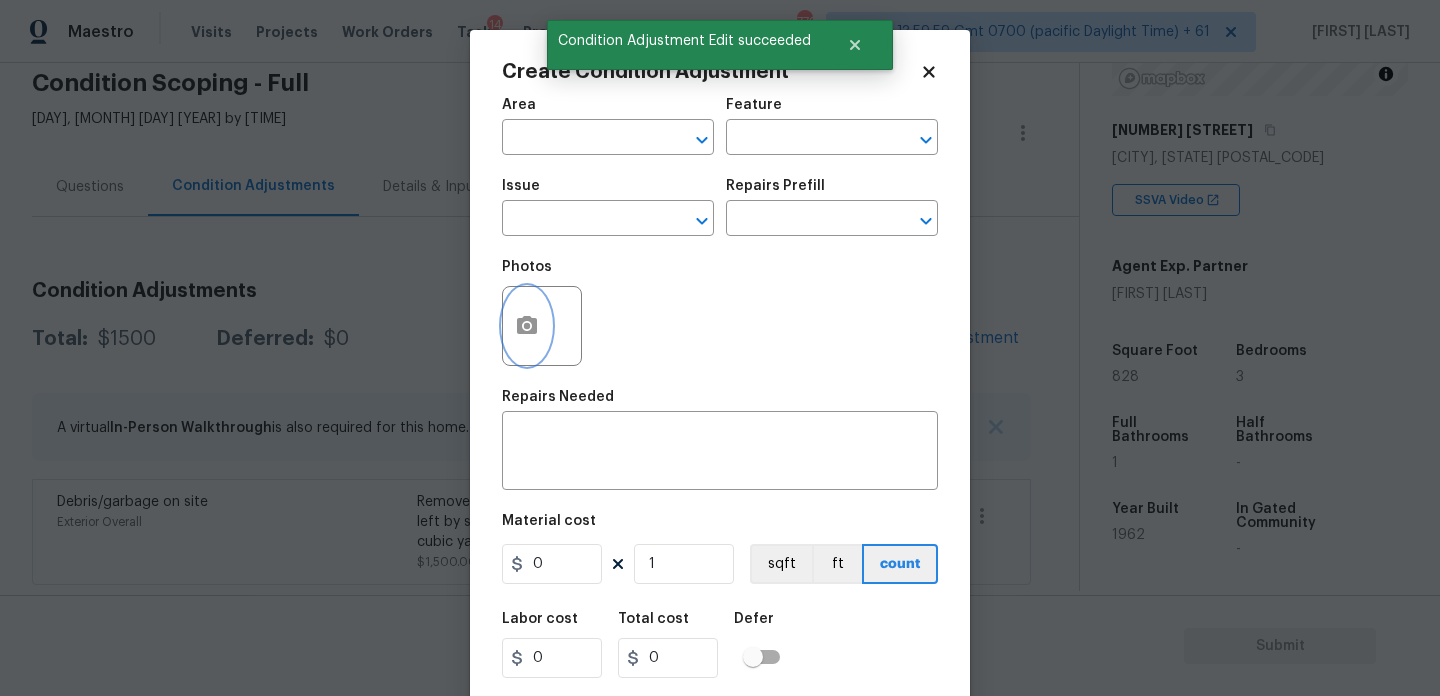 click 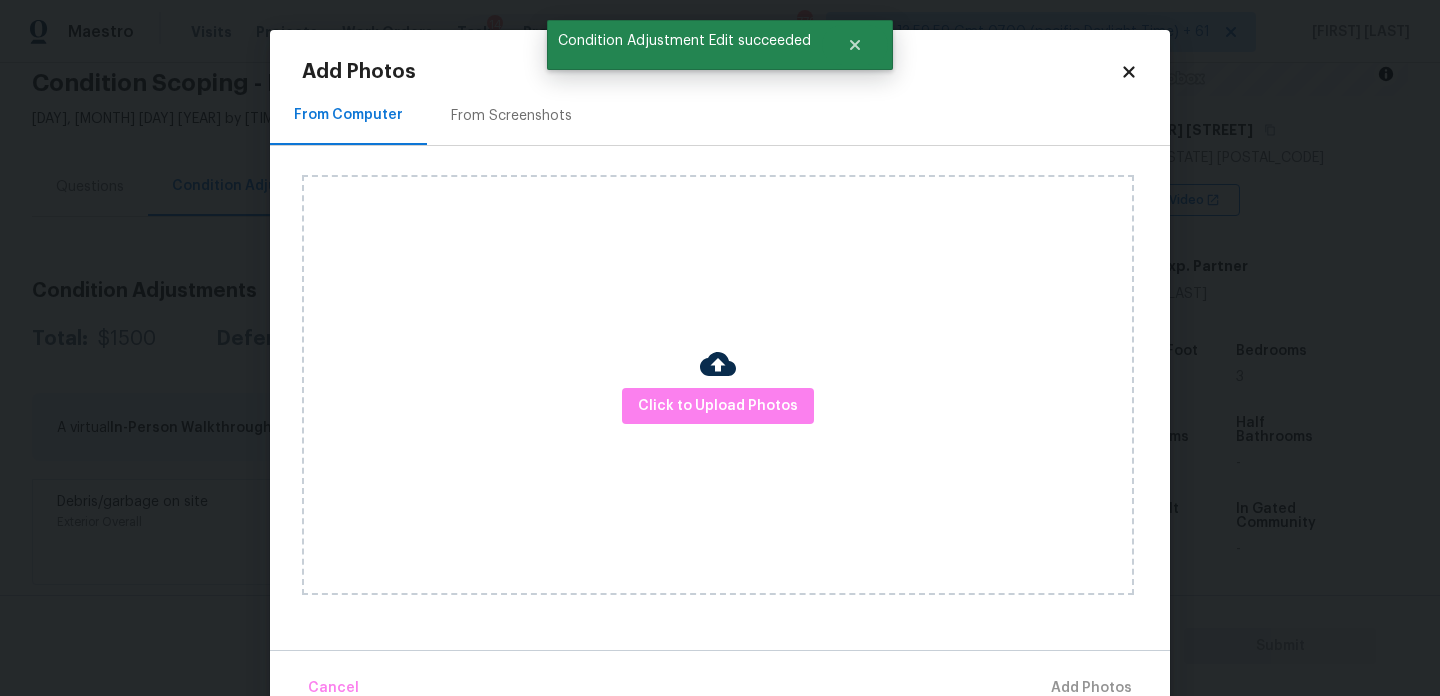 click on "Click to Upload Photos" at bounding box center (718, 385) 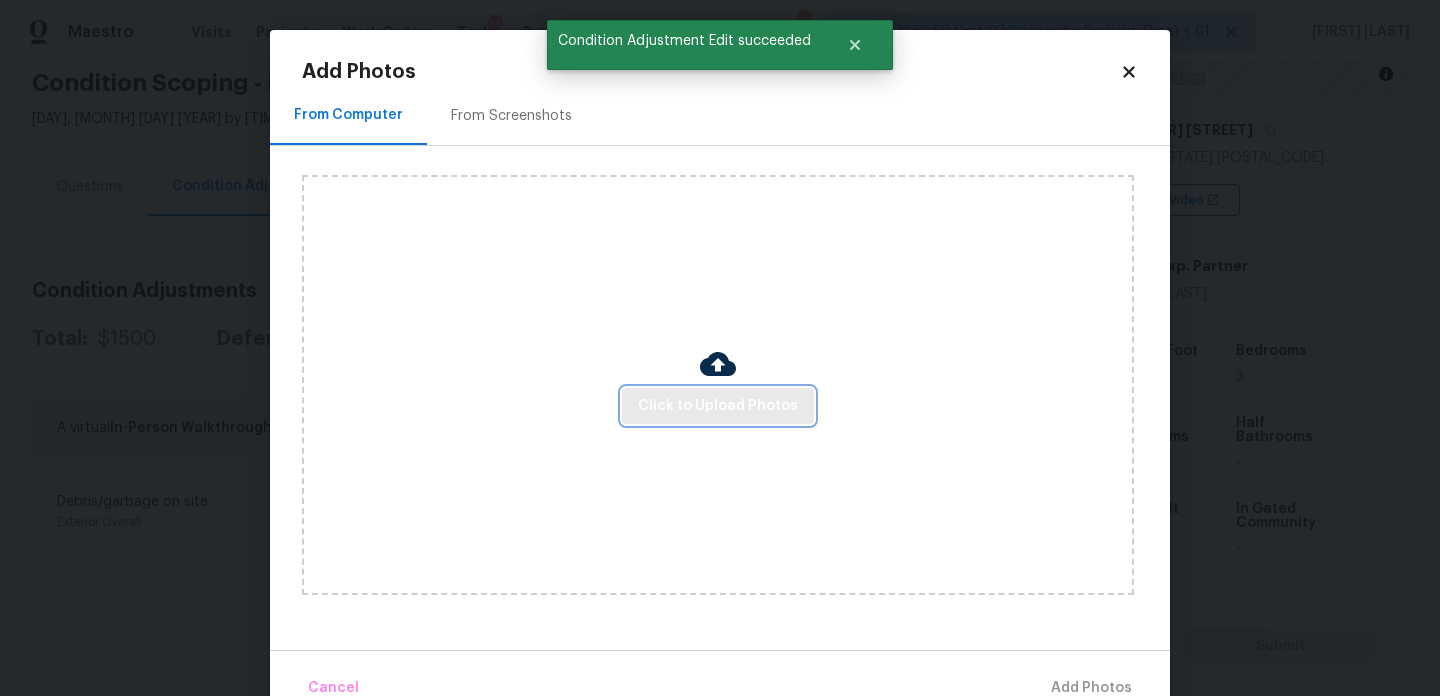 click on "Click to Upload Photos" at bounding box center [718, 406] 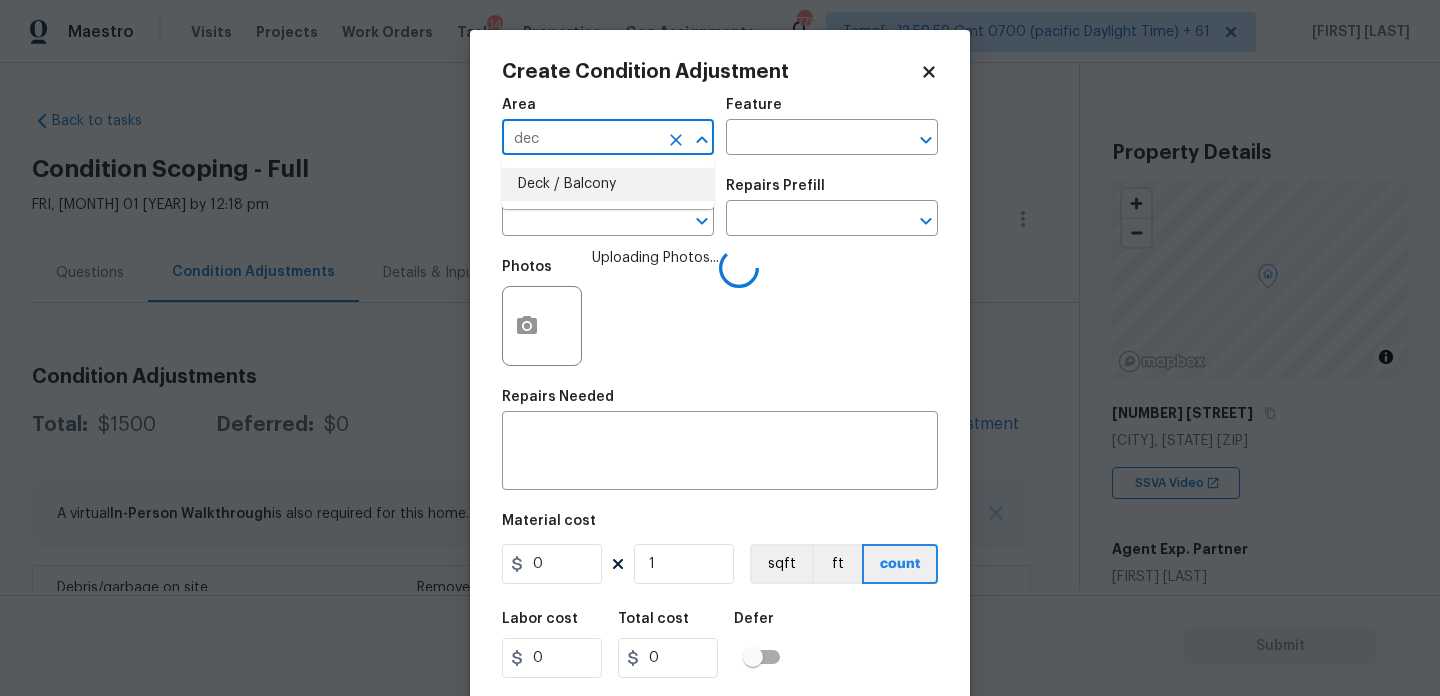scroll, scrollTop: 0, scrollLeft: 0, axis: both 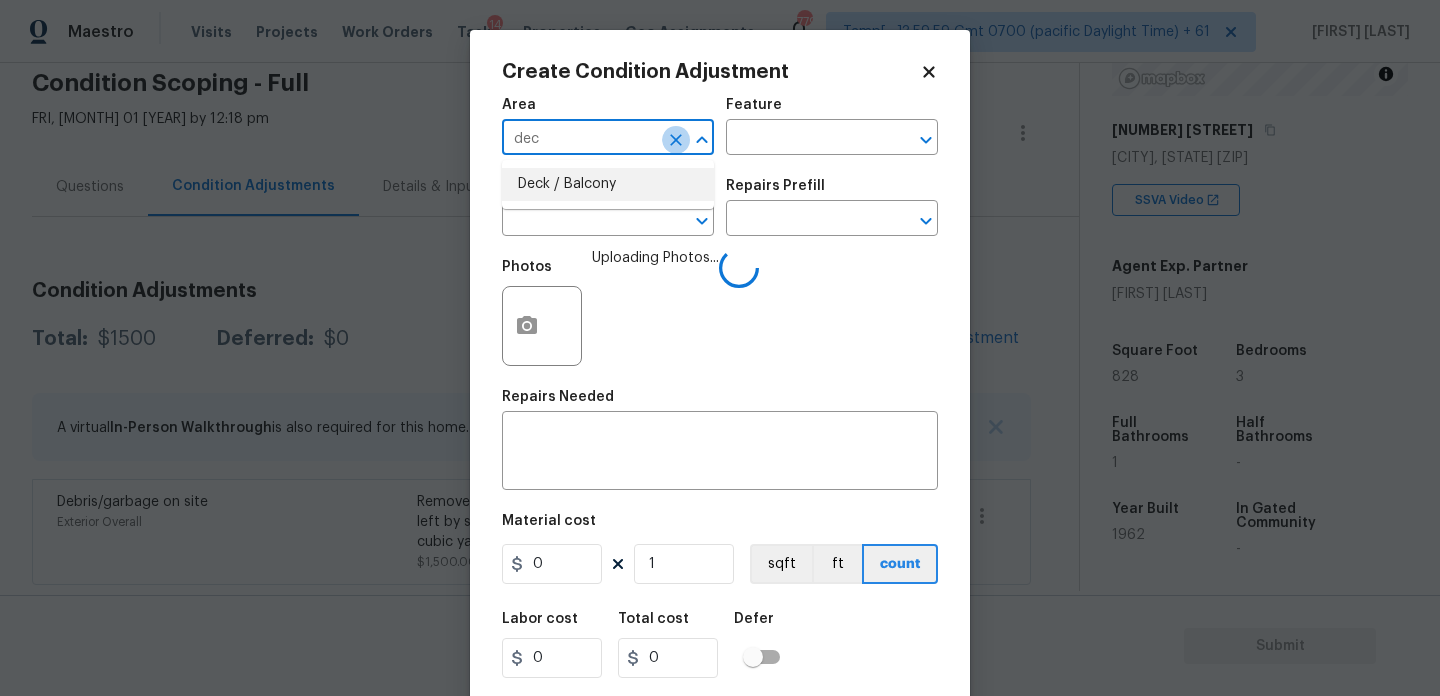click 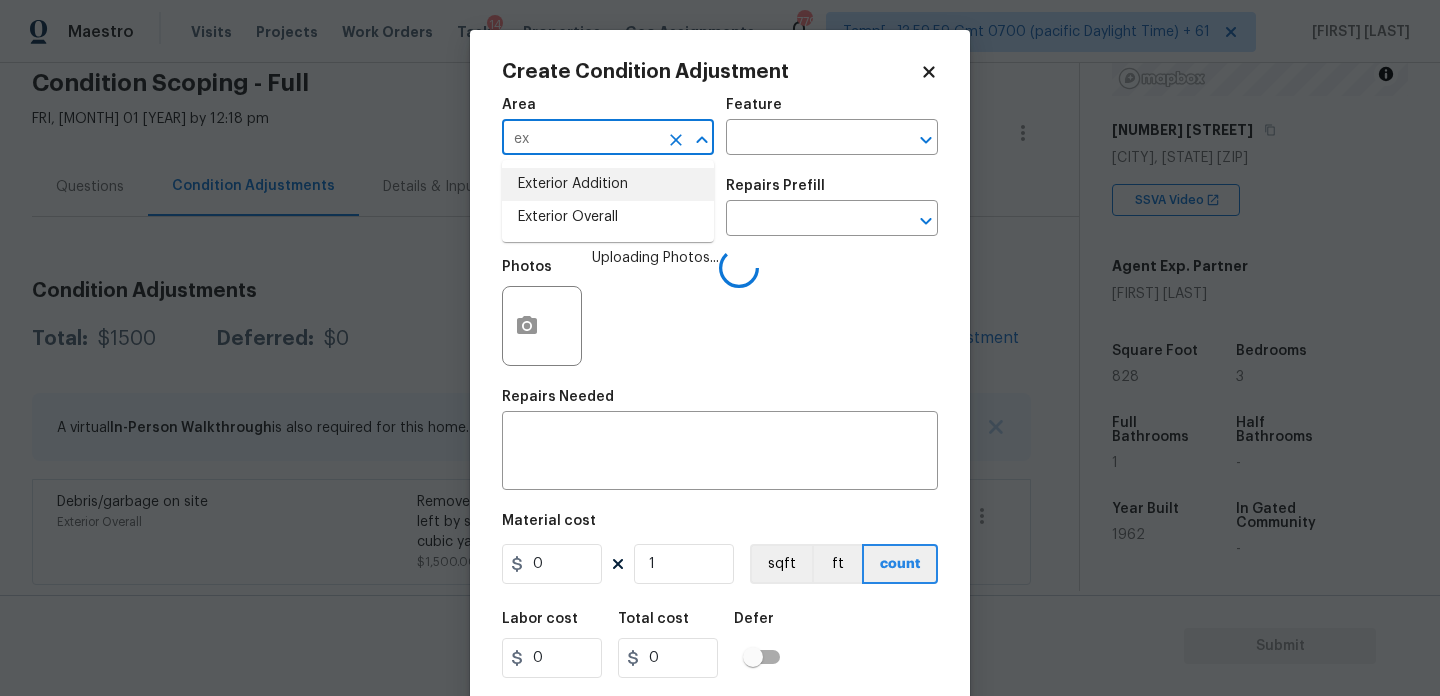 click on "Exterior Overall" at bounding box center (608, 217) 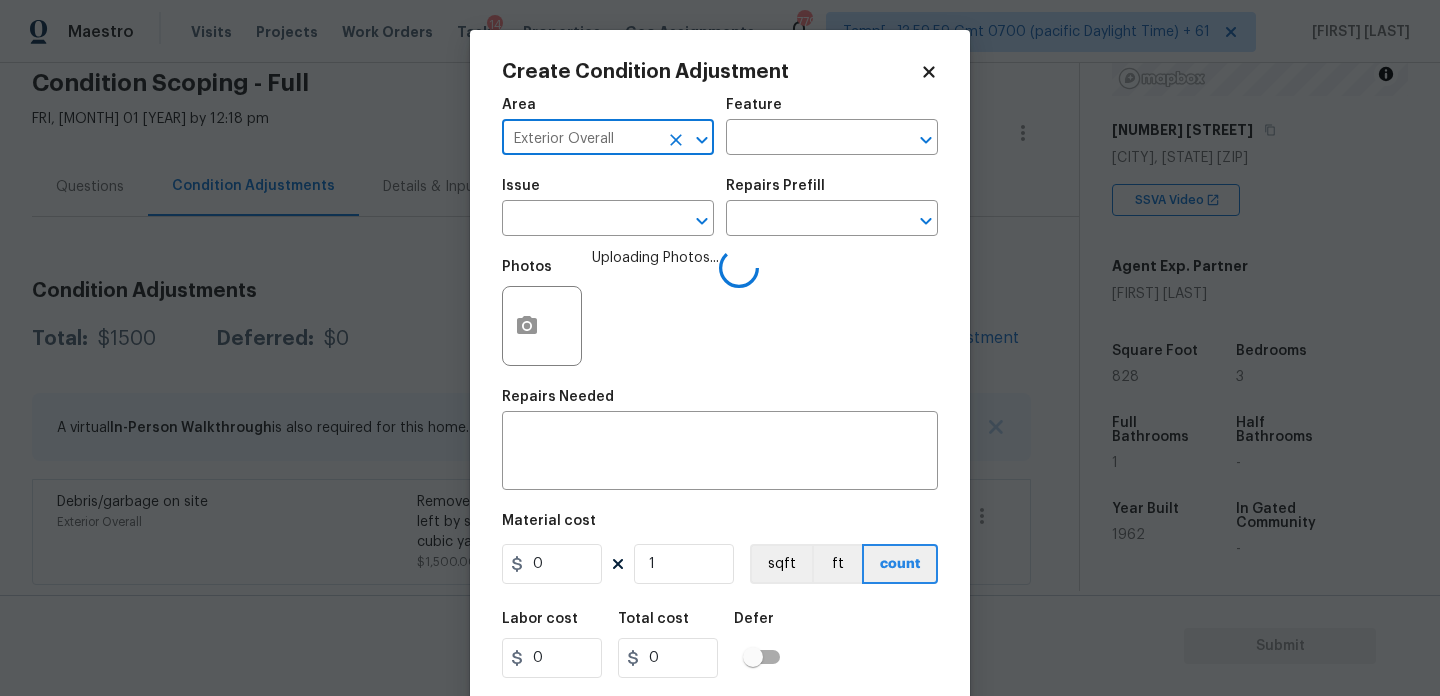 type on "Exterior Overall" 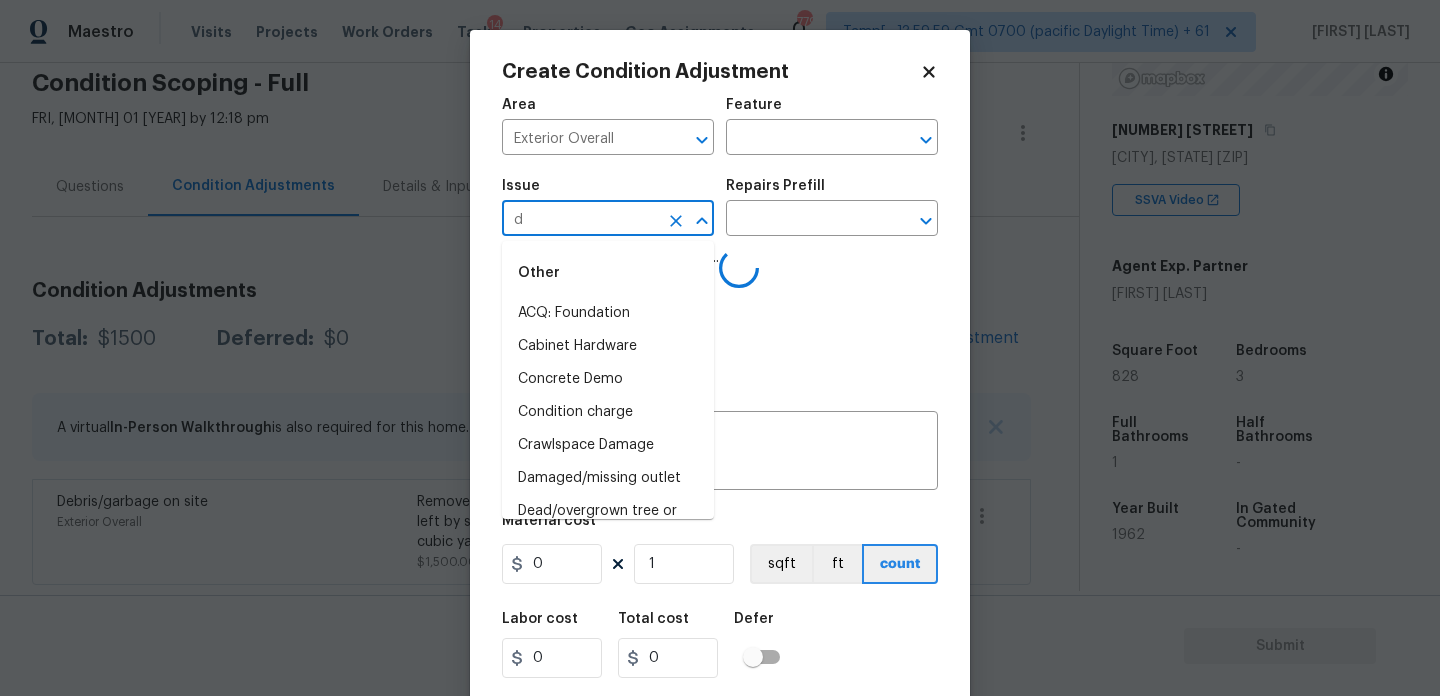 type on "de" 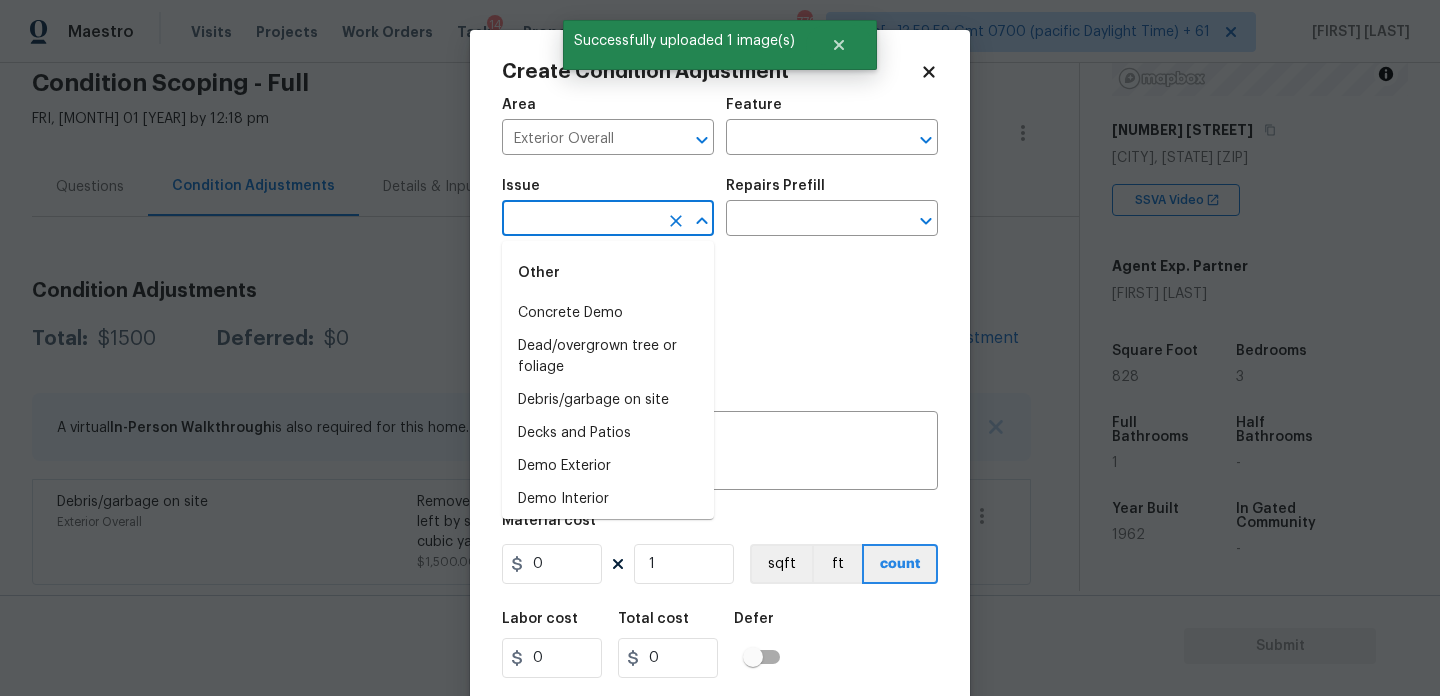 type on "c" 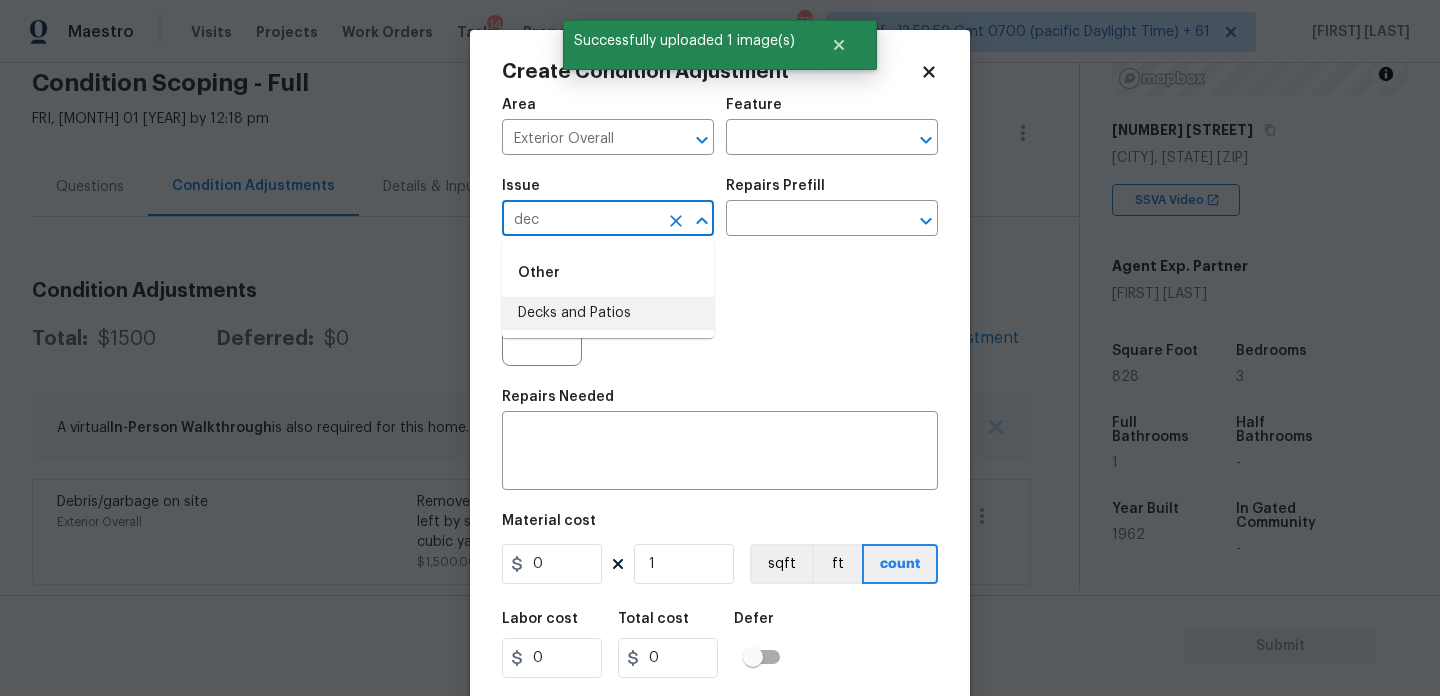 click on "Decks and Patios" at bounding box center (608, 313) 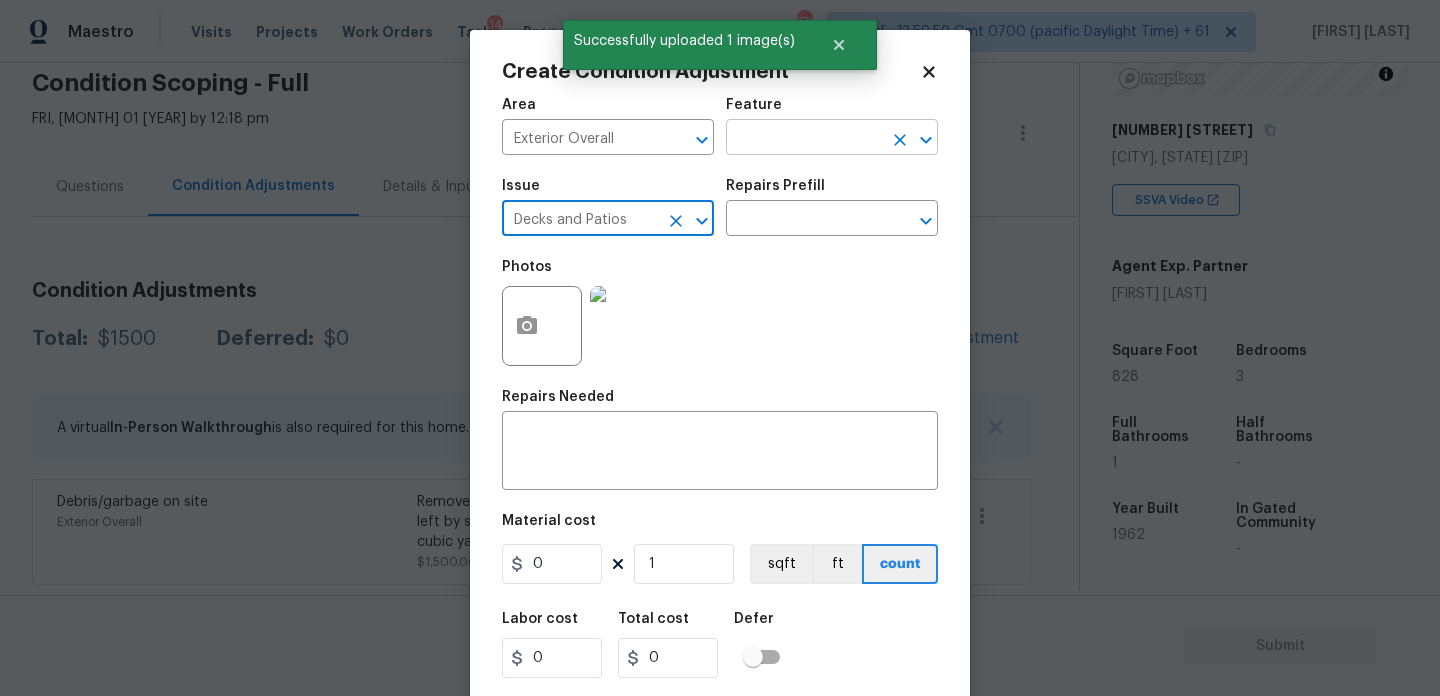 type on "Decks and Patios" 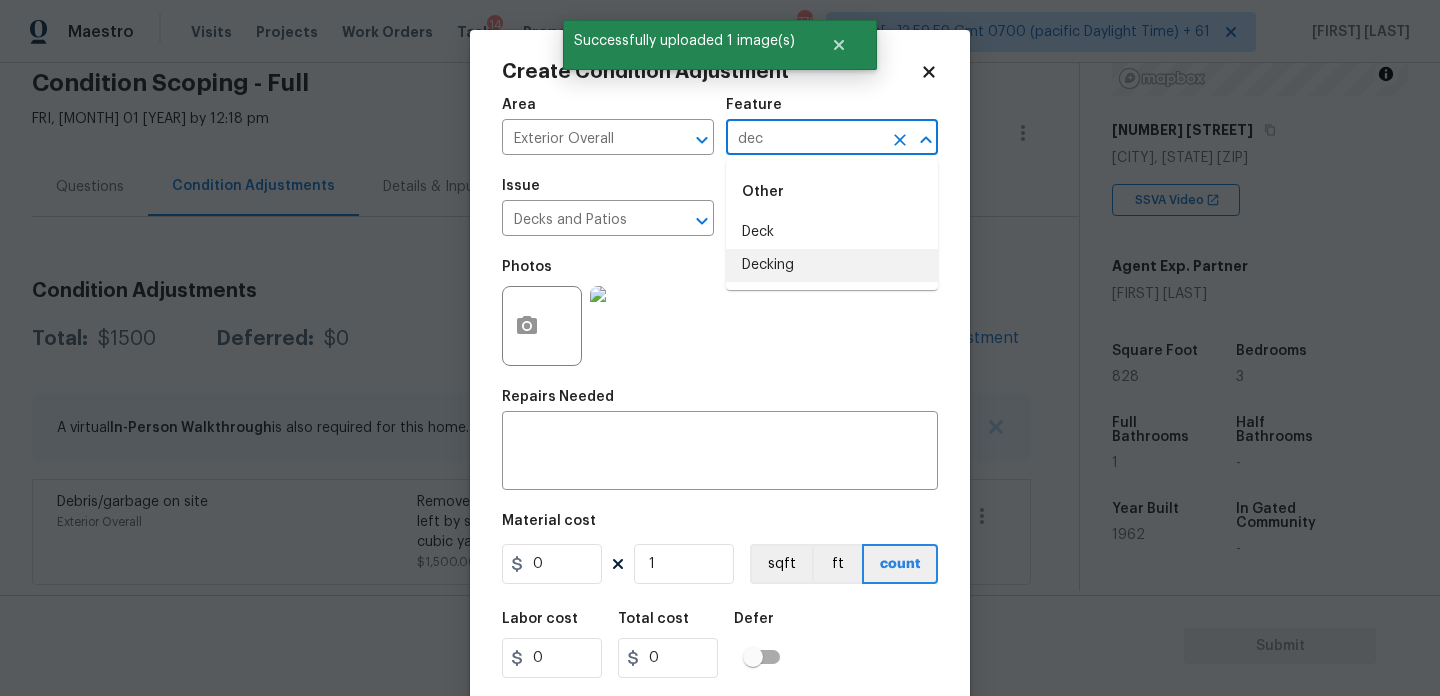click on "Other Deck Decking" at bounding box center [832, 225] 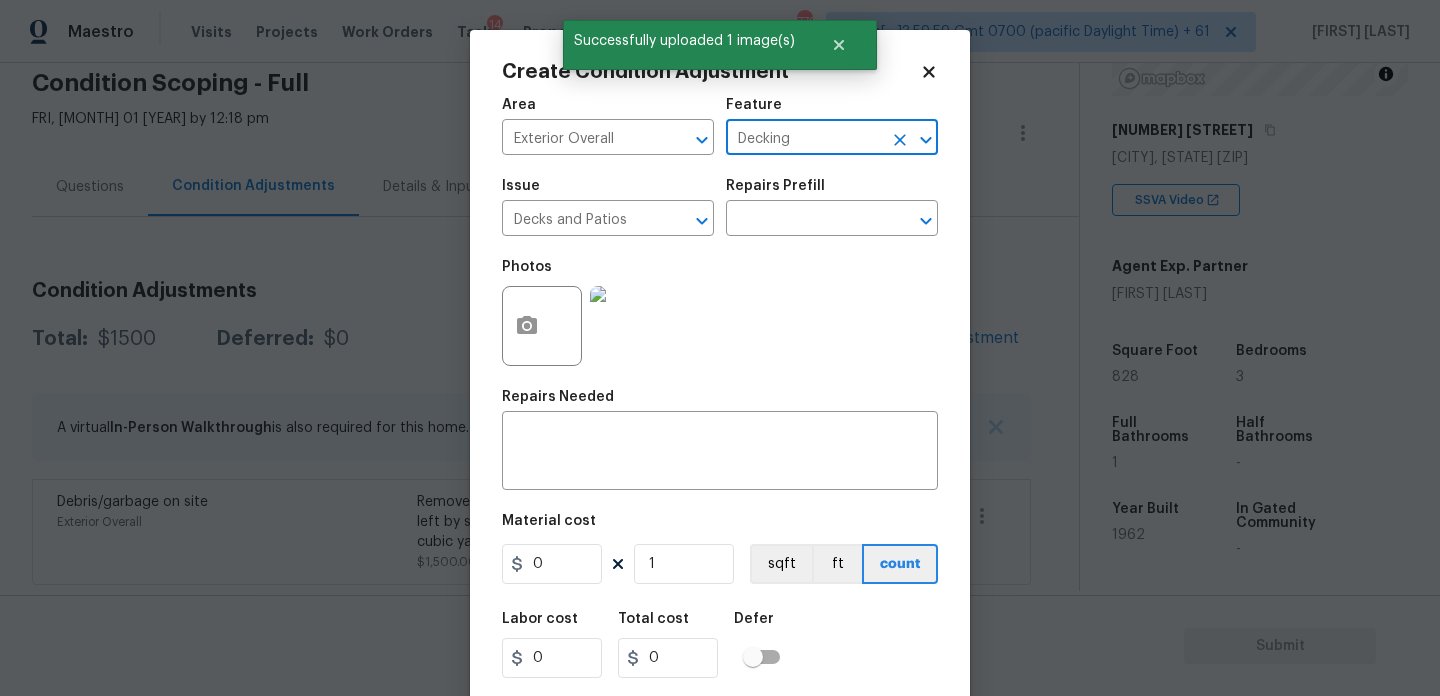 type on "Decking" 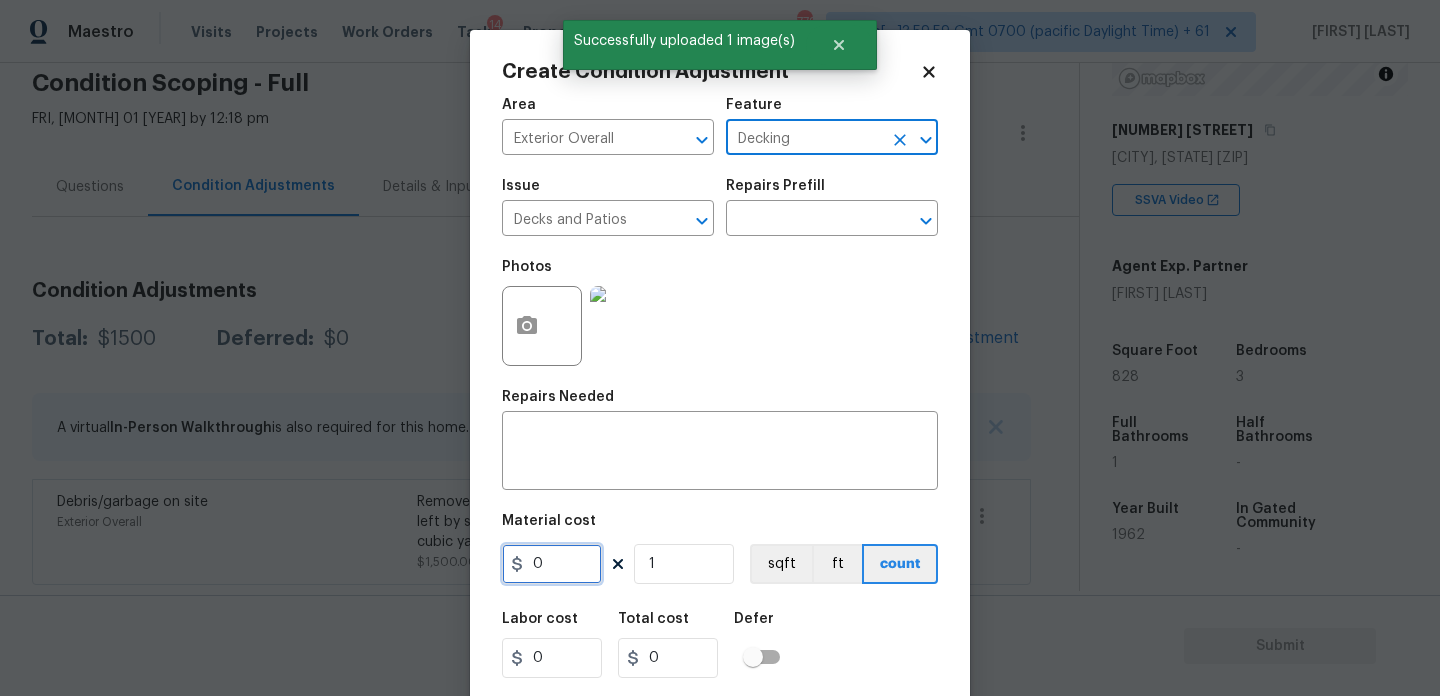 click on "0" at bounding box center (552, 564) 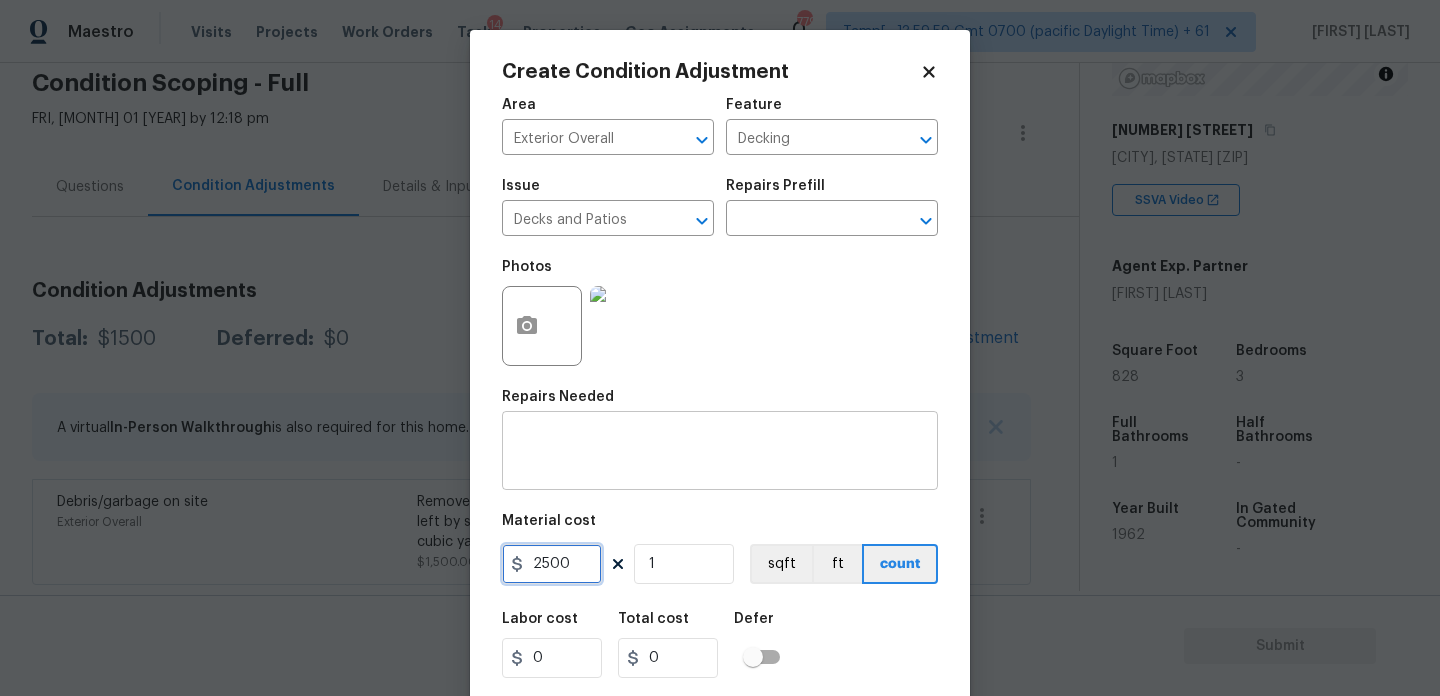 type on "2500" 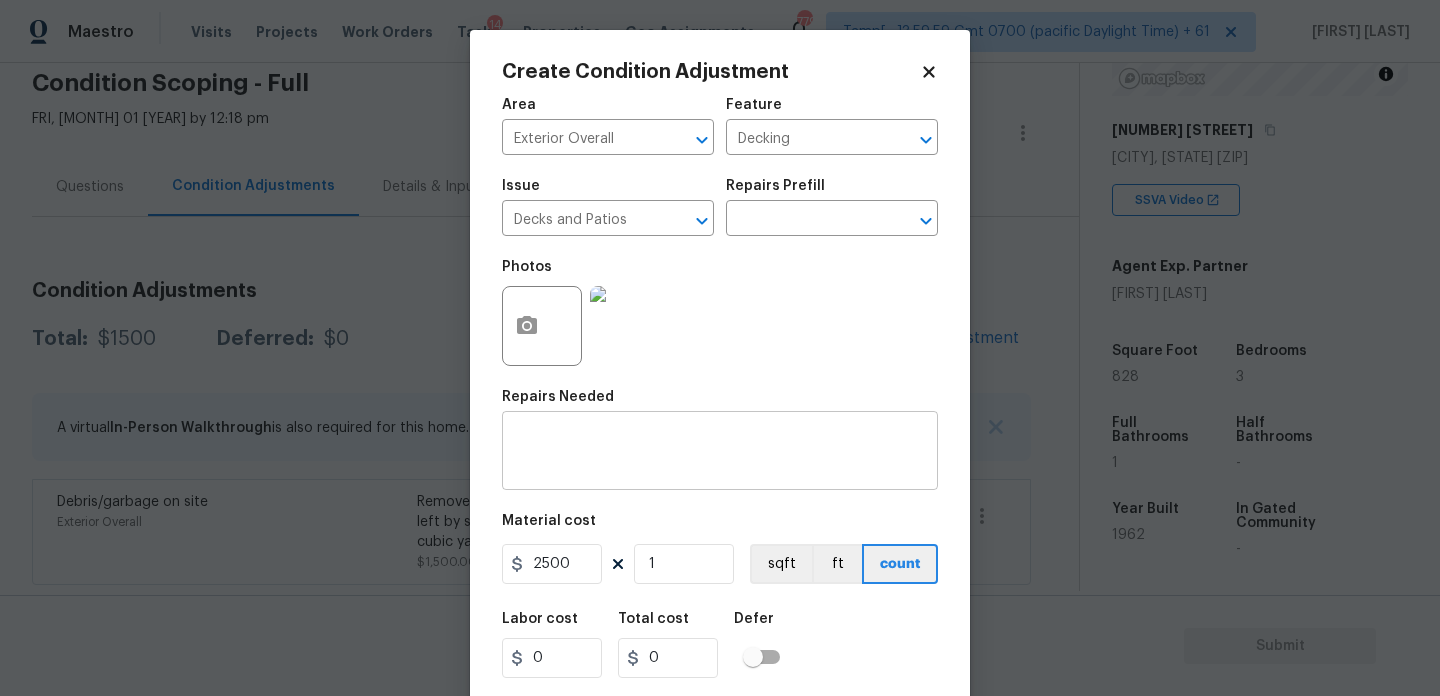 type on "2500" 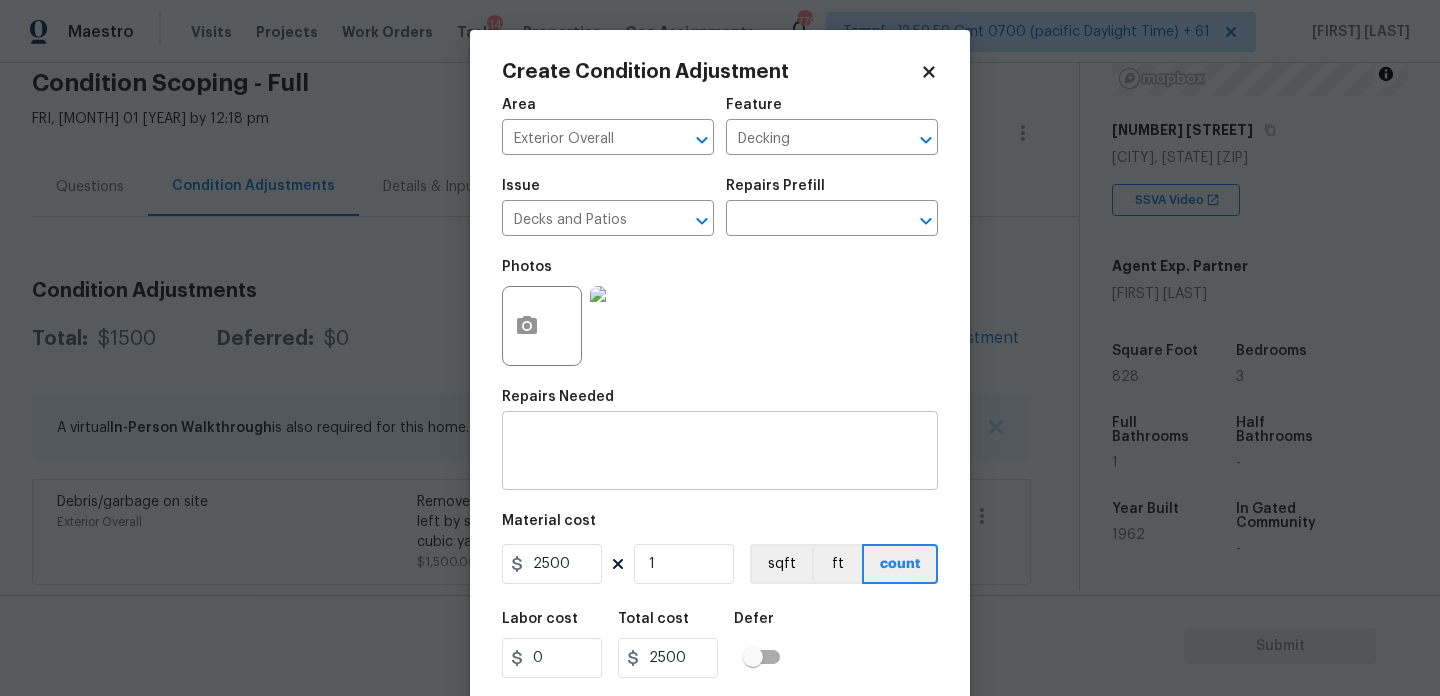click at bounding box center [720, 453] 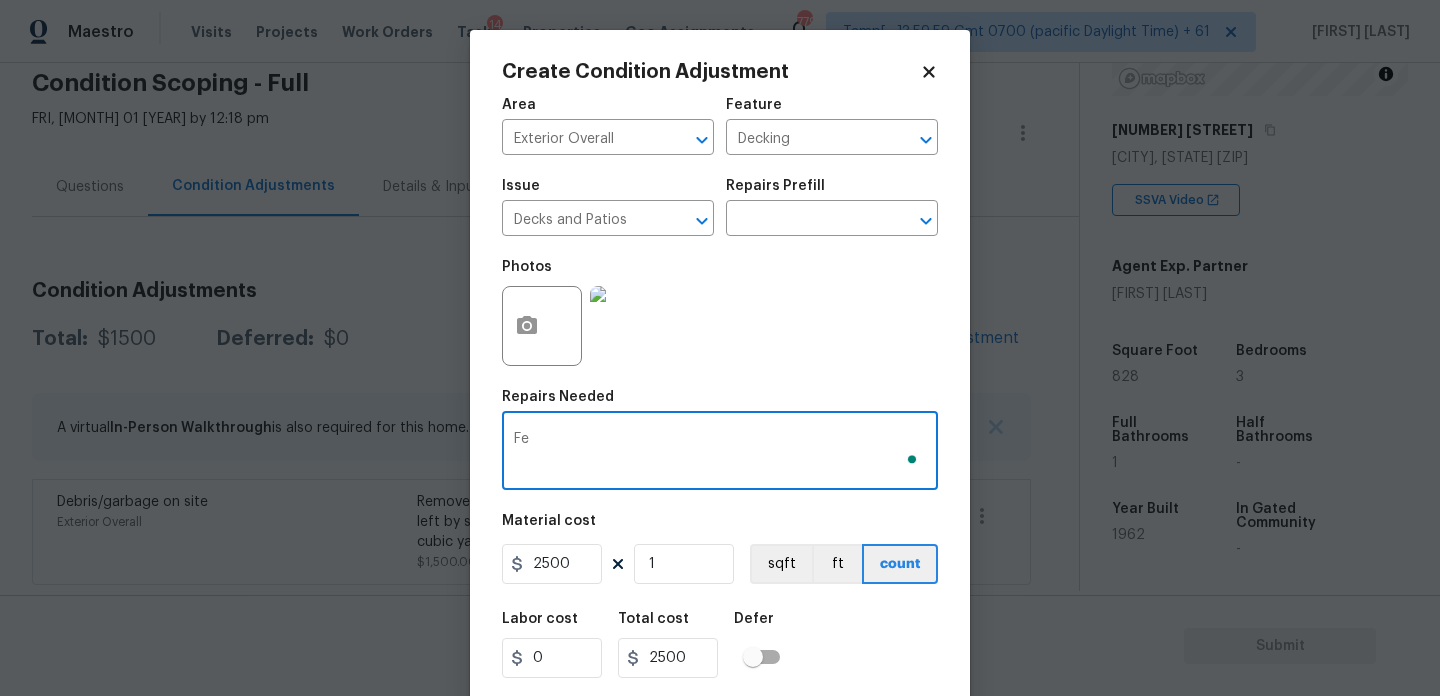 type on "F" 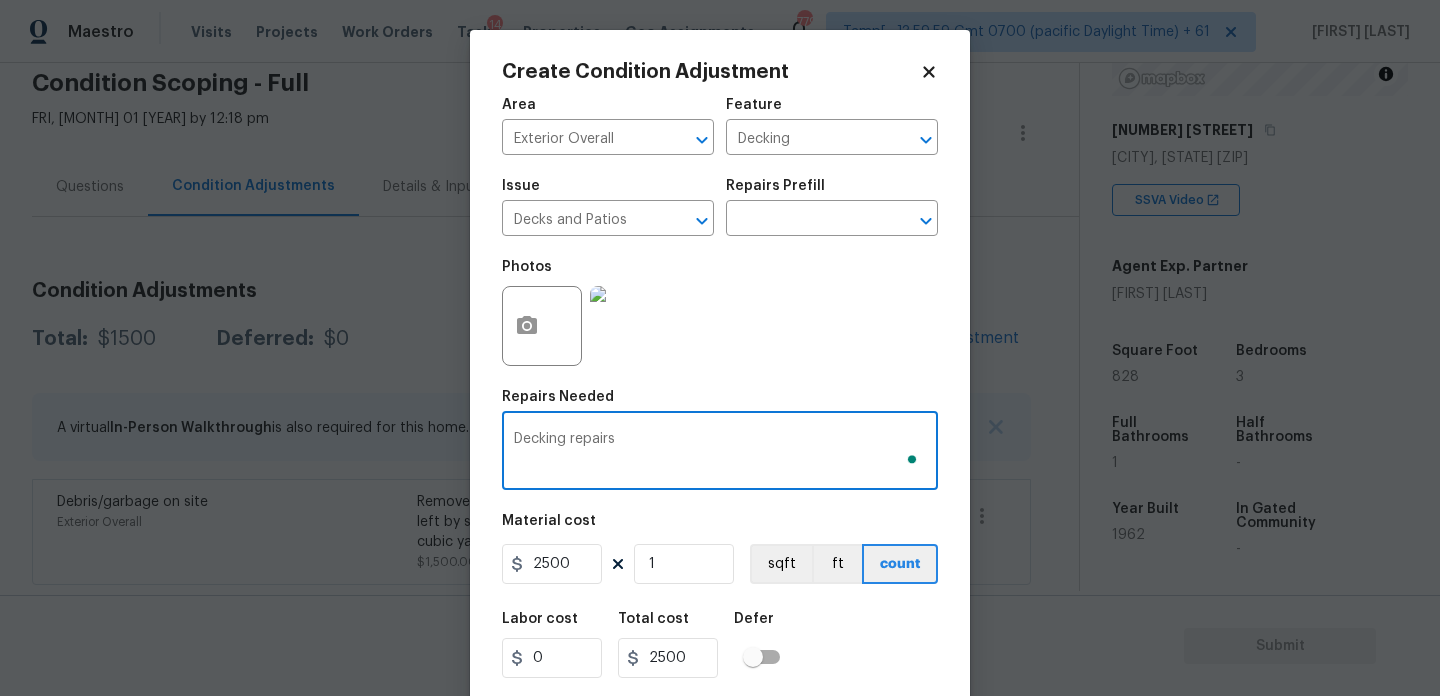 scroll, scrollTop: 51, scrollLeft: 0, axis: vertical 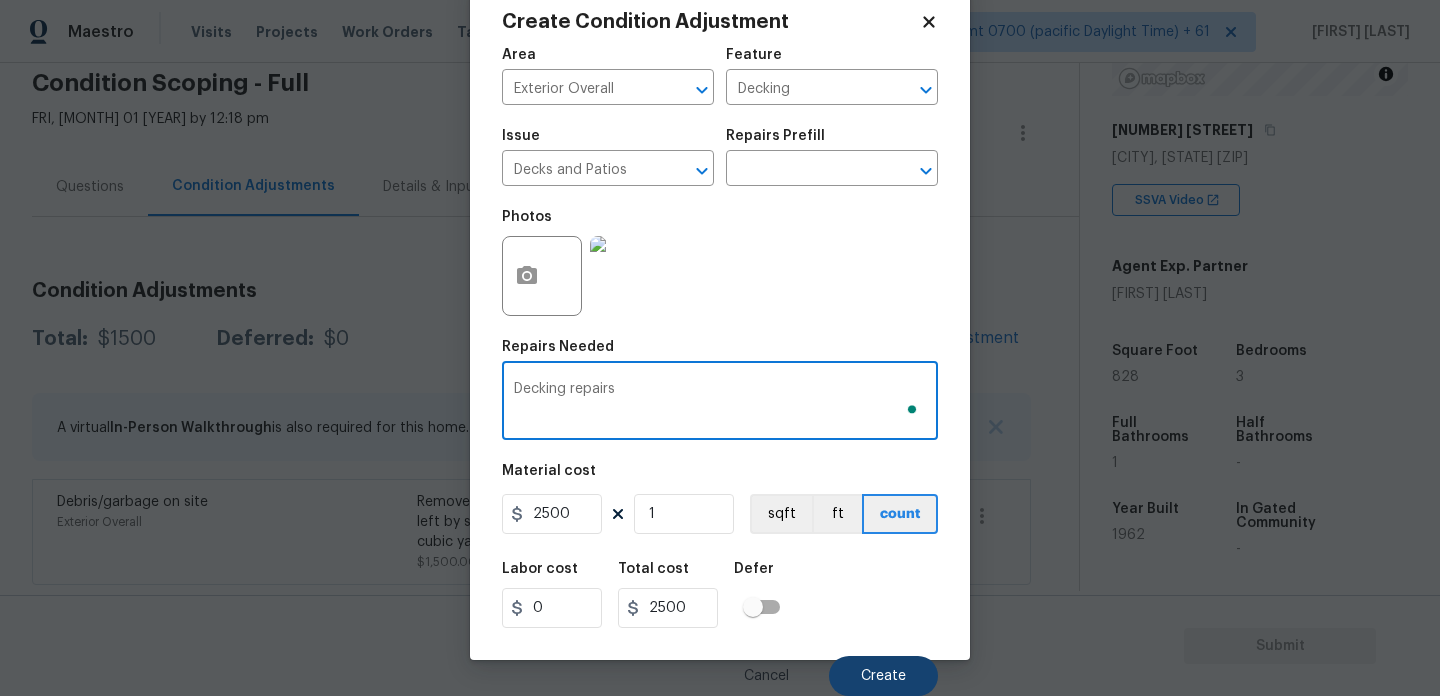 type on "Decking repairs" 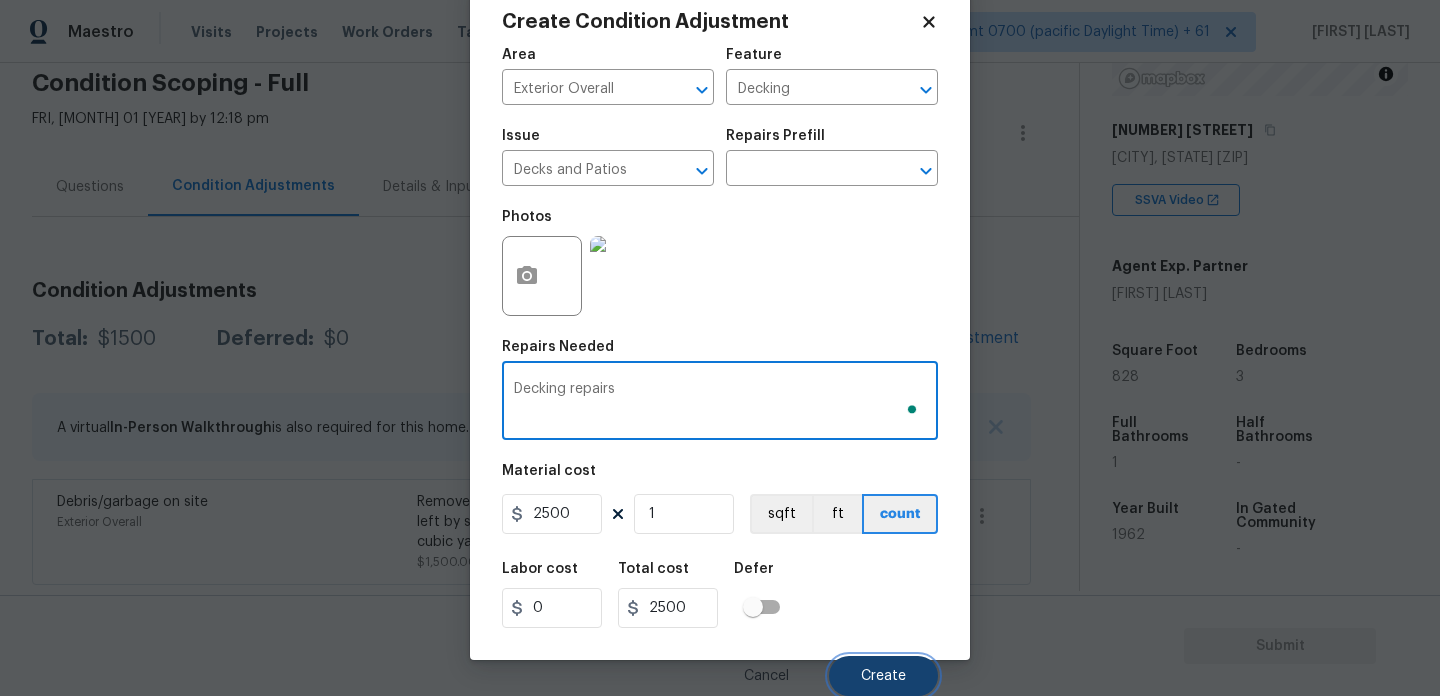 click on "Create" at bounding box center (883, 676) 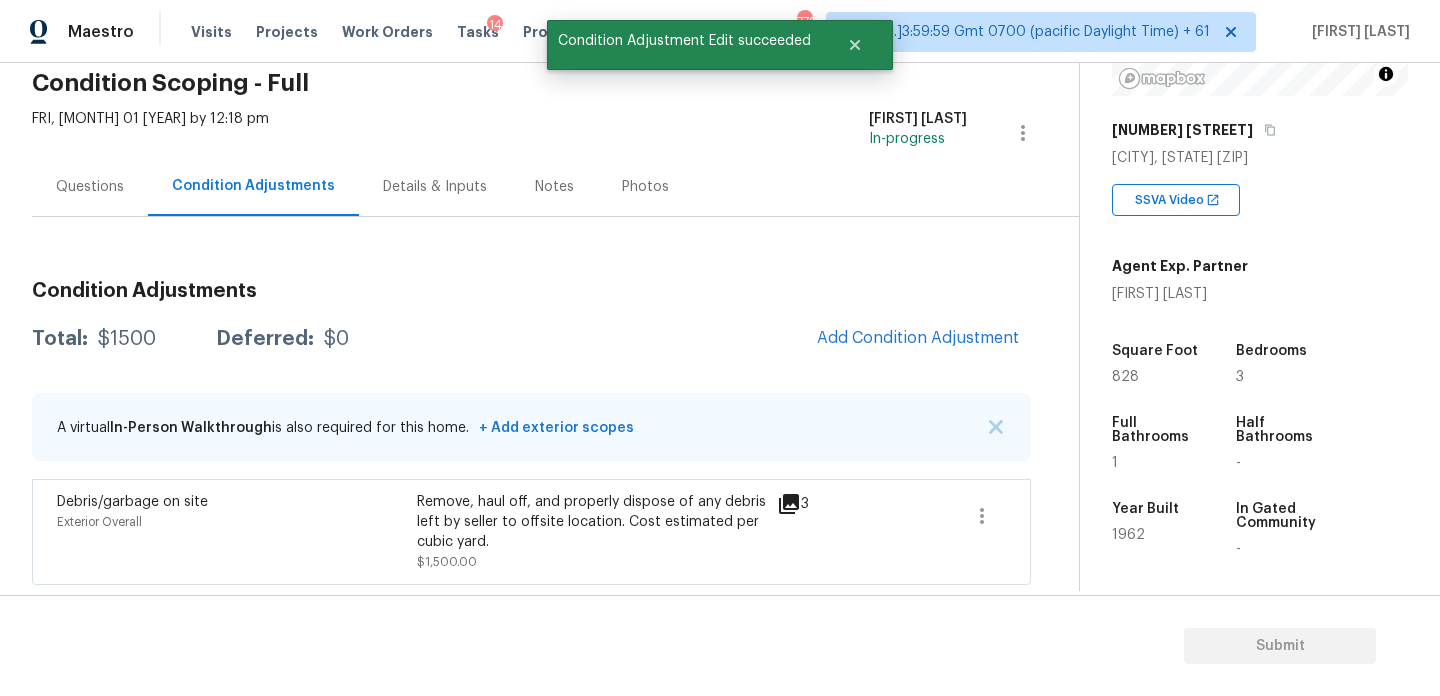 scroll, scrollTop: 44, scrollLeft: 0, axis: vertical 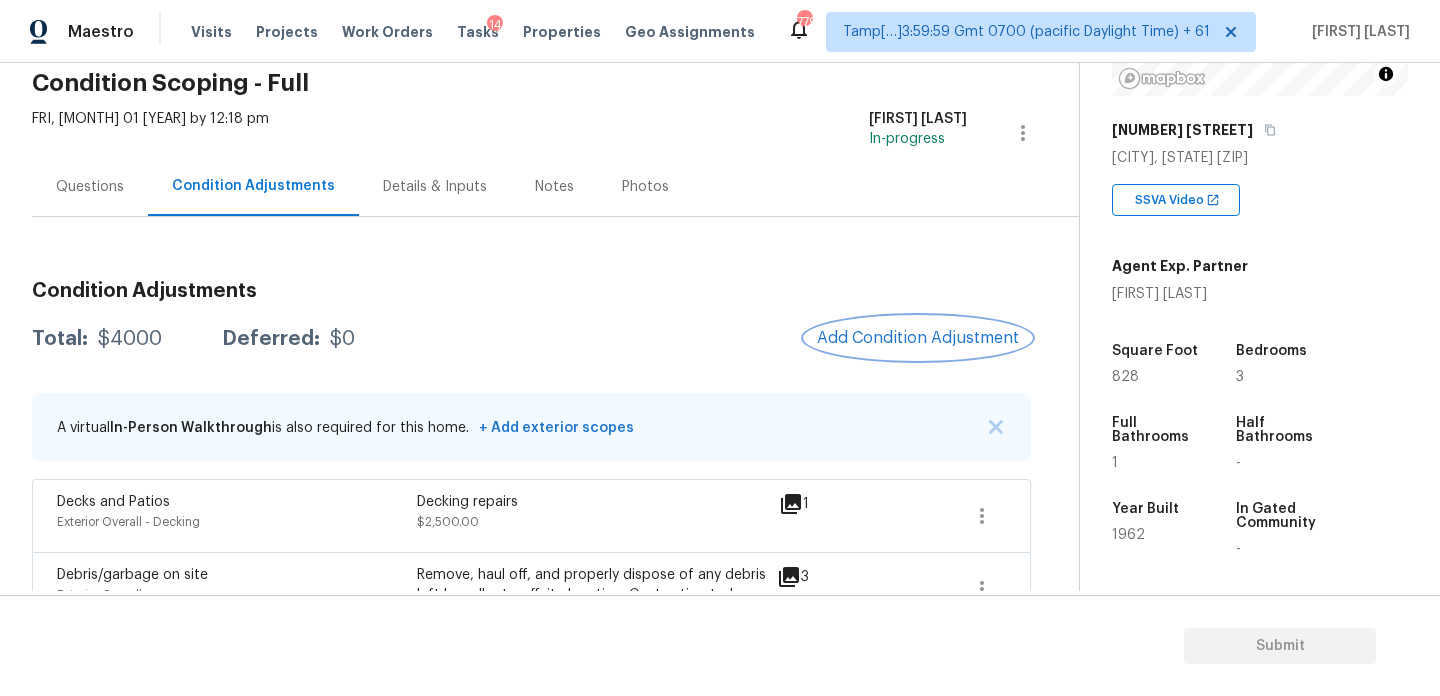 click on "Add Condition Adjustment" at bounding box center (918, 338) 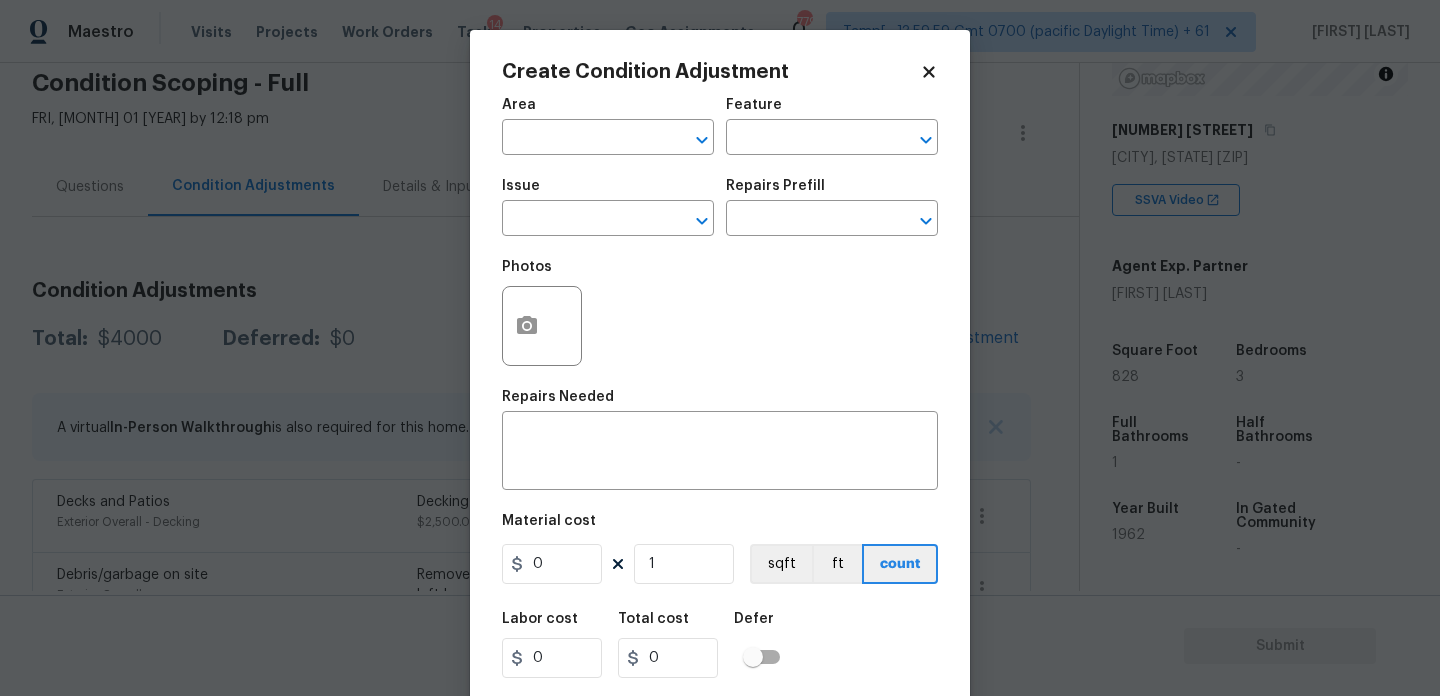 click at bounding box center (542, 326) 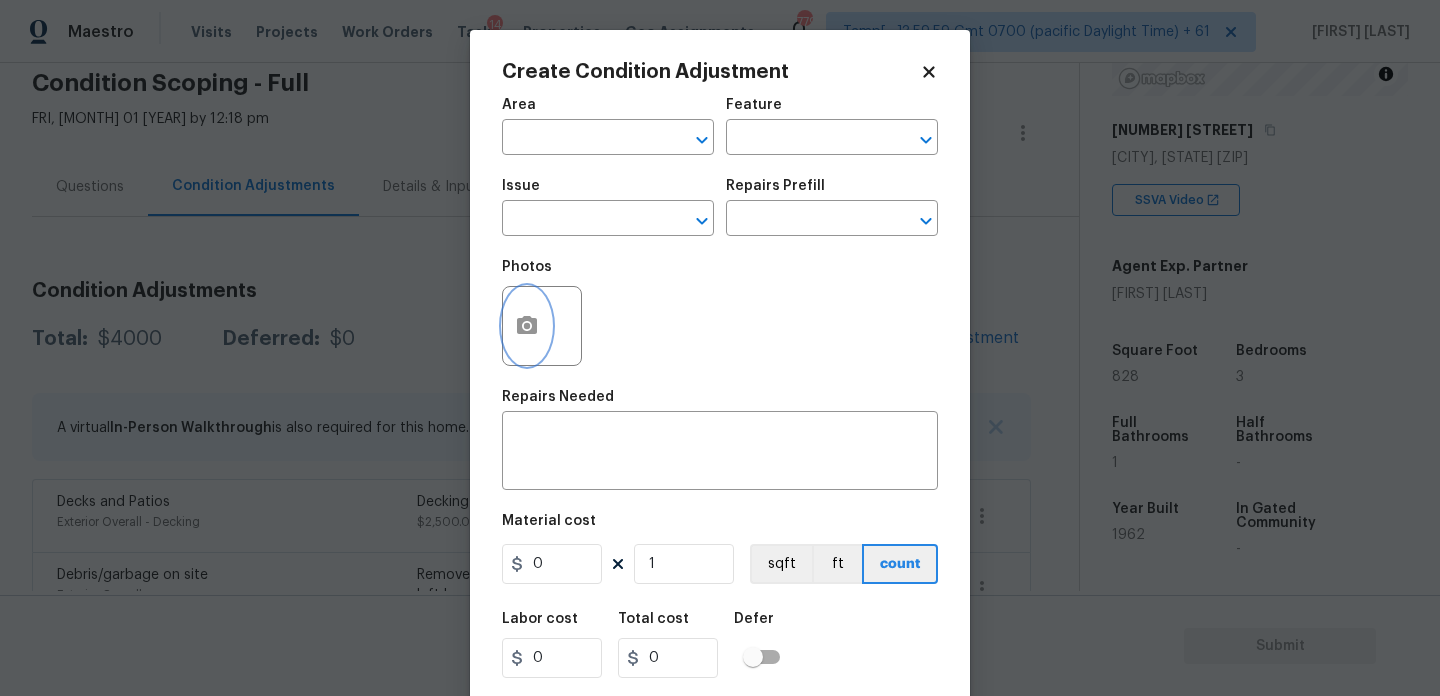 click at bounding box center [527, 326] 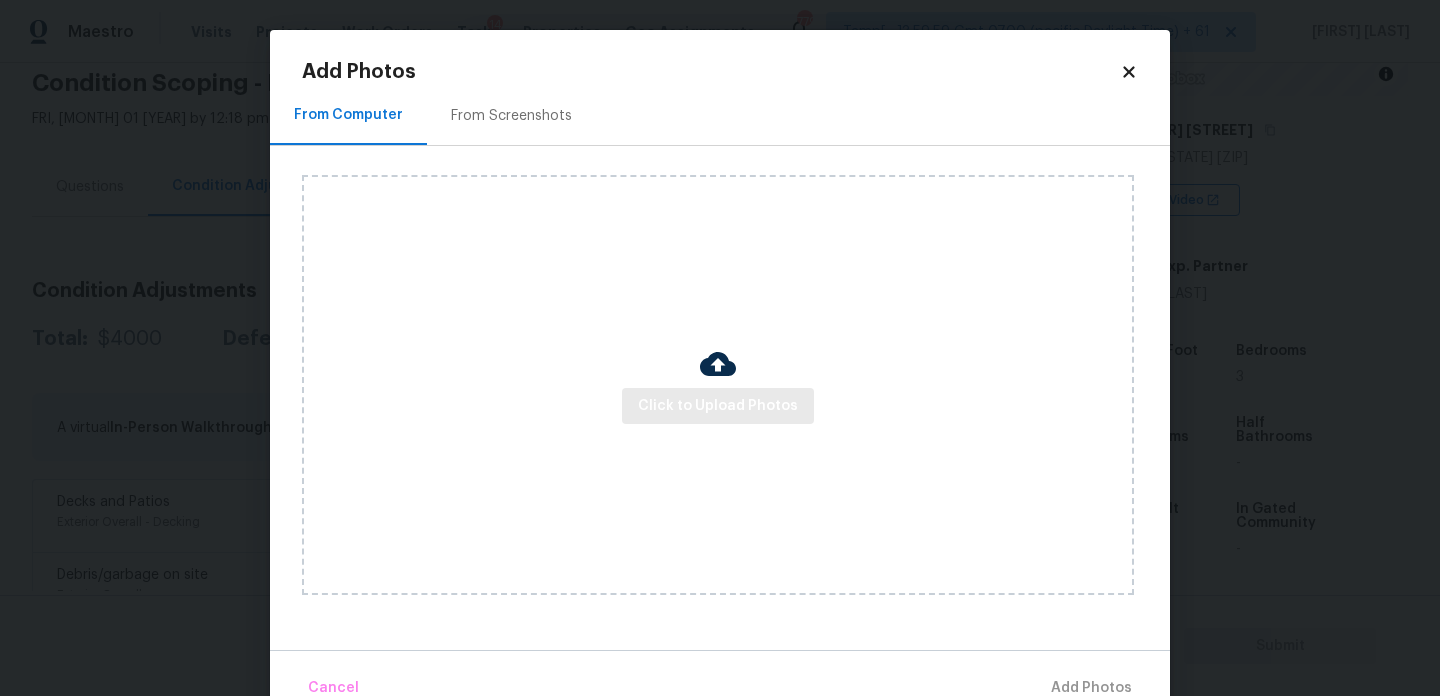 click on "Click to Upload Photos" at bounding box center [718, 385] 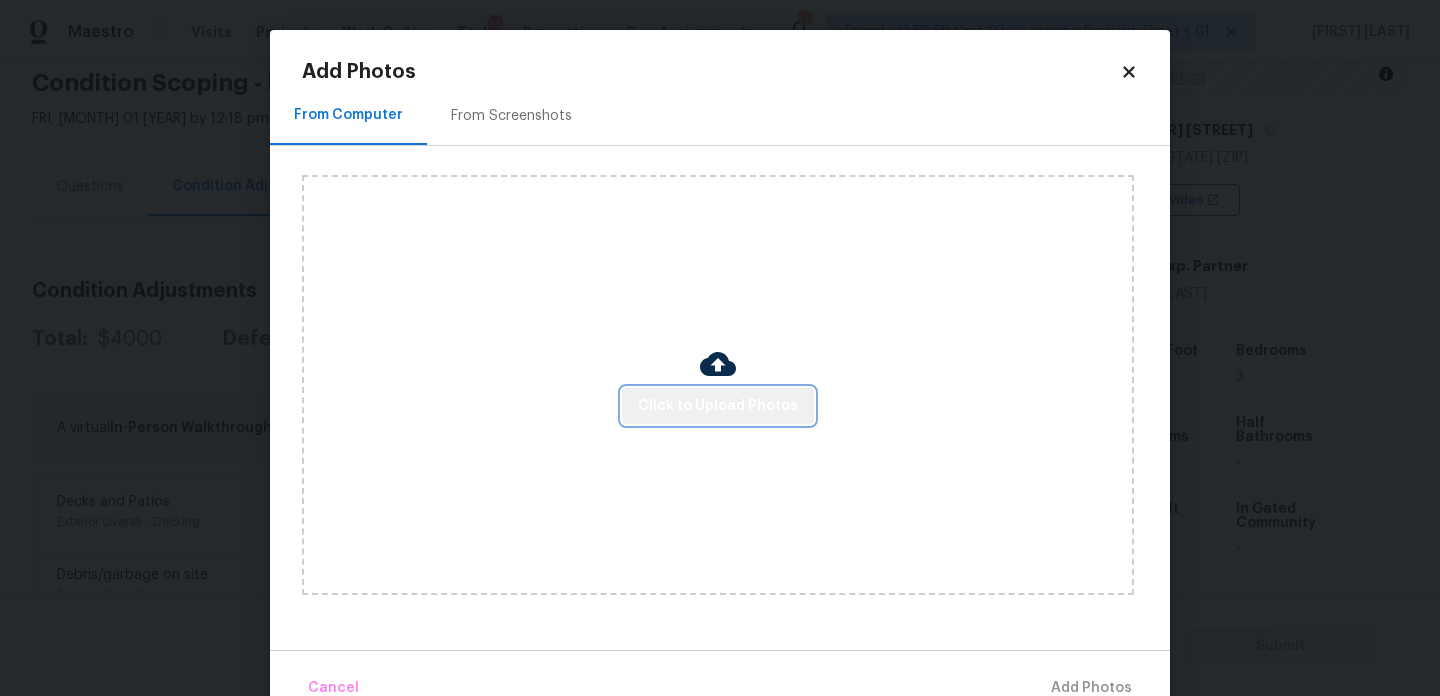 click on "Click to Upload Photos" at bounding box center (718, 406) 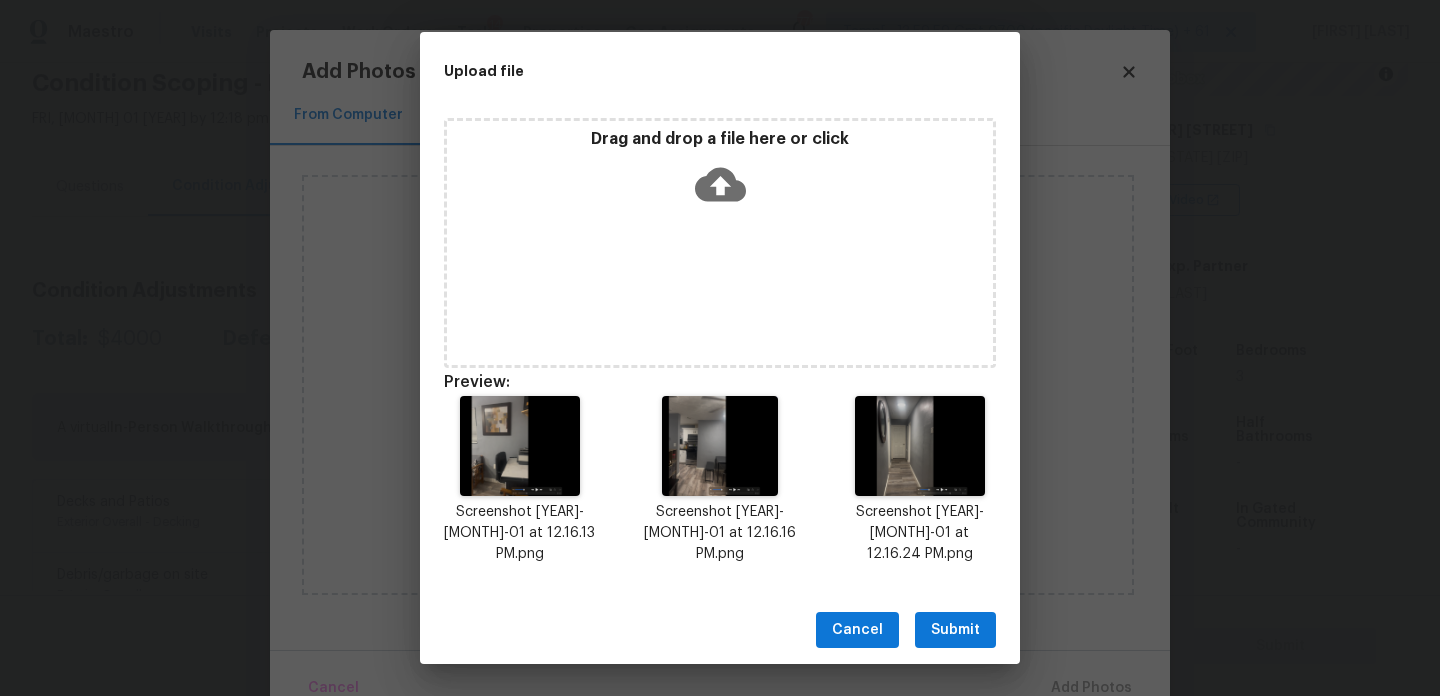 click on "Submit" at bounding box center [955, 630] 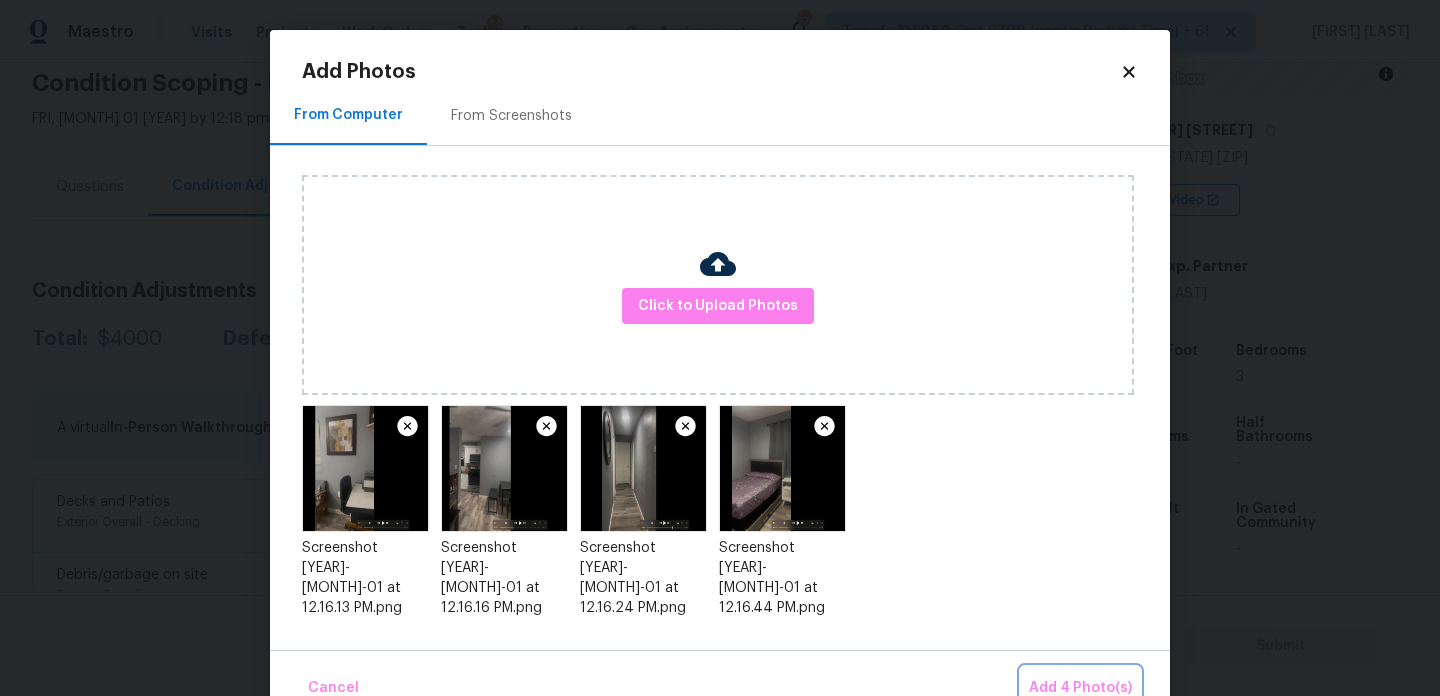 click on "Add 4 Photo(s)" at bounding box center [1080, 688] 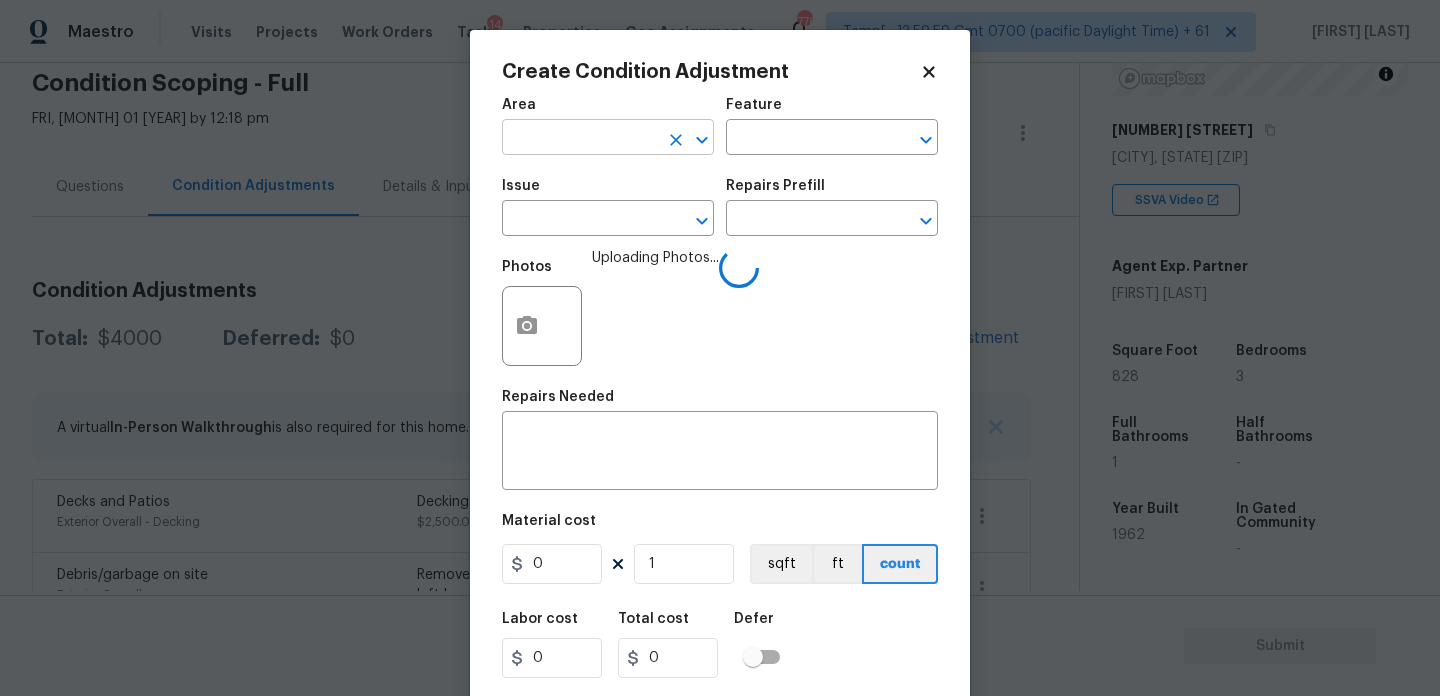 click at bounding box center [580, 139] 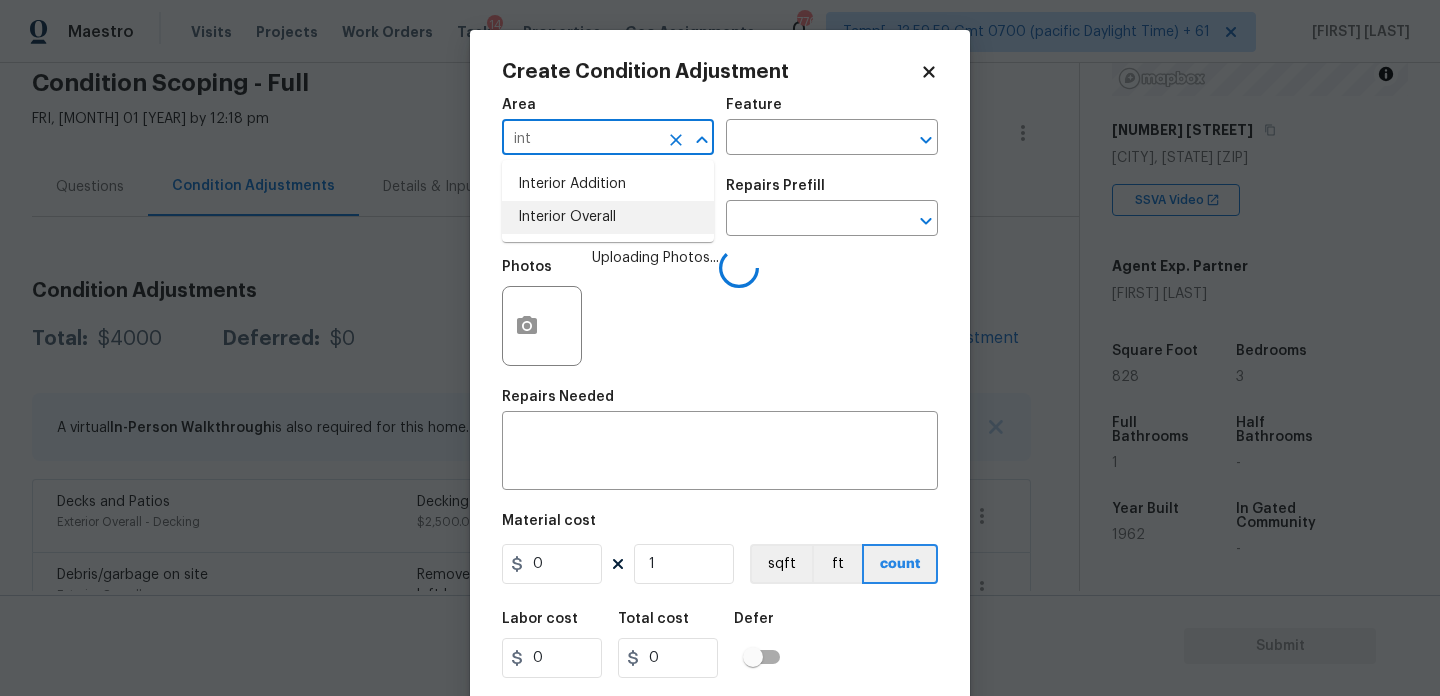 click on "Interior Overall" at bounding box center (608, 217) 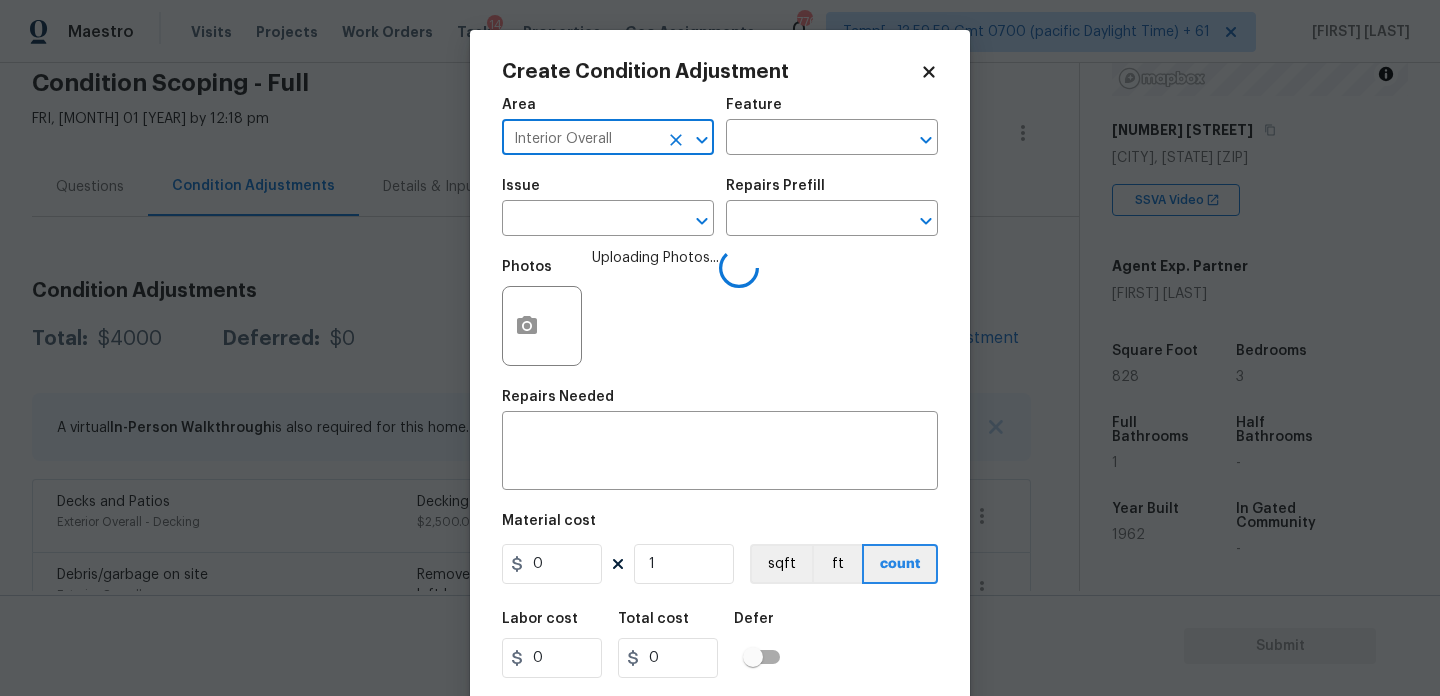 type on "Interior Overall" 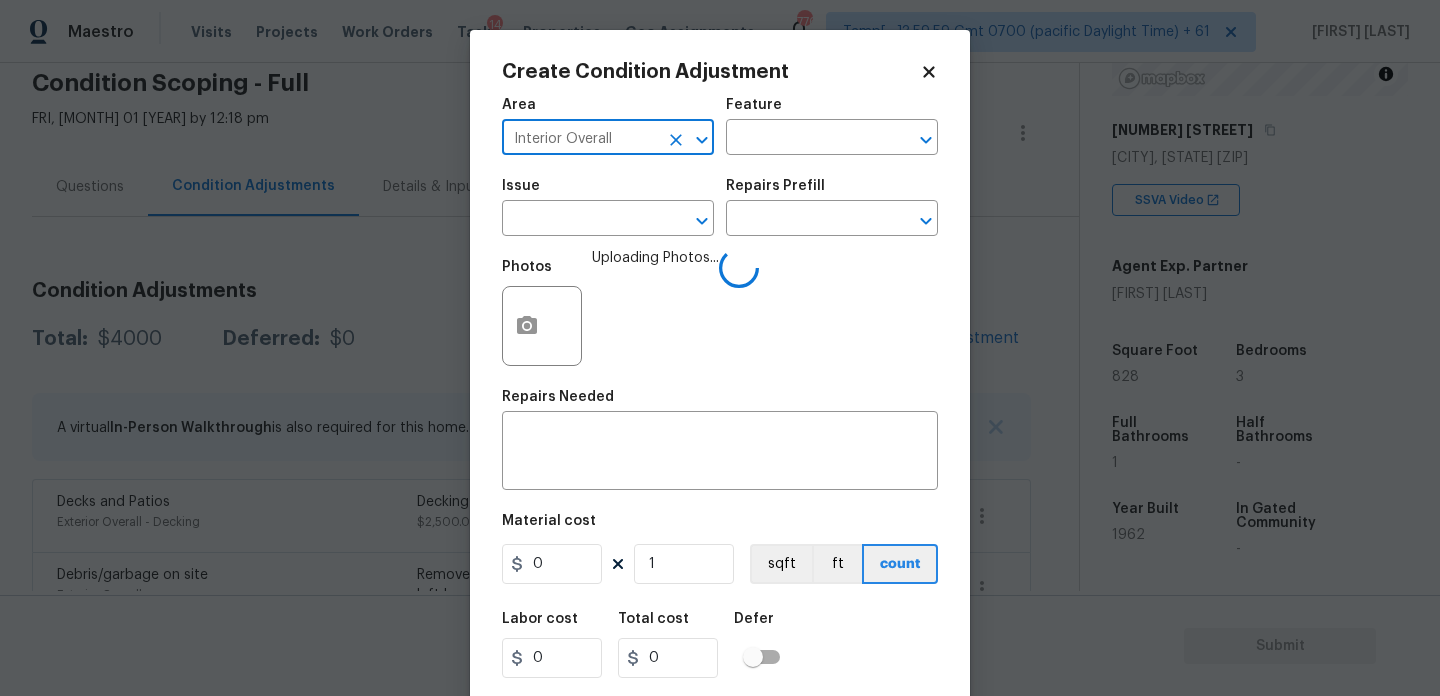 click at bounding box center (580, 220) 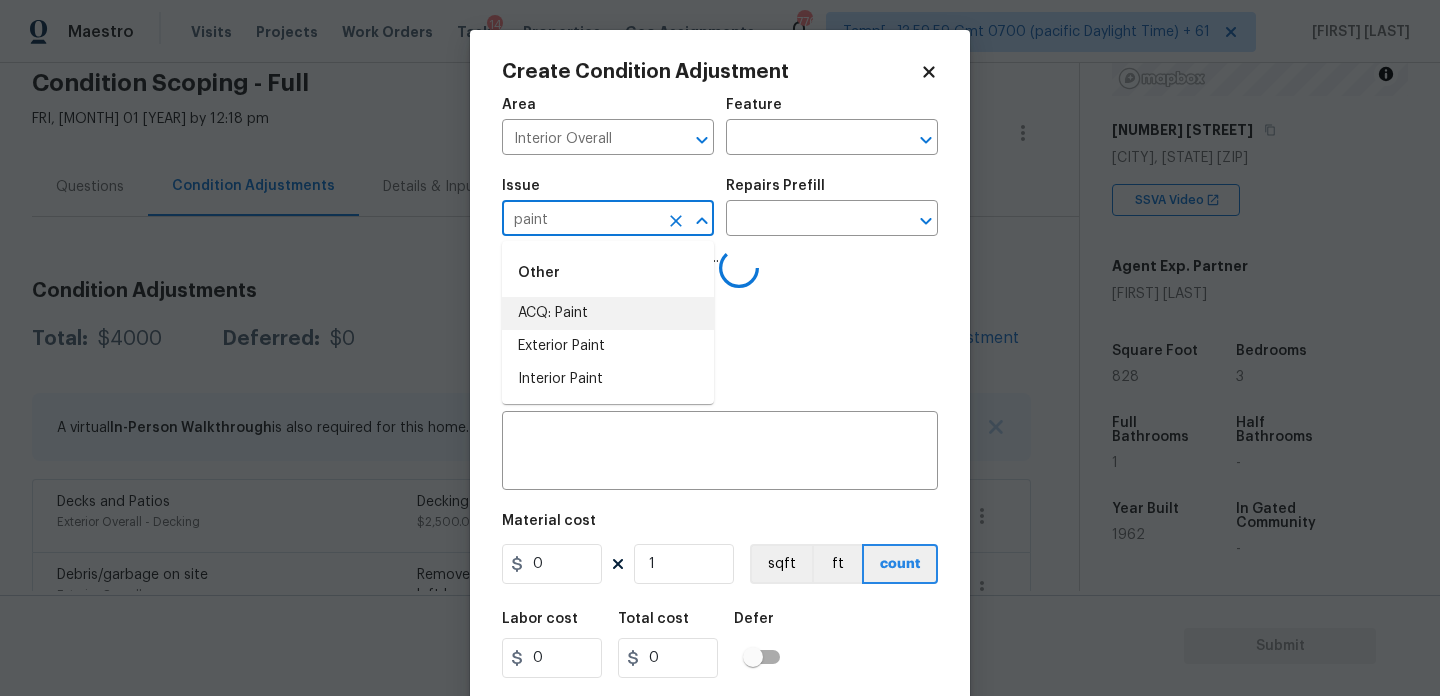 click on "ACQ: Paint" at bounding box center (608, 313) 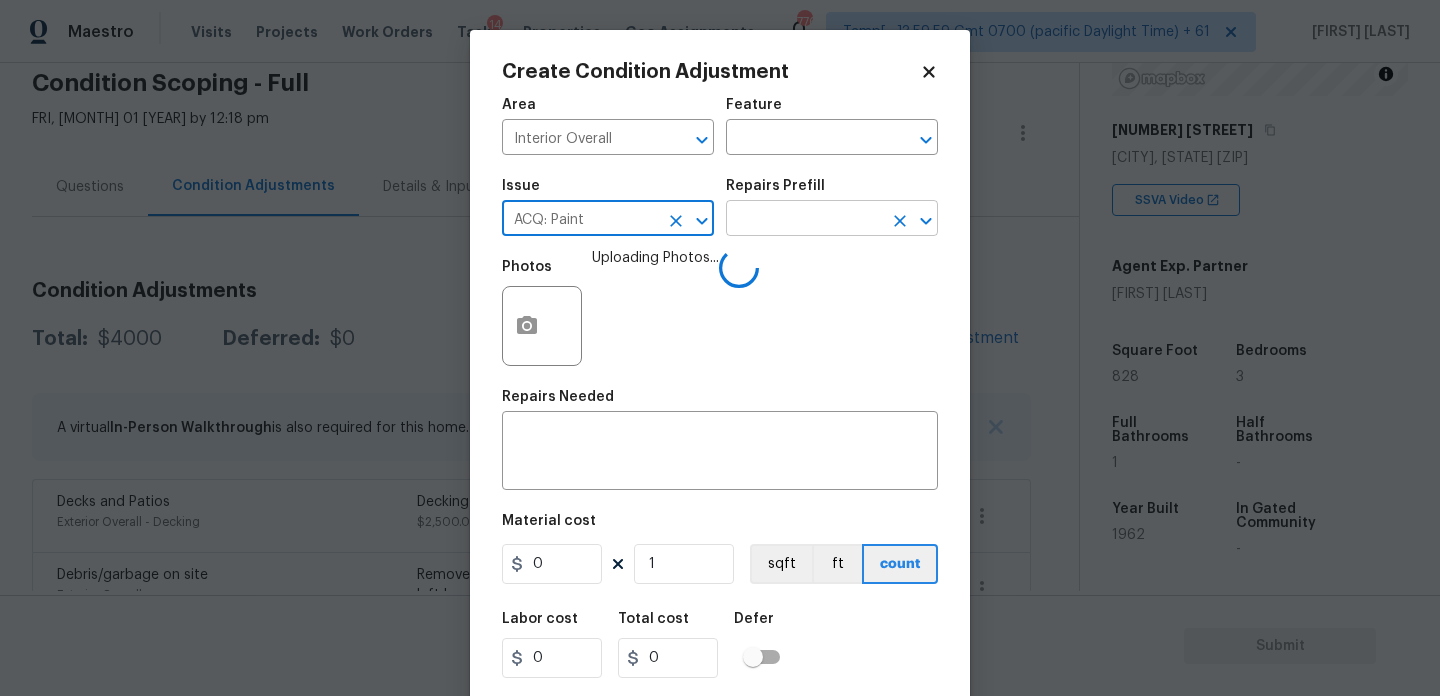 type on "ACQ: Paint" 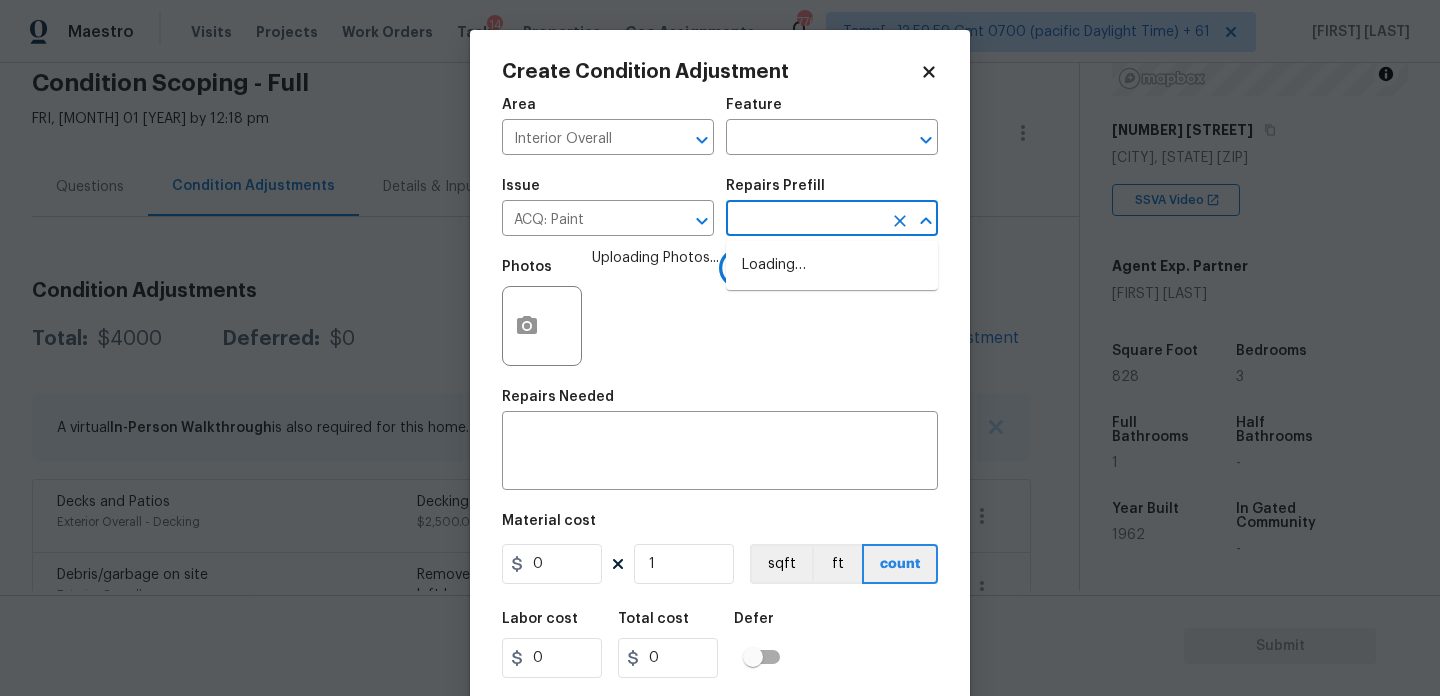 click on "Issue ACQ: Paint ​" at bounding box center [608, 207] 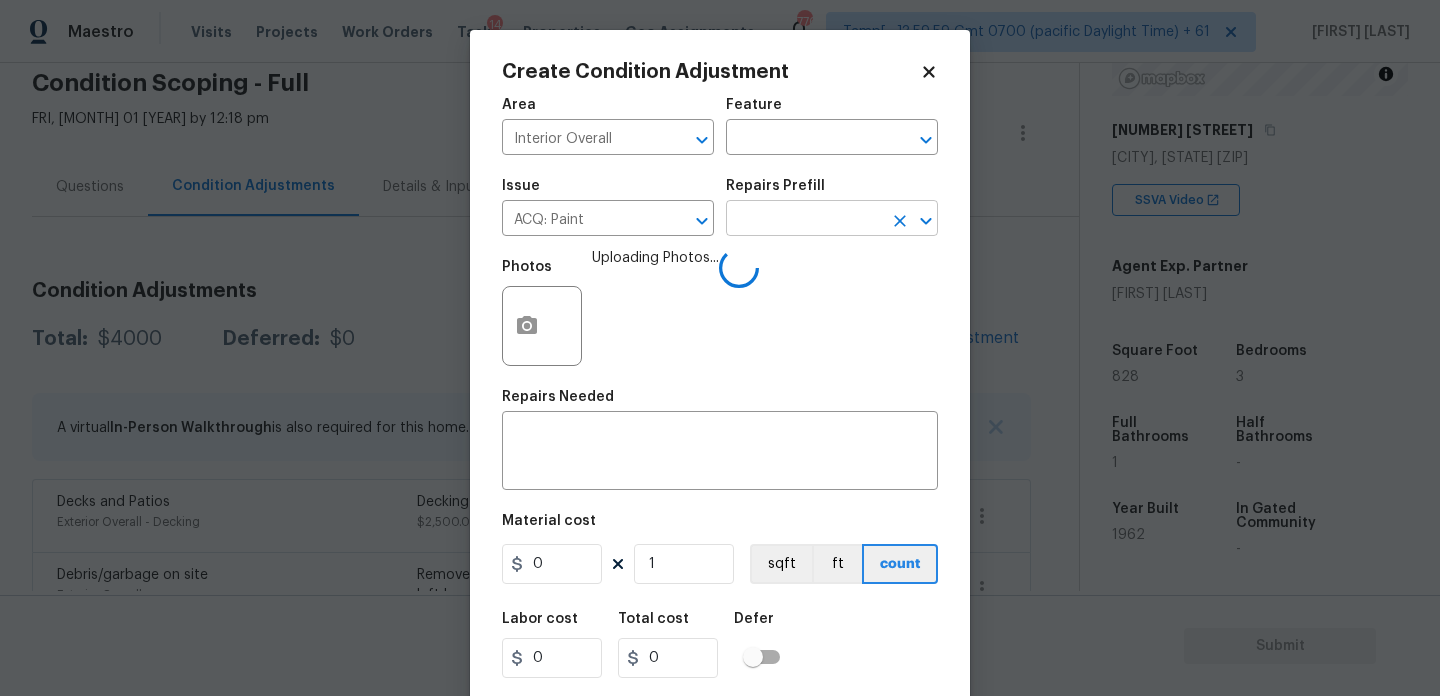 click at bounding box center (804, 220) 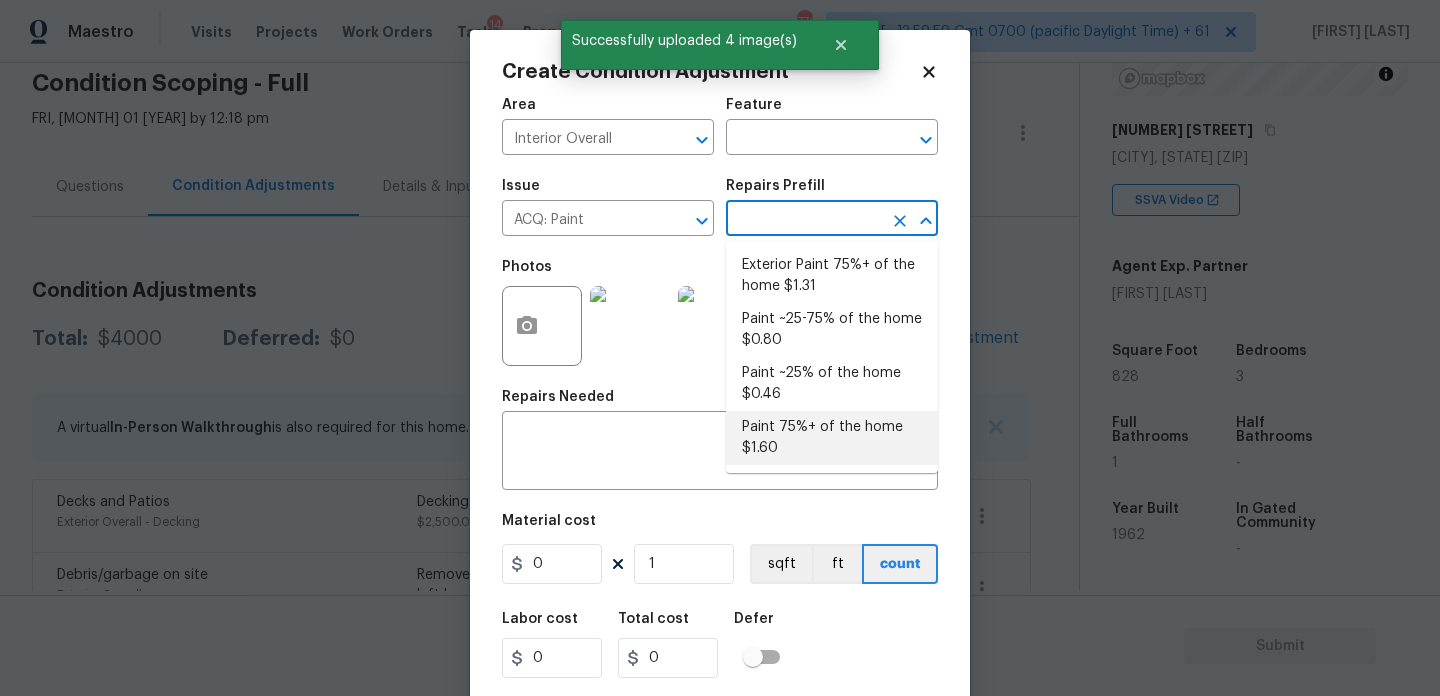 click on "Paint 75%+ of the home $1.60" at bounding box center (832, 438) 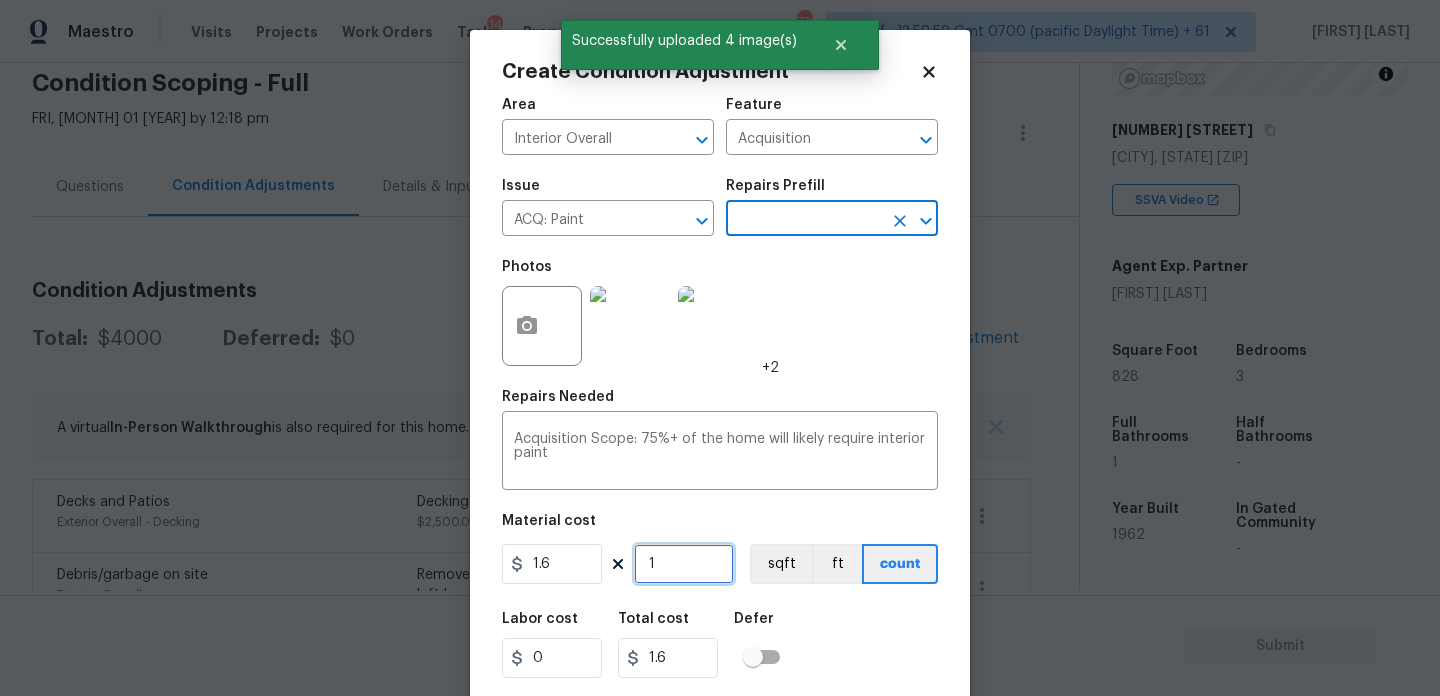 click on "1" at bounding box center [684, 564] 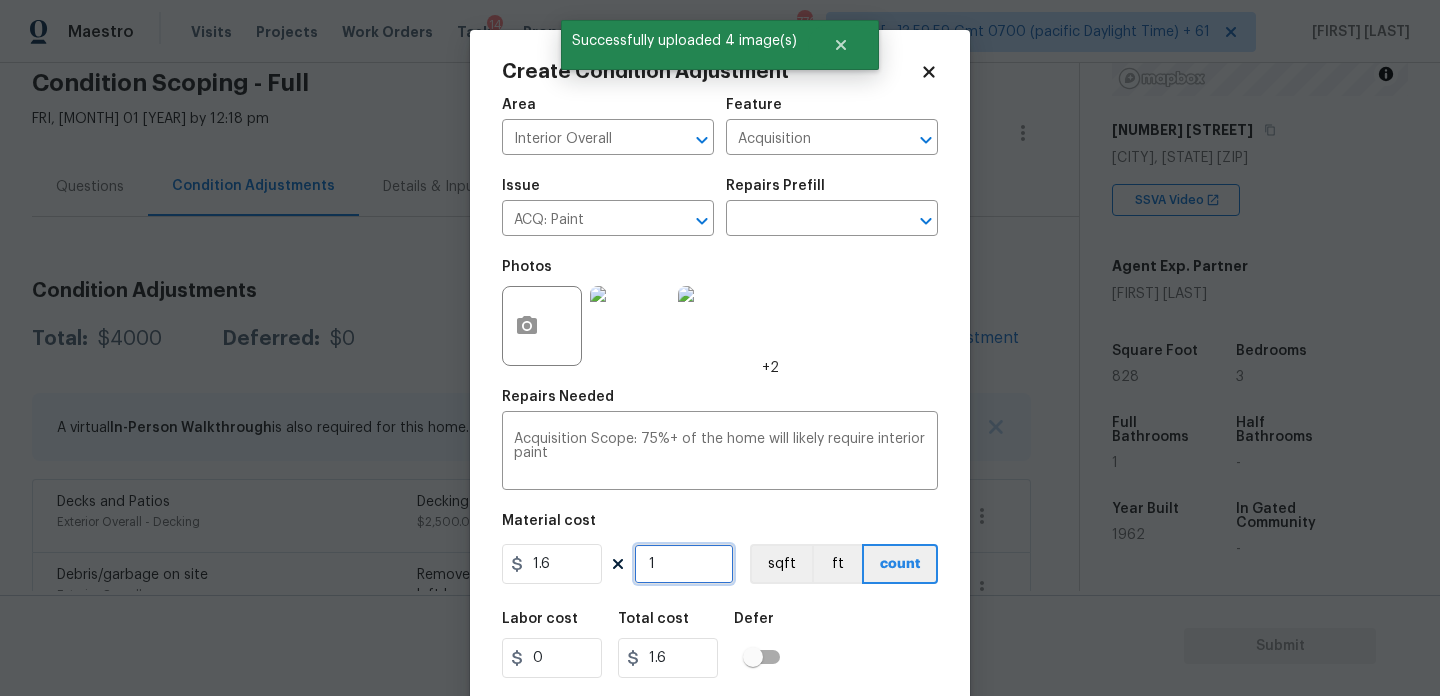 type on "0" 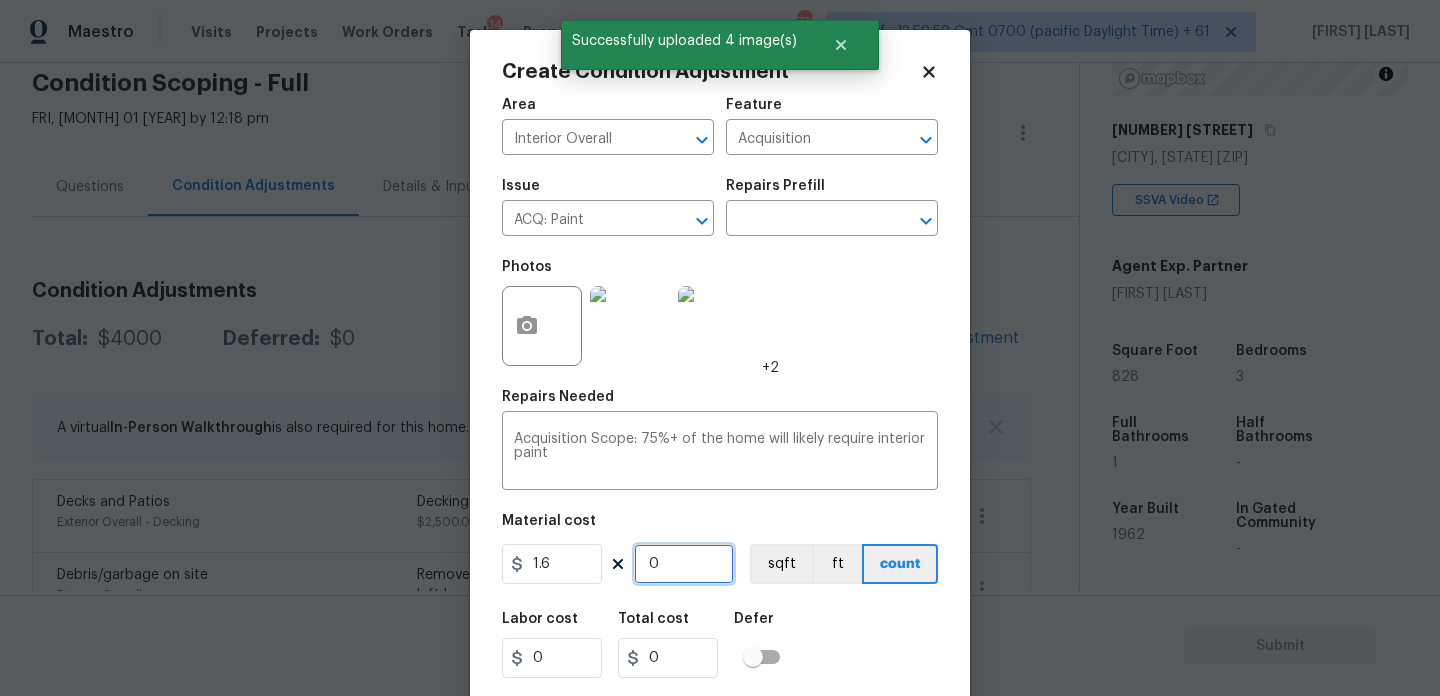 paste on "828" 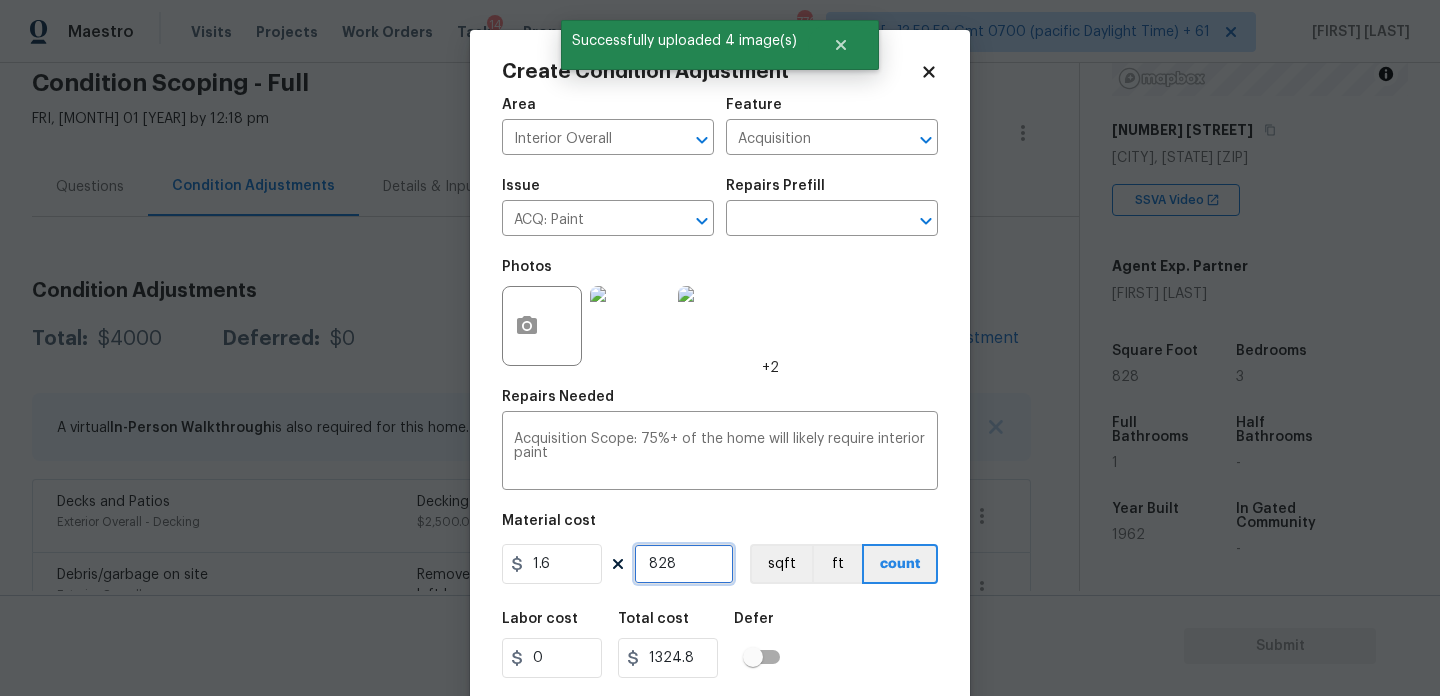 type on "828" 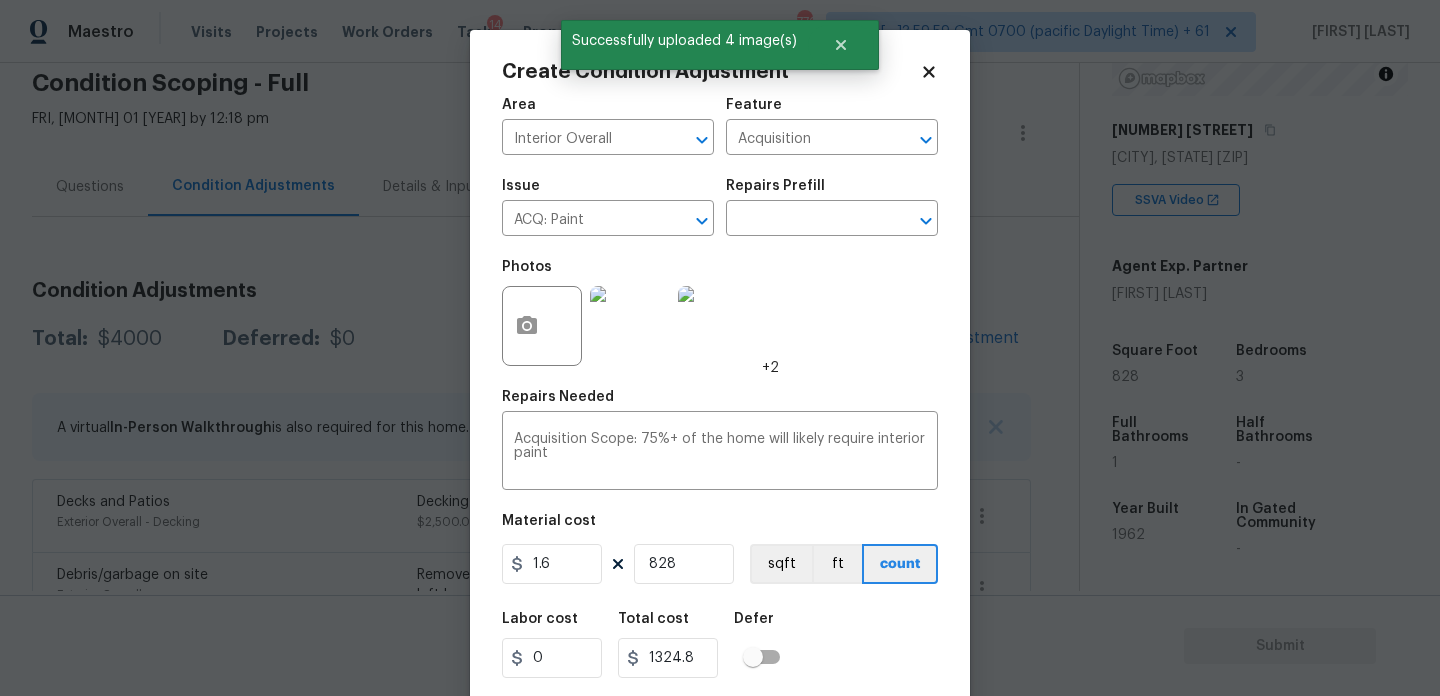 click on "Photos  +2" at bounding box center (720, 313) 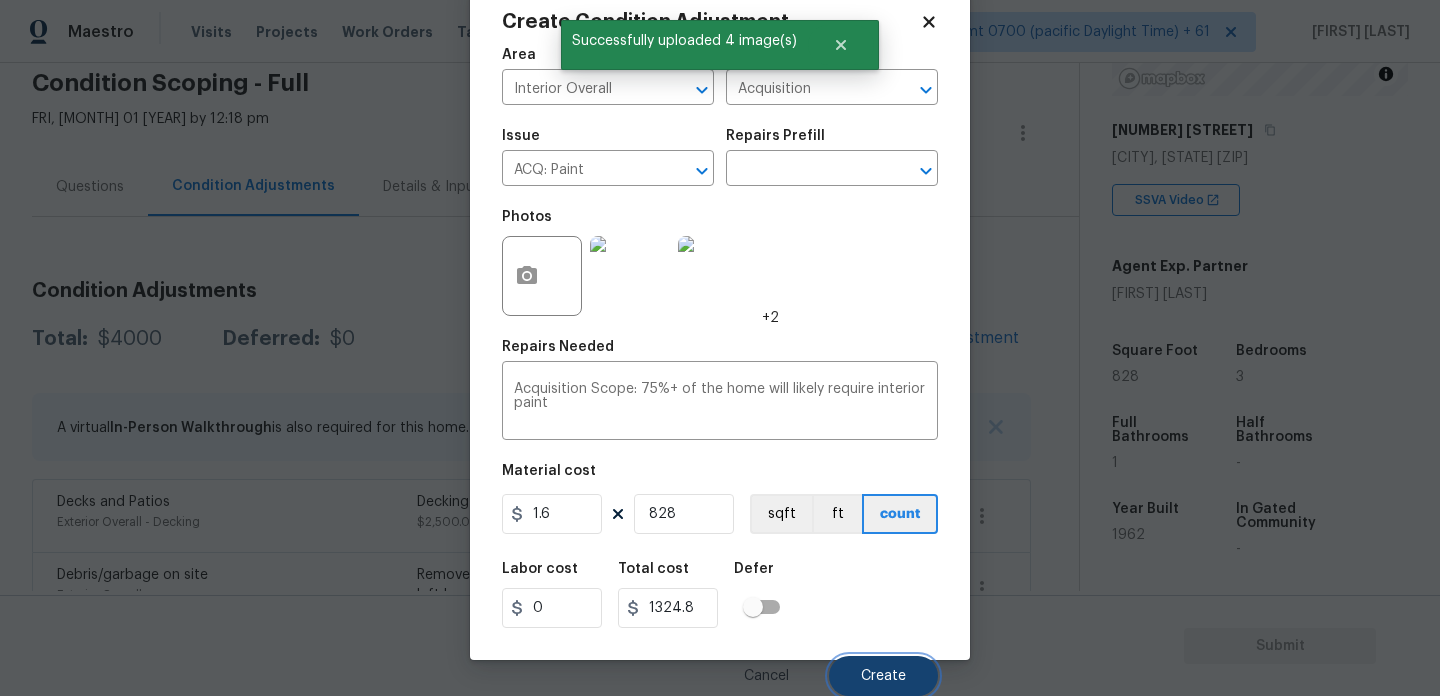 click on "Create" at bounding box center (883, 676) 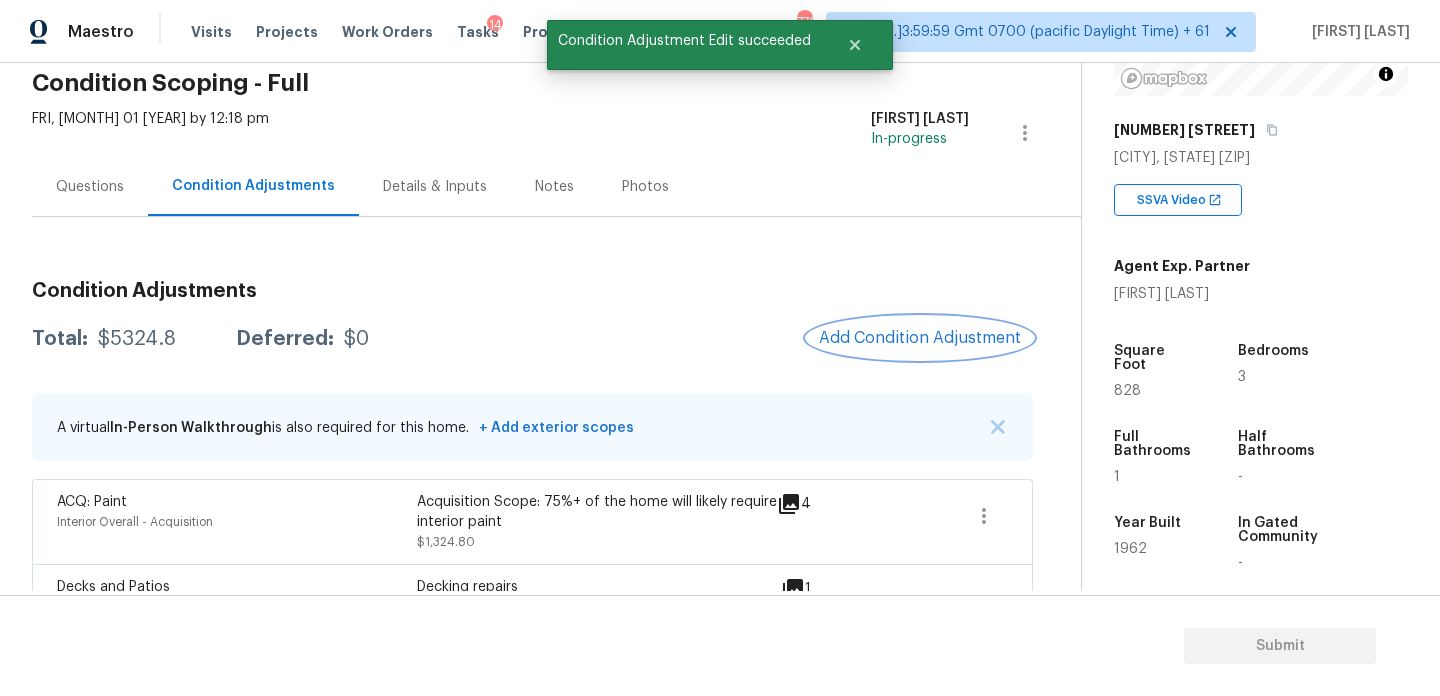 scroll, scrollTop: 0, scrollLeft: 0, axis: both 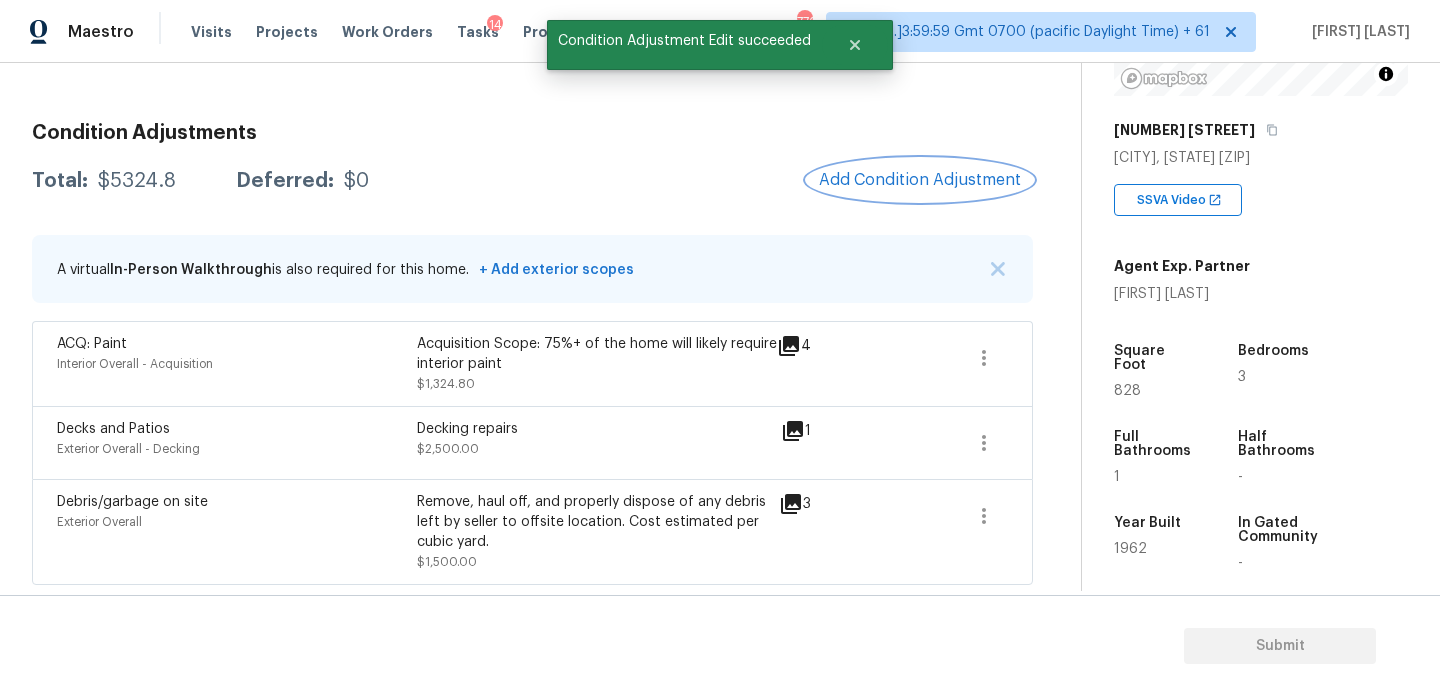 click on "Add Condition Adjustment" at bounding box center [920, 180] 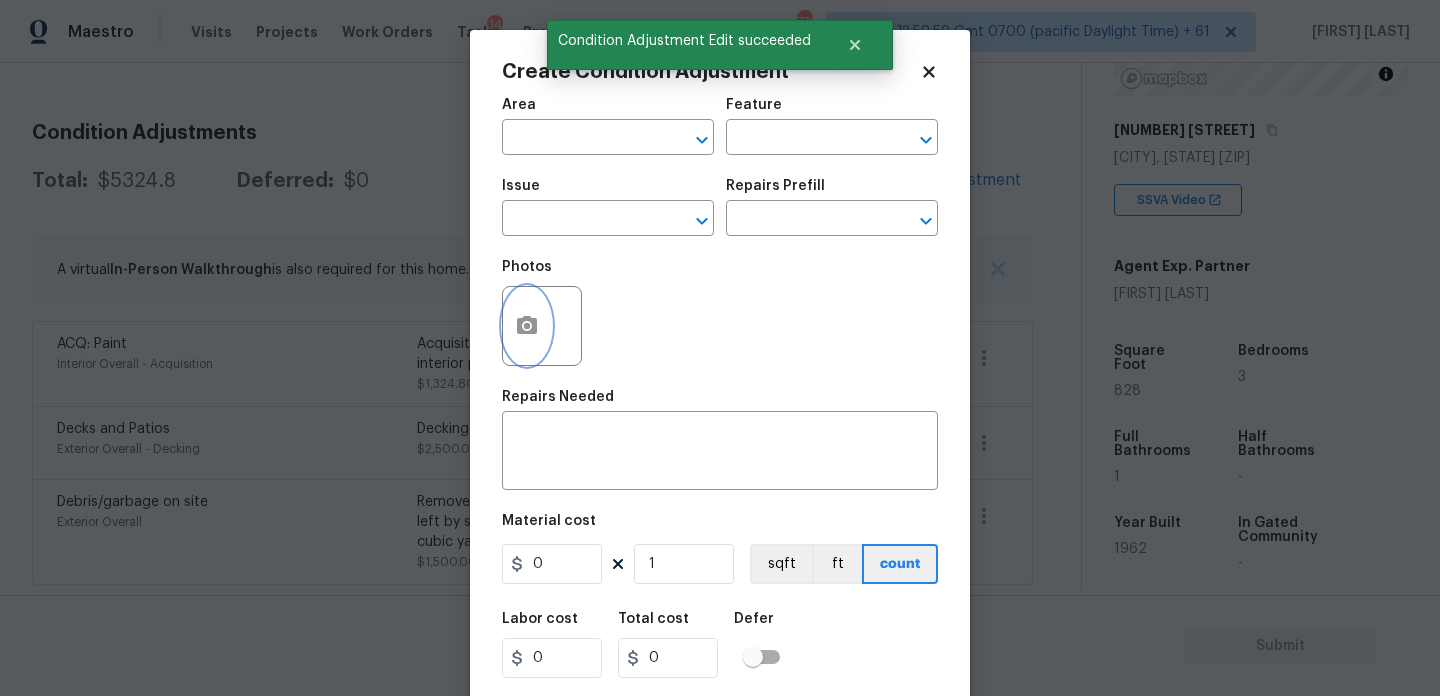 click 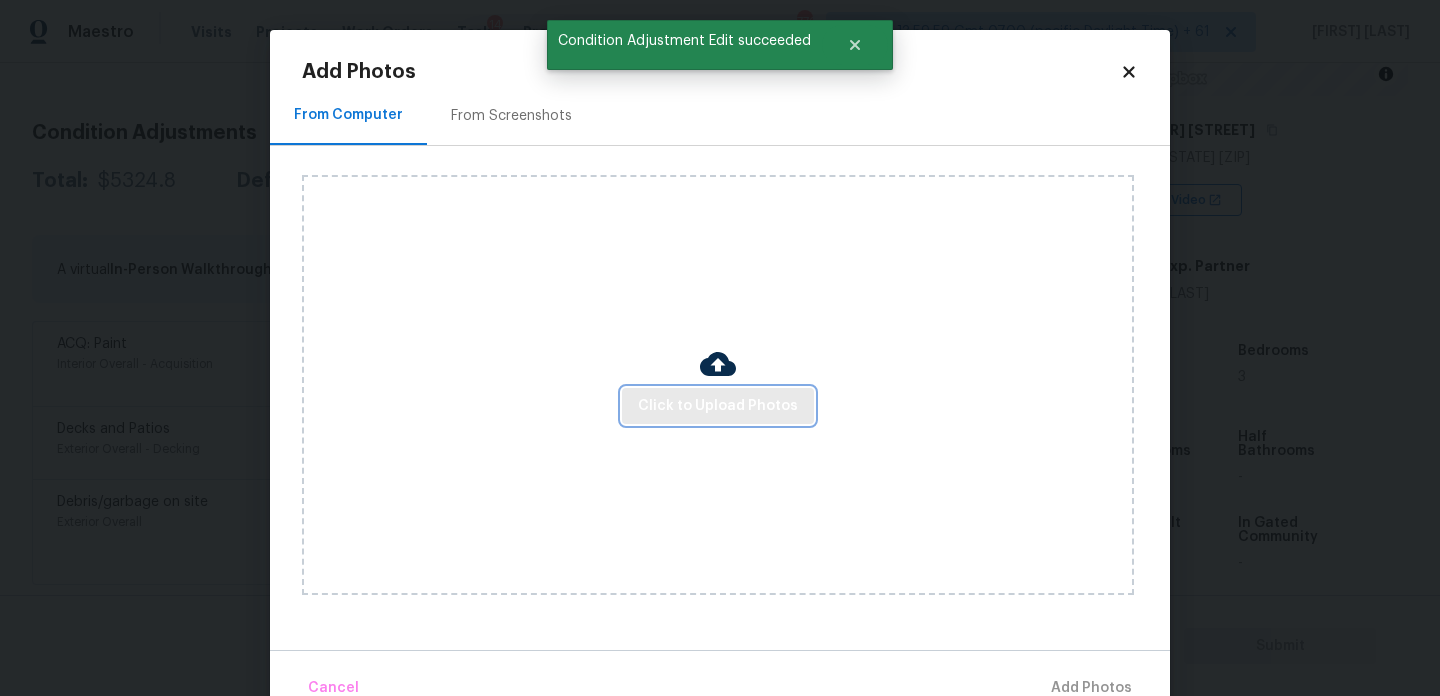 click on "Click to Upload Photos" at bounding box center (718, 406) 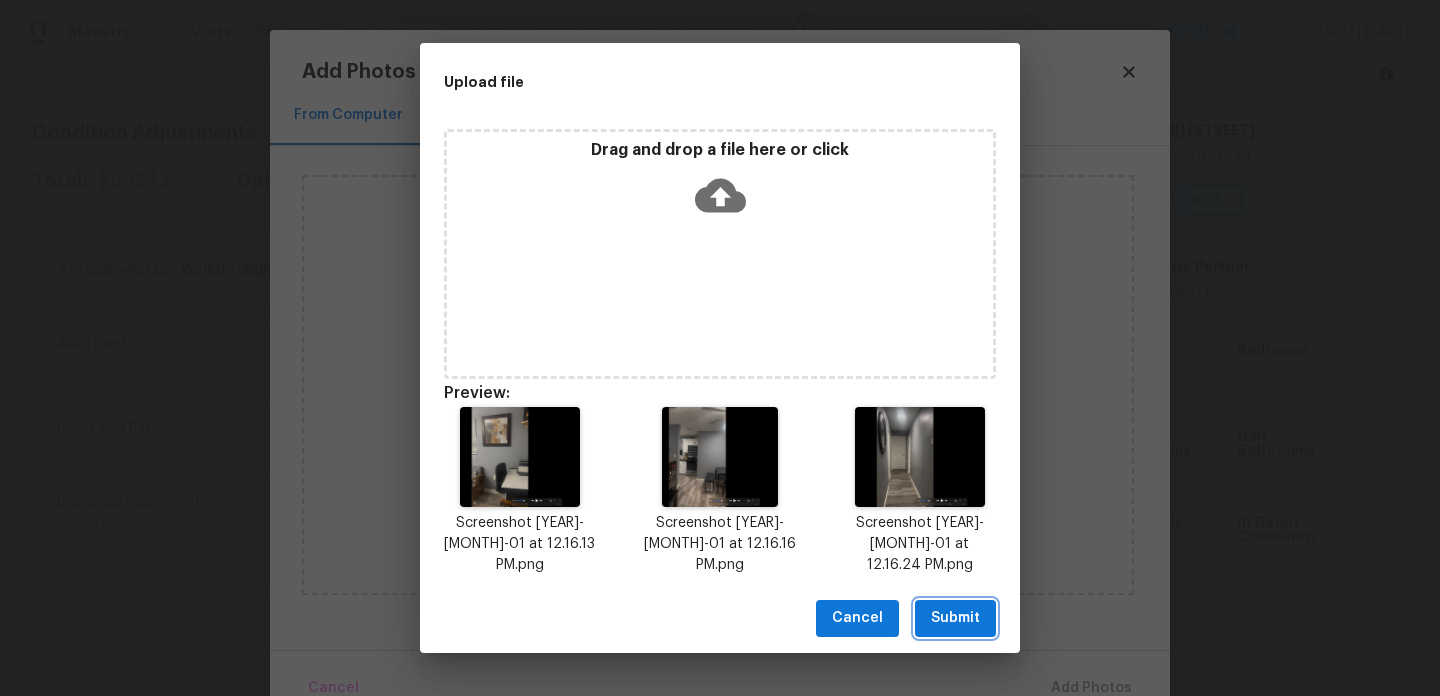click on "Submit" at bounding box center (955, 618) 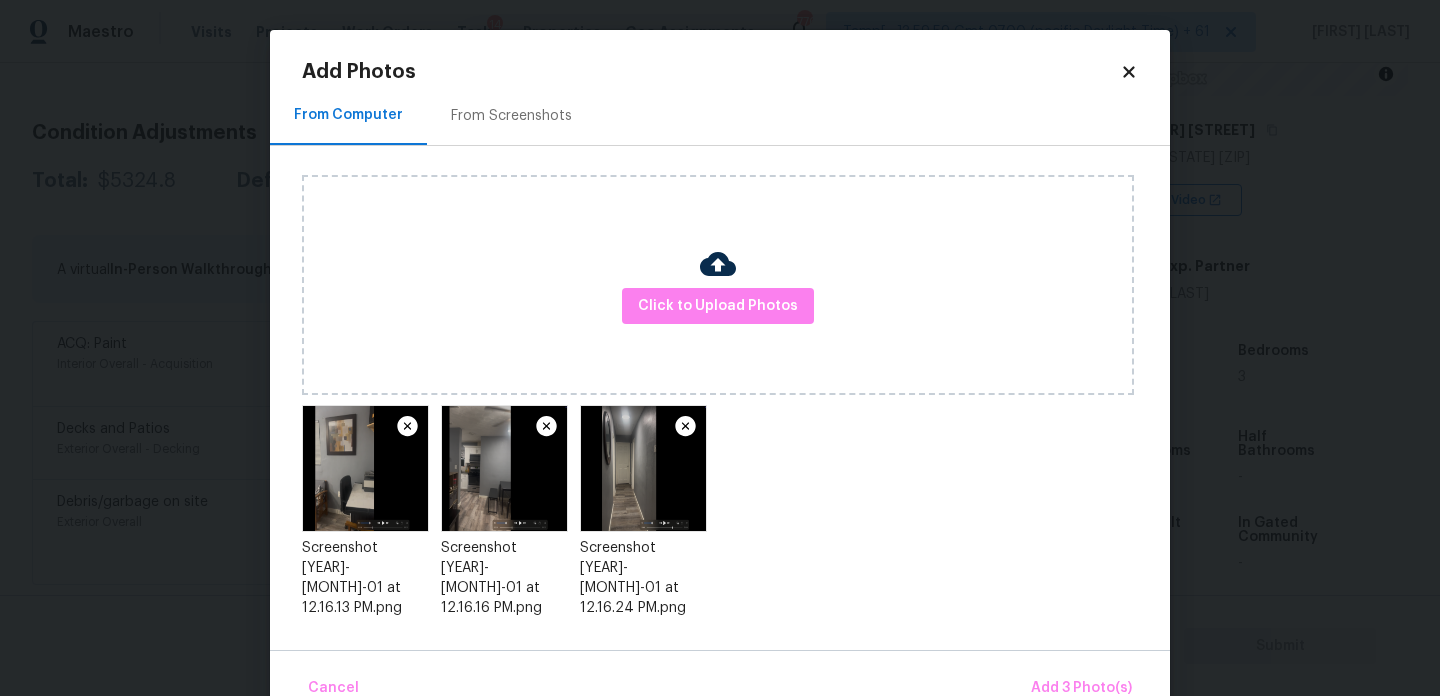click on "Click to Upload Photos Screenshot 2025-08-01 at 12.16.13 PM.png Screenshot 2025-08-01 at 12.16.16 PM.png Screenshot 2025-08-01 at 12.16.24 PM.png" at bounding box center [736, 385] 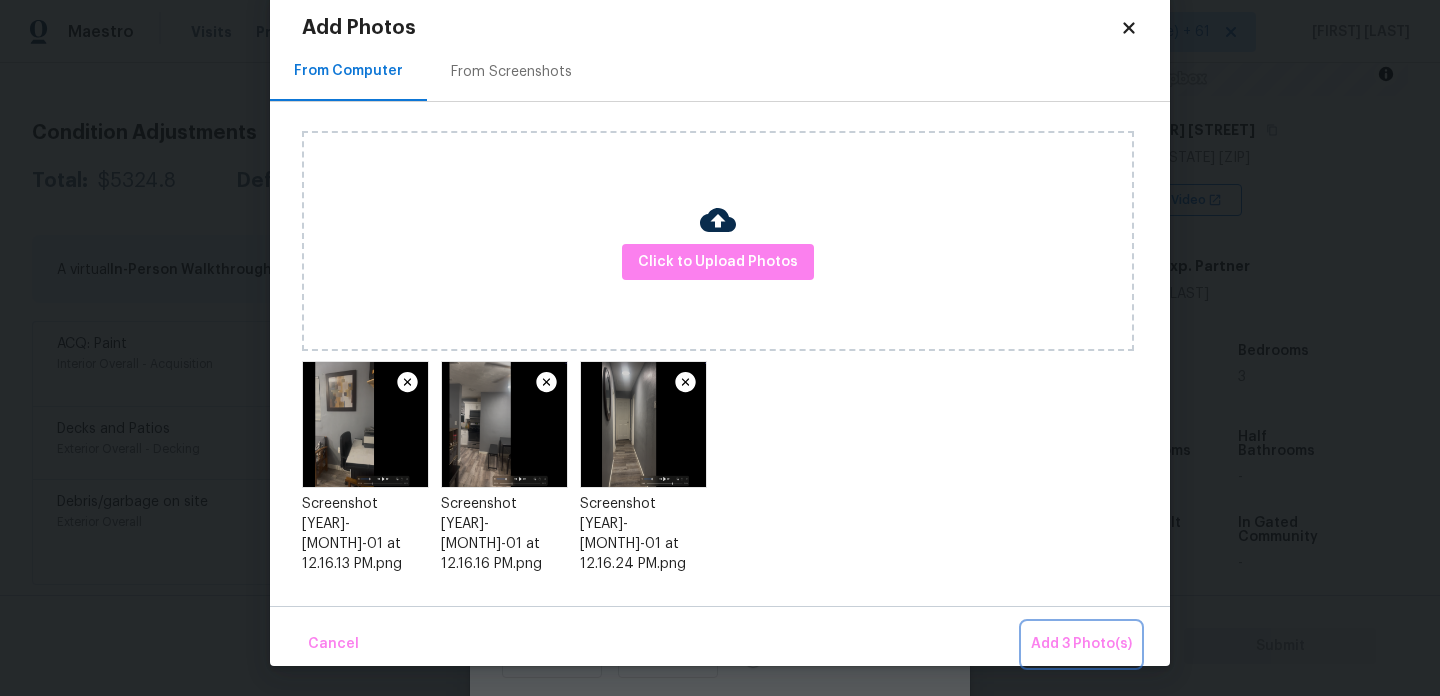 click on "Add 3 Photo(s)" at bounding box center [1081, 644] 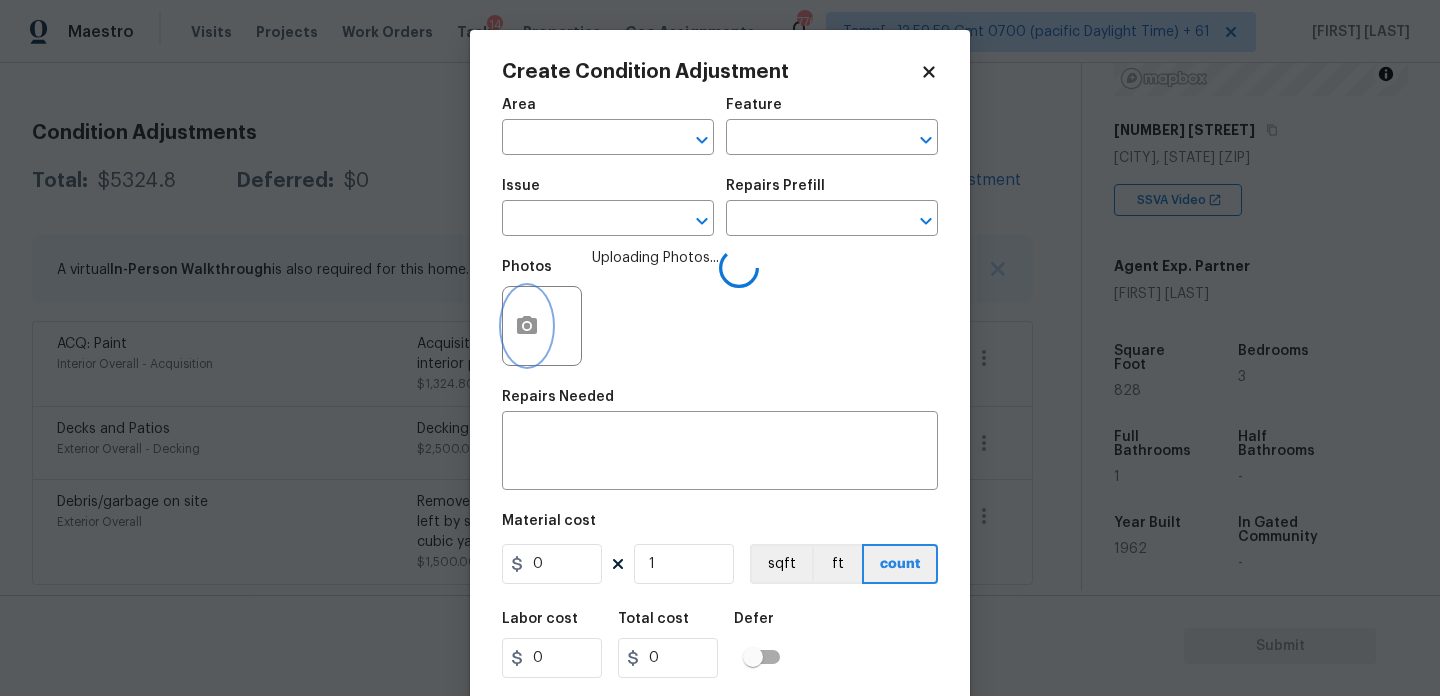 scroll, scrollTop: 0, scrollLeft: 0, axis: both 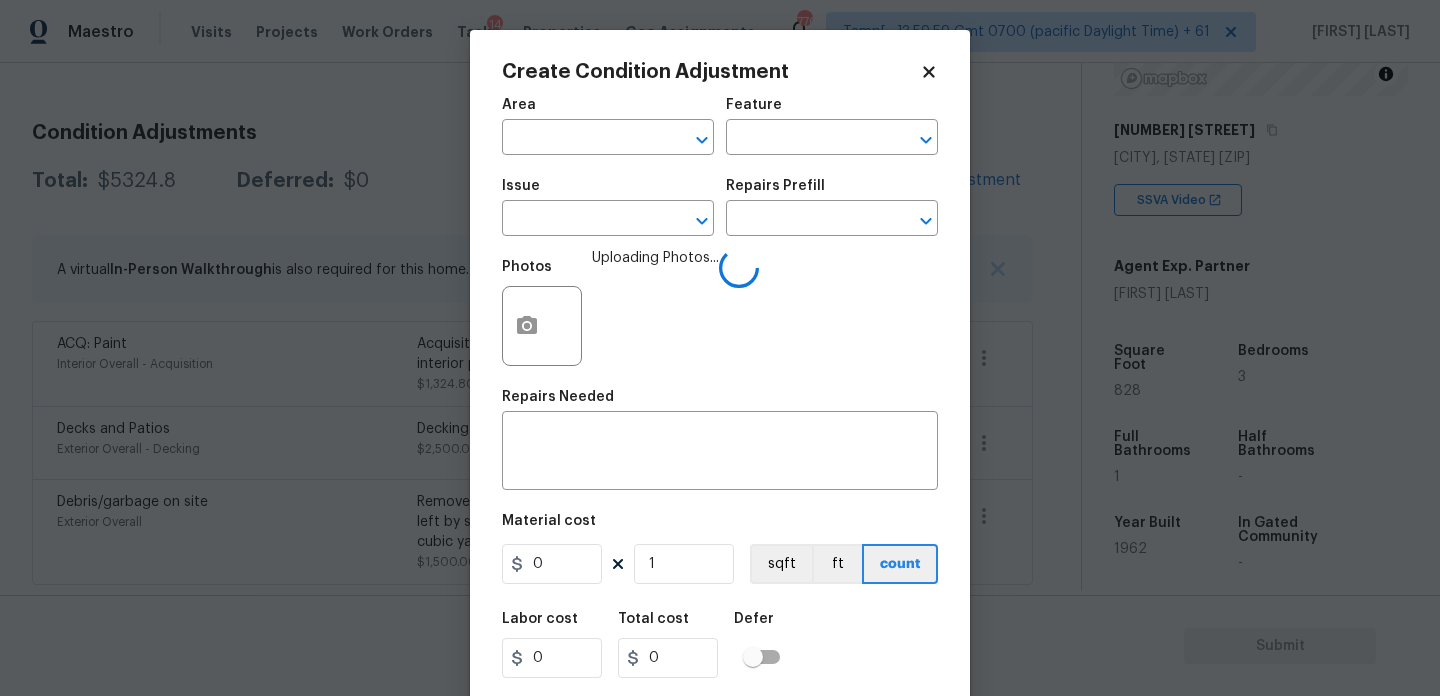 click on "Create Condition Adjustment Area ​ Feature ​ Issue ​ Repairs Prefill ​ Photos Uploading Photos... Repairs Needed x ​ Material cost 0 1 sqft ft count Labor cost 0 Total cost 0 Defer Cancel Create" at bounding box center [720, 370] 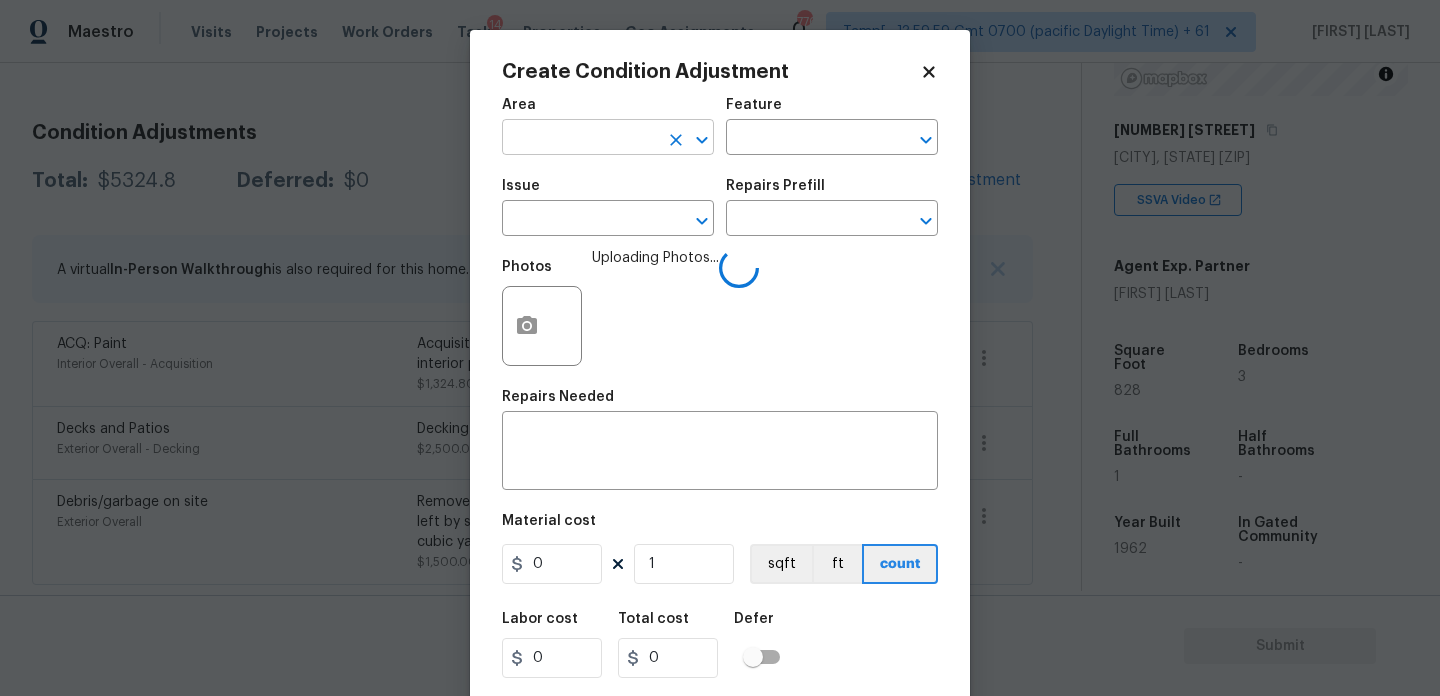 click at bounding box center [580, 139] 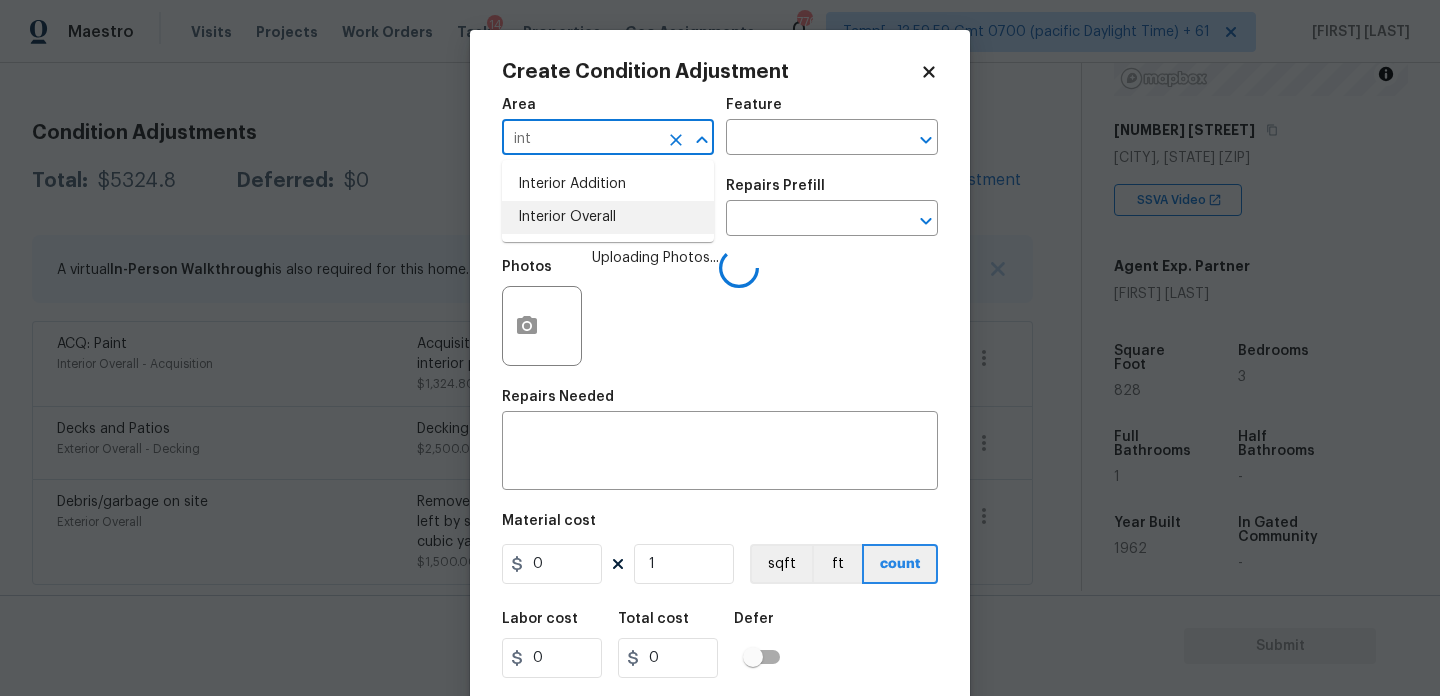 click on "Interior Overall" at bounding box center [608, 217] 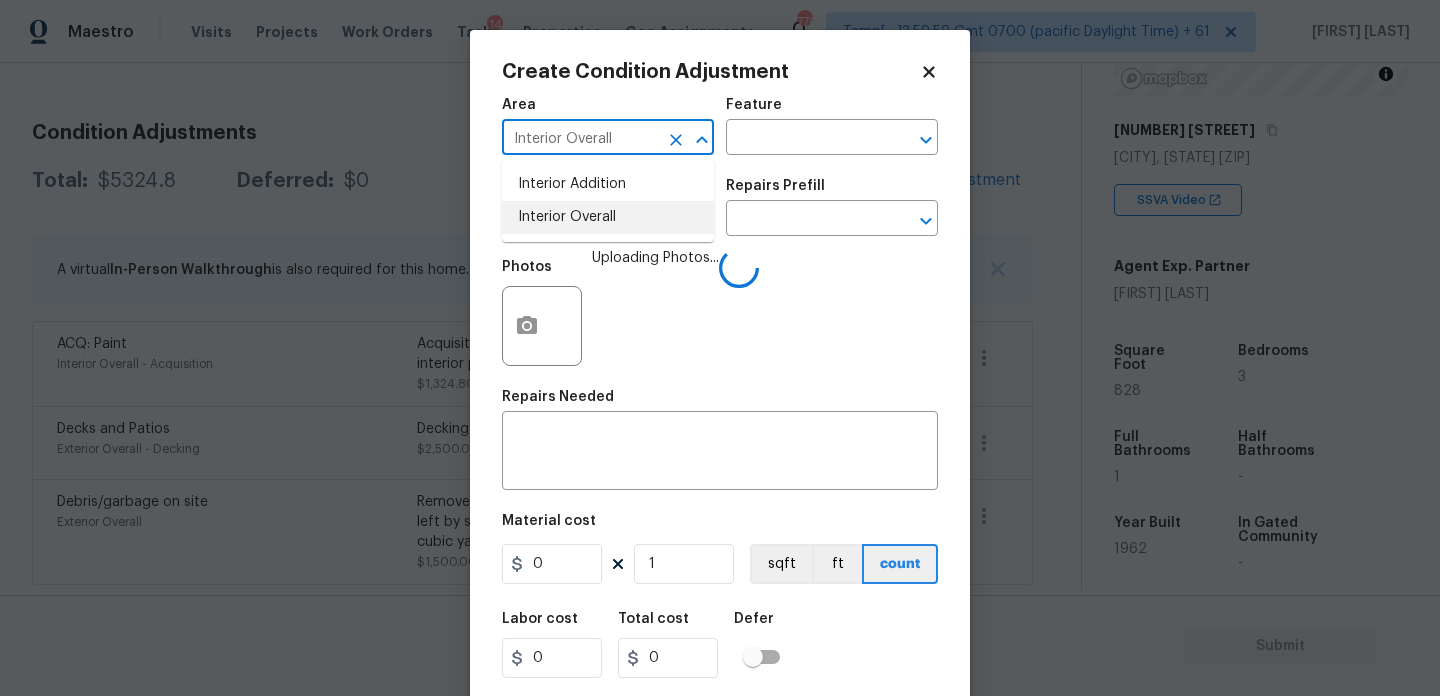 type on "Interior Overall" 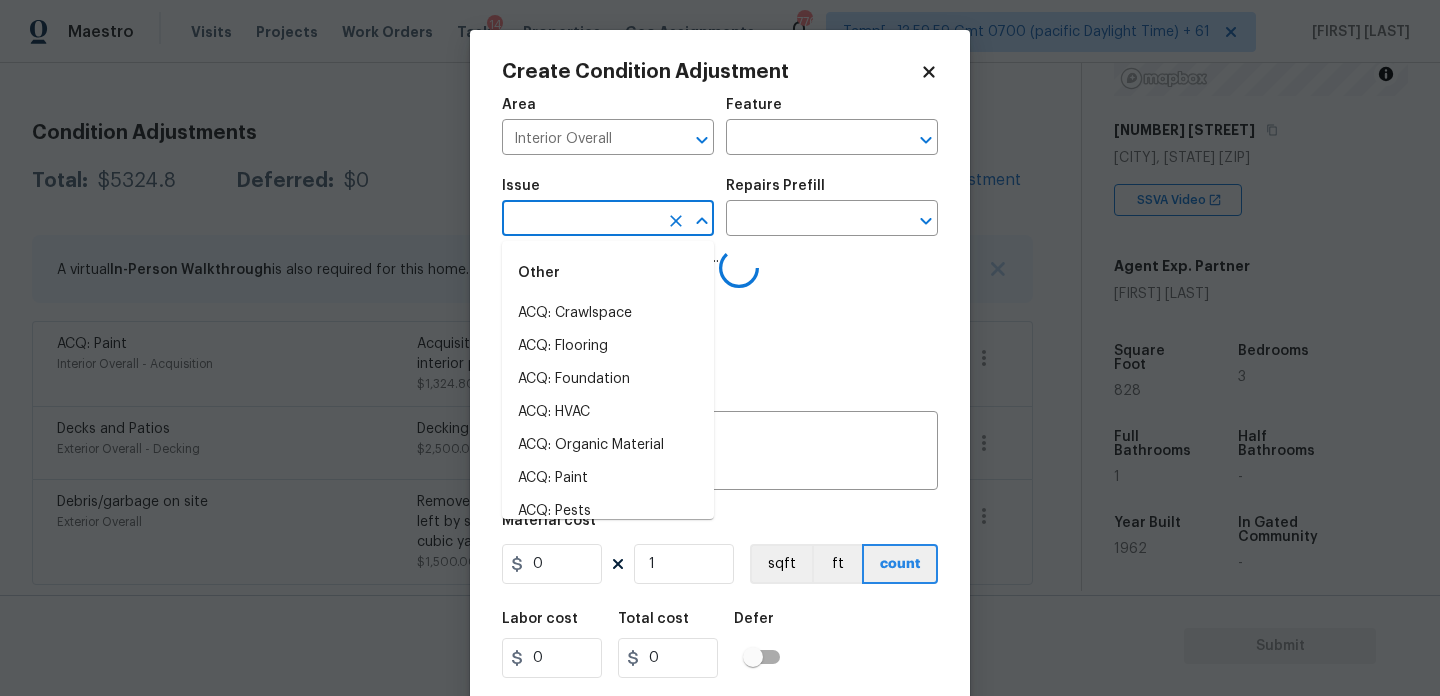 click at bounding box center (580, 220) 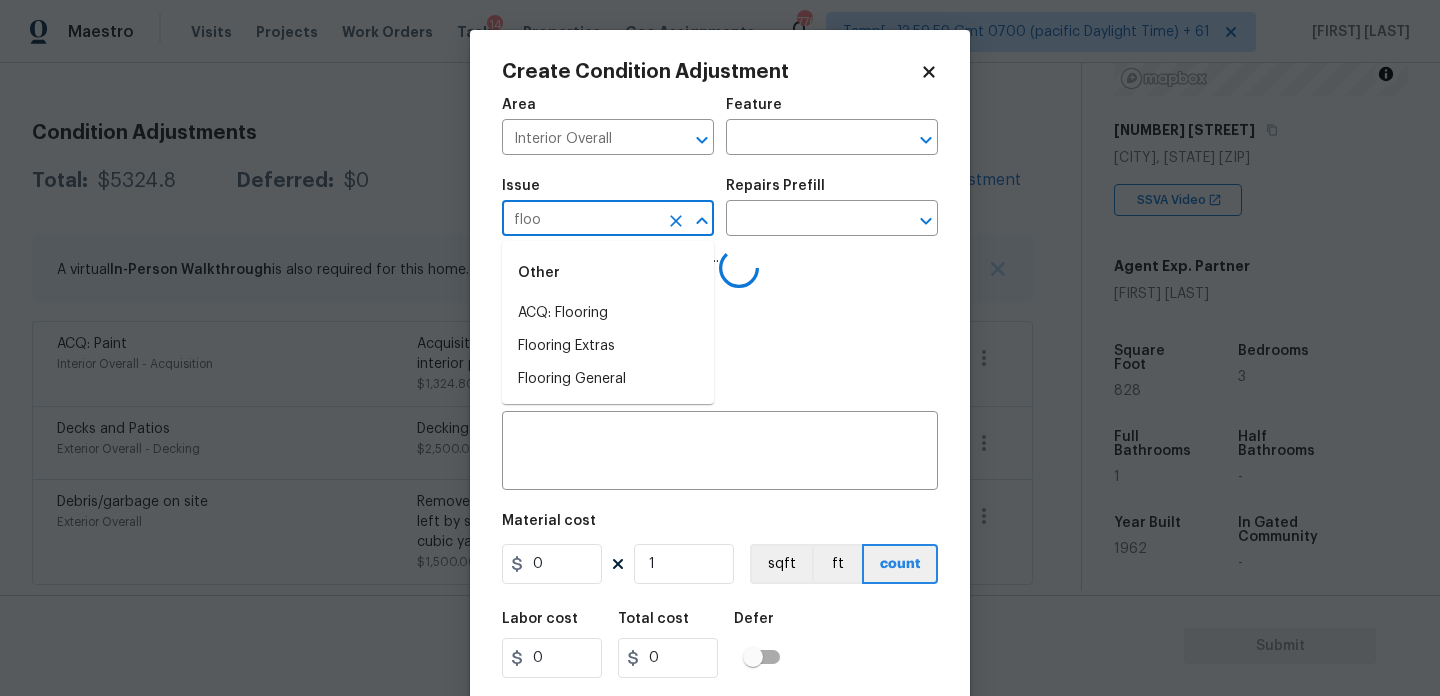 click on "ACQ: Flooring" at bounding box center [608, 313] 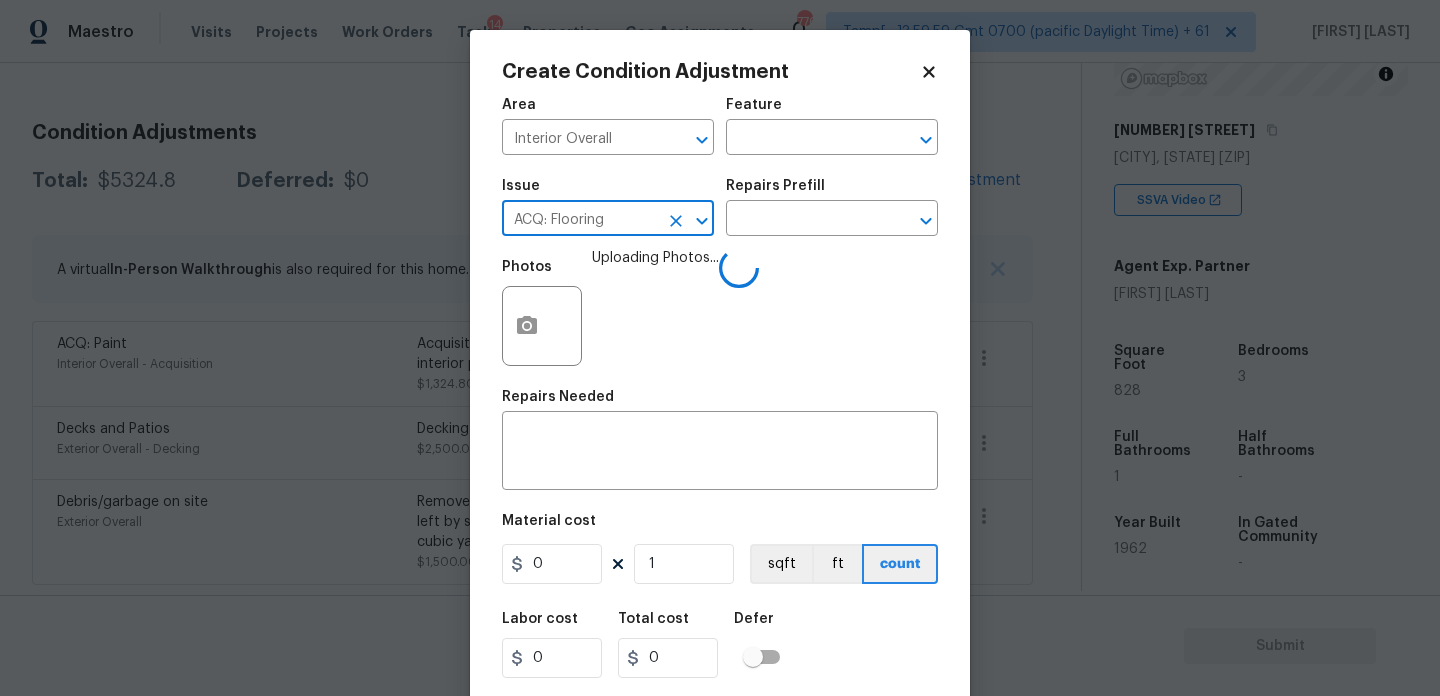 type on "ACQ: Flooring" 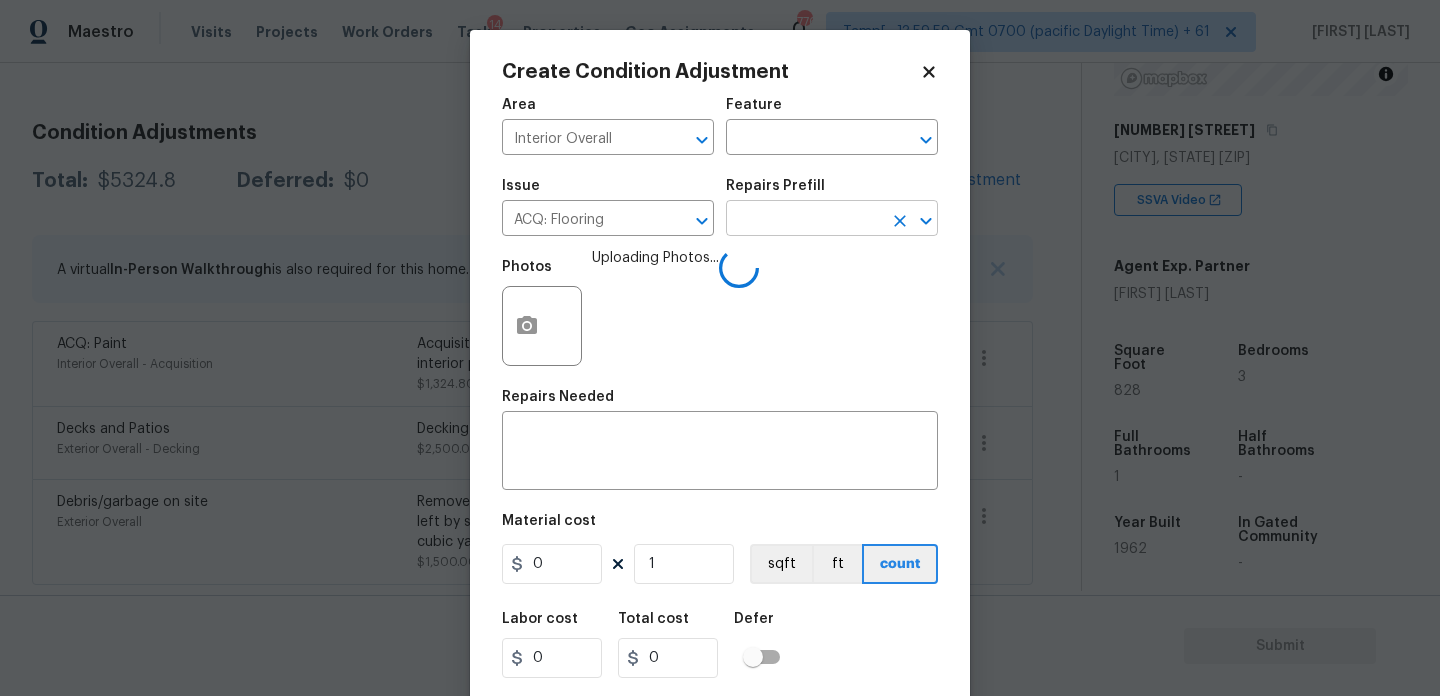 click at bounding box center [804, 220] 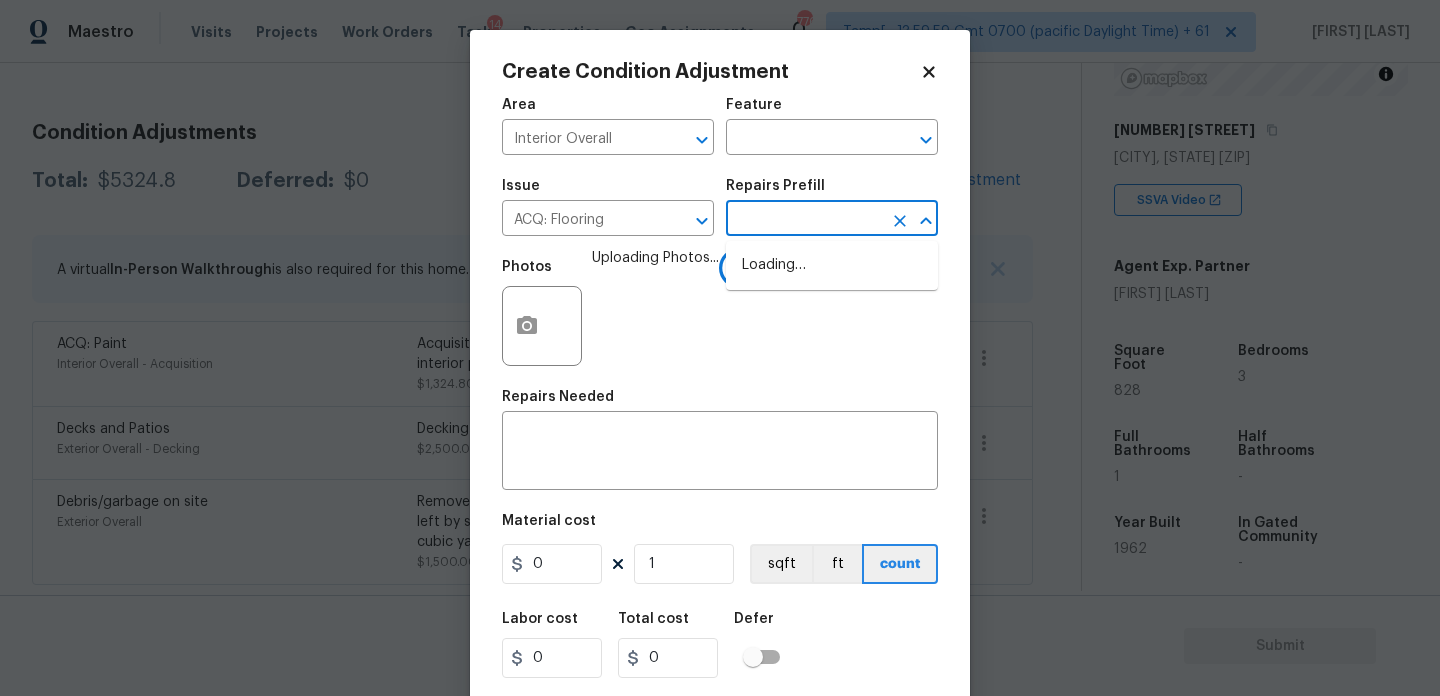 click at bounding box center [804, 220] 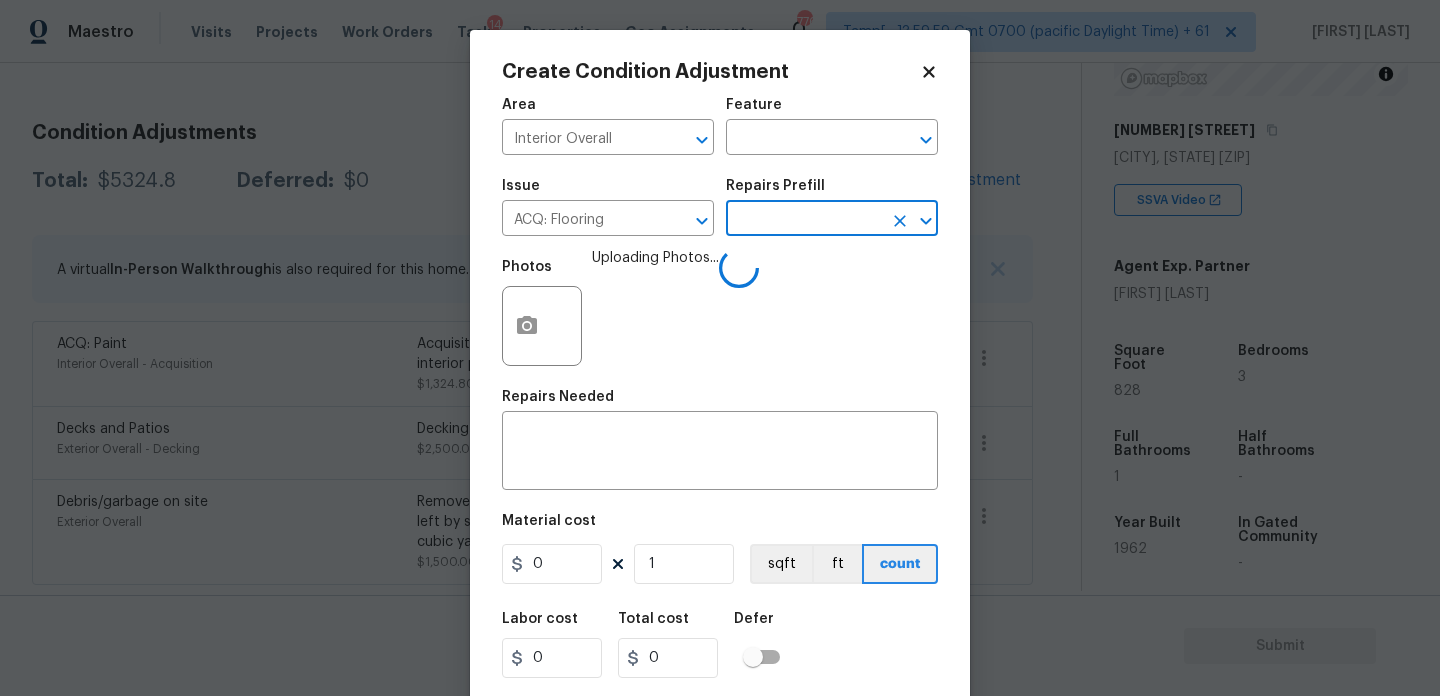 click at bounding box center [804, 220] 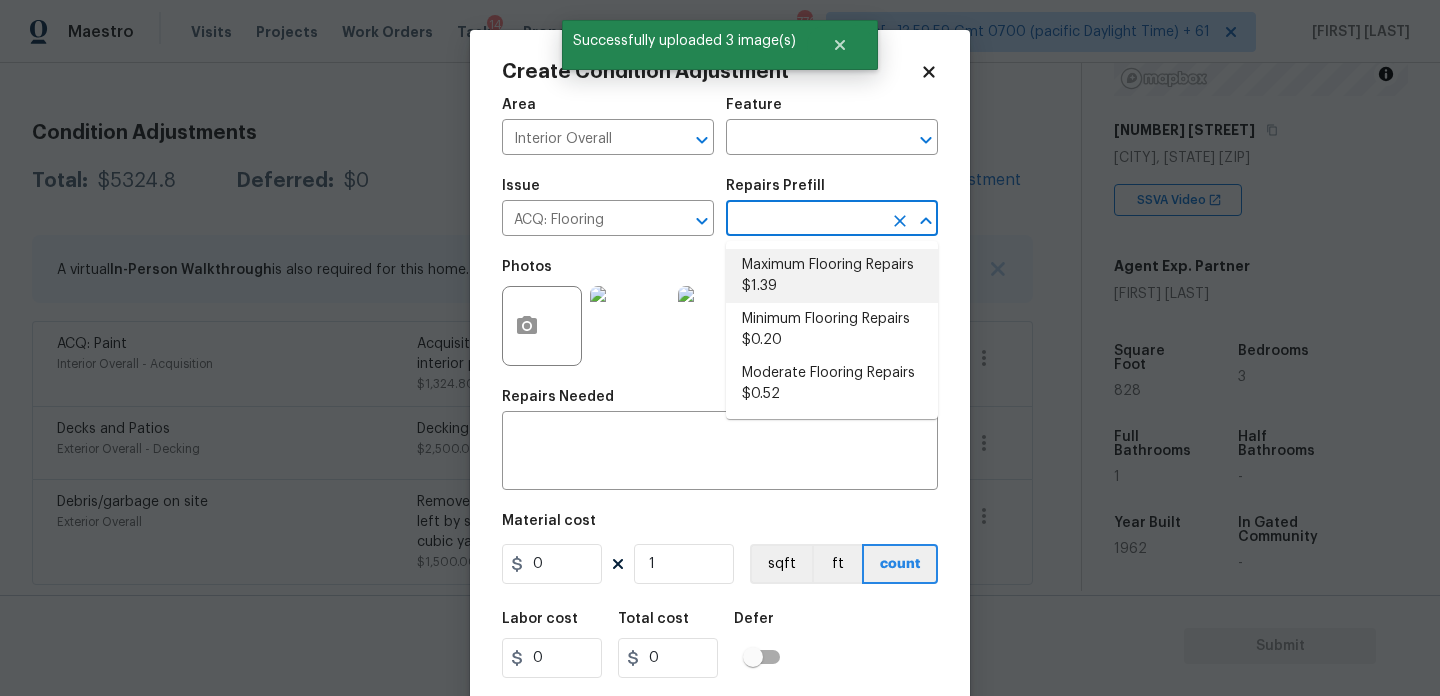 click on "Maximum Flooring Repairs $1.39" at bounding box center [832, 276] 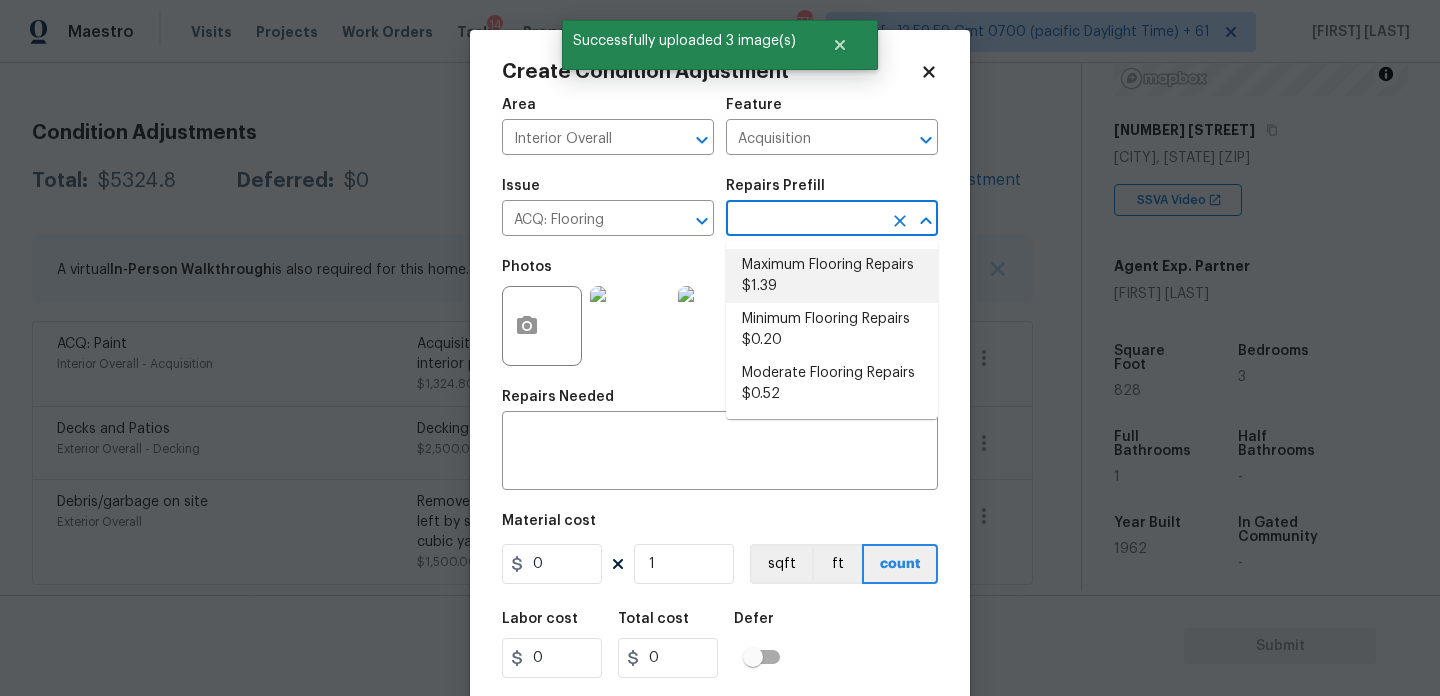 type 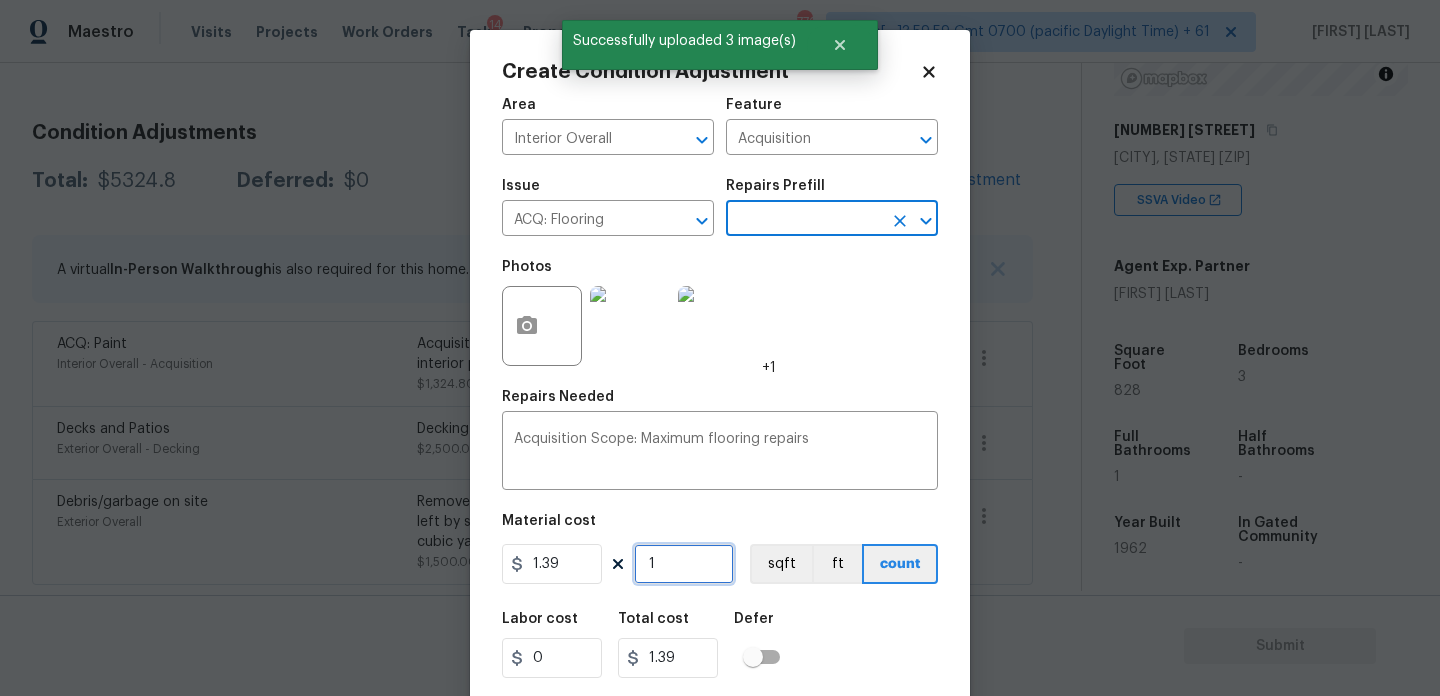 click on "1" at bounding box center [684, 564] 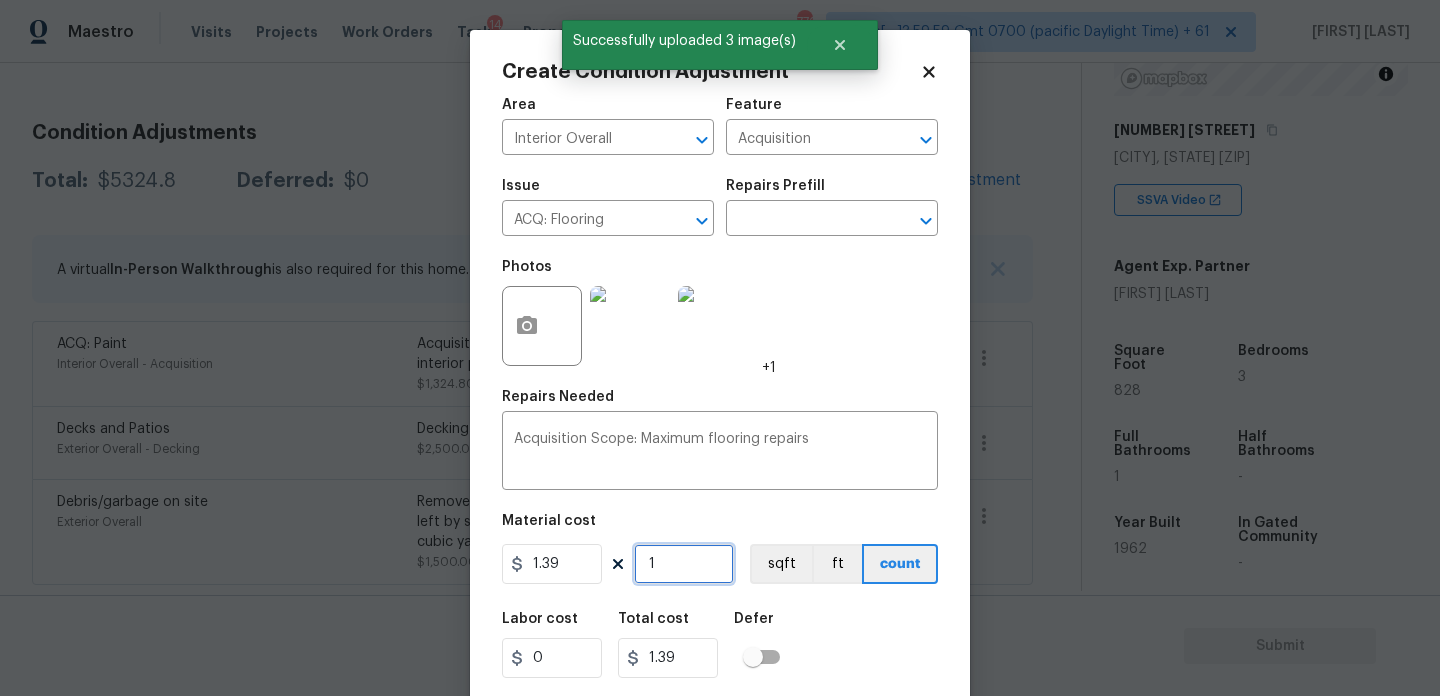 type on "0" 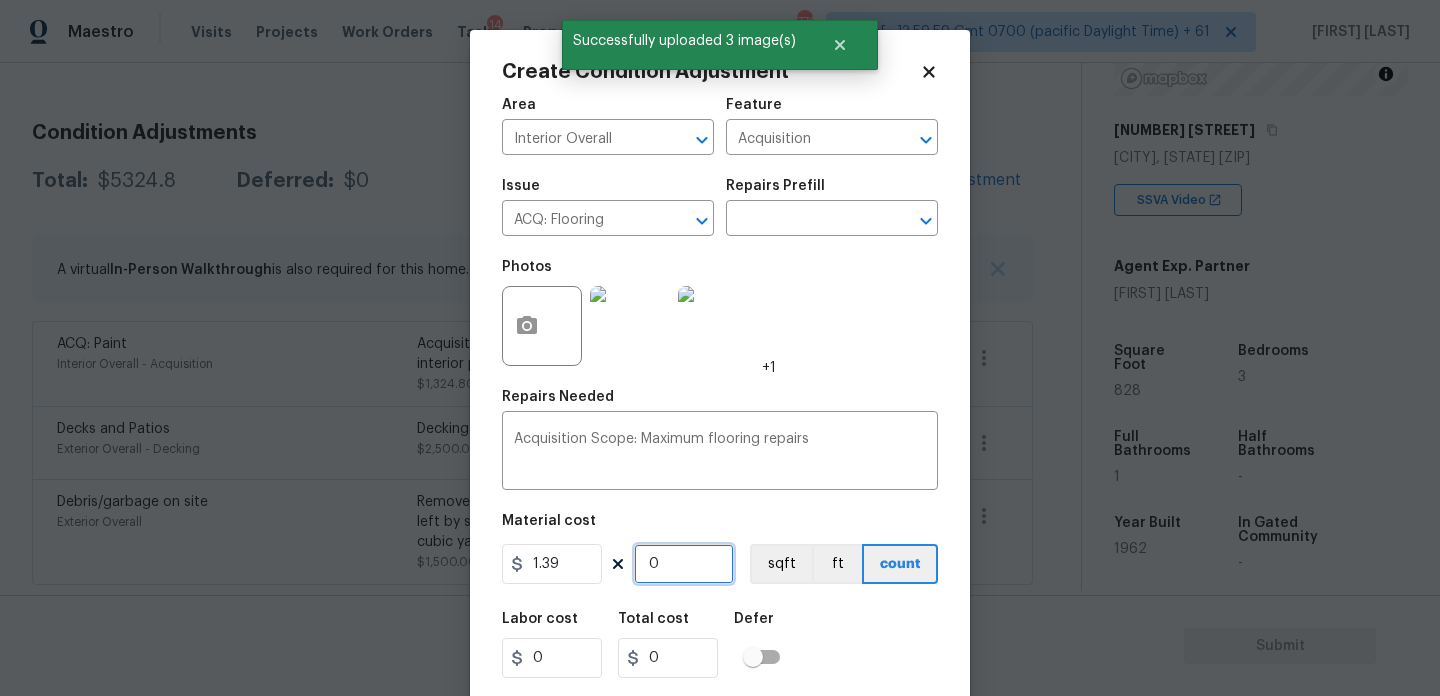 paste on "828" 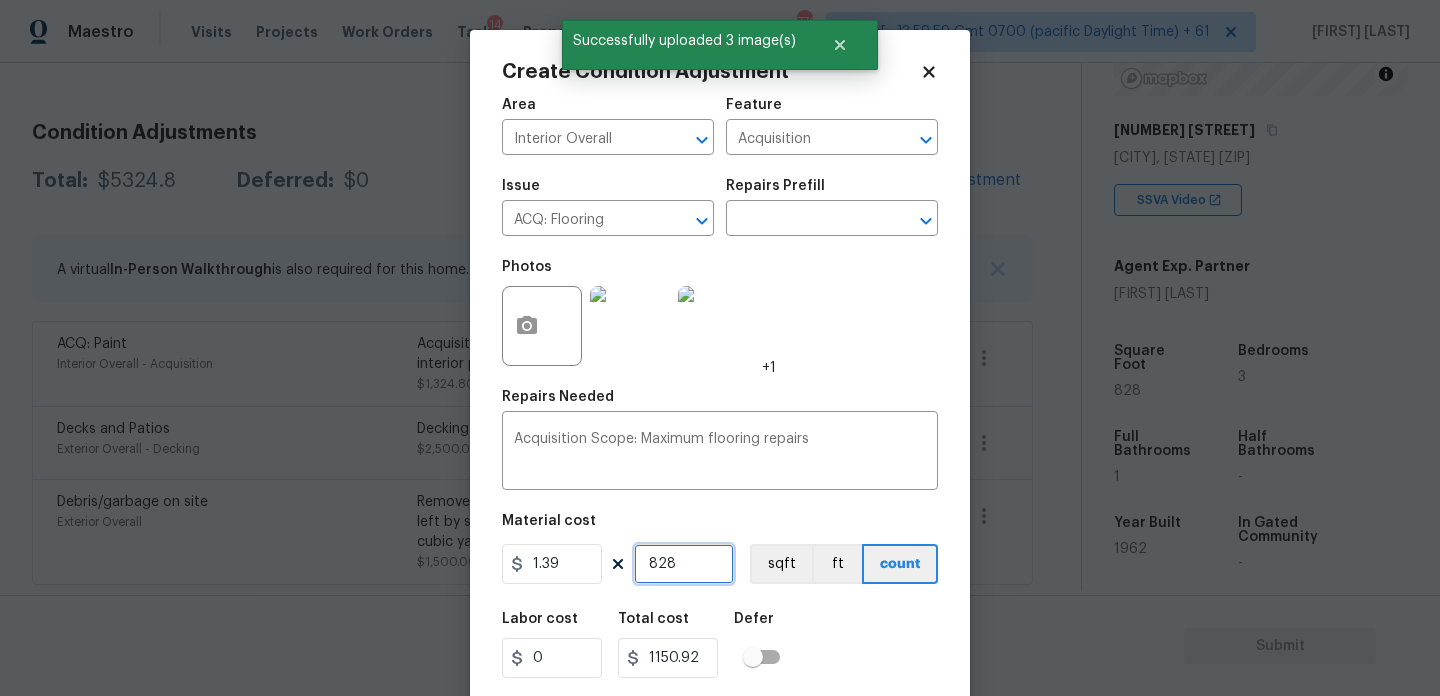 scroll, scrollTop: 51, scrollLeft: 0, axis: vertical 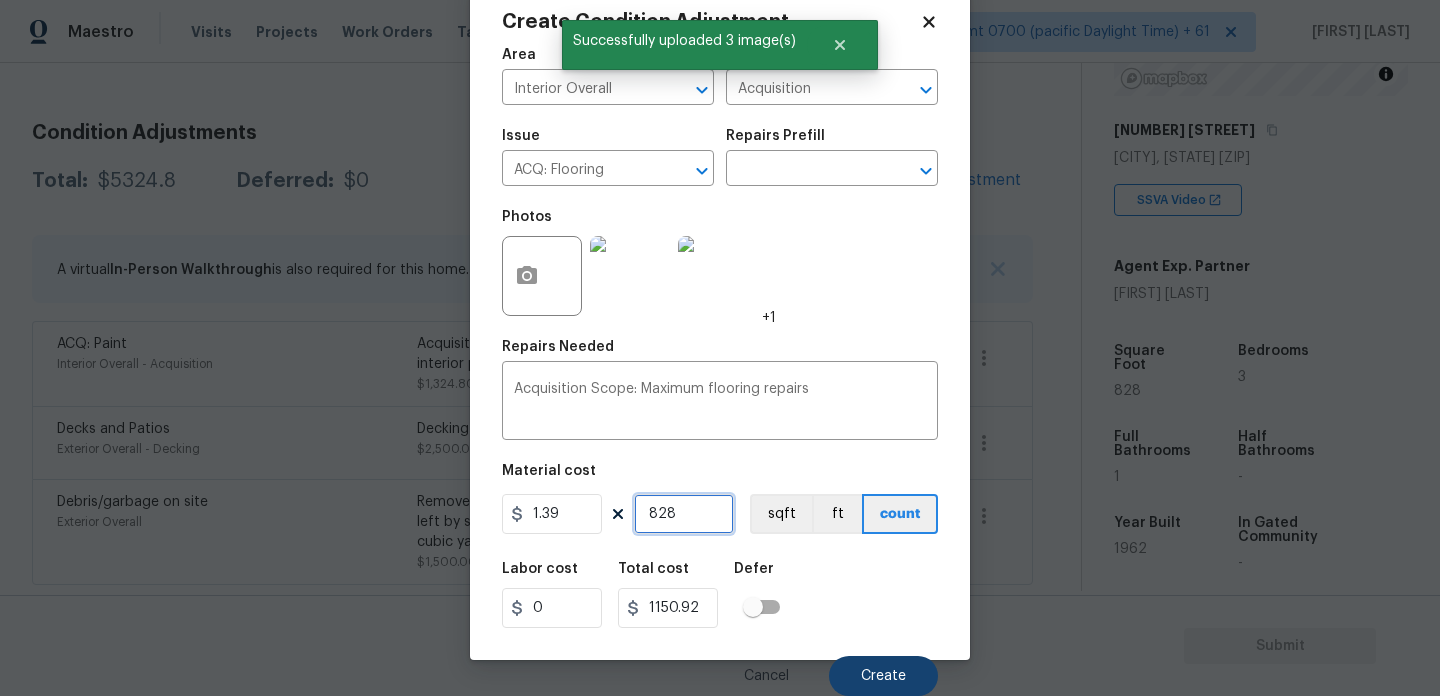 type on "828" 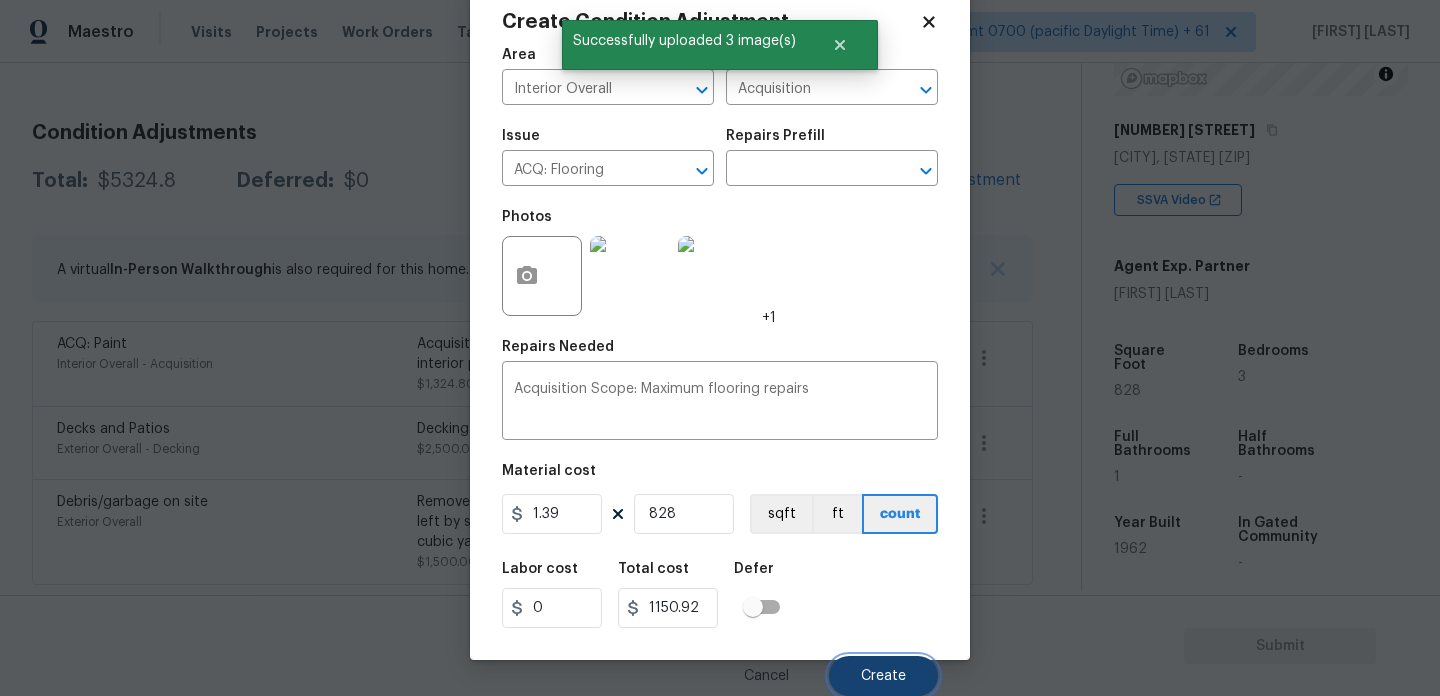 click on "Create" at bounding box center (883, 676) 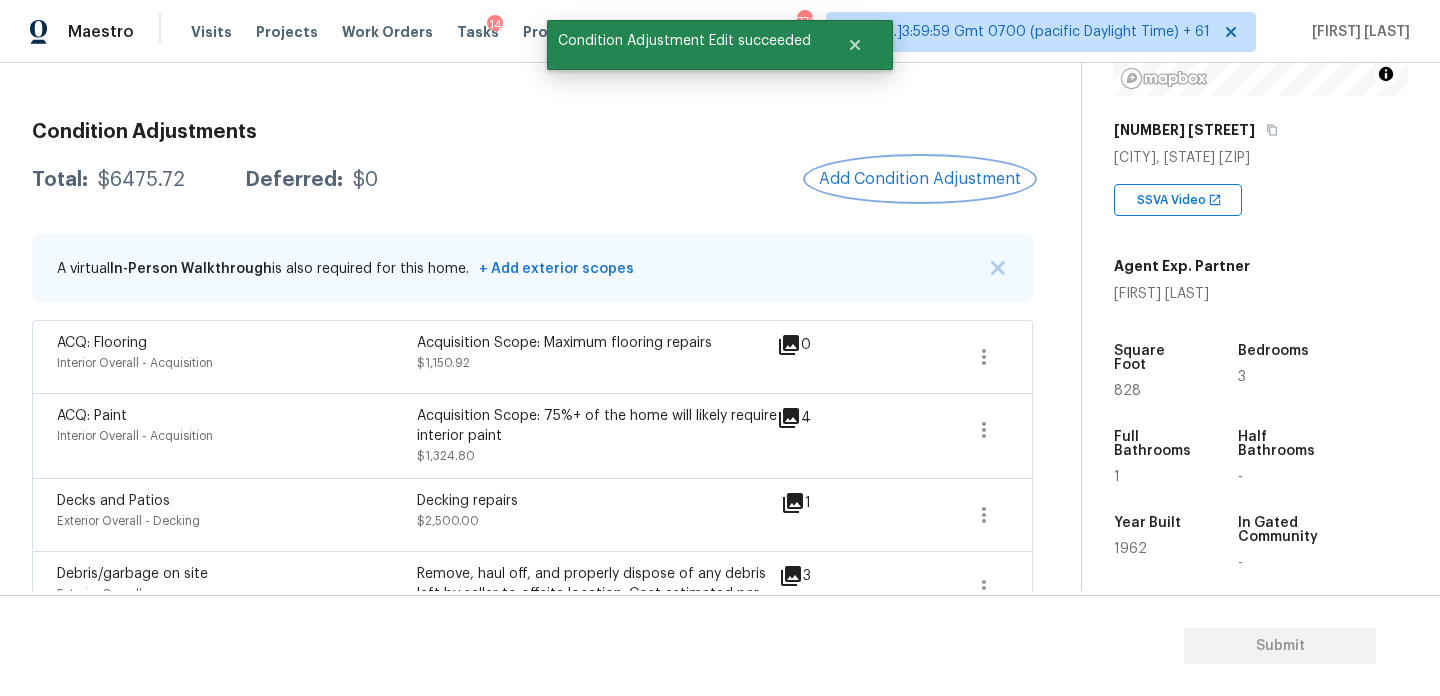 scroll, scrollTop: 0, scrollLeft: 0, axis: both 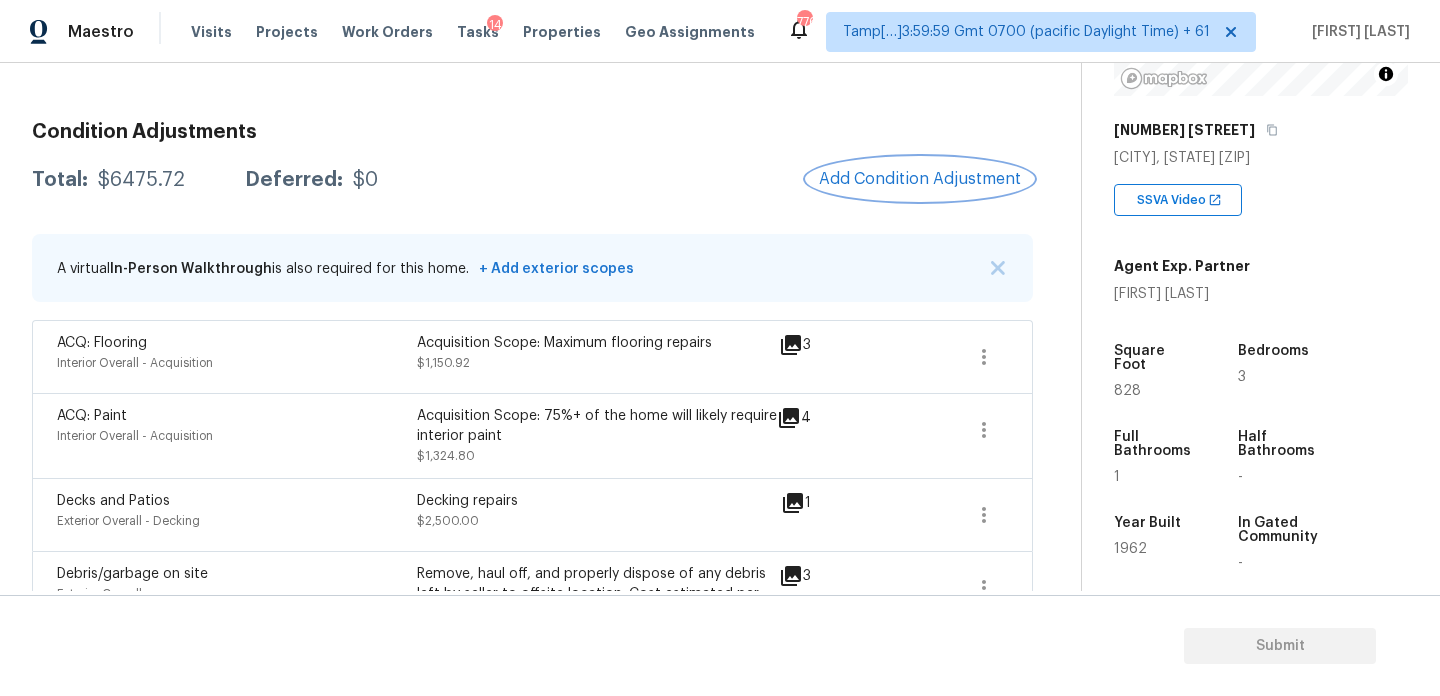 click on "Add Condition Adjustment" at bounding box center (920, 179) 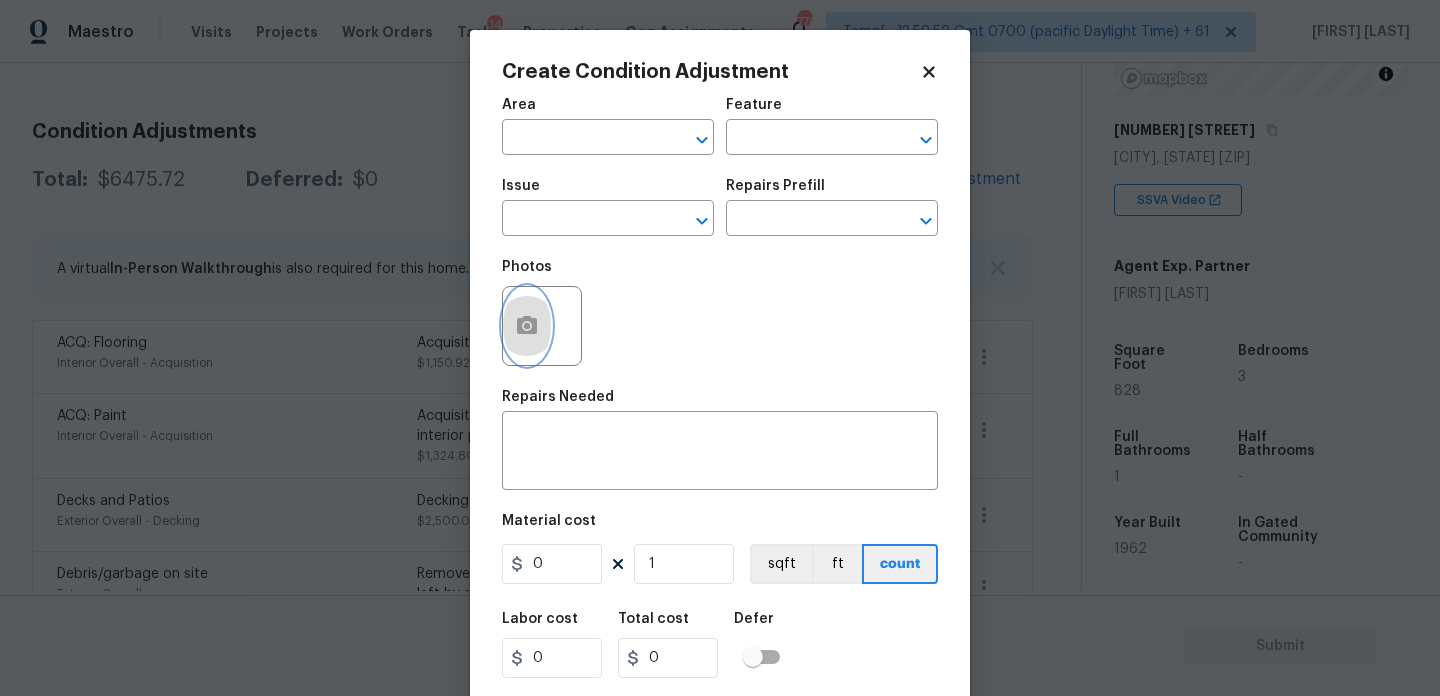click 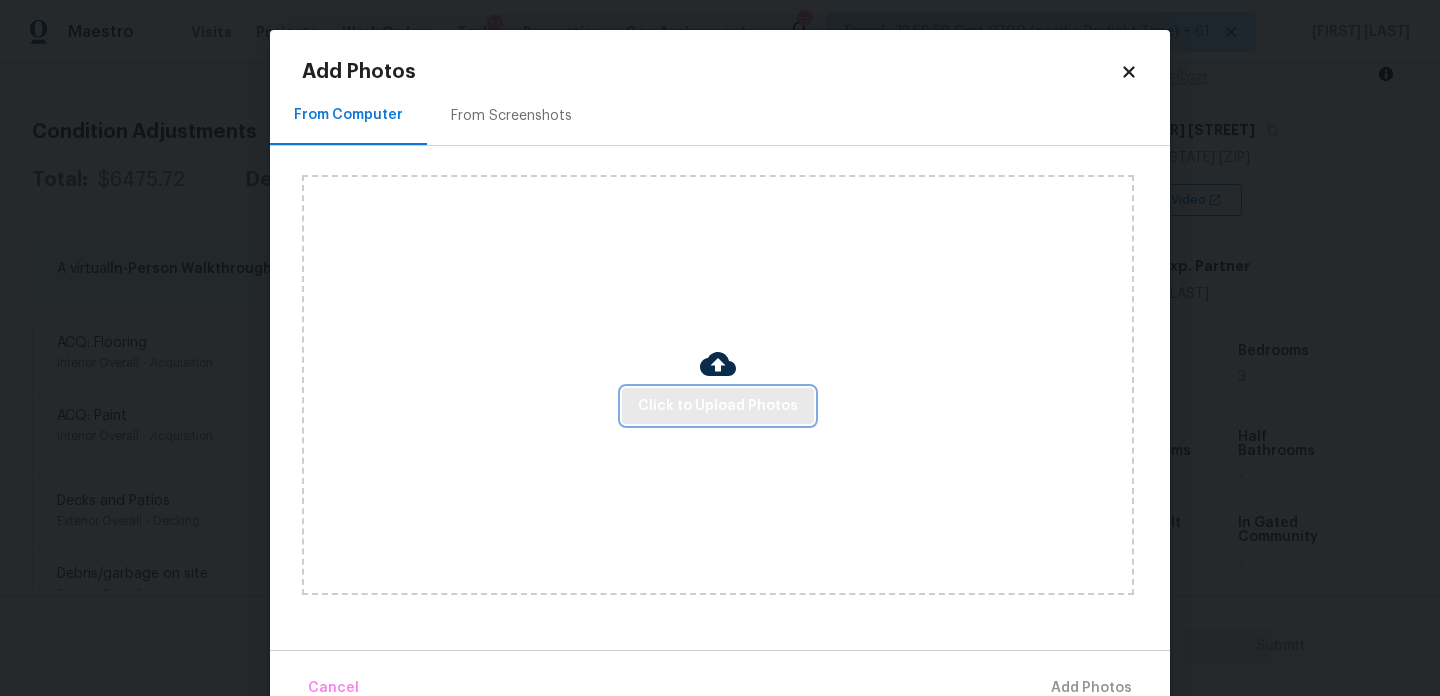 click on "Click to Upload Photos" at bounding box center [718, 406] 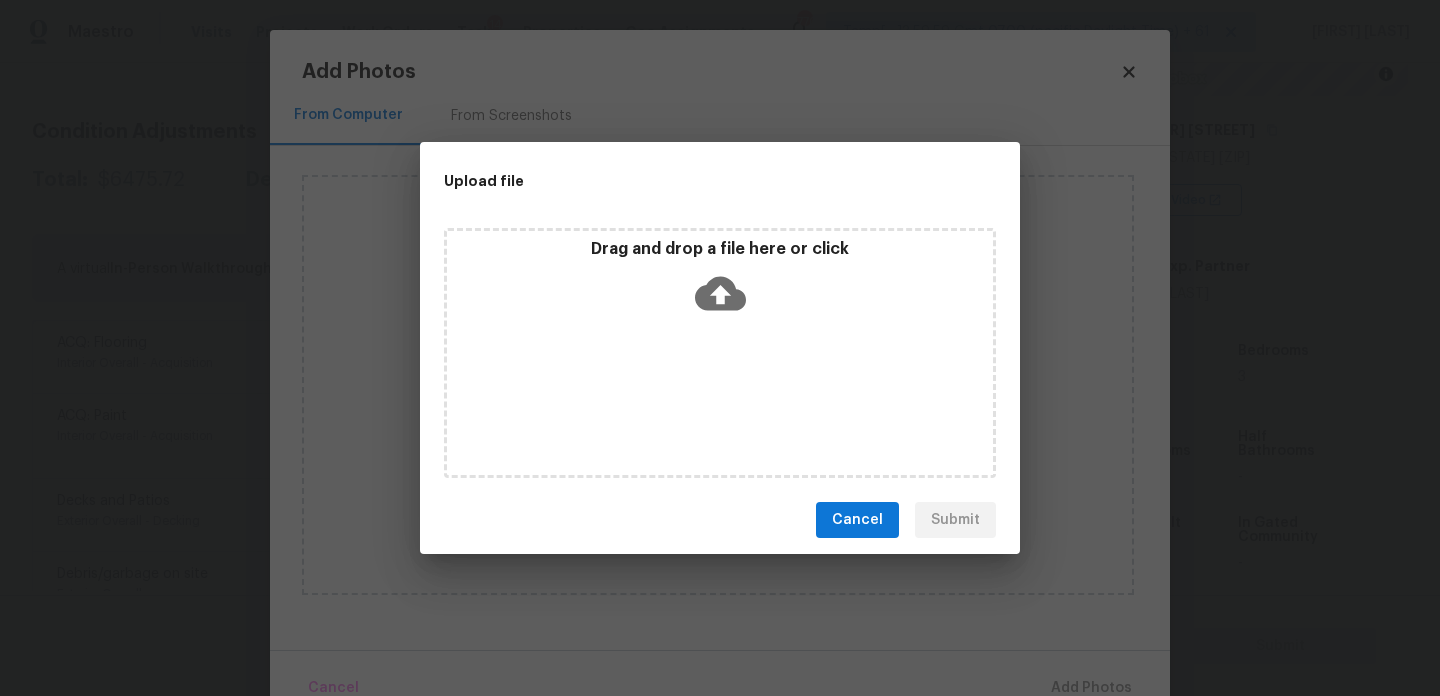 click on "Drag and drop a file here or click" at bounding box center (720, 353) 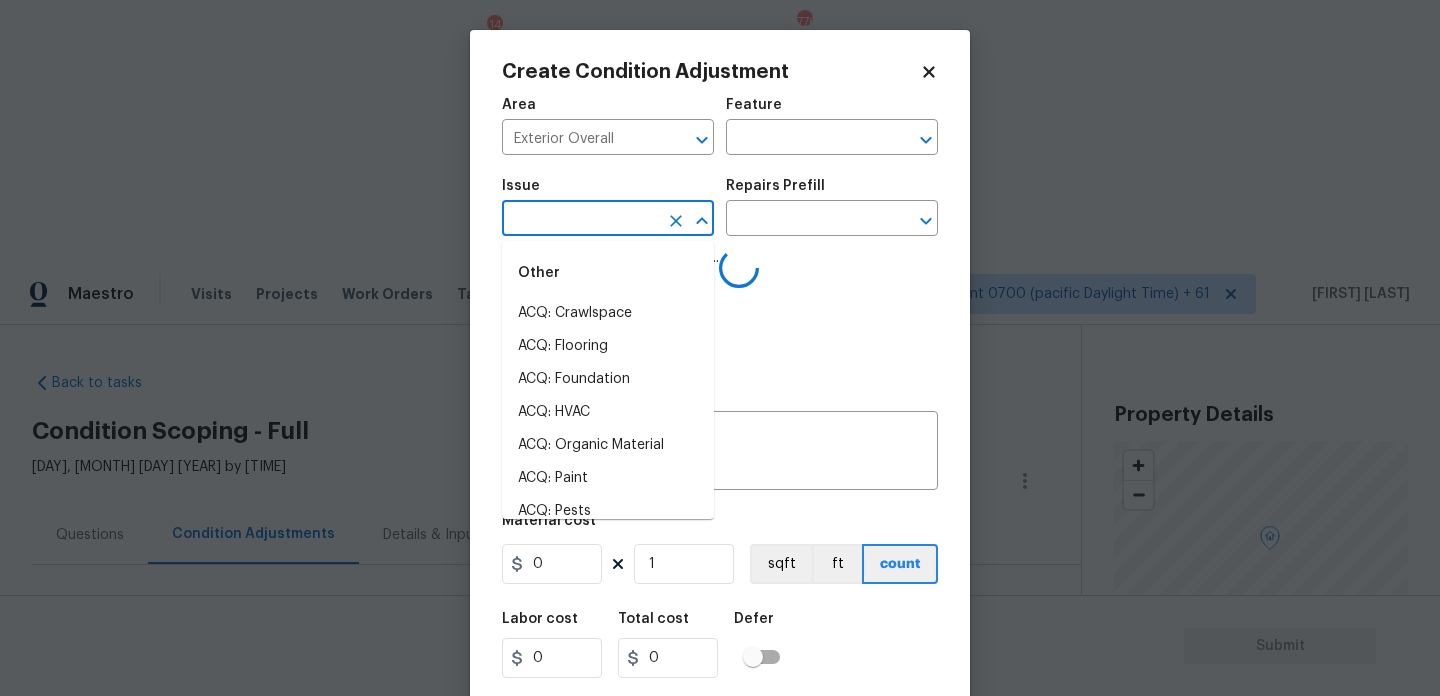 scroll, scrollTop: 0, scrollLeft: 0, axis: both 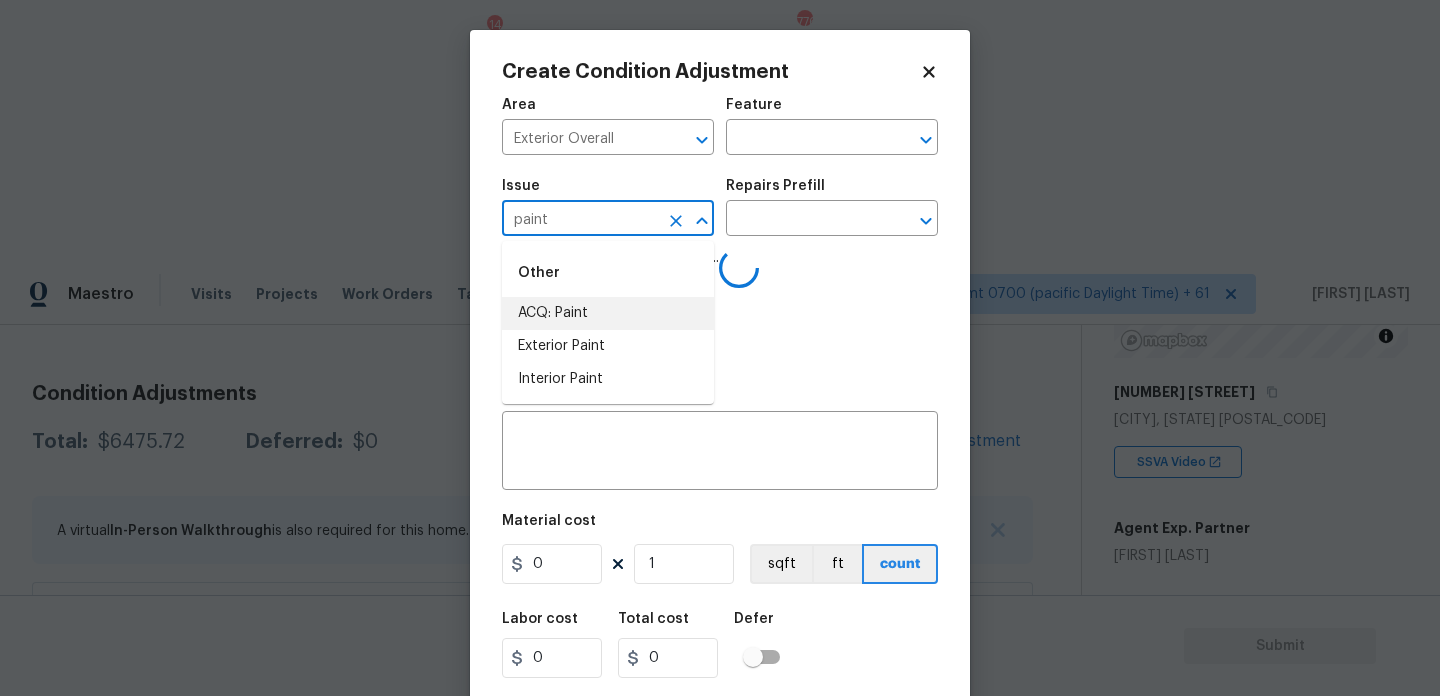 click on "ACQ: Paint" at bounding box center [608, 313] 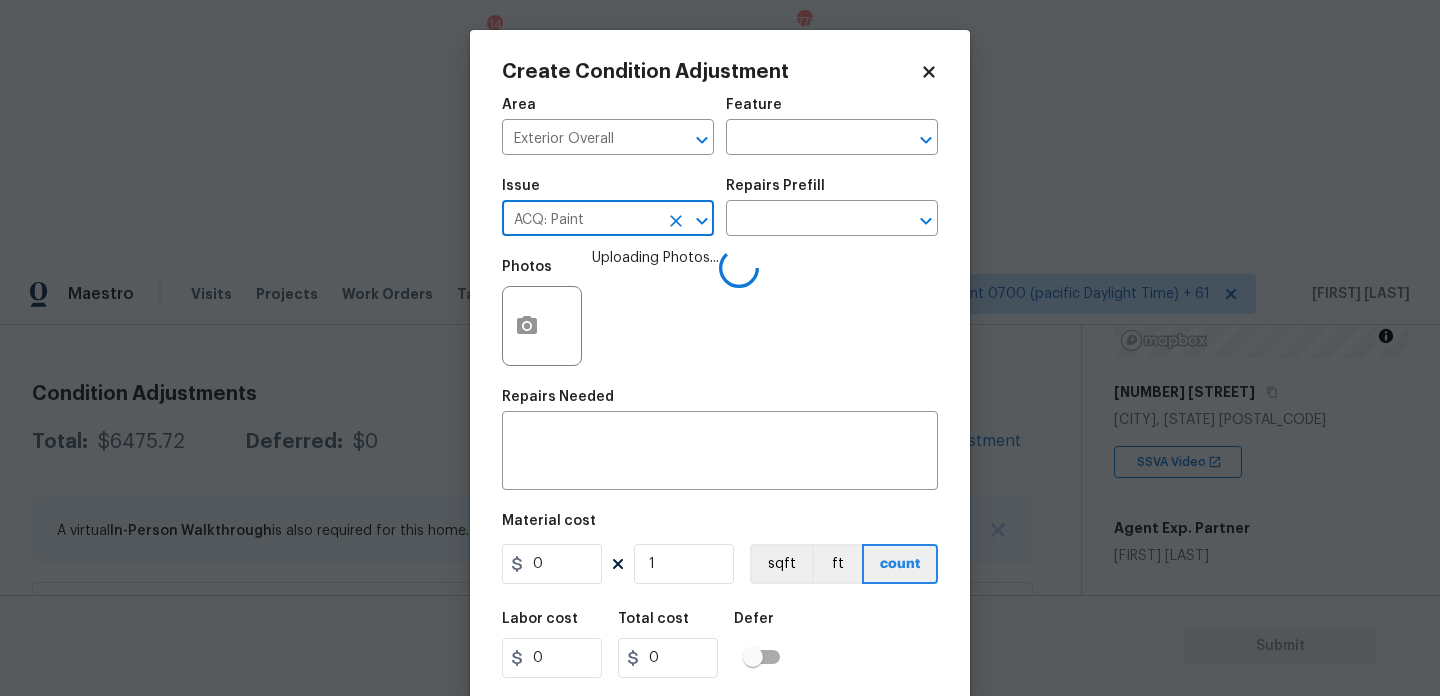 type on "ACQ: Paint" 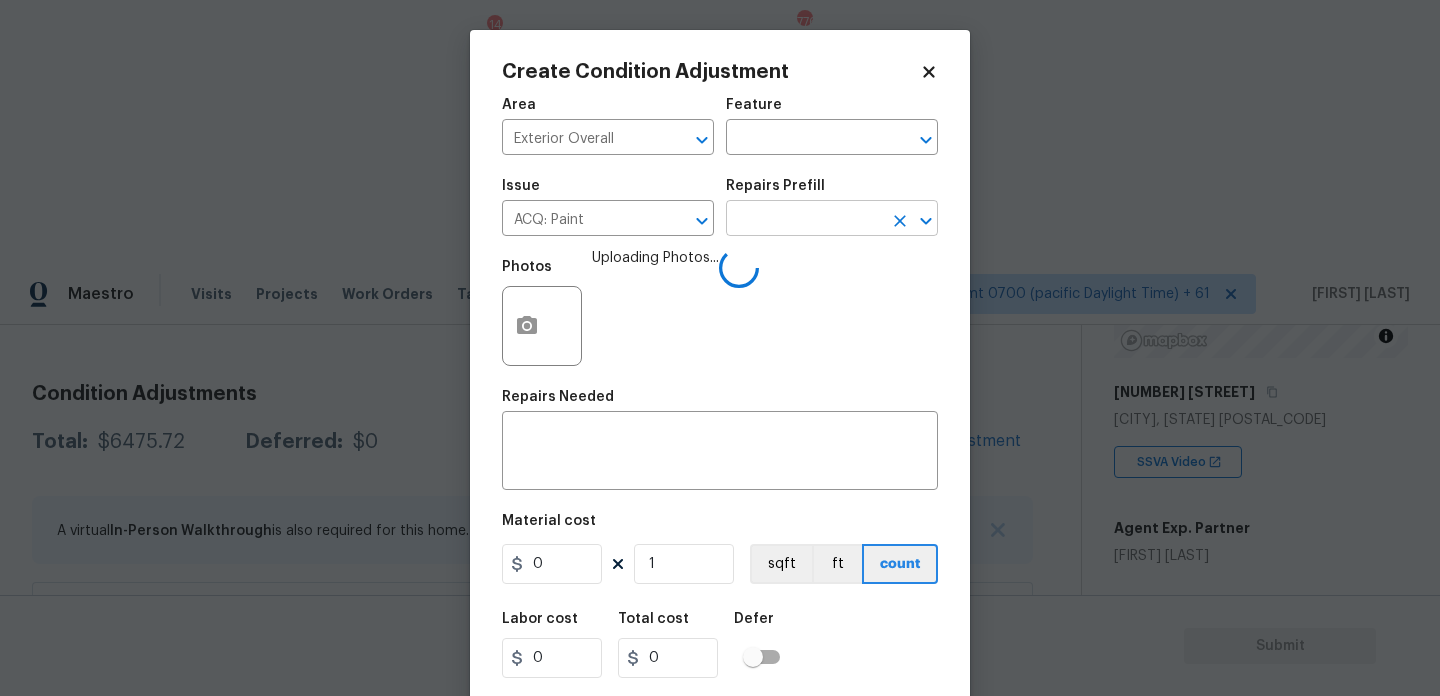 click at bounding box center (804, 220) 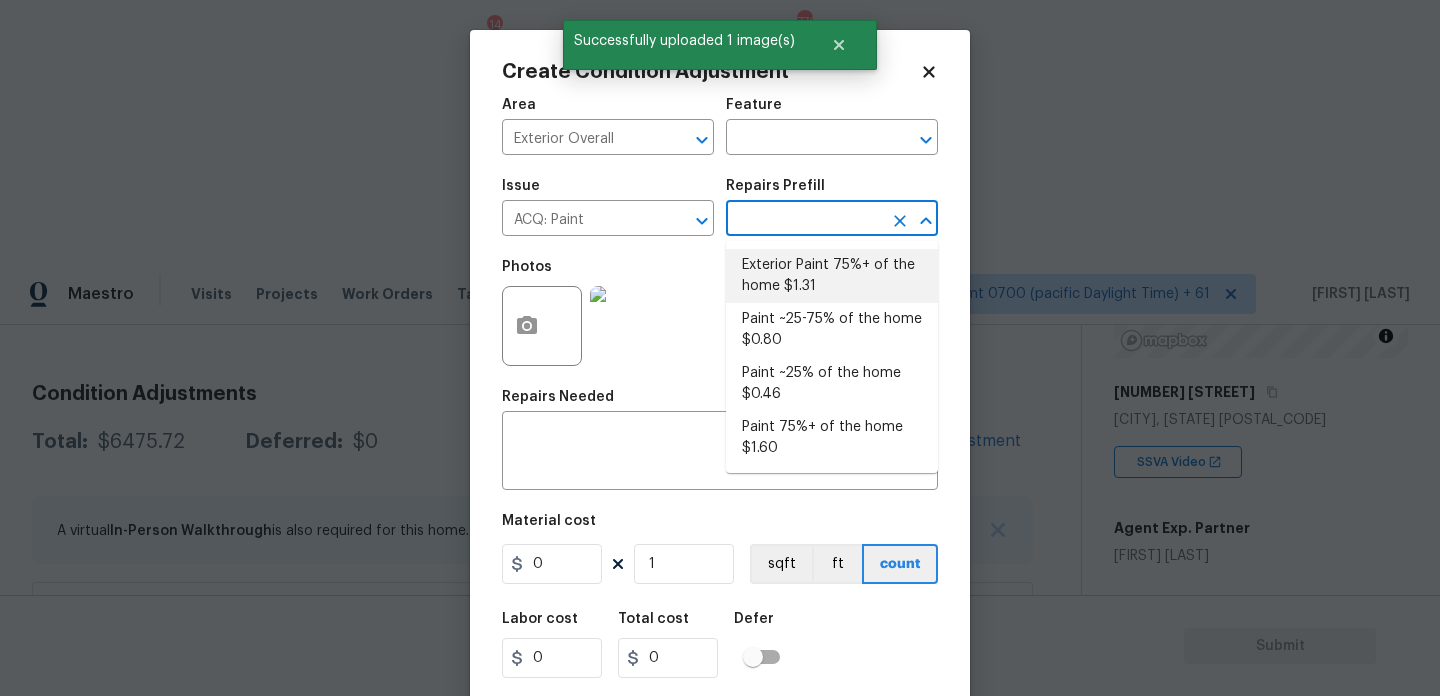 click on "Exterior Paint 75%+ of the home $1.31" at bounding box center (832, 276) 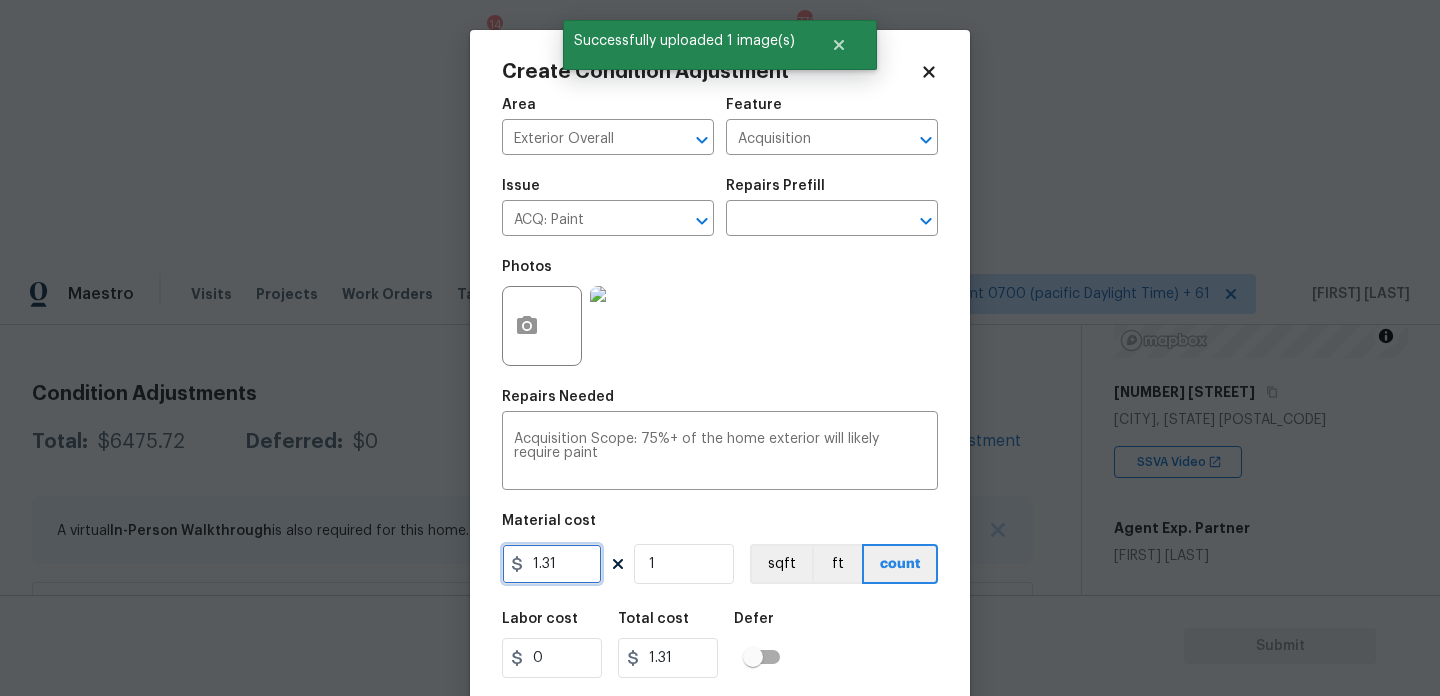 click on "1.31" at bounding box center [552, 564] 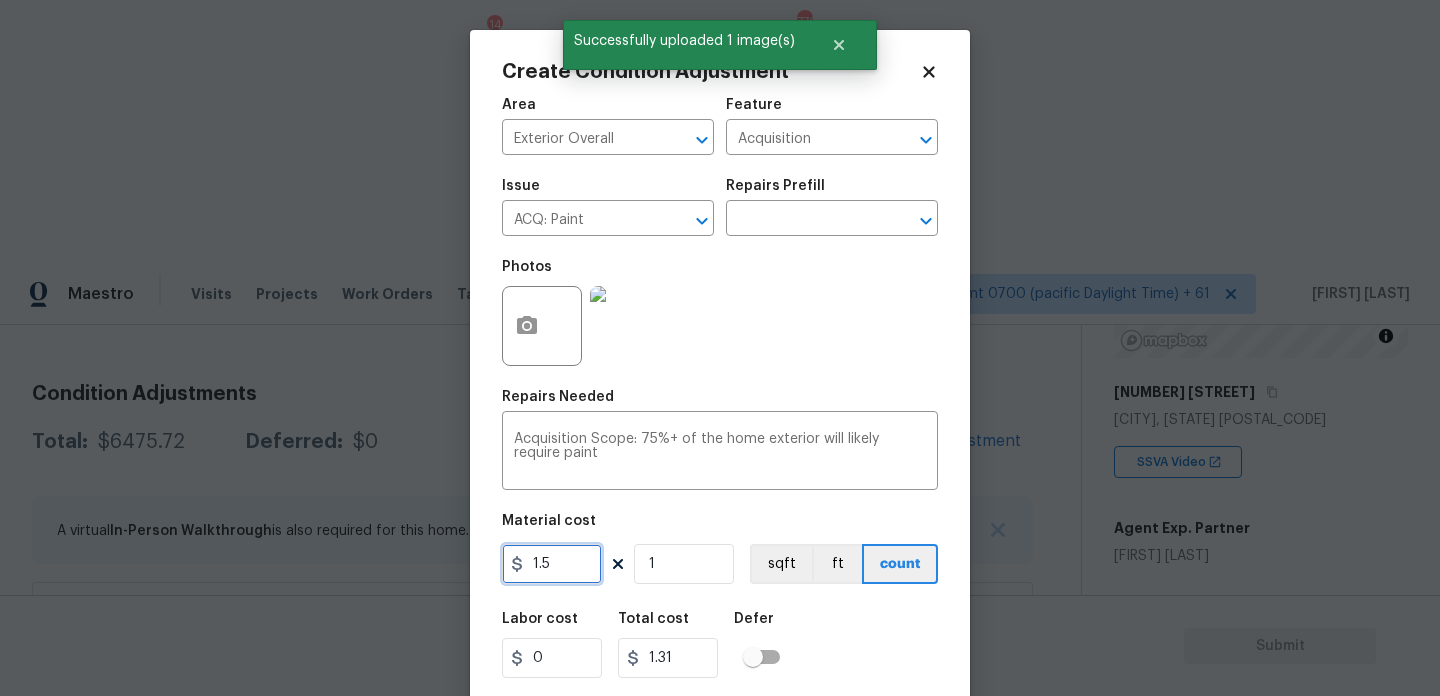 type on "1.5" 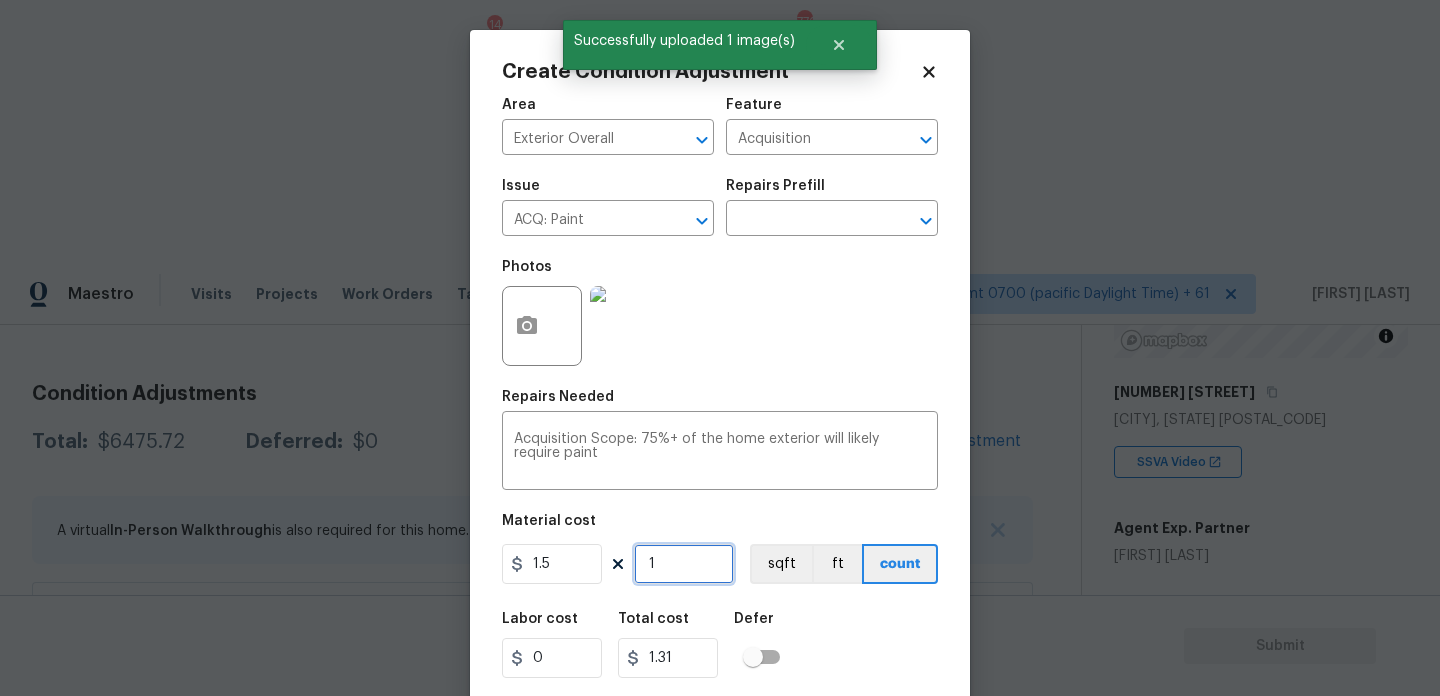 type on "1.5" 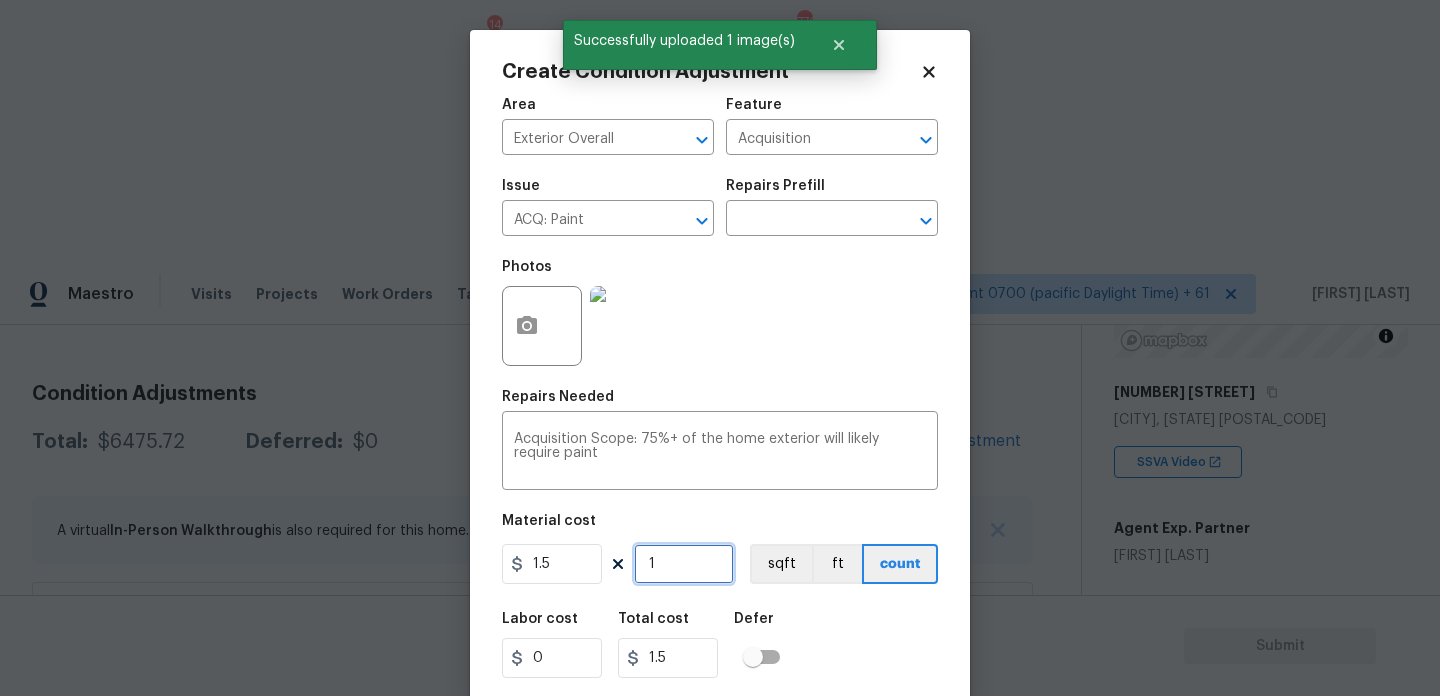 click on "1" at bounding box center (684, 564) 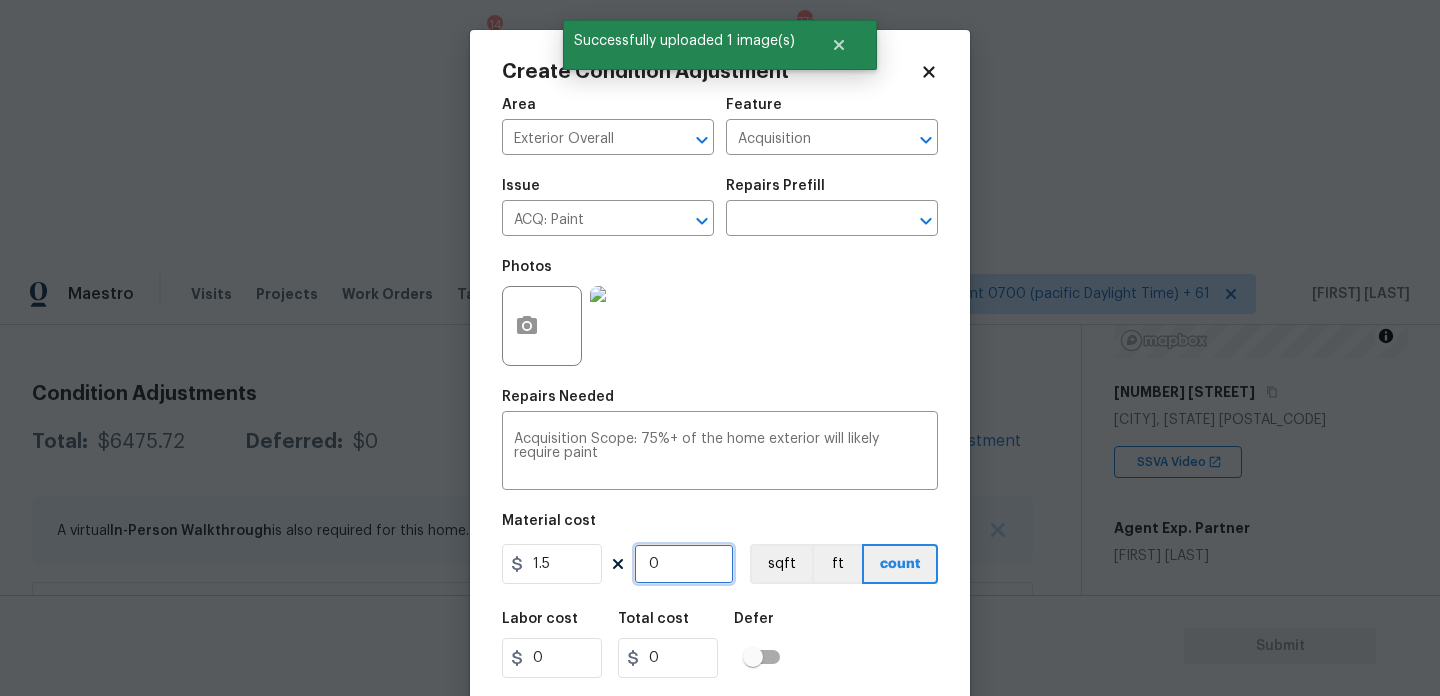 paste on "828" 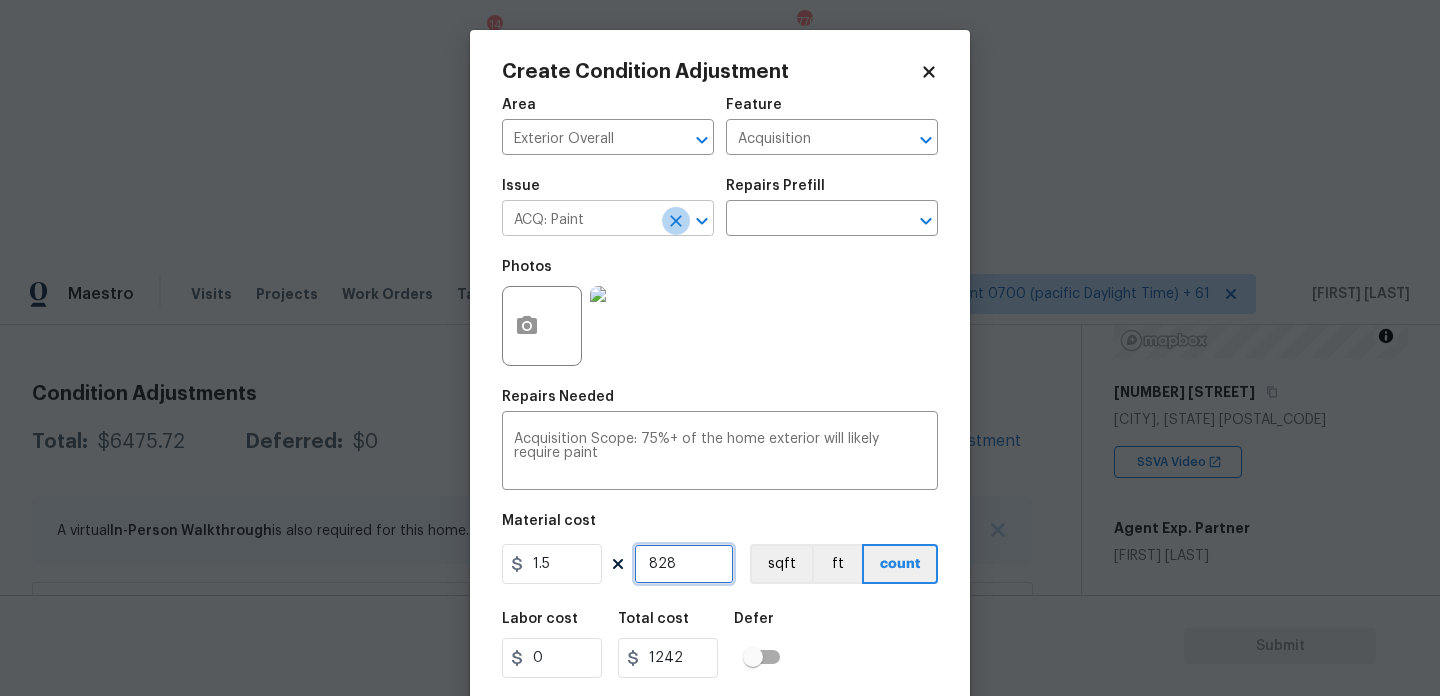 click 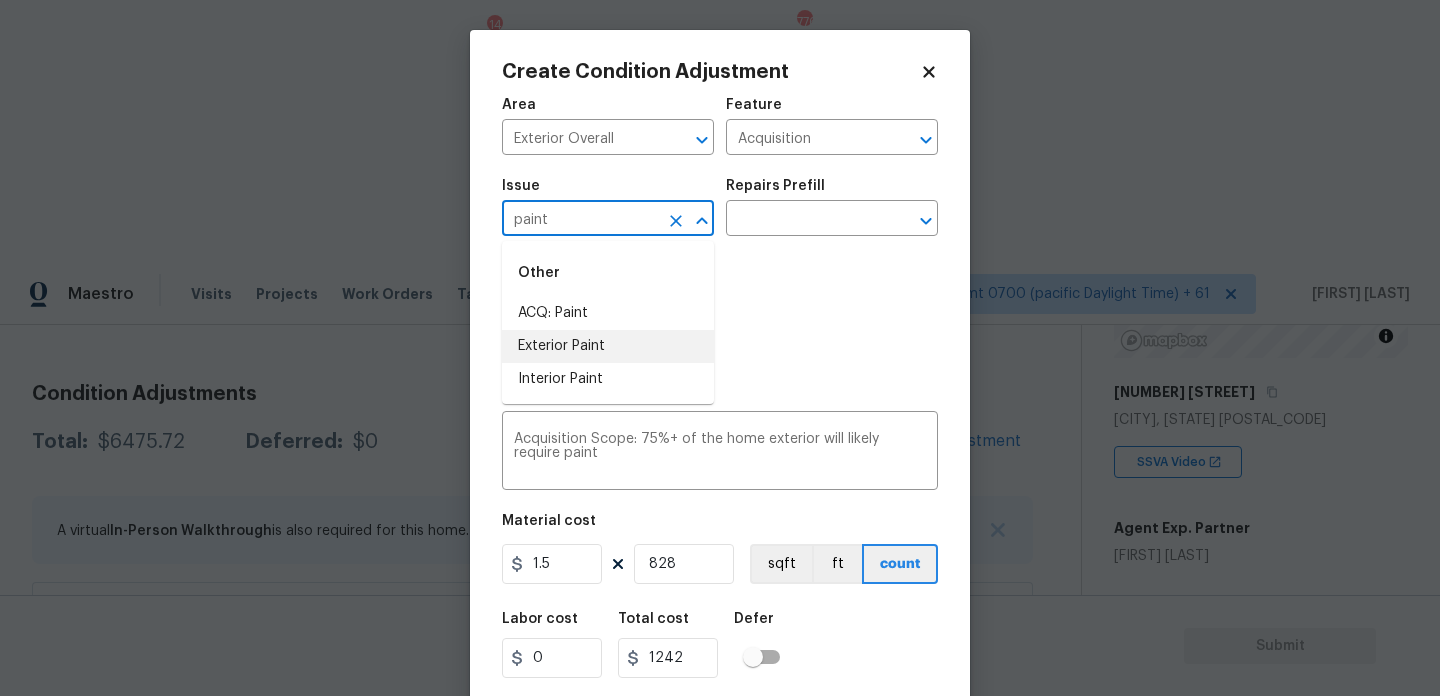 click on "Exterior Paint" at bounding box center [608, 346] 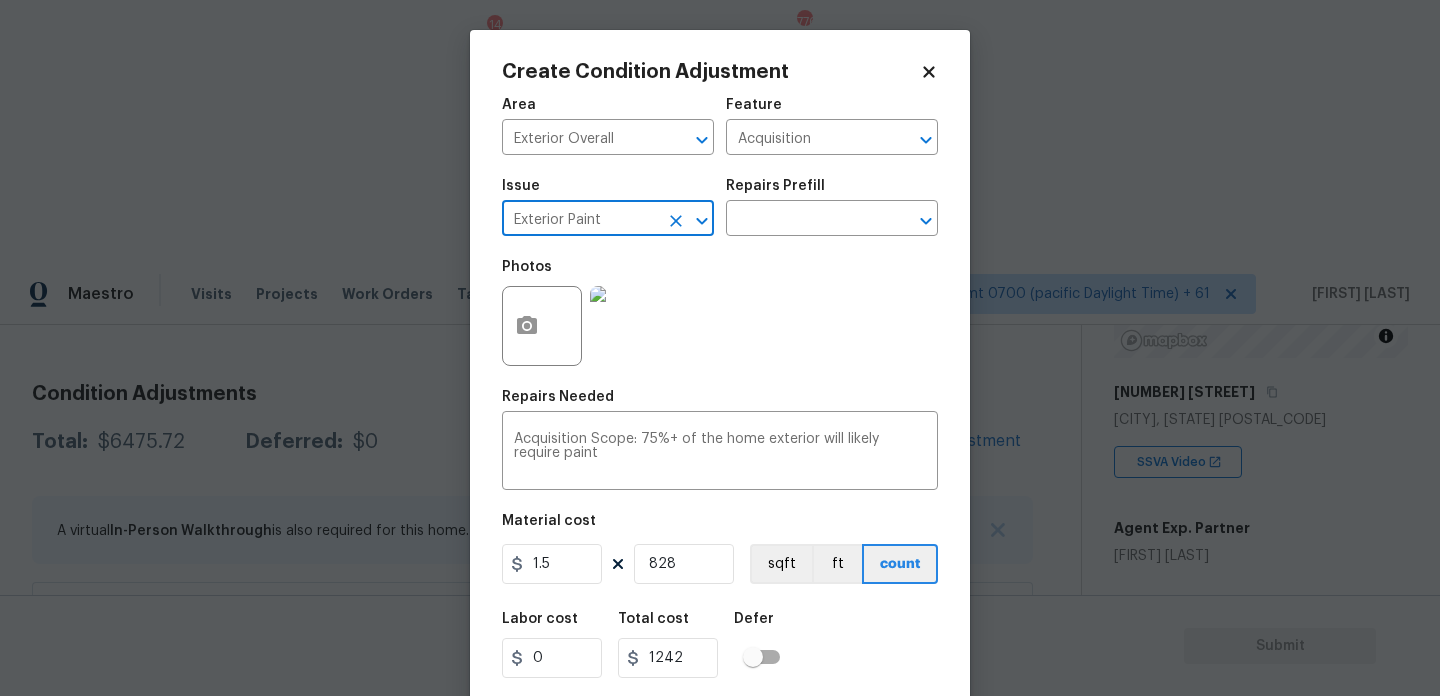 scroll, scrollTop: 51, scrollLeft: 0, axis: vertical 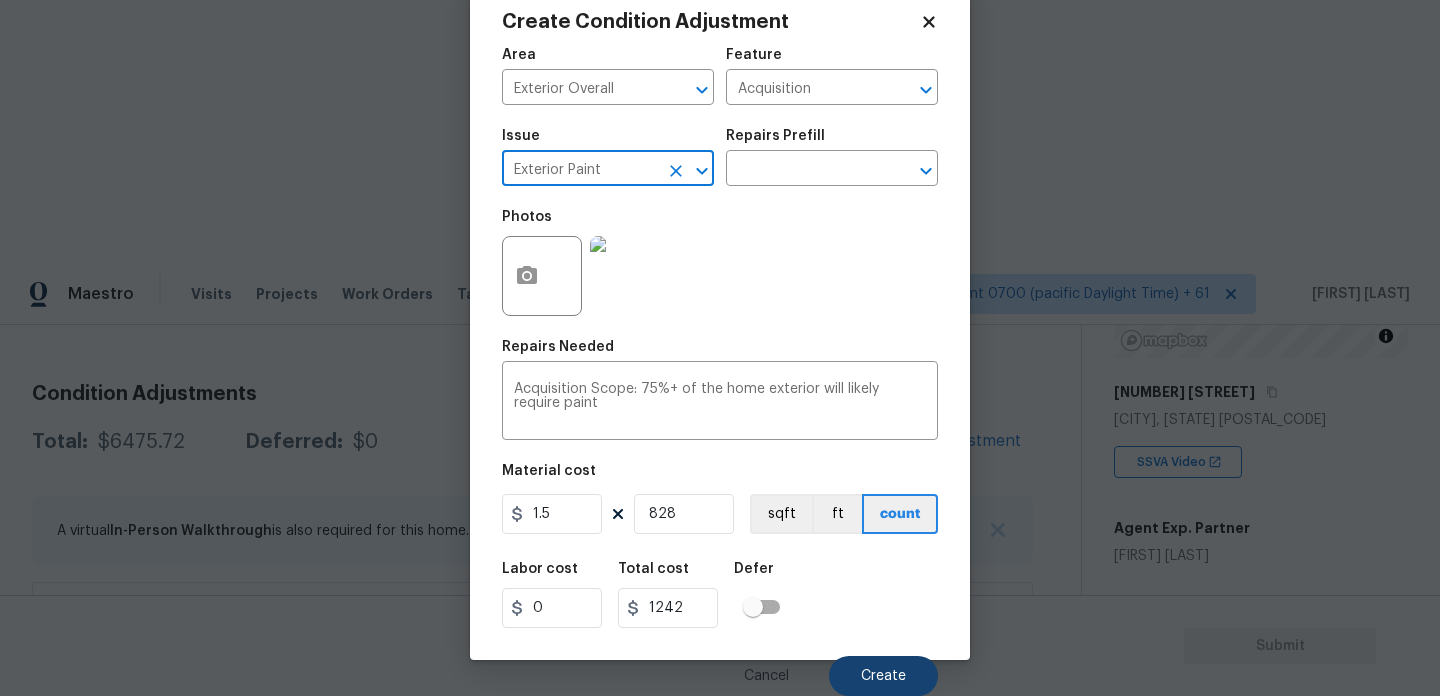 type on "Exterior Paint" 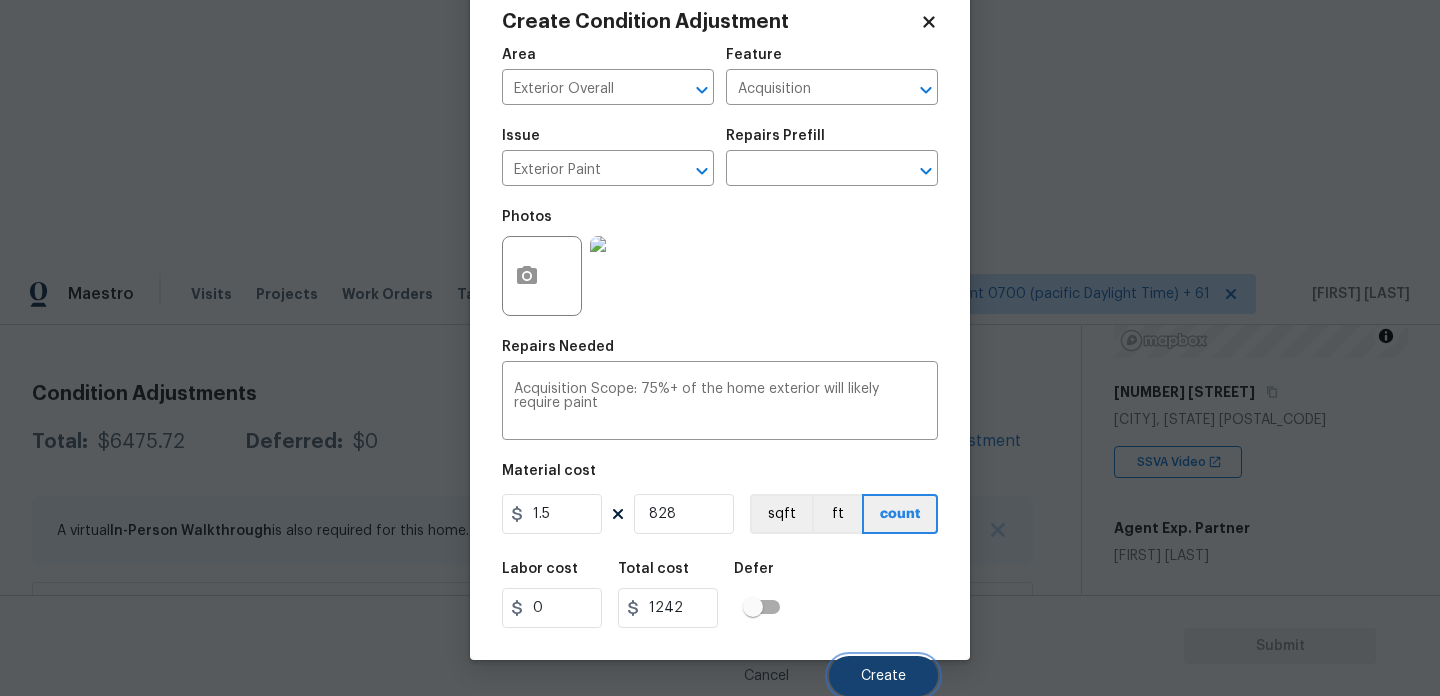 click on "Create" at bounding box center (883, 676) 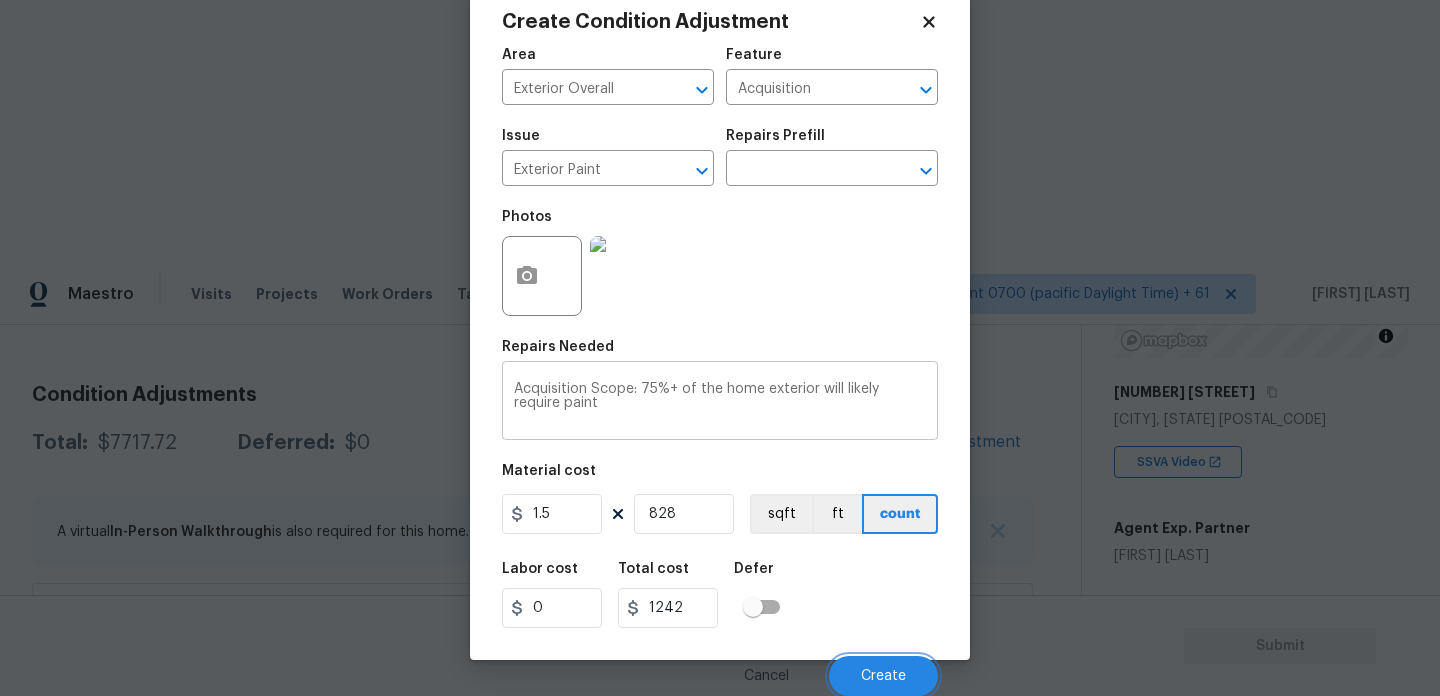 scroll, scrollTop: 245, scrollLeft: 0, axis: vertical 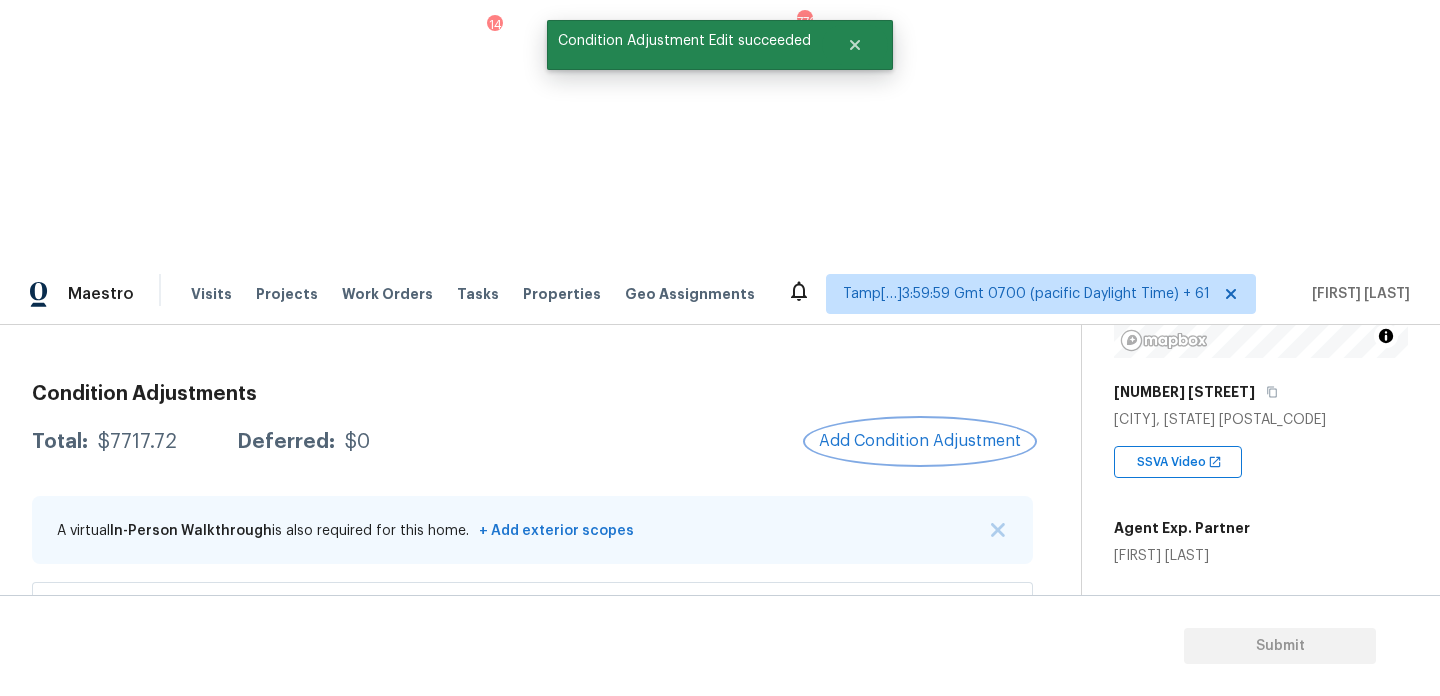 click on "Add Condition Adjustment" at bounding box center (920, 441) 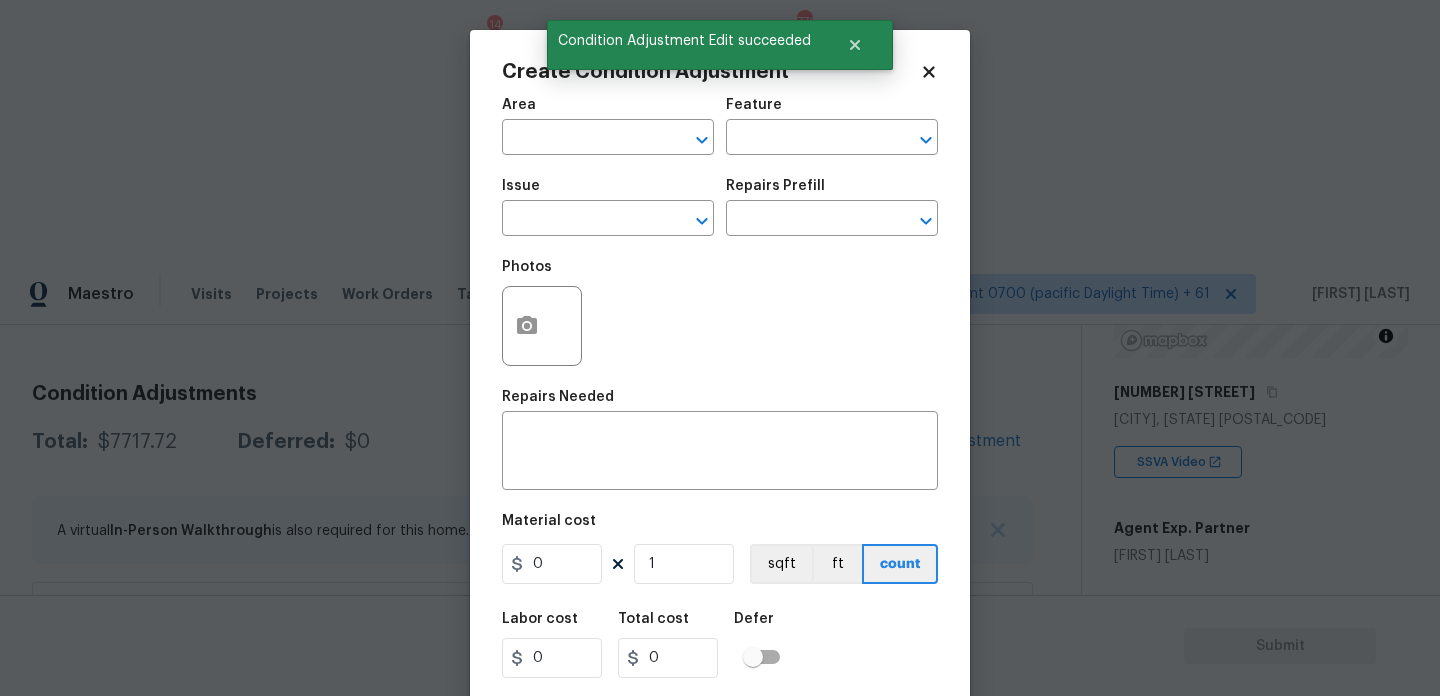 click on "Issue ​ Repairs Prefill ​" at bounding box center (720, 207) 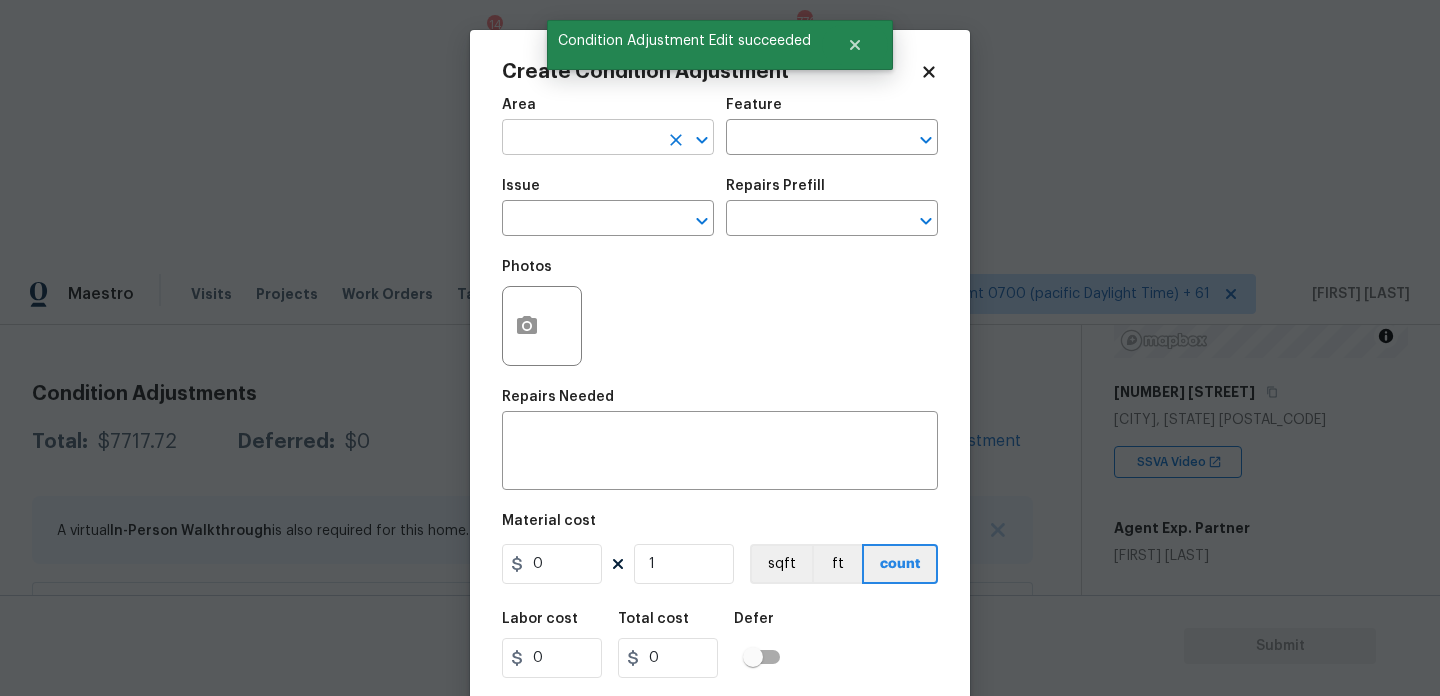 click at bounding box center [580, 139] 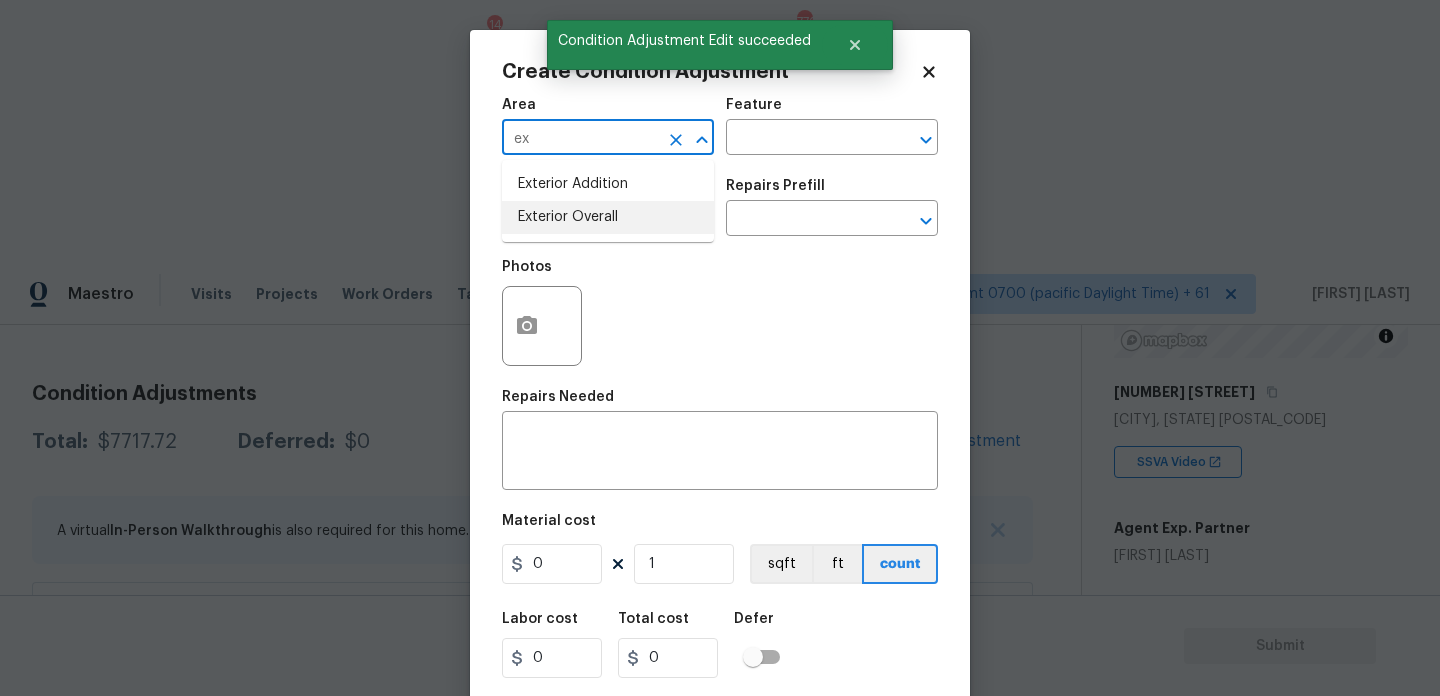 click on "Exterior Overall" at bounding box center [608, 217] 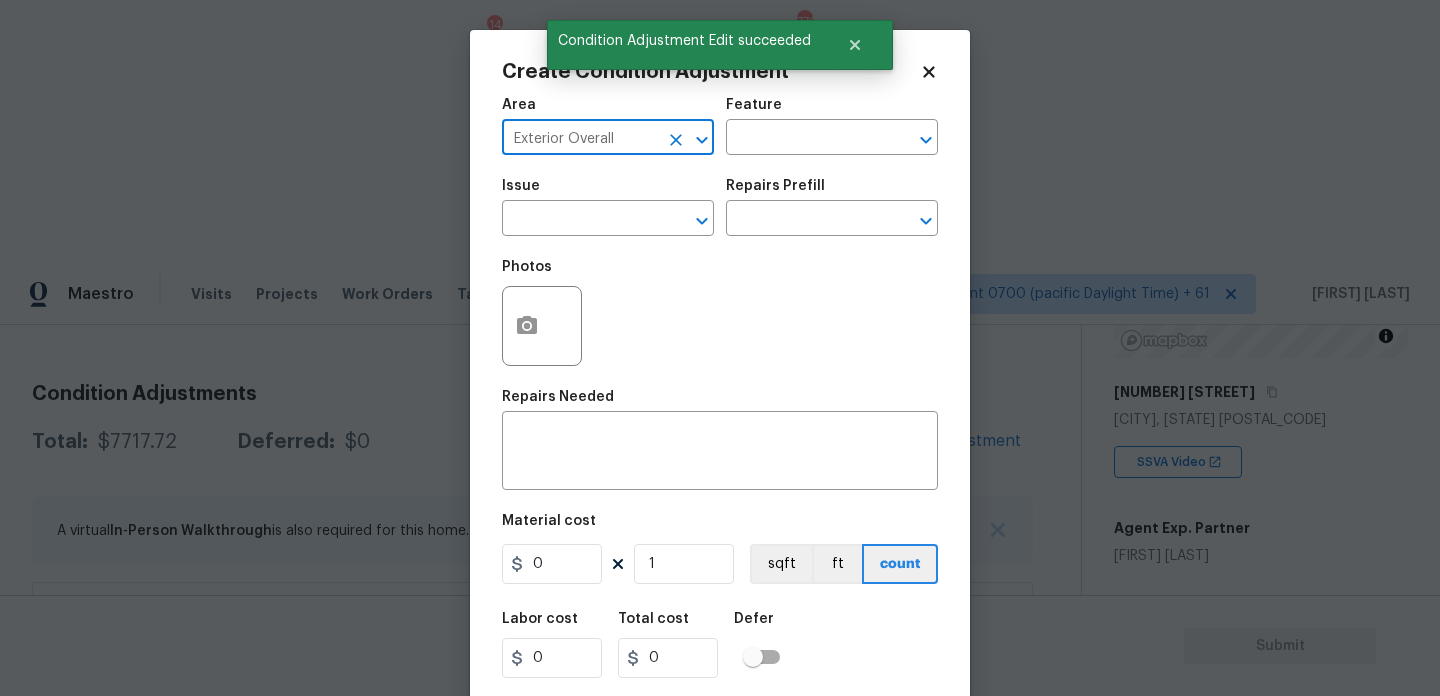 type on "Exterior Overall" 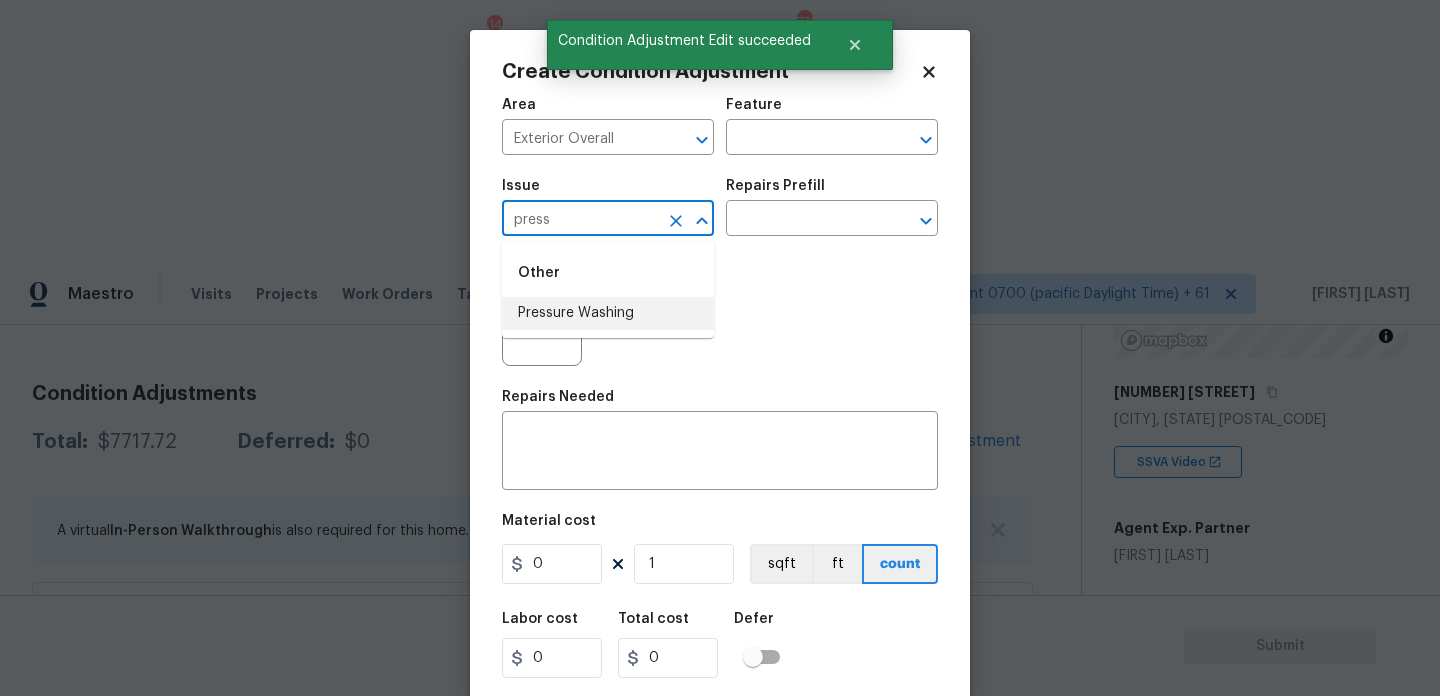 click on "Pressure Washing" at bounding box center (608, 313) 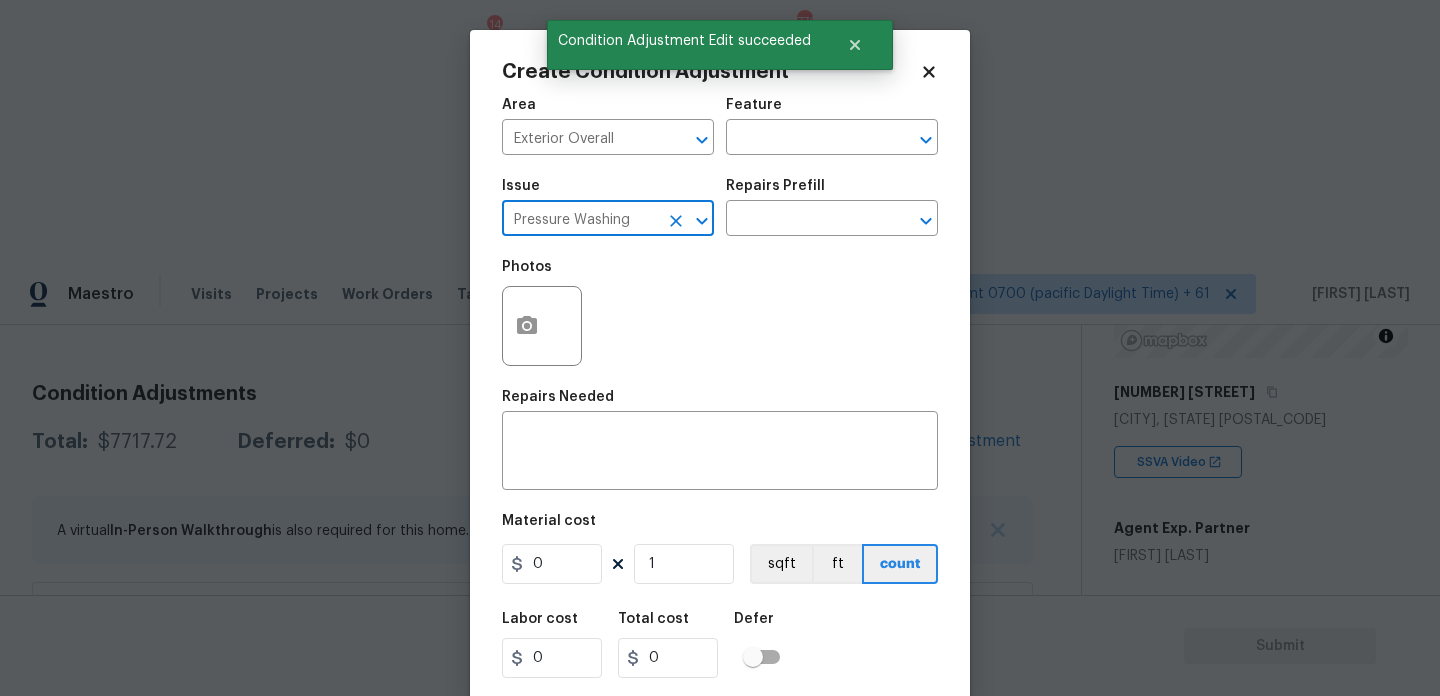 type on "Pressure Washing" 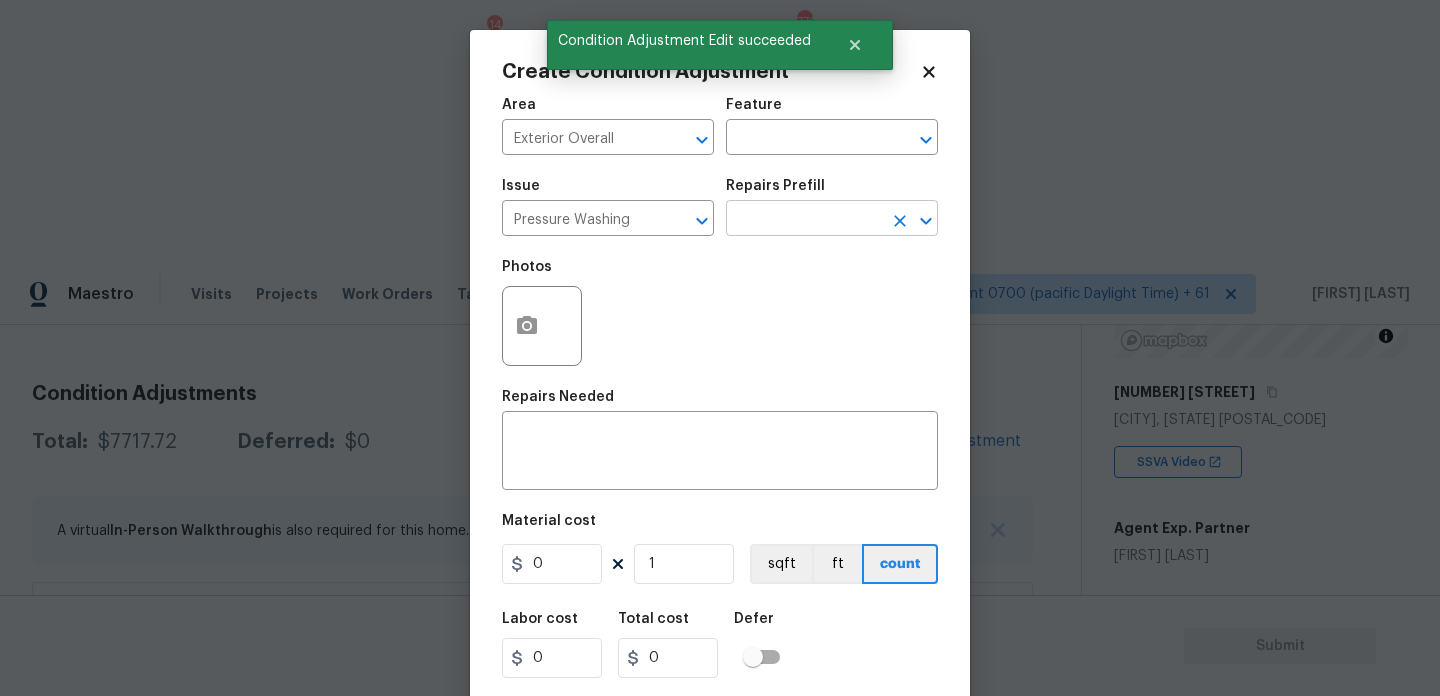 click at bounding box center (804, 220) 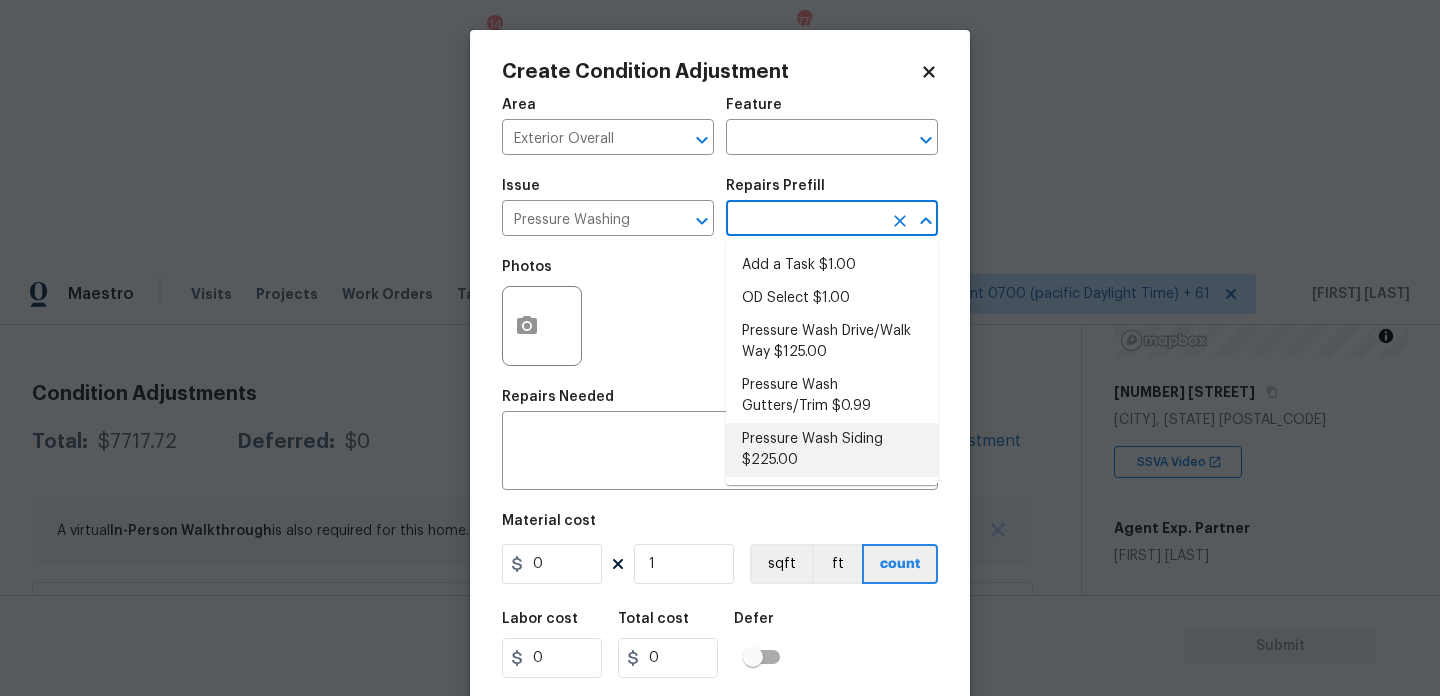 click on "Pressure Wash Siding $225.00" at bounding box center [832, 450] 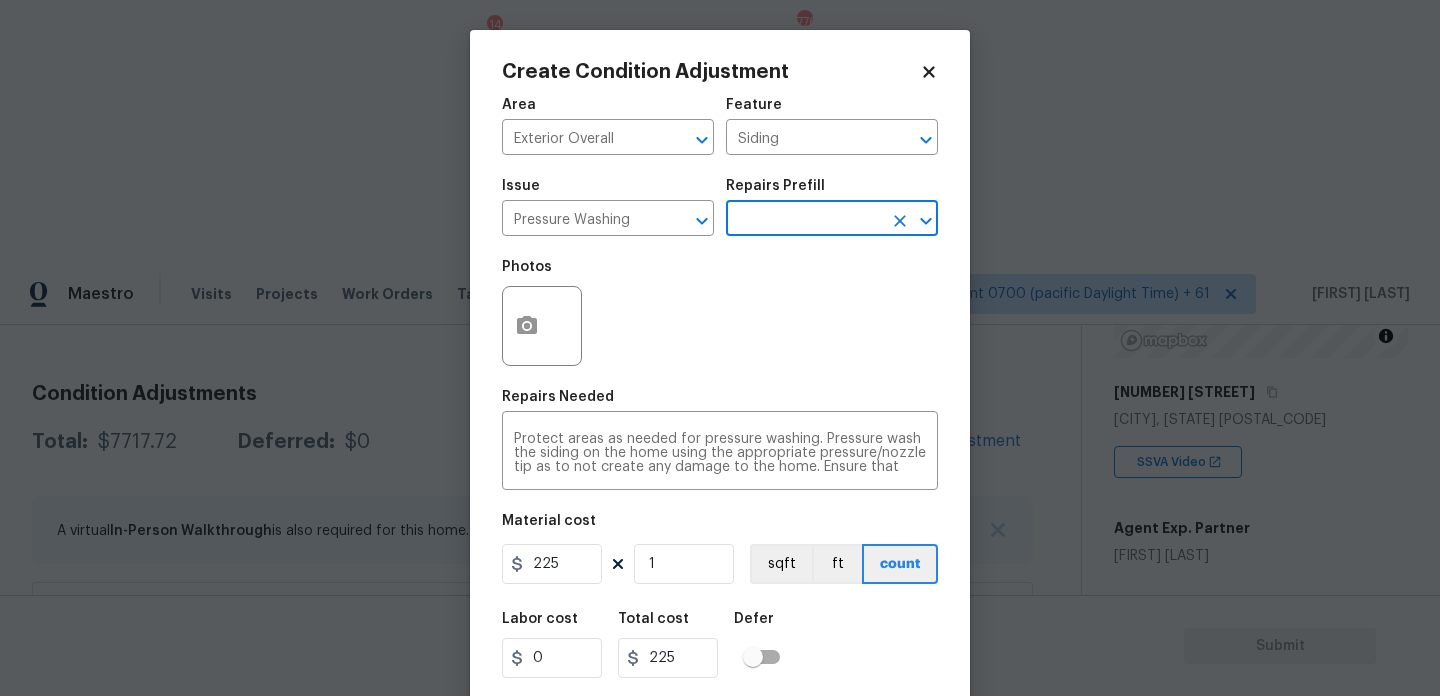 scroll, scrollTop: 51, scrollLeft: 0, axis: vertical 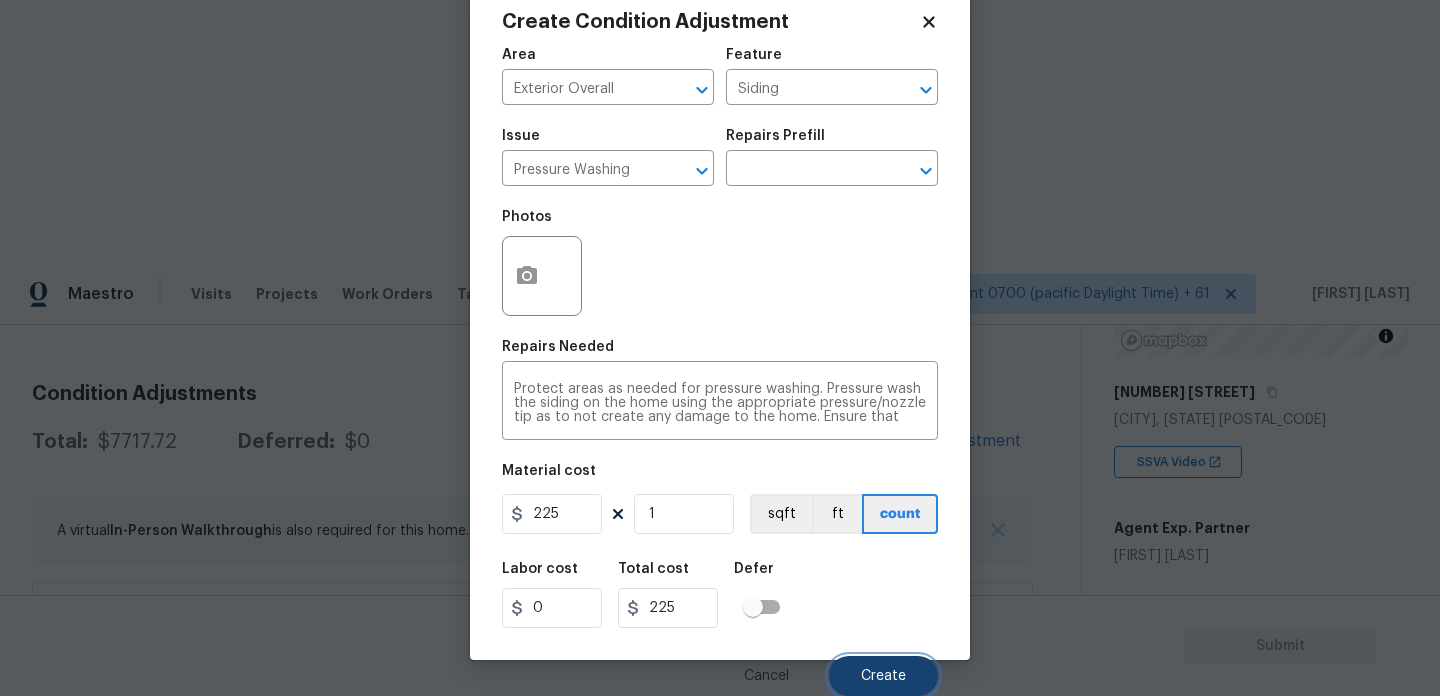 click on "Create" at bounding box center (883, 676) 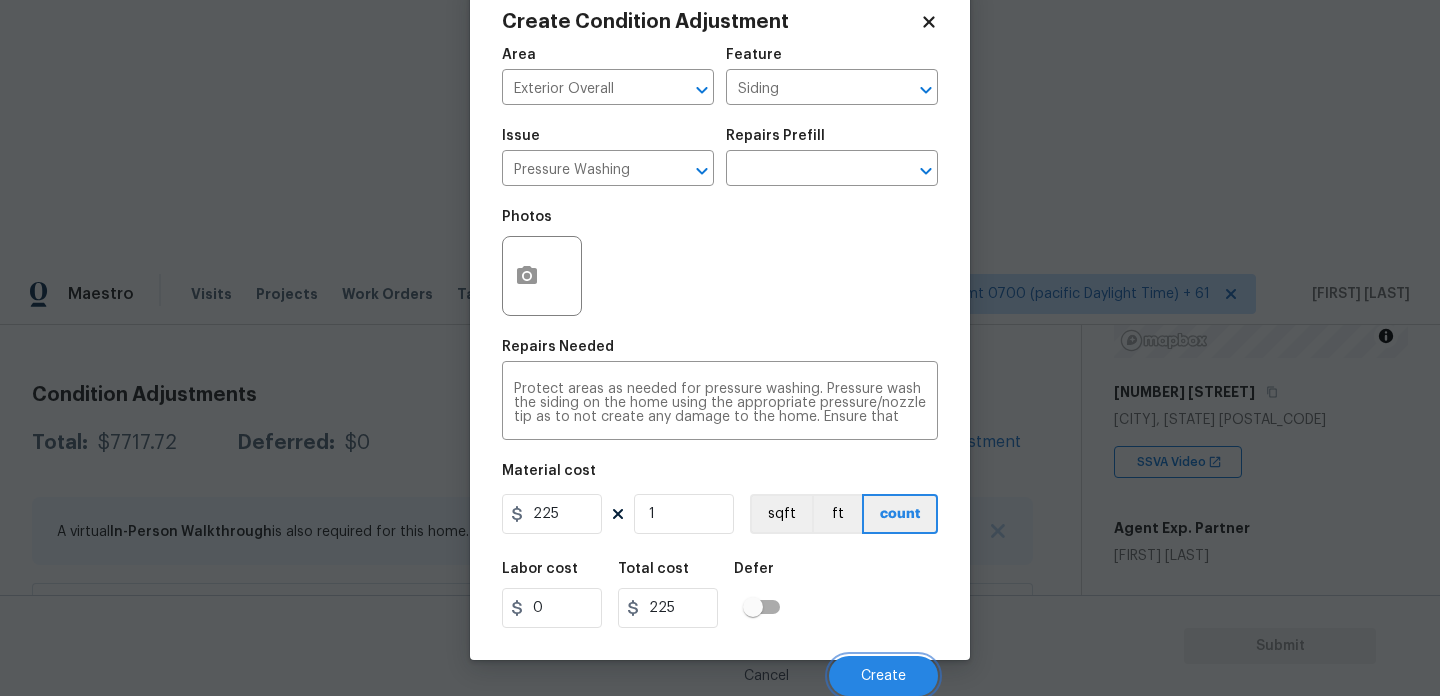 scroll, scrollTop: 245, scrollLeft: 0, axis: vertical 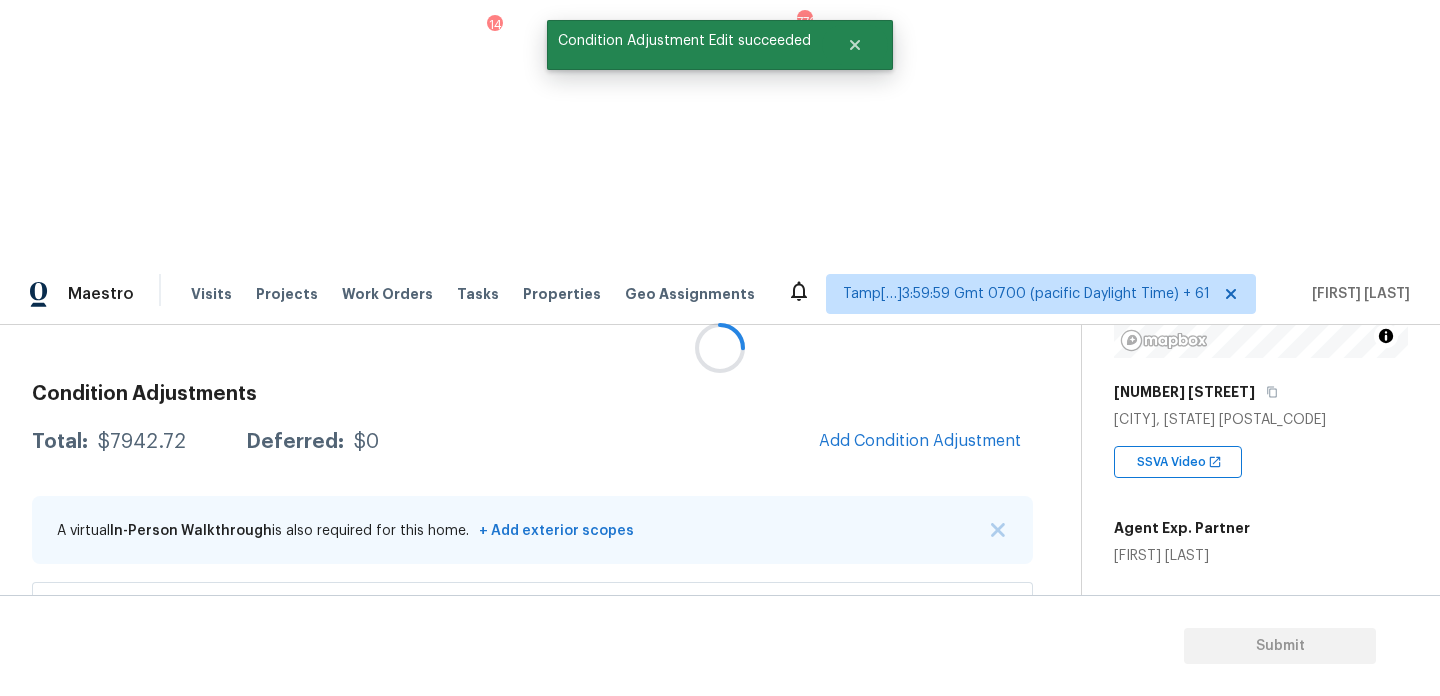 click at bounding box center [720, 348] 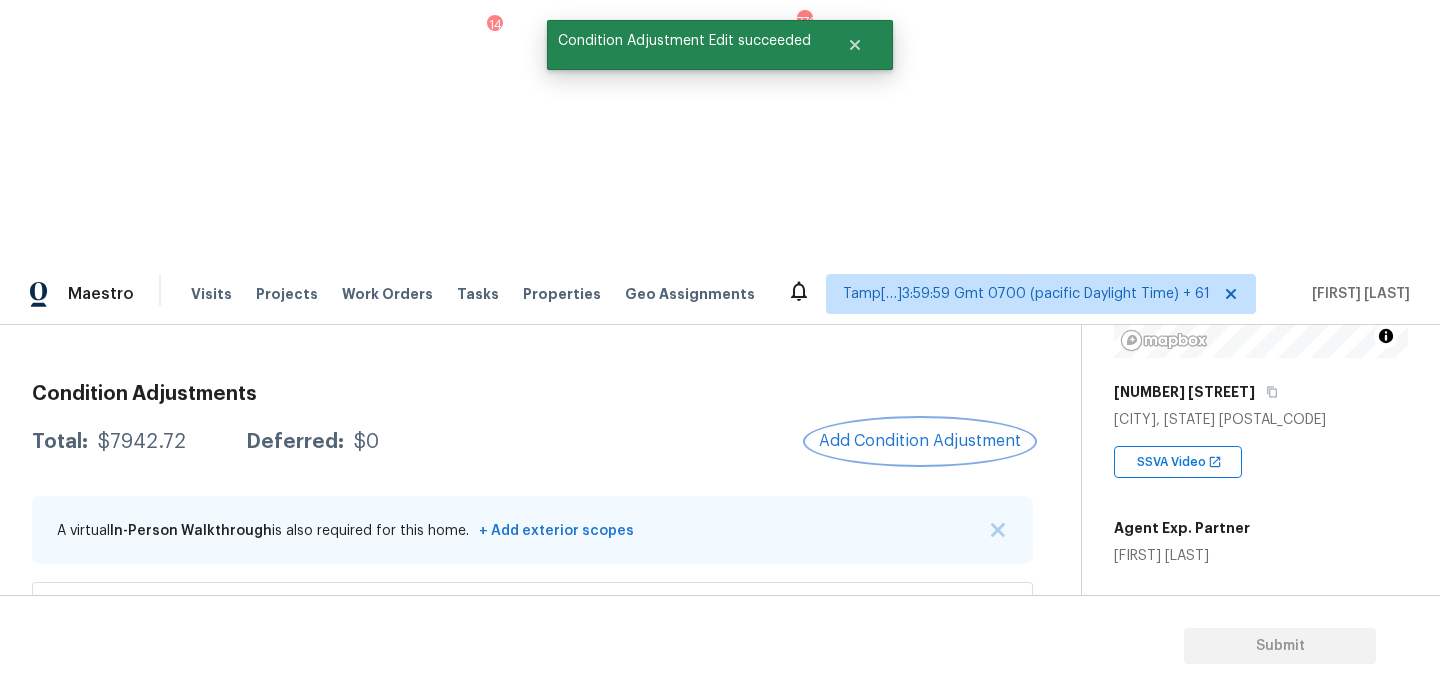 click on "Add Condition Adjustment" at bounding box center [920, 441] 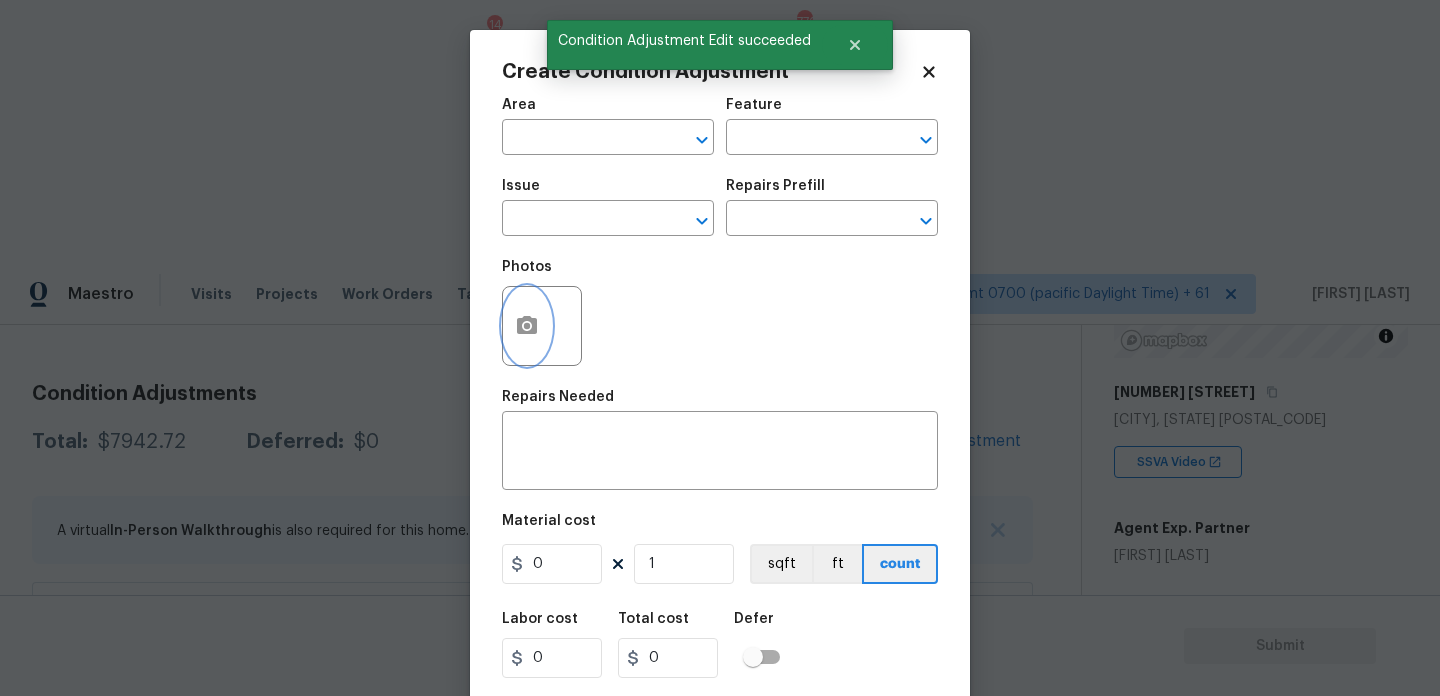 click at bounding box center [527, 326] 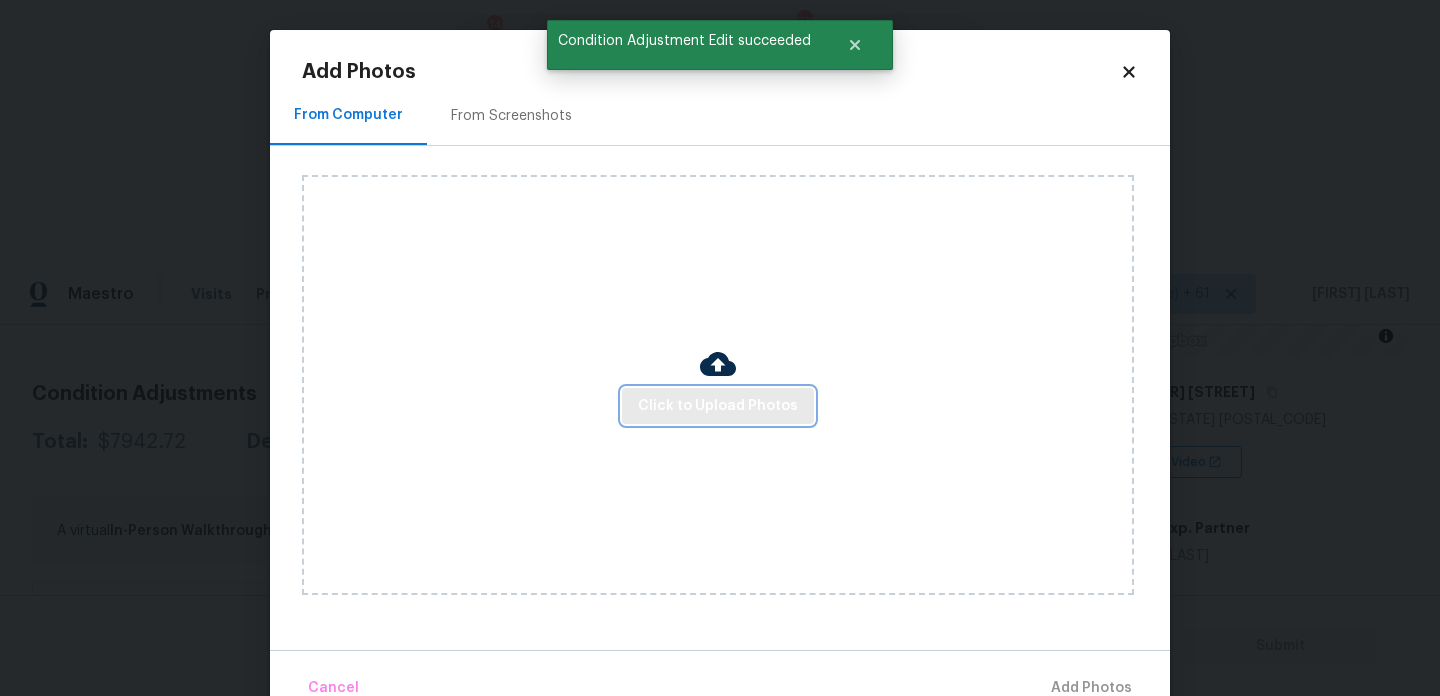 click on "Click to Upload Photos" at bounding box center [718, 406] 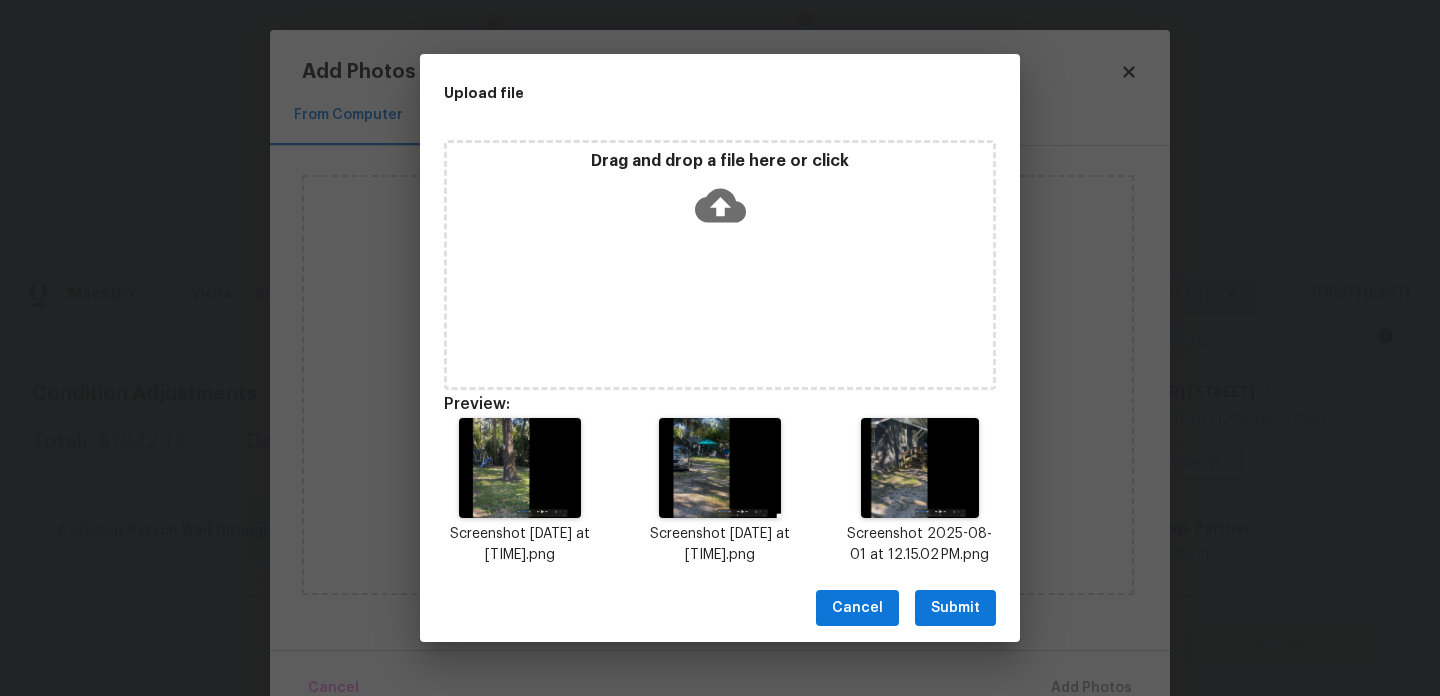 click on "Submit" at bounding box center (955, 608) 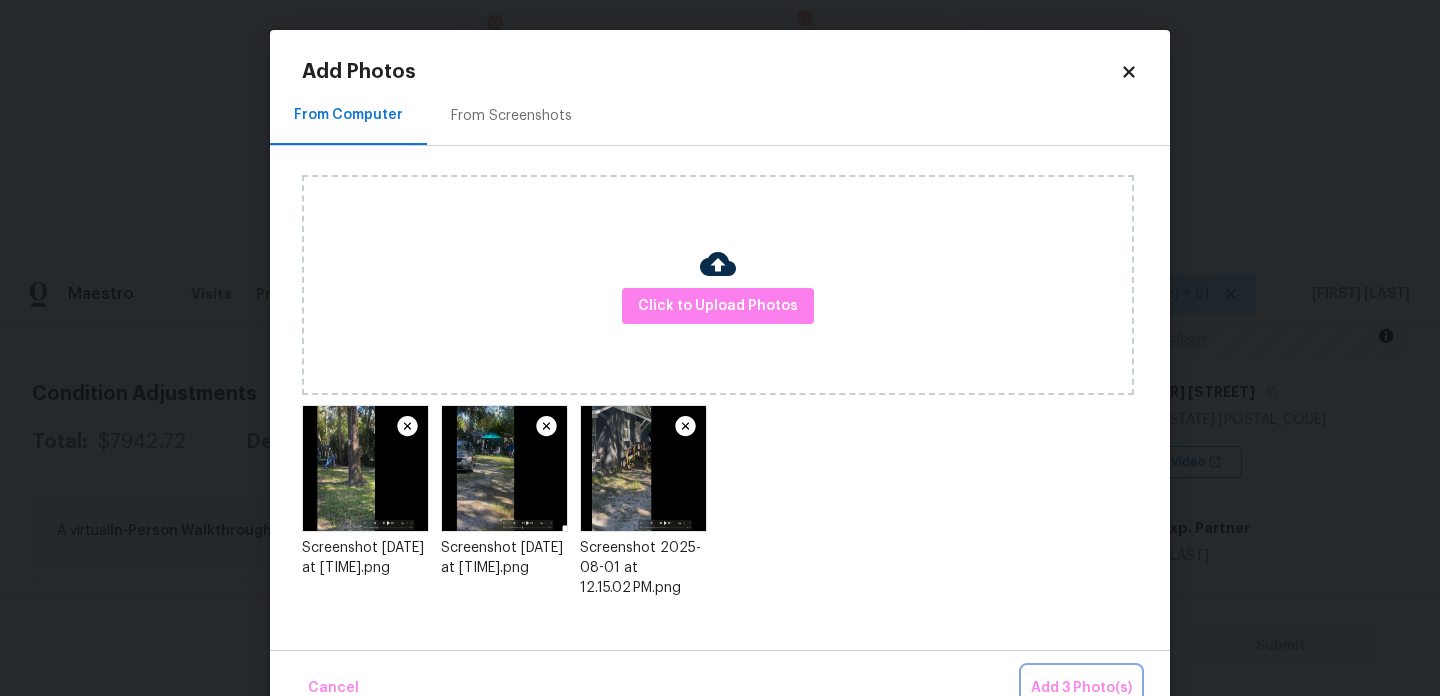 click on "Add 3 Photo(s)" at bounding box center [1081, 688] 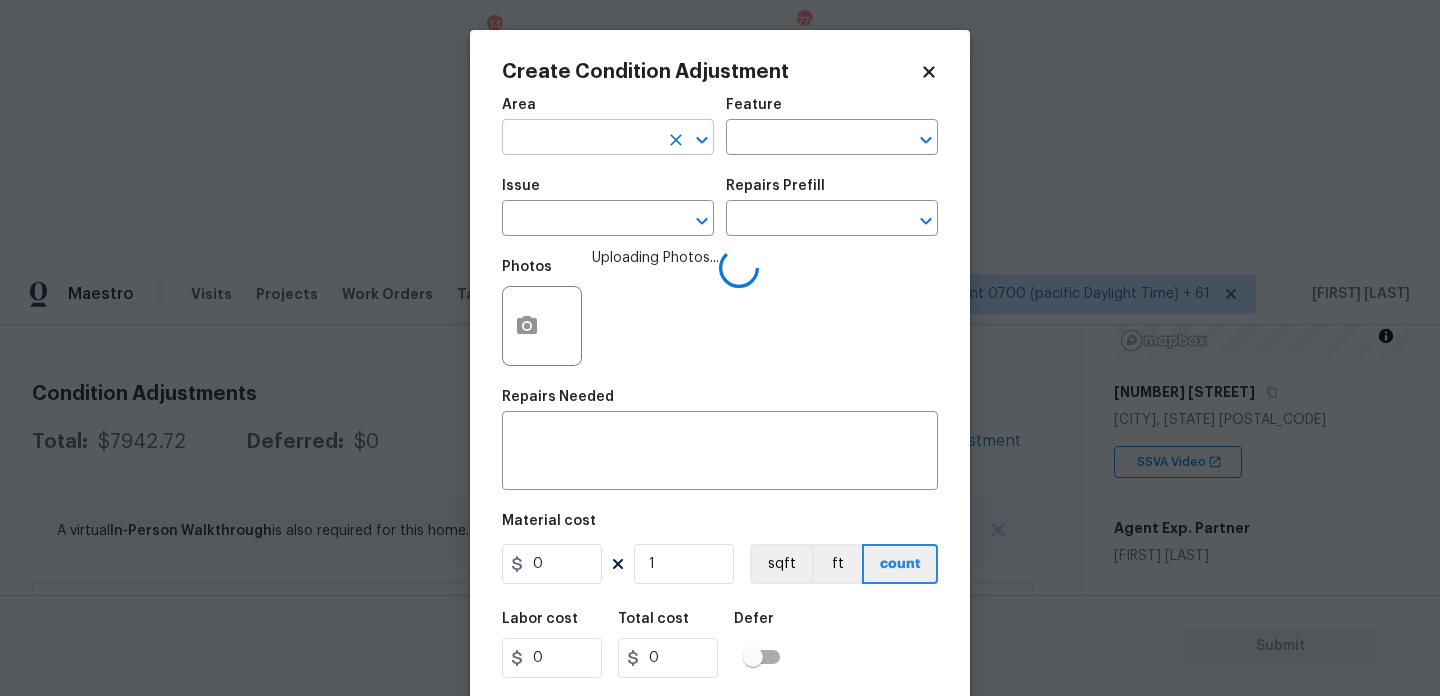 click at bounding box center (580, 139) 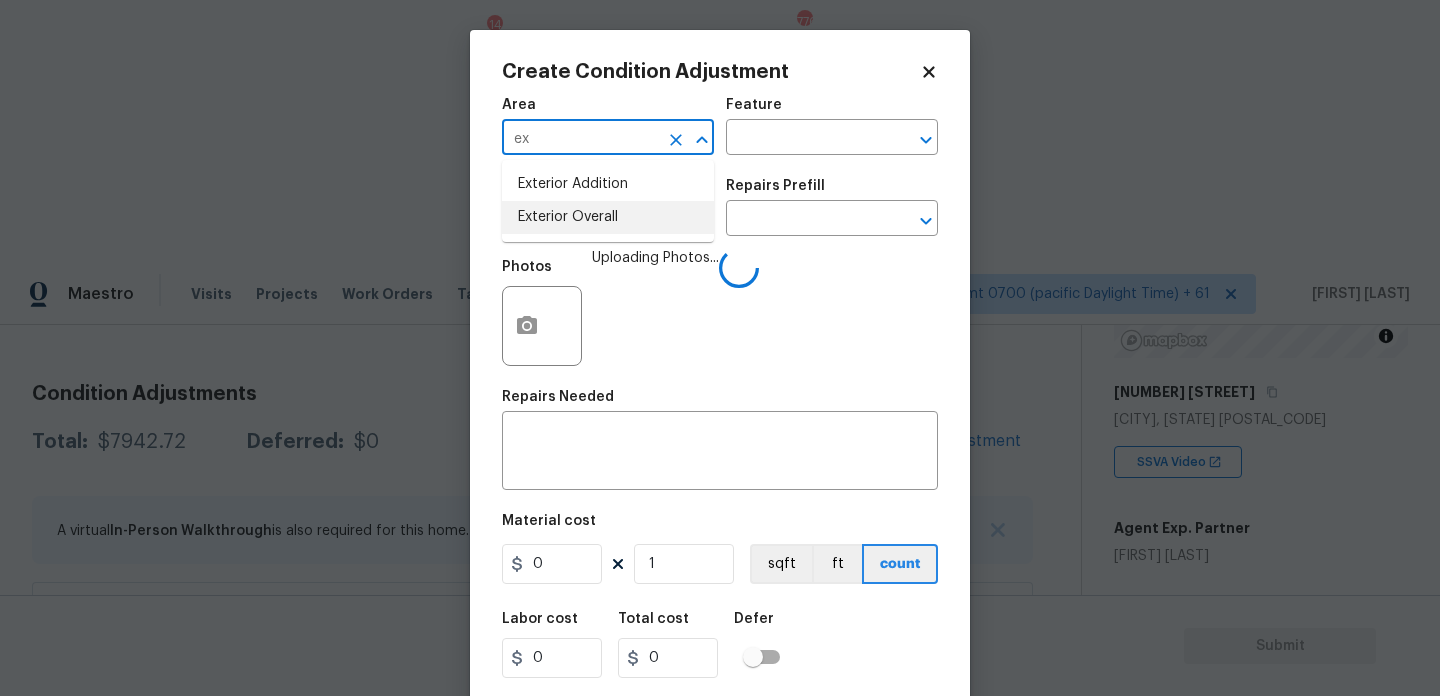 click on "Exterior Overall" at bounding box center [608, 217] 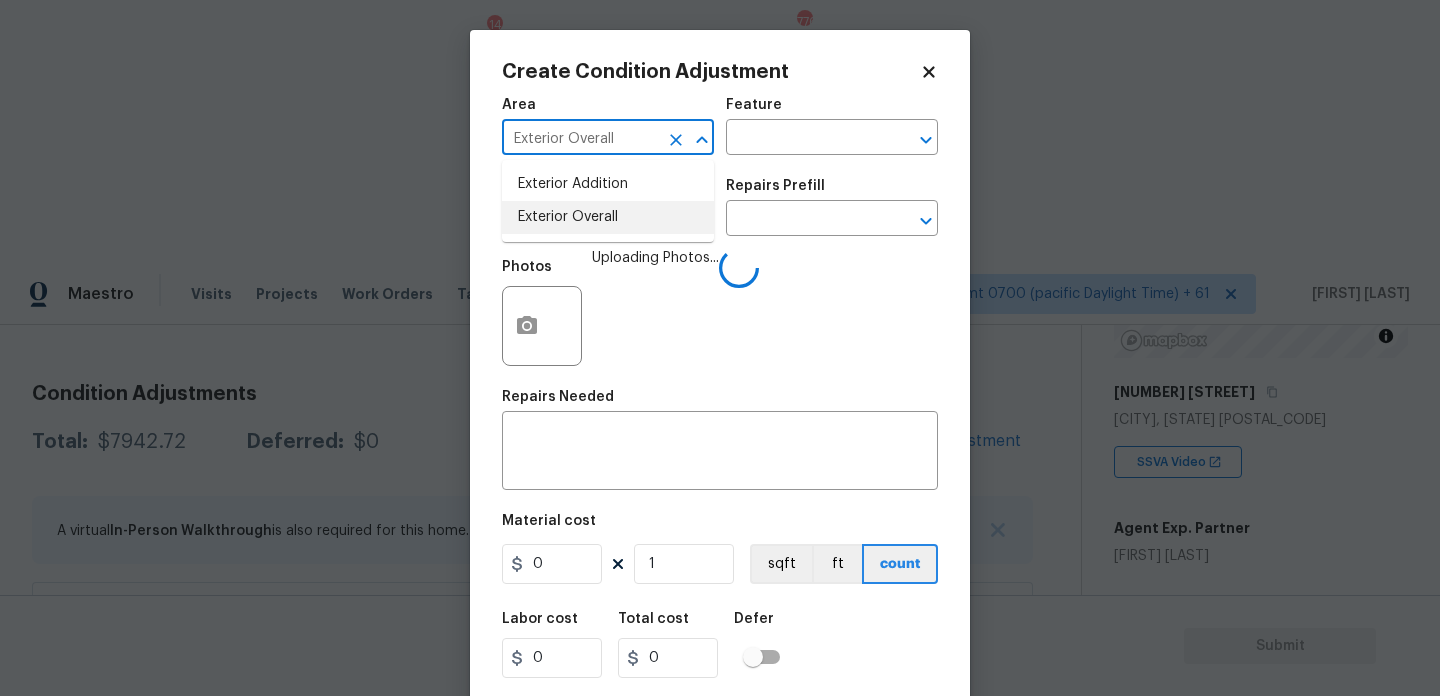 type on "Exterior Overall" 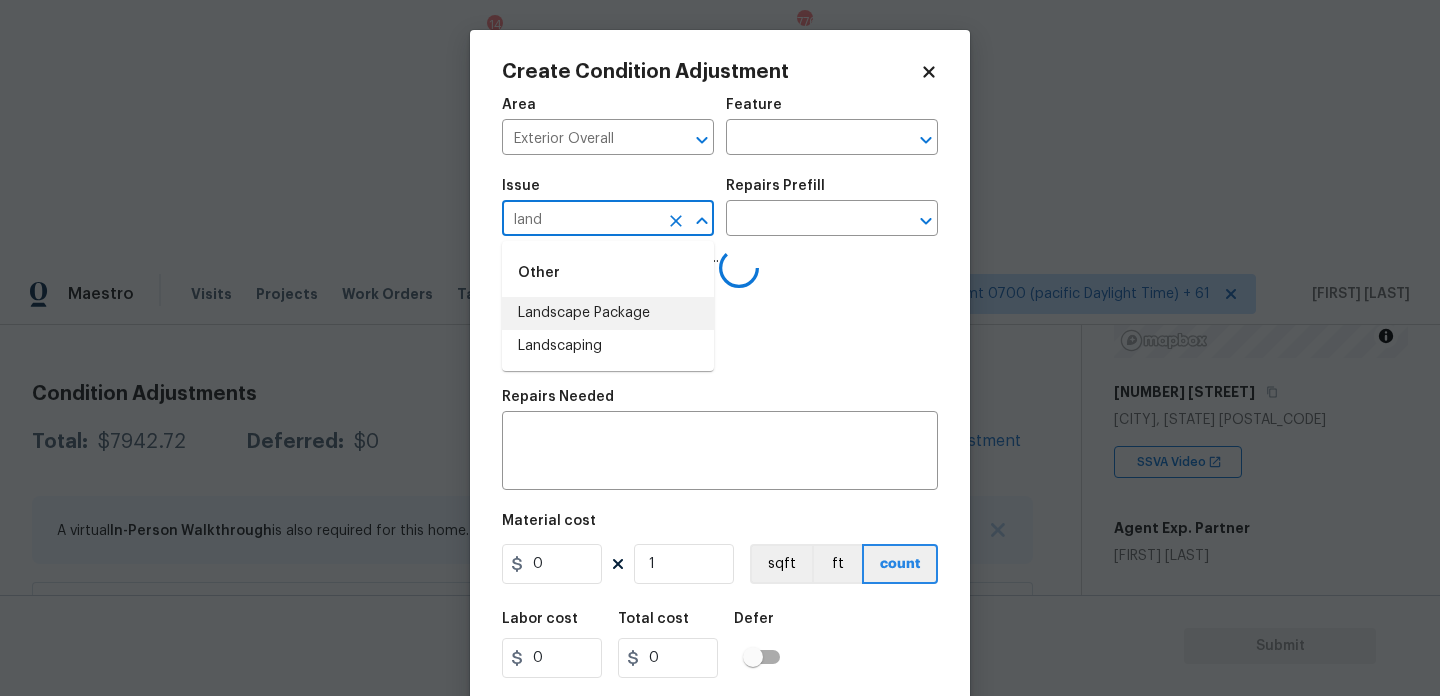 click on "Landscape Package" at bounding box center [608, 313] 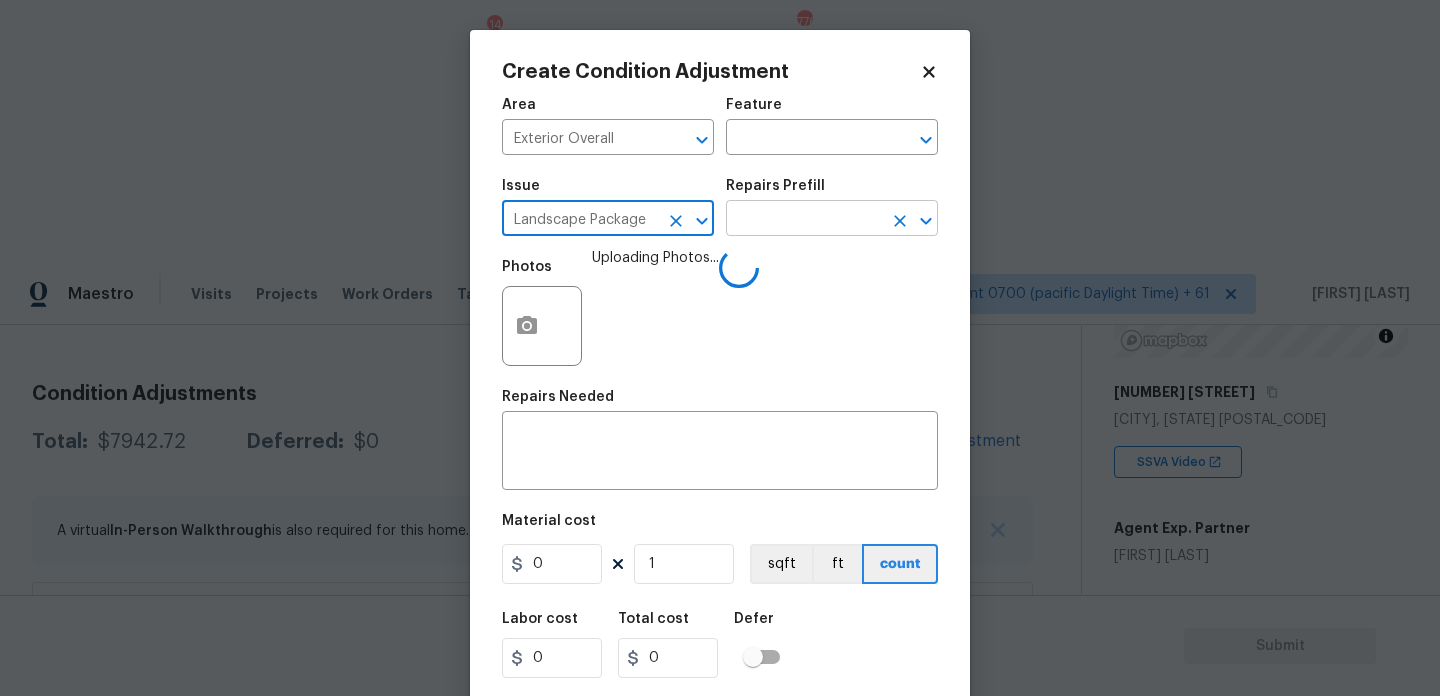 type on "Landscape Package" 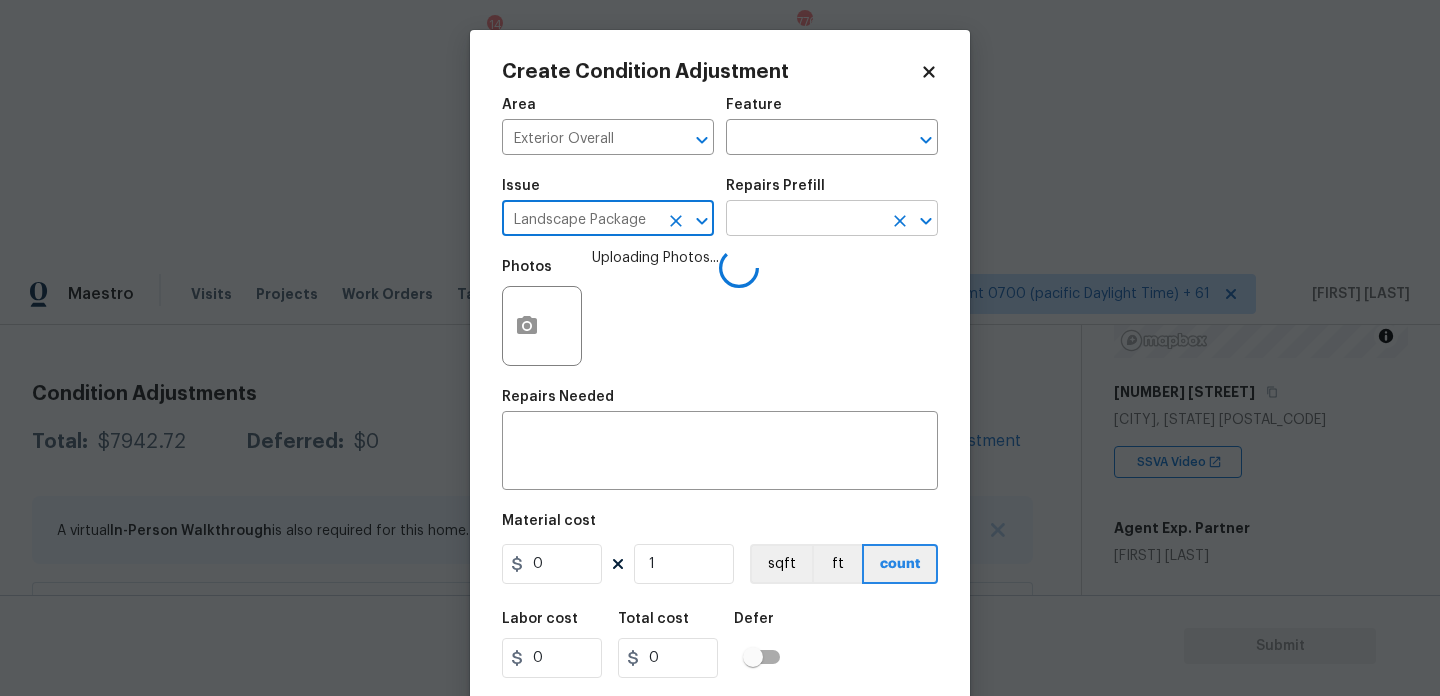click at bounding box center [804, 220] 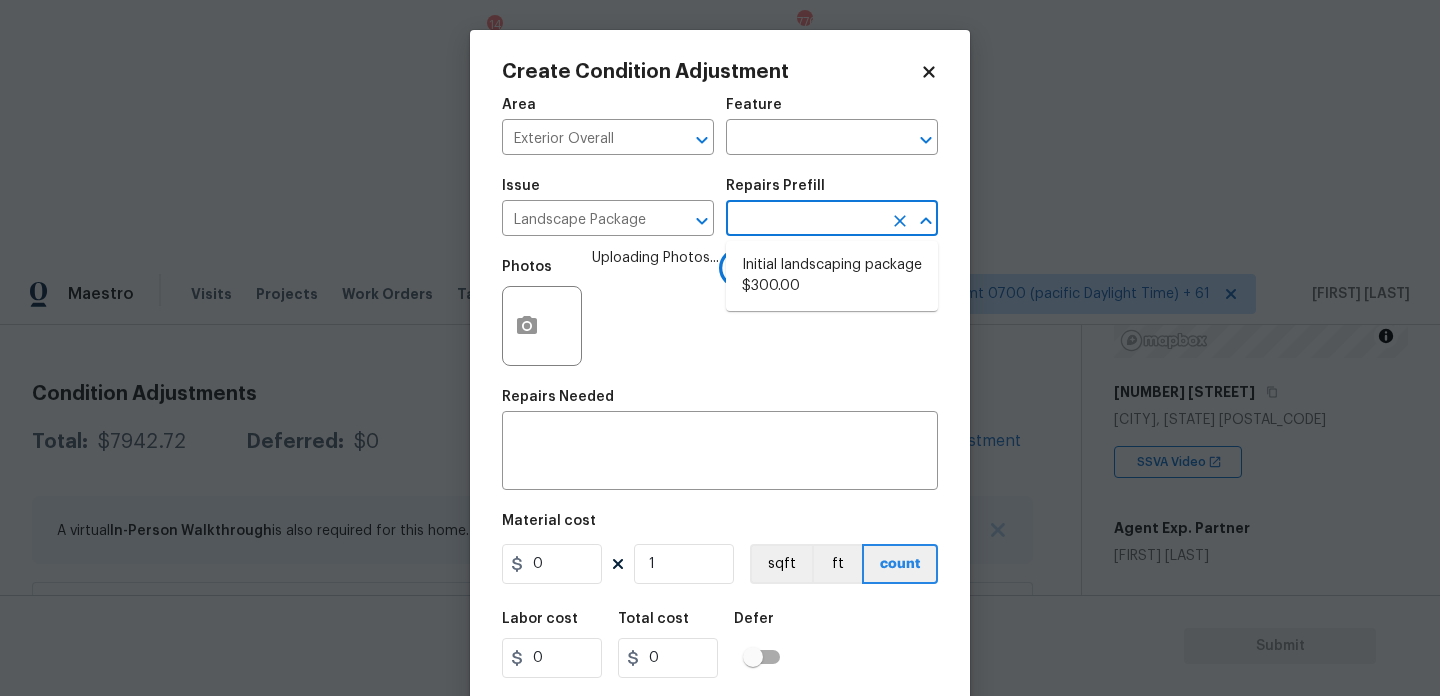 click at bounding box center [804, 220] 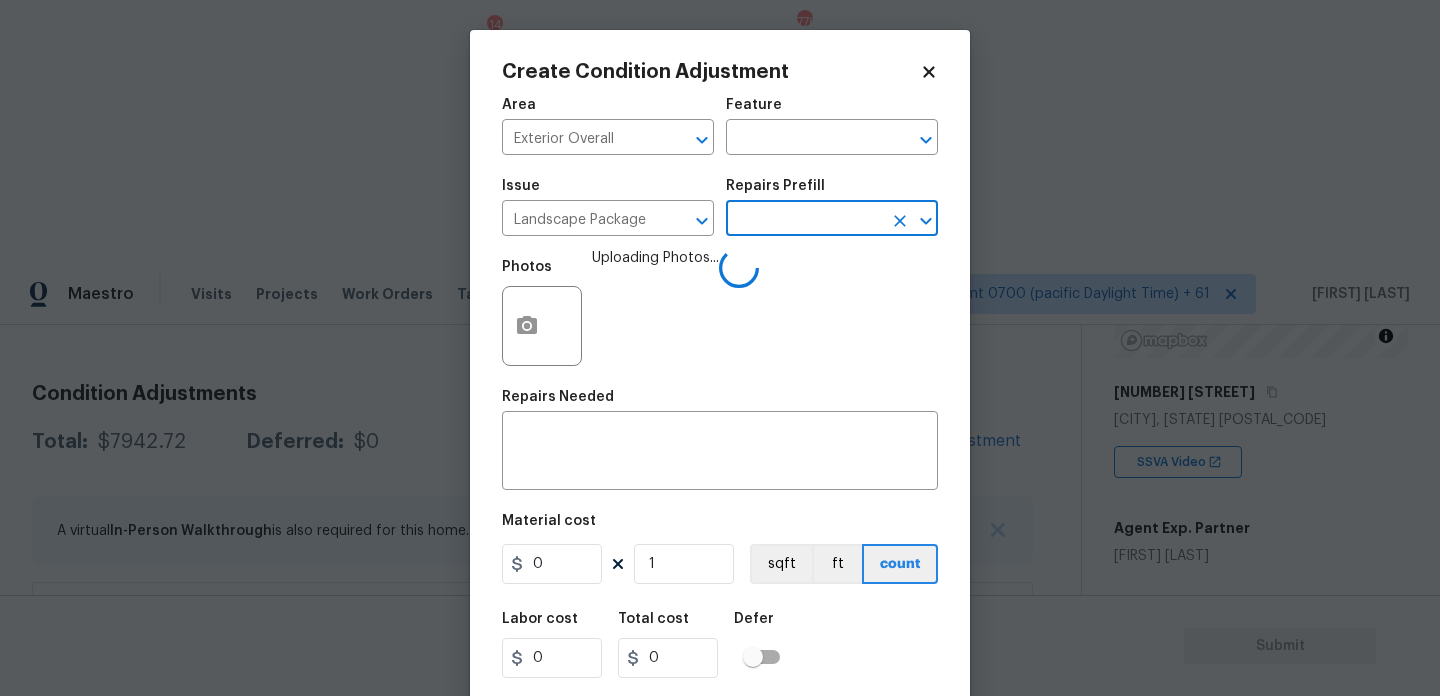 click at bounding box center (804, 220) 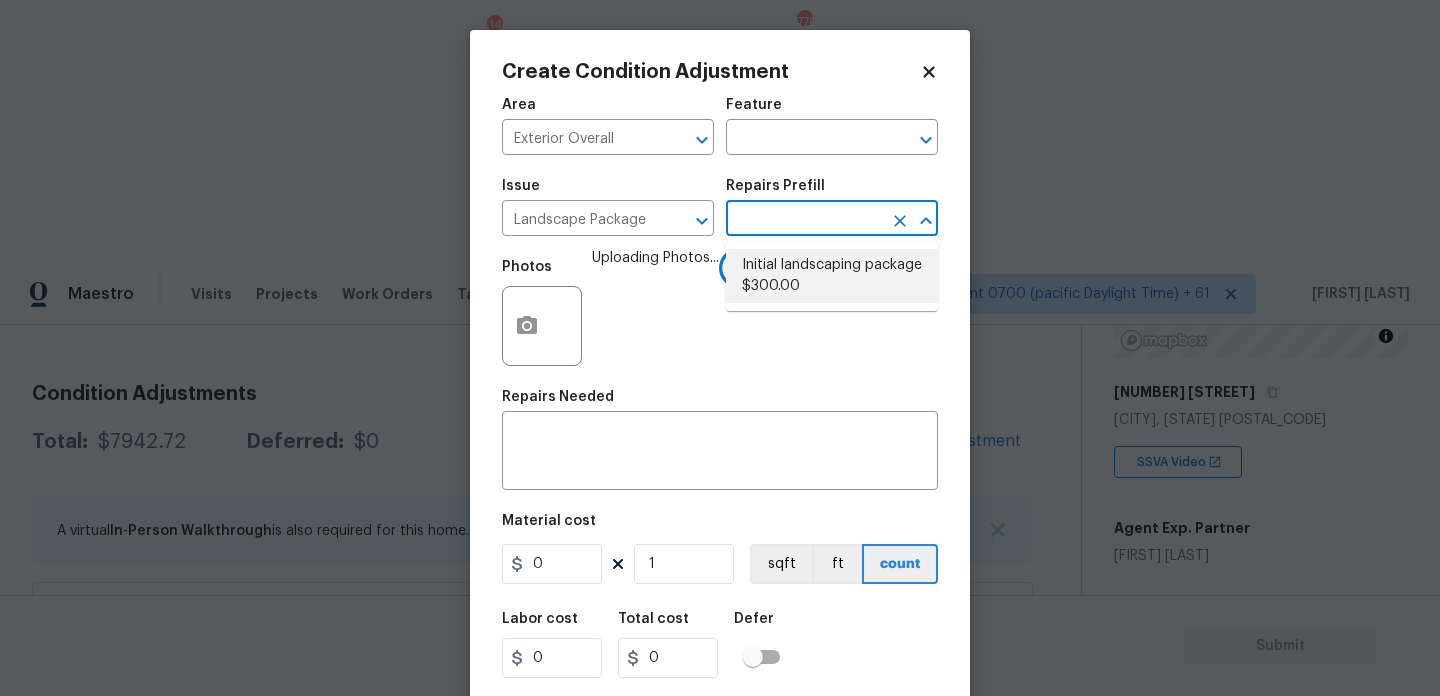 click on "Initial landscaping package $300.00" at bounding box center (832, 276) 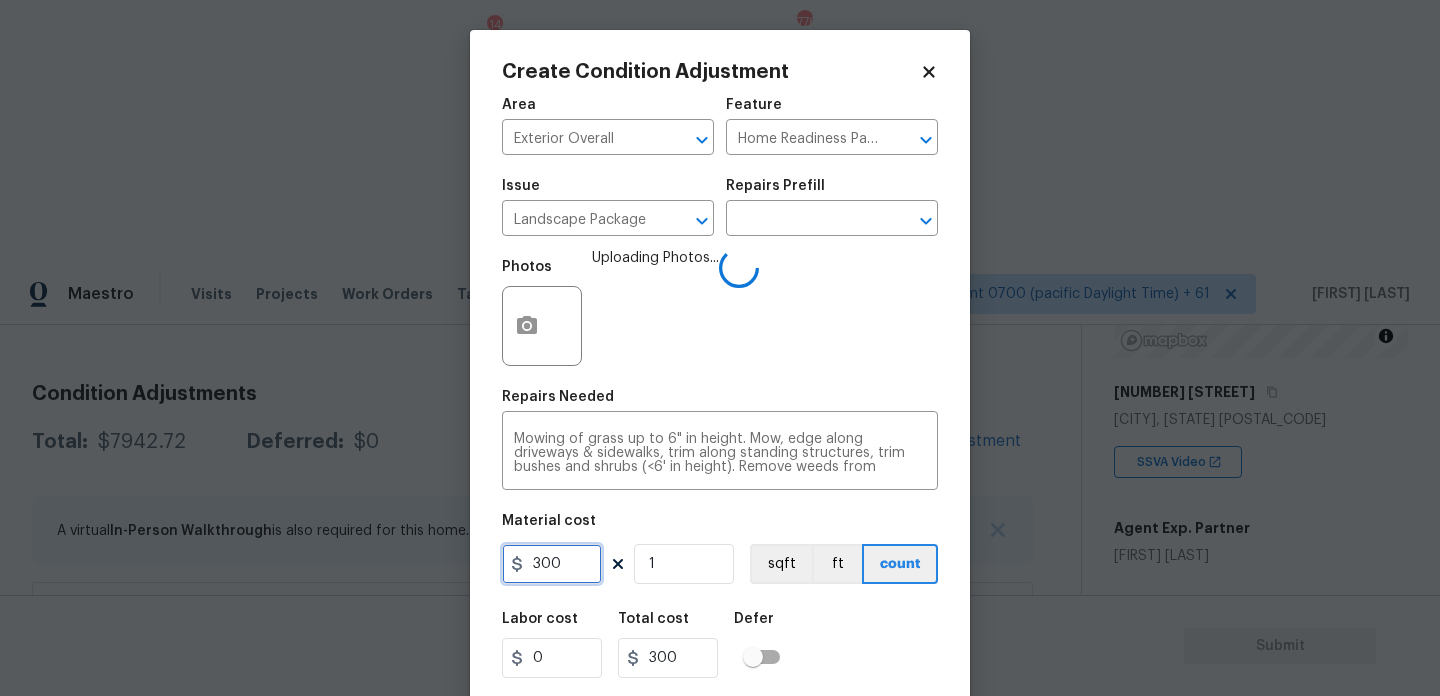 drag, startPoint x: 571, startPoint y: 576, endPoint x: 423, endPoint y: 576, distance: 148 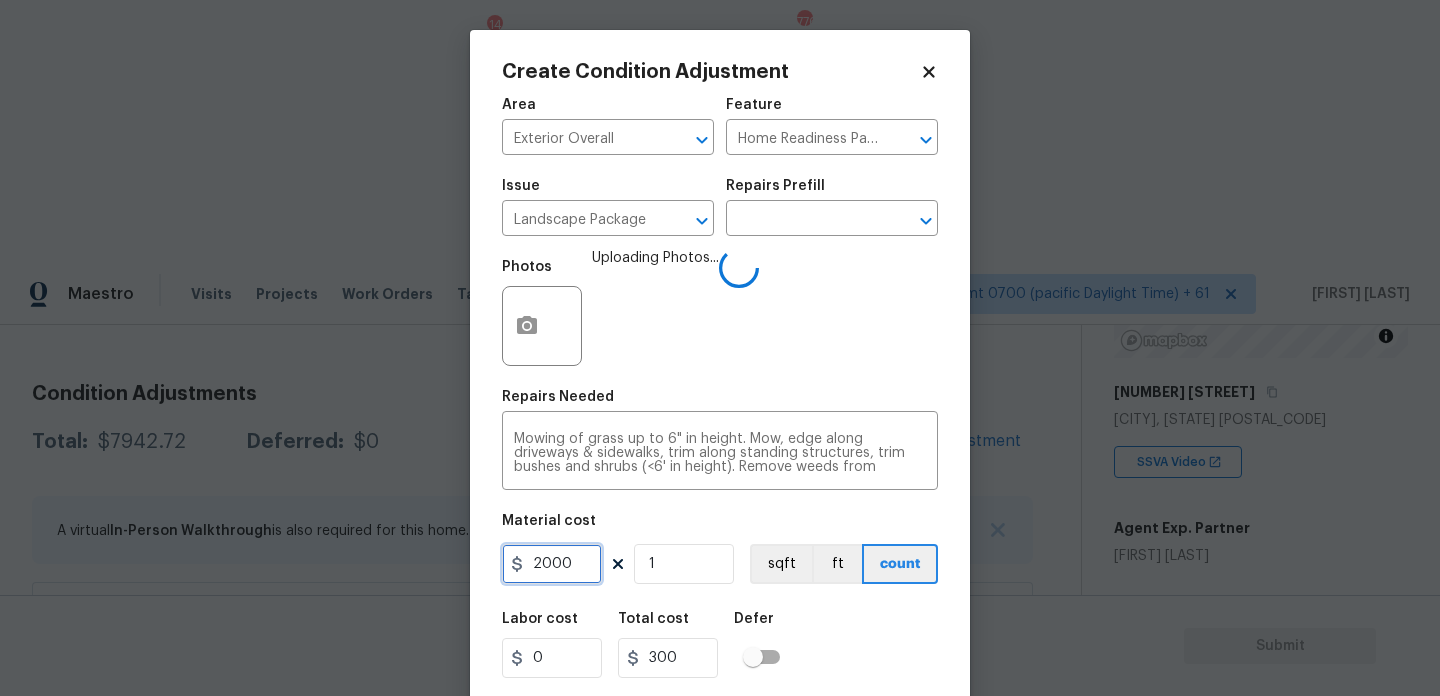 type on "2000" 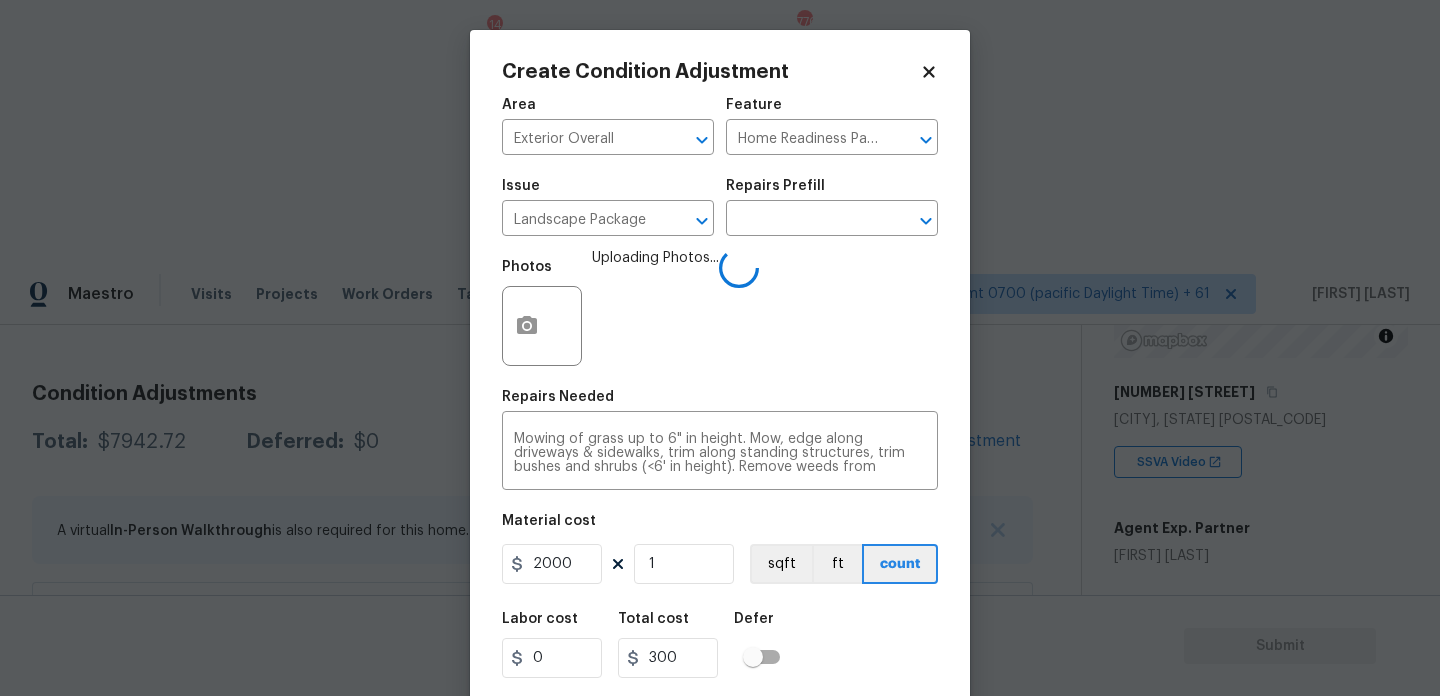 click on "Photos Uploading Photos..." at bounding box center [720, 313] 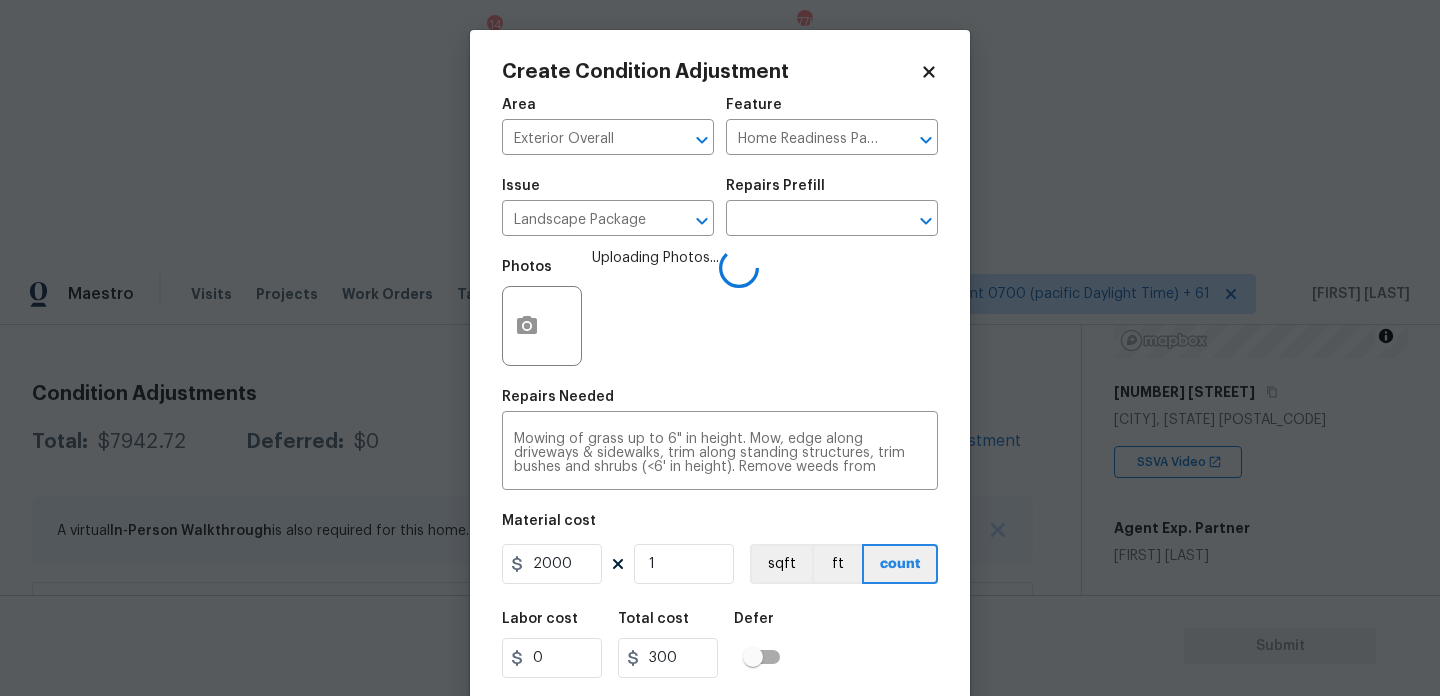 type on "2000" 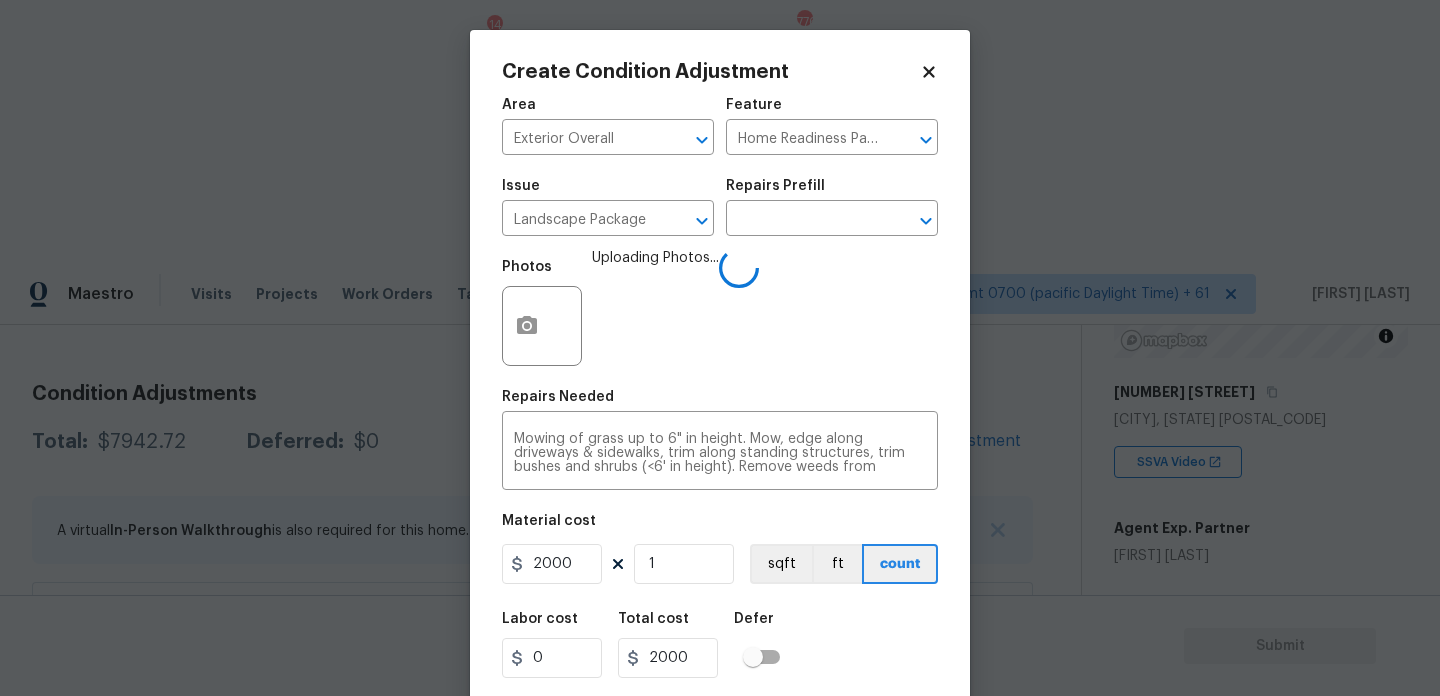scroll, scrollTop: 51, scrollLeft: 0, axis: vertical 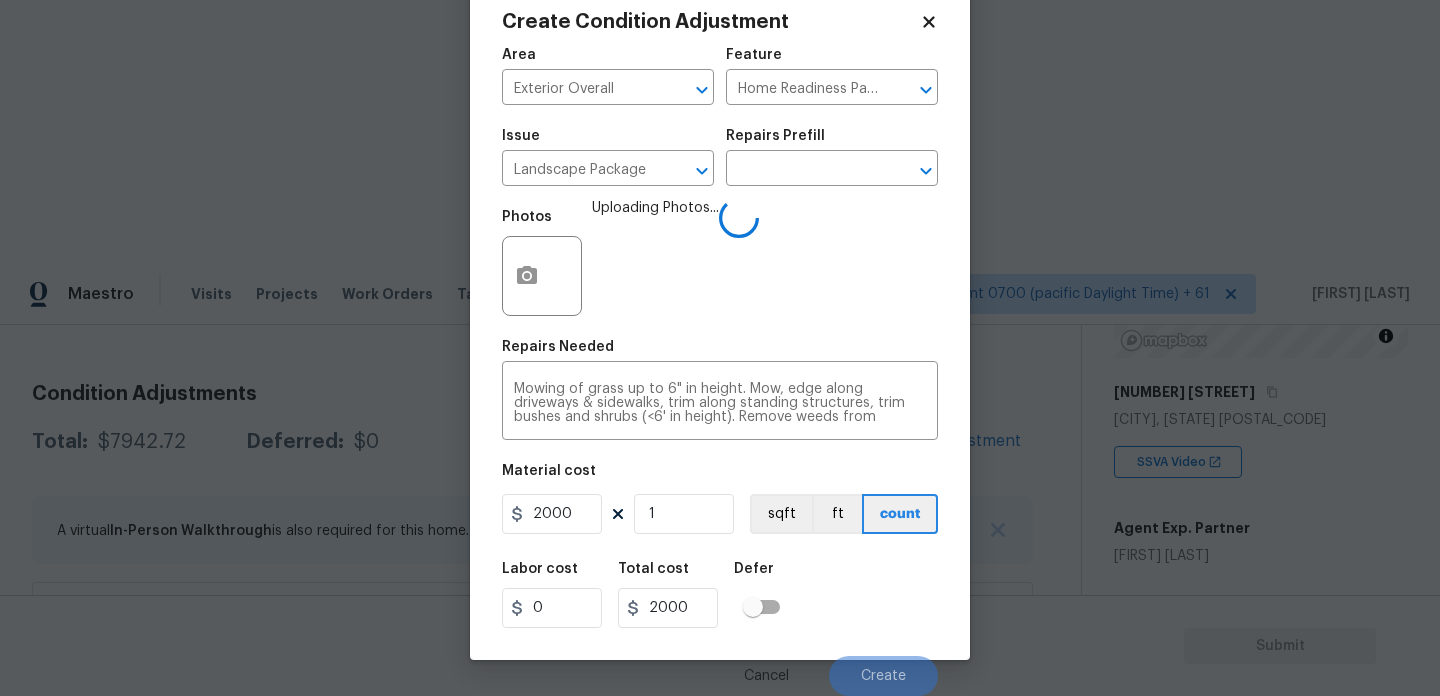 click on "Labor cost 0 Total cost 2000 Defer" at bounding box center [720, 595] 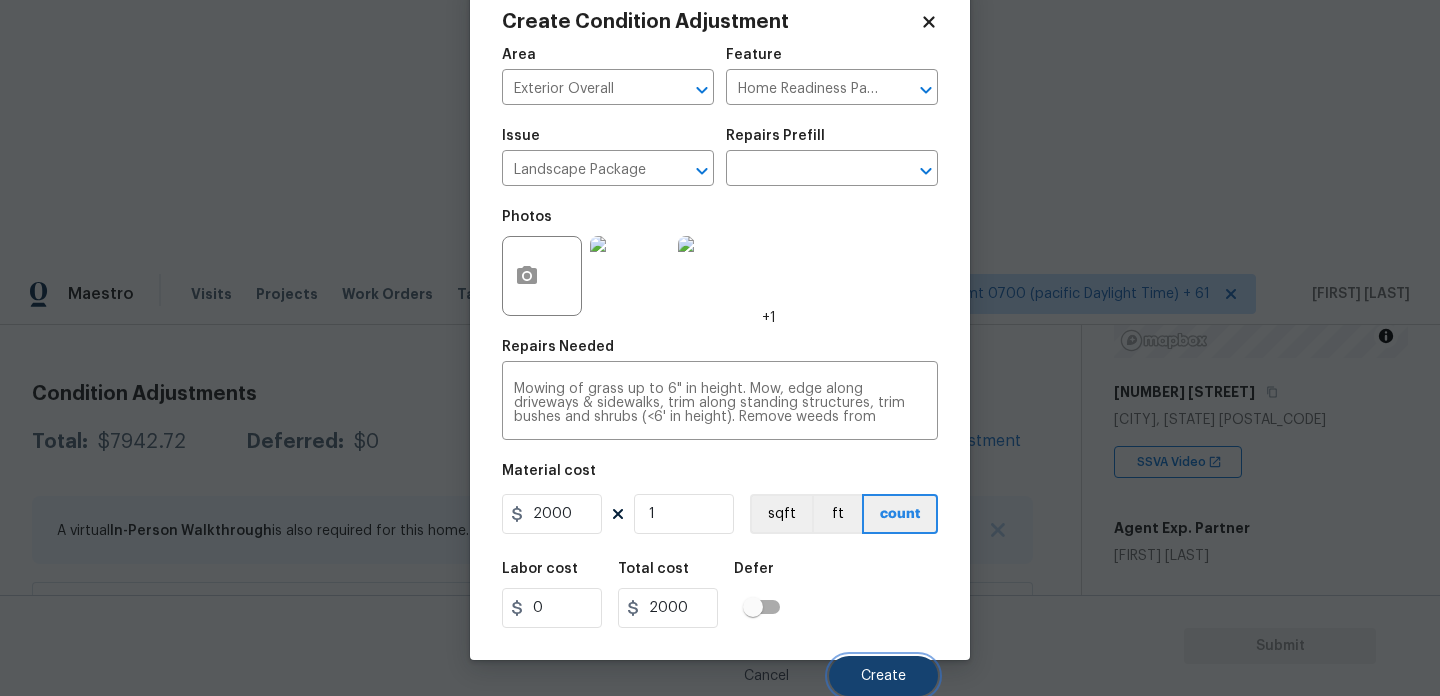 click on "Create" at bounding box center [883, 676] 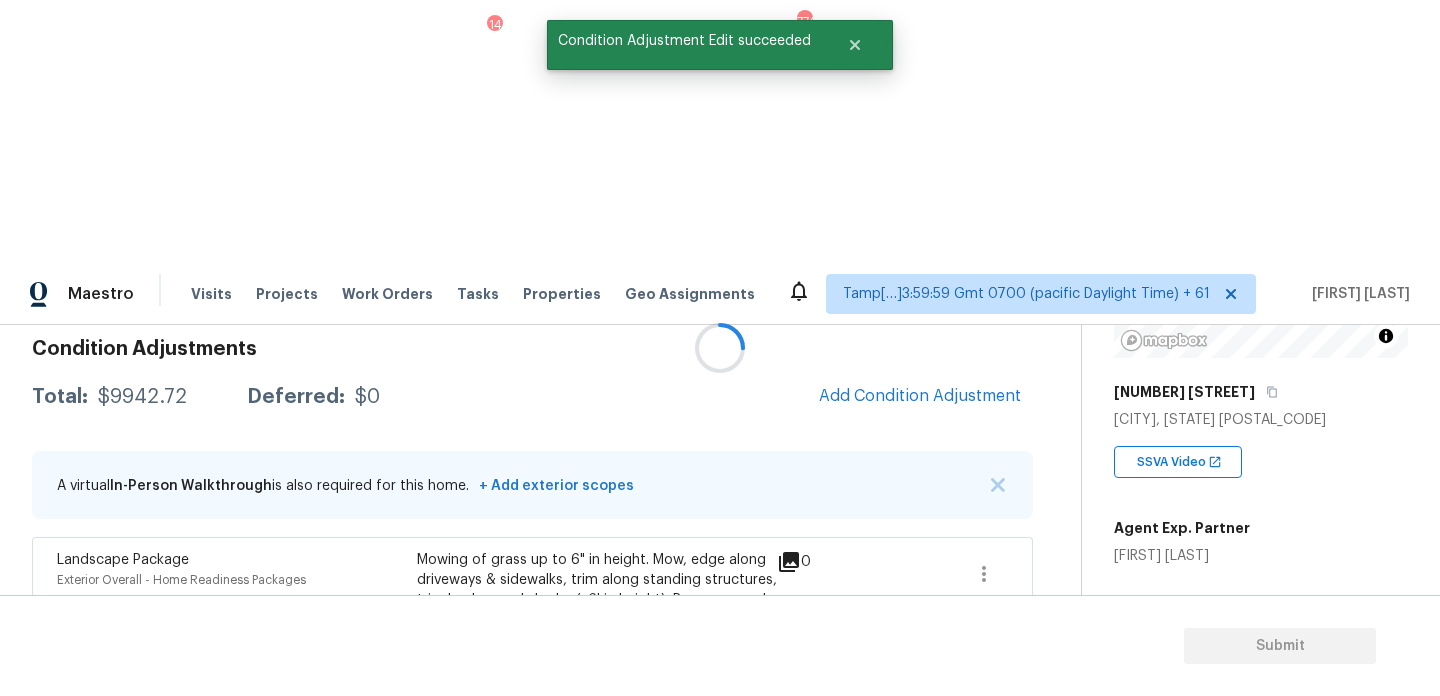 scroll, scrollTop: 245, scrollLeft: 0, axis: vertical 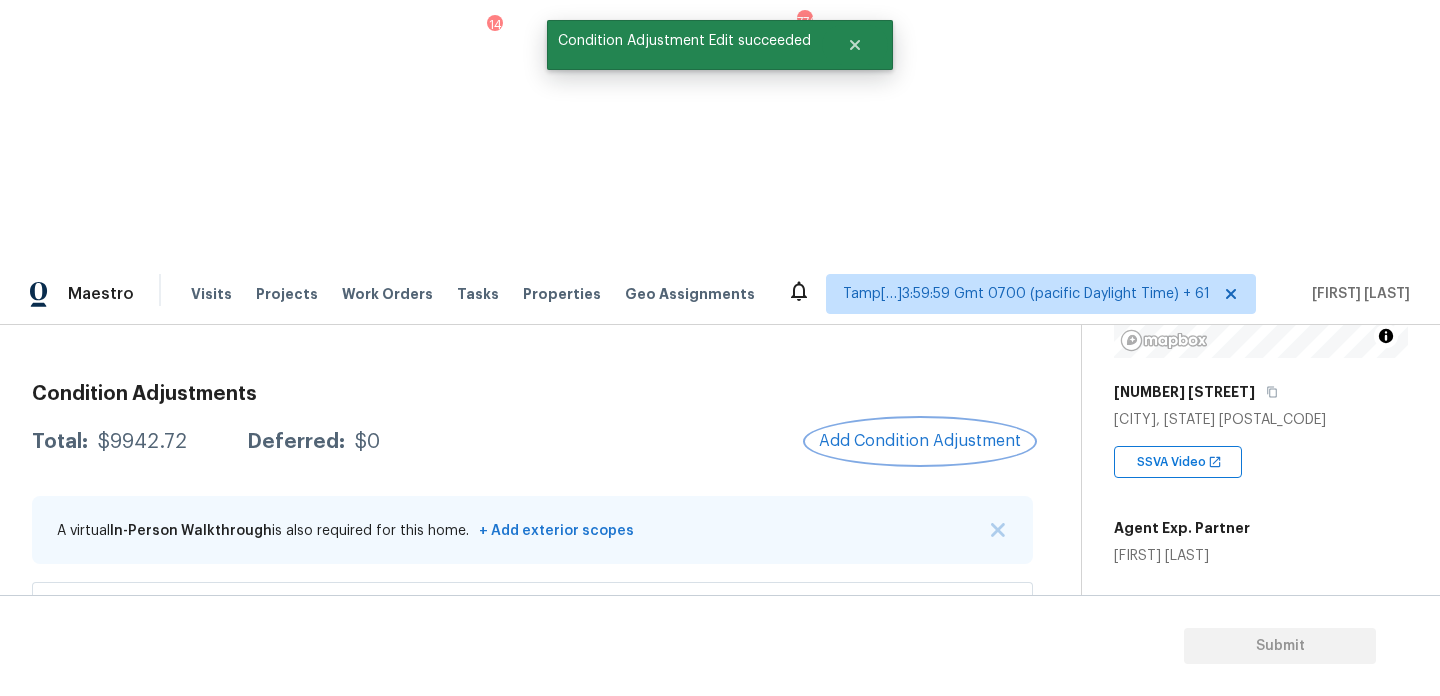 click on "Add Condition Adjustment" at bounding box center (920, 441) 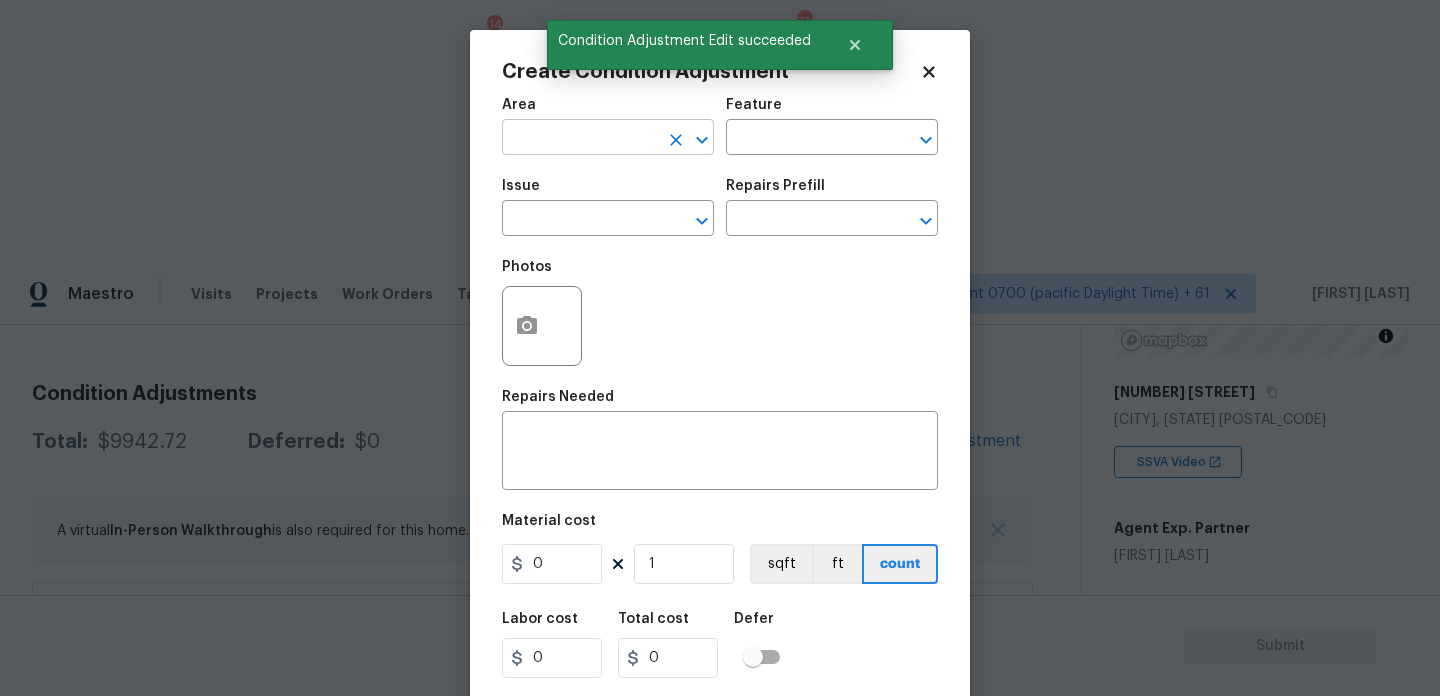 click at bounding box center (580, 139) 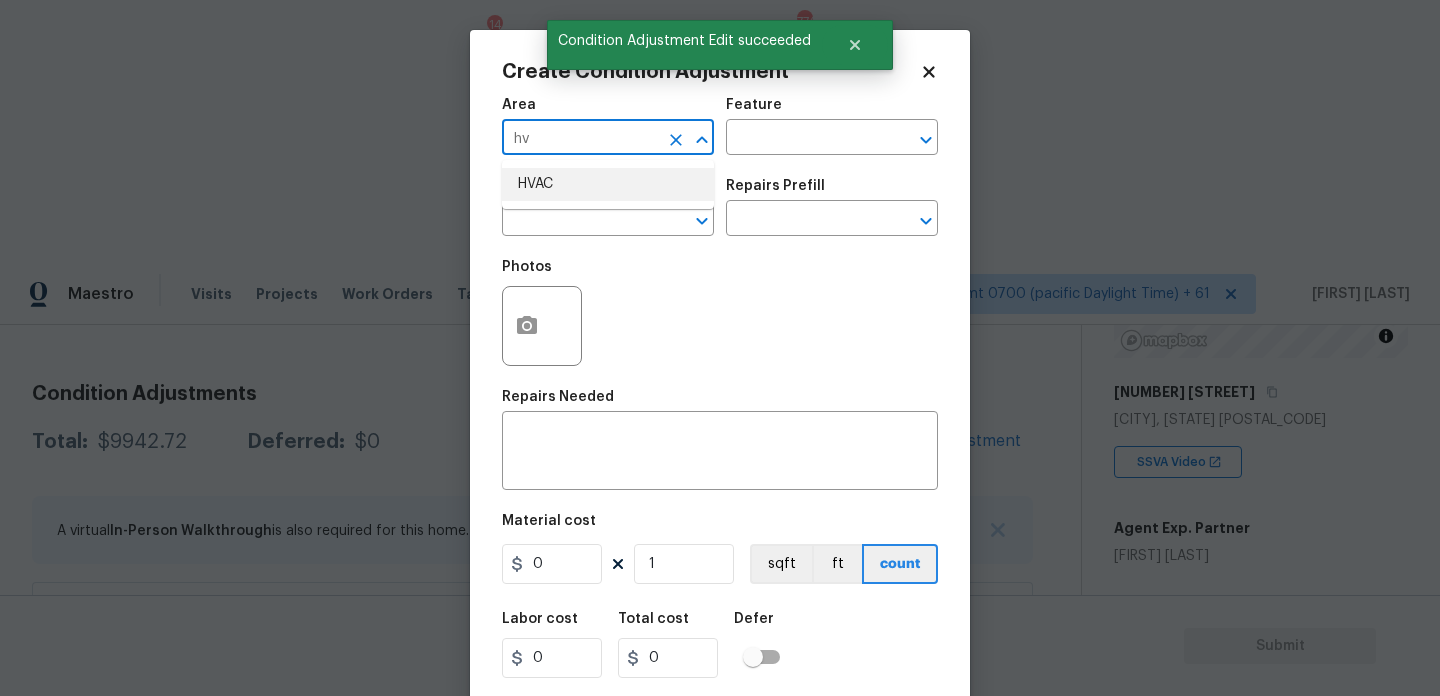 click on "HVAC" at bounding box center (608, 184) 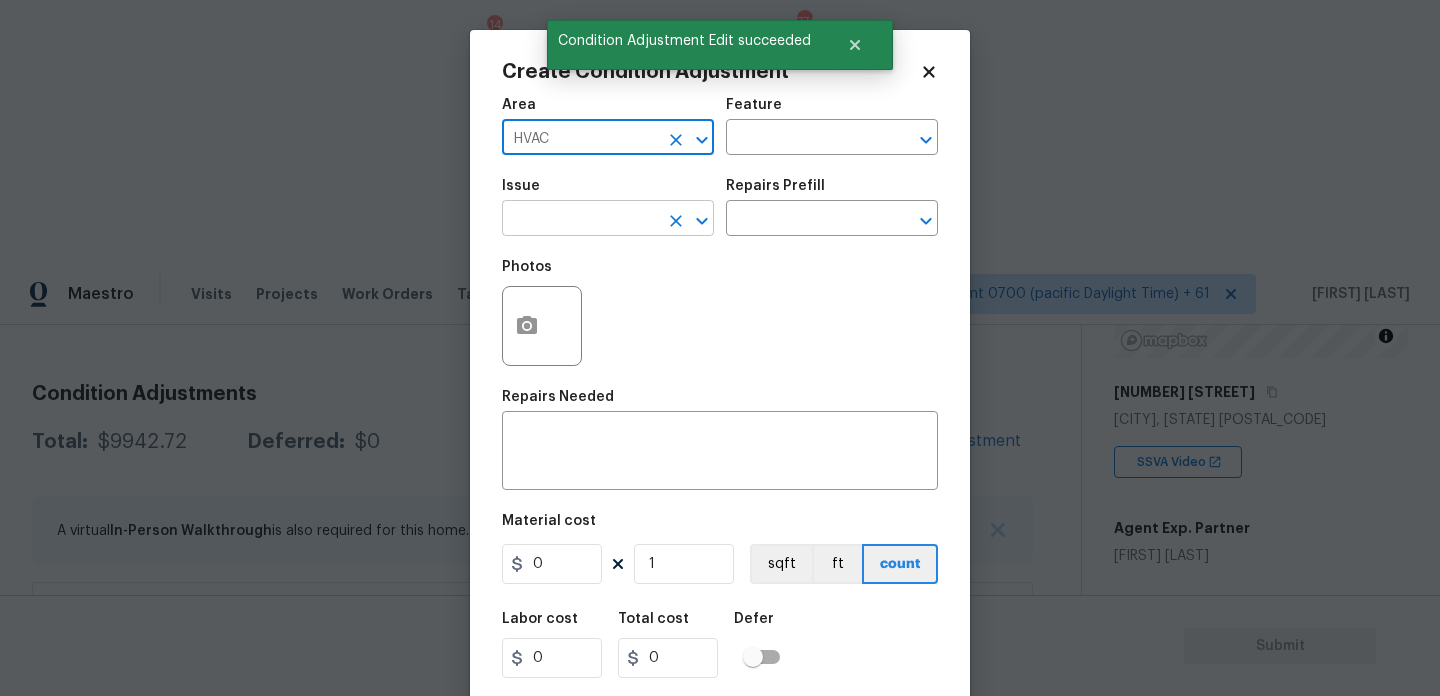type on "HVAC" 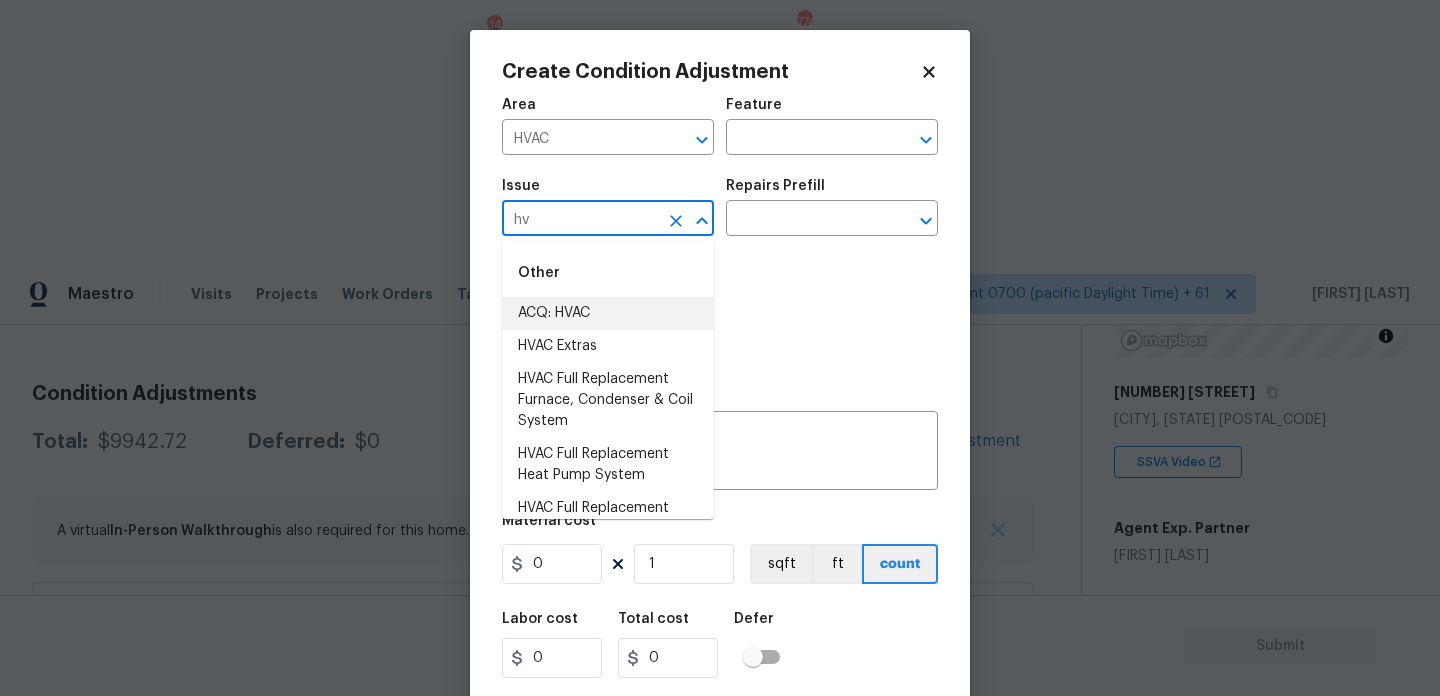 click on "ACQ: HVAC" at bounding box center [608, 313] 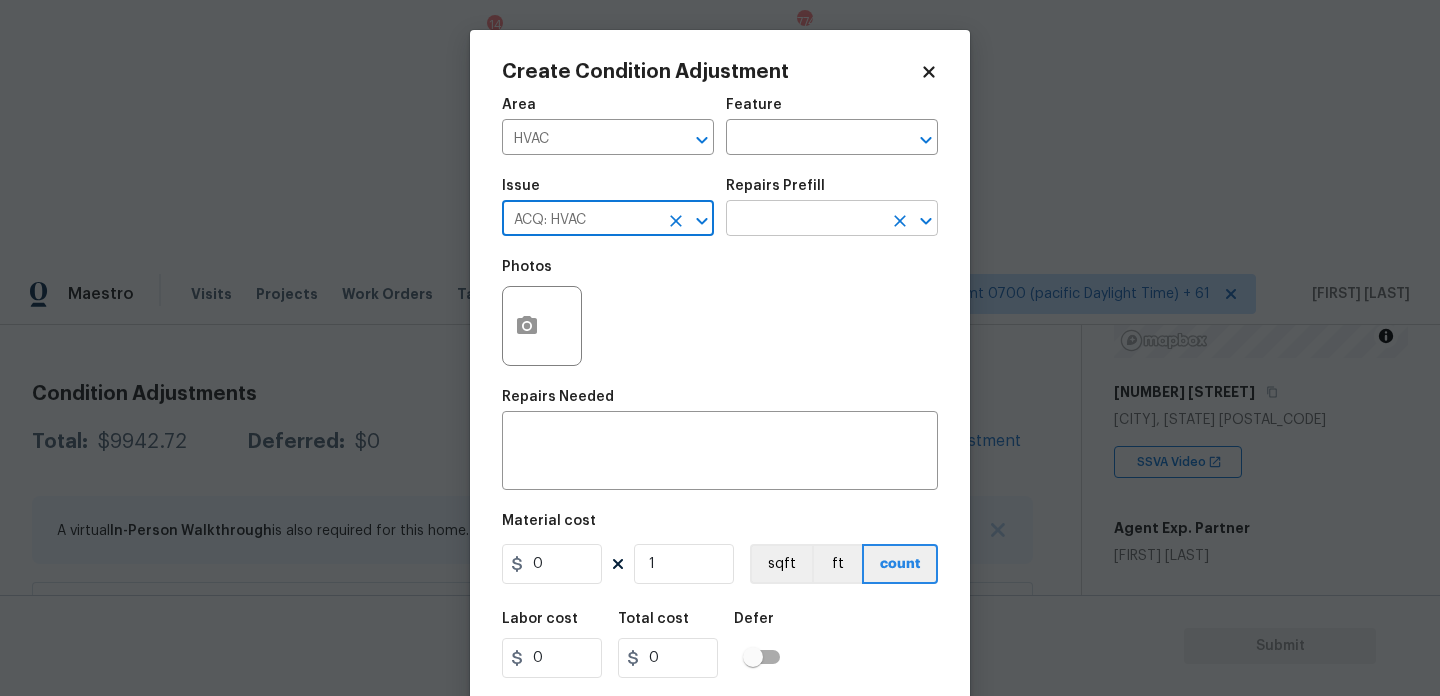 type on "ACQ: HVAC" 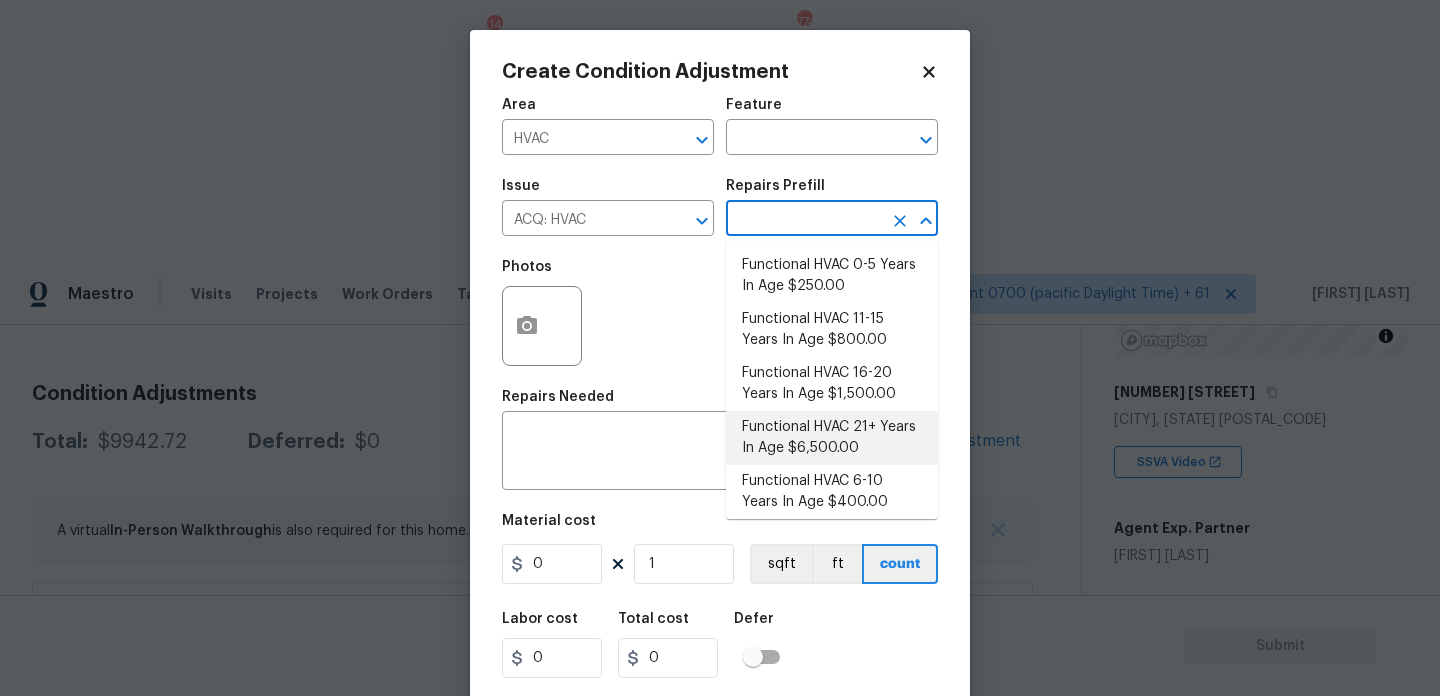 click on "Functional HVAC 21+ Years In Age $6,500.00" at bounding box center (832, 438) 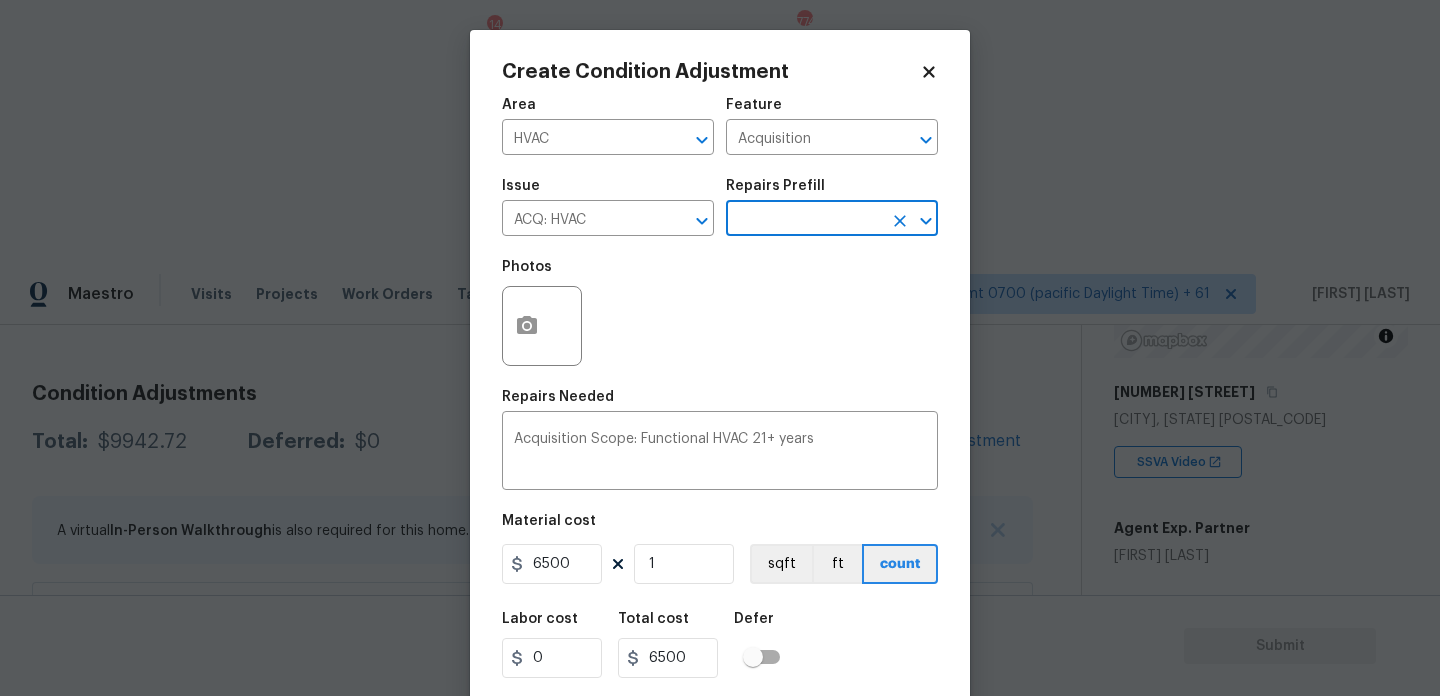 scroll, scrollTop: 51, scrollLeft: 0, axis: vertical 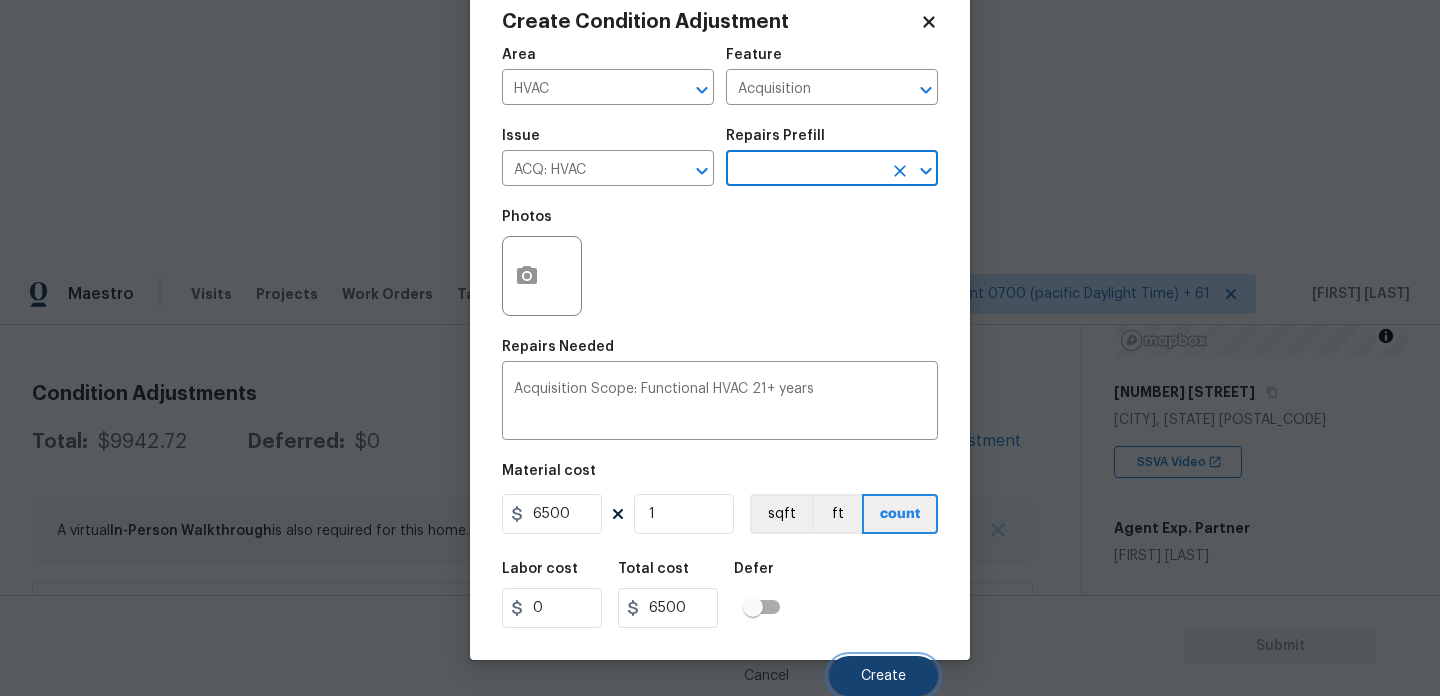 click on "Create" at bounding box center (883, 676) 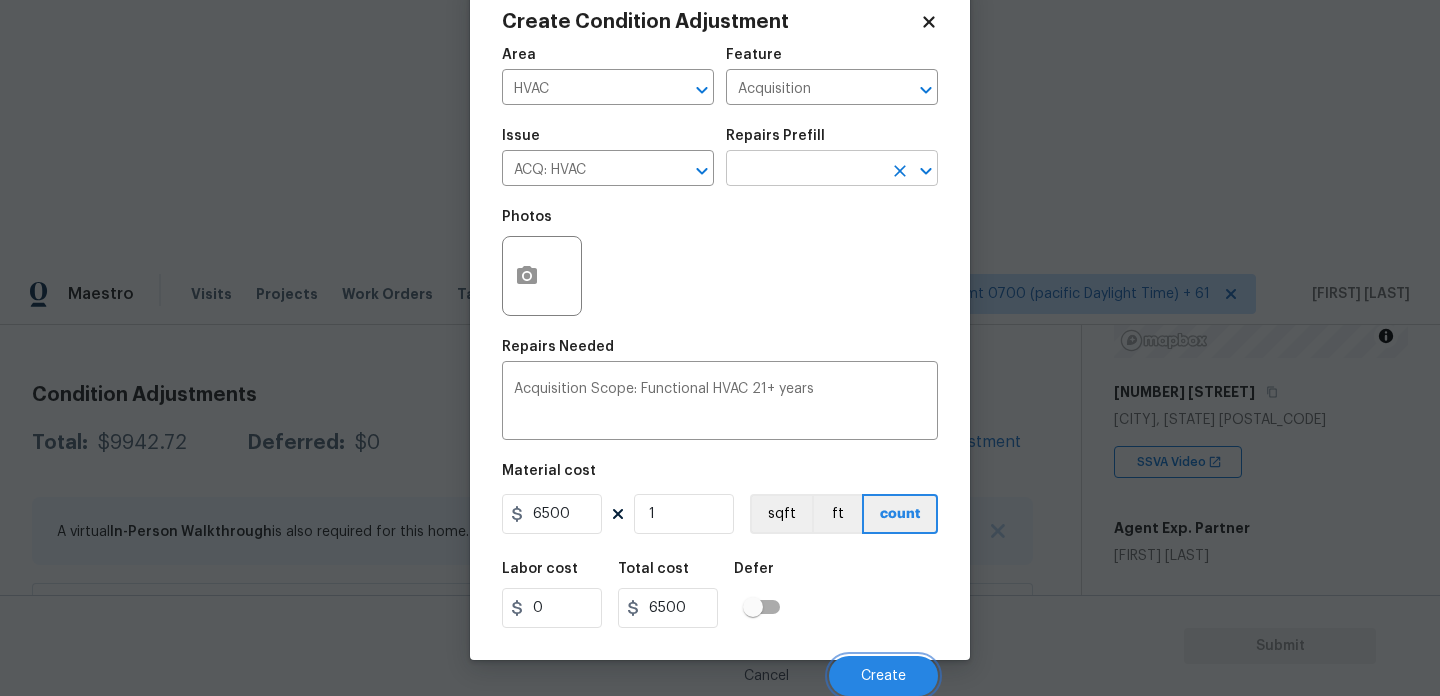 scroll, scrollTop: 245, scrollLeft: 0, axis: vertical 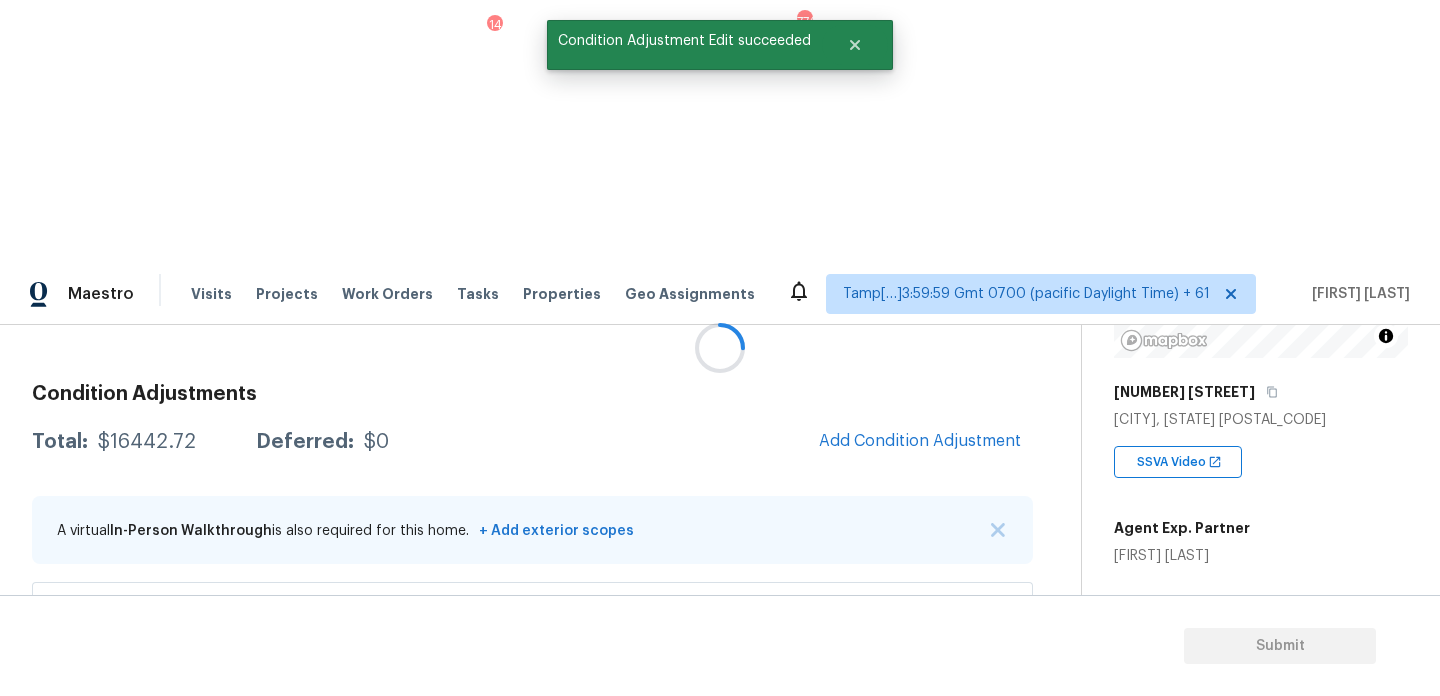 click at bounding box center [720, 348] 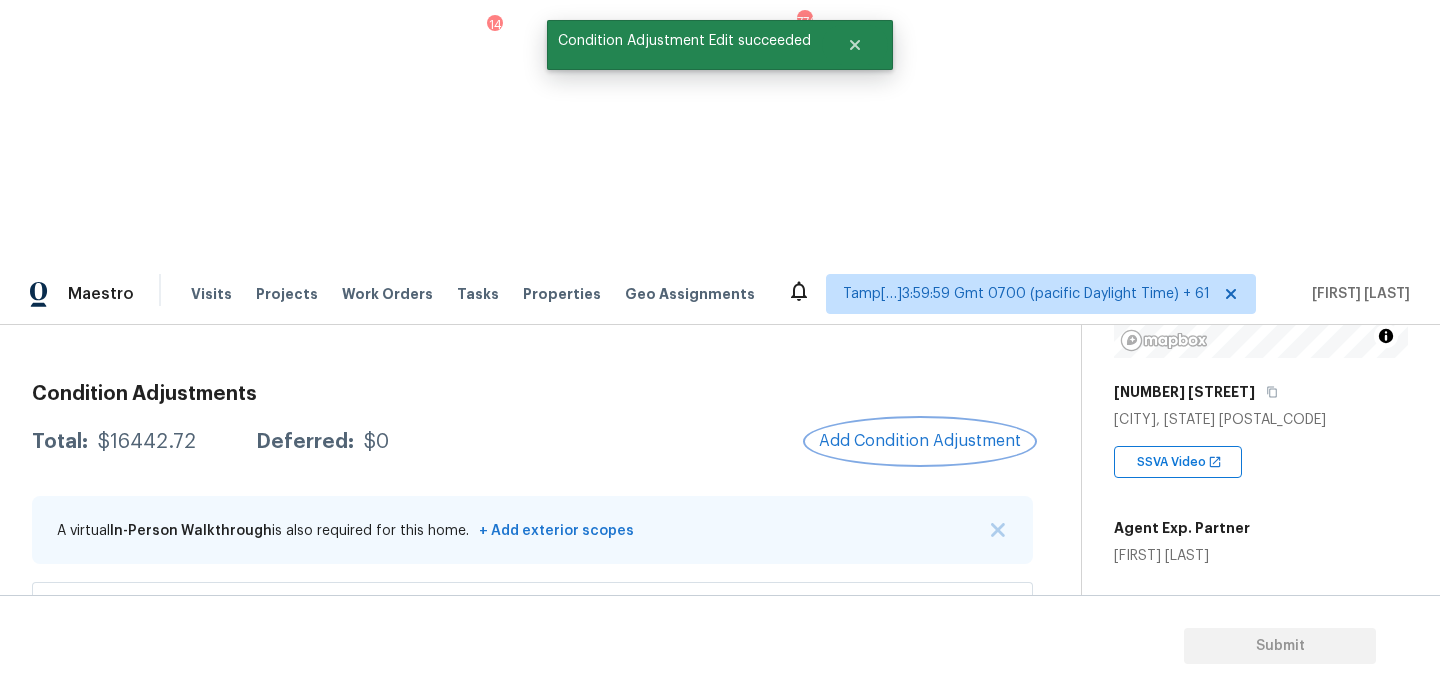 click on "Add Condition Adjustment" at bounding box center (920, 441) 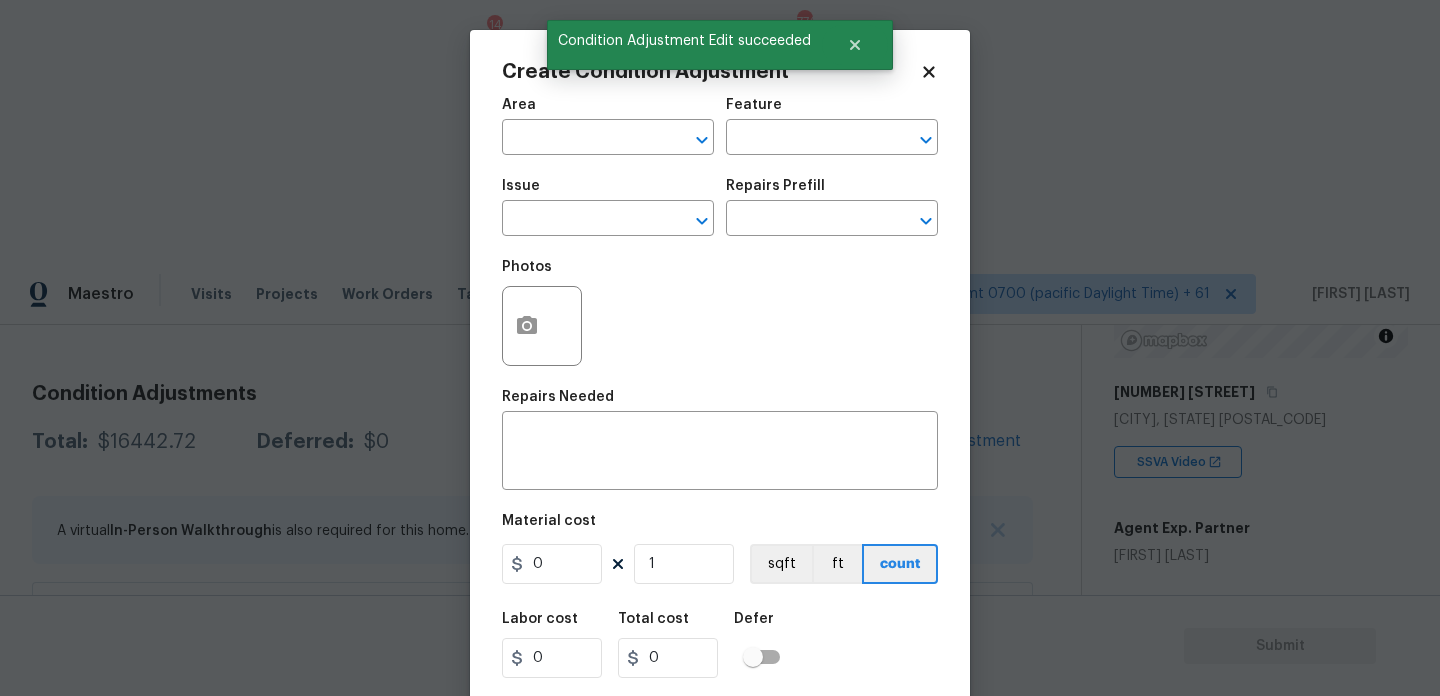 click on "Area" at bounding box center [608, 111] 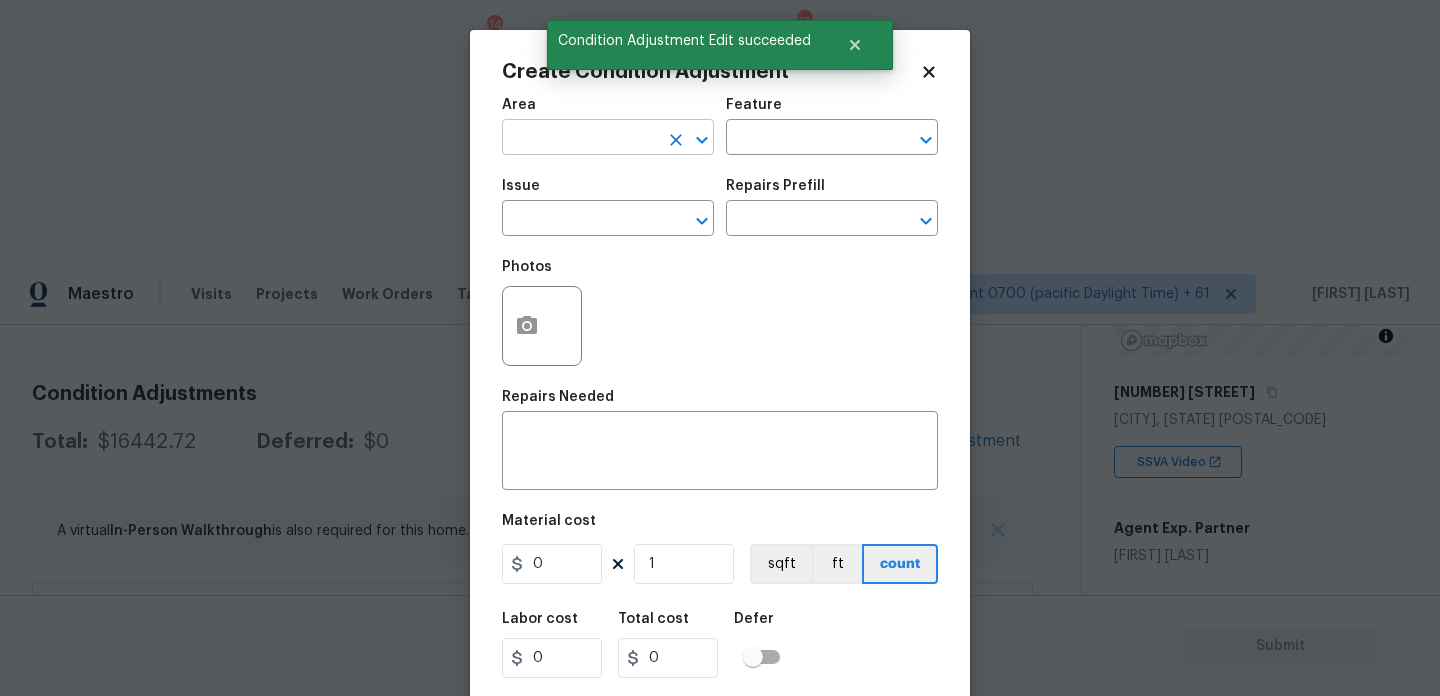 click at bounding box center (580, 139) 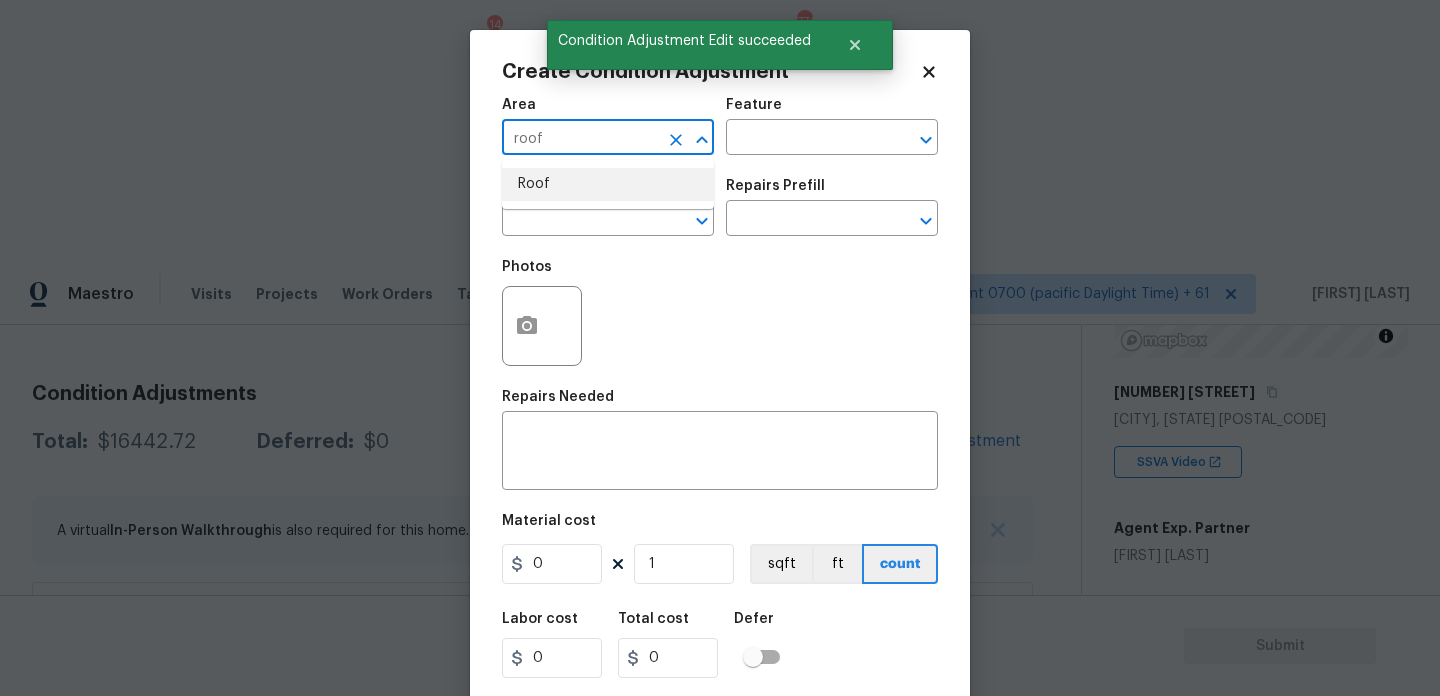 click on "Roof" at bounding box center [608, 184] 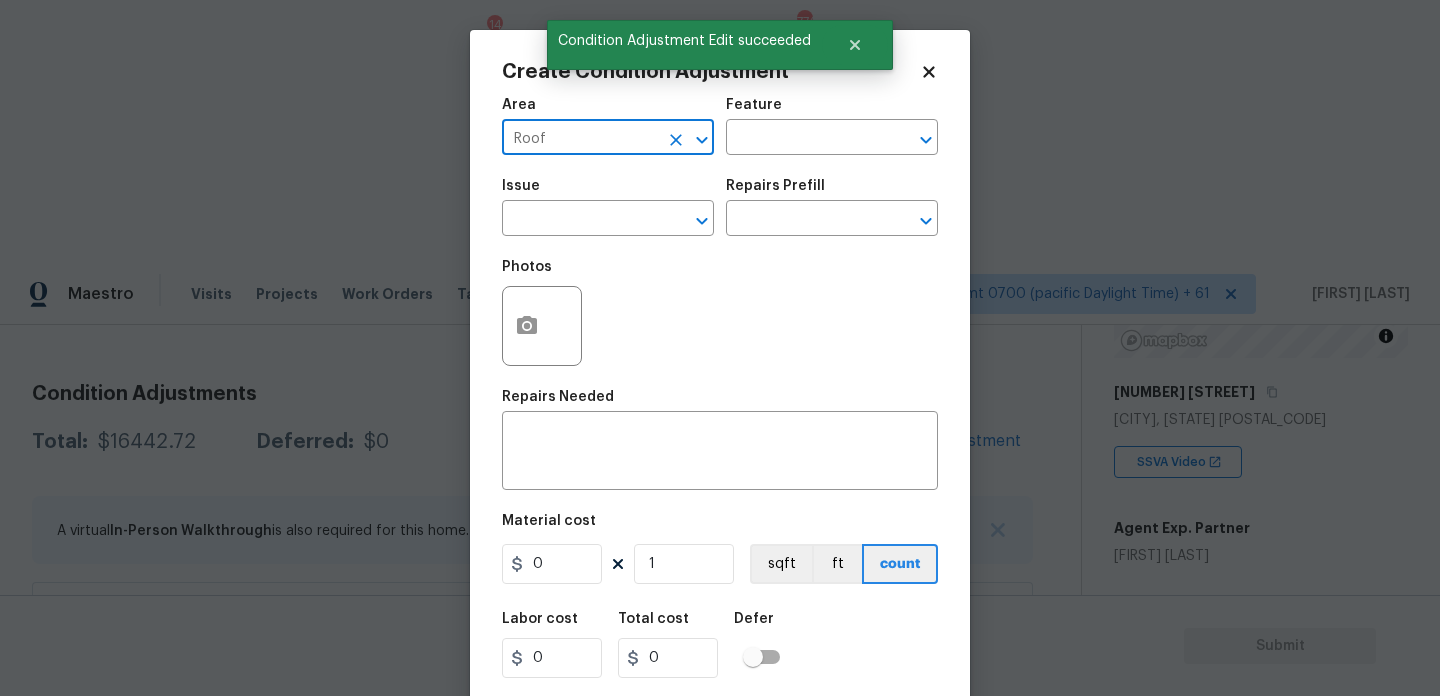 type on "Roof" 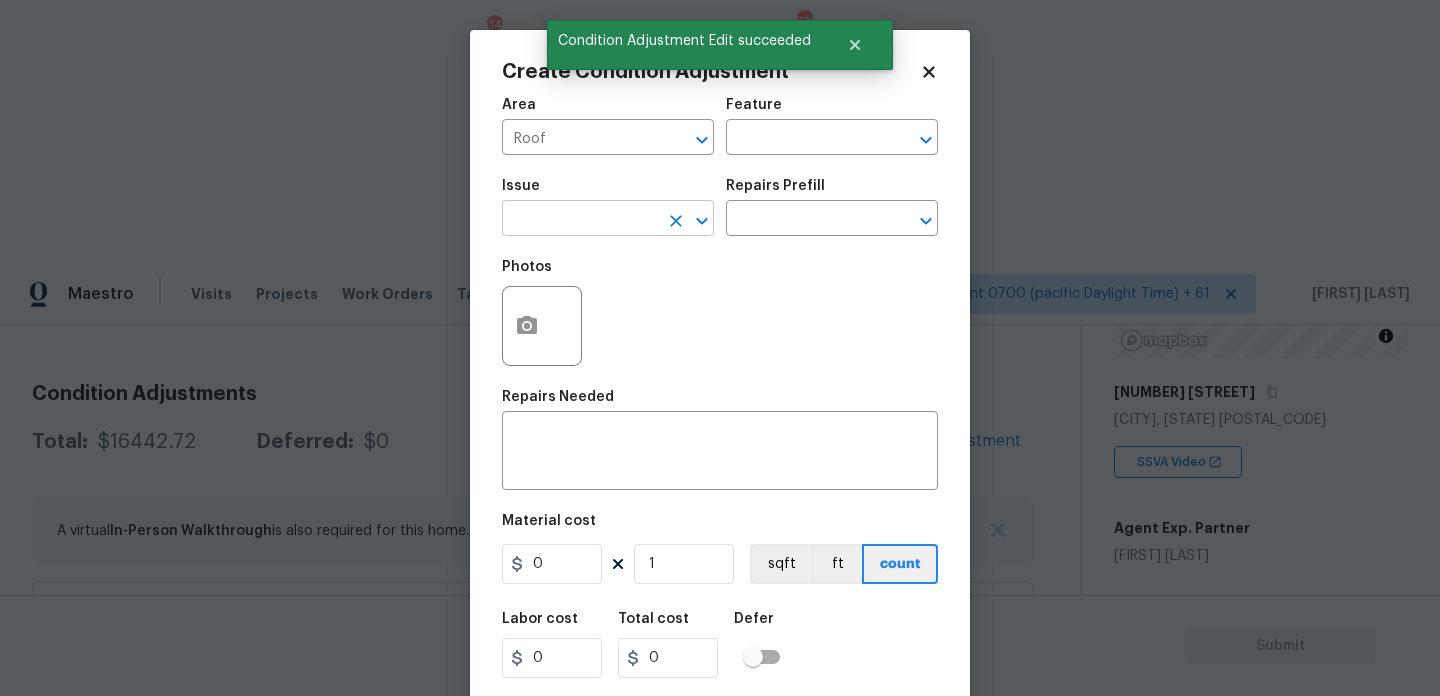 click at bounding box center [580, 220] 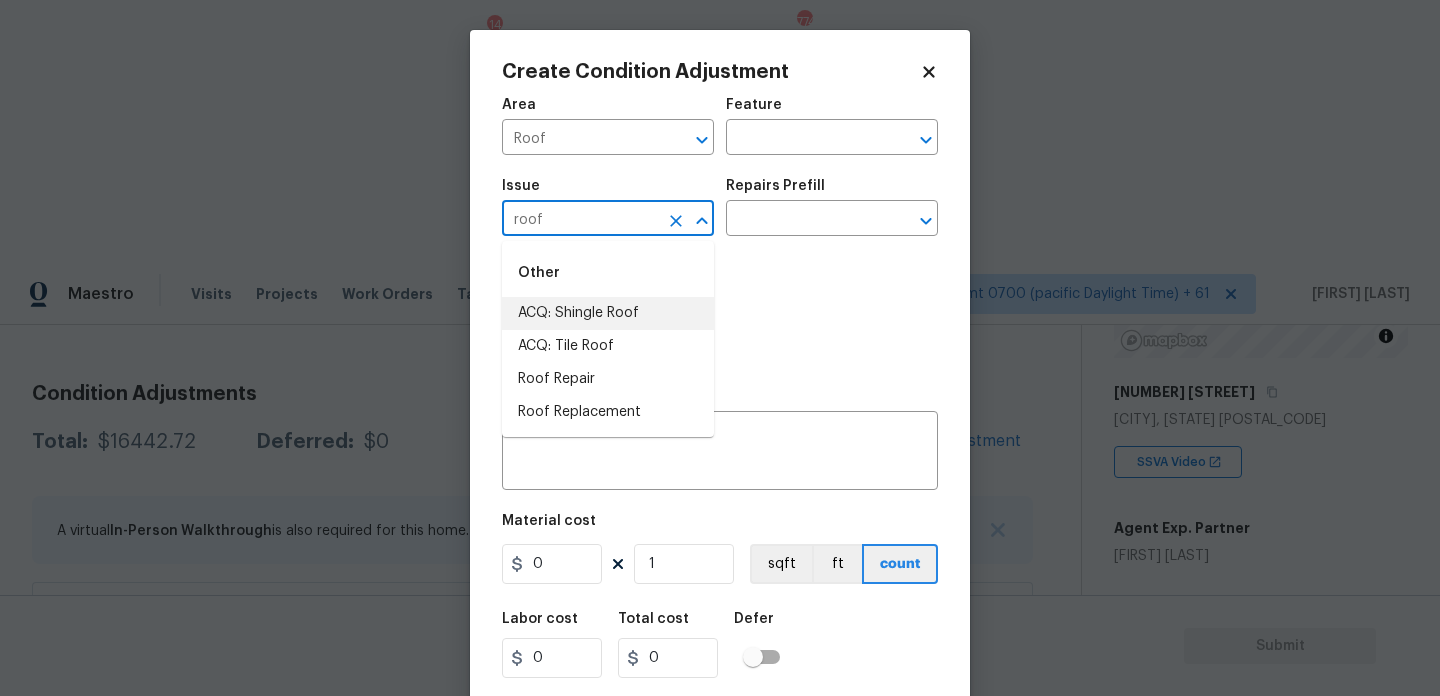 click on "ACQ: Shingle Roof" at bounding box center (608, 313) 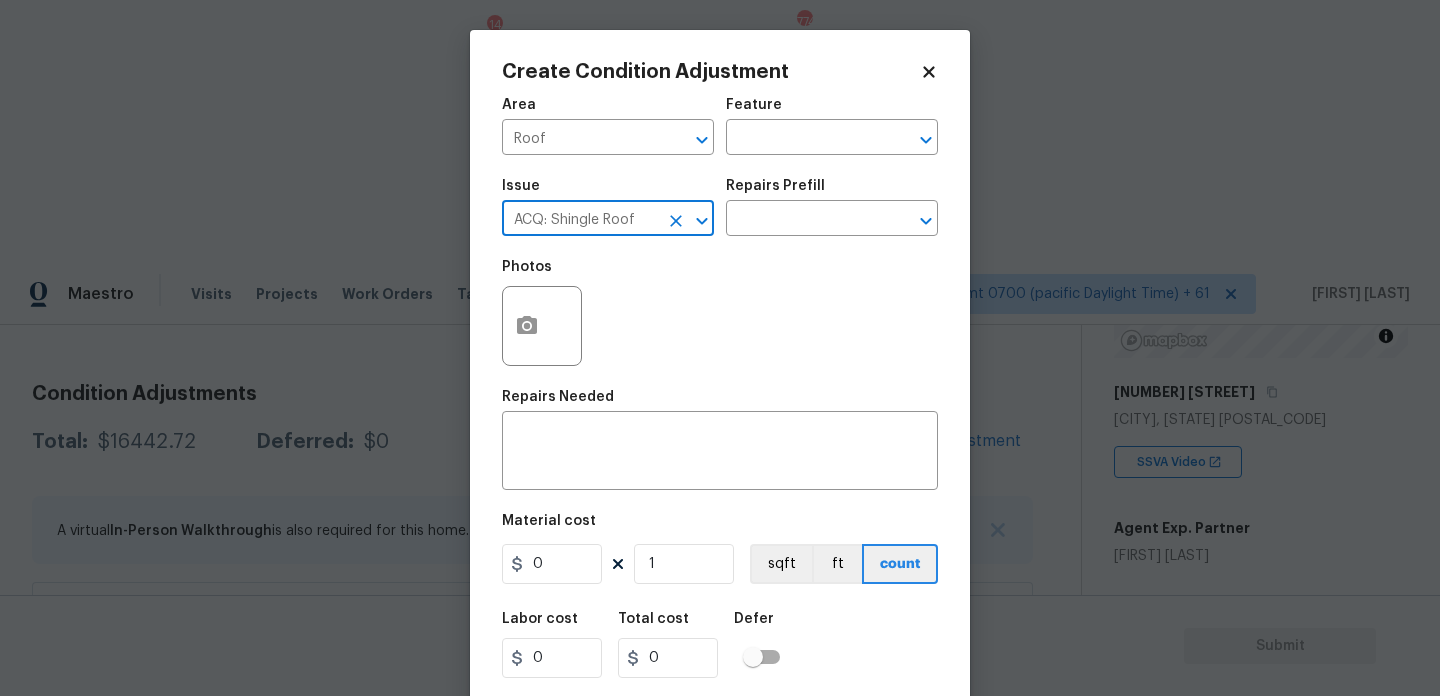 type on "ACQ: Shingle Roof" 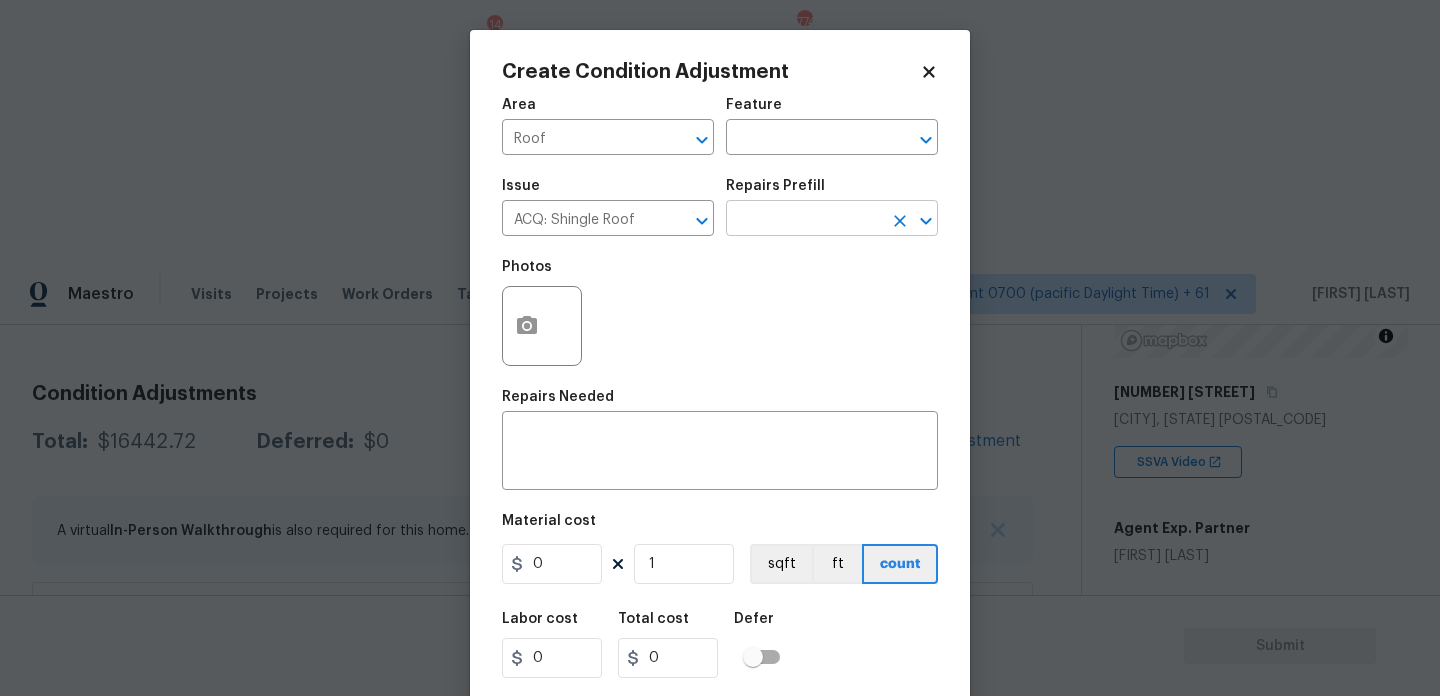 click at bounding box center (804, 220) 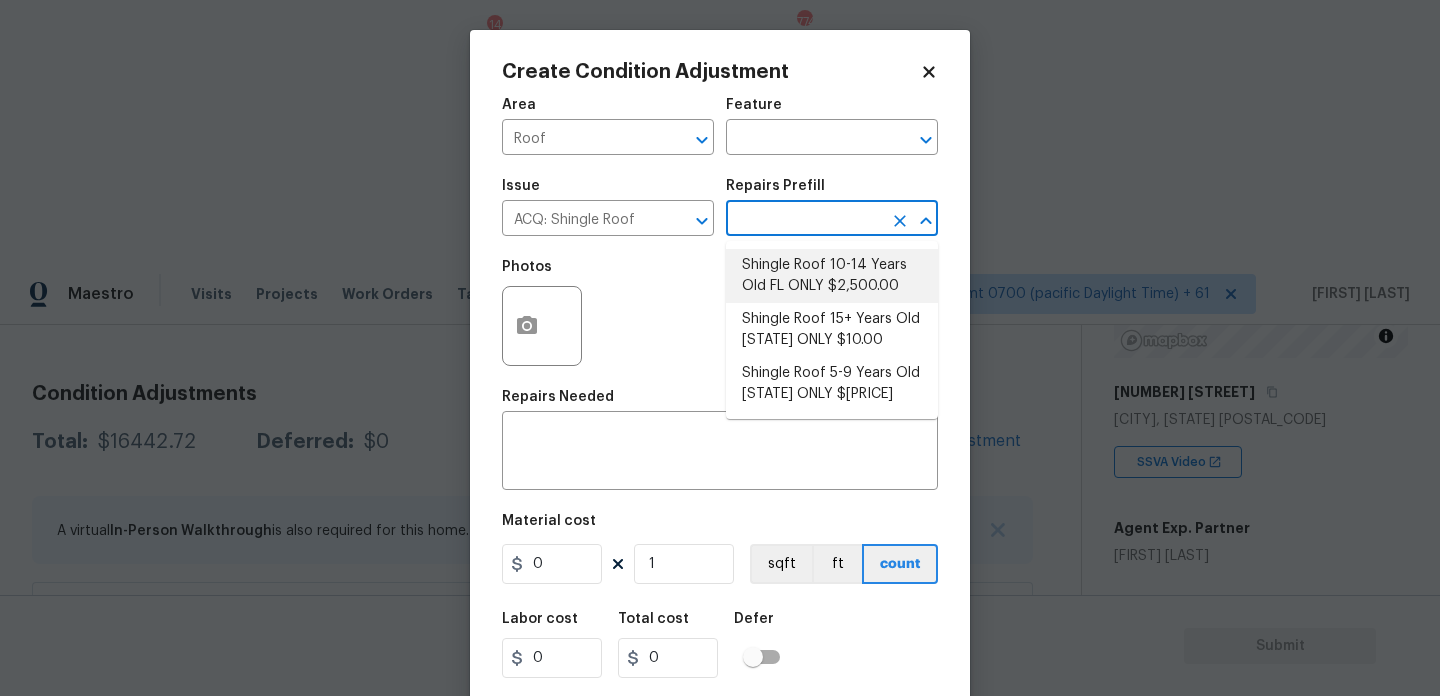 click on "Shingle Roof 10-14 Years Old FL ONLY $2,500.00" at bounding box center [832, 276] 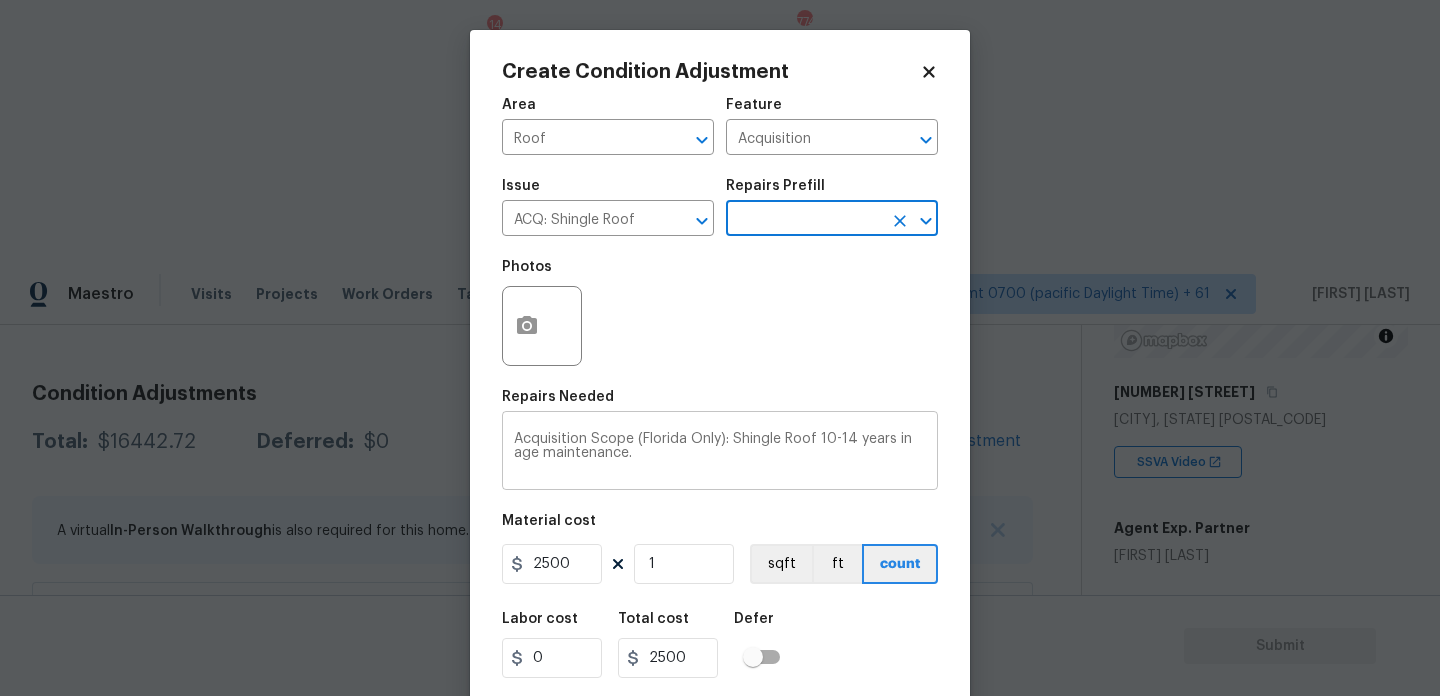 scroll, scrollTop: 51, scrollLeft: 0, axis: vertical 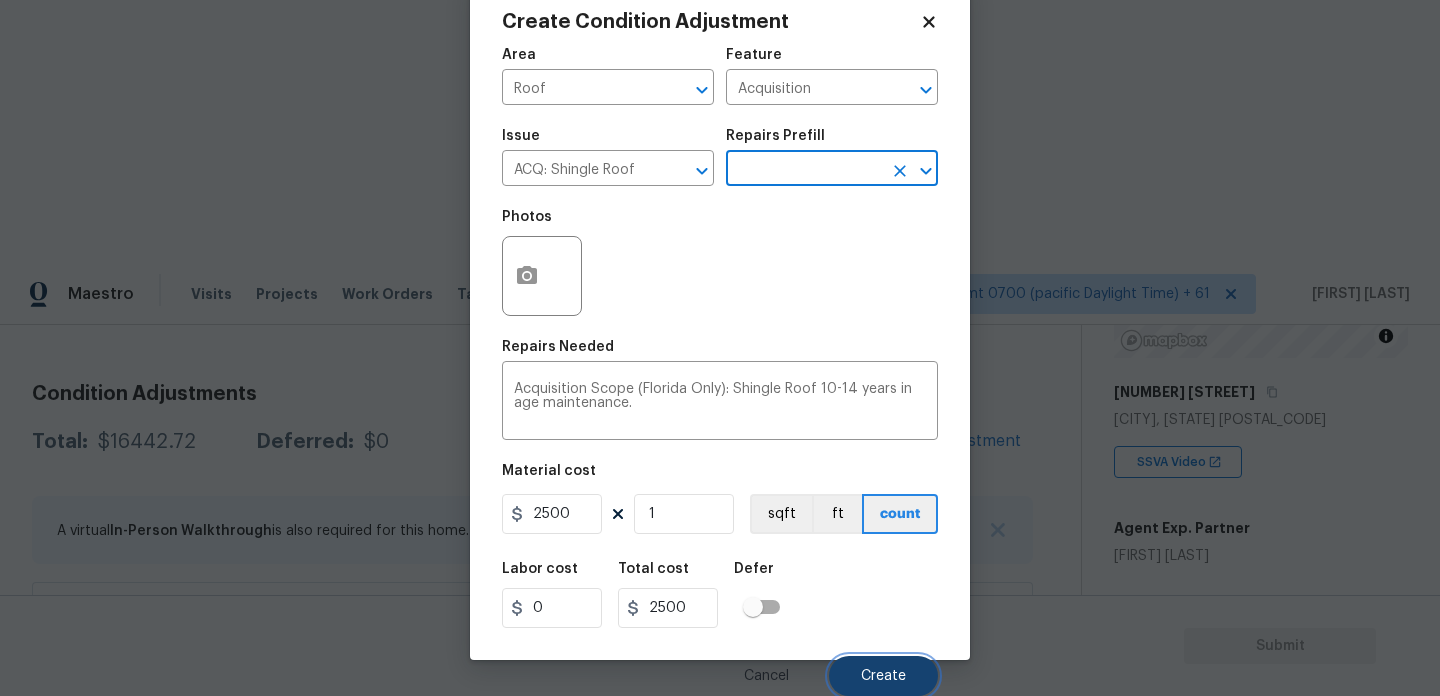 click on "Create" at bounding box center (883, 676) 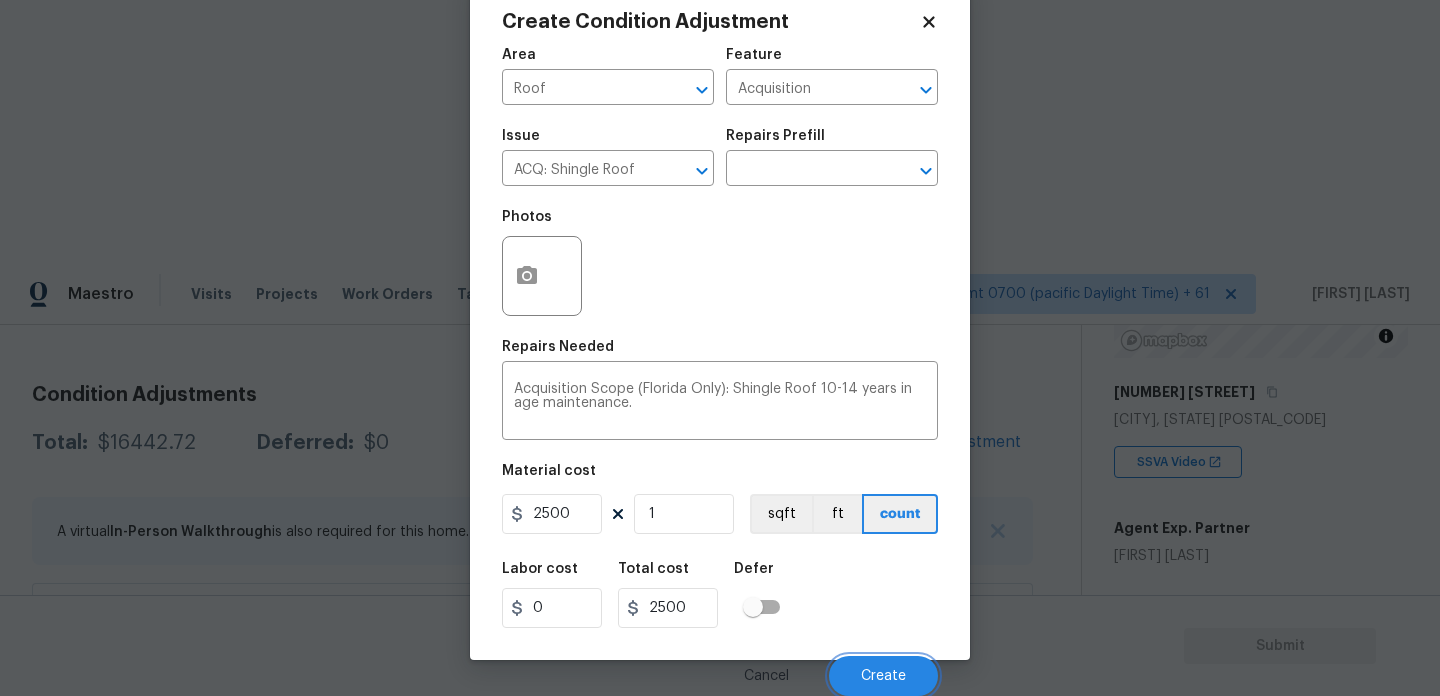 scroll, scrollTop: 245, scrollLeft: 0, axis: vertical 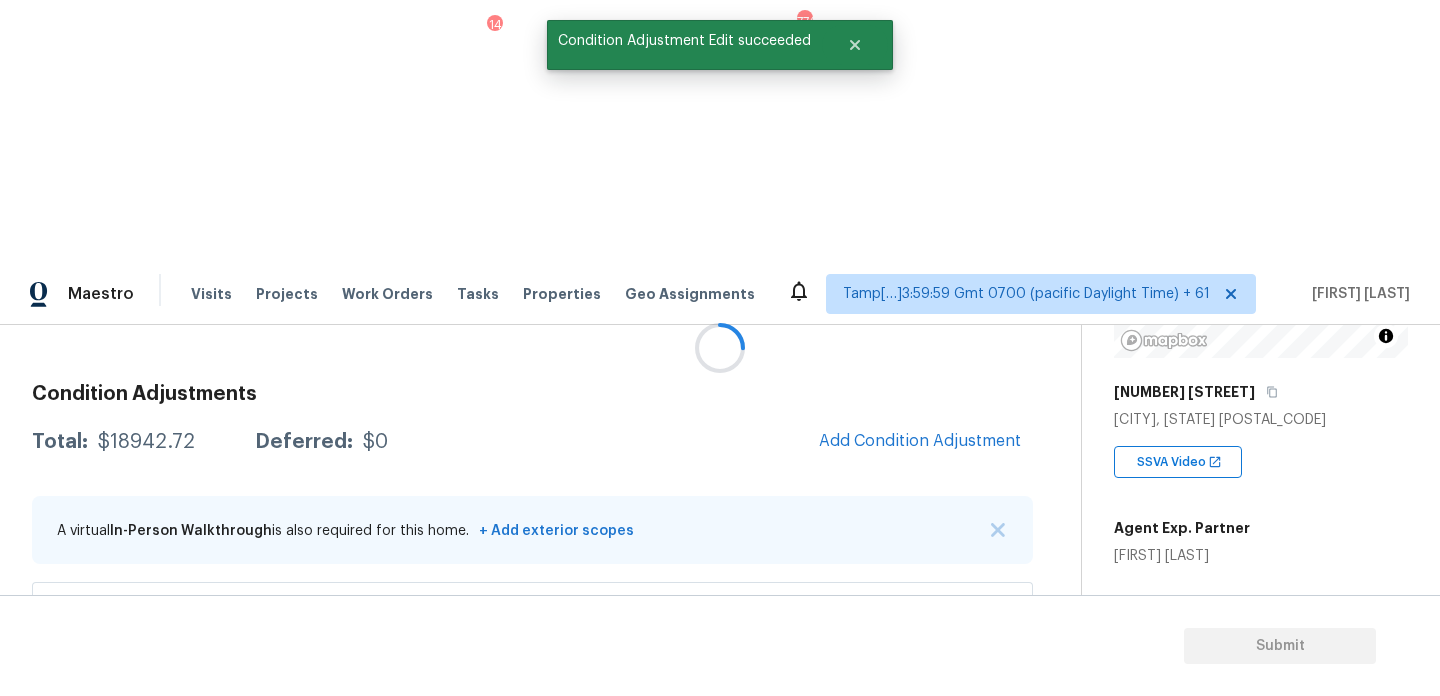 click at bounding box center (720, 348) 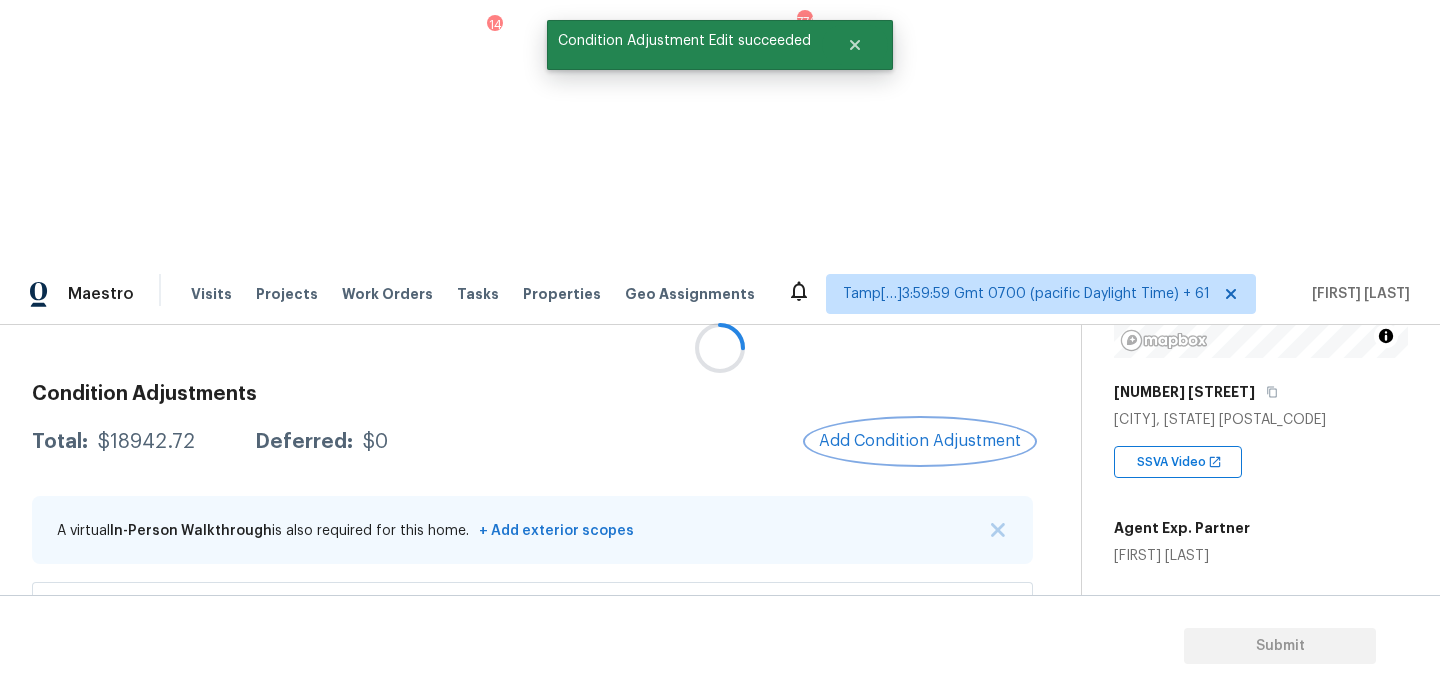 click on "Add Condition Adjustment" at bounding box center (920, 441) 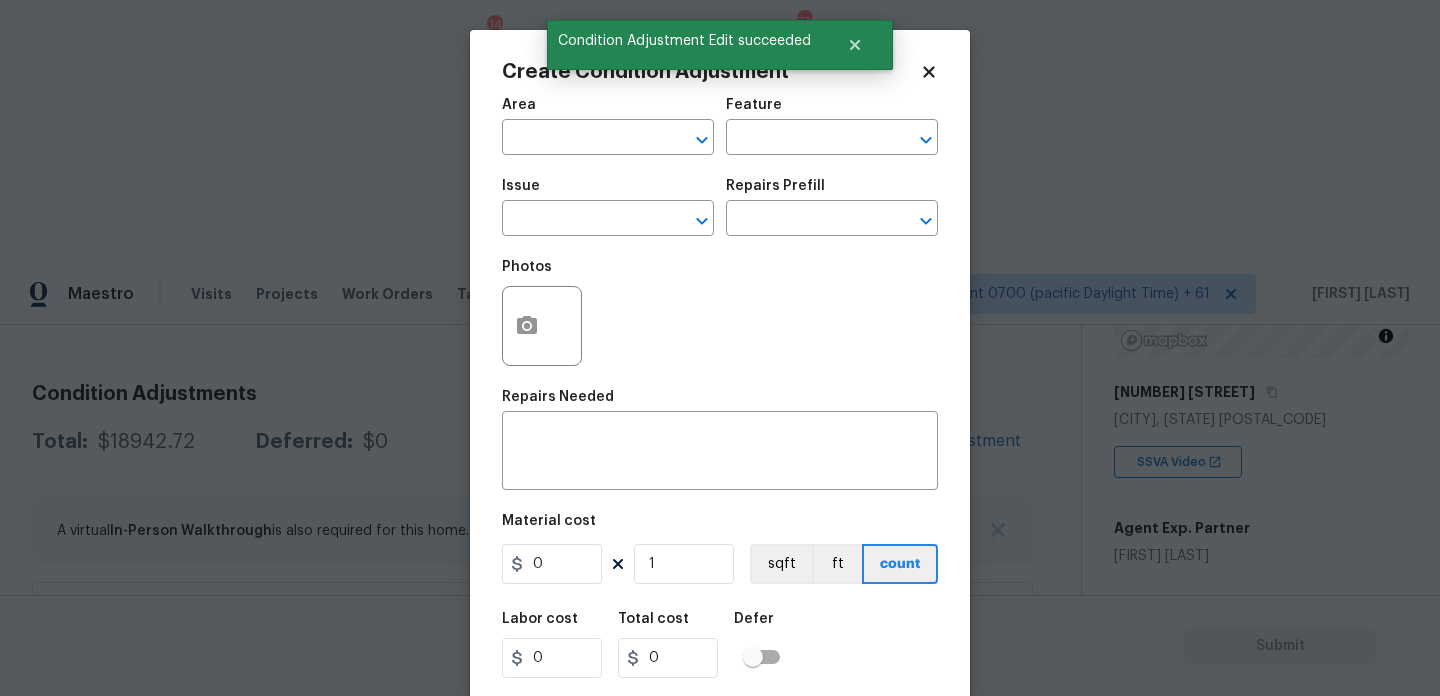 click on "Repairs Prefill" at bounding box center (832, 192) 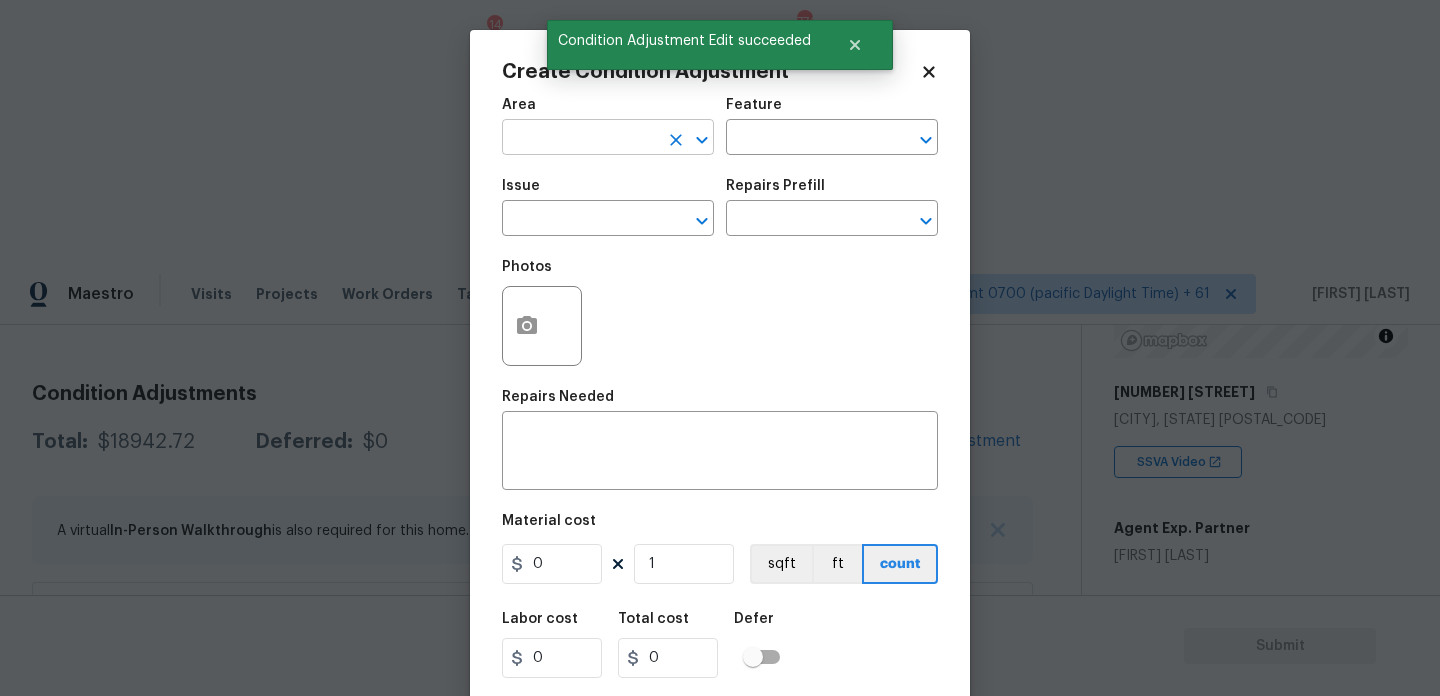 click at bounding box center (580, 139) 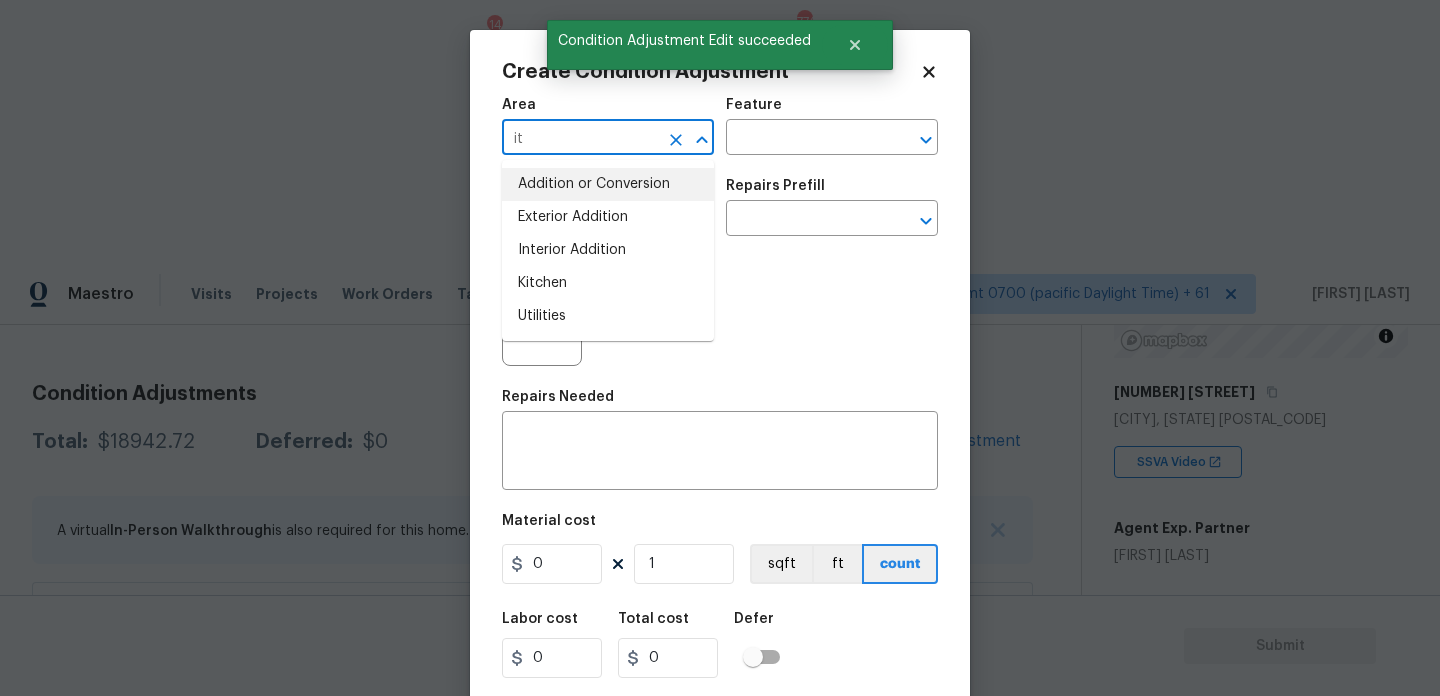 type on "i" 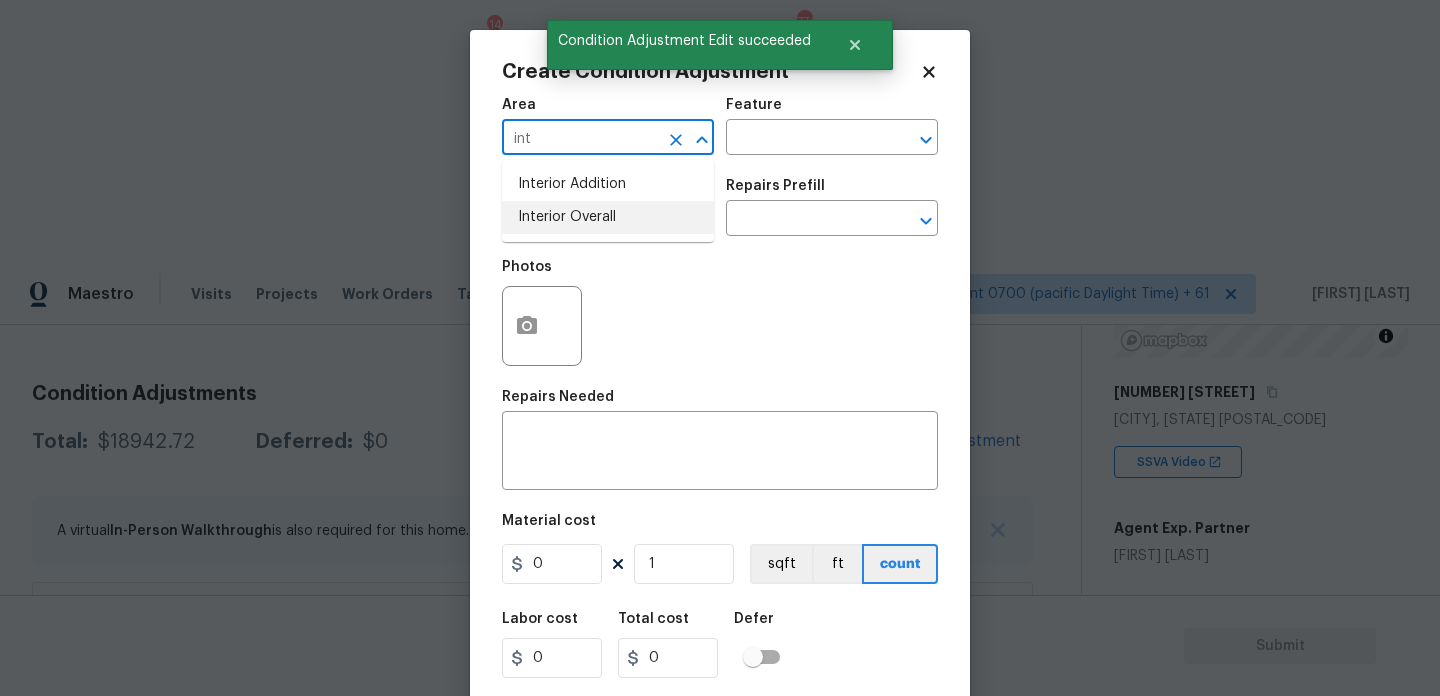 click on "Interior Overall" at bounding box center (608, 217) 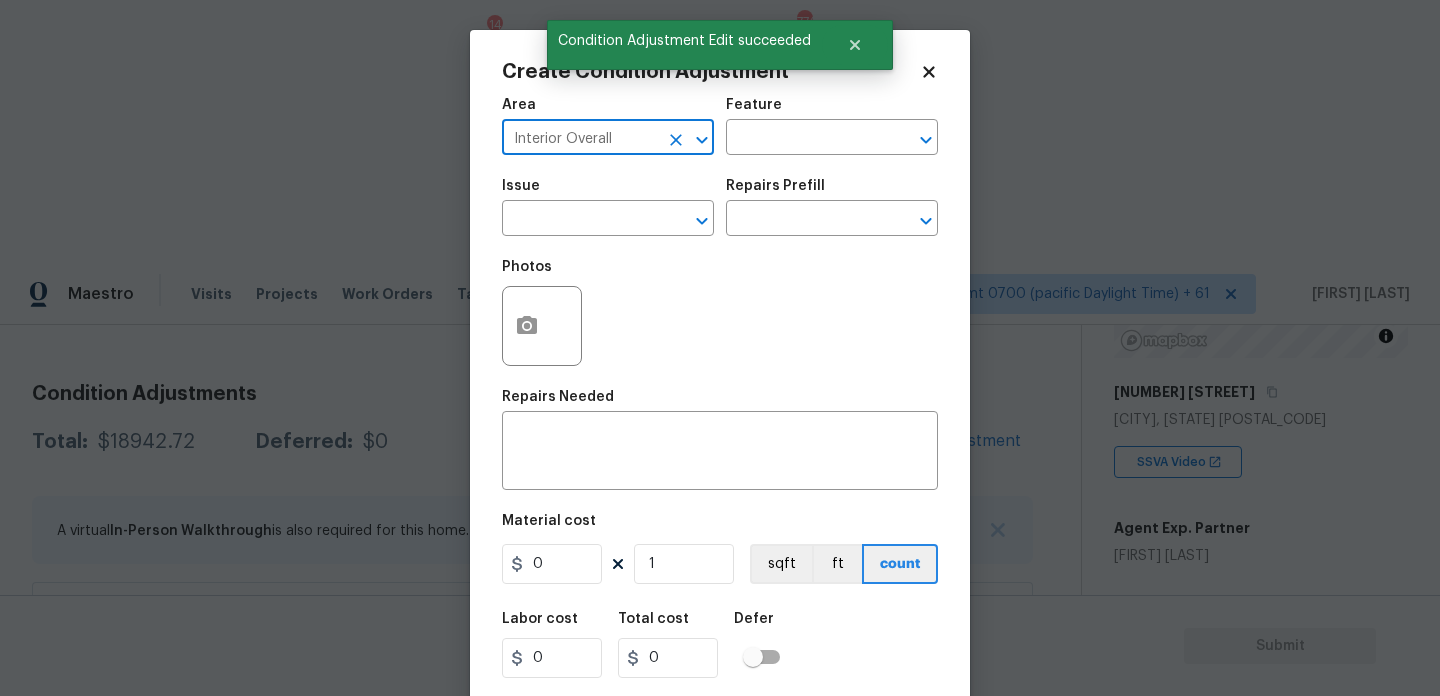 type on "Interior Overall" 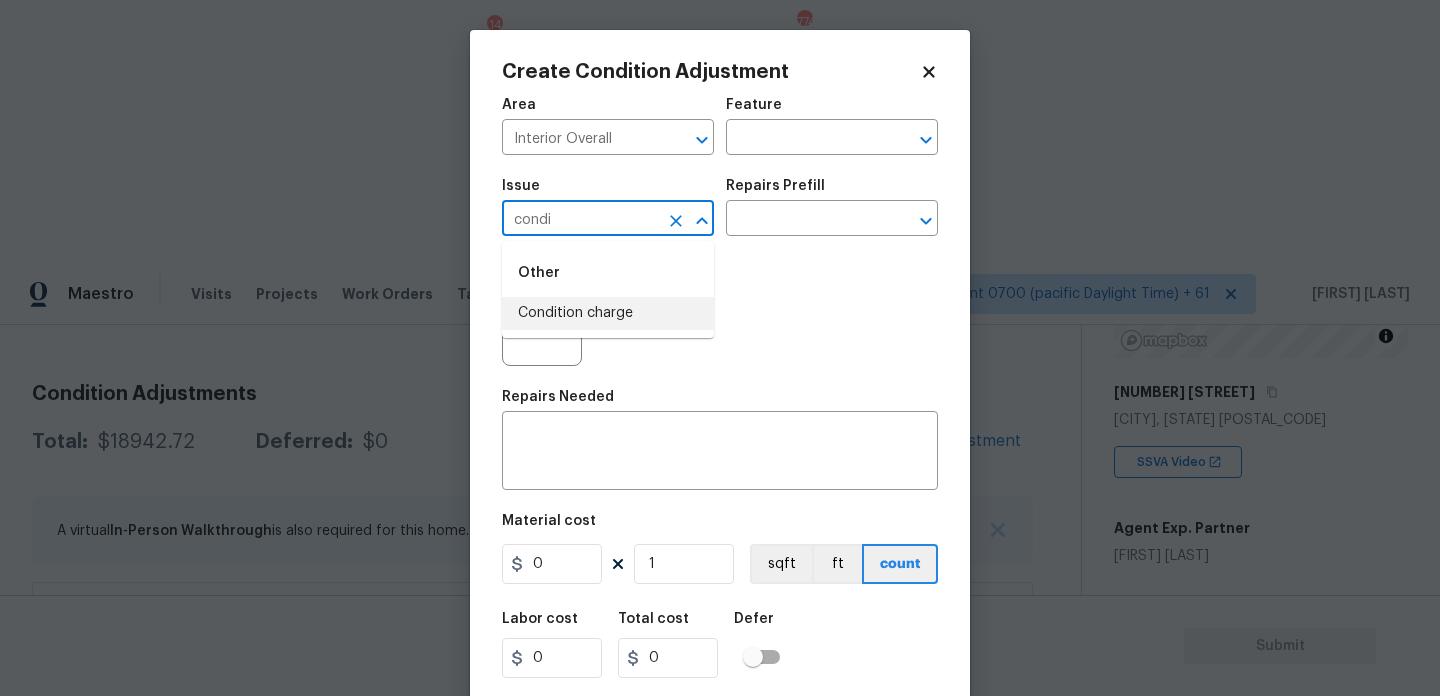 click on "Condition charge" at bounding box center (608, 313) 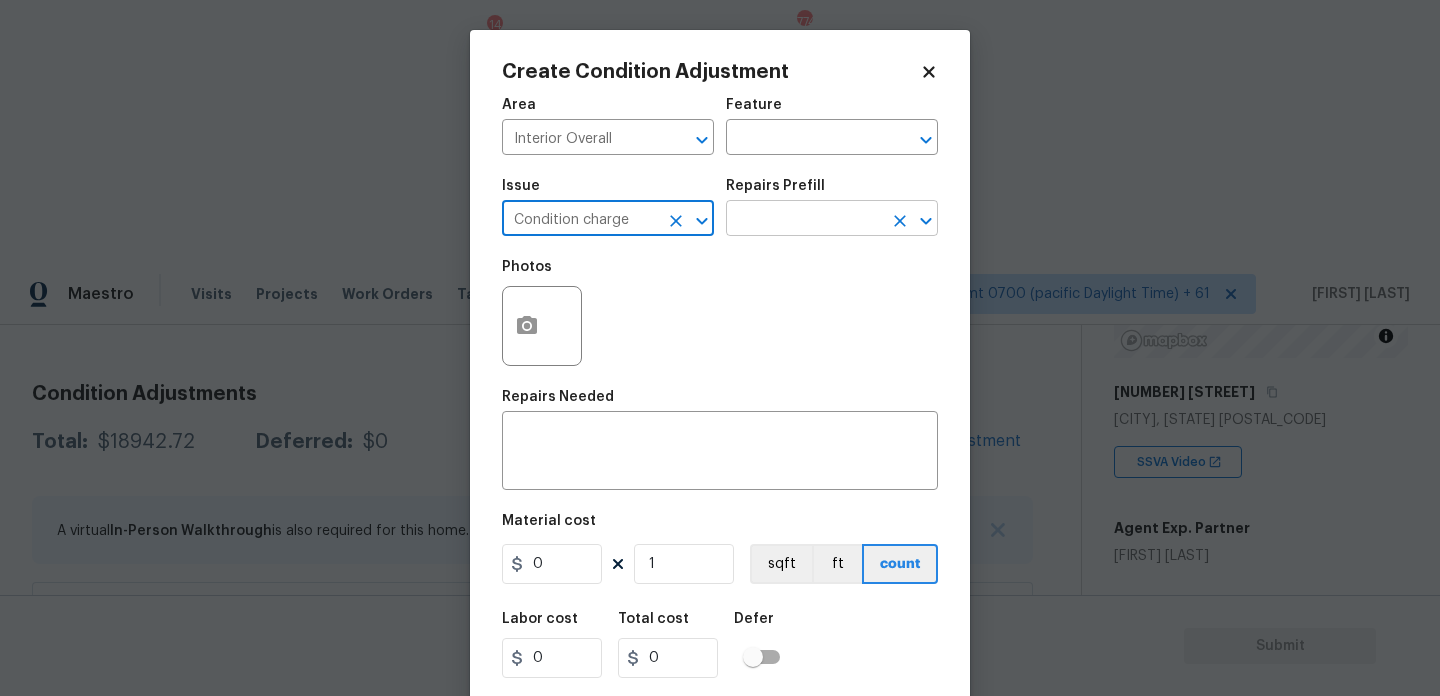 type on "Condition charge" 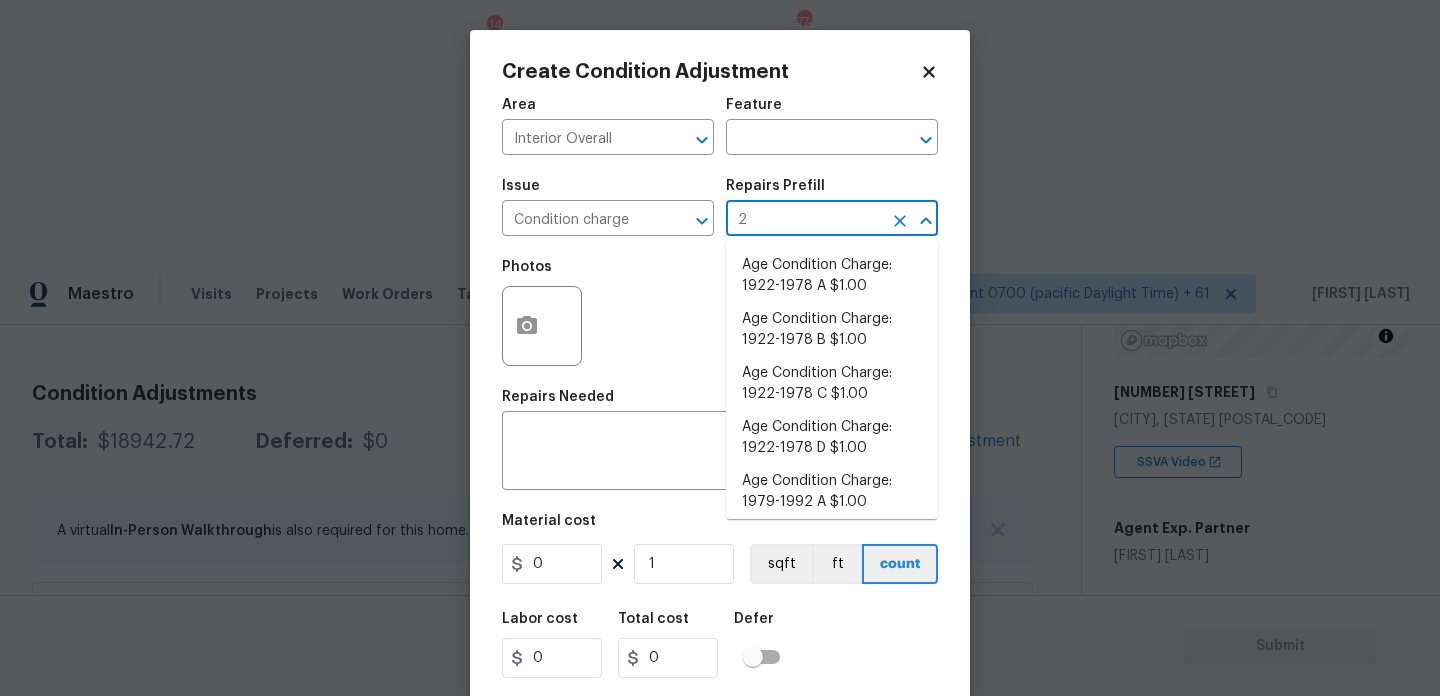 type on "22" 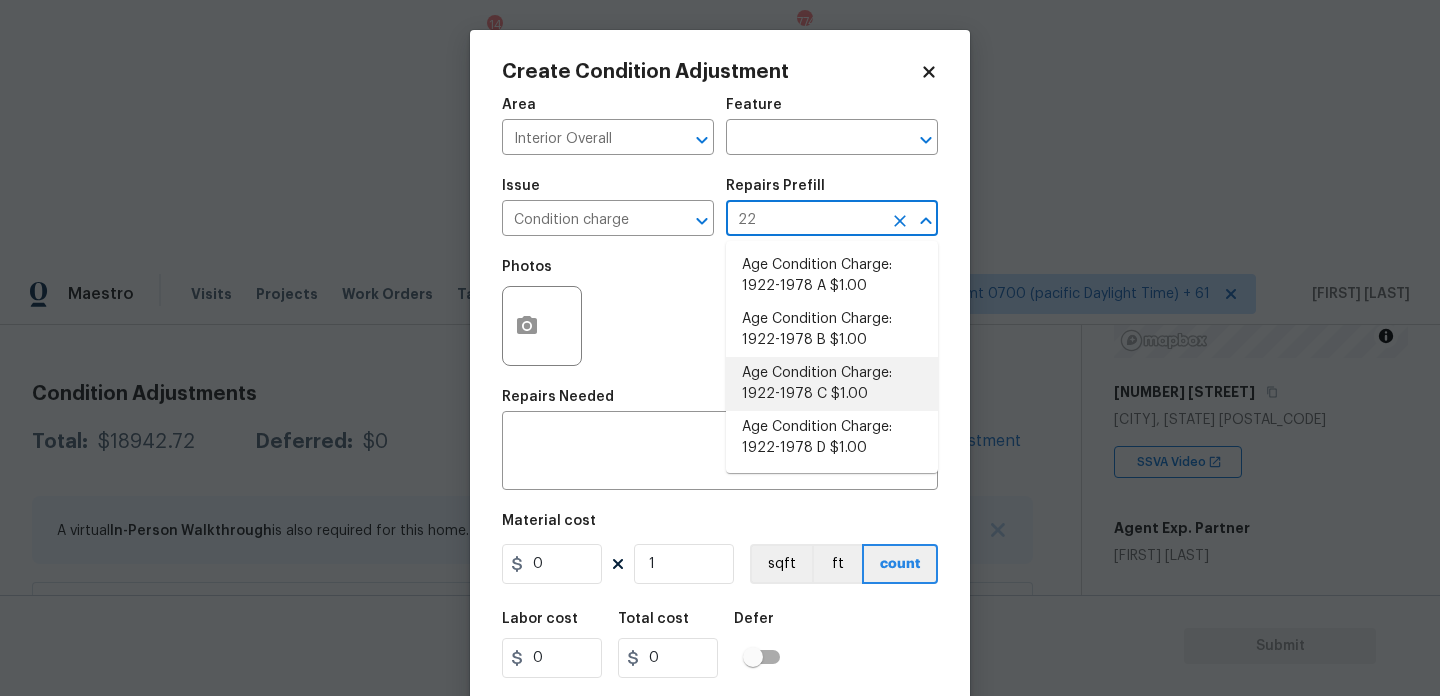 click on "Age Condition Charge: 1922-1978 C	 $1.00" at bounding box center (832, 384) 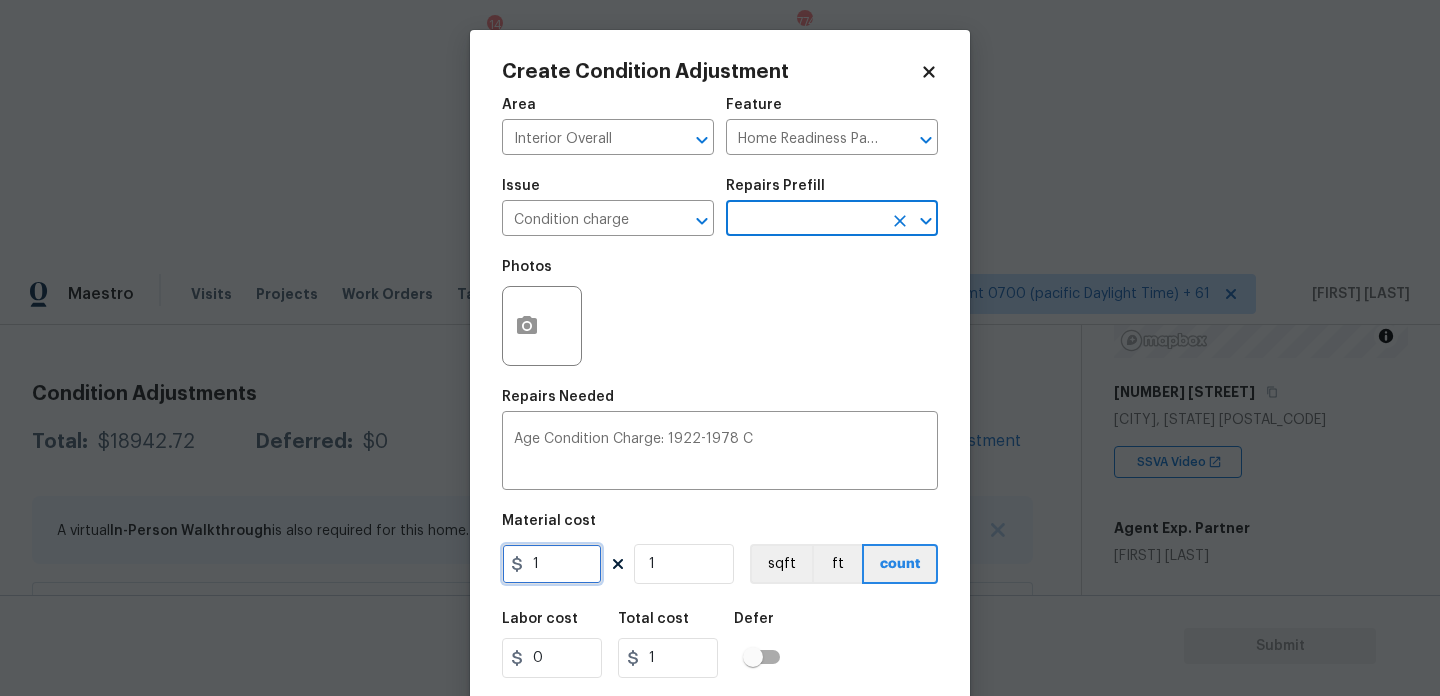 click on "1" at bounding box center [552, 564] 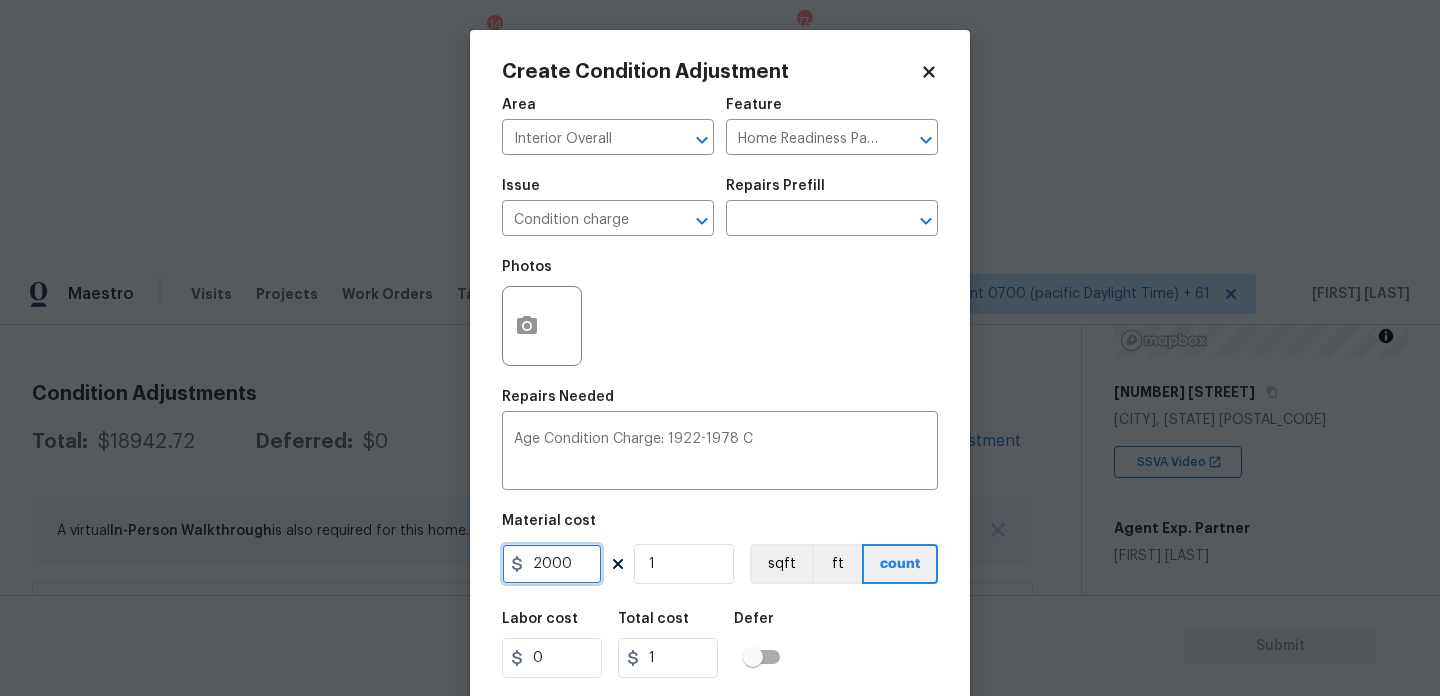 type on "2000" 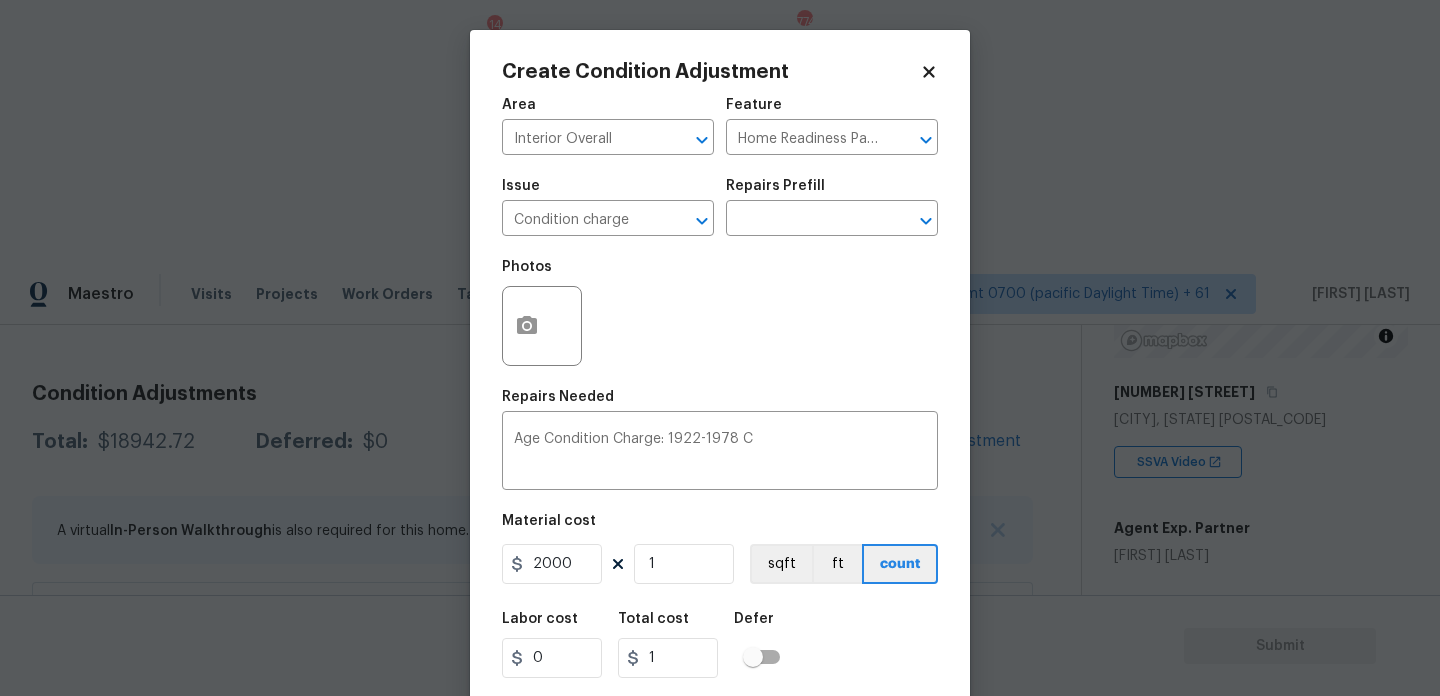 click on "Photos" at bounding box center (720, 313) 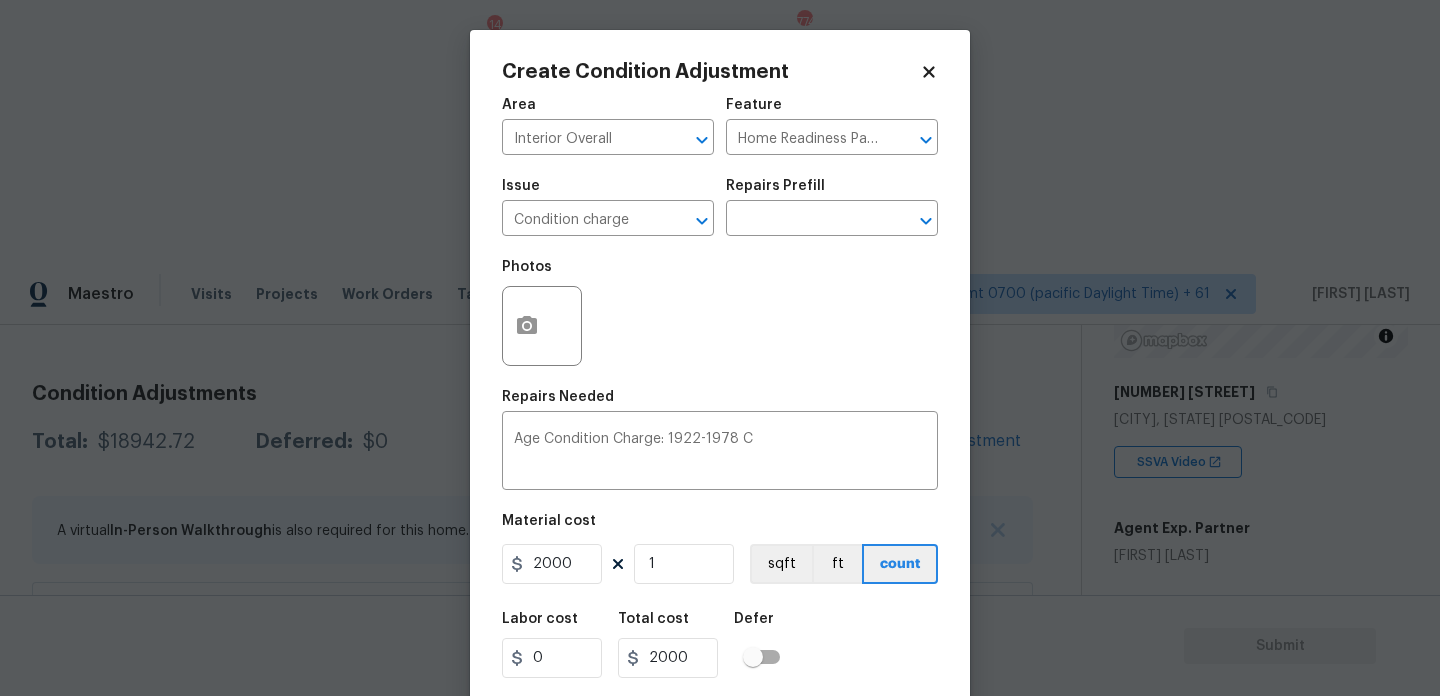 scroll, scrollTop: 51, scrollLeft: 0, axis: vertical 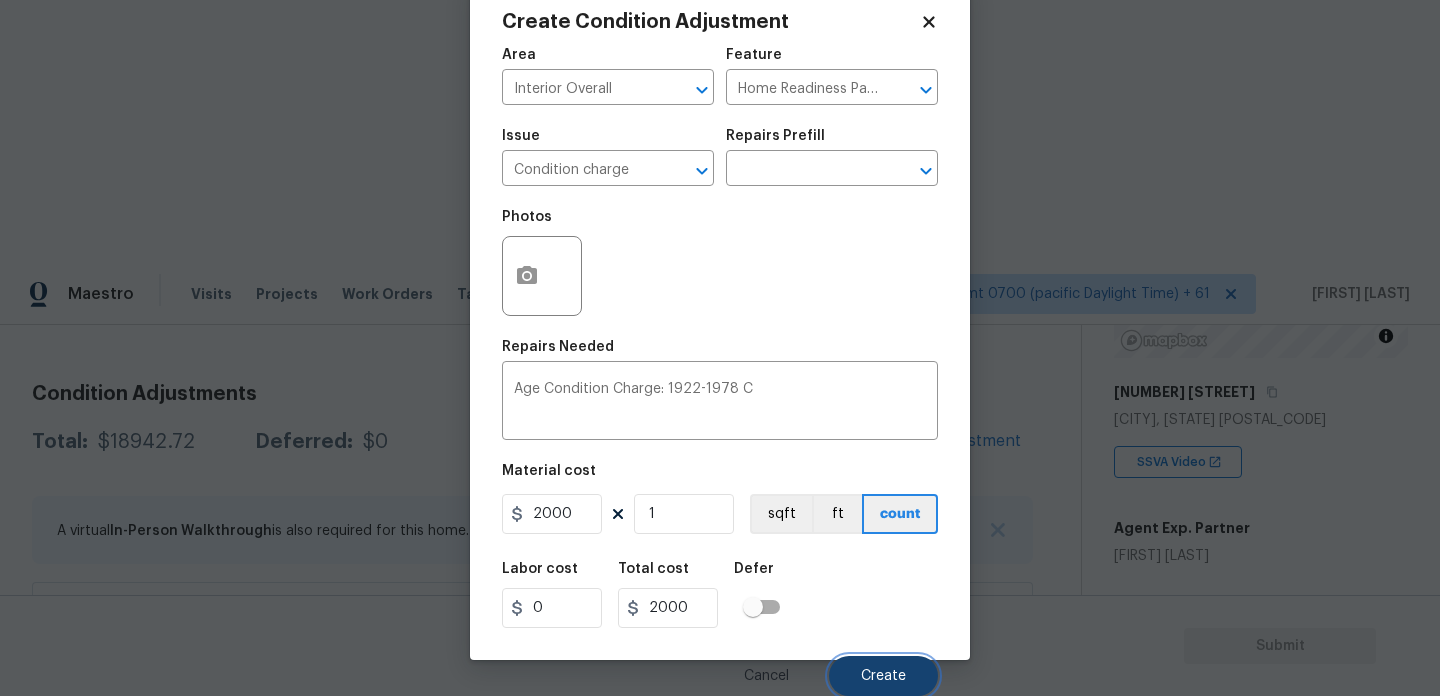 click on "Create" at bounding box center (883, 676) 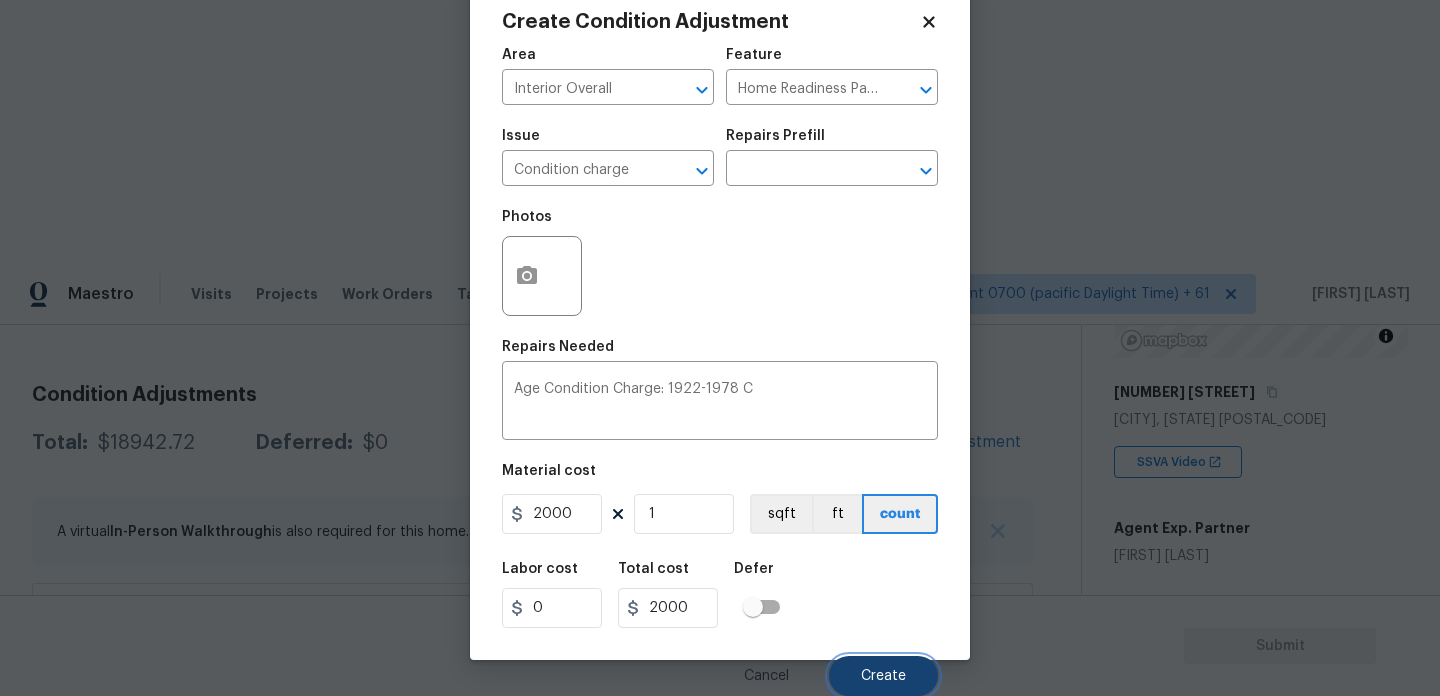 click on "Create" at bounding box center [883, 676] 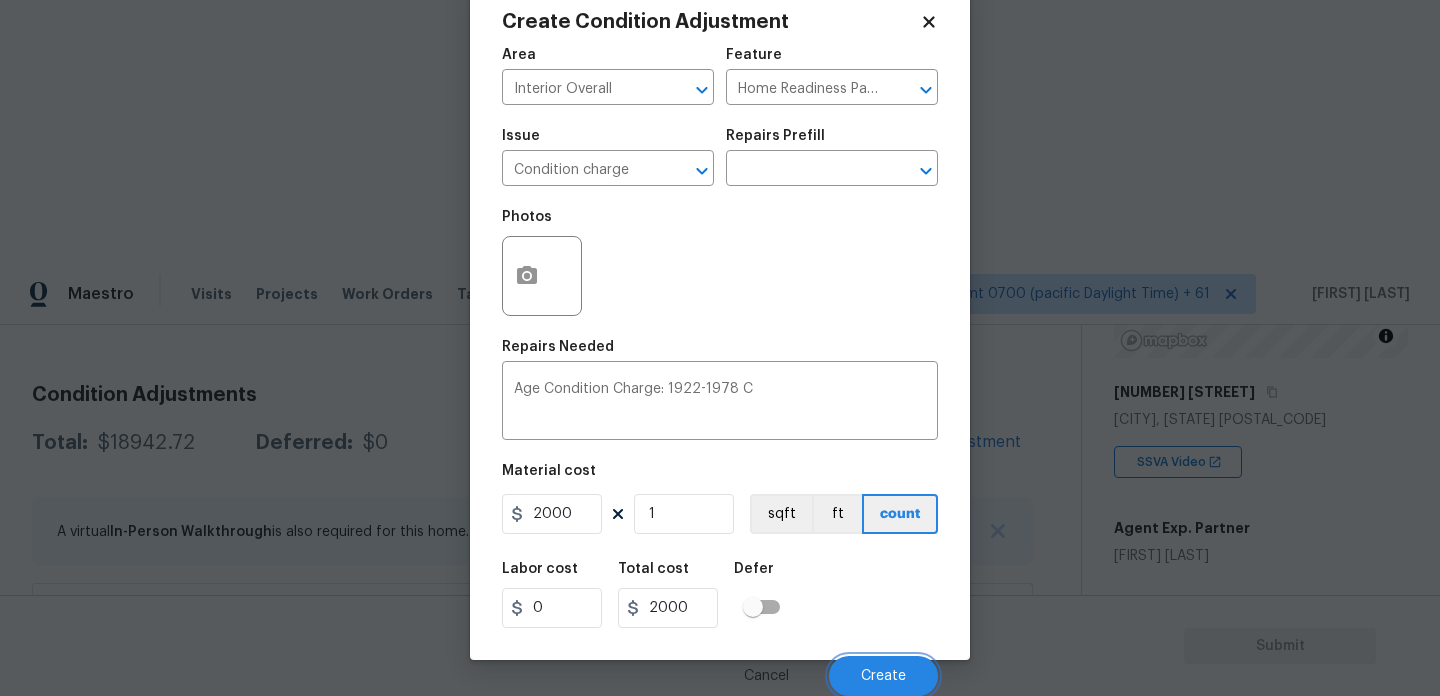 scroll, scrollTop: 245, scrollLeft: 0, axis: vertical 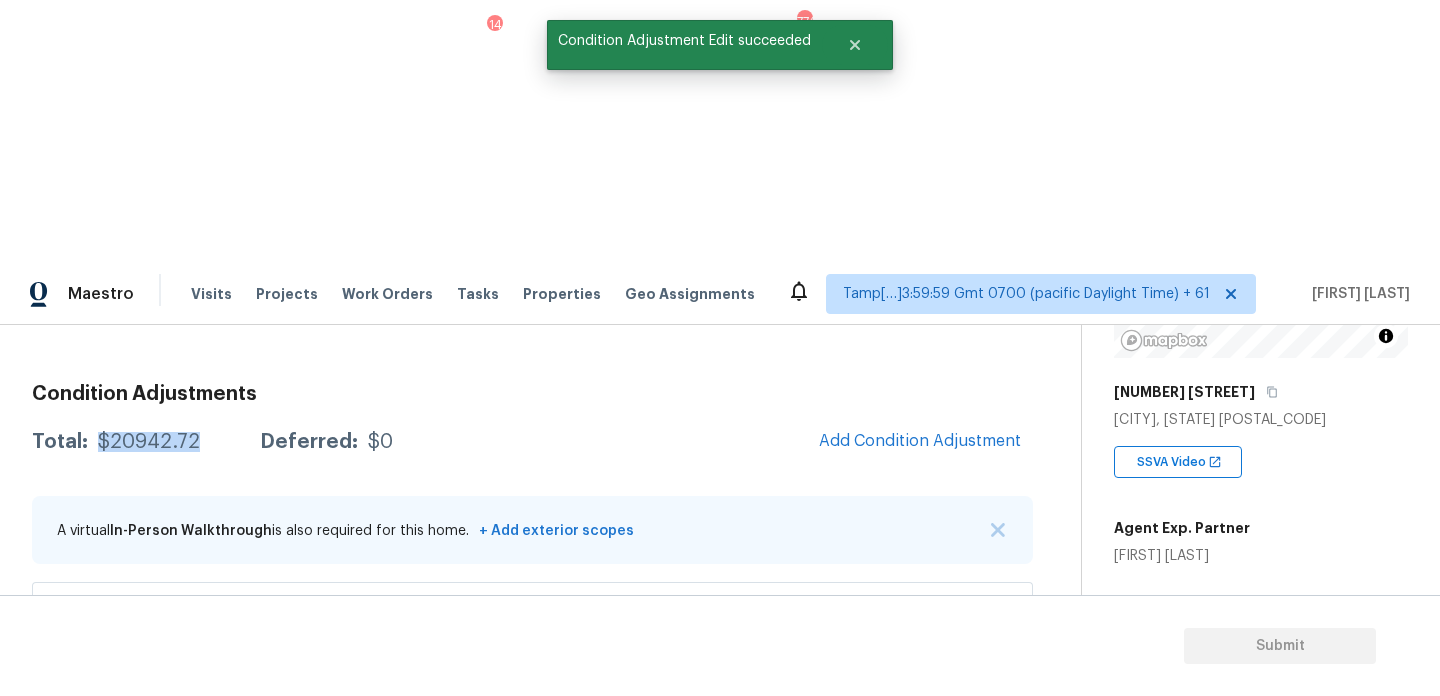drag, startPoint x: 100, startPoint y: 184, endPoint x: 205, endPoint y: 183, distance: 105.00476 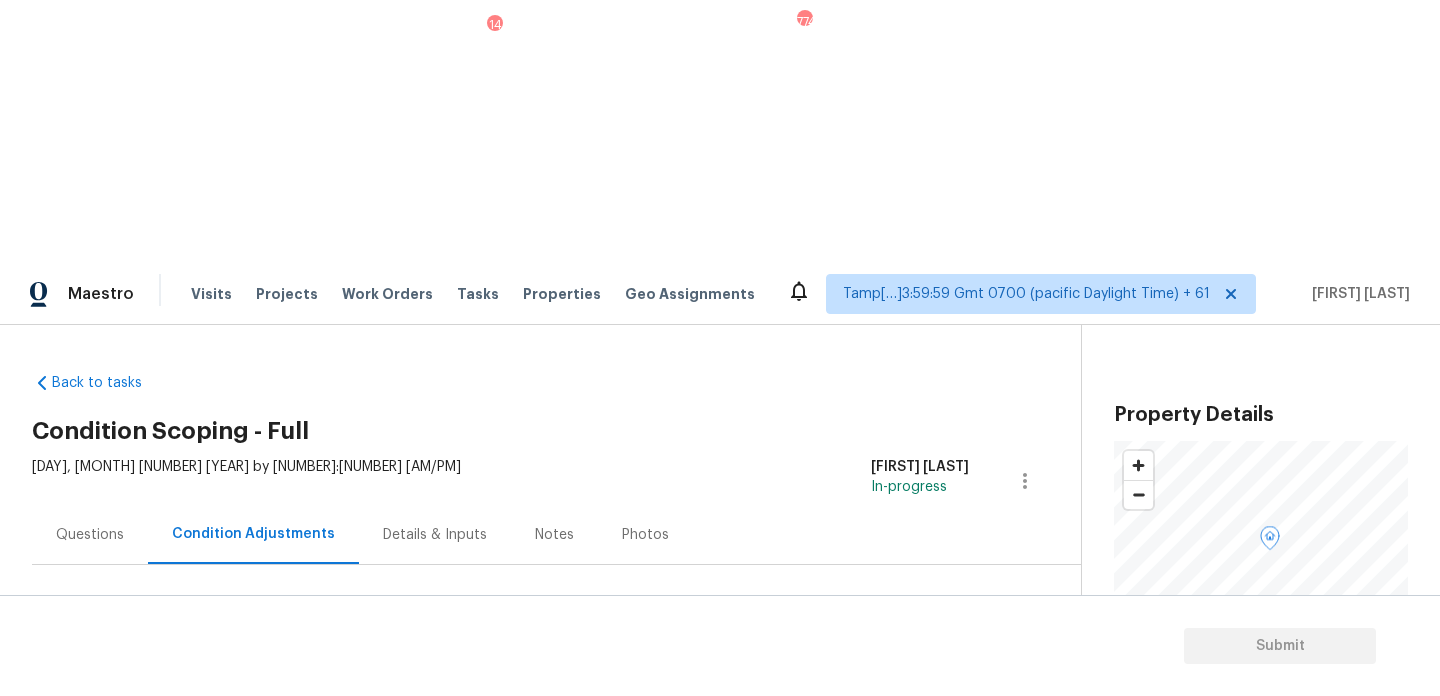 scroll, scrollTop: 0, scrollLeft: 0, axis: both 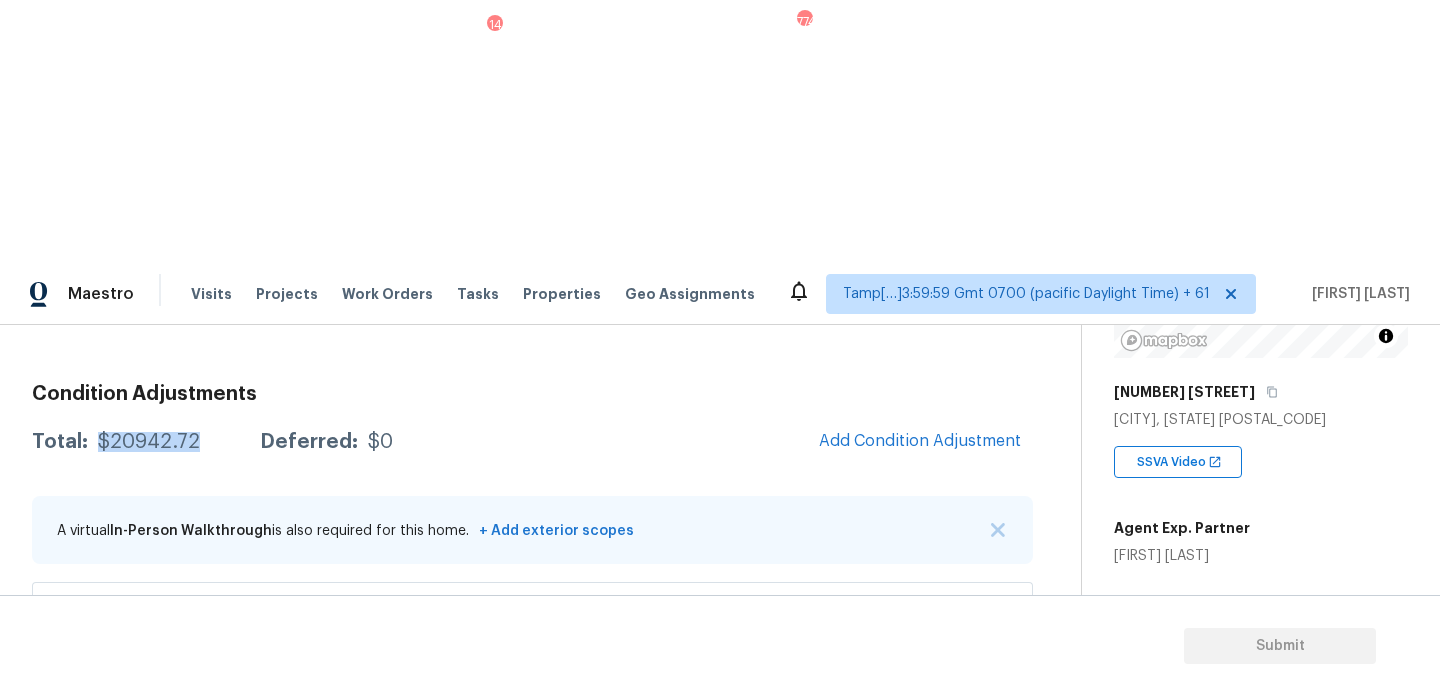 click on "Condition Adjustments Total:  $20942.72 Deferred:  $0 Add Condition Adjustment A virtual  In-Person Walkthrough  is also required for this home.   + Add exterior scopes Condition charge Interior Overall - Home Readiness Packages Age Condition Charge: 1922-1978 C	 $2,000.00   0 ACQ: Shingle Roof Roof - Acquisition Acquisition Scope (Florida Only): Shingle Roof 10-14 years in age maintenance. $2,500.00   0 ACQ: HVAC HVAC - Acquisition Acquisition Scope: Functional HVAC 21+ years $6,500.00   0 Landscape Package Exterior Overall - Home Readiness Packages Mowing of grass up to 6" in height. Mow, edge along driveways & sidewalks, trim along standing structures, trim bushes and shrubs (<6' in height). Remove weeds from previously maintained flowerbeds and remove standing yard debris (small twigs, non seasonal falling leaves).  Use leaf blower to remove clippings from hard surfaces." $2,000.00   3 Pressure Washing Exterior Overall - Siding $225.00   0 Exterior Paint Exterior Overall - Acquisition $1,242.00   1   3" at bounding box center [532, 986] 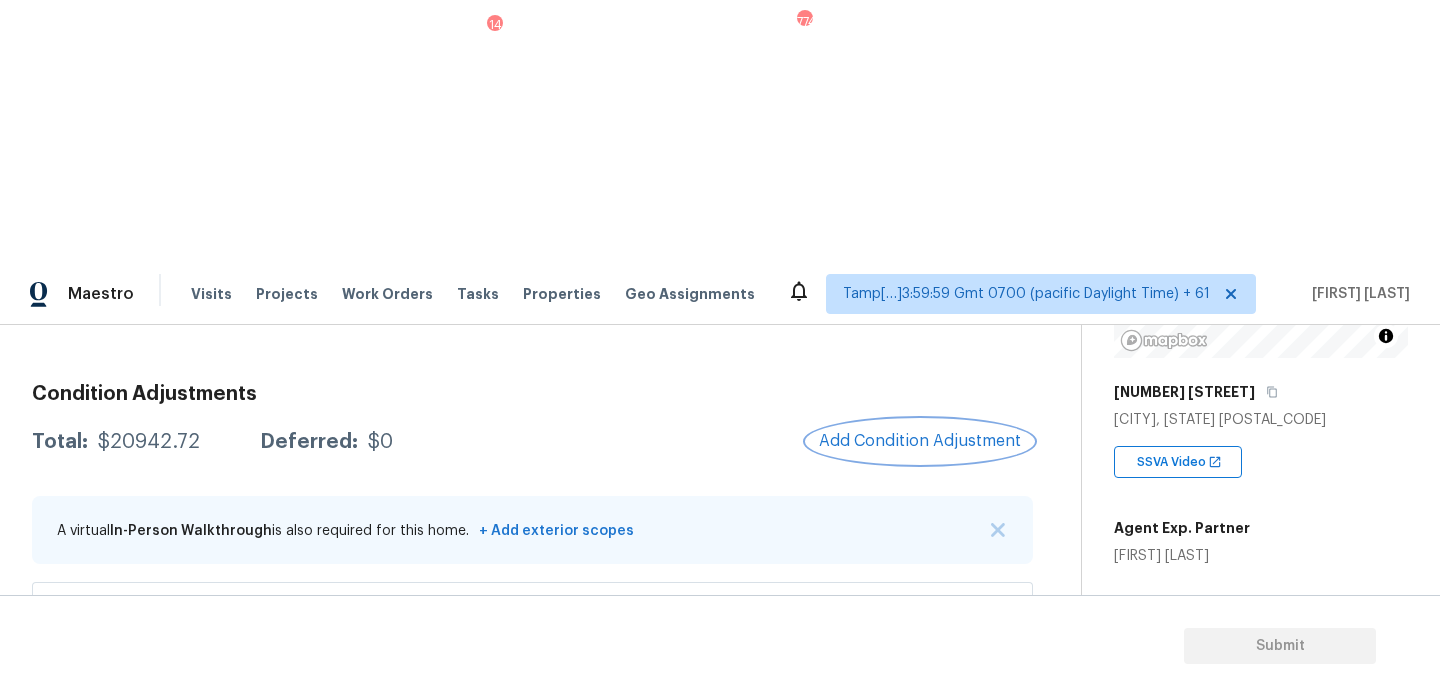 click on "Add Condition Adjustment" at bounding box center (920, 441) 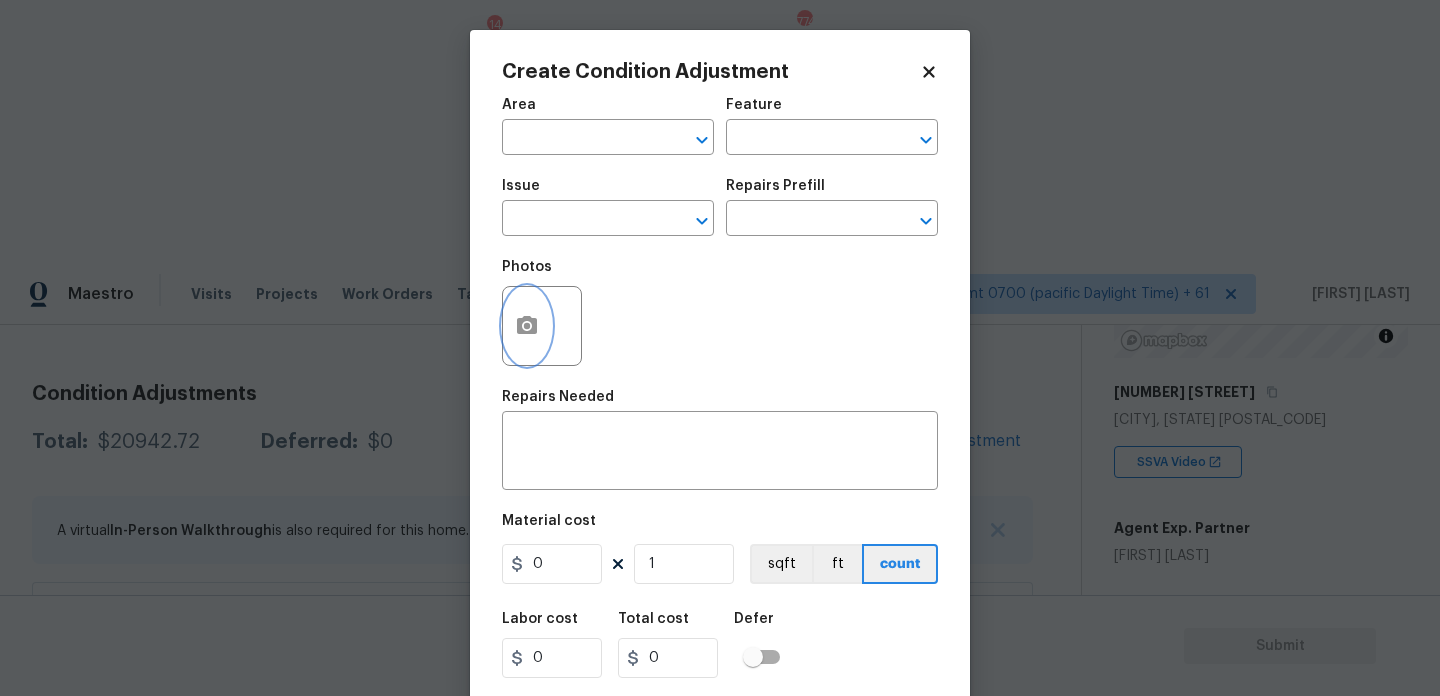 click 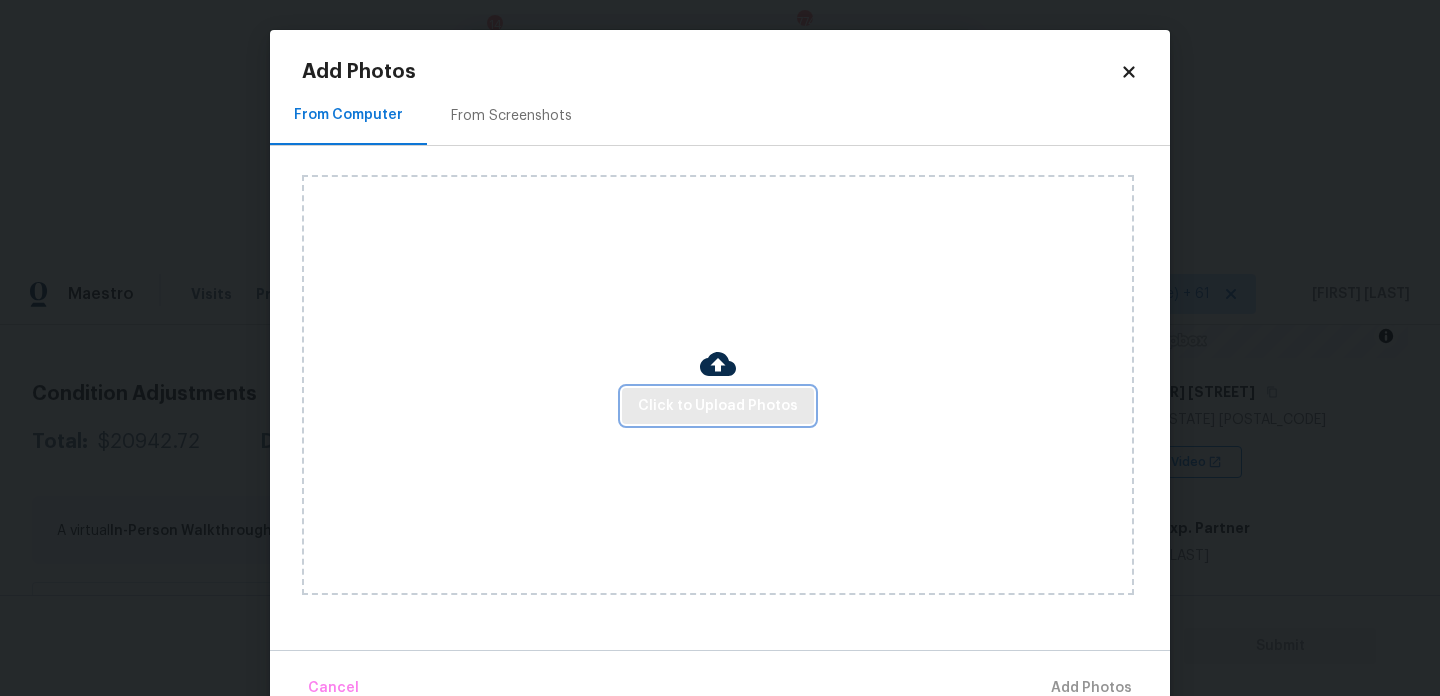 click on "Click to Upload Photos" at bounding box center (718, 406) 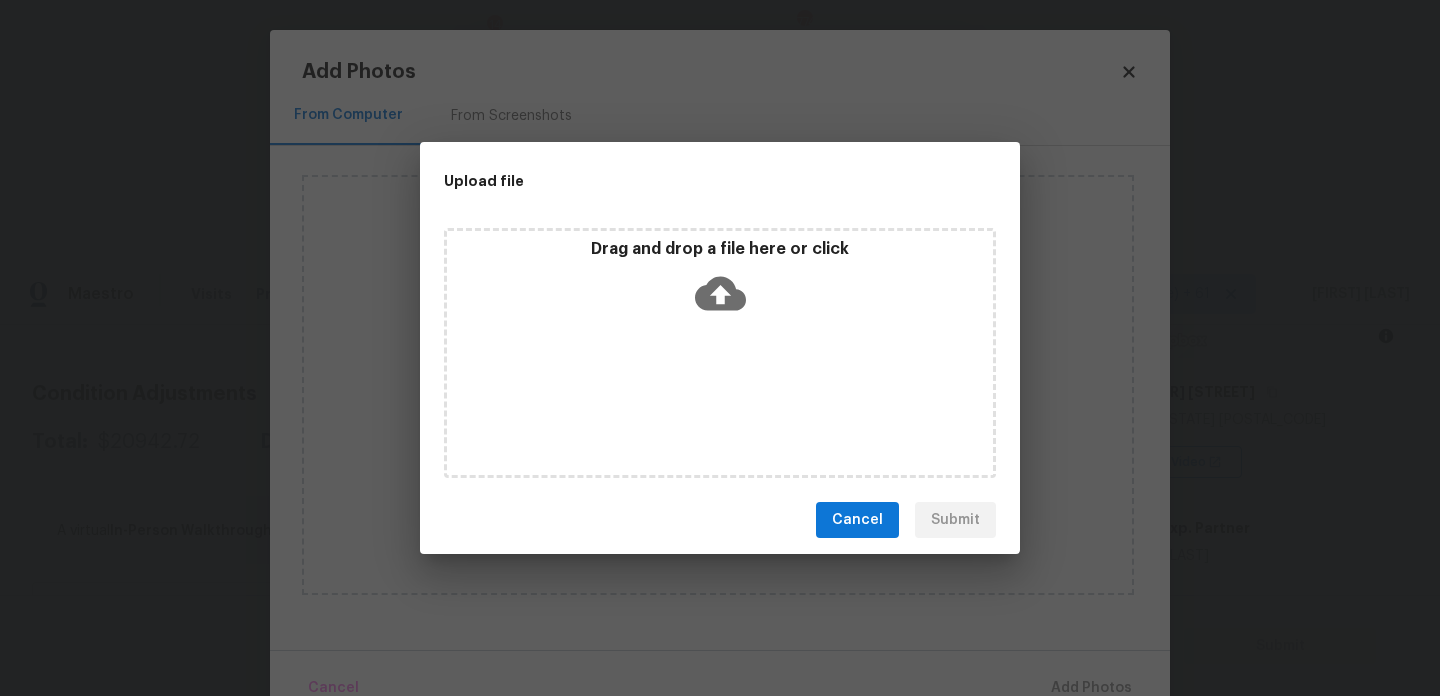 click on "Drag and drop a file here or click" at bounding box center [720, 353] 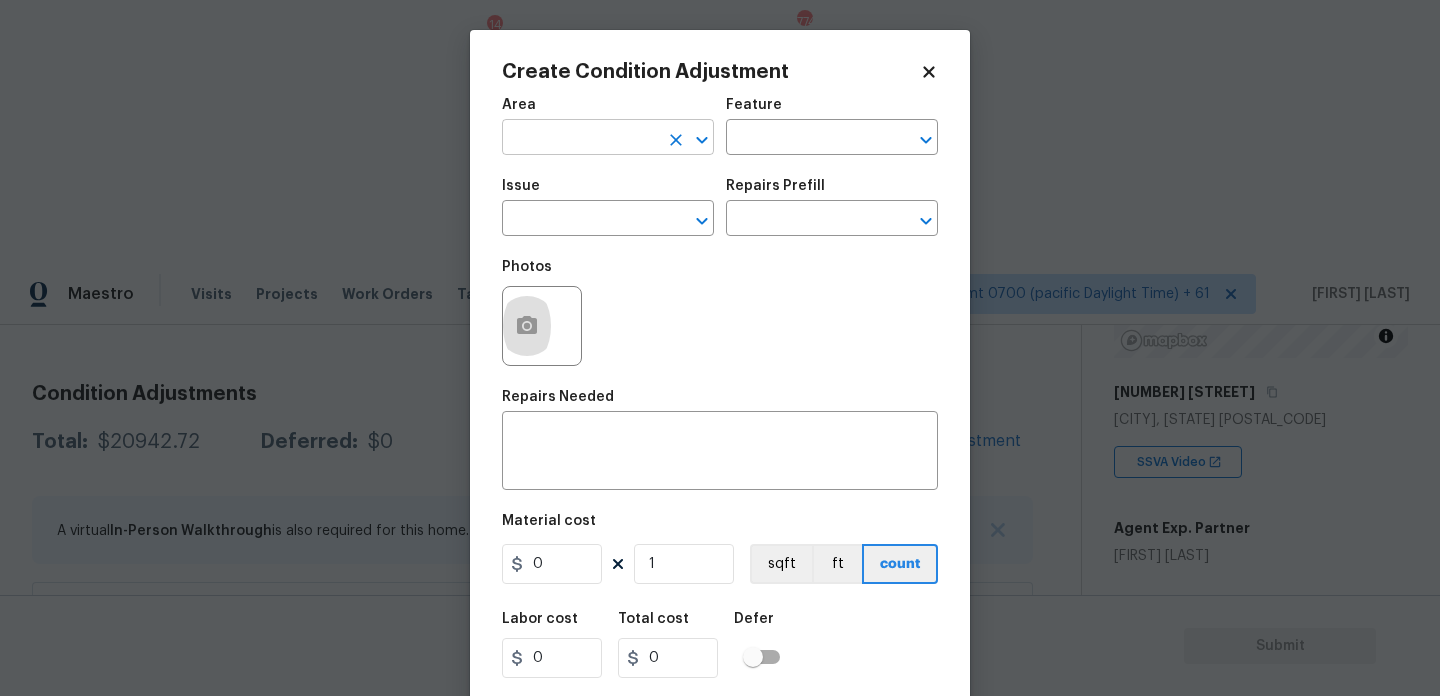 click at bounding box center (580, 139) 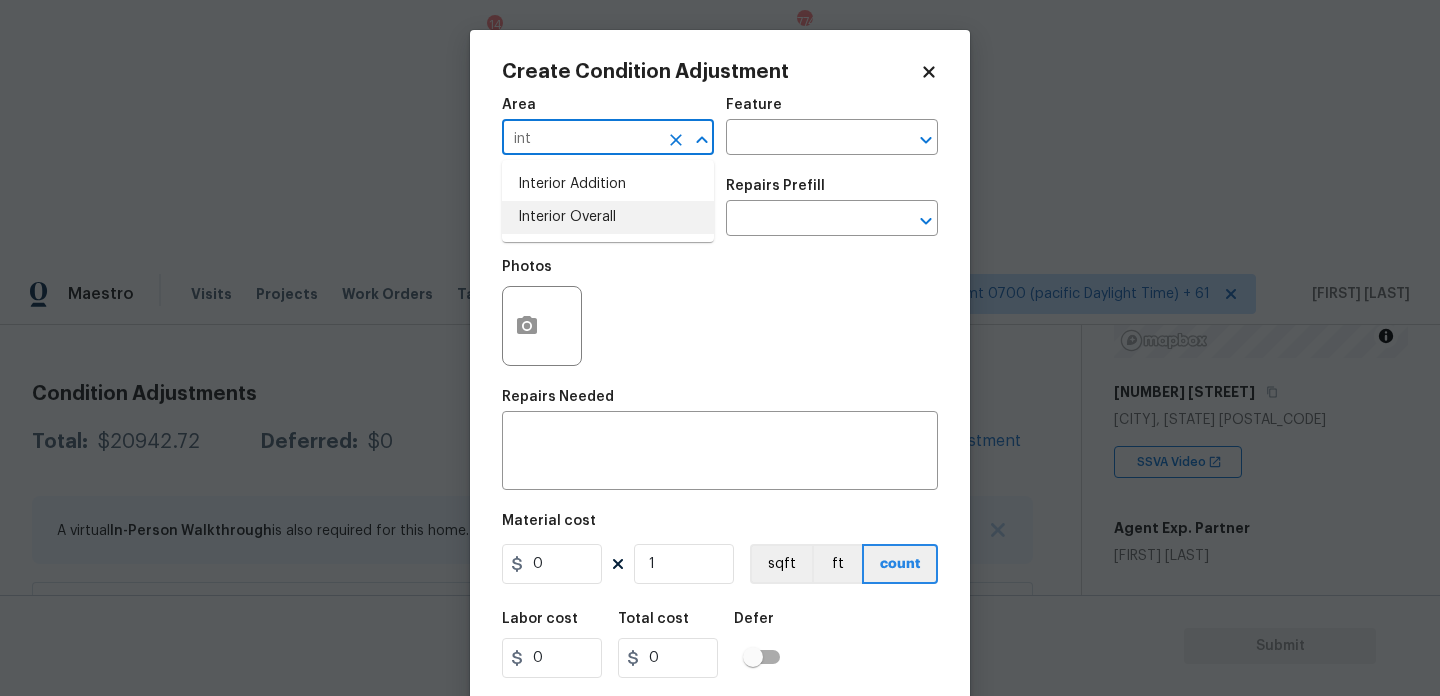 click on "Interior Overall" at bounding box center [608, 217] 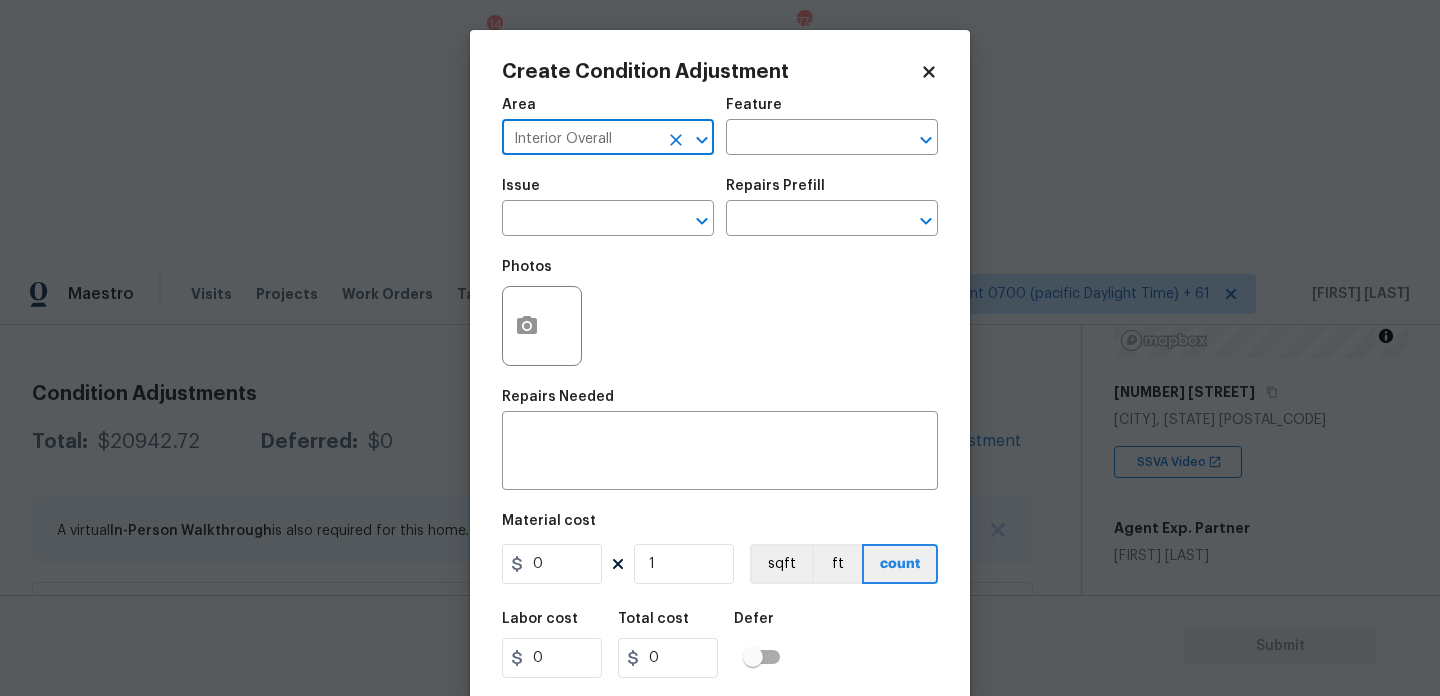 type on "Interior Overall" 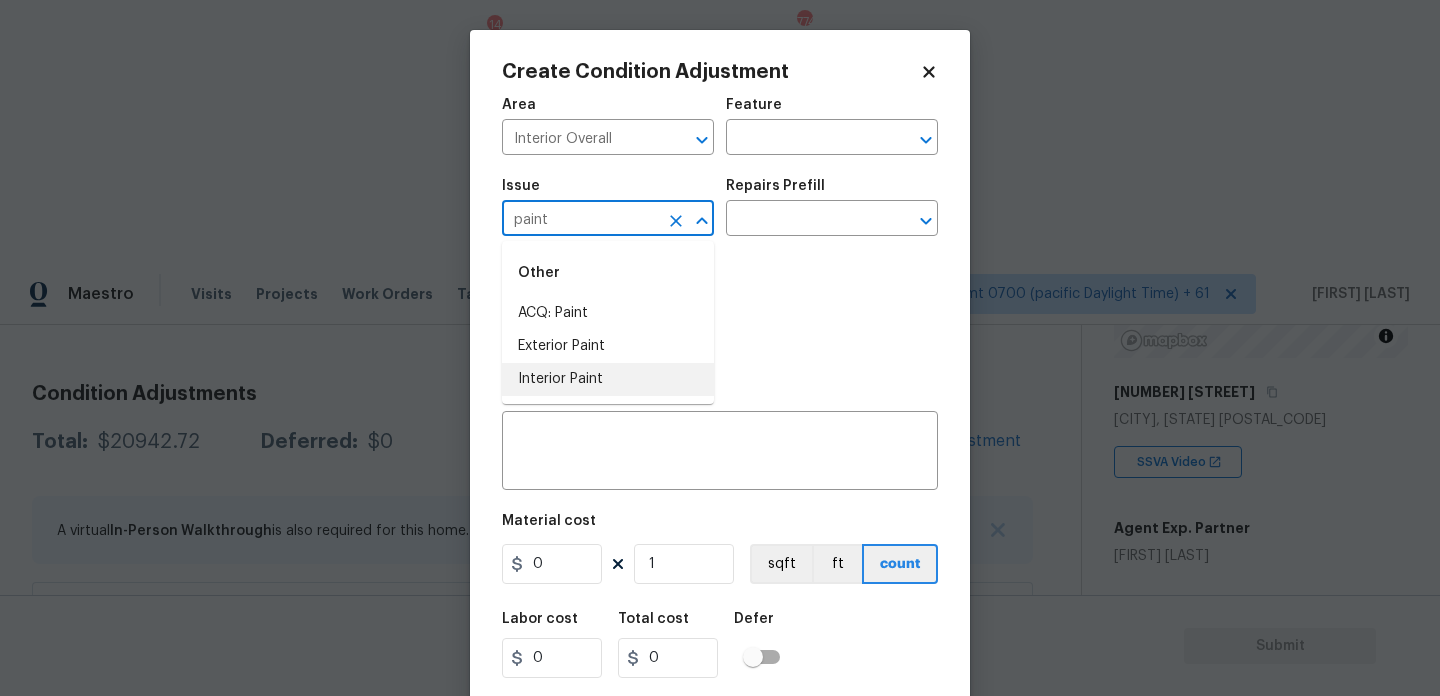 click on "Interior Paint" at bounding box center [608, 379] 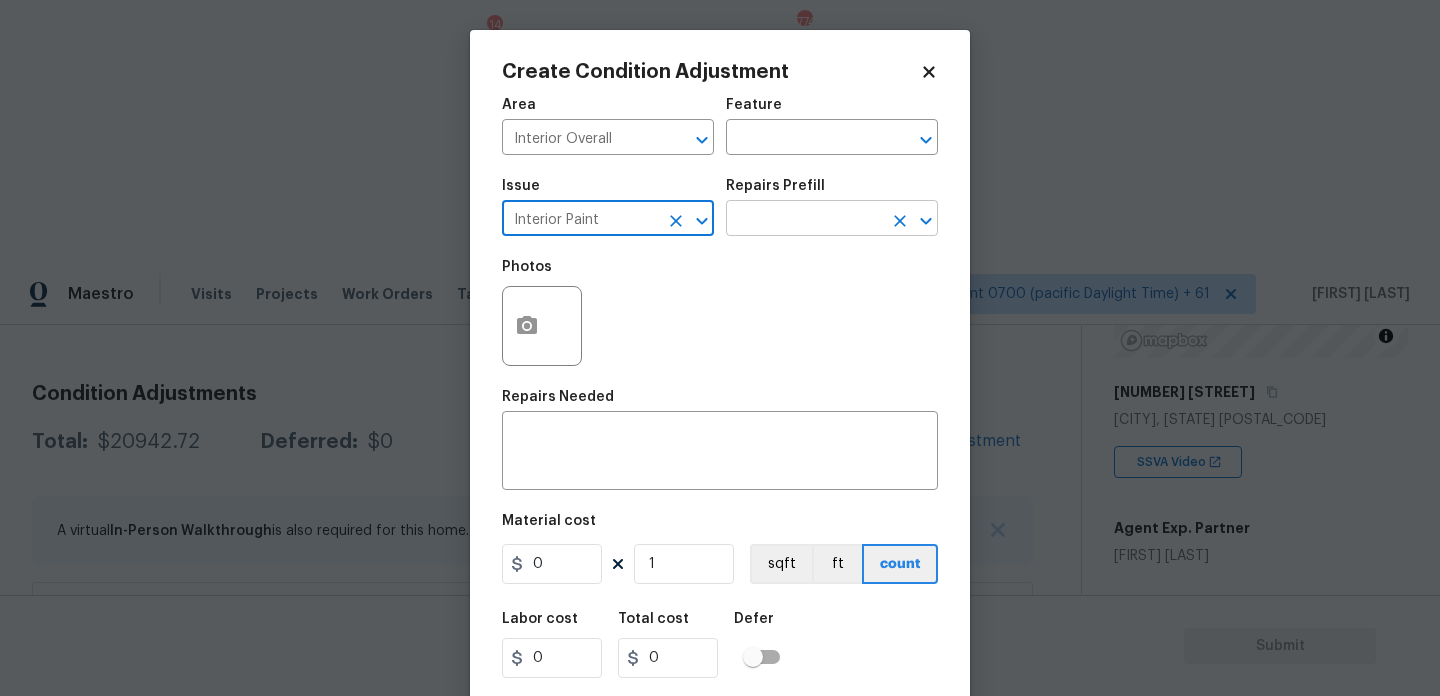 type on "Interior Paint" 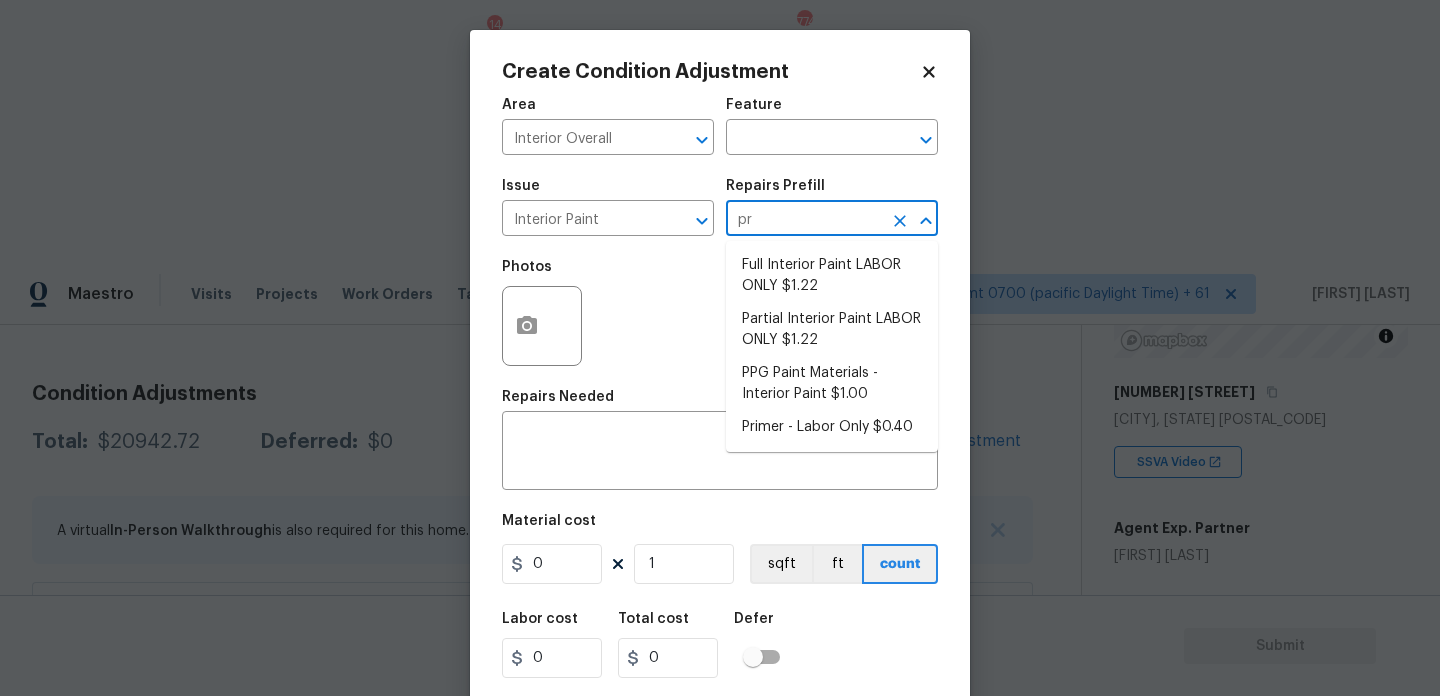 type on "pri" 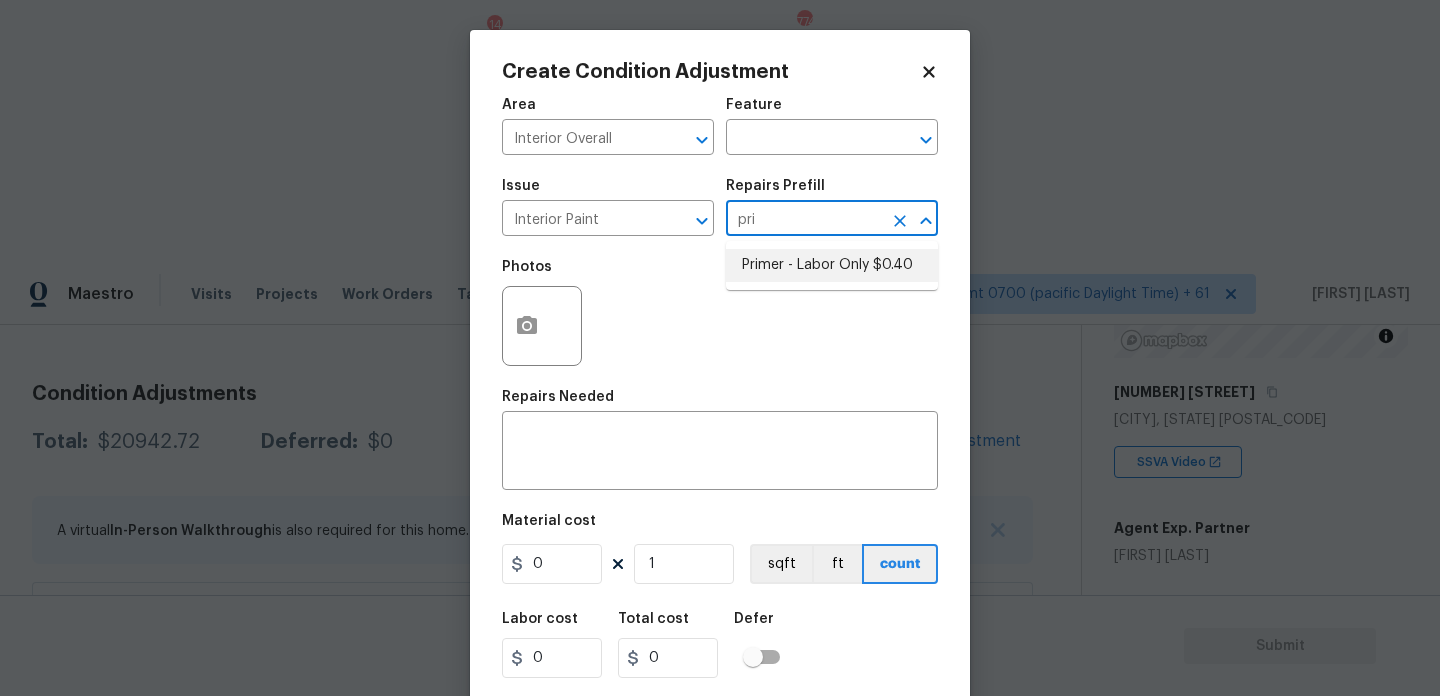 click on "Primer - Labor Only $0.40" at bounding box center (832, 265) 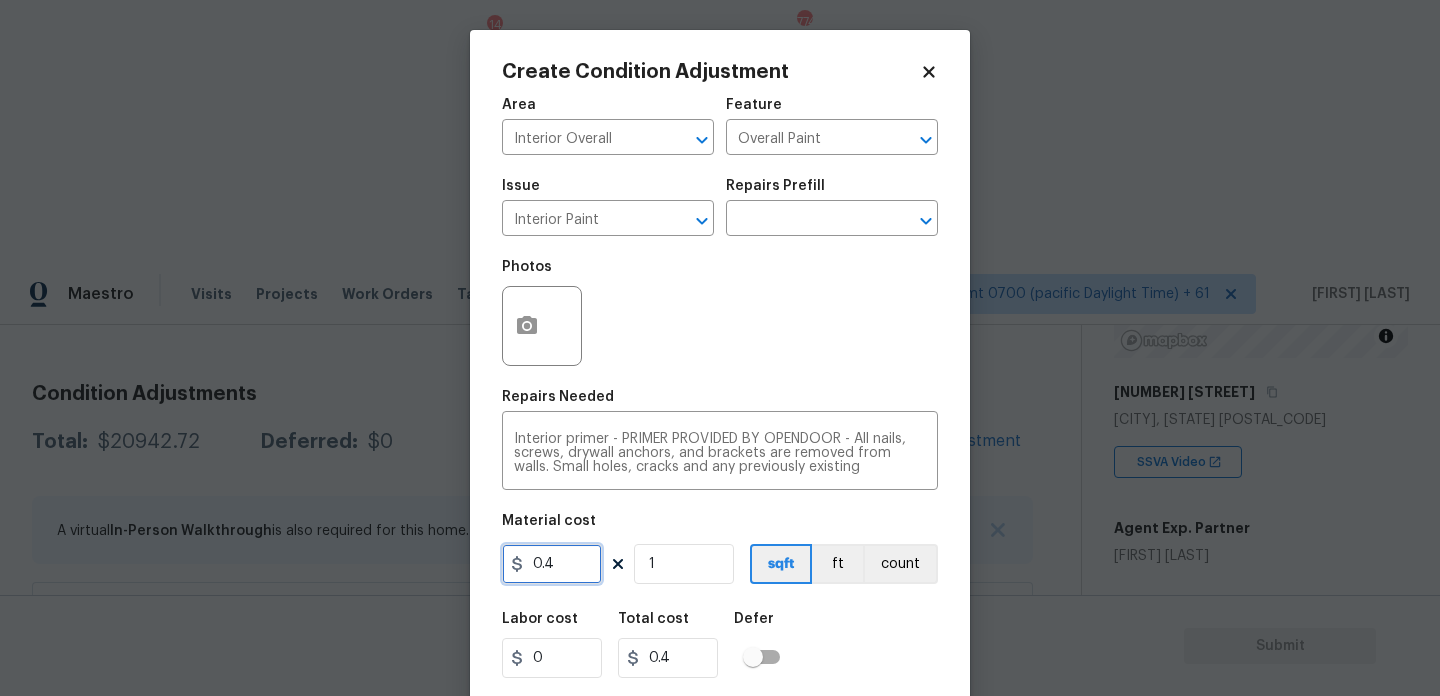 drag, startPoint x: 565, startPoint y: 559, endPoint x: 351, endPoint y: 589, distance: 216.09258 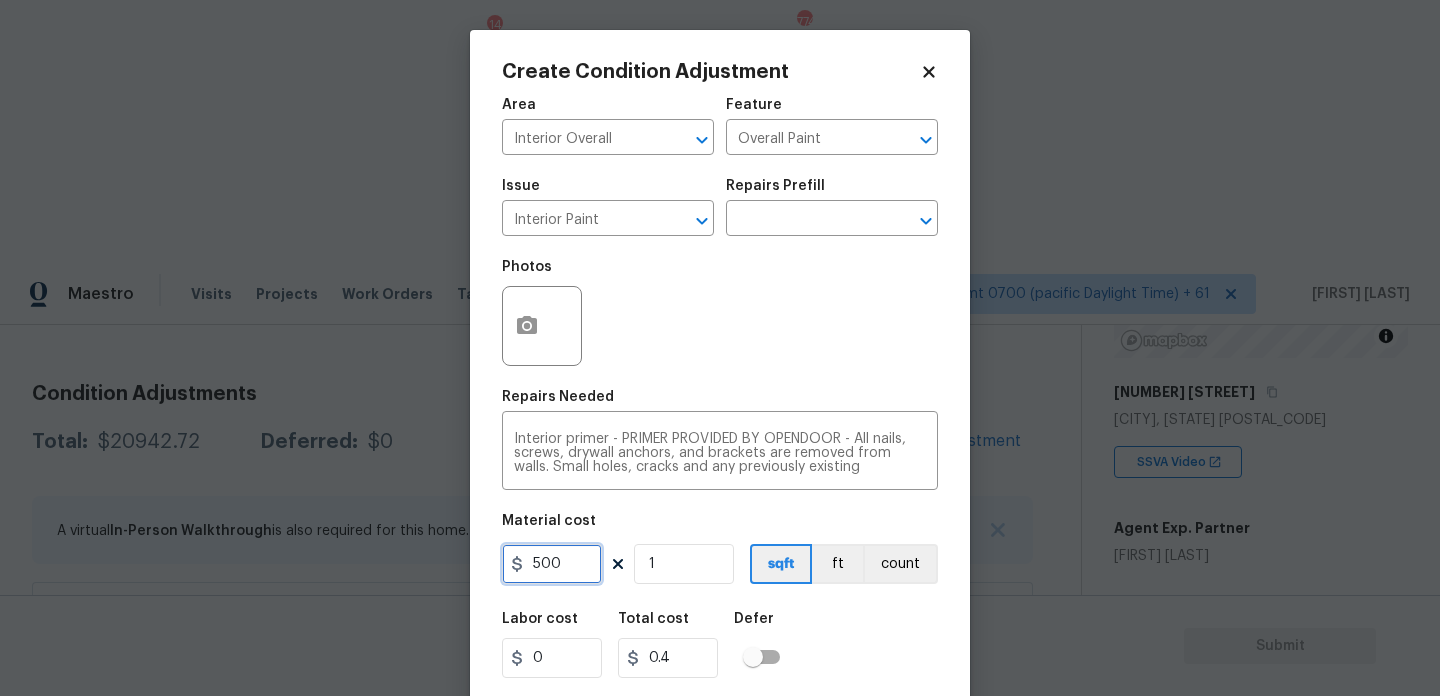 type on "500" 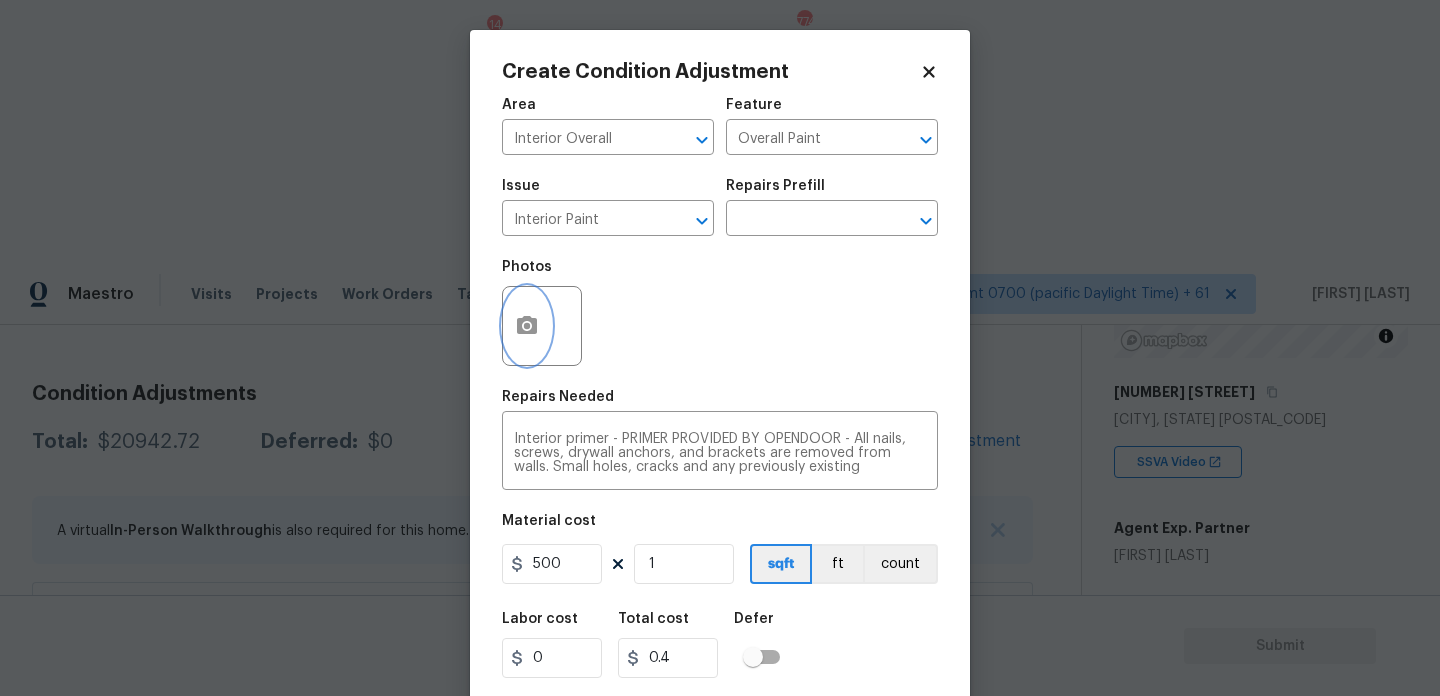 click at bounding box center (527, 326) 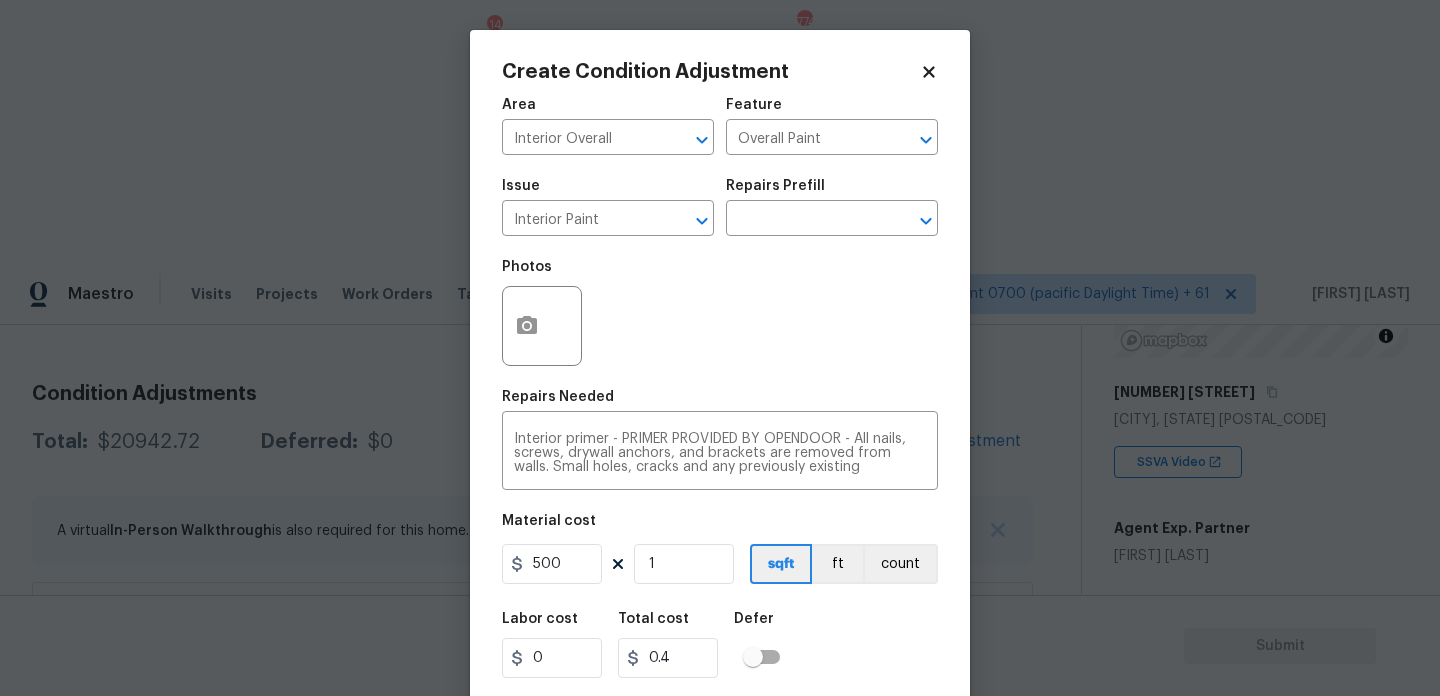 type on "500" 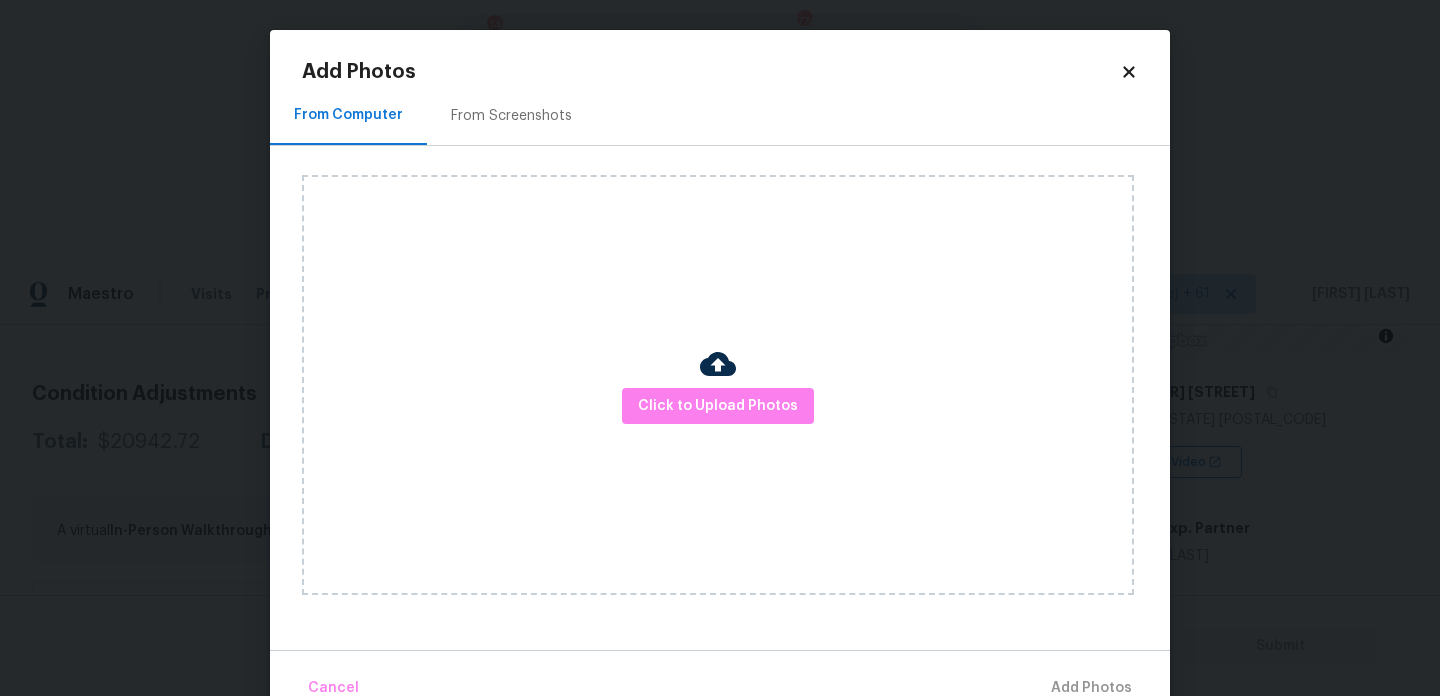 click on "Click to Upload Photos" at bounding box center (718, 385) 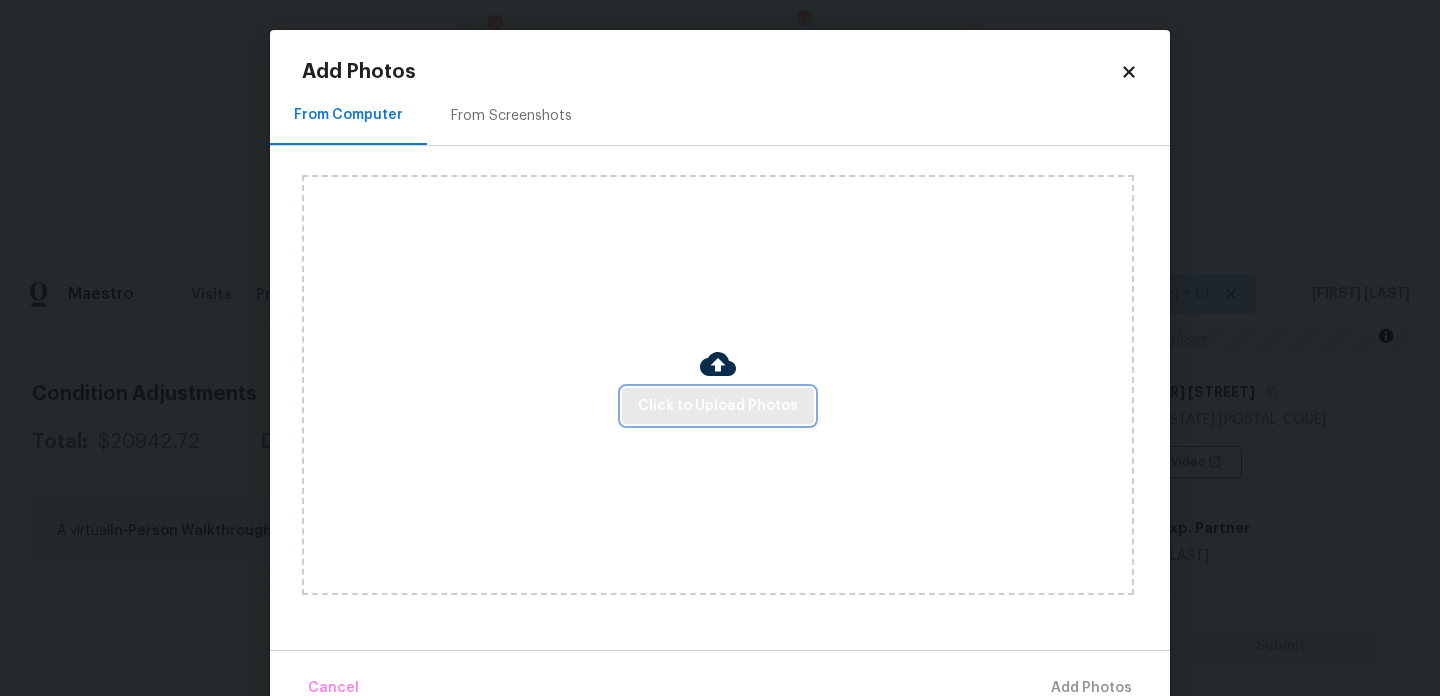 click on "Click to Upload Photos" at bounding box center [718, 406] 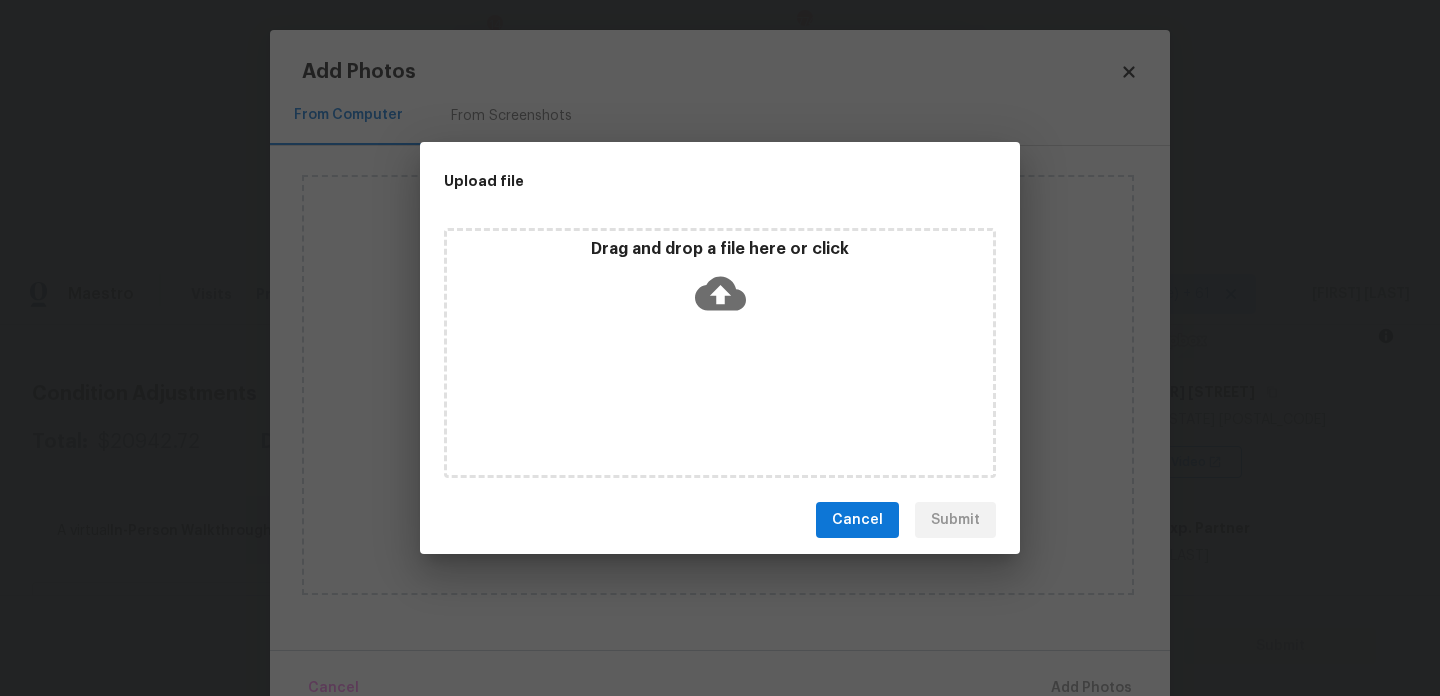click on "Drag and drop a file here or click" at bounding box center (720, 353) 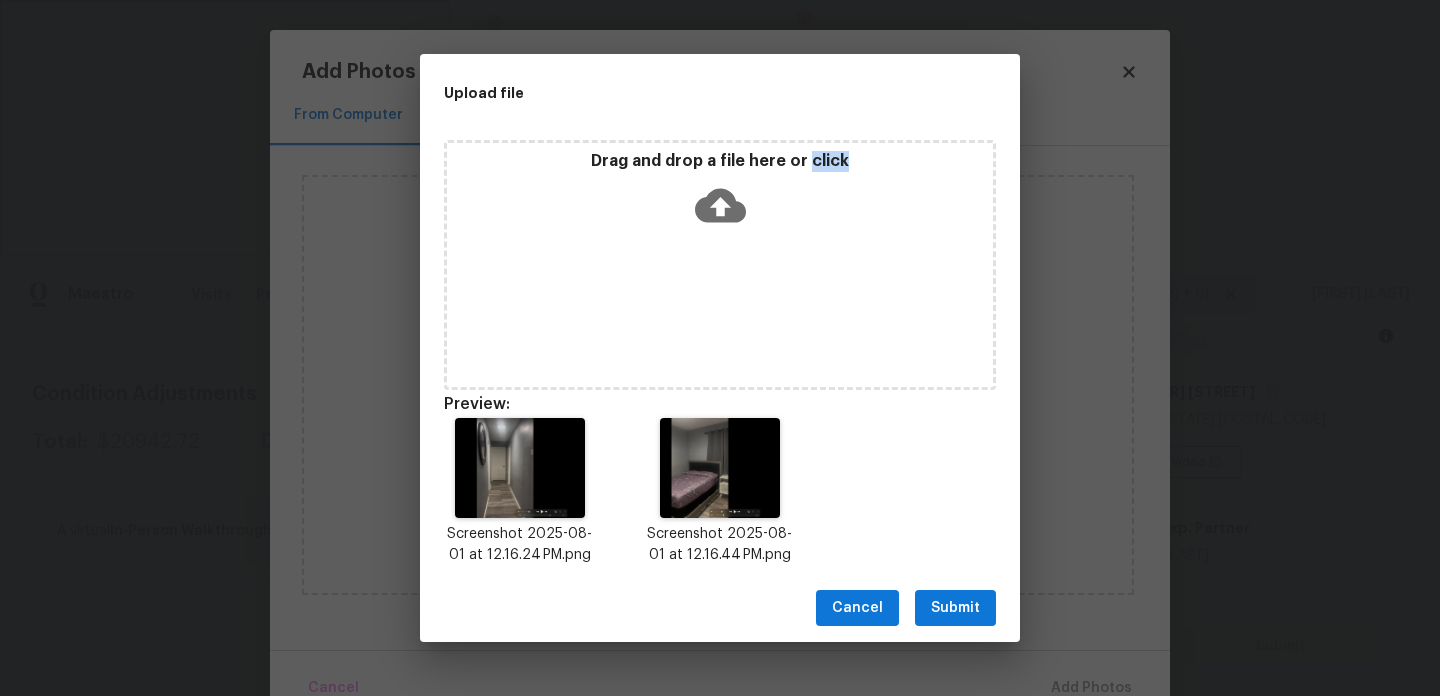 click on "Submit" at bounding box center [955, 608] 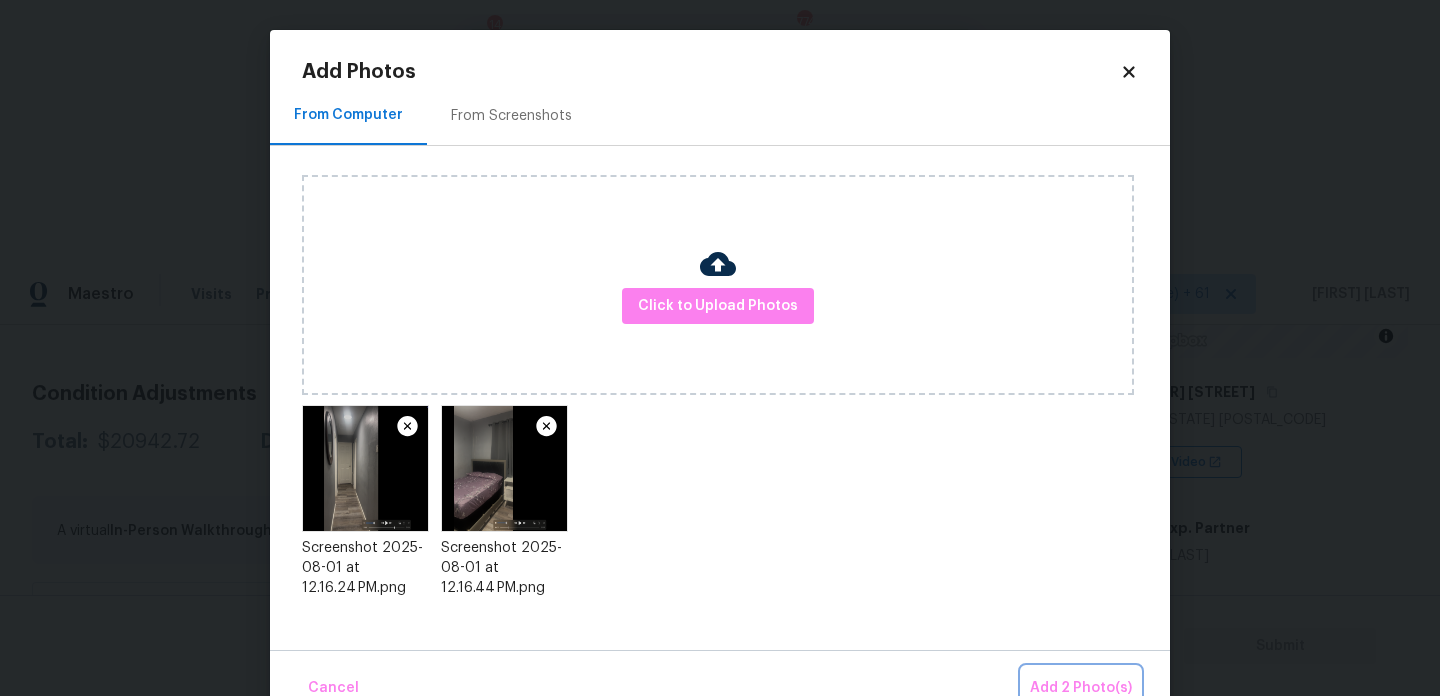 click on "Add 2 Photo(s)" at bounding box center [1081, 688] 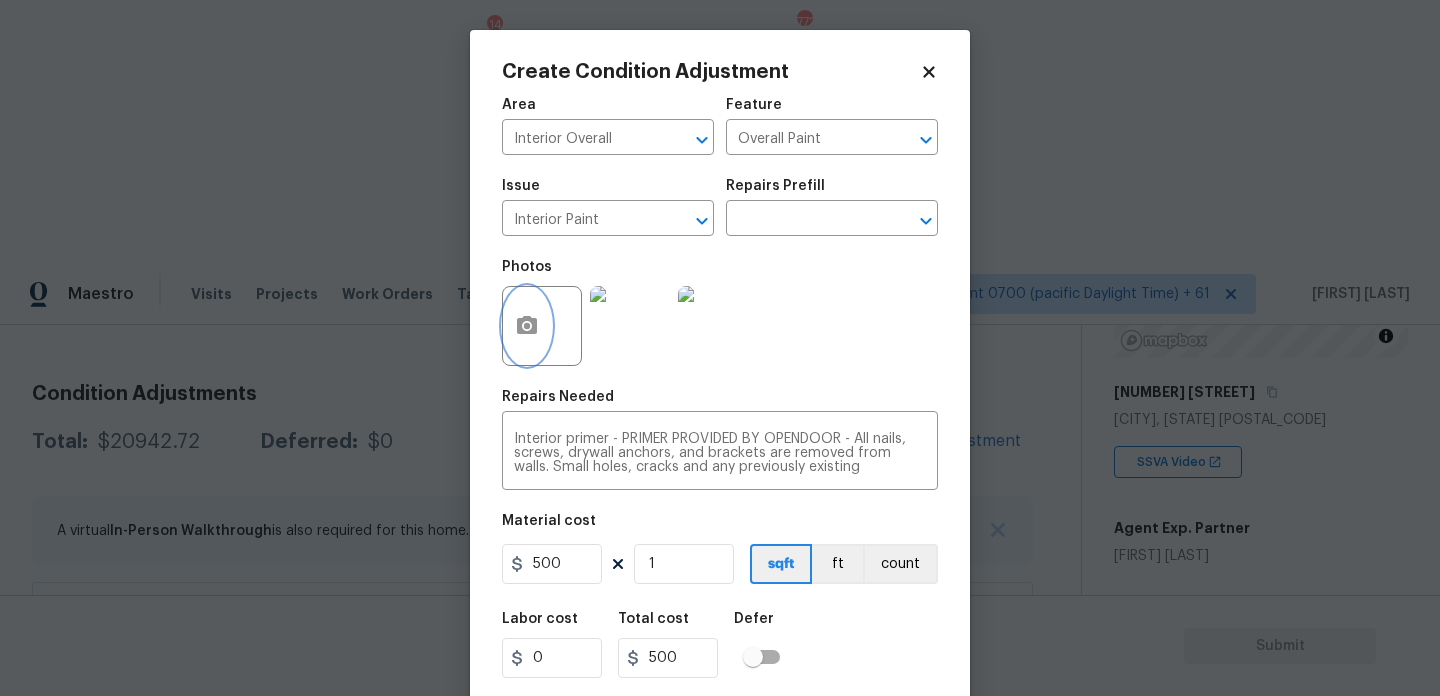 scroll, scrollTop: 51, scrollLeft: 0, axis: vertical 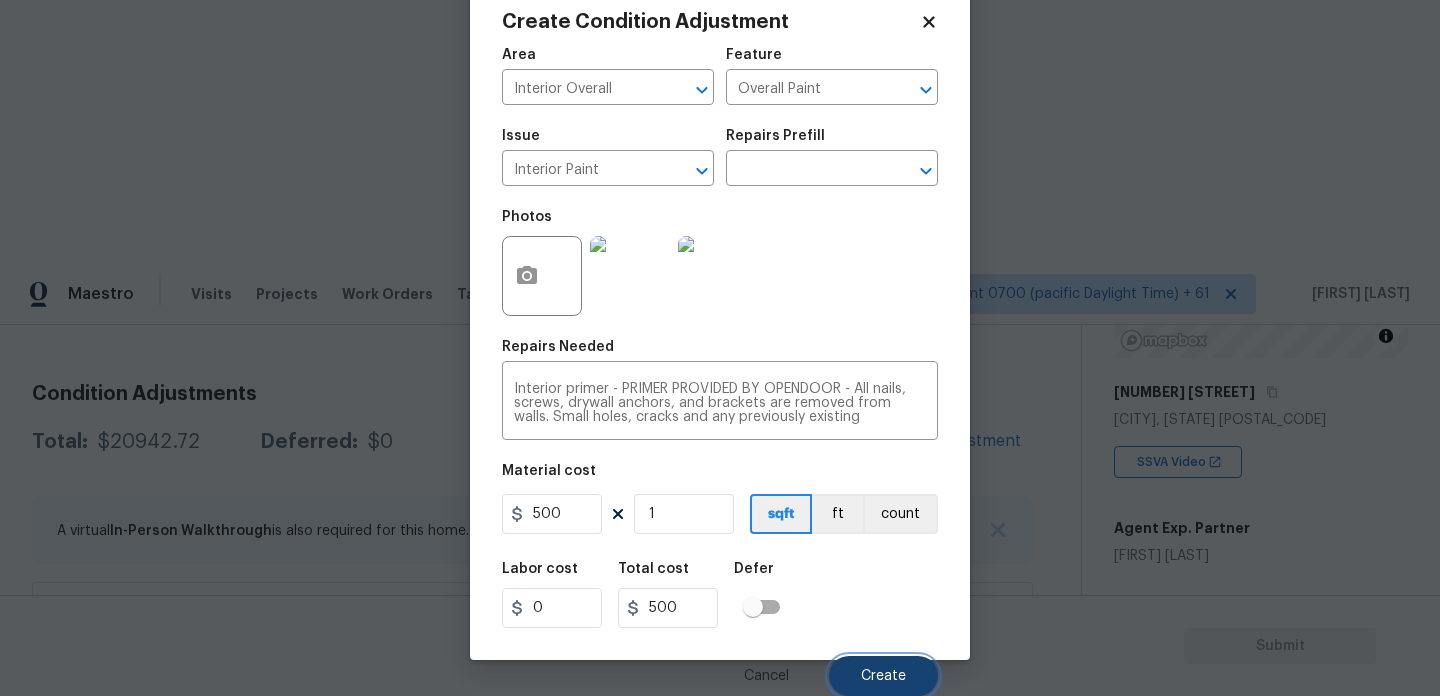 click on "Create" at bounding box center [883, 676] 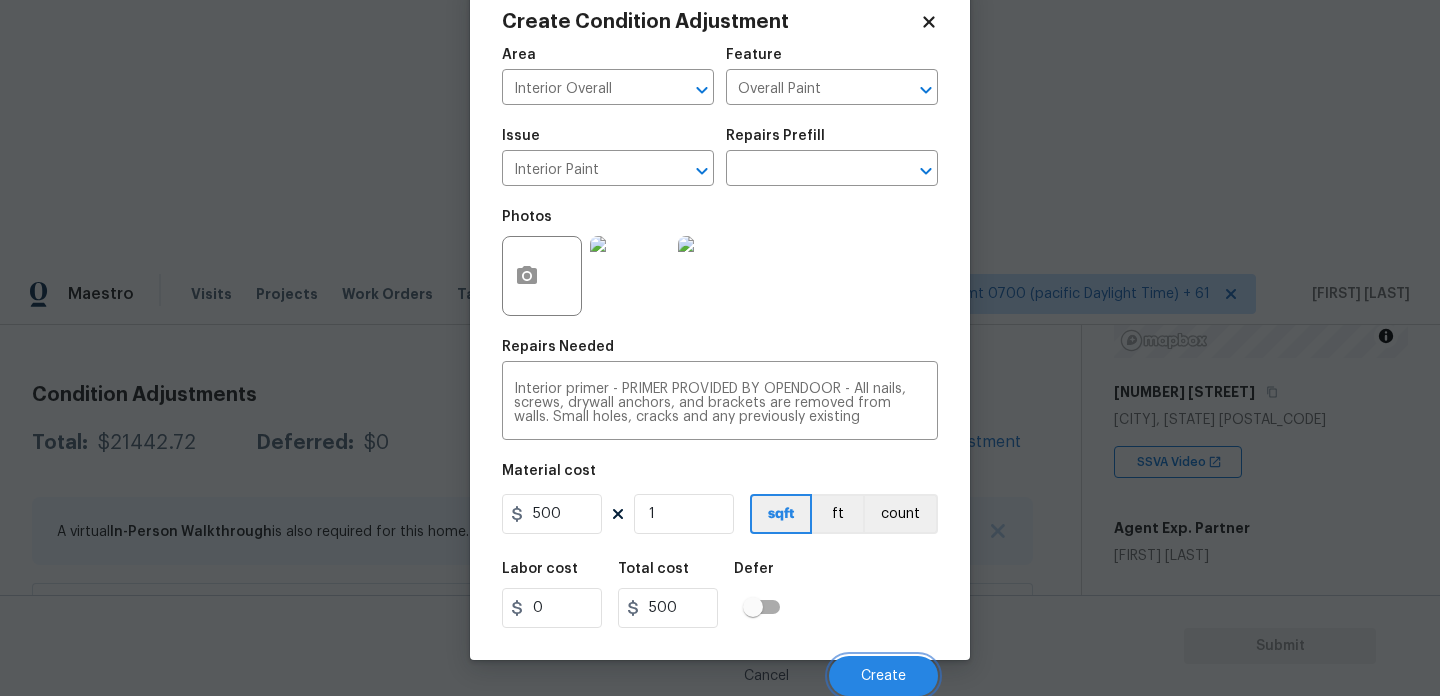 scroll, scrollTop: 245, scrollLeft: 0, axis: vertical 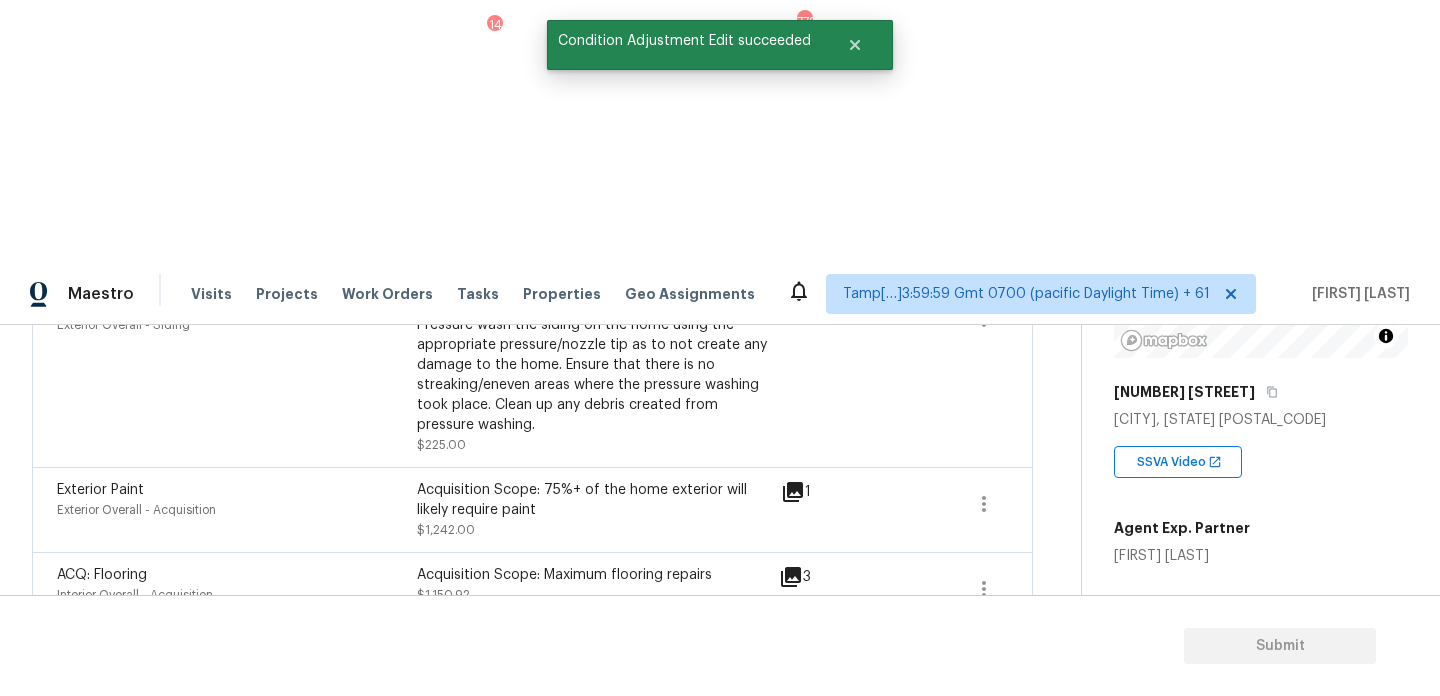 click on "Exterior Paint" at bounding box center (100, 490) 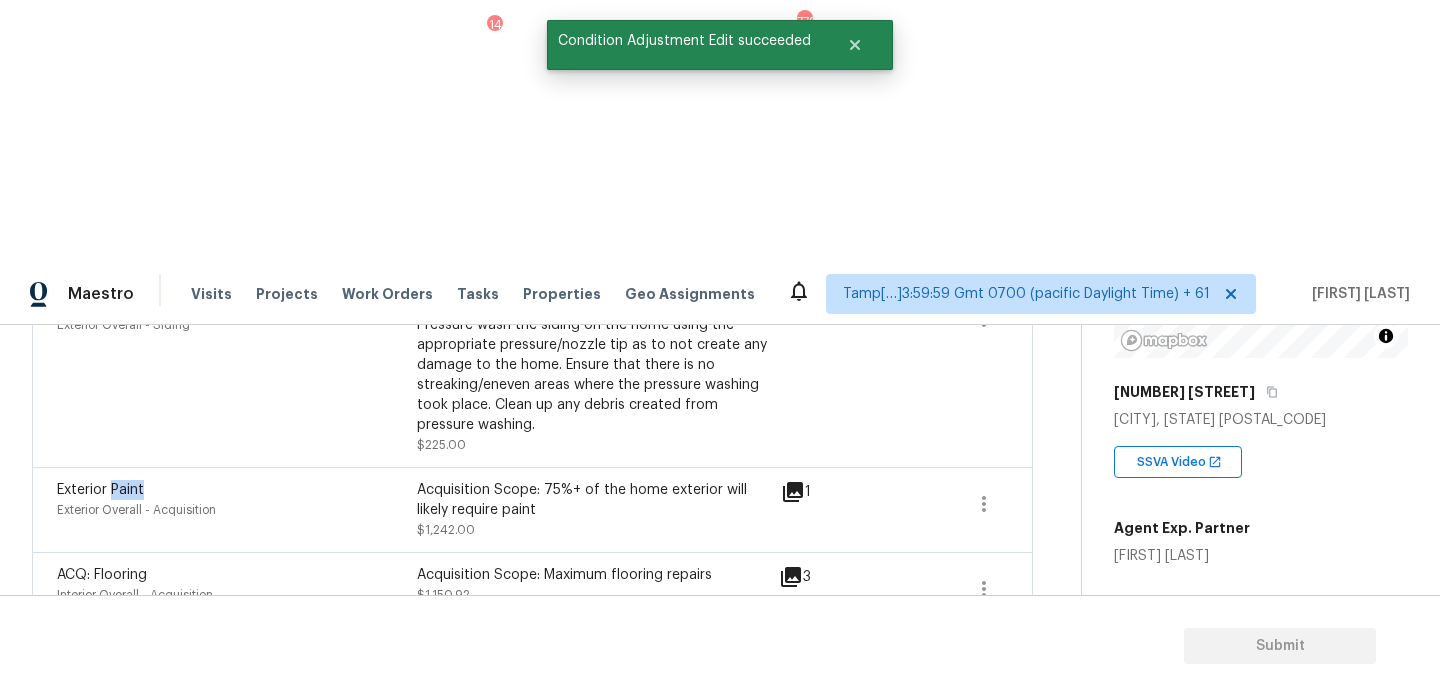 click on "Exterior Paint" at bounding box center (100, 490) 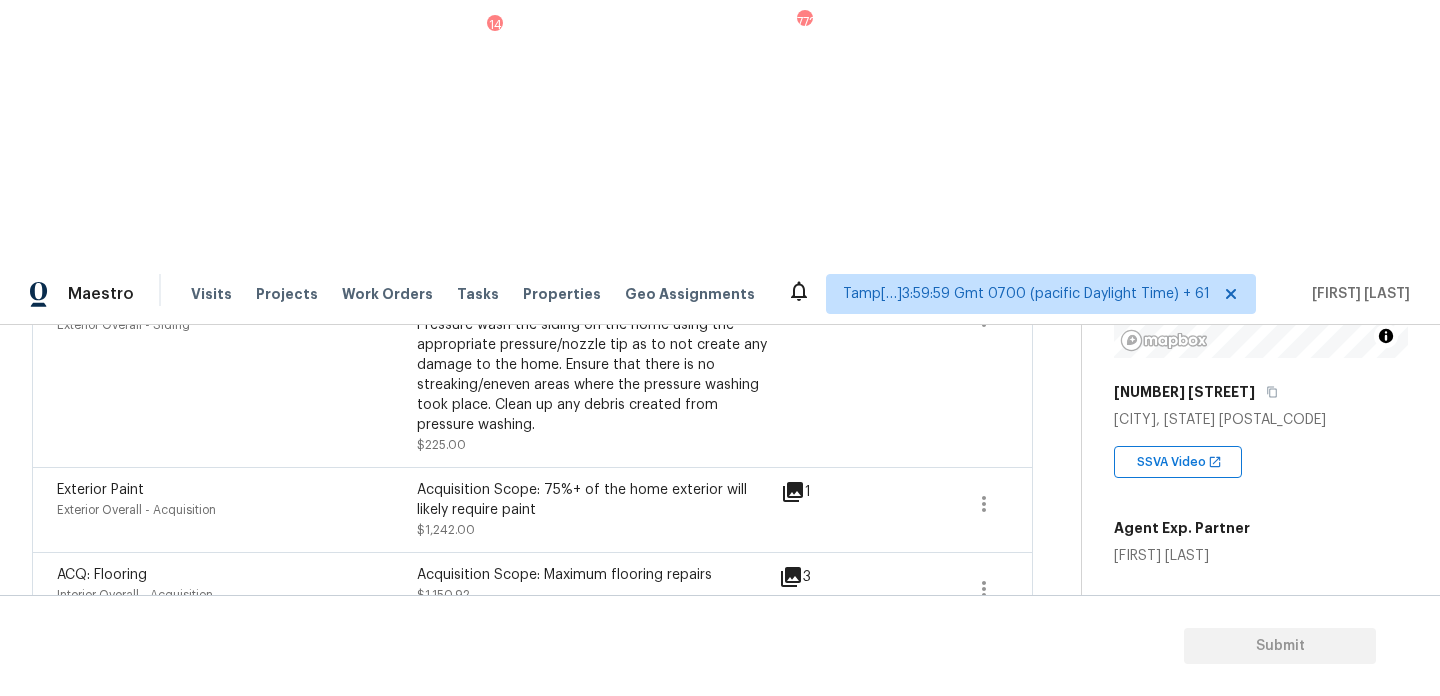 click on "Exterior Paint" at bounding box center (100, 490) 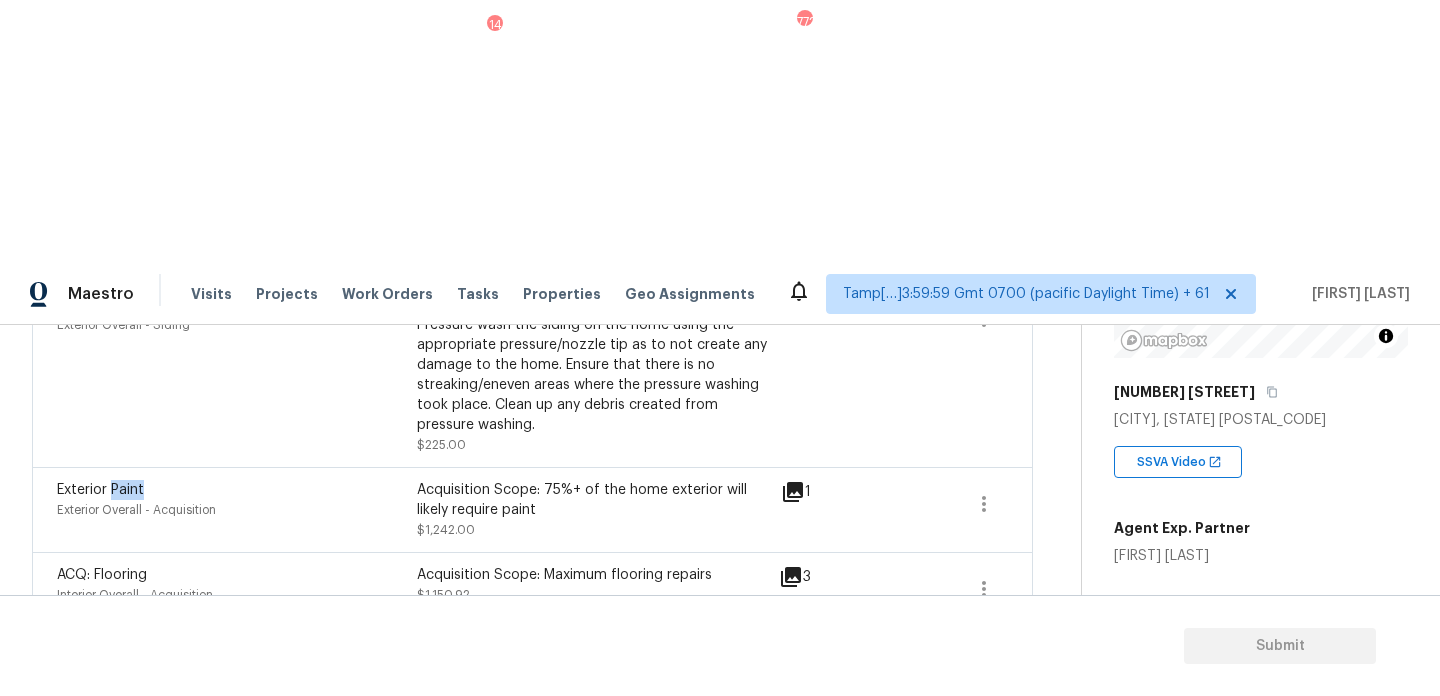 click on "Exterior Paint" at bounding box center (100, 490) 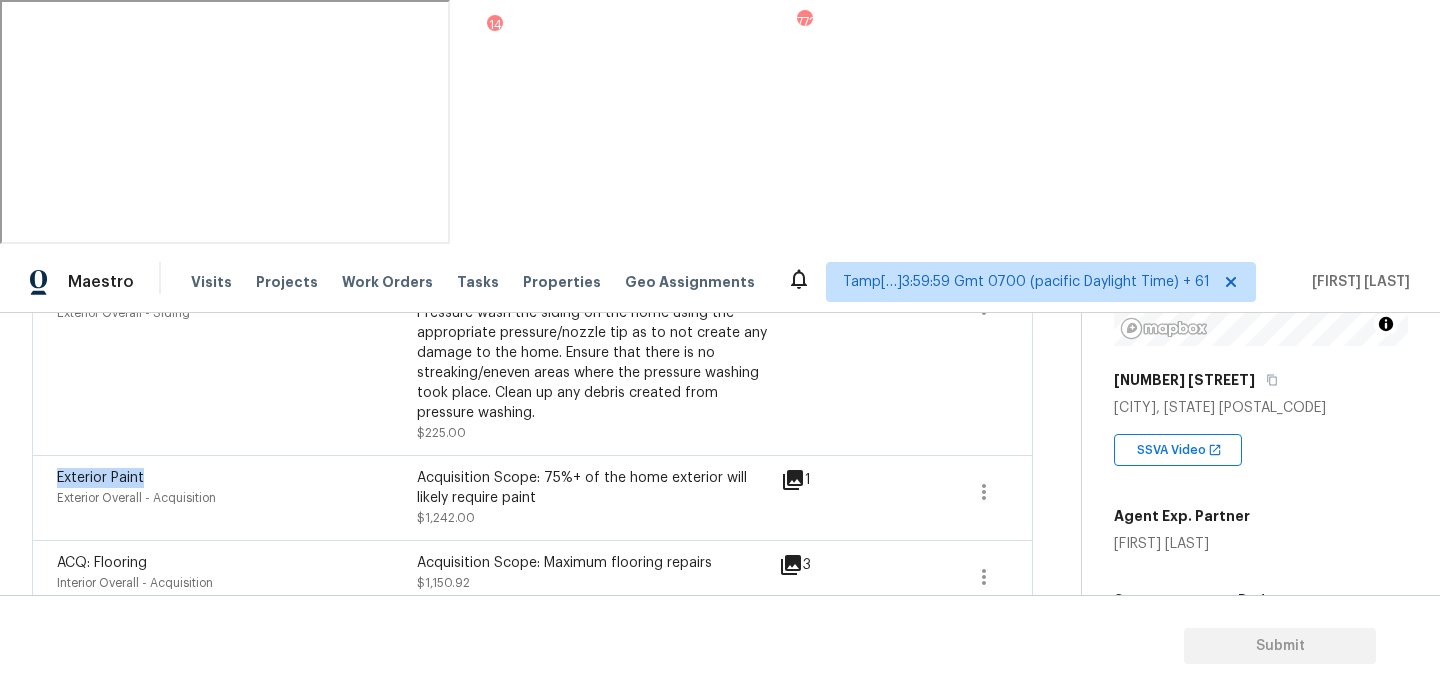 click on "Pressure Washing Exterior Overall - Siding Protect areas as needed for pressure washing. Pressure wash the siding on the home using the appropriate pressure/nozzle tip as to not create any damage to the home. Ensure that there is no streaking/eneven areas where the pressure washing took place. Clean up any debris created from pressure washing. $225.00   0" at bounding box center (532, 362) 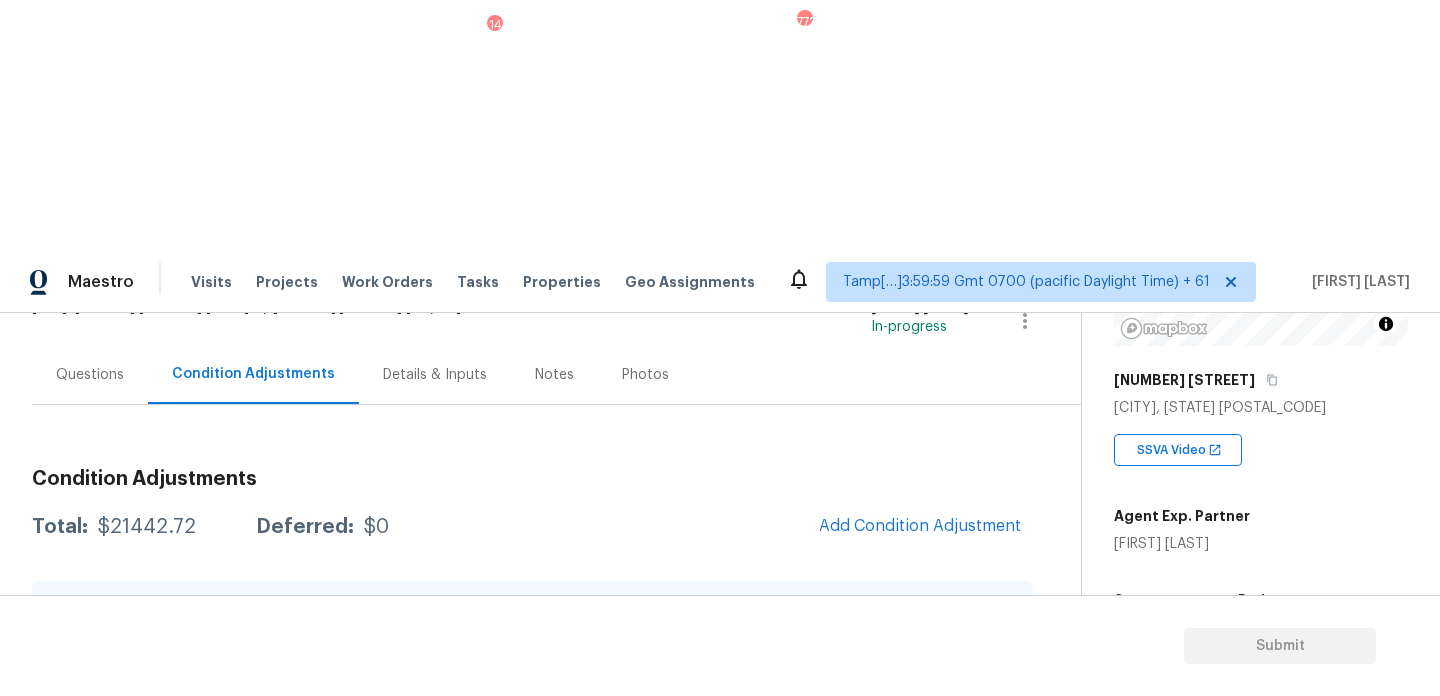 scroll, scrollTop: 0, scrollLeft: 0, axis: both 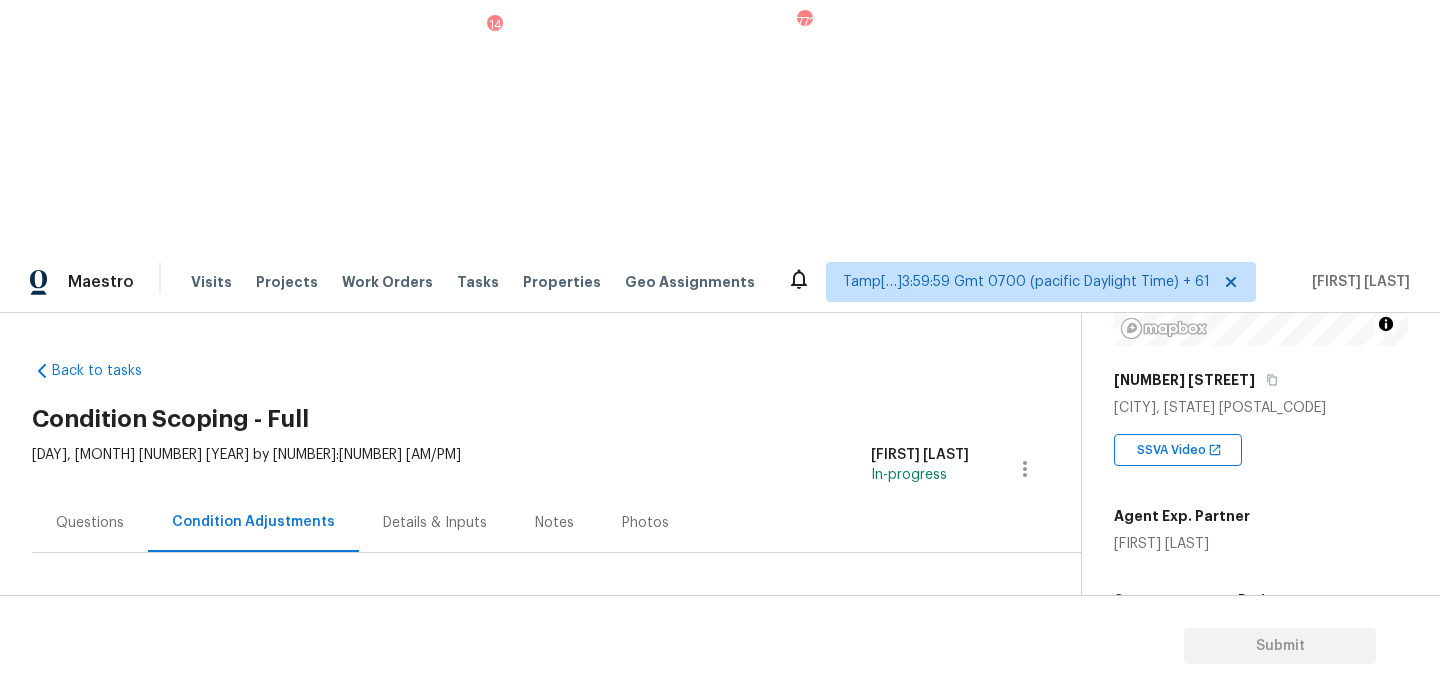 click on "Questions" at bounding box center [90, 522] 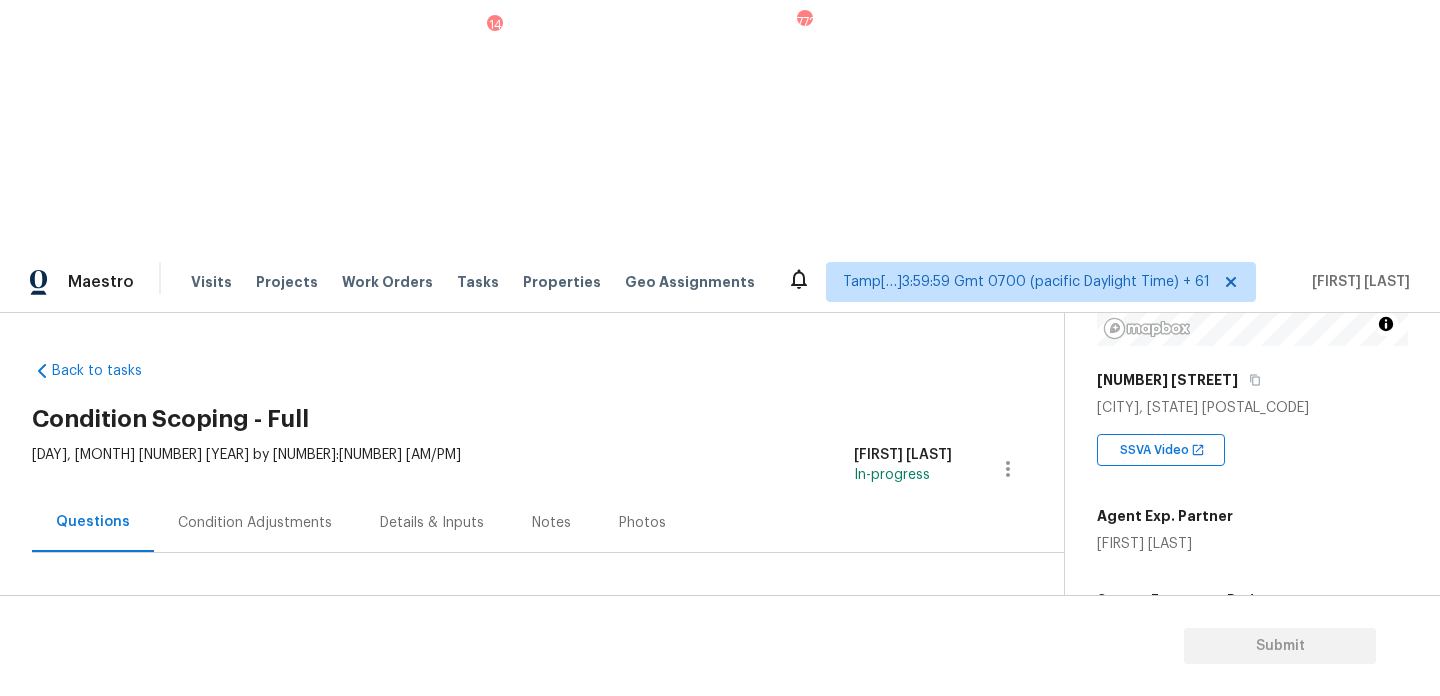 scroll, scrollTop: 267, scrollLeft: 0, axis: vertical 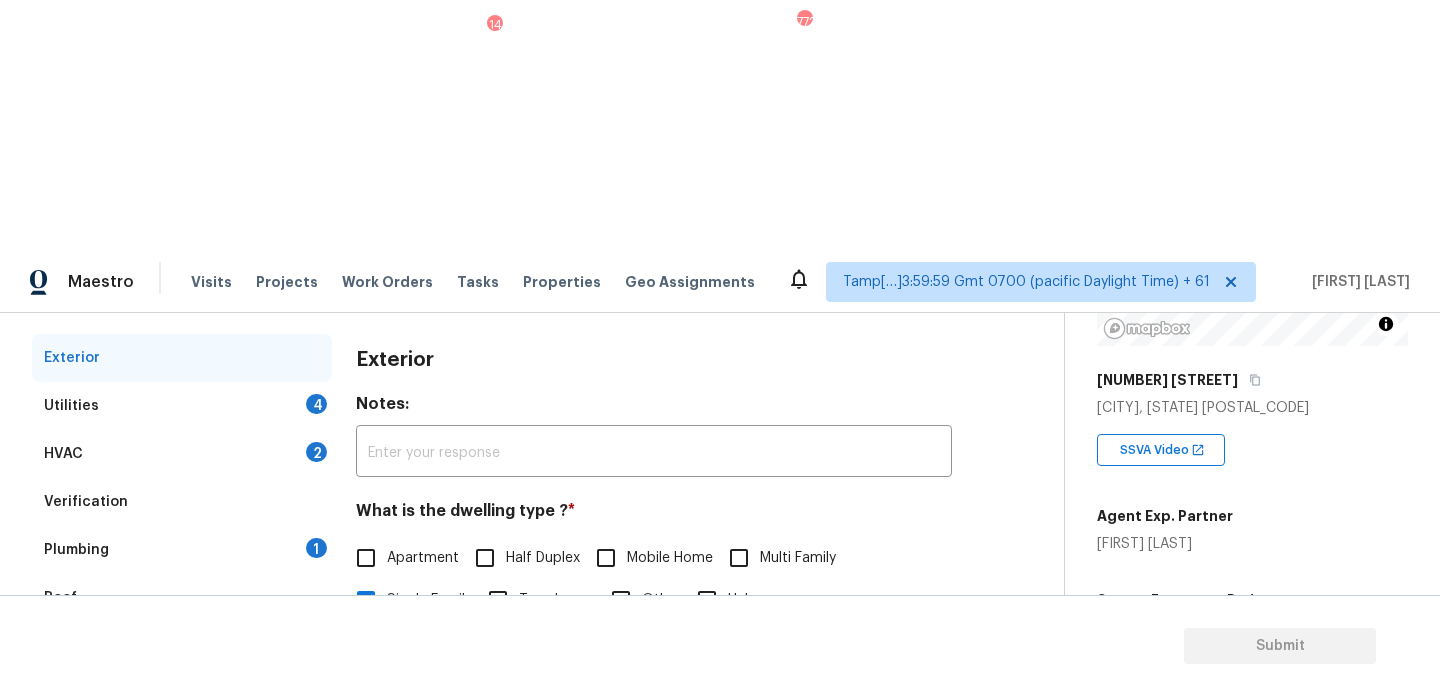 click on "Utilities 4" at bounding box center (182, 406) 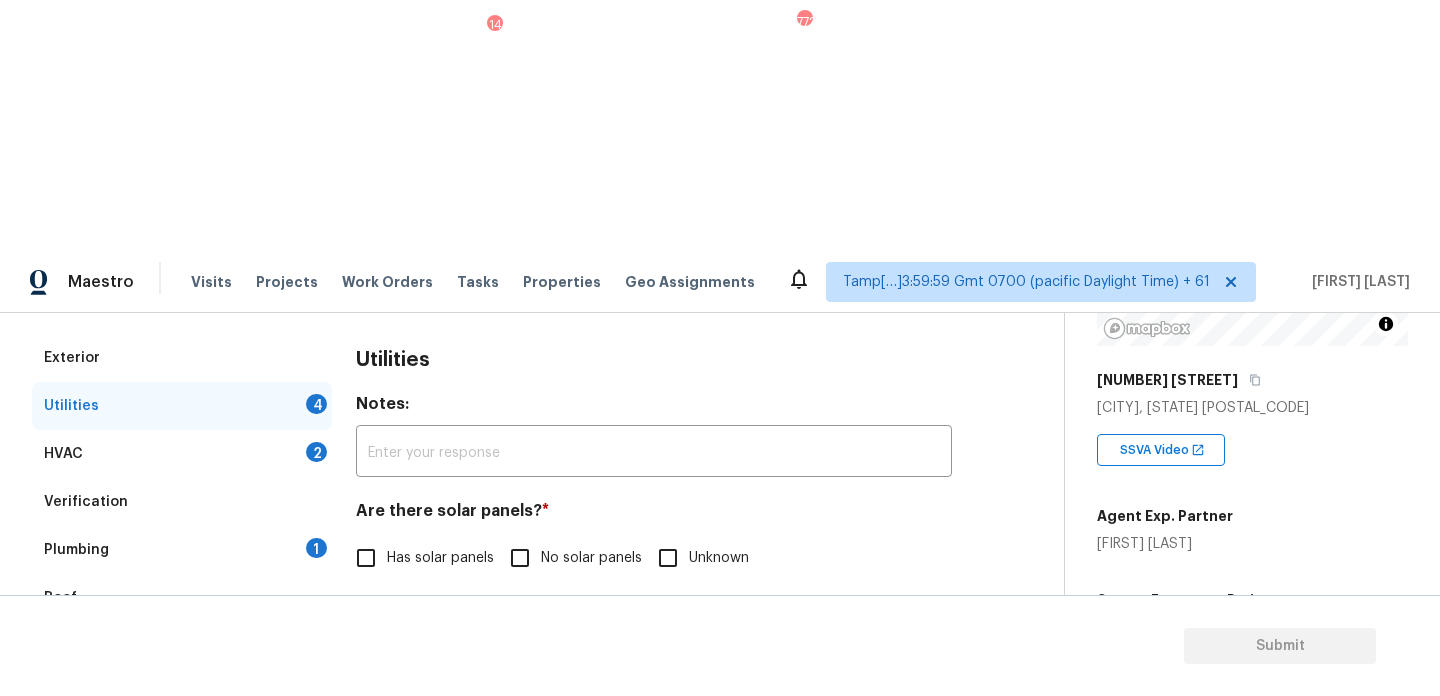 click on "No solar panels" at bounding box center (520, 558) 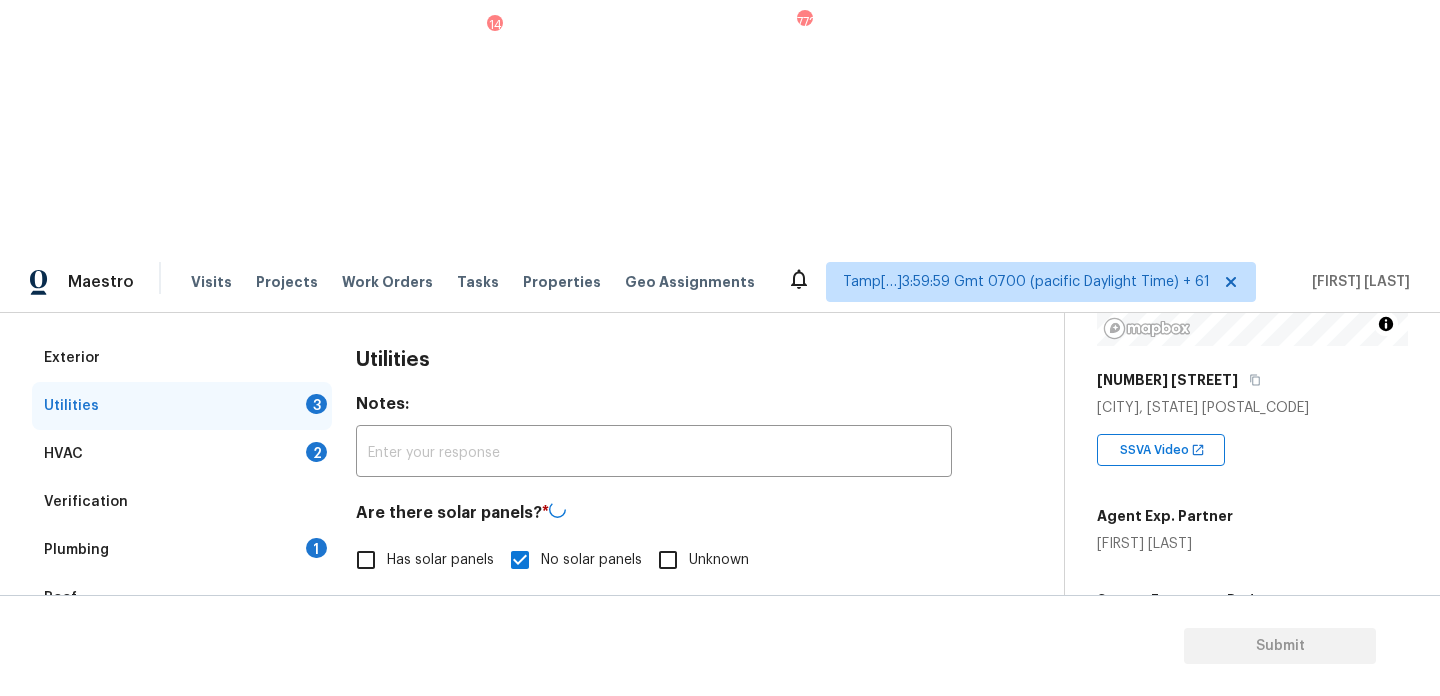 click on "Natural Gas Lines" at bounding box center (366, 662) 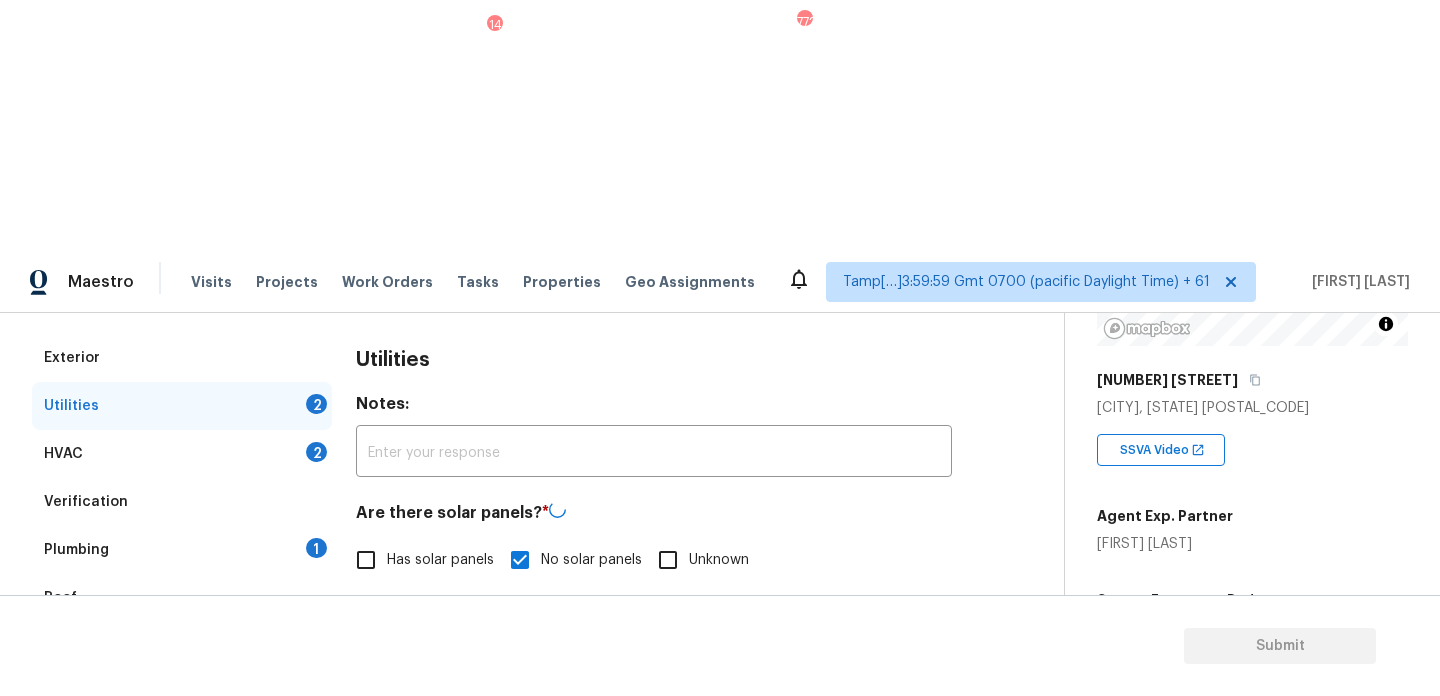 scroll, scrollTop: 809, scrollLeft: 0, axis: vertical 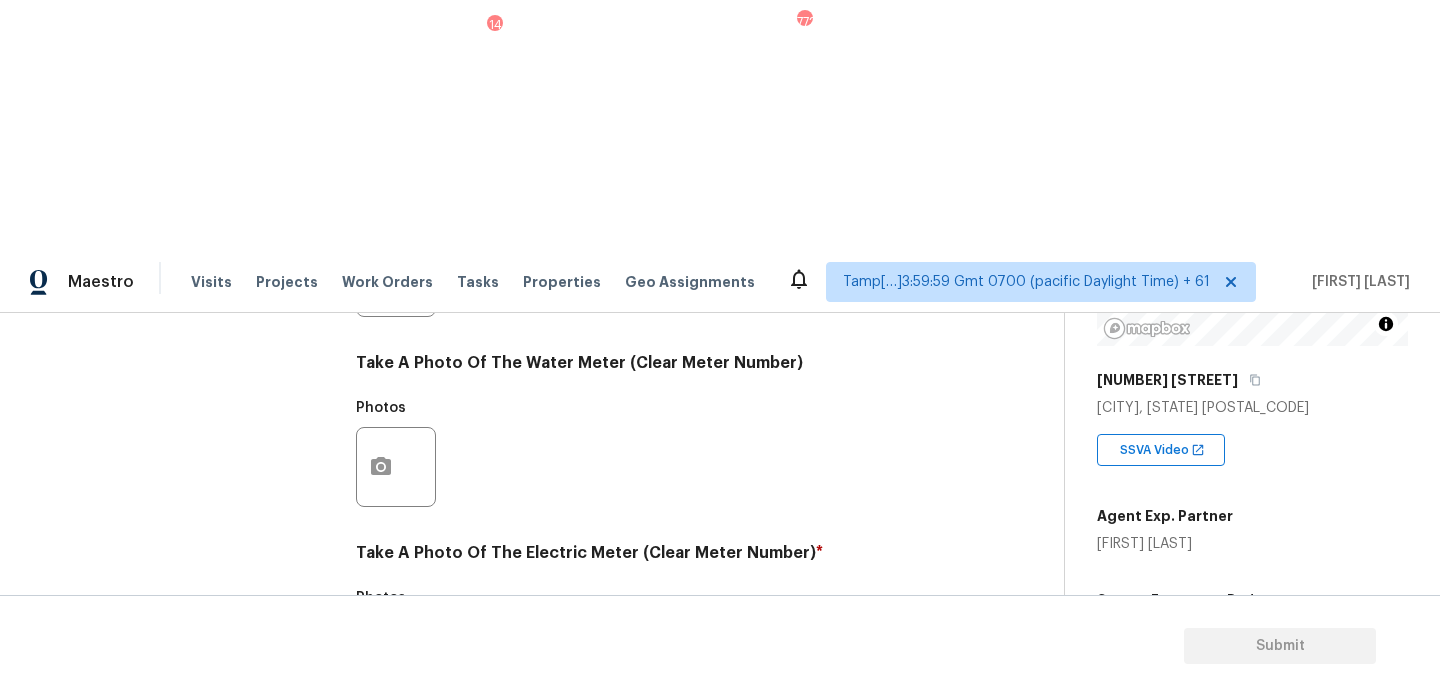 click at bounding box center (381, 657) 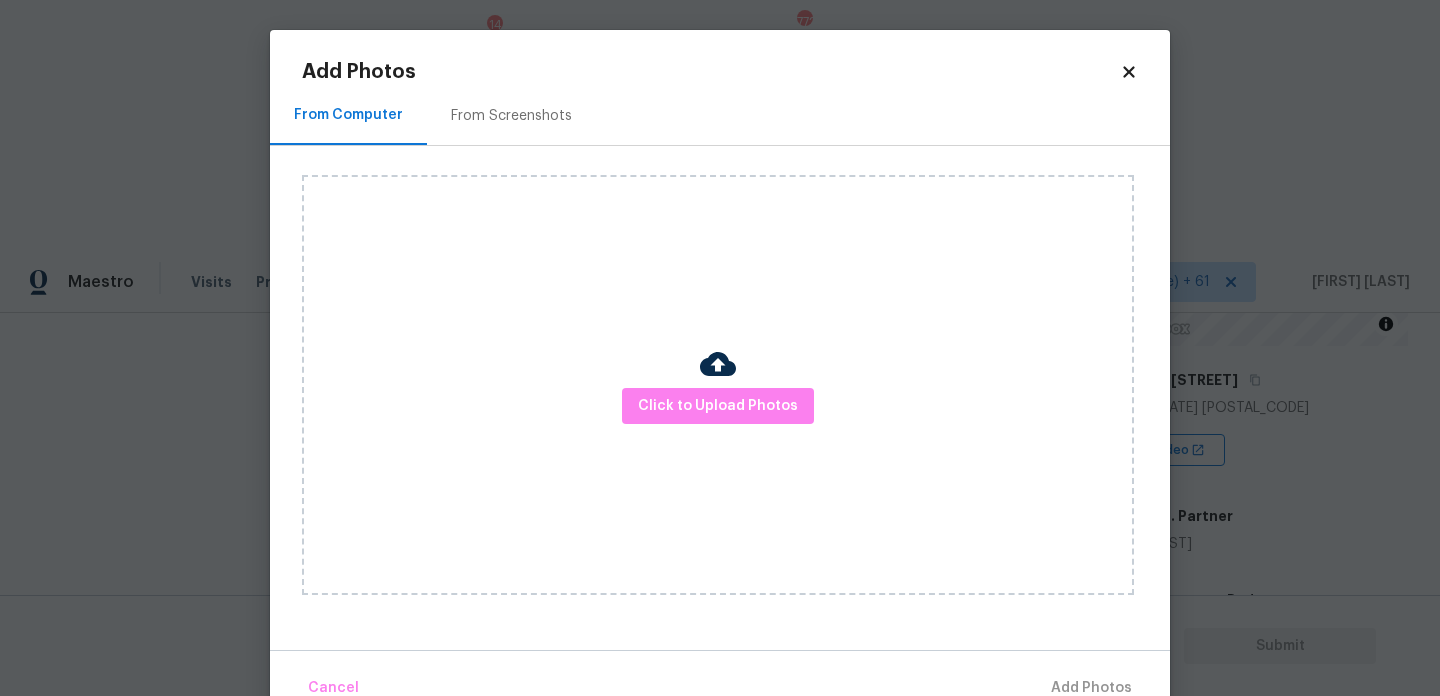 click on "Click to Upload Photos" at bounding box center [718, 385] 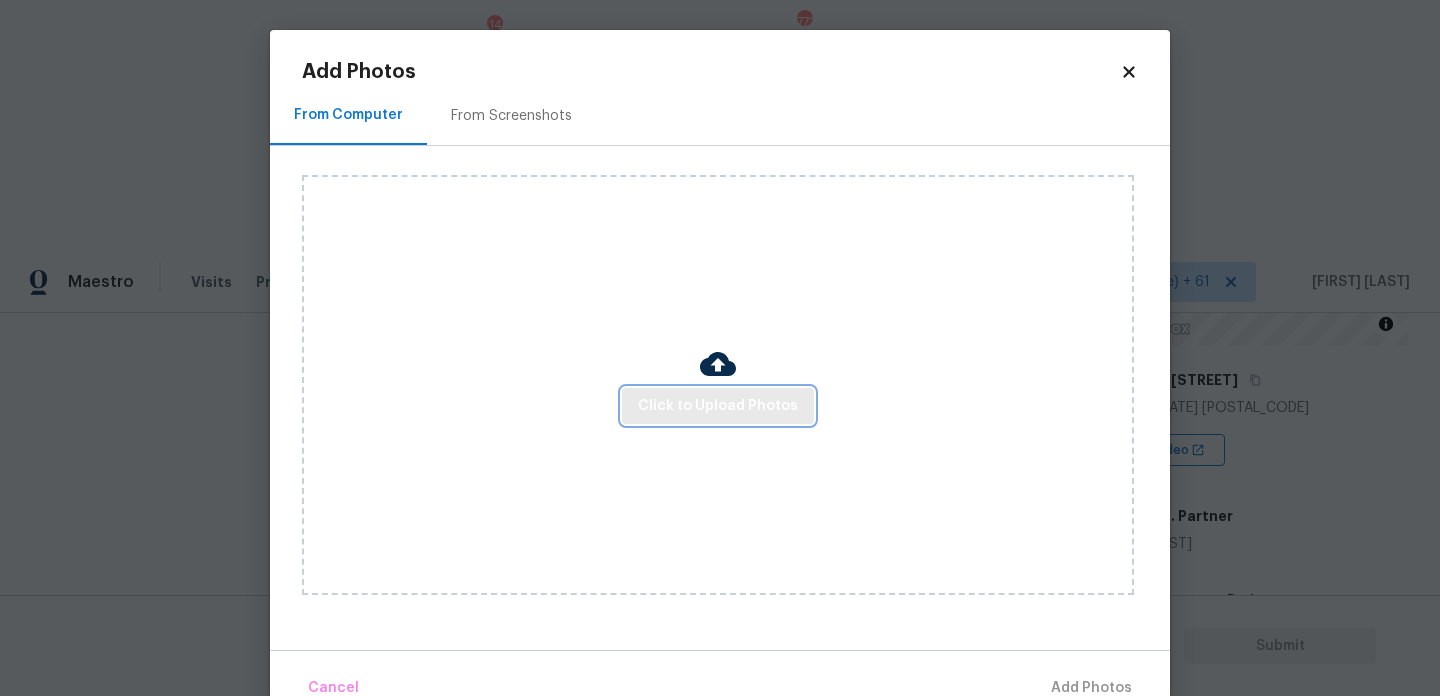 click on "Click to Upload Photos" at bounding box center [718, 406] 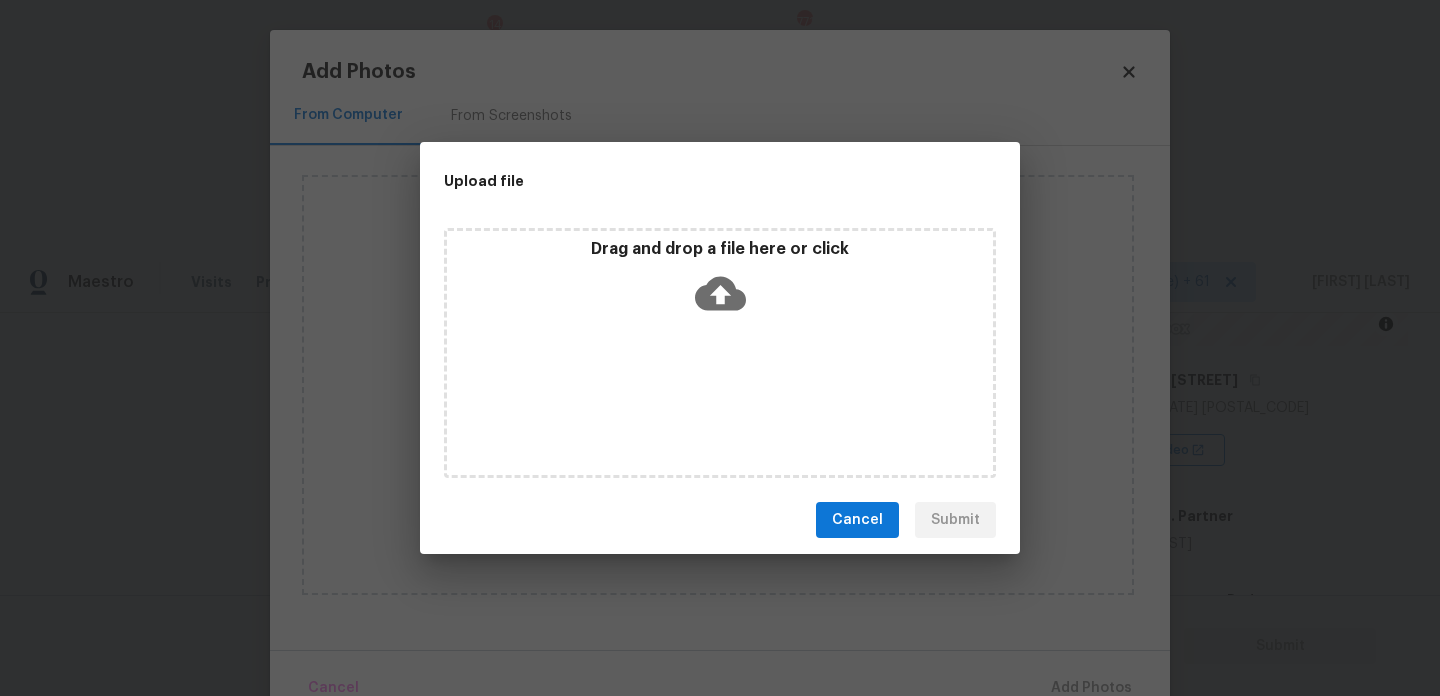 click on "Drag and drop a file here or click" at bounding box center (720, 353) 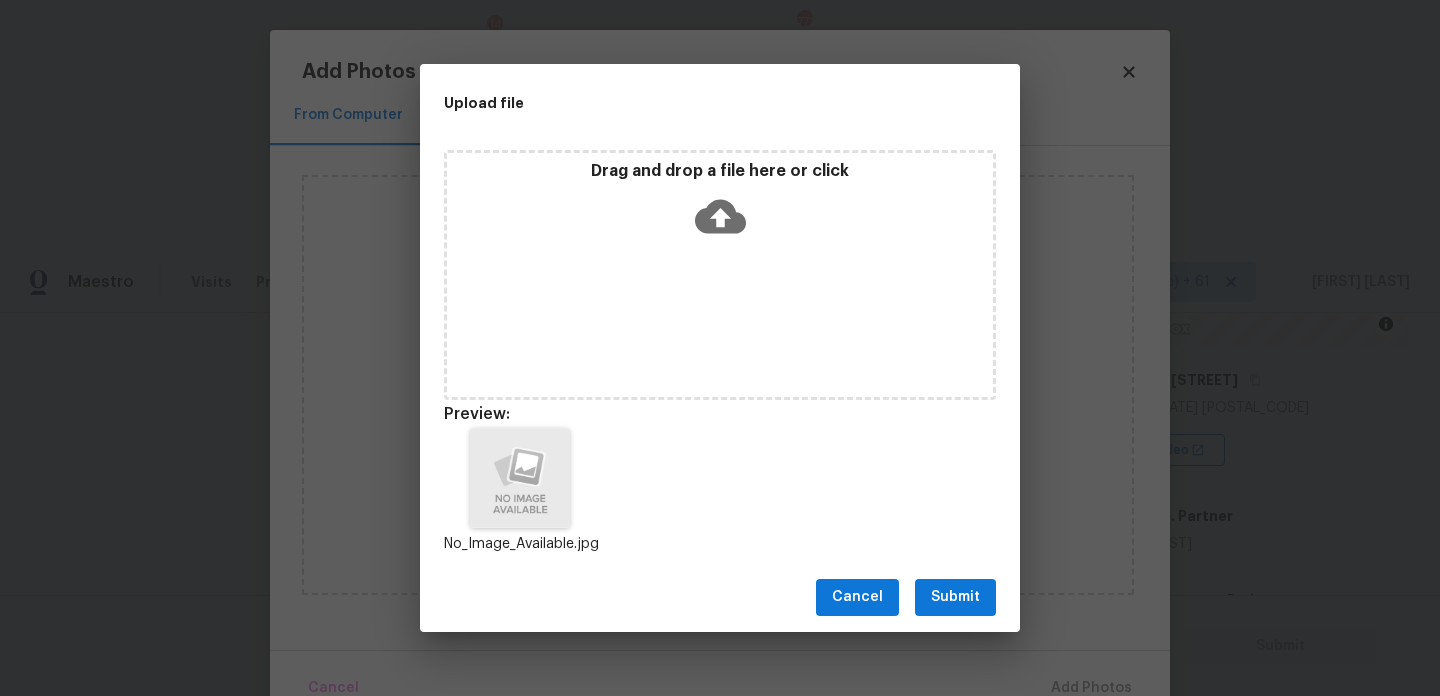 scroll, scrollTop: 16, scrollLeft: 0, axis: vertical 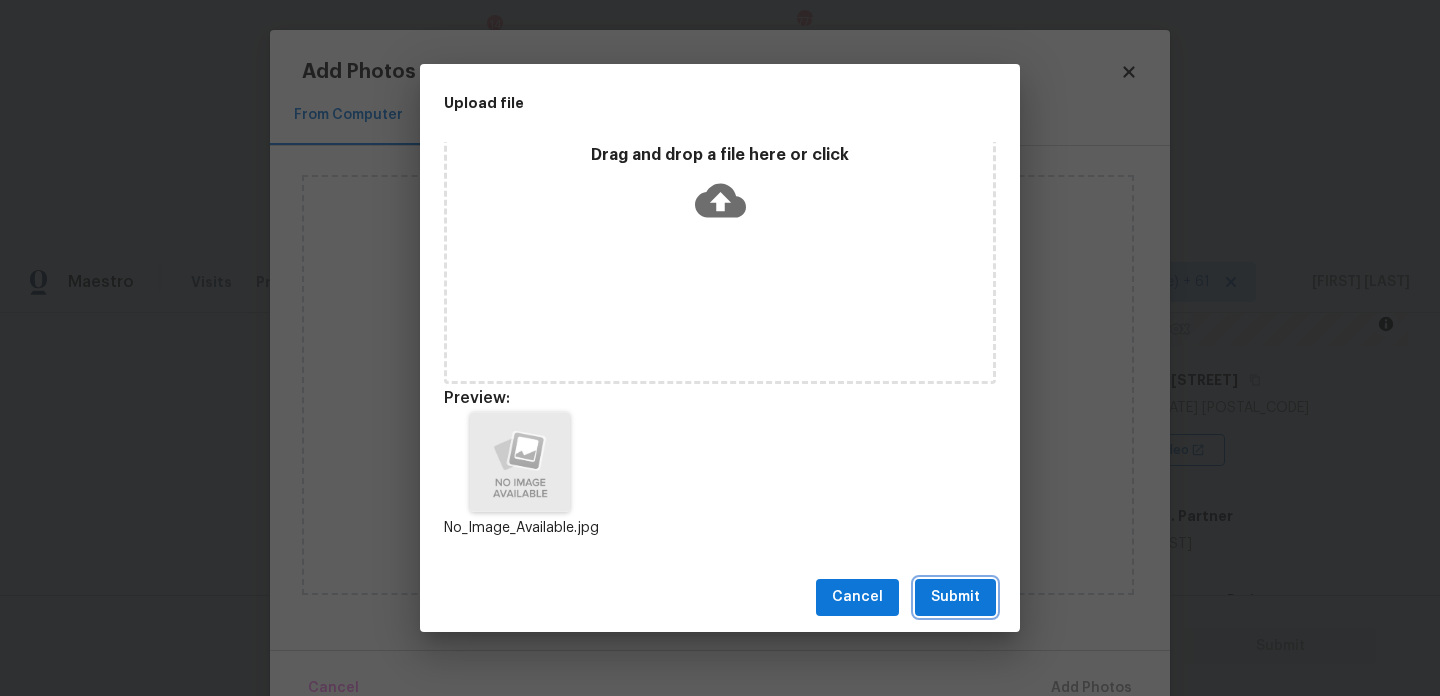 click on "Submit" at bounding box center (955, 597) 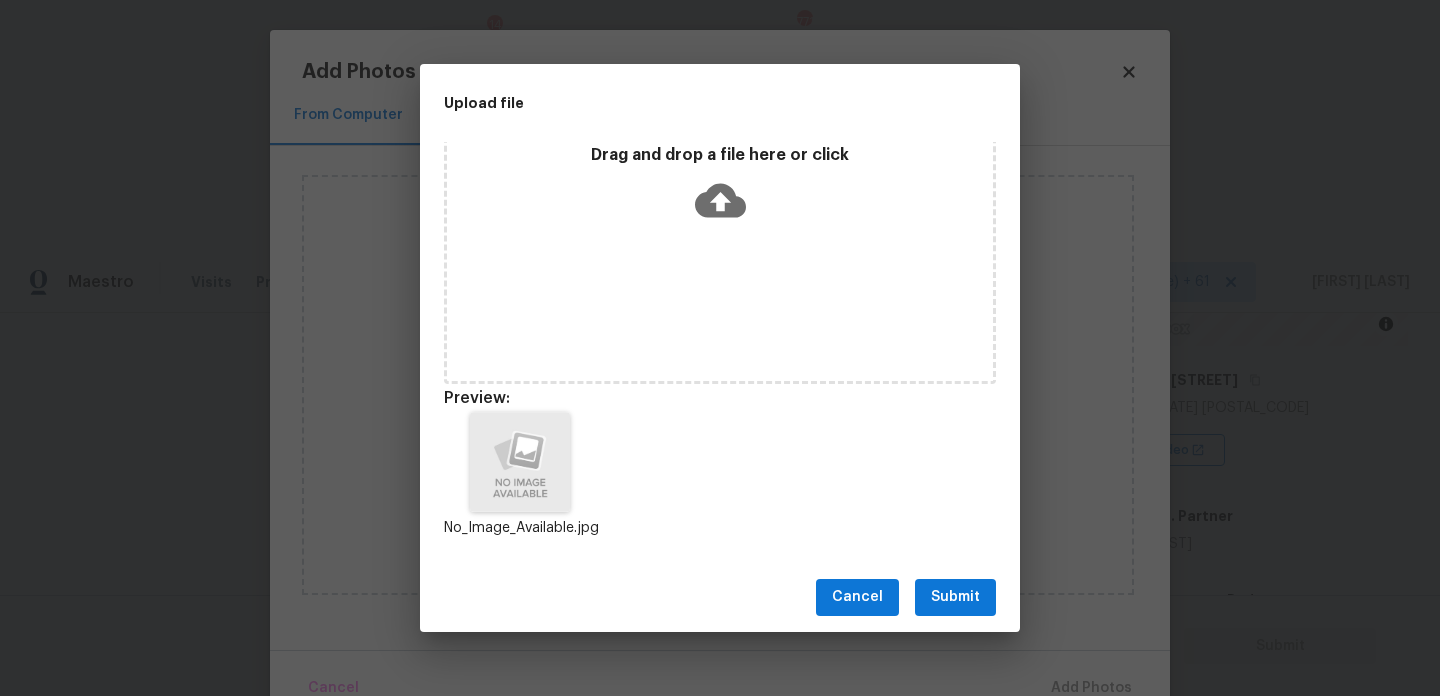 scroll, scrollTop: 0, scrollLeft: 0, axis: both 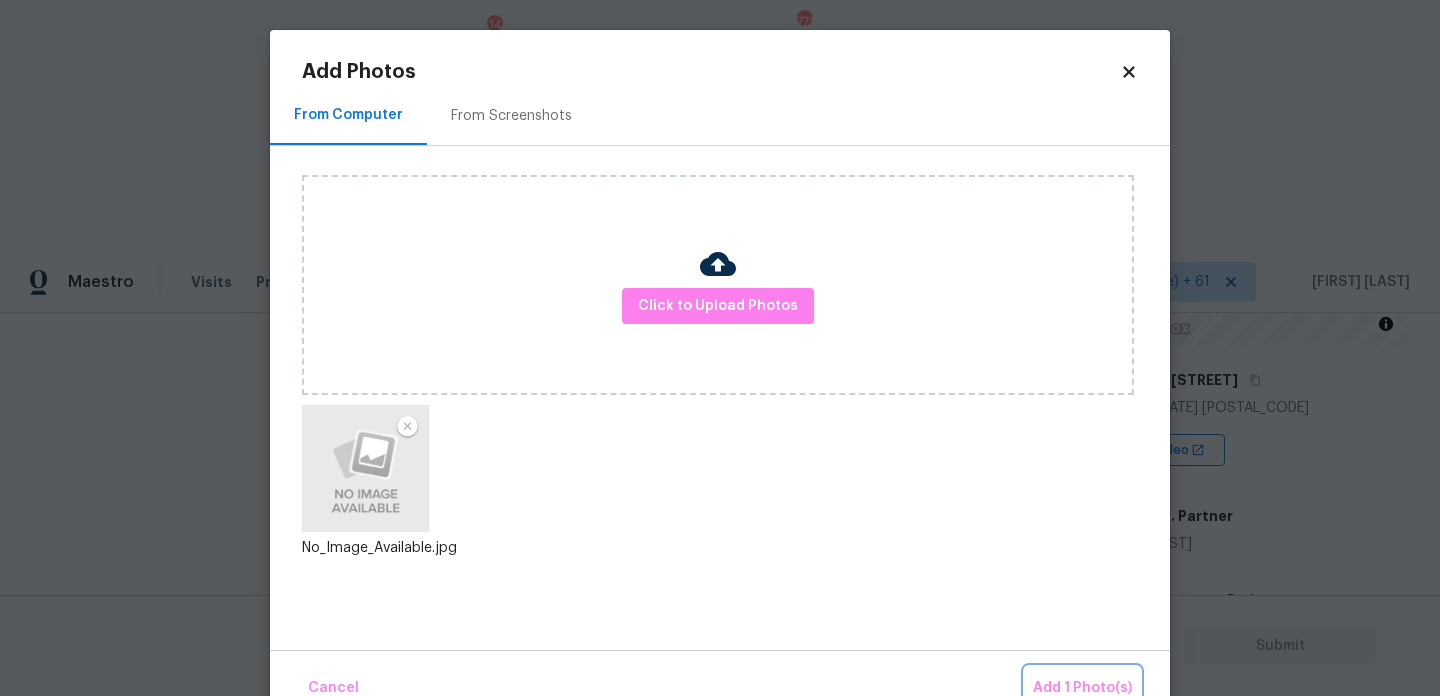click on "Add 1 Photo(s)" at bounding box center (1082, 688) 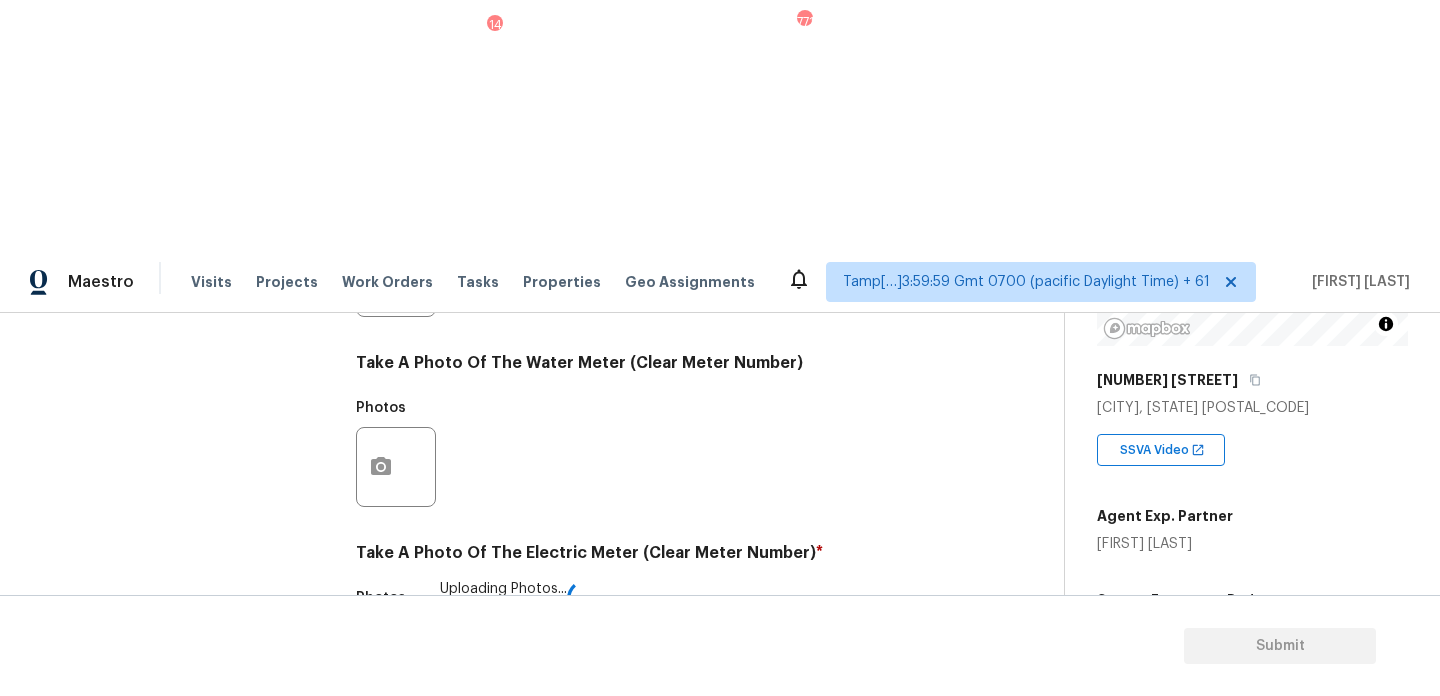 click on "Sewer" at bounding box center [366, 790] 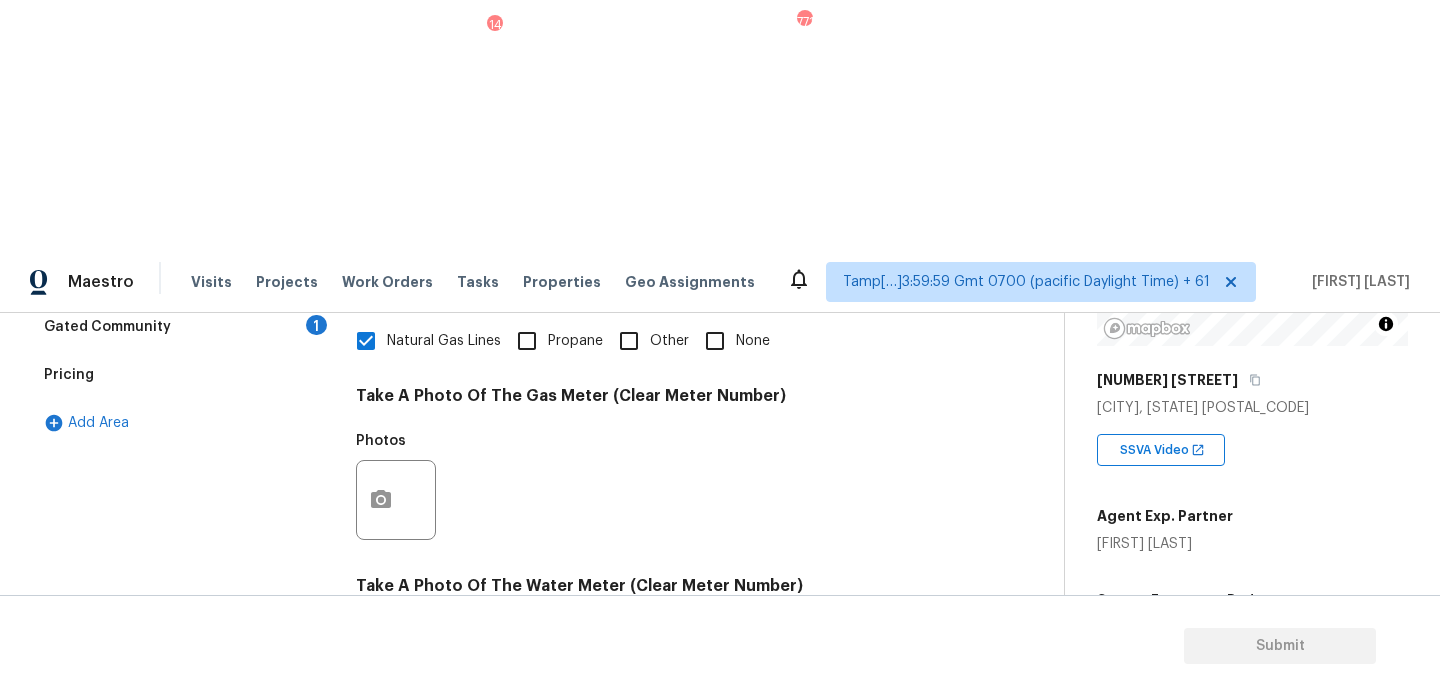scroll, scrollTop: 307, scrollLeft: 0, axis: vertical 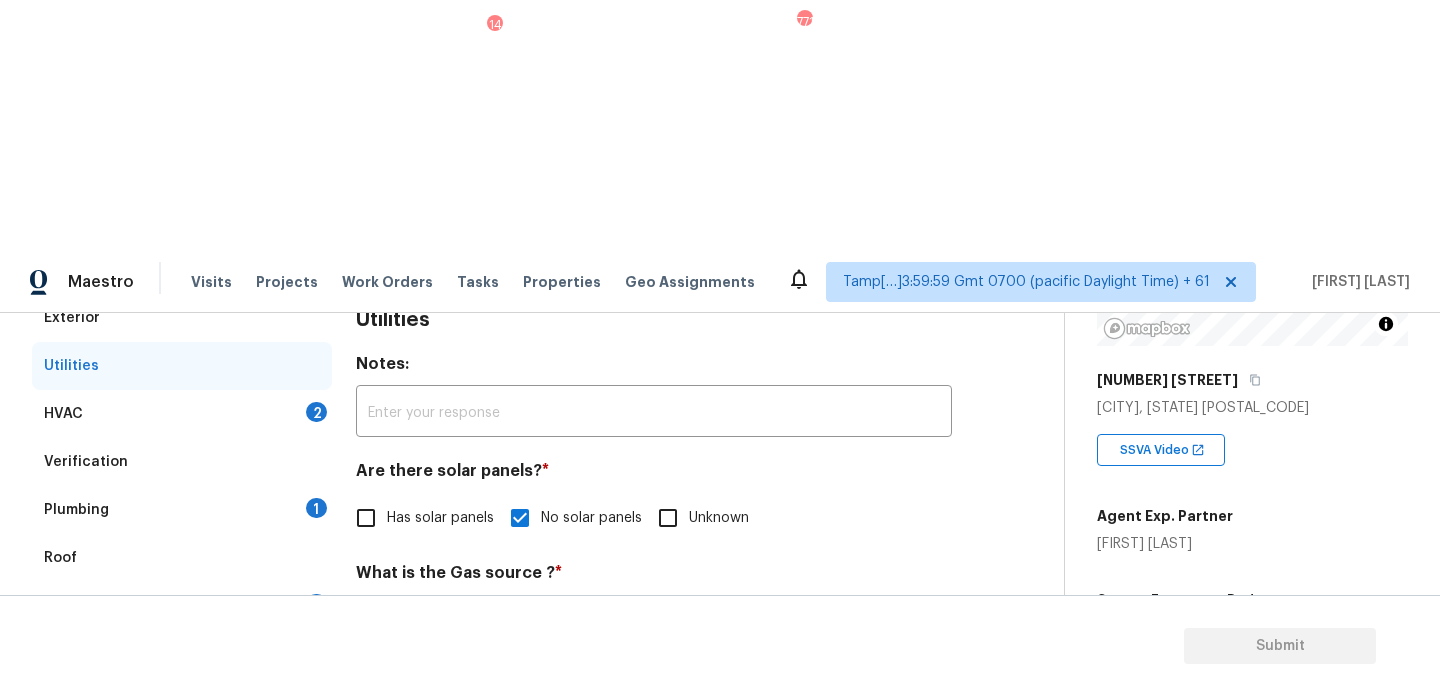 click on "HVAC 2" at bounding box center (182, 414) 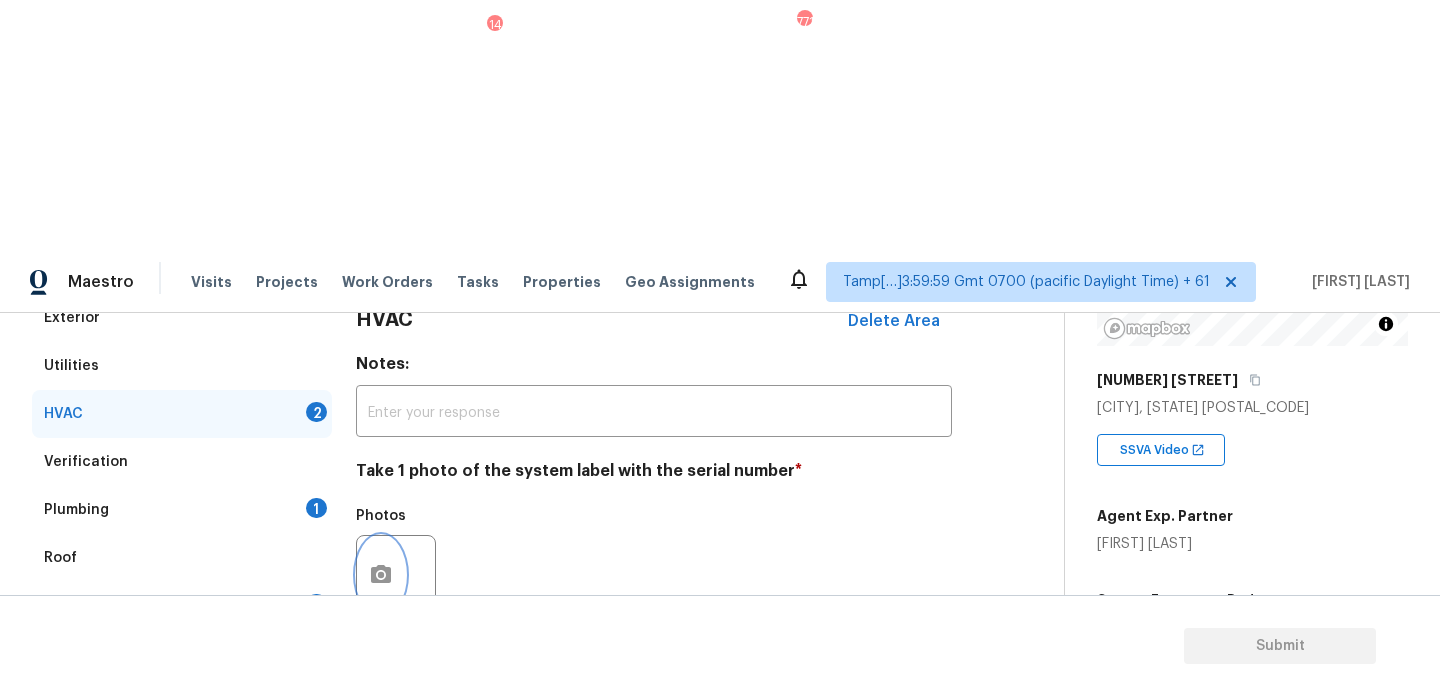 click at bounding box center [381, 575] 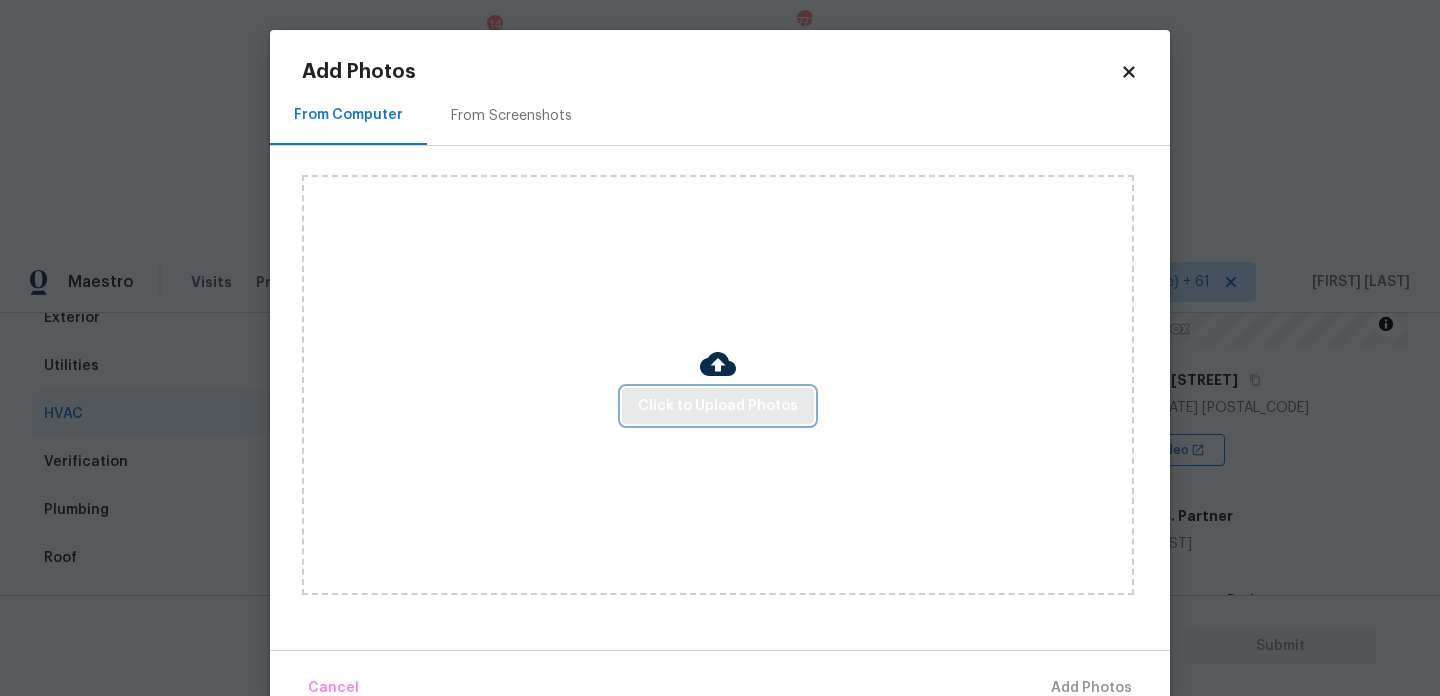 click on "Click to Upload Photos" at bounding box center [718, 406] 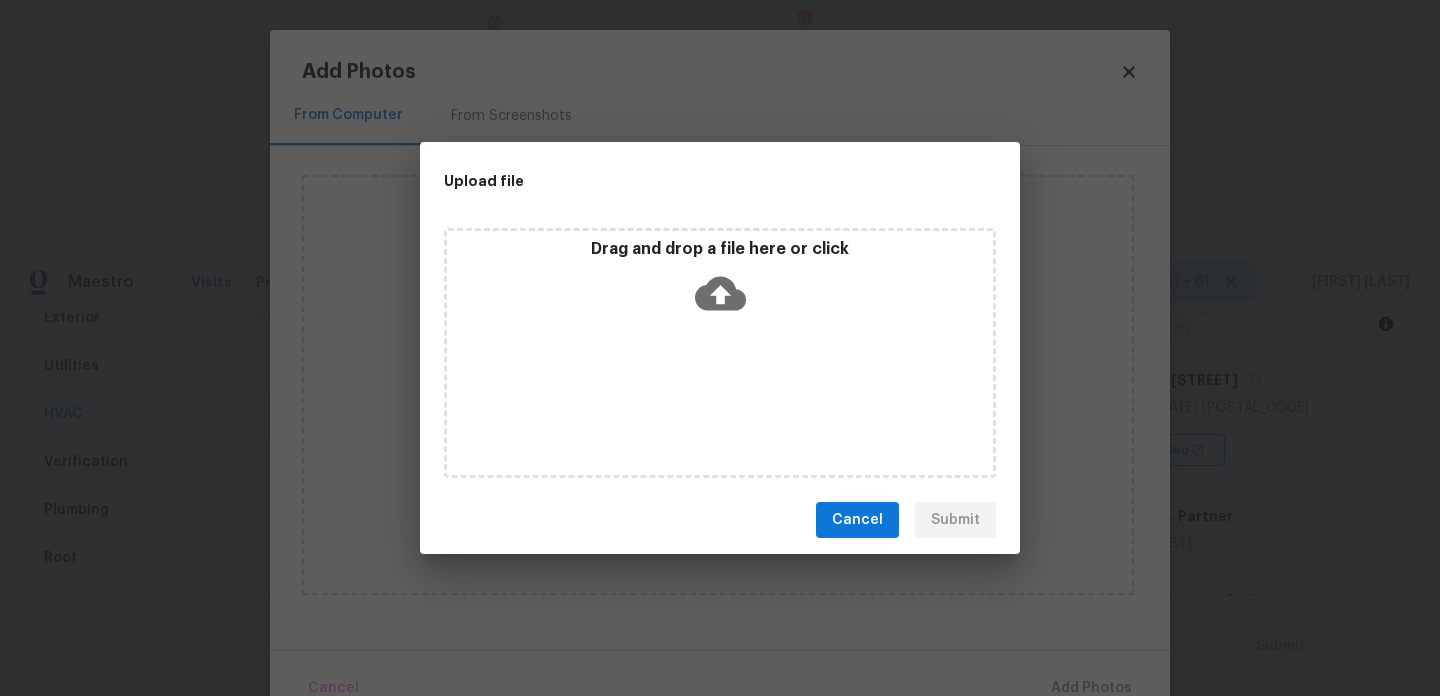 click on "Drag and drop a file here or click" at bounding box center (720, 353) 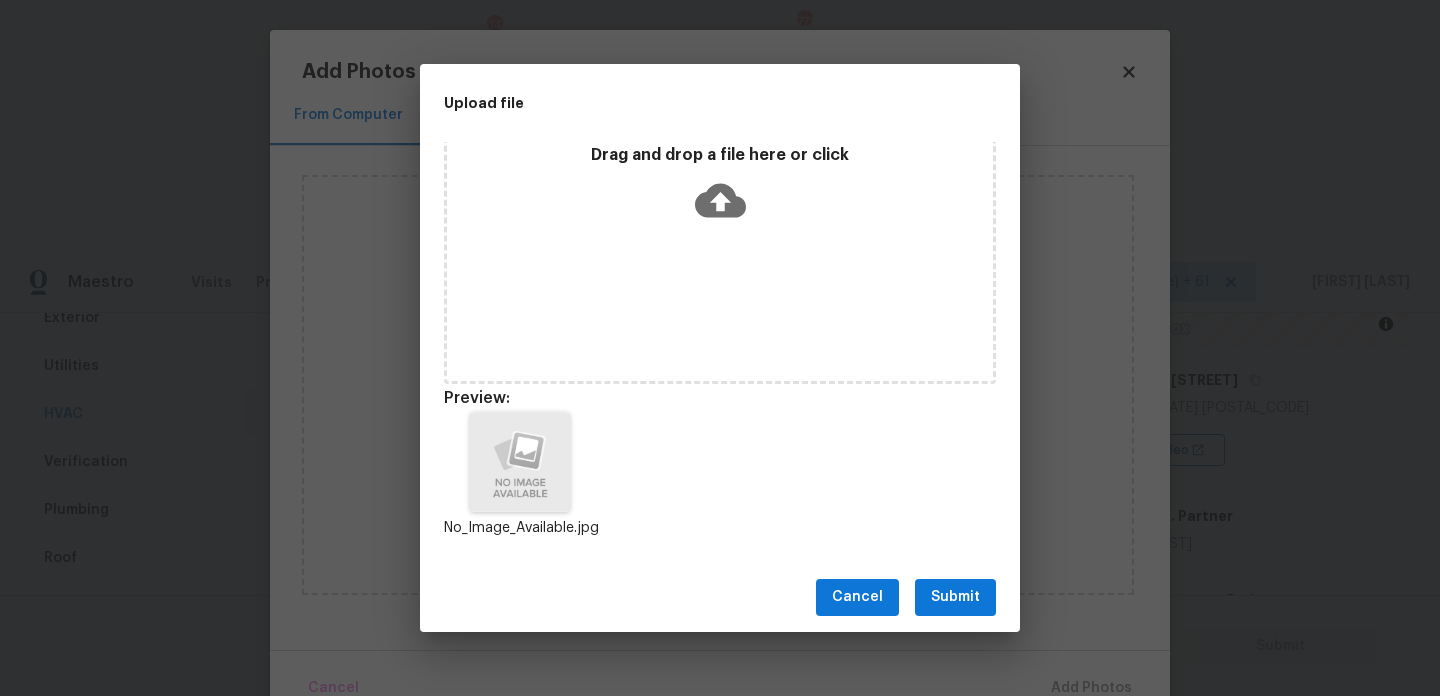 click on "Submit" at bounding box center [955, 597] 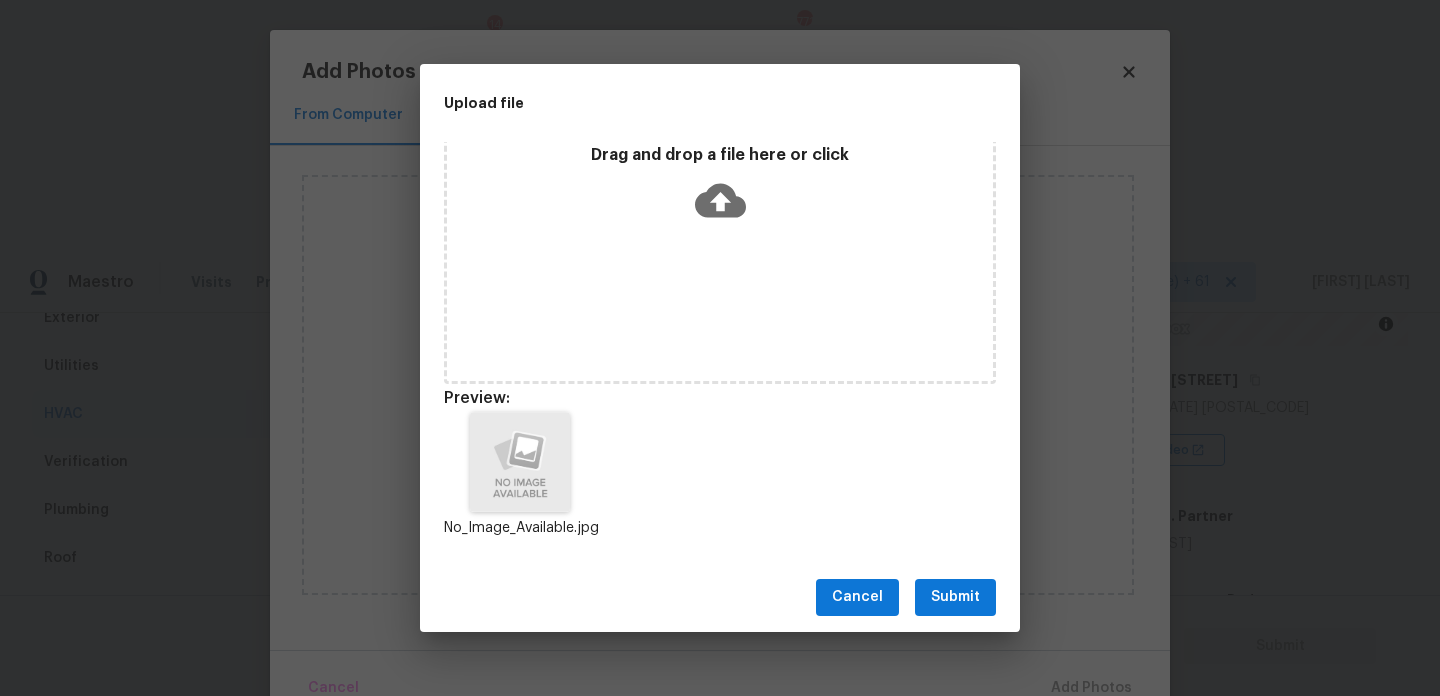 scroll, scrollTop: 0, scrollLeft: 0, axis: both 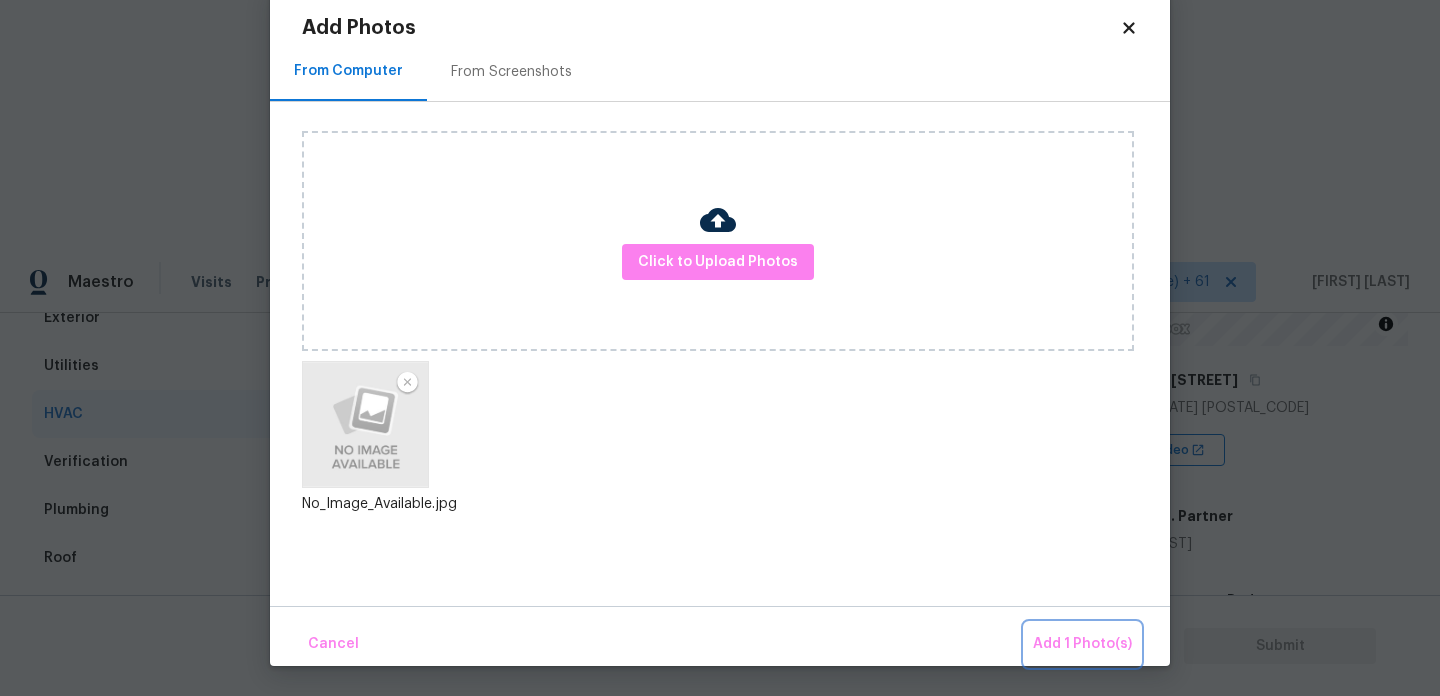 click on "Add 1 Photo(s)" at bounding box center (1082, 644) 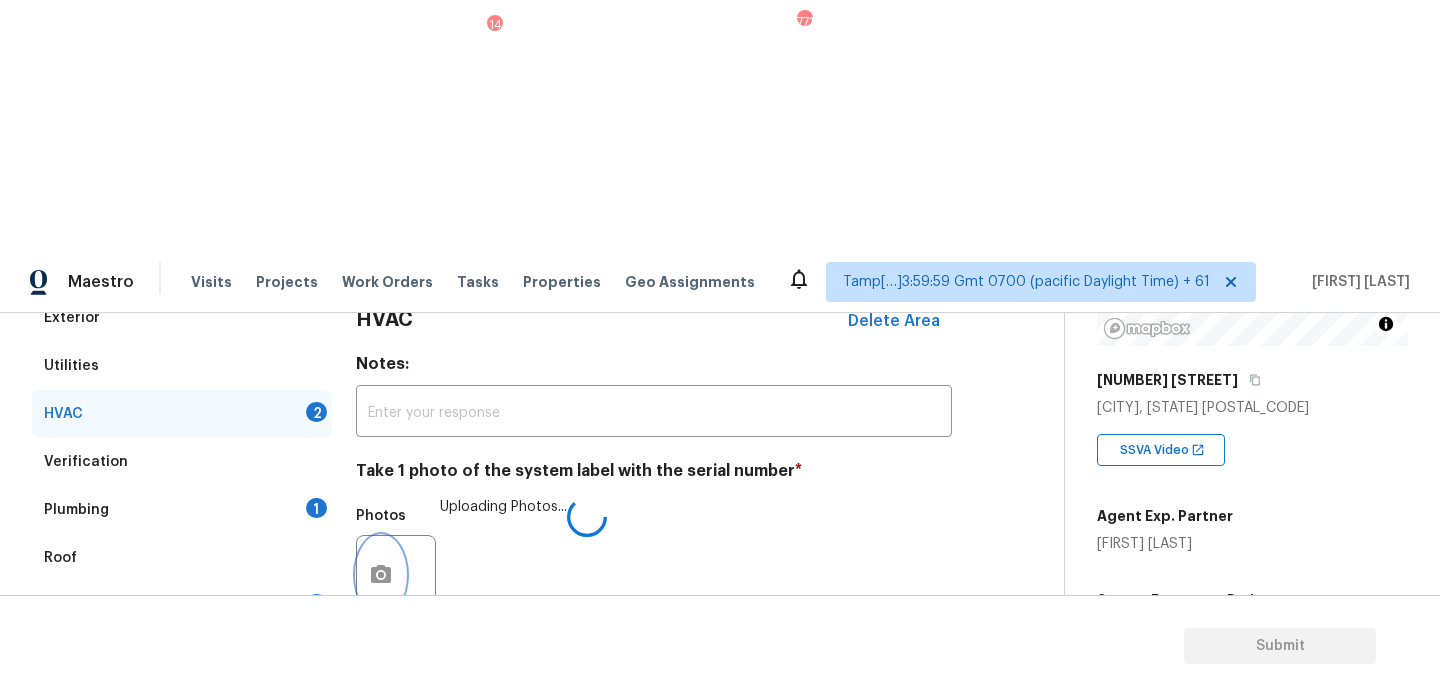 scroll, scrollTop: 0, scrollLeft: 0, axis: both 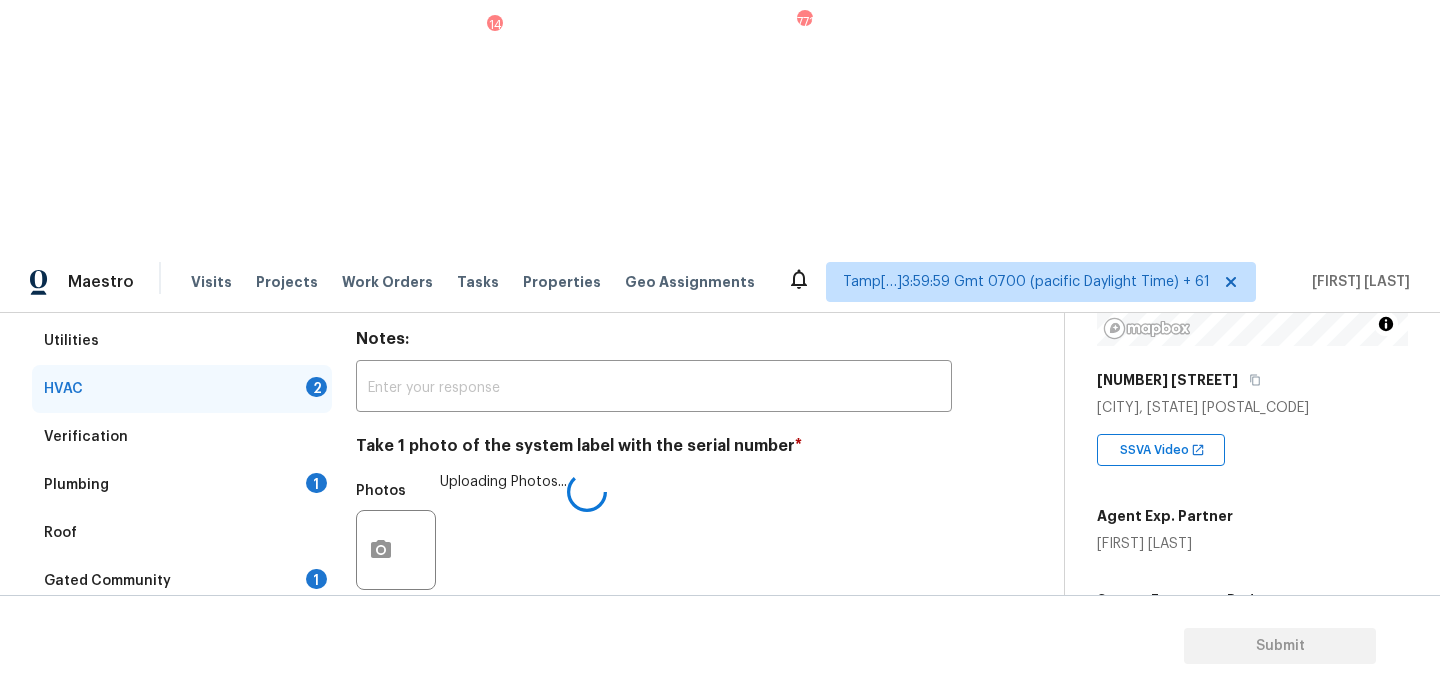 click on "No" at bounding box center [436, 790] 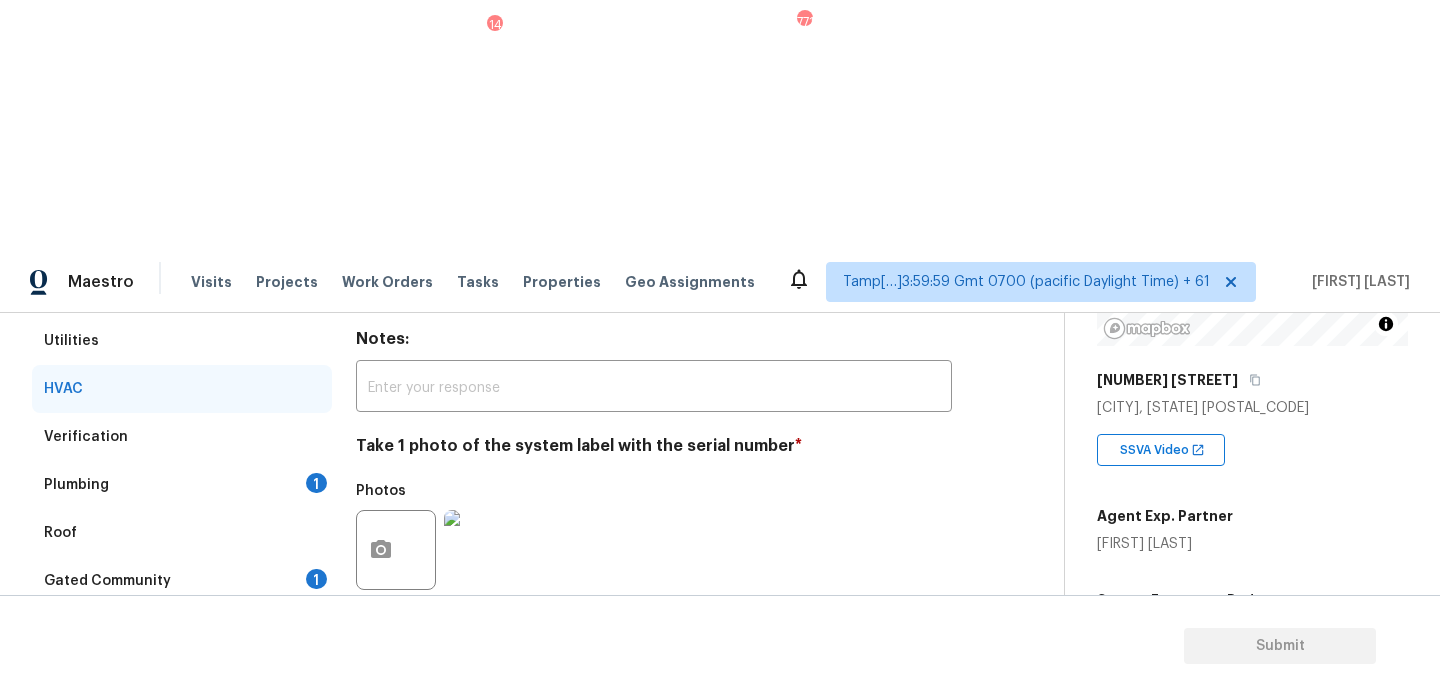 click on "1" at bounding box center (316, 483) 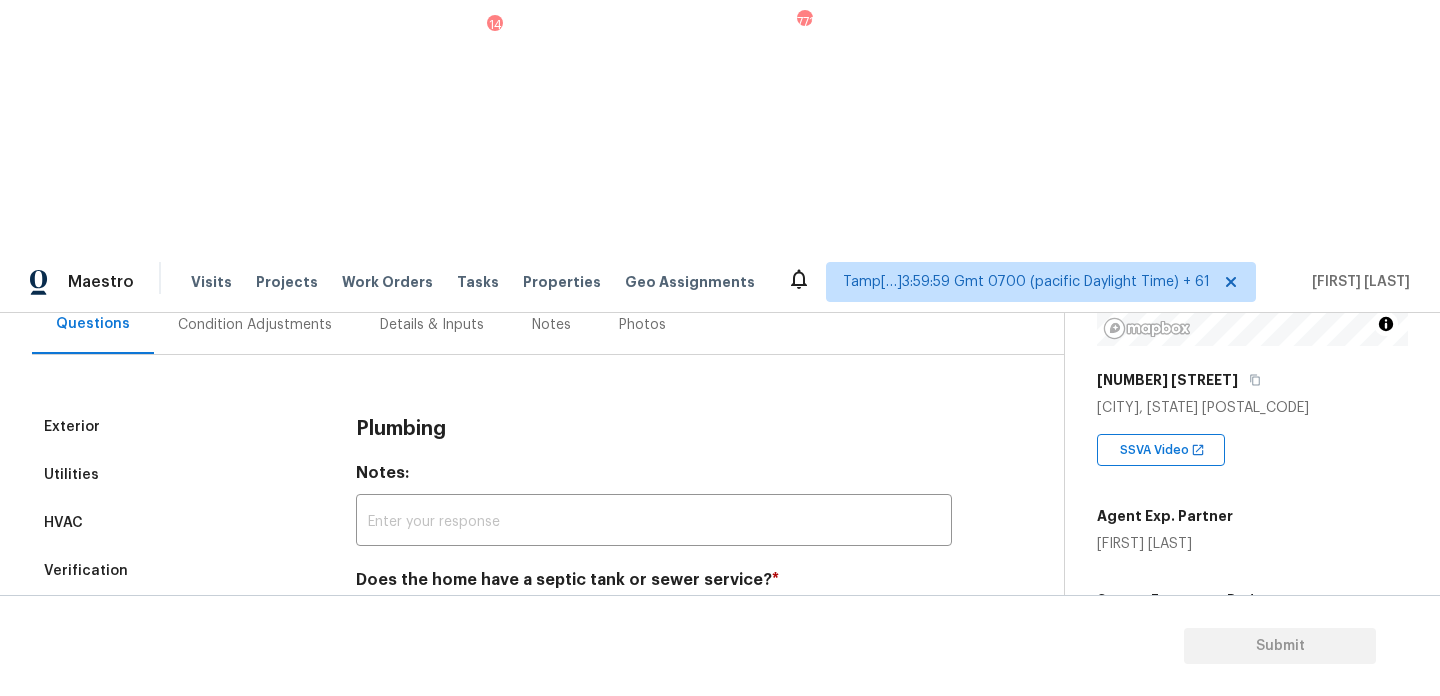 scroll, scrollTop: 198, scrollLeft: 0, axis: vertical 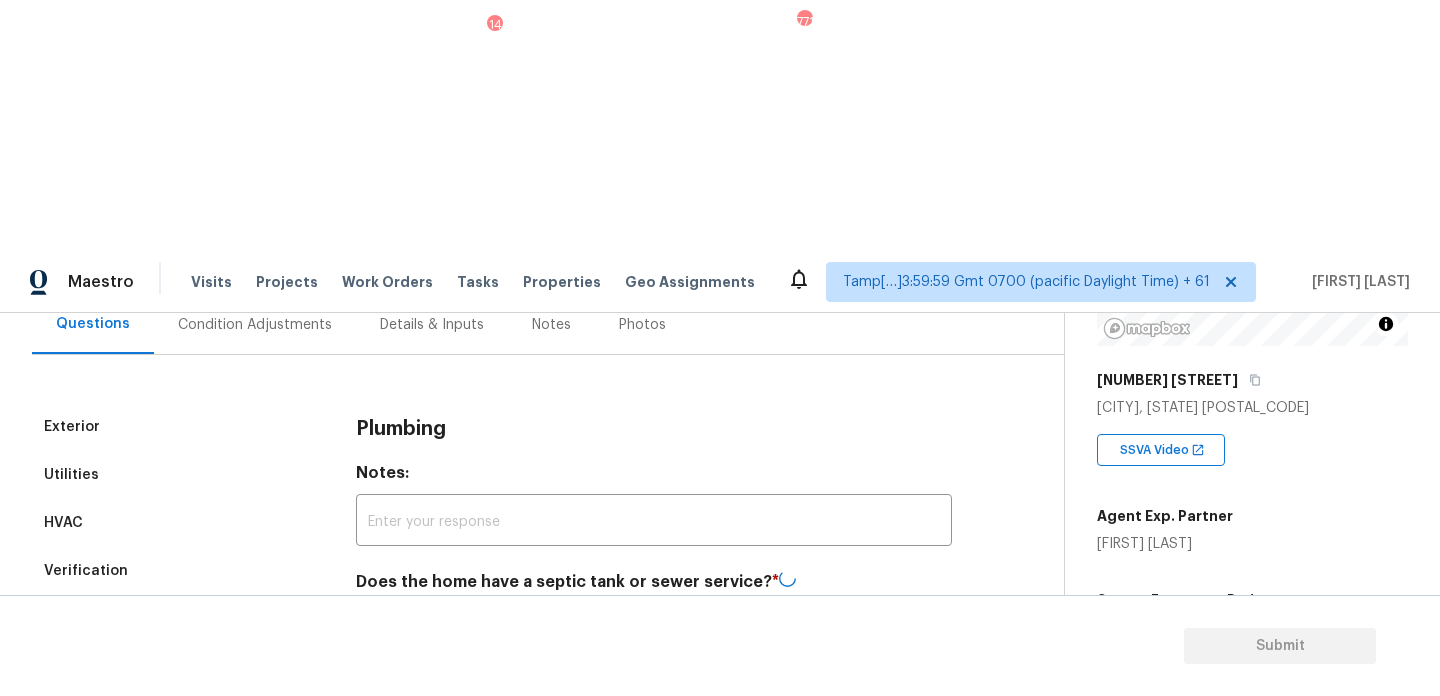click on "Gated Community 1" at bounding box center (182, 715) 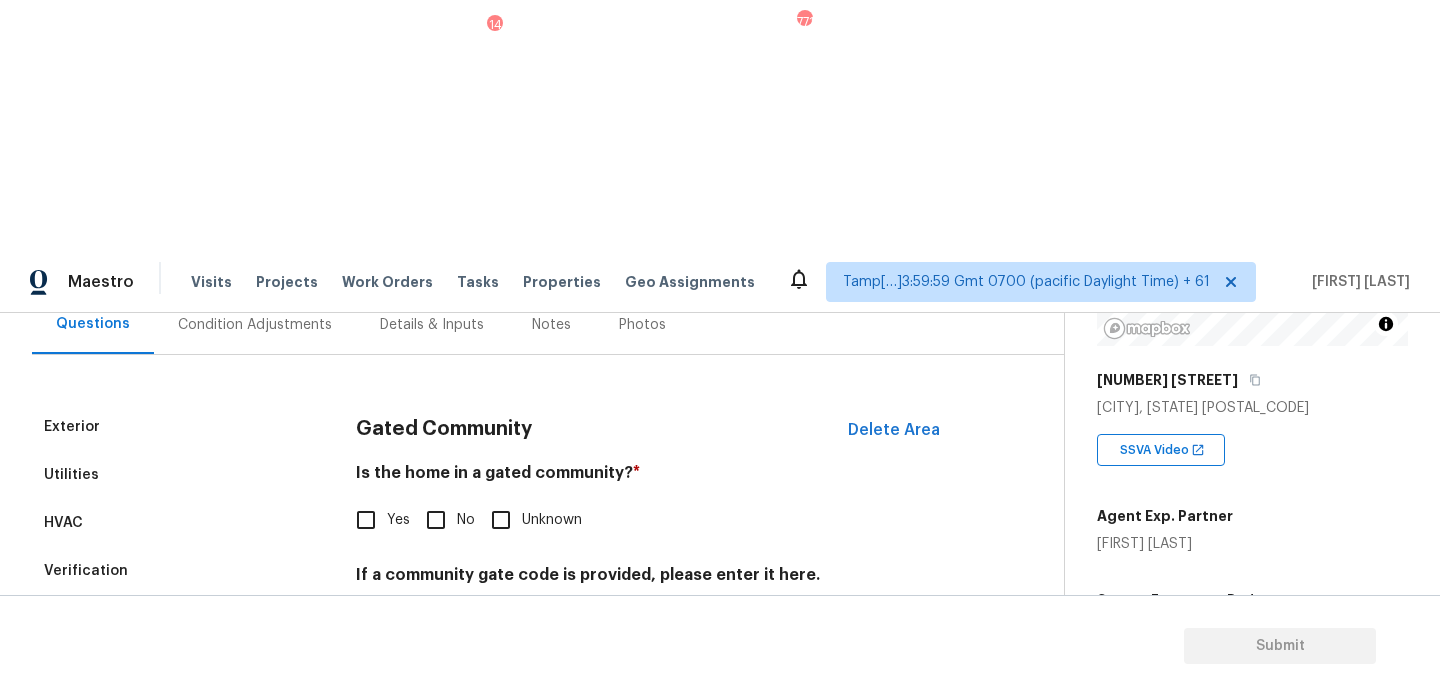 click on "No" at bounding box center (436, 520) 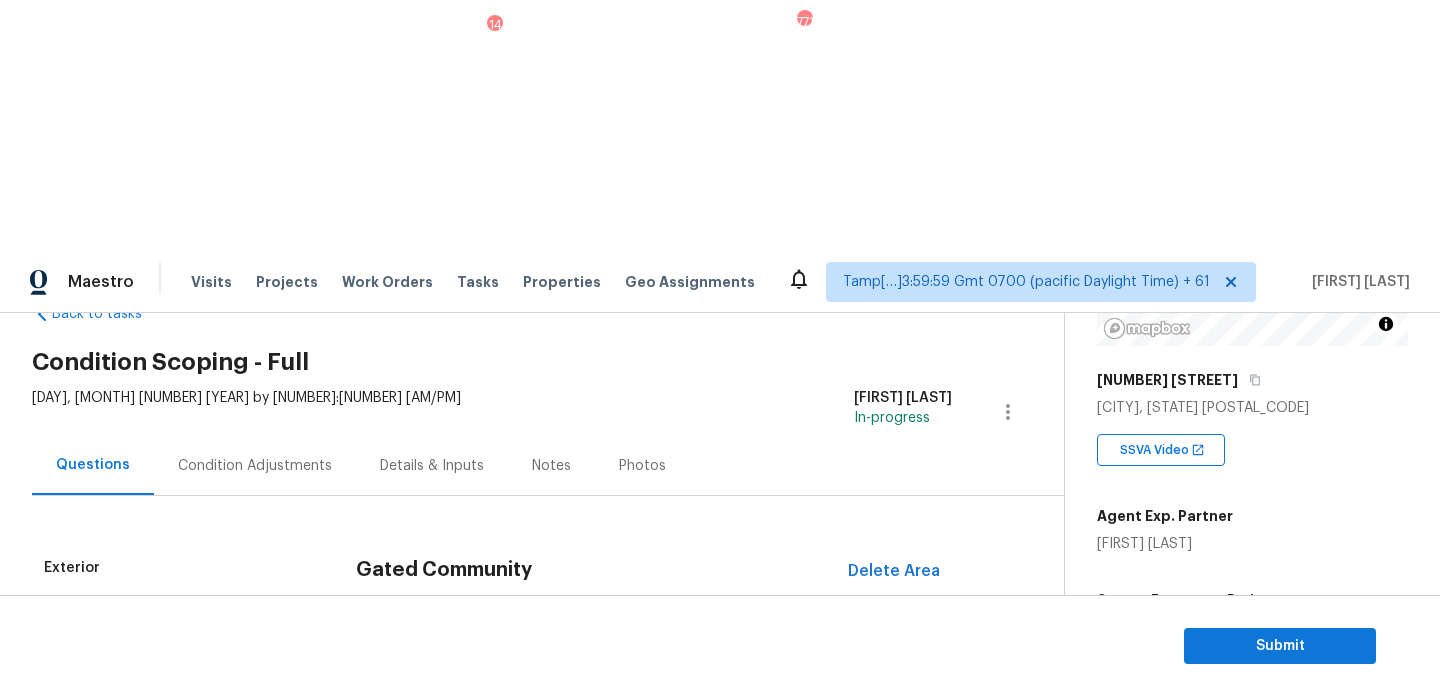 click on "Condition Adjustments" at bounding box center [255, 465] 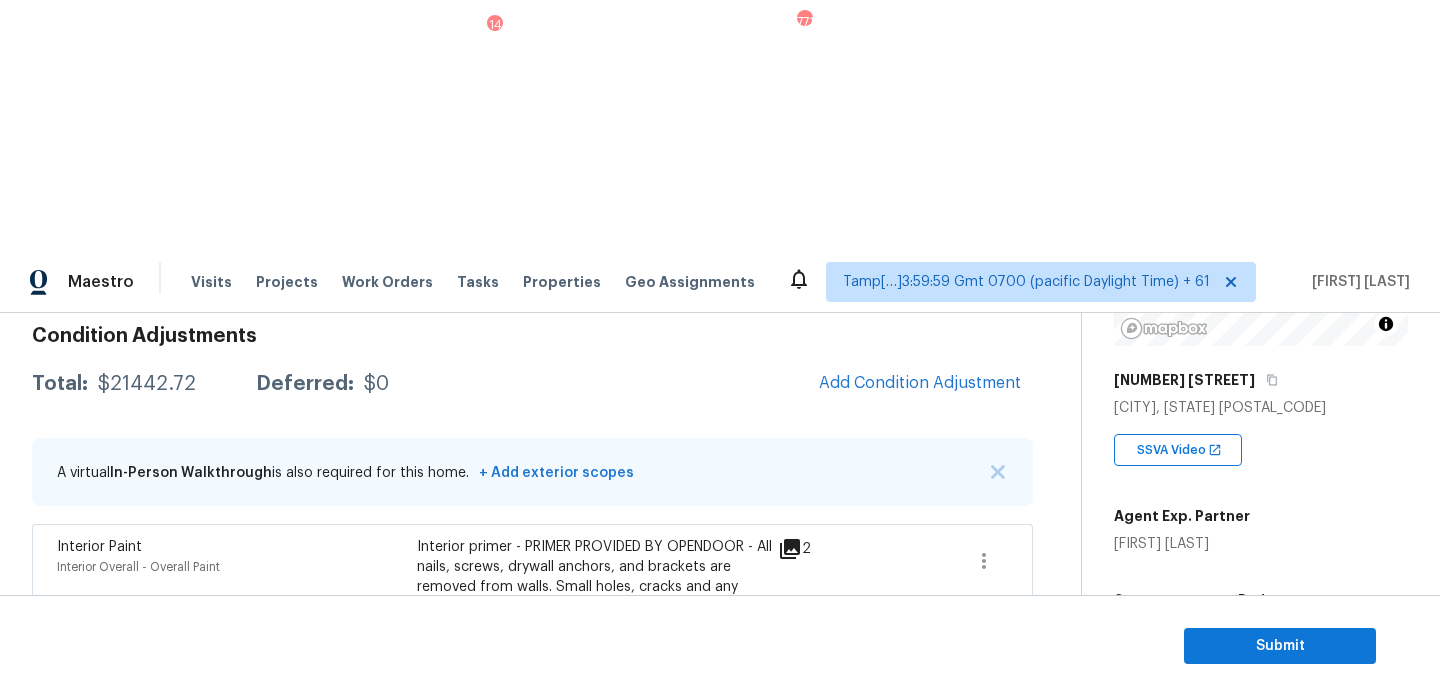 scroll, scrollTop: 0, scrollLeft: 0, axis: both 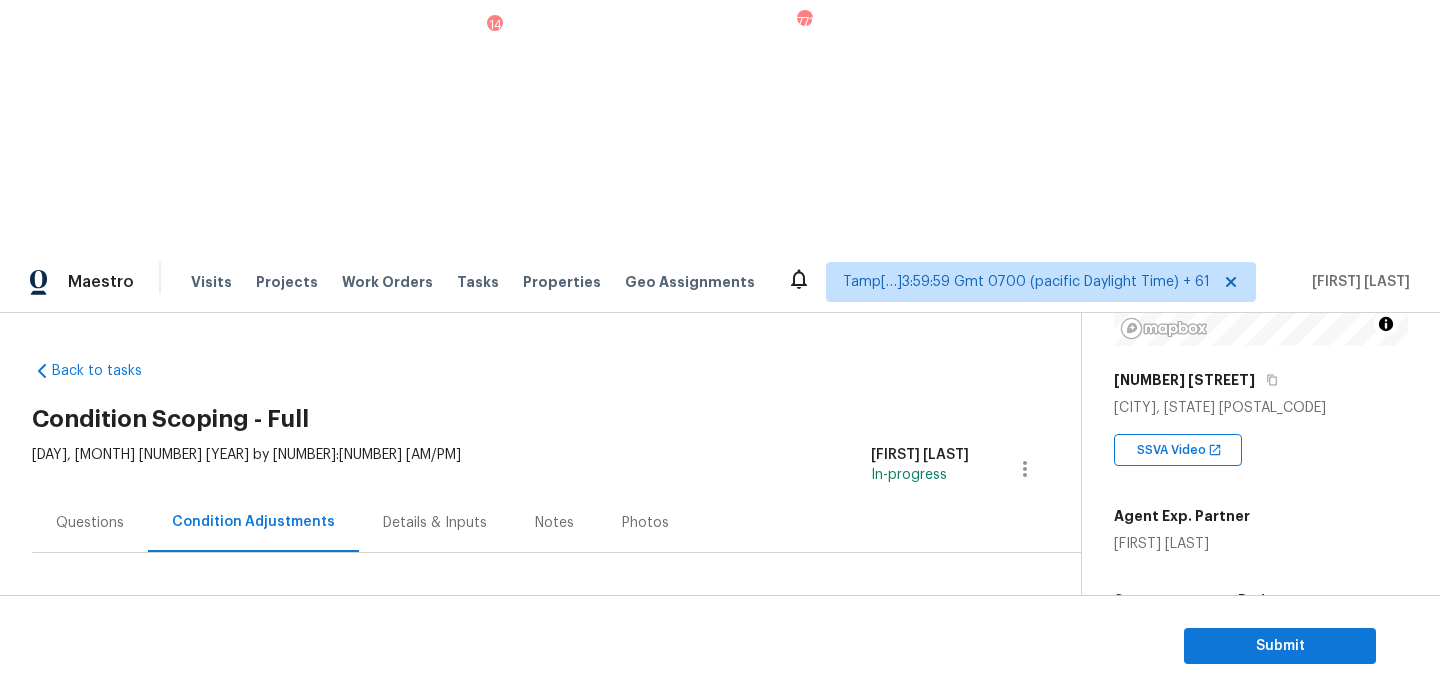 click on "Add Condition Adjustment" at bounding box center (920, 674) 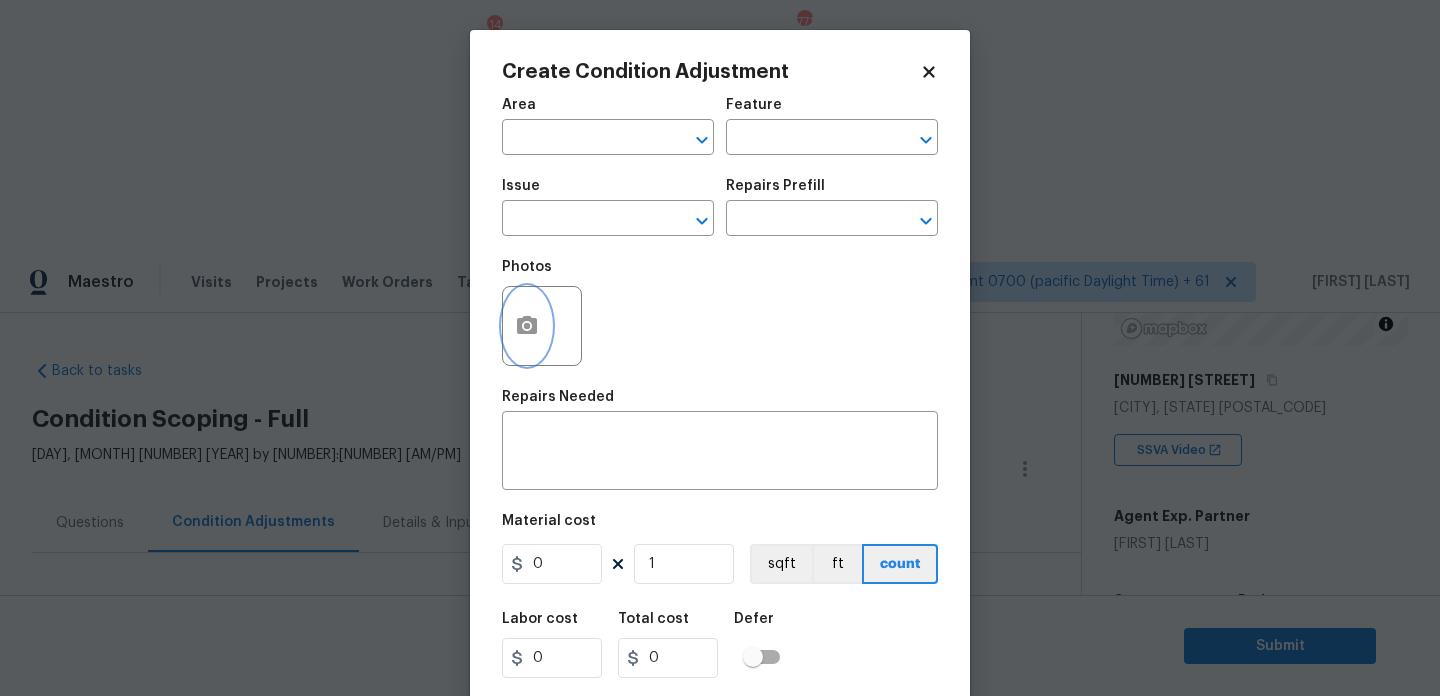 click at bounding box center [527, 326] 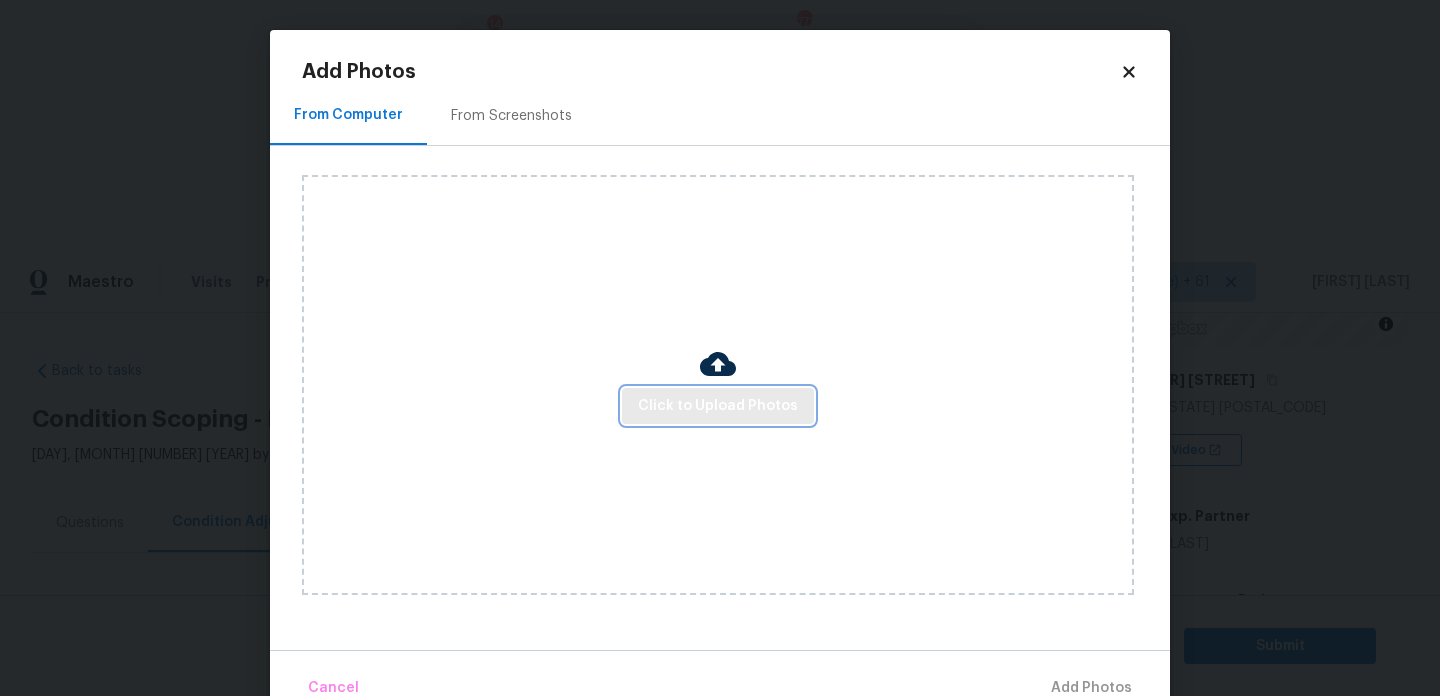 click on "Click to Upload Photos" at bounding box center [718, 406] 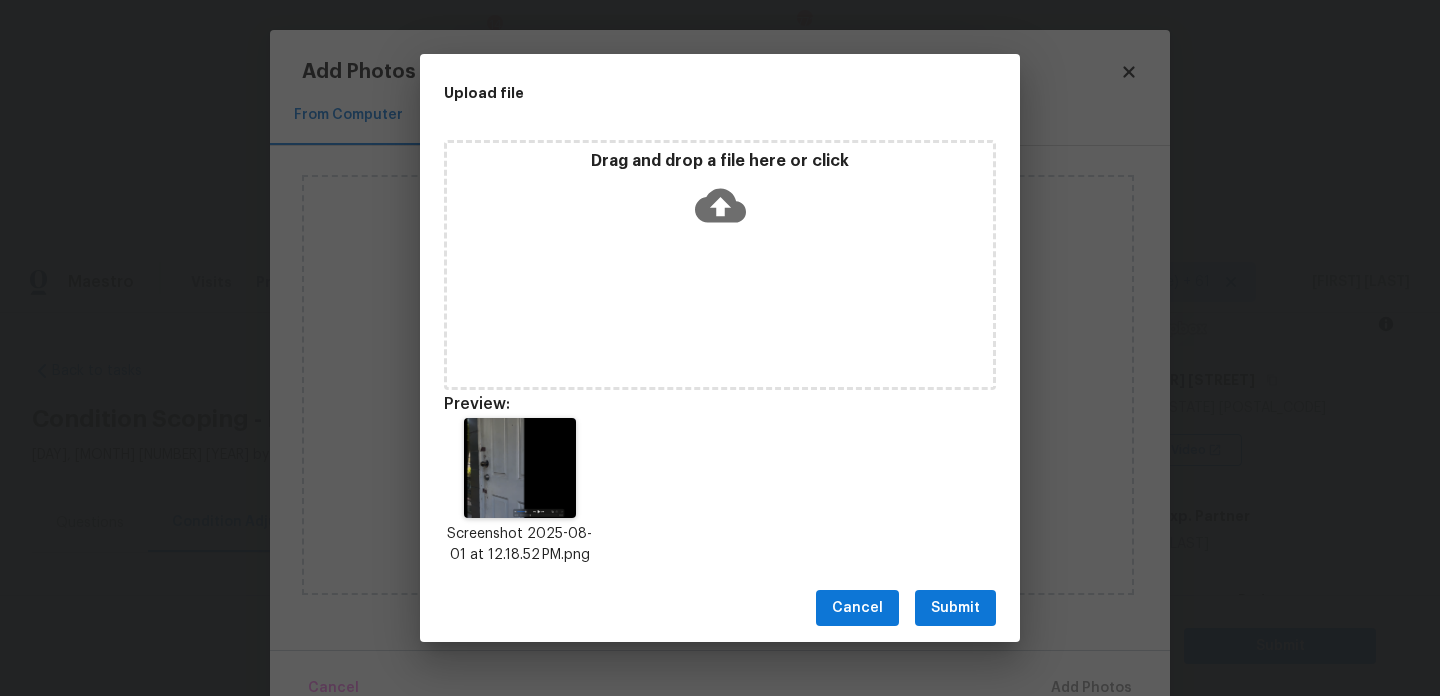 click on "Submit" at bounding box center (955, 608) 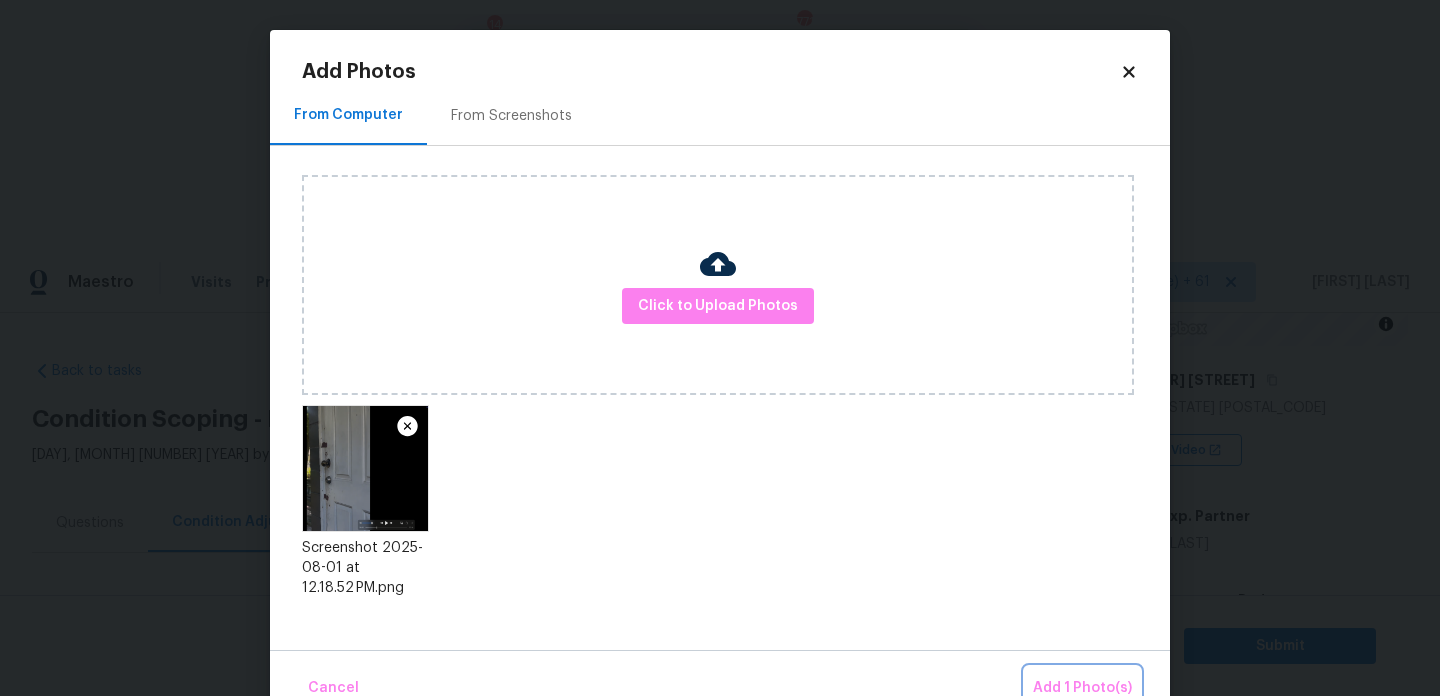 click on "Add 1 Photo(s)" at bounding box center [1082, 688] 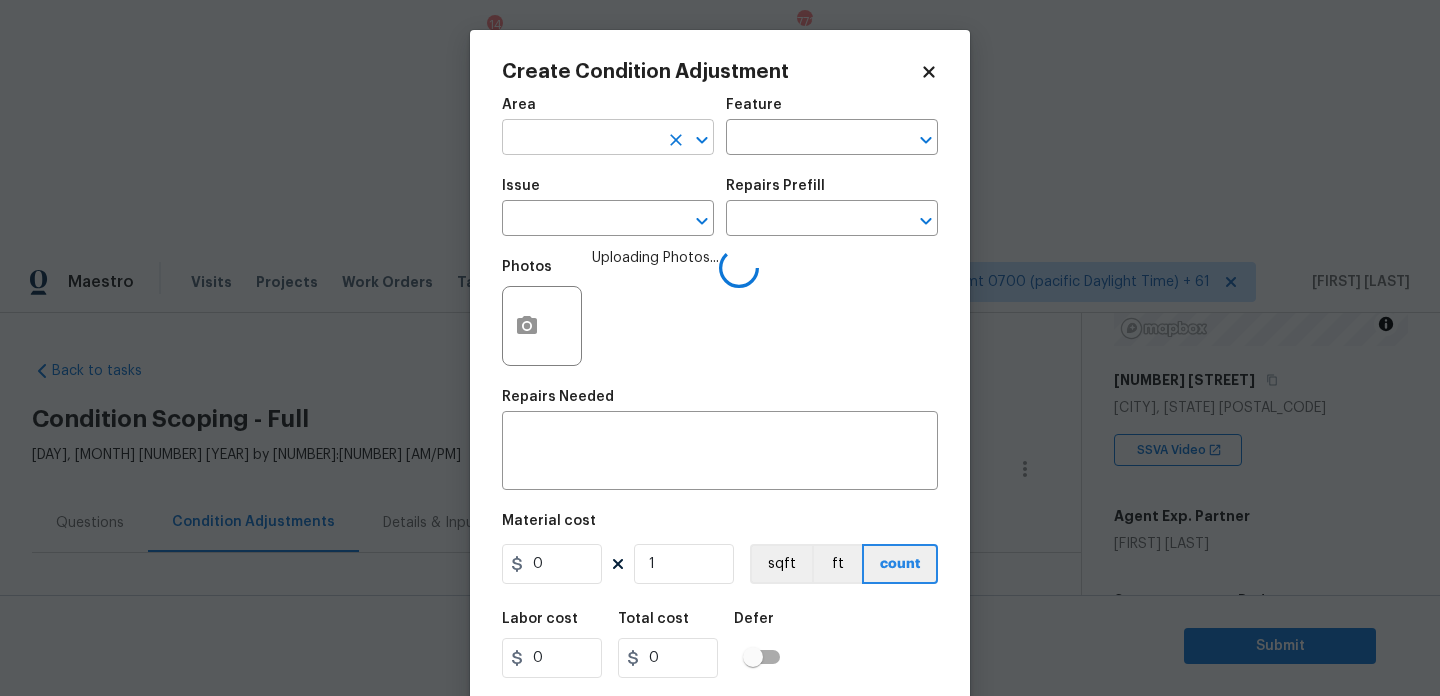 click at bounding box center (580, 139) 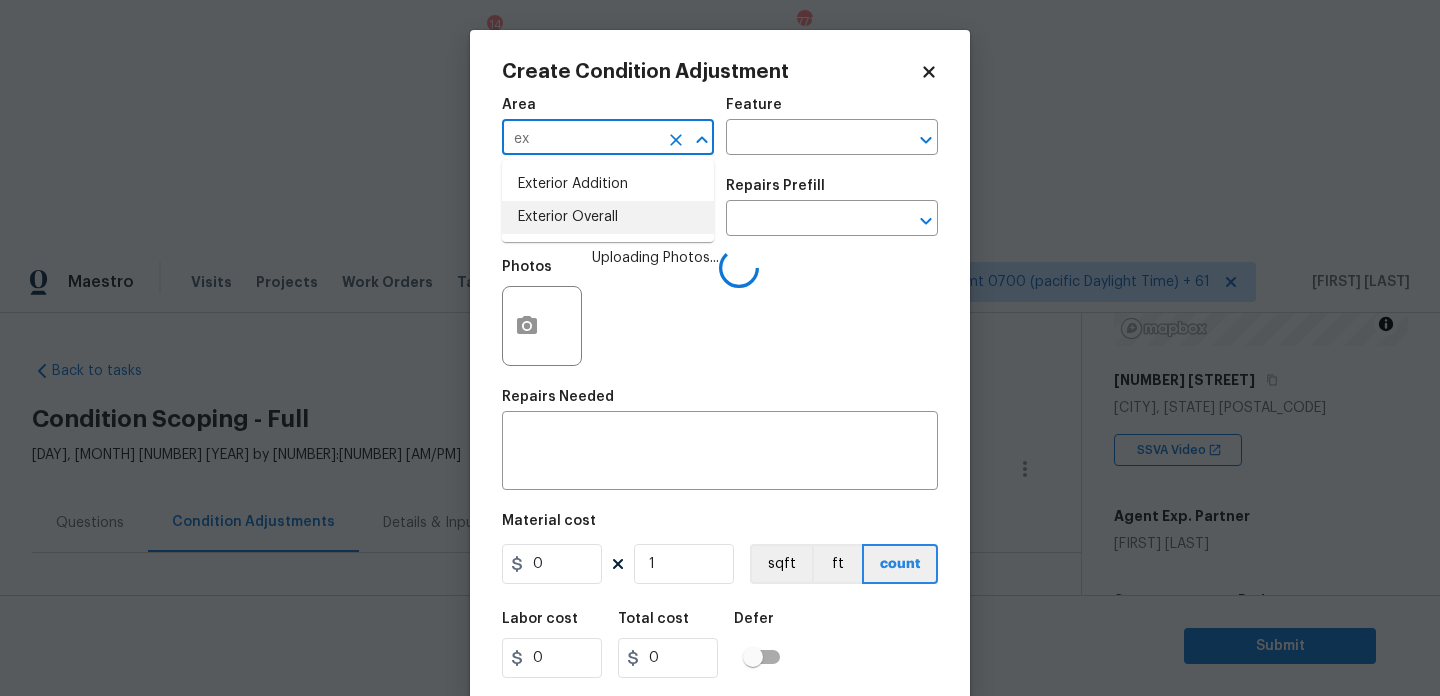 click on "Exterior Overall" at bounding box center [608, 217] 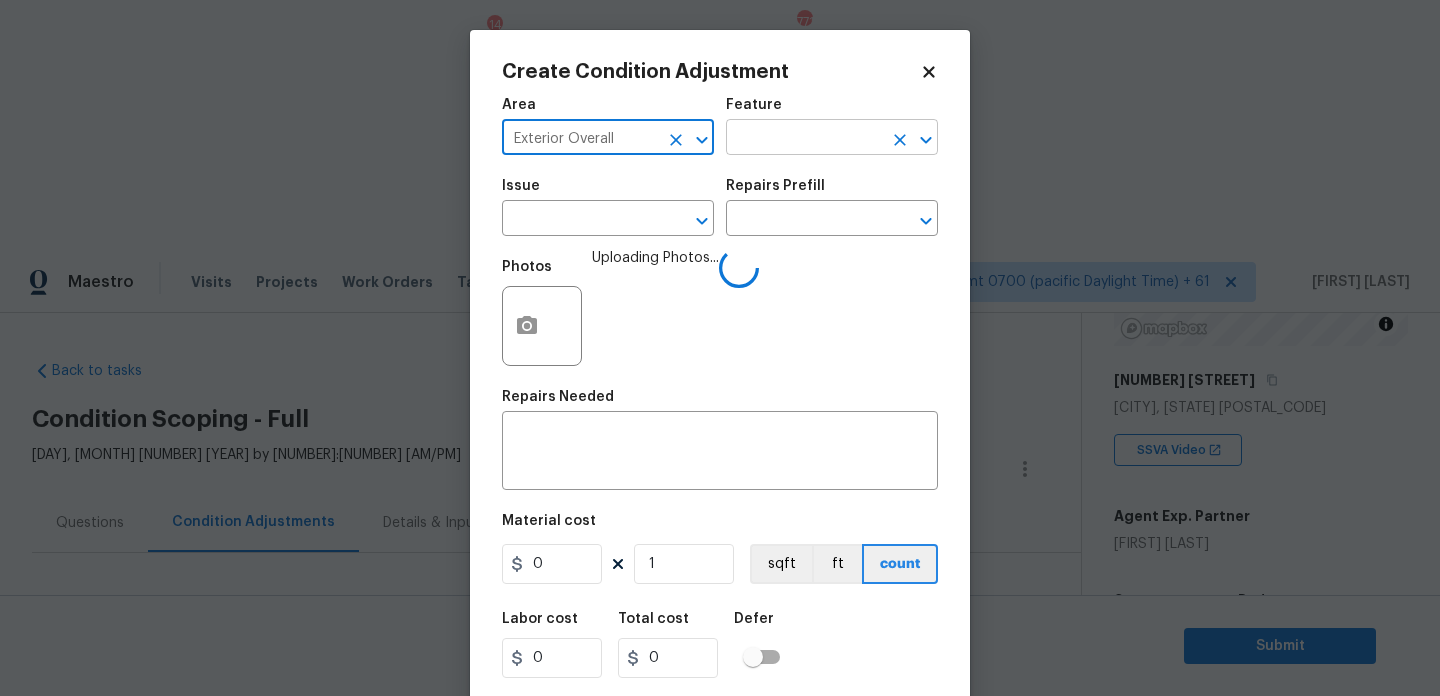 type on "Exterior Overall" 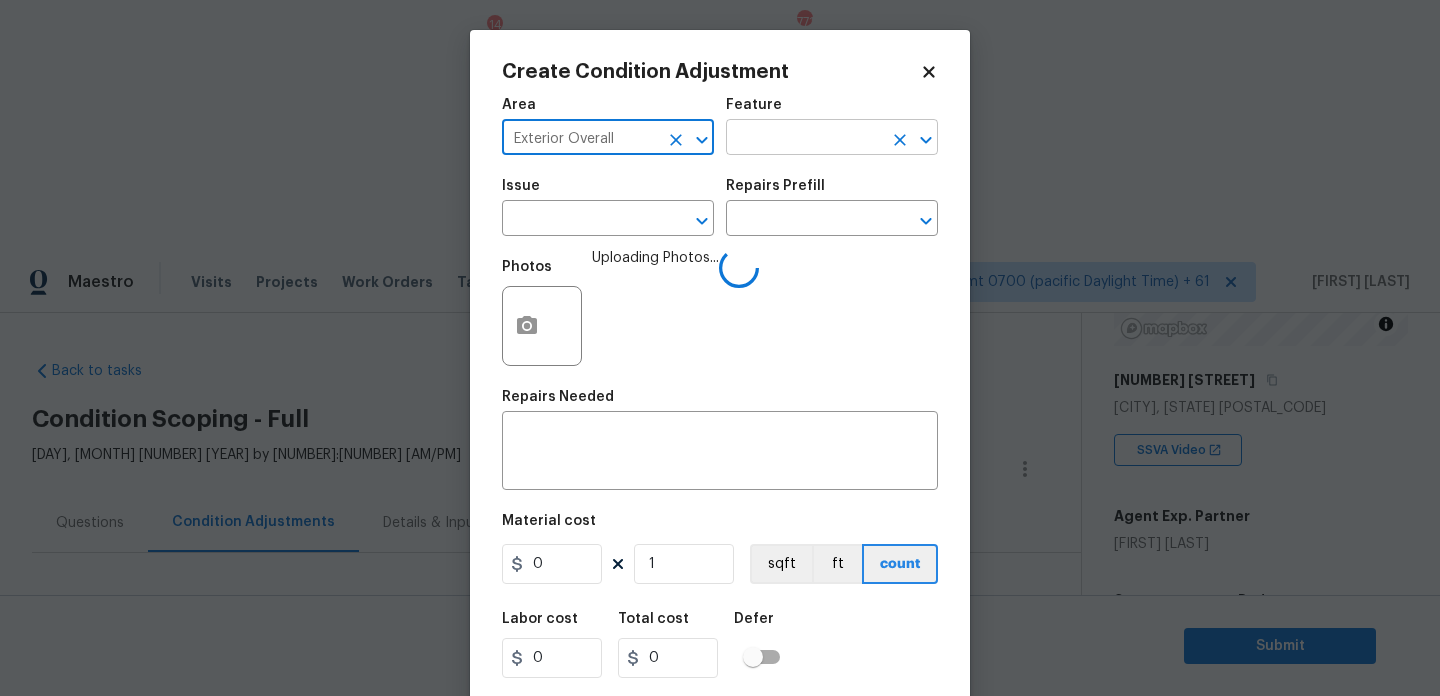 click at bounding box center [804, 139] 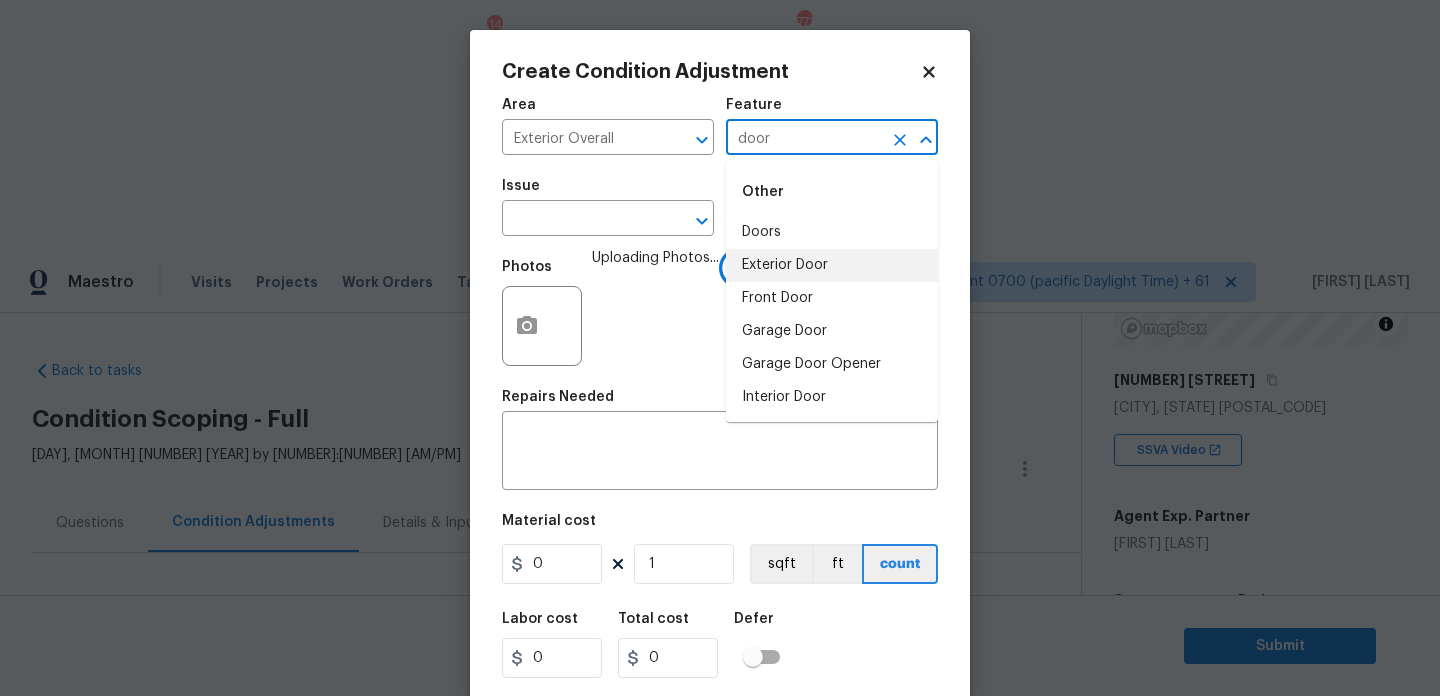 click on "Exterior Door" at bounding box center [832, 265] 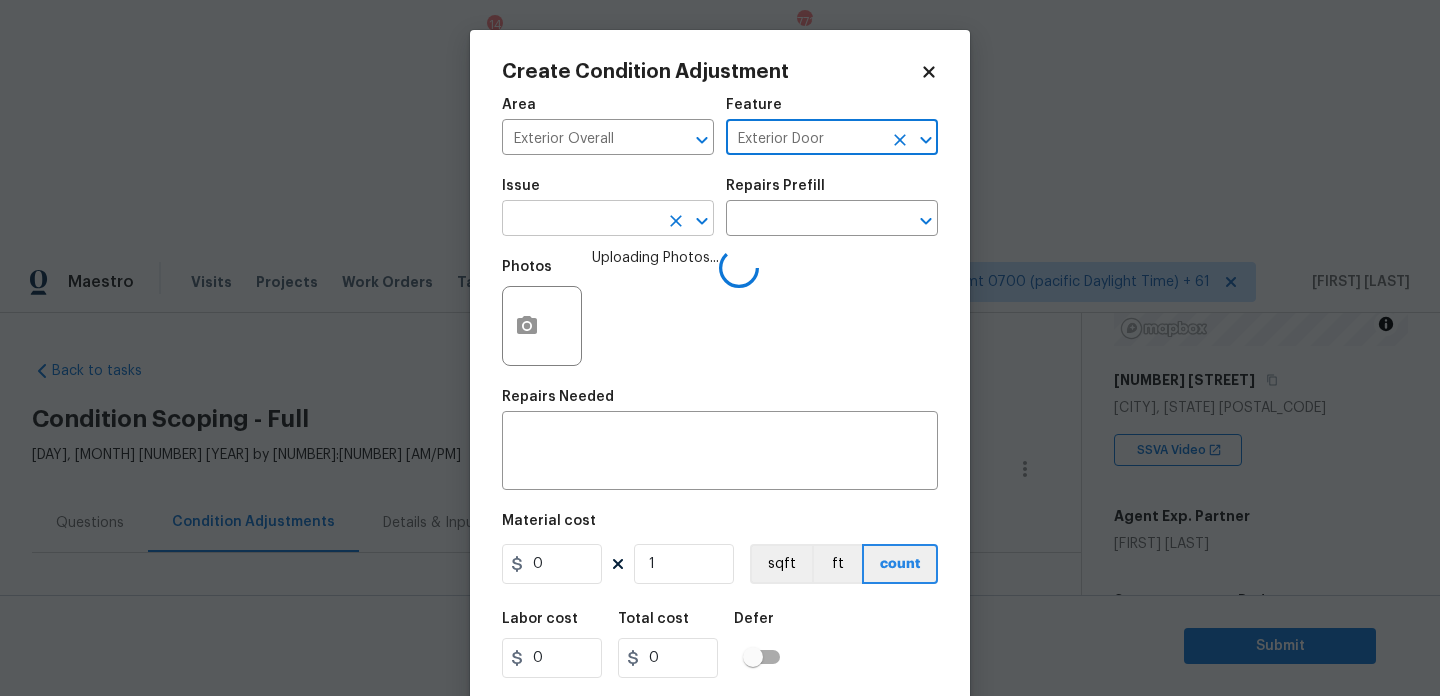 type on "Exterior Door" 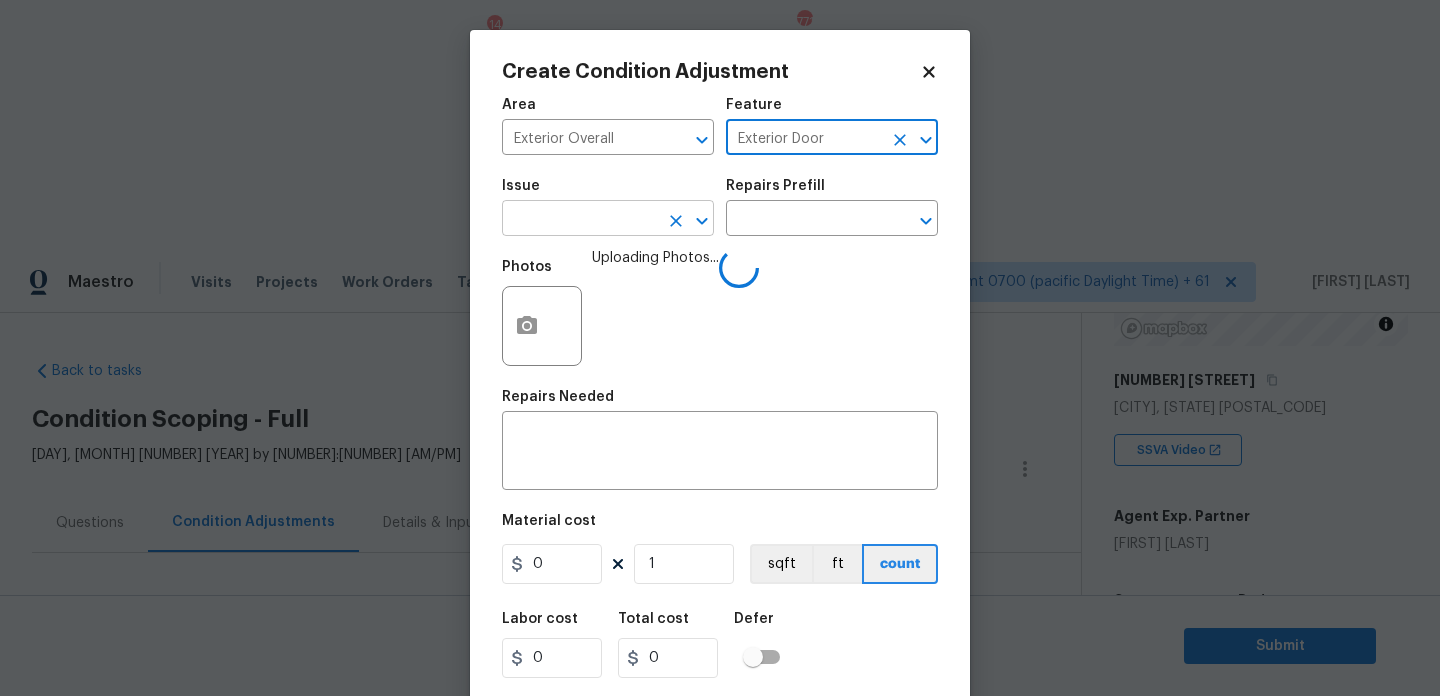 click at bounding box center [580, 220] 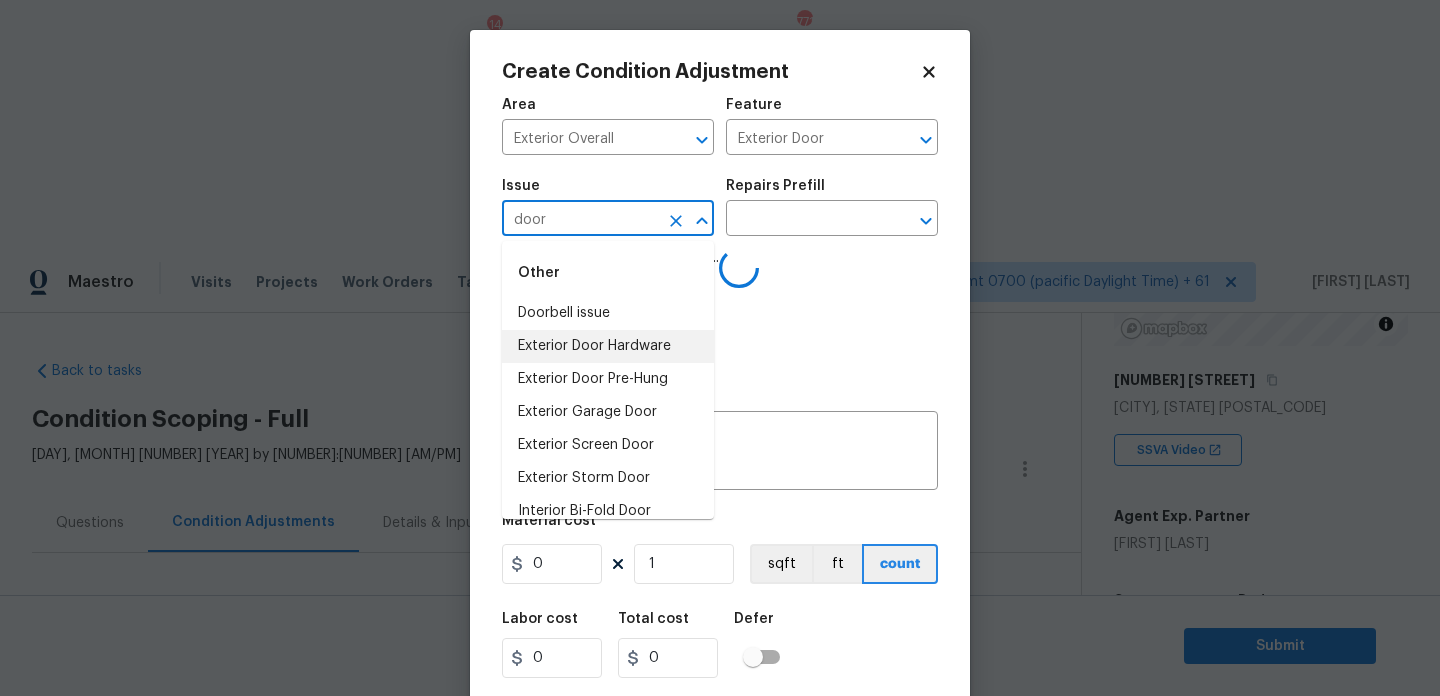 scroll, scrollTop: 148, scrollLeft: 0, axis: vertical 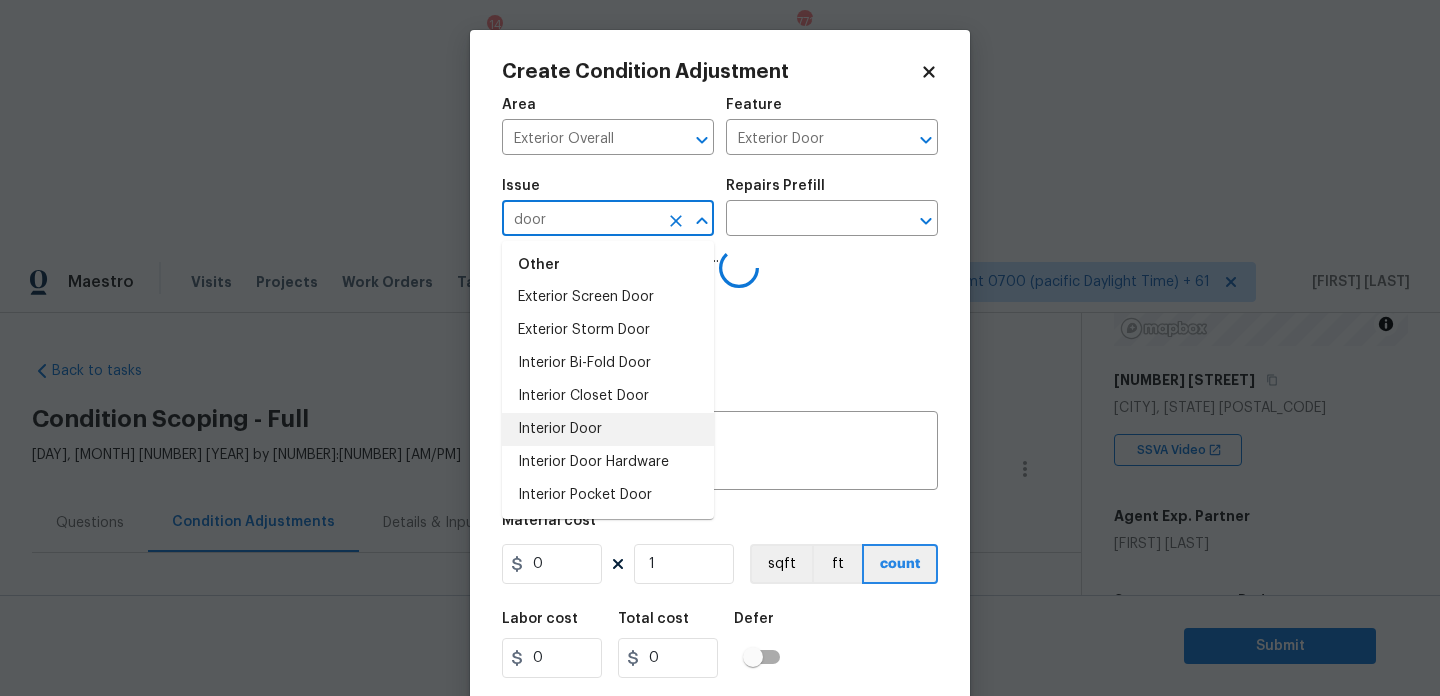 click on "Interior Door" at bounding box center (608, 429) 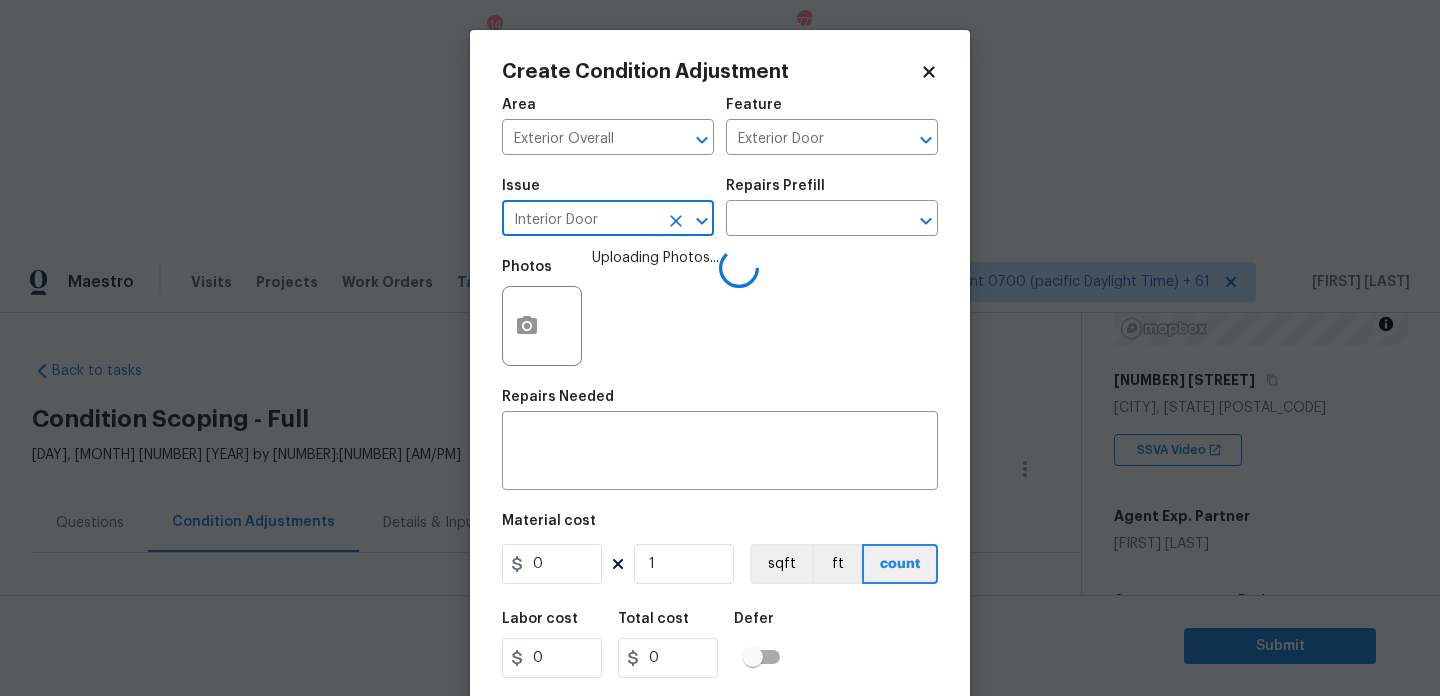 type on "Interior Door" 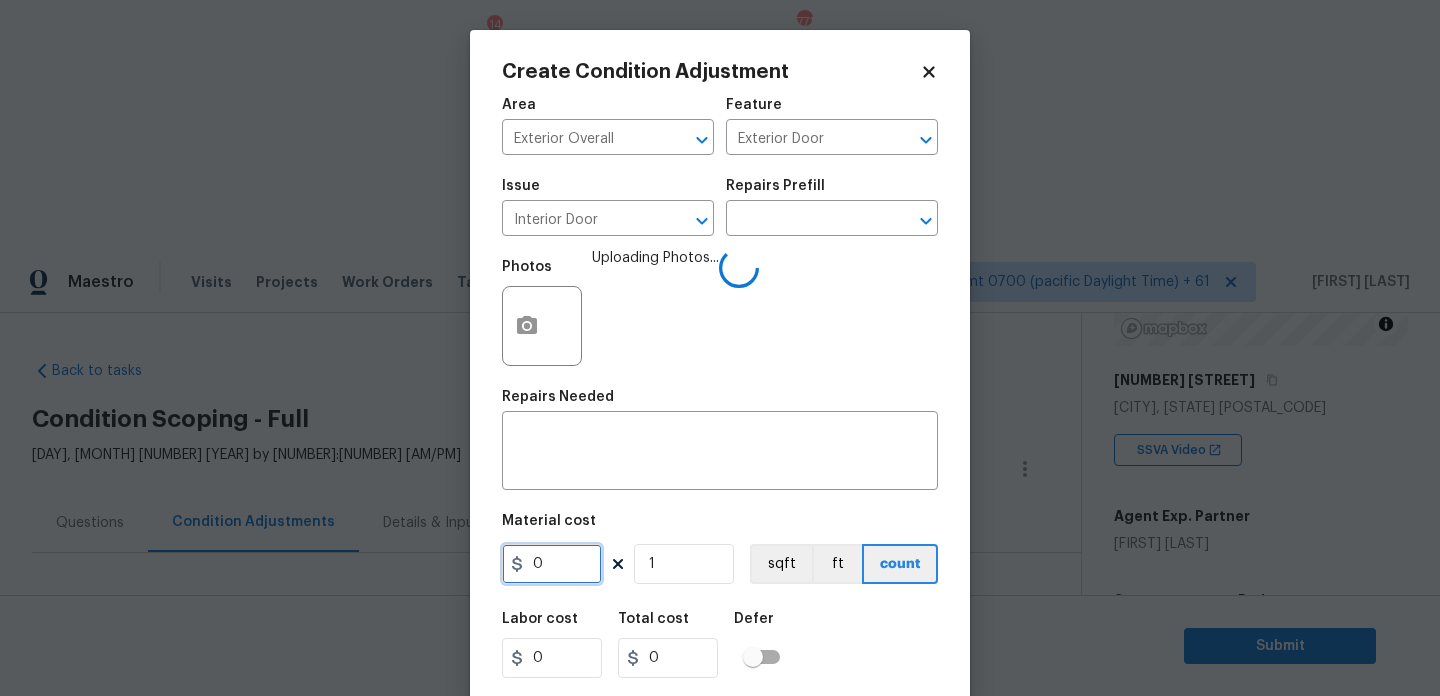 click on "0" at bounding box center (552, 564) 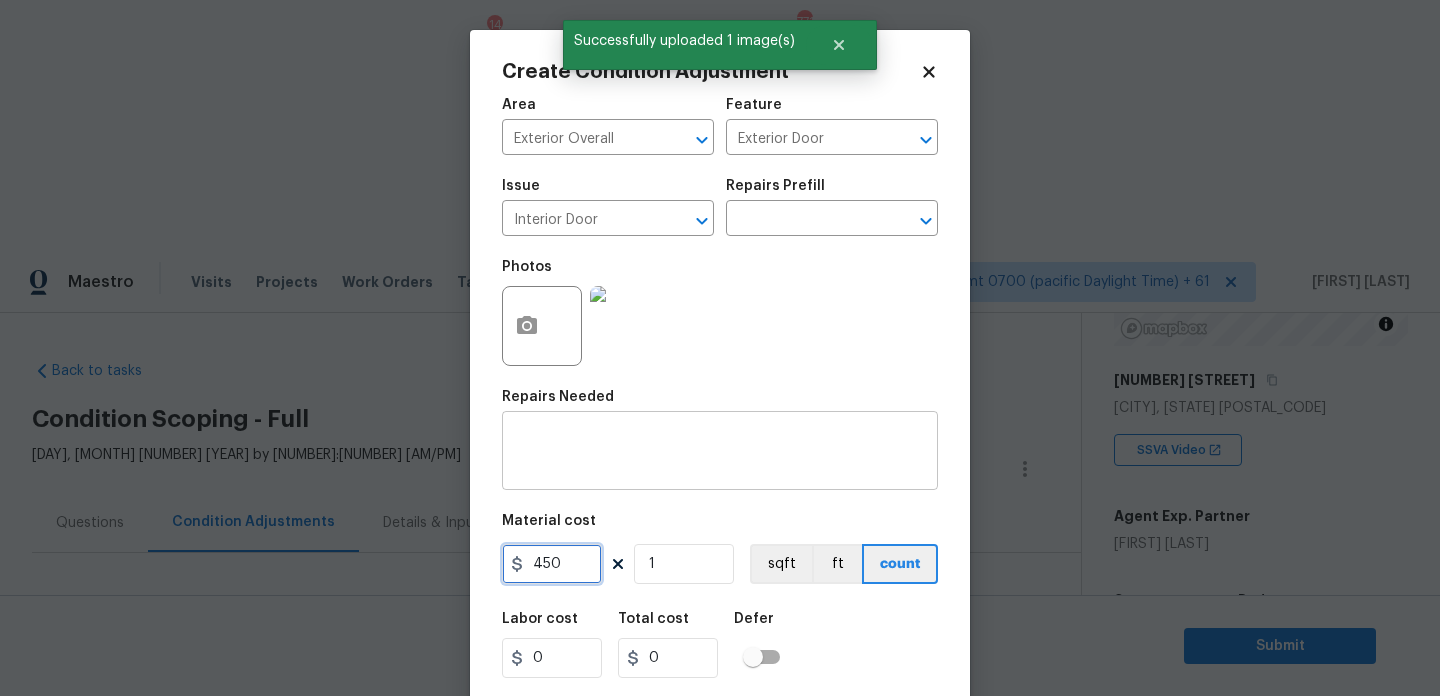 type on "450" 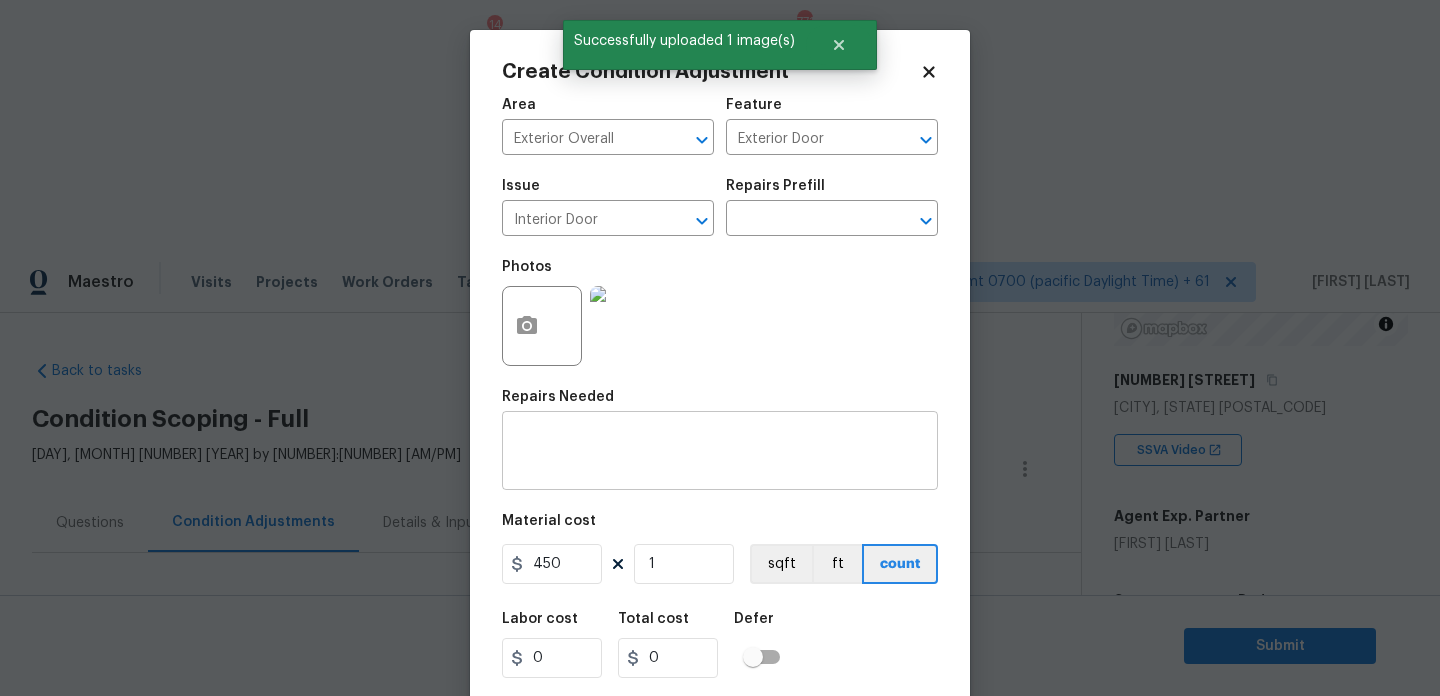 click at bounding box center [720, 453] 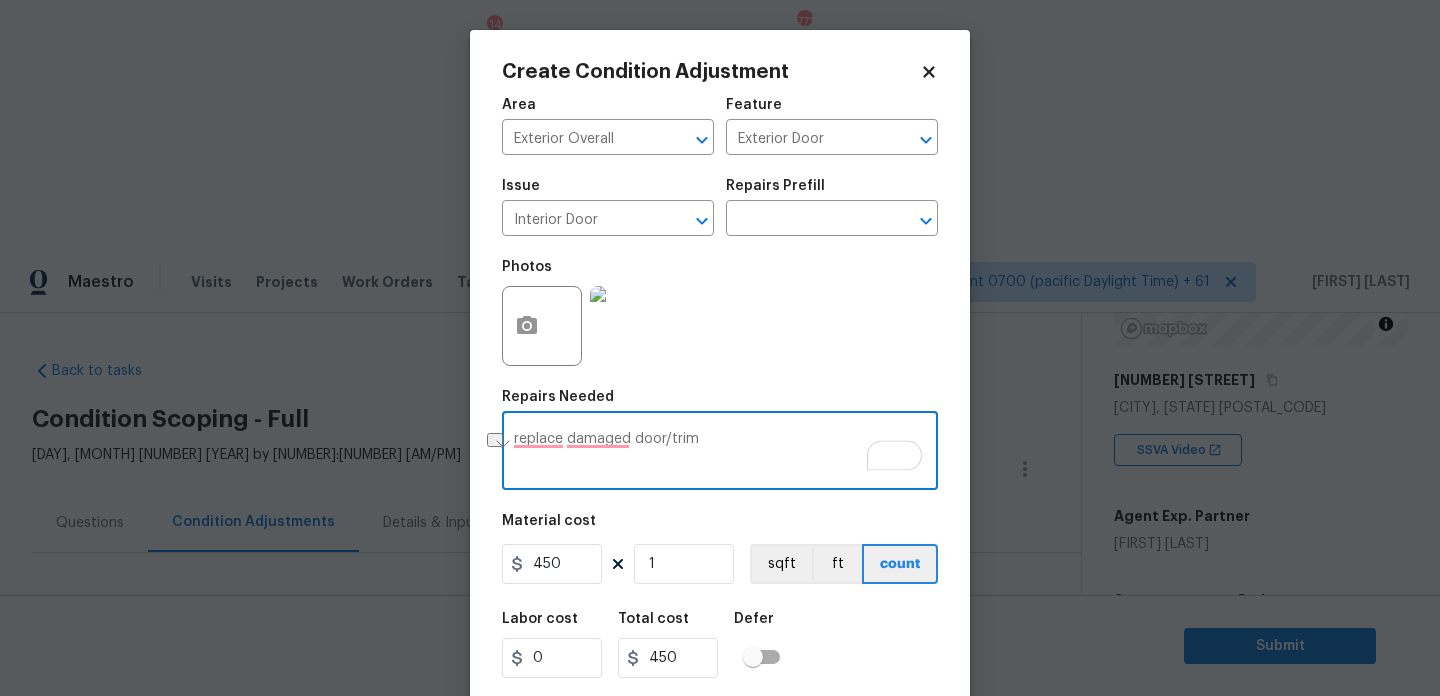 type on "replace damaged door/trim" 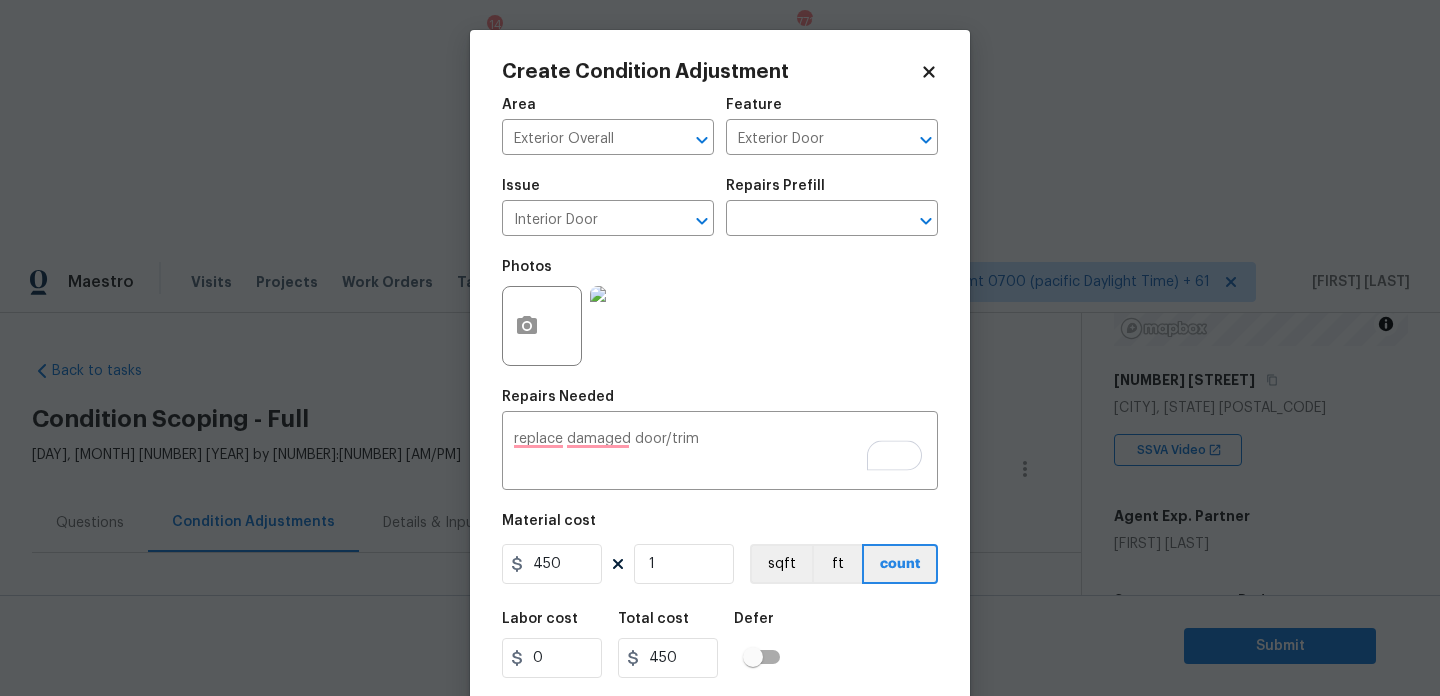 scroll, scrollTop: 51, scrollLeft: 0, axis: vertical 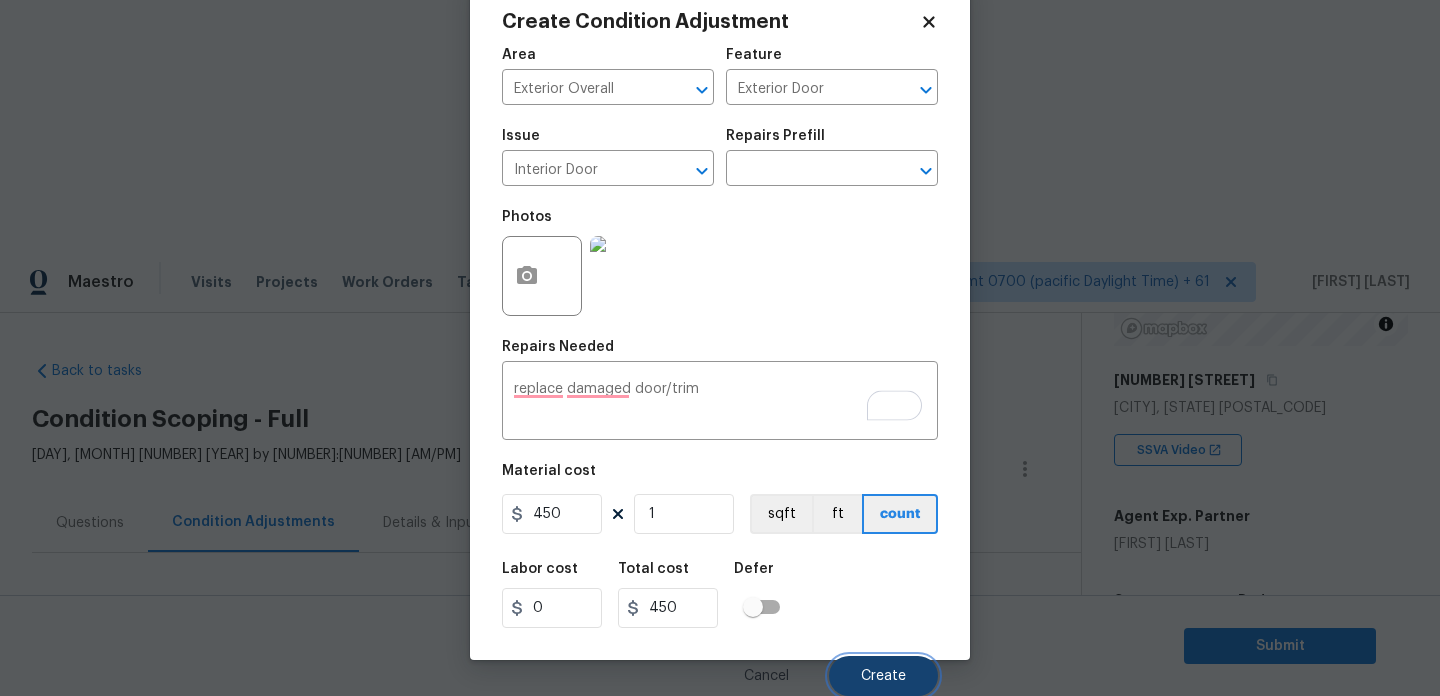 click on "Create" at bounding box center (883, 676) 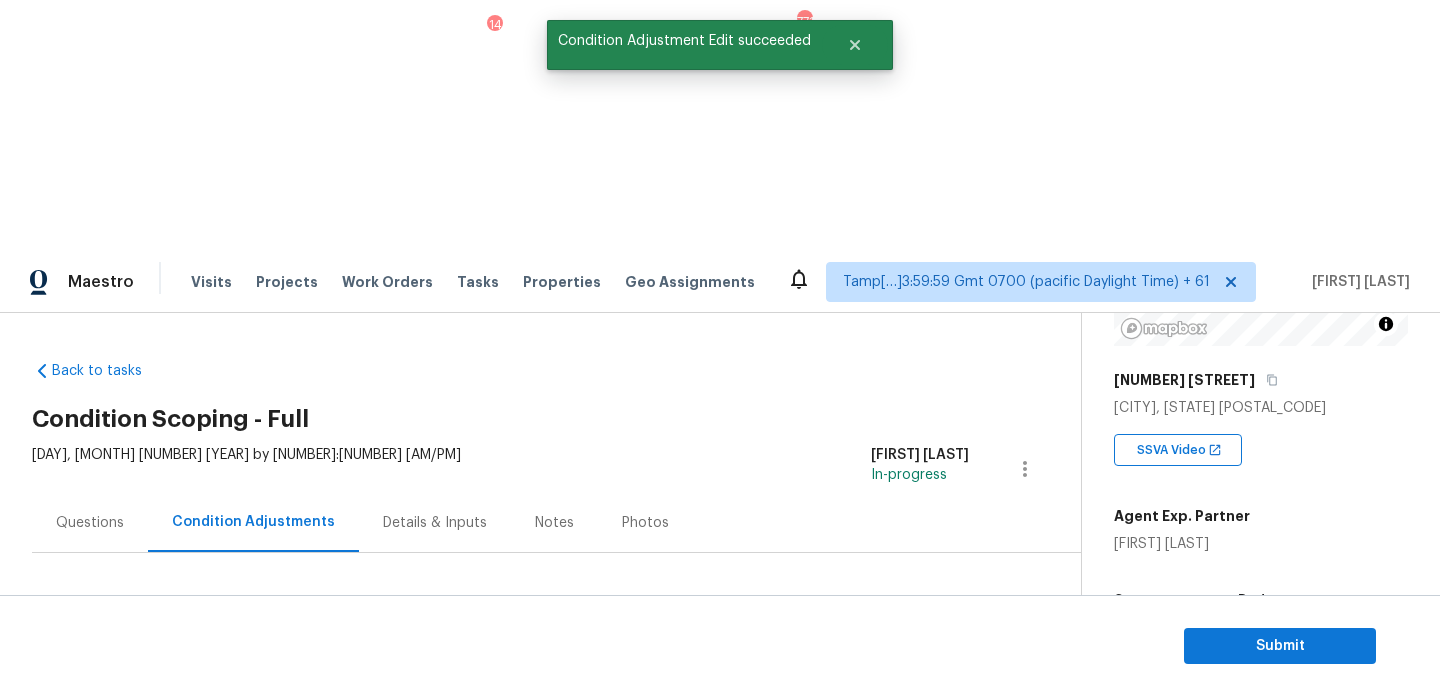 scroll, scrollTop: 0, scrollLeft: 0, axis: both 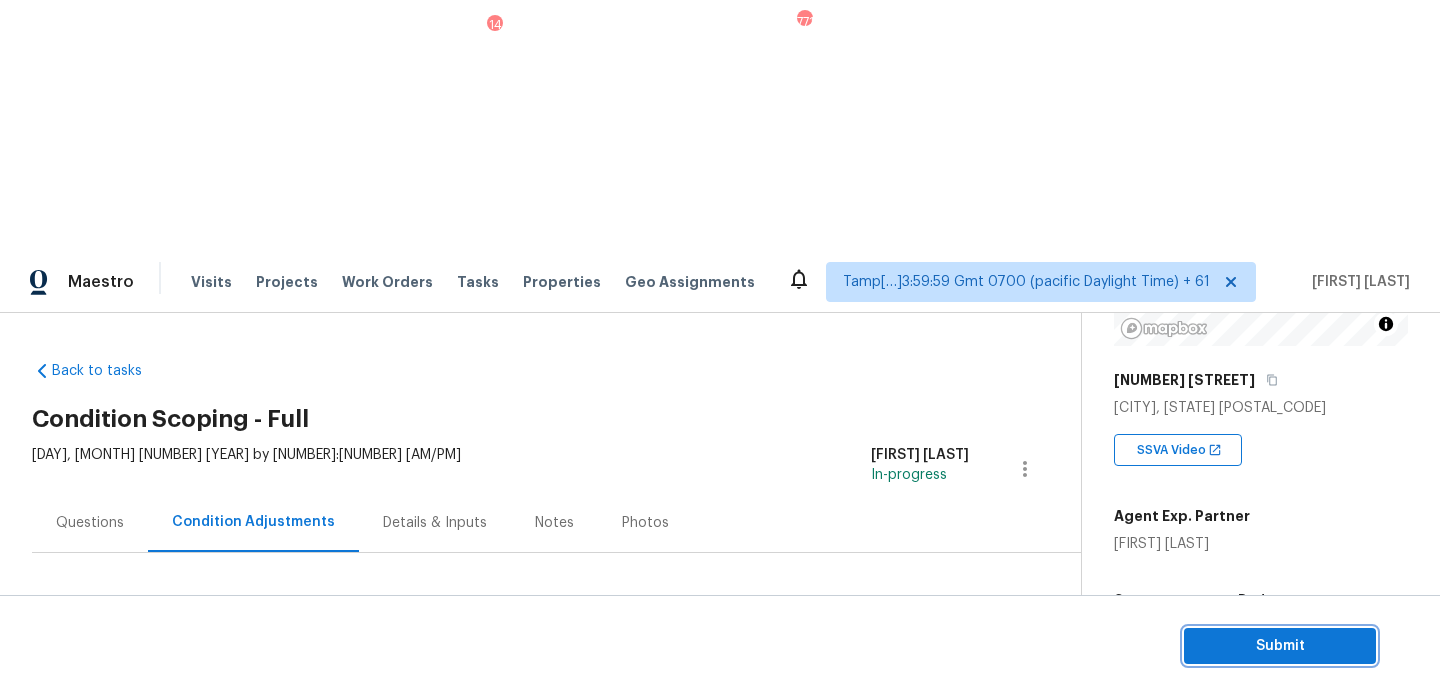 click on "Submit" at bounding box center (1280, 646) 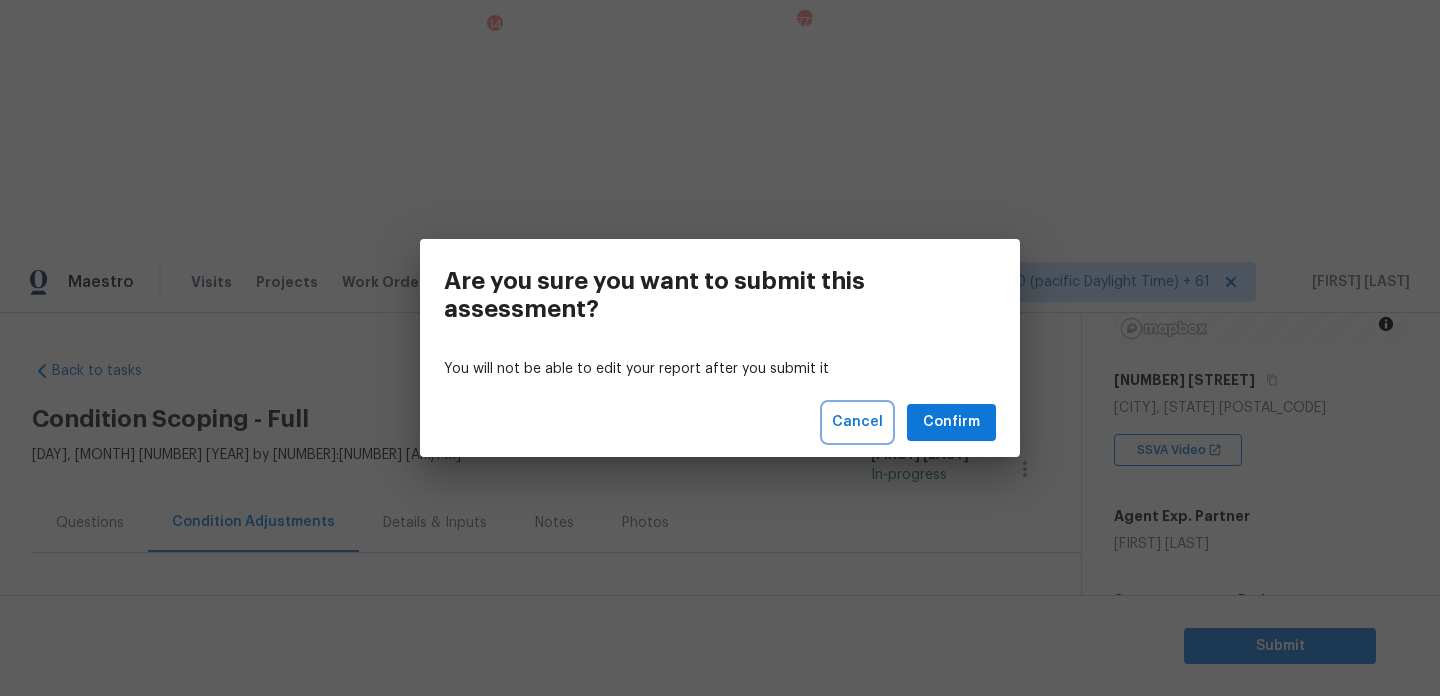 click on "Cancel" at bounding box center (857, 422) 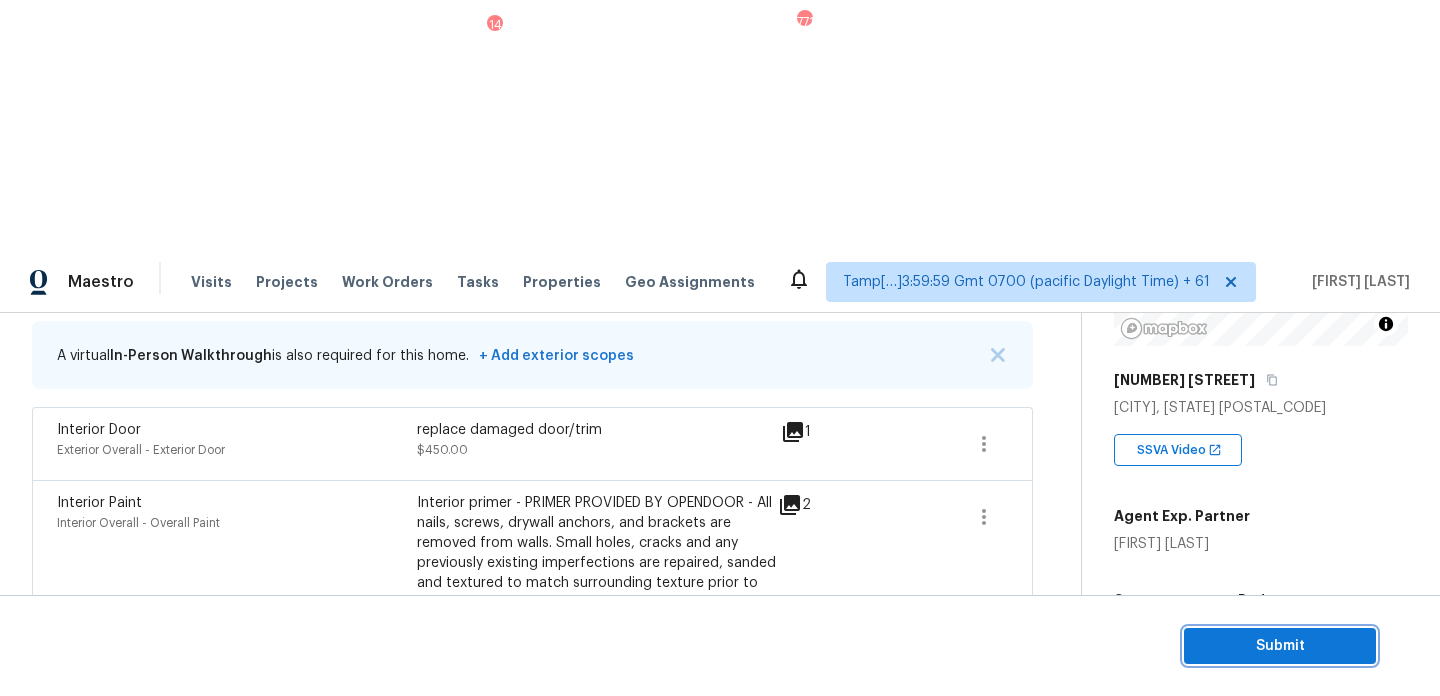 scroll, scrollTop: 409, scrollLeft: 0, axis: vertical 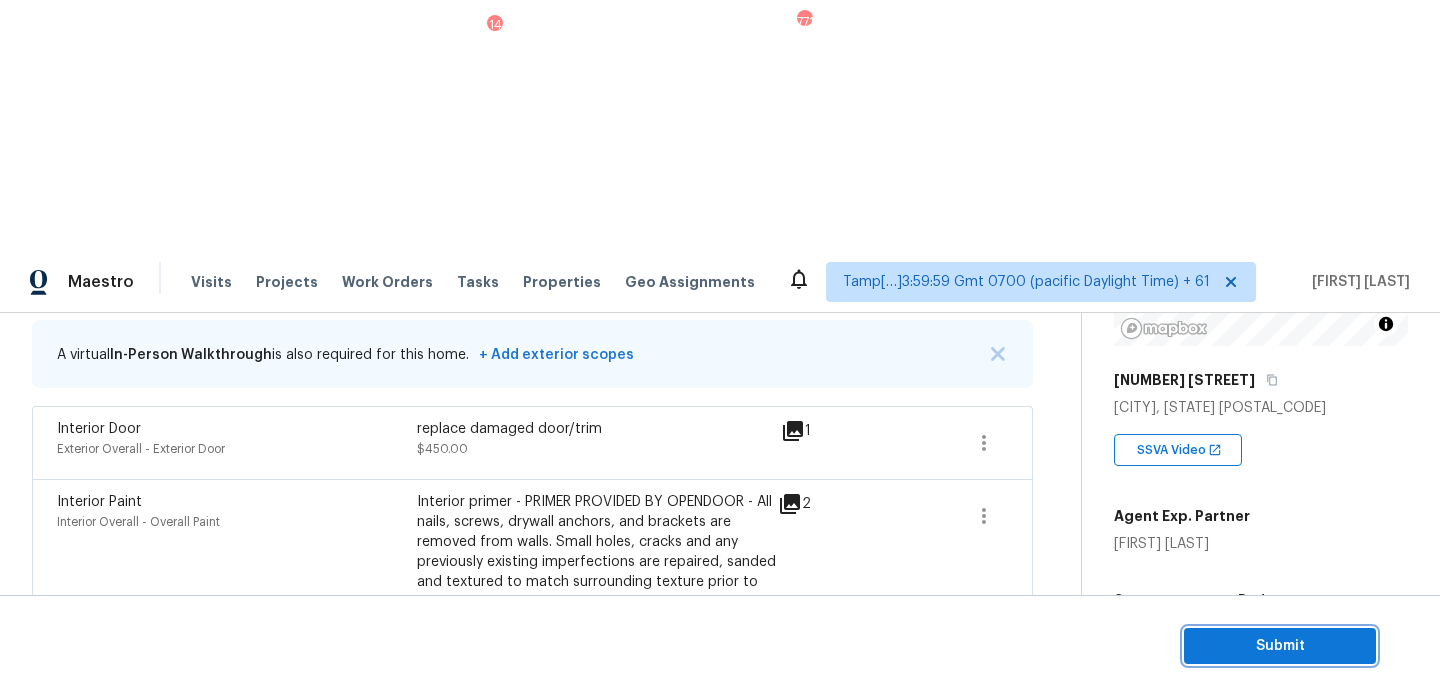 click on "Submit" at bounding box center [1280, 646] 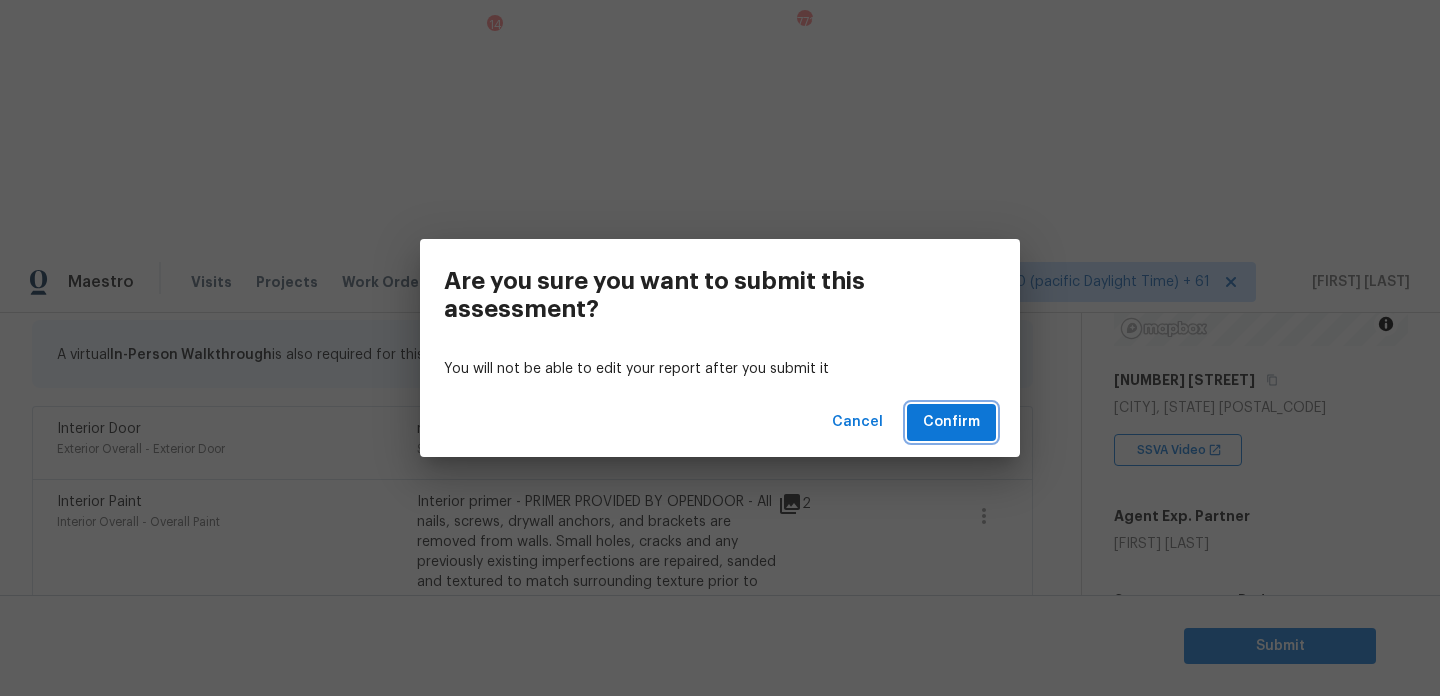 click on "Confirm" at bounding box center (951, 422) 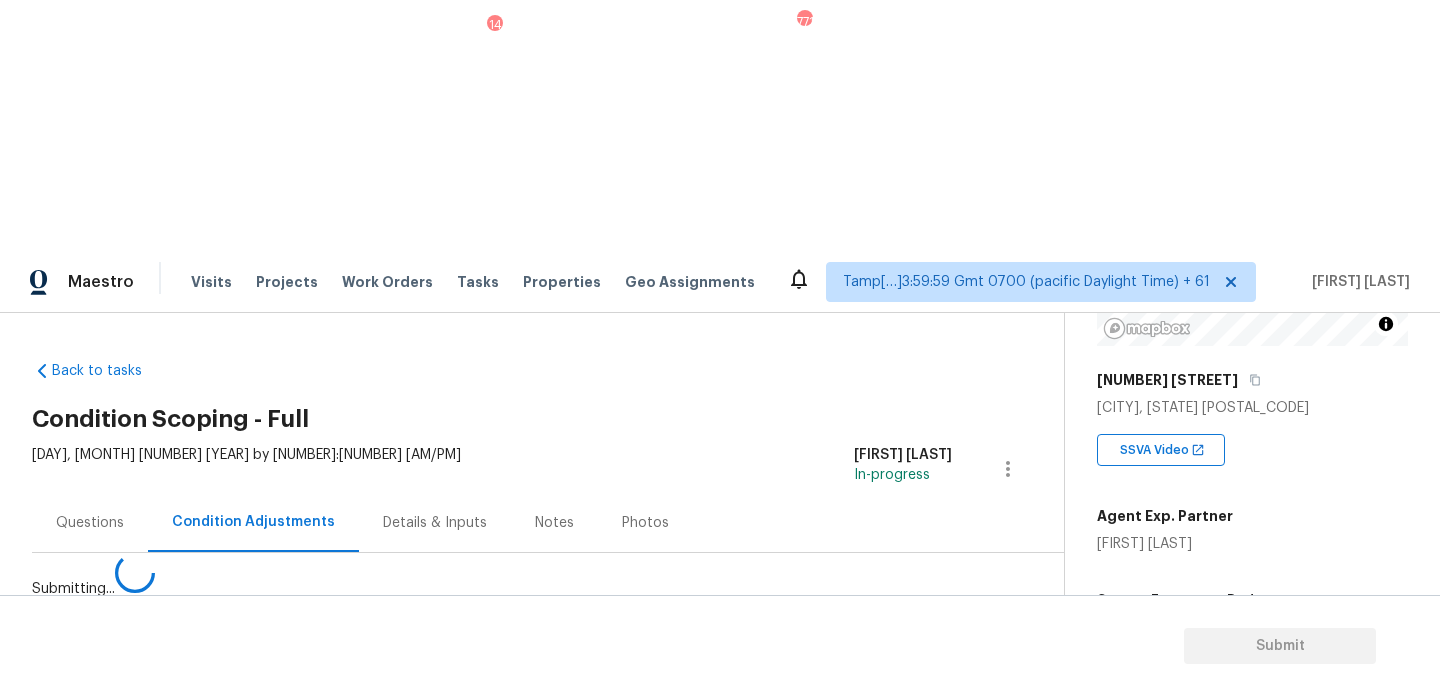 scroll, scrollTop: 0, scrollLeft: 0, axis: both 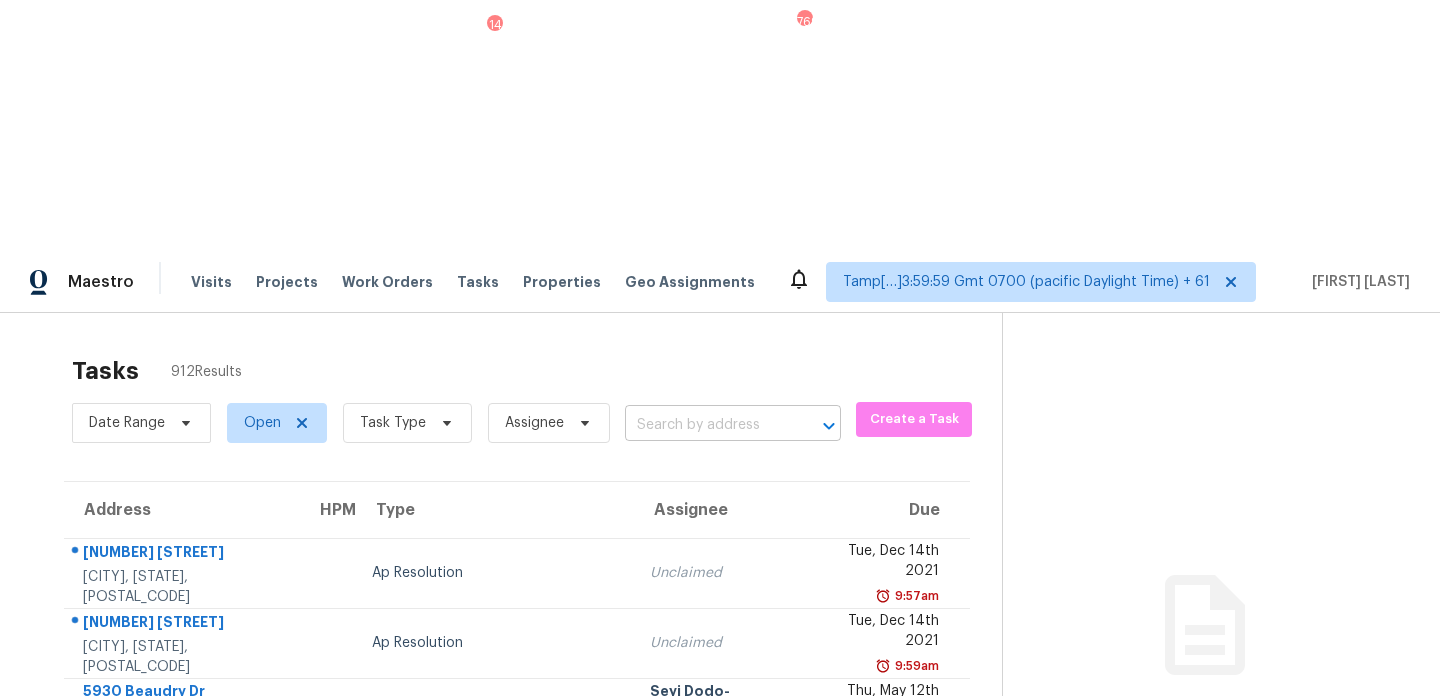 click at bounding box center [705, 425] 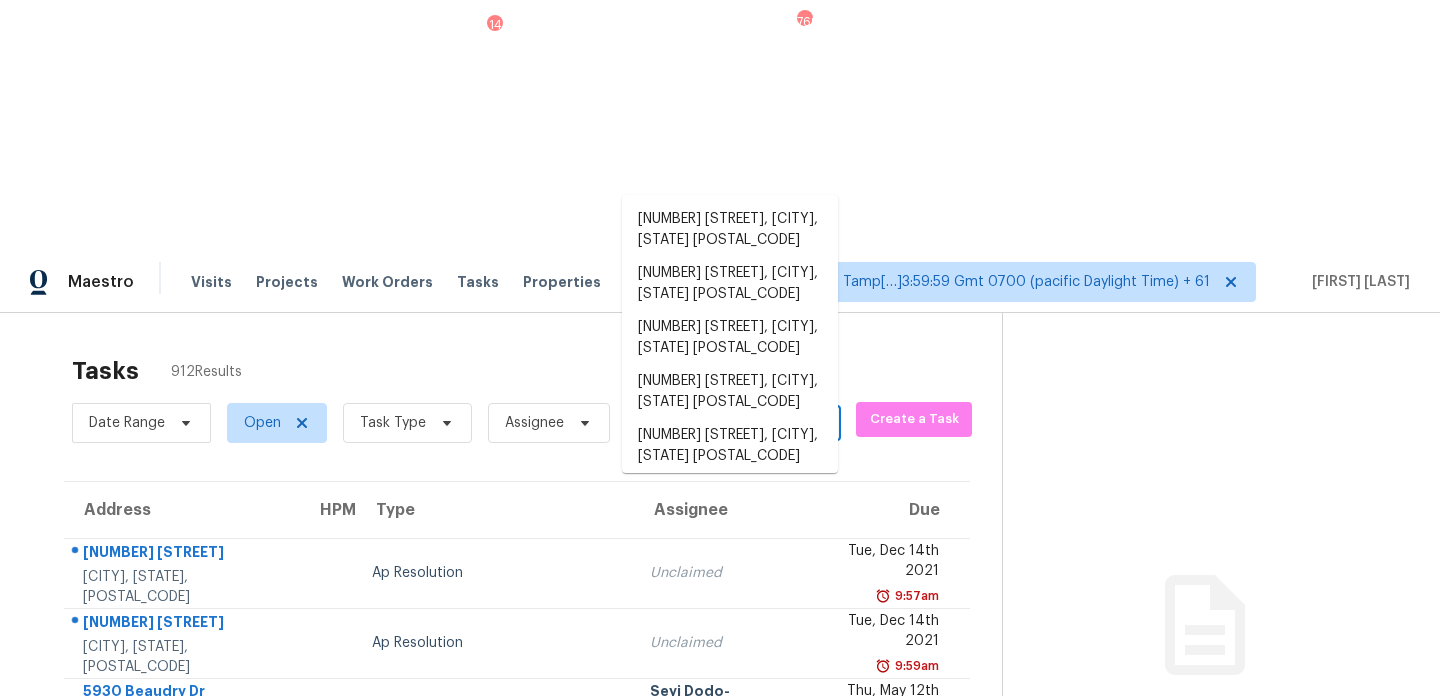 paste on "861 E Happy Hollow Dr Clarksville, TN, 37040" 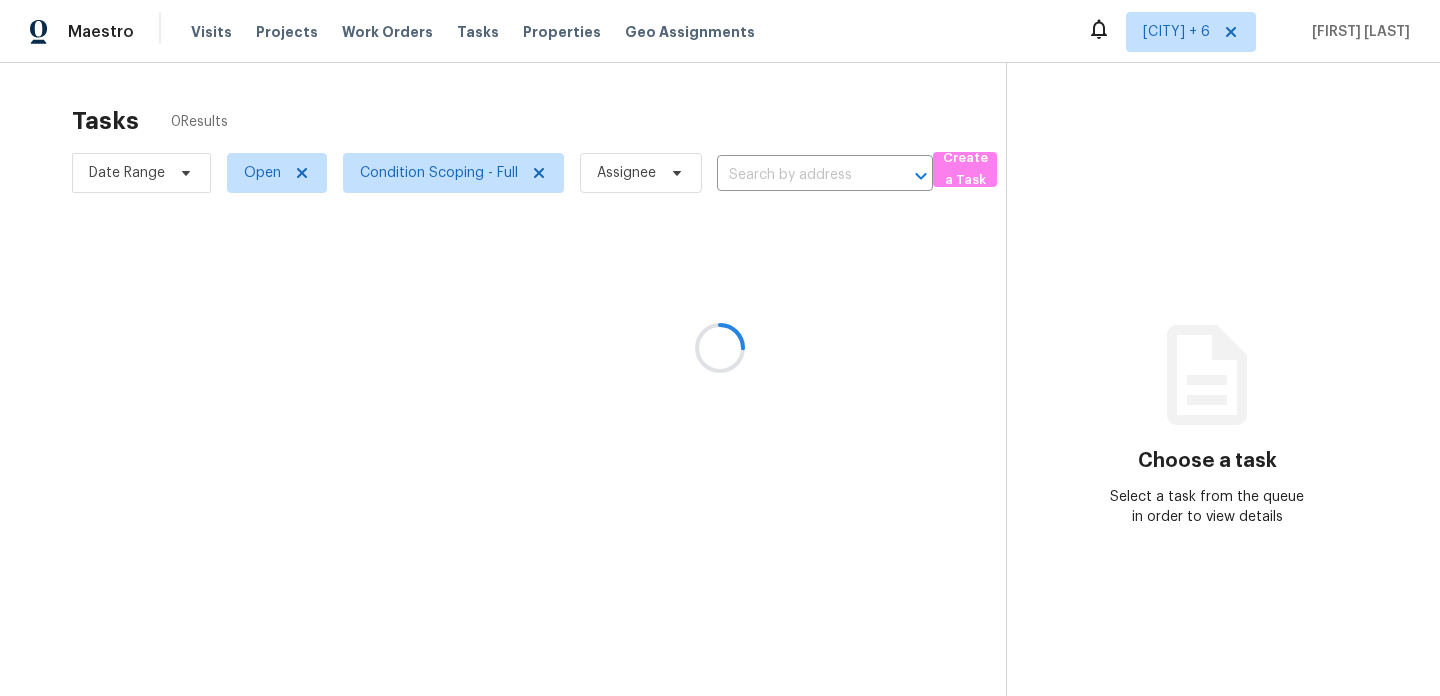 scroll, scrollTop: 0, scrollLeft: 0, axis: both 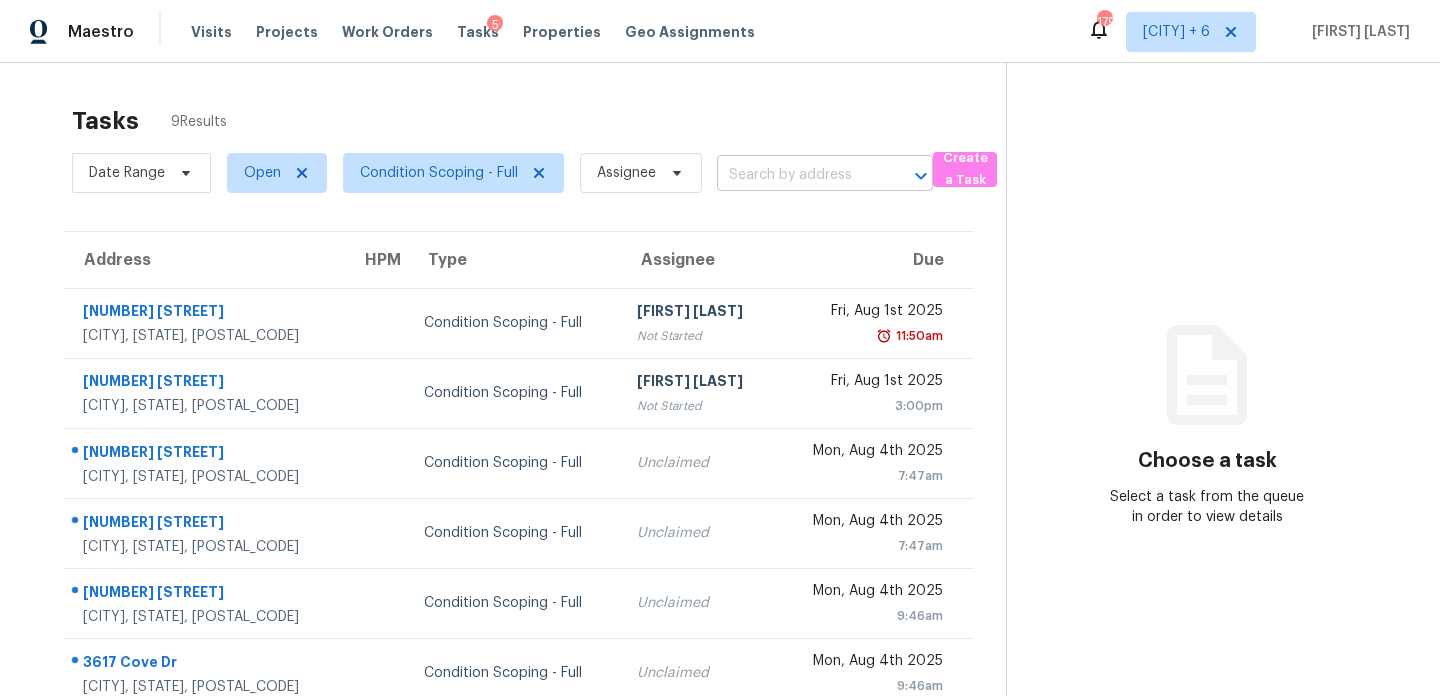 click at bounding box center (797, 175) 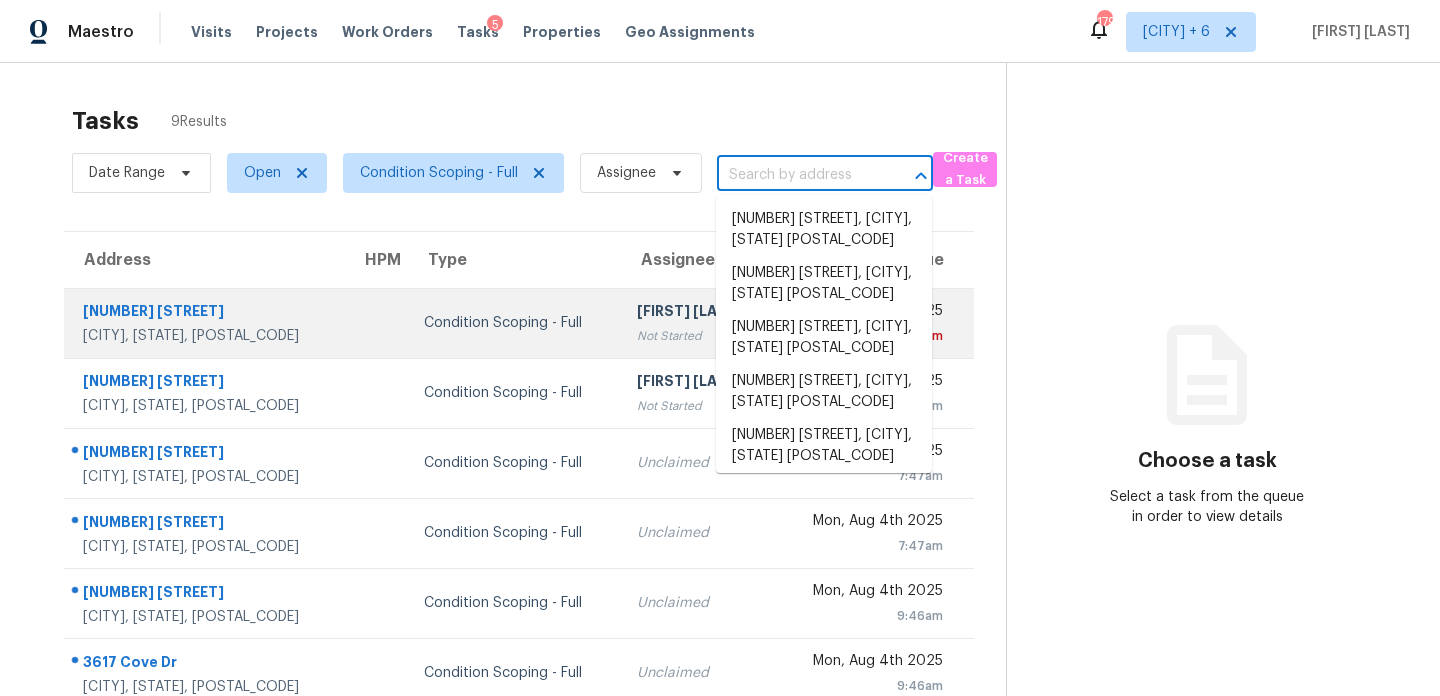 click on "Condition Scoping - Full" at bounding box center (514, 323) 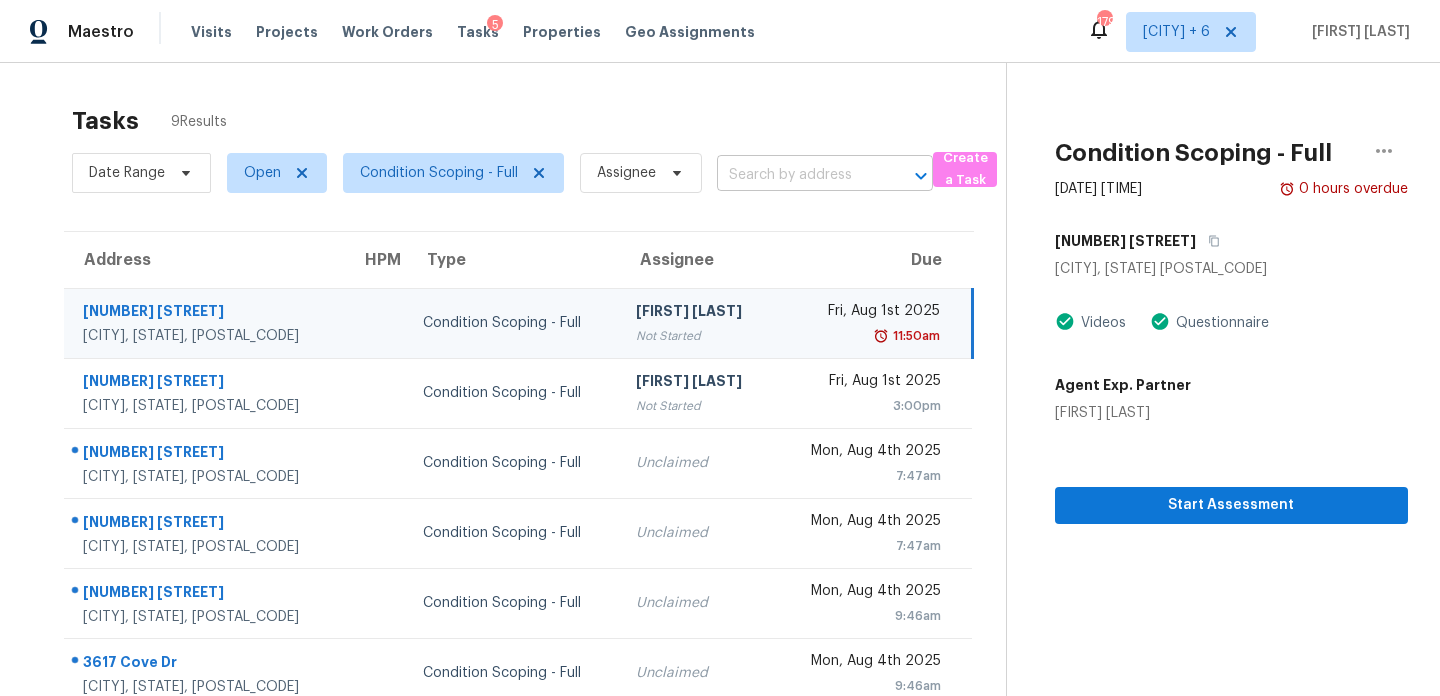 click at bounding box center [797, 175] 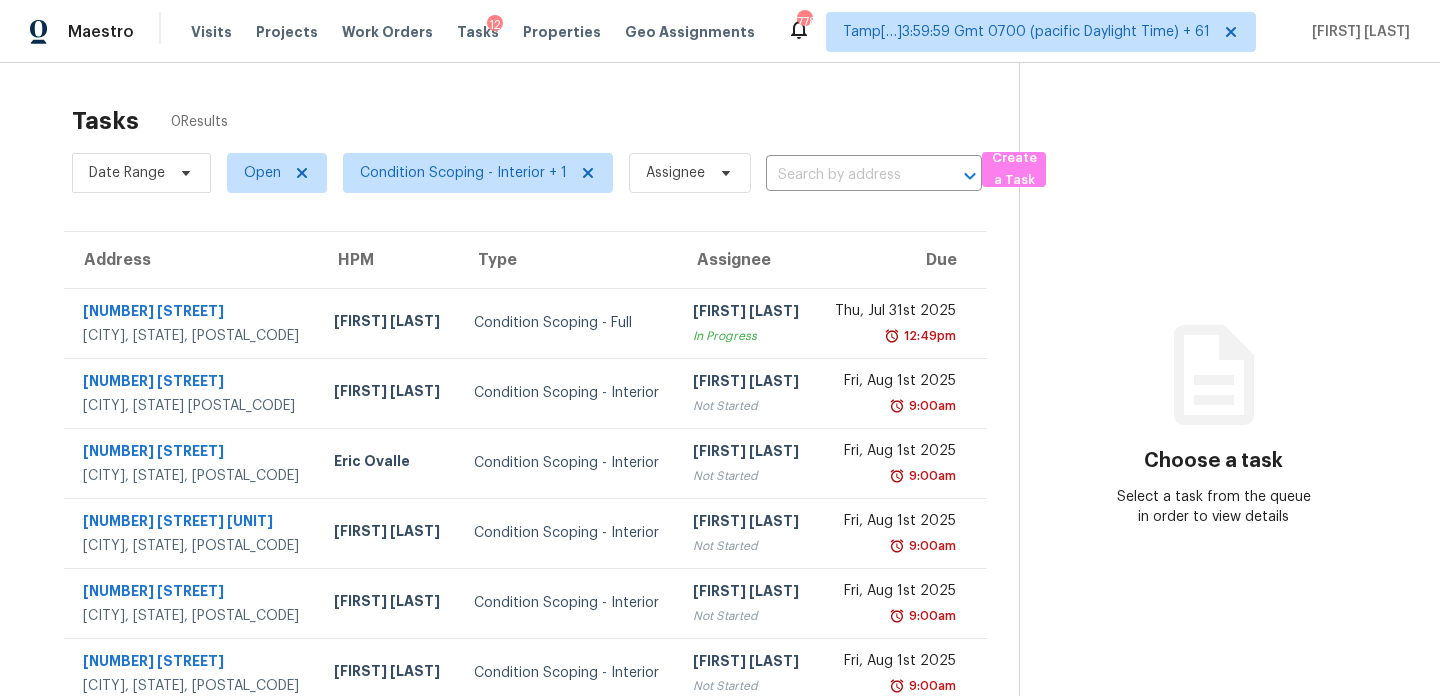 scroll, scrollTop: 0, scrollLeft: 0, axis: both 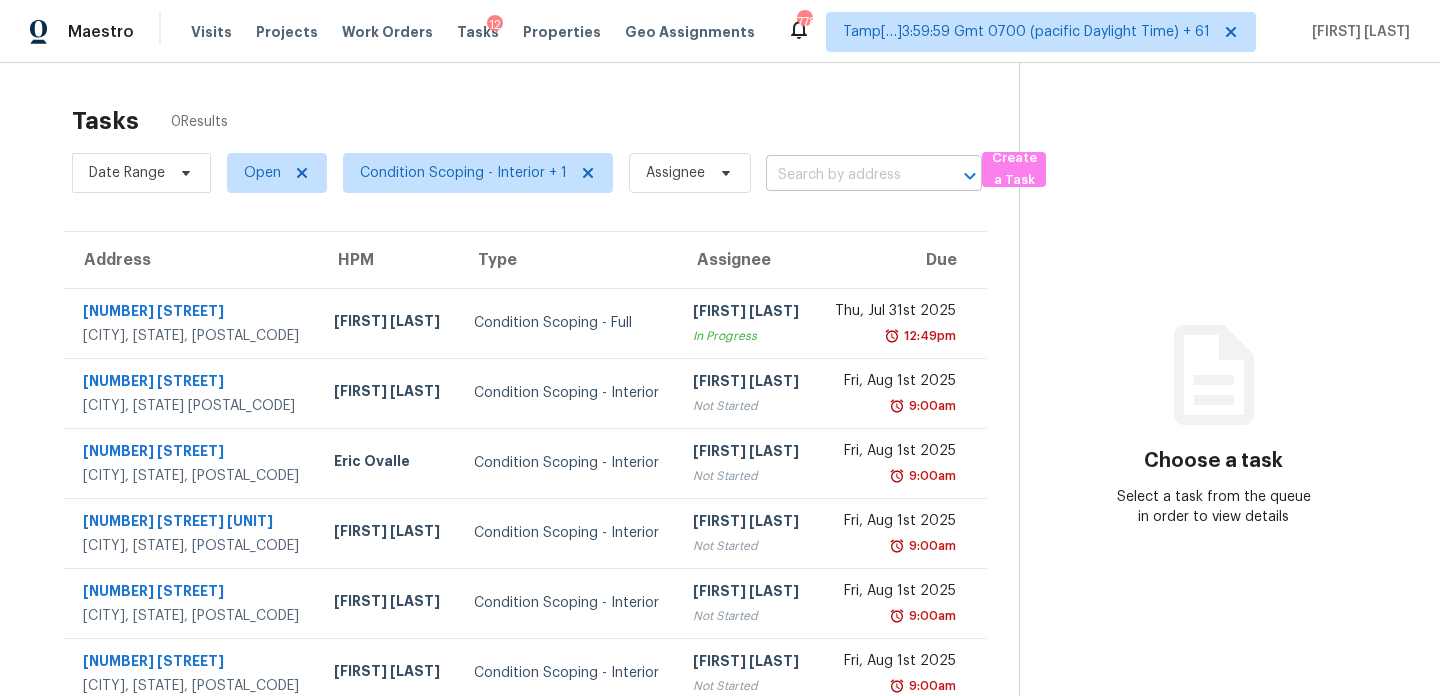 click at bounding box center (846, 175) 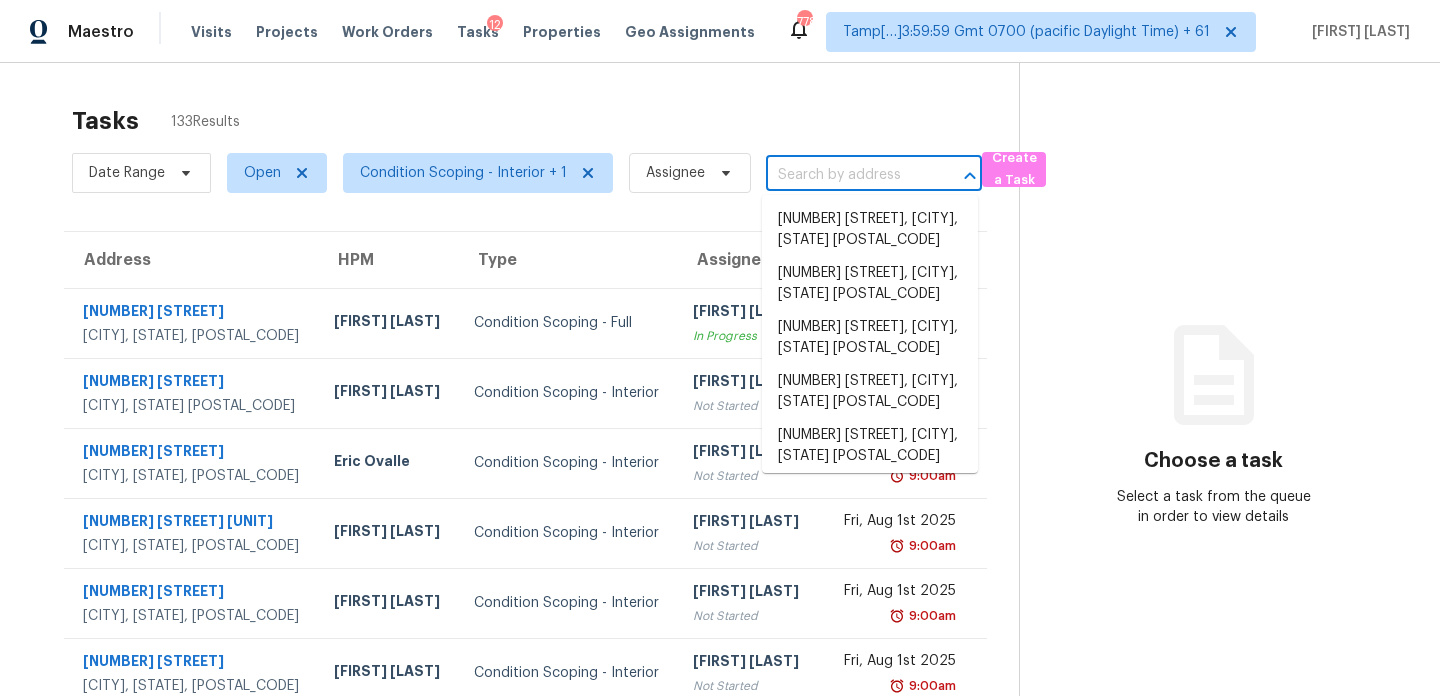 paste on "[NUMBER] [STREET] [CITY], [STATE], [POSTAL_CODE]" 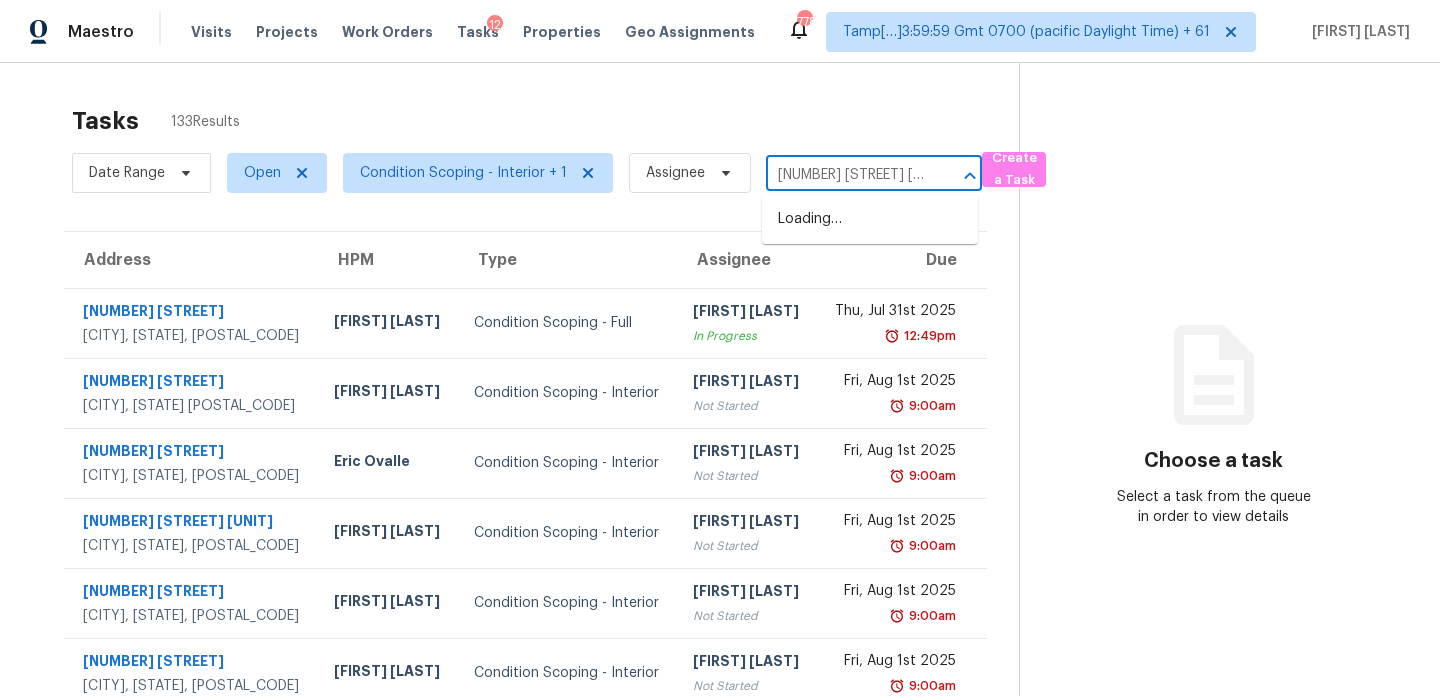 scroll, scrollTop: 0, scrollLeft: 106, axis: horizontal 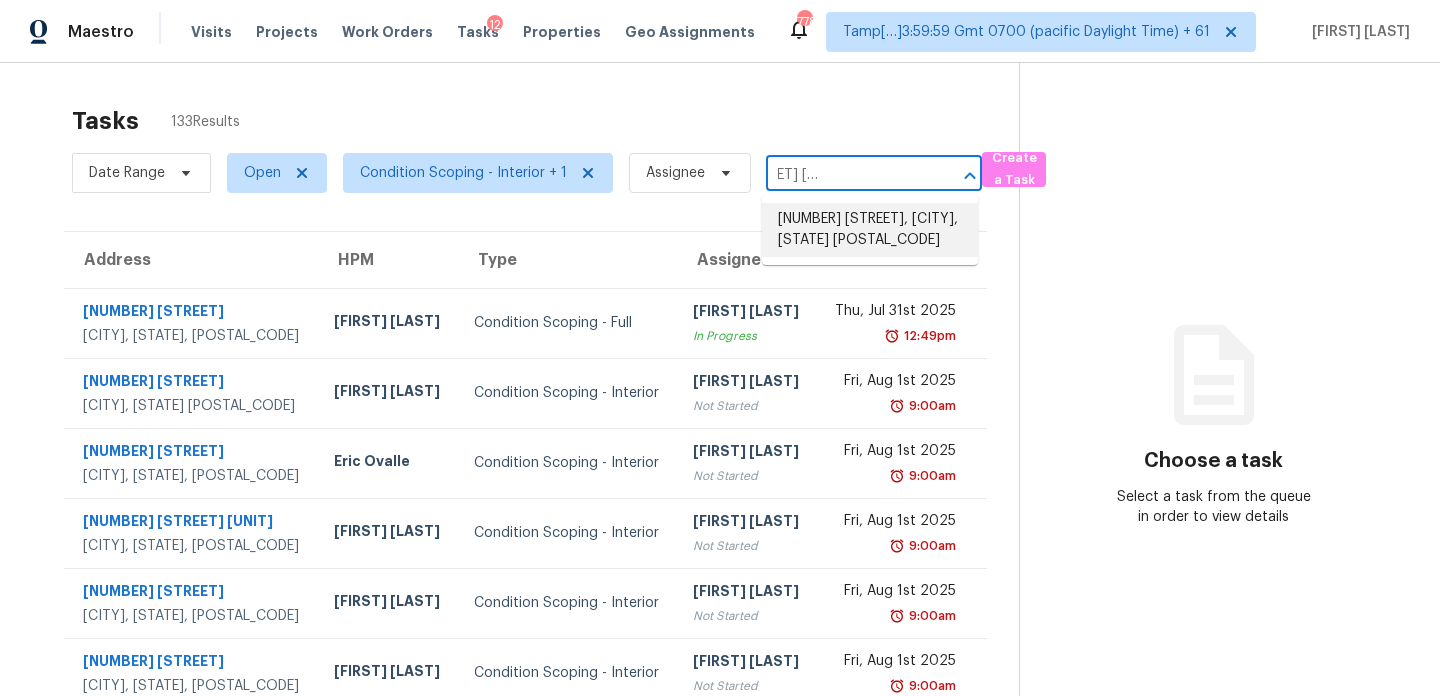 click on "[NUMBER] [STREET], [CITY], [STATE] [POSTAL_CODE]" at bounding box center (870, 230) 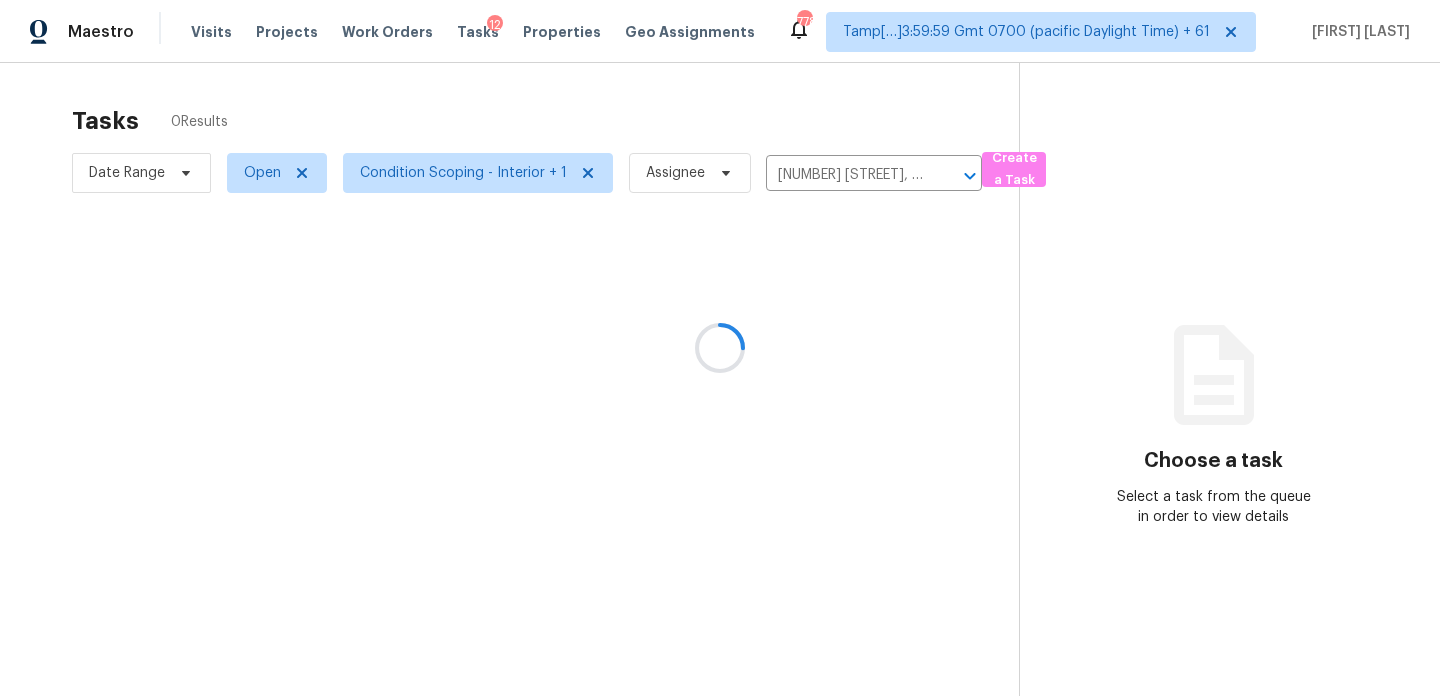 click at bounding box center [720, 348] 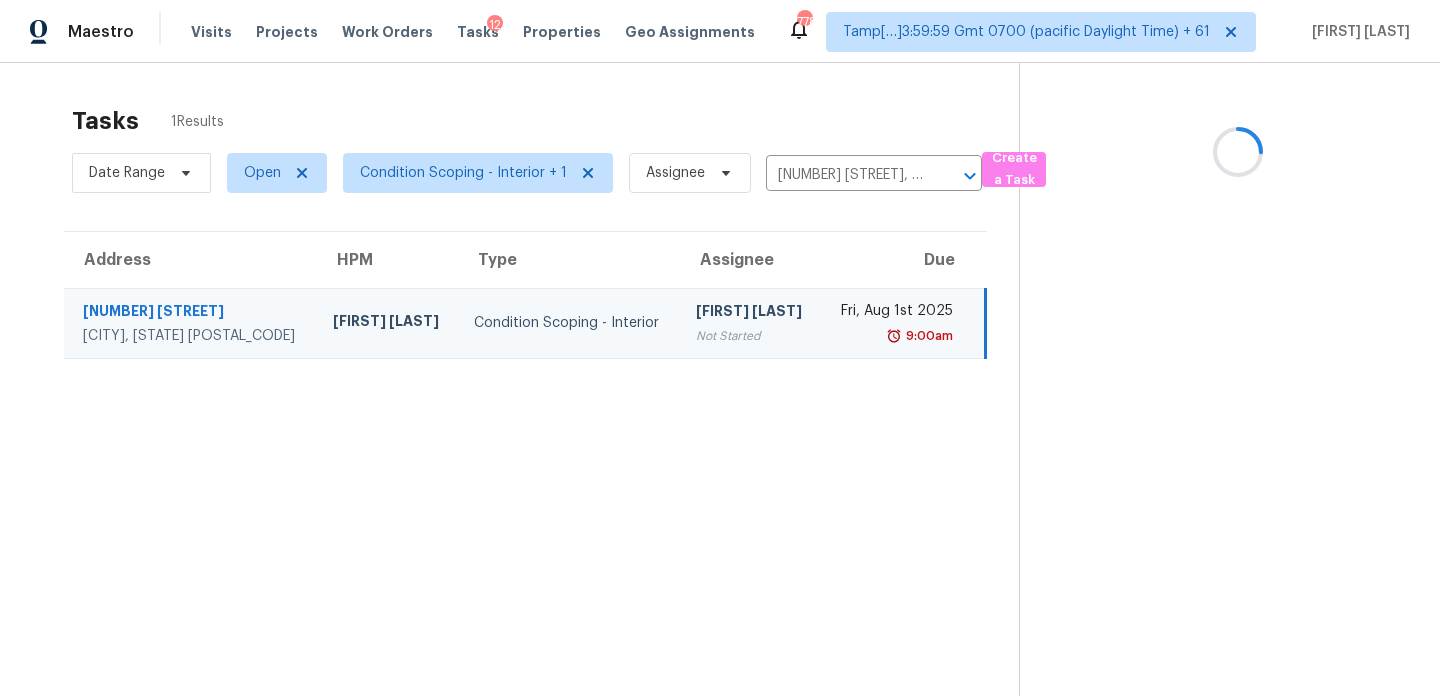 click on "[DAY], [DATE] [TIME]" at bounding box center [903, 323] 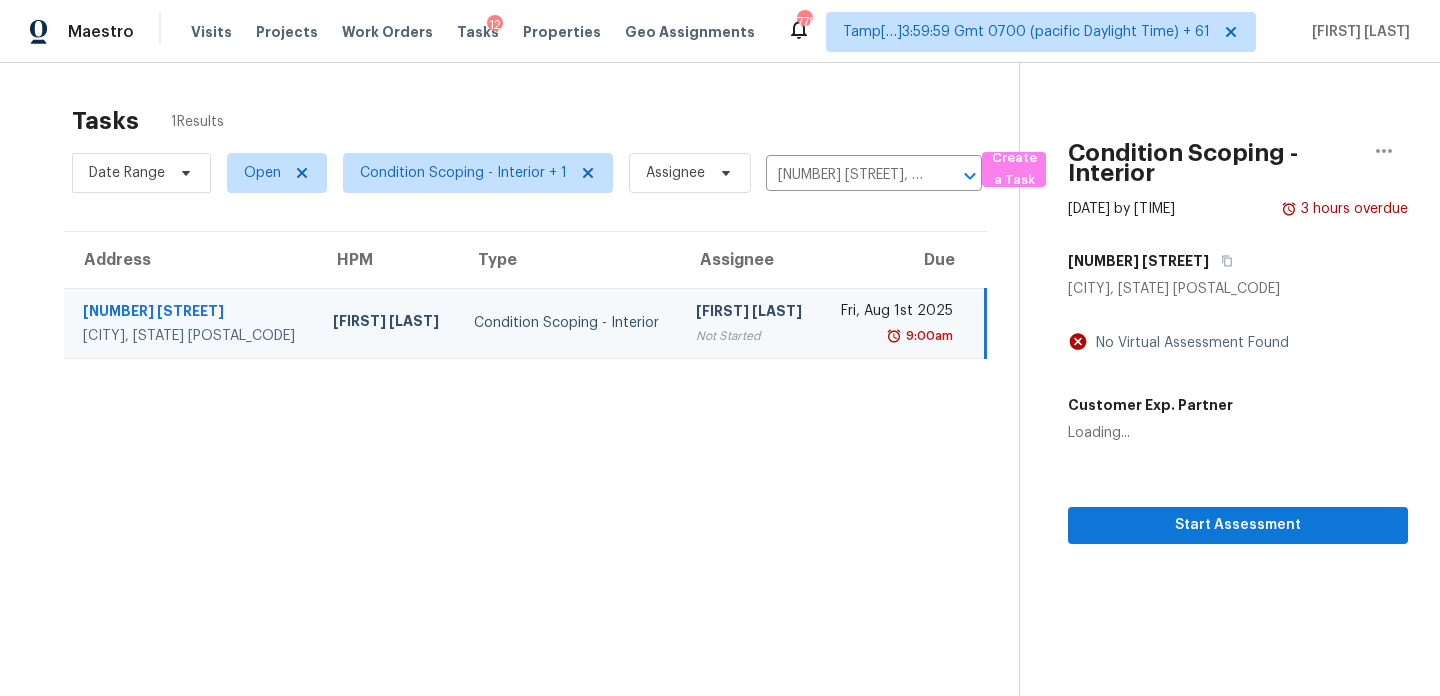 click on "[DAY], [DATE] [TIME]" at bounding box center [903, 323] 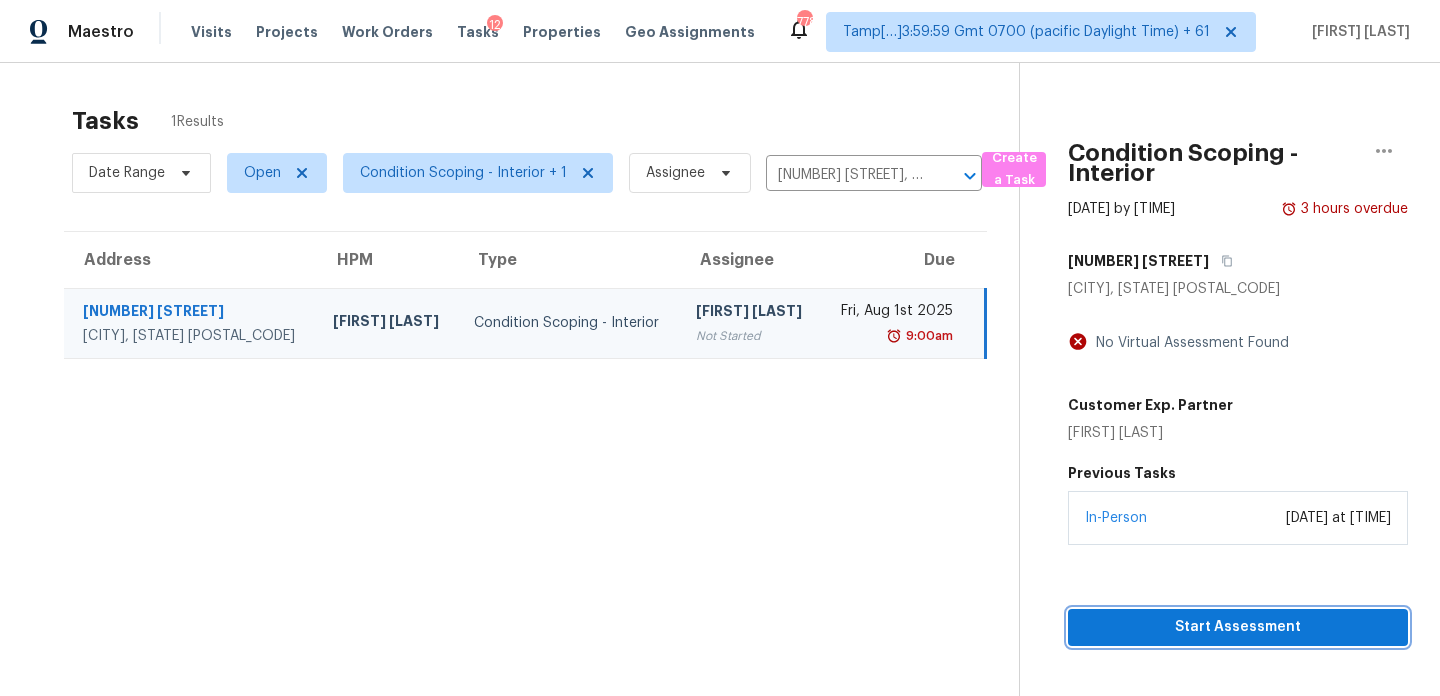 click on "Start Assessment" at bounding box center (1238, 627) 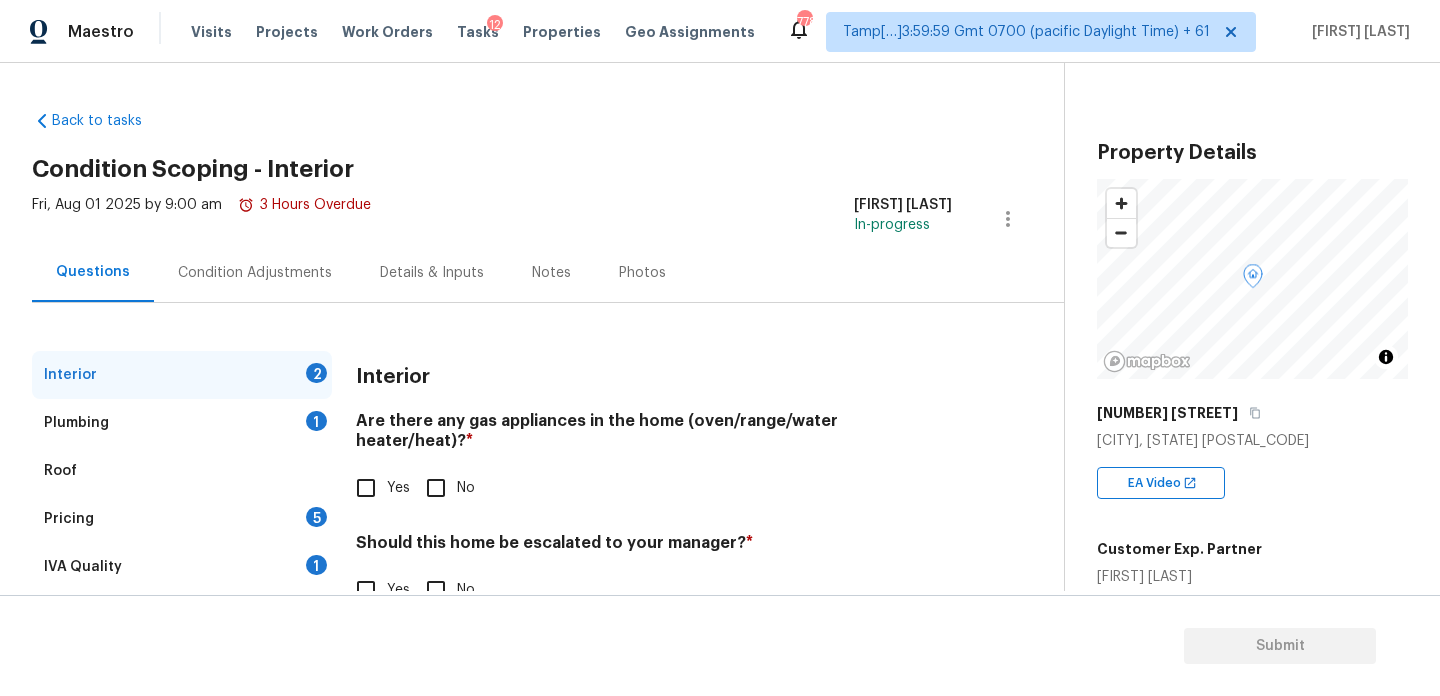 click on "Condition Adjustments" at bounding box center [255, 272] 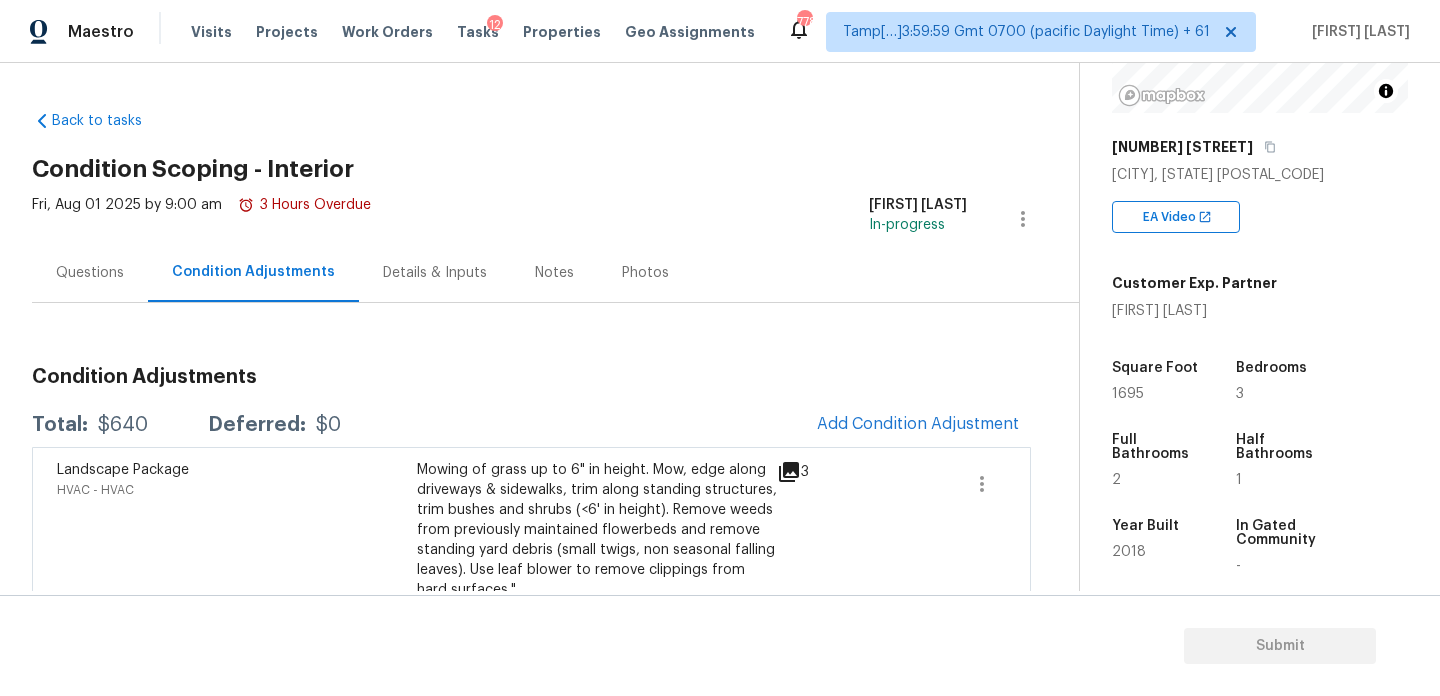 scroll, scrollTop: 271, scrollLeft: 0, axis: vertical 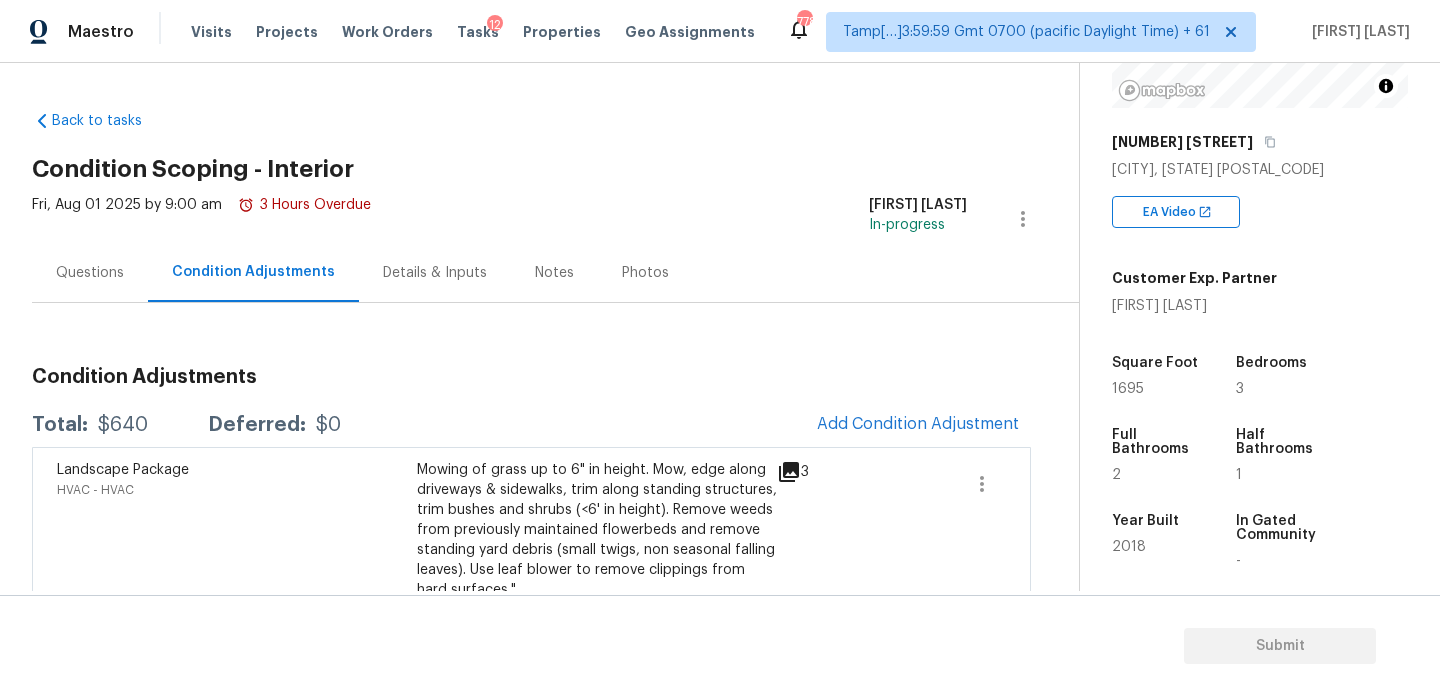 click on "1695" at bounding box center (1128, 389) 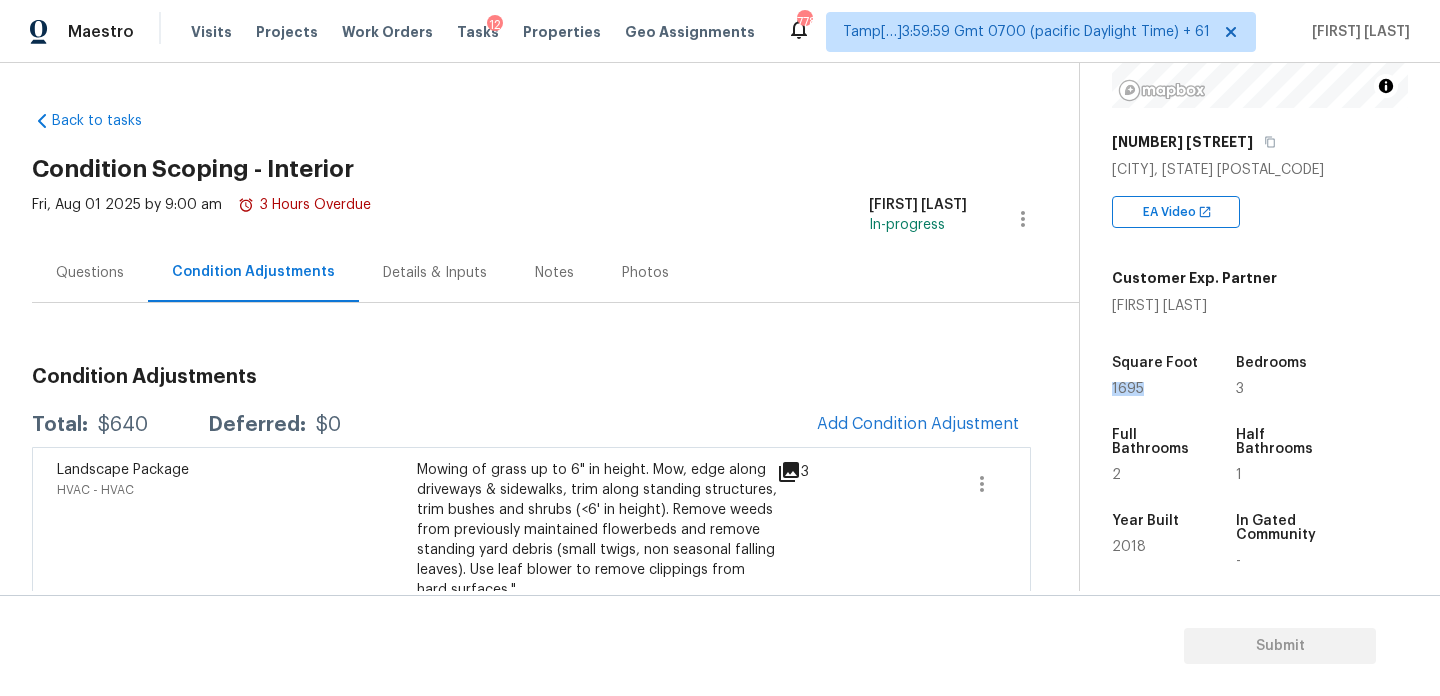 click on "1695" at bounding box center (1128, 389) 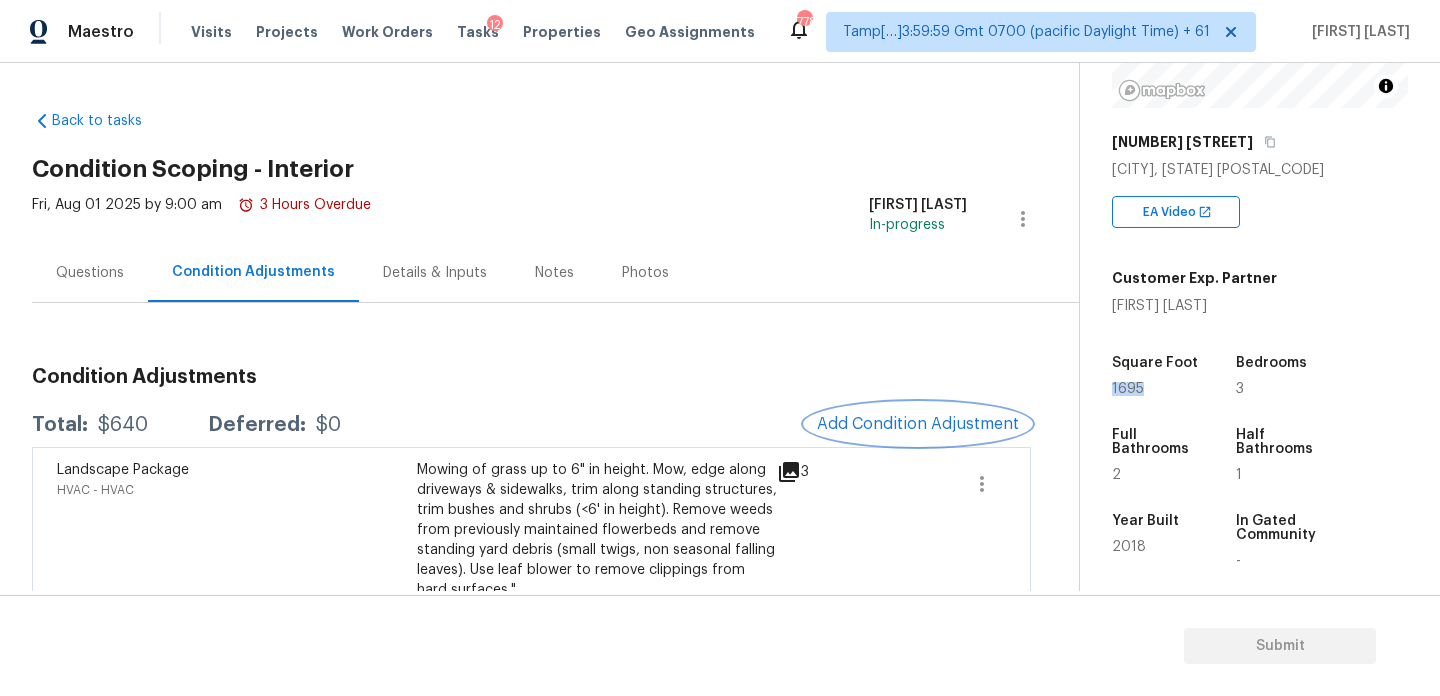 click on "Add Condition Adjustment" at bounding box center (918, 424) 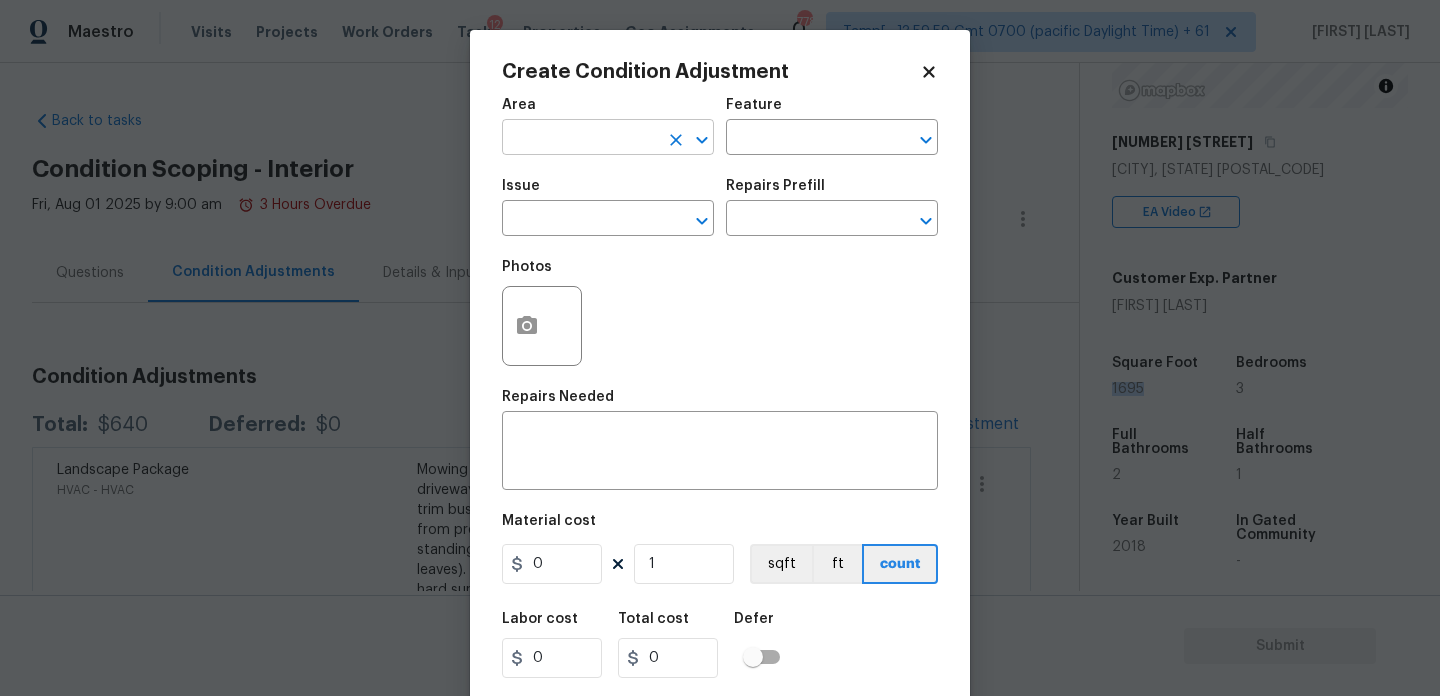 click at bounding box center (580, 139) 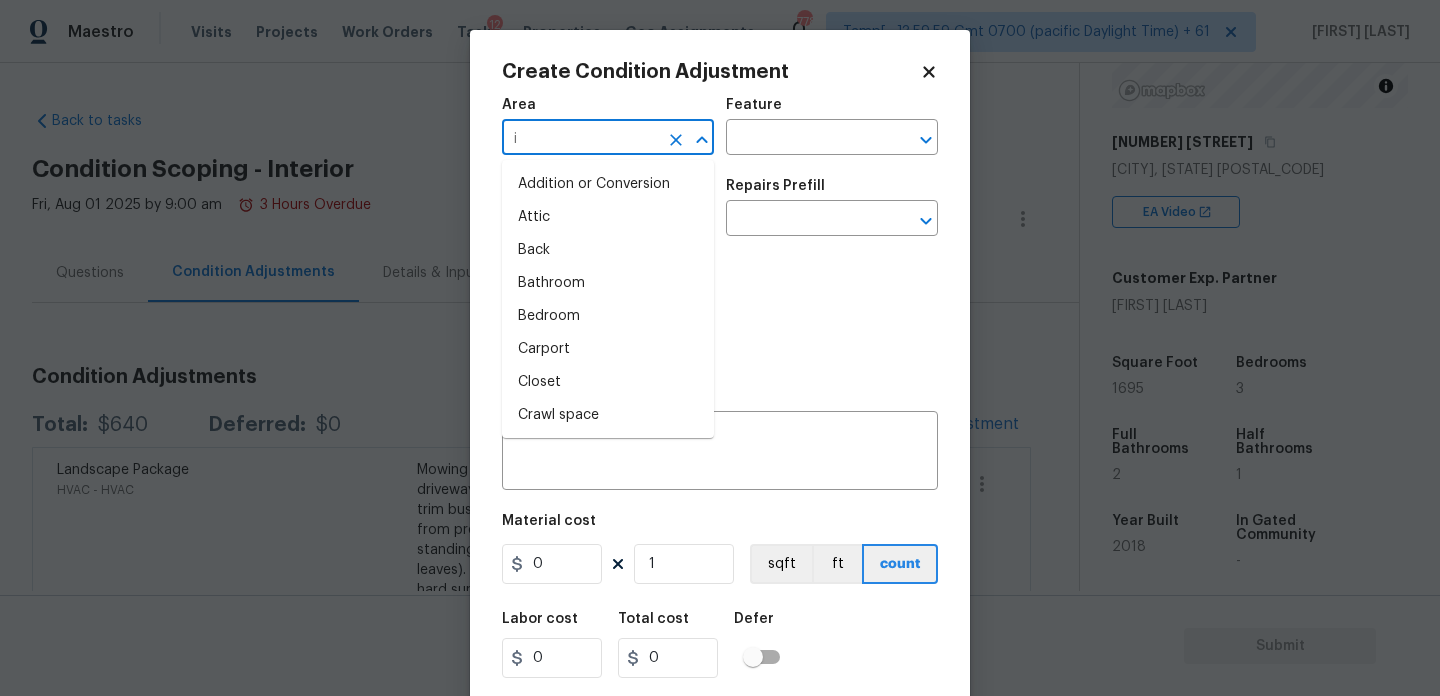 type on "in" 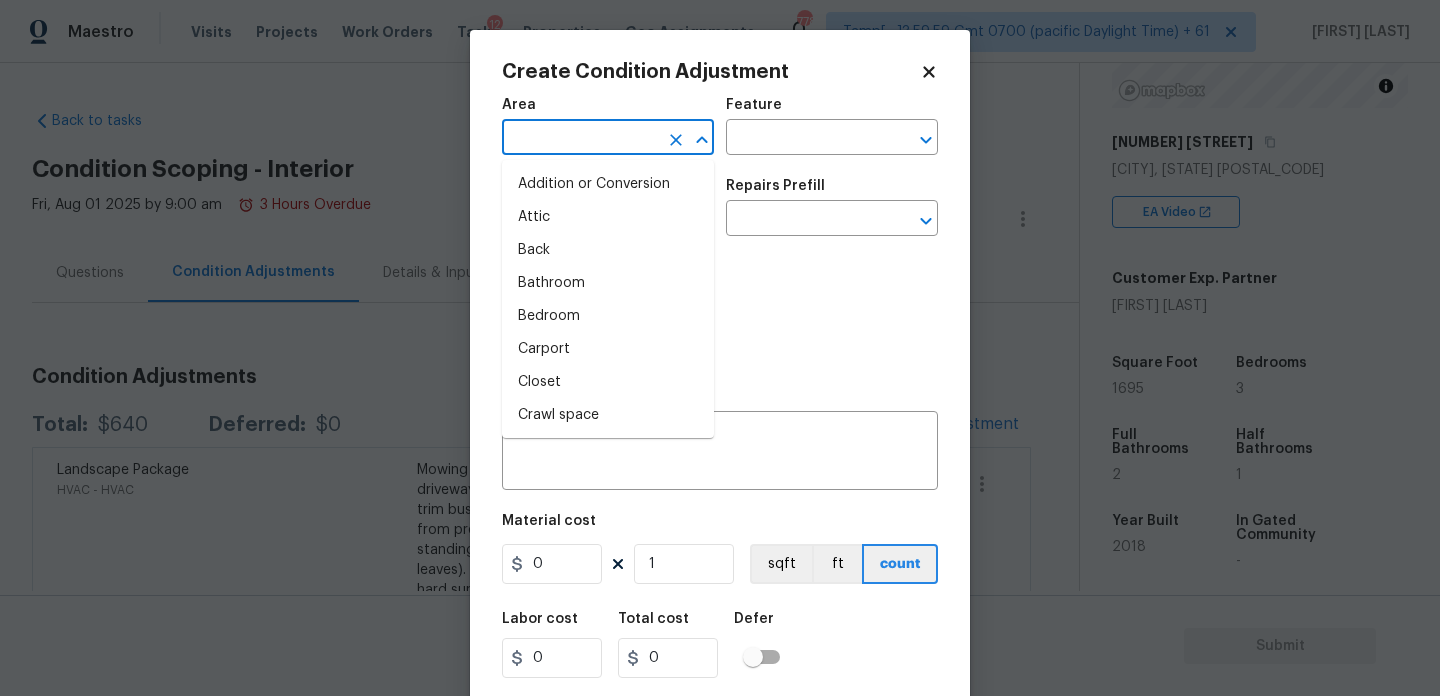 type on "t" 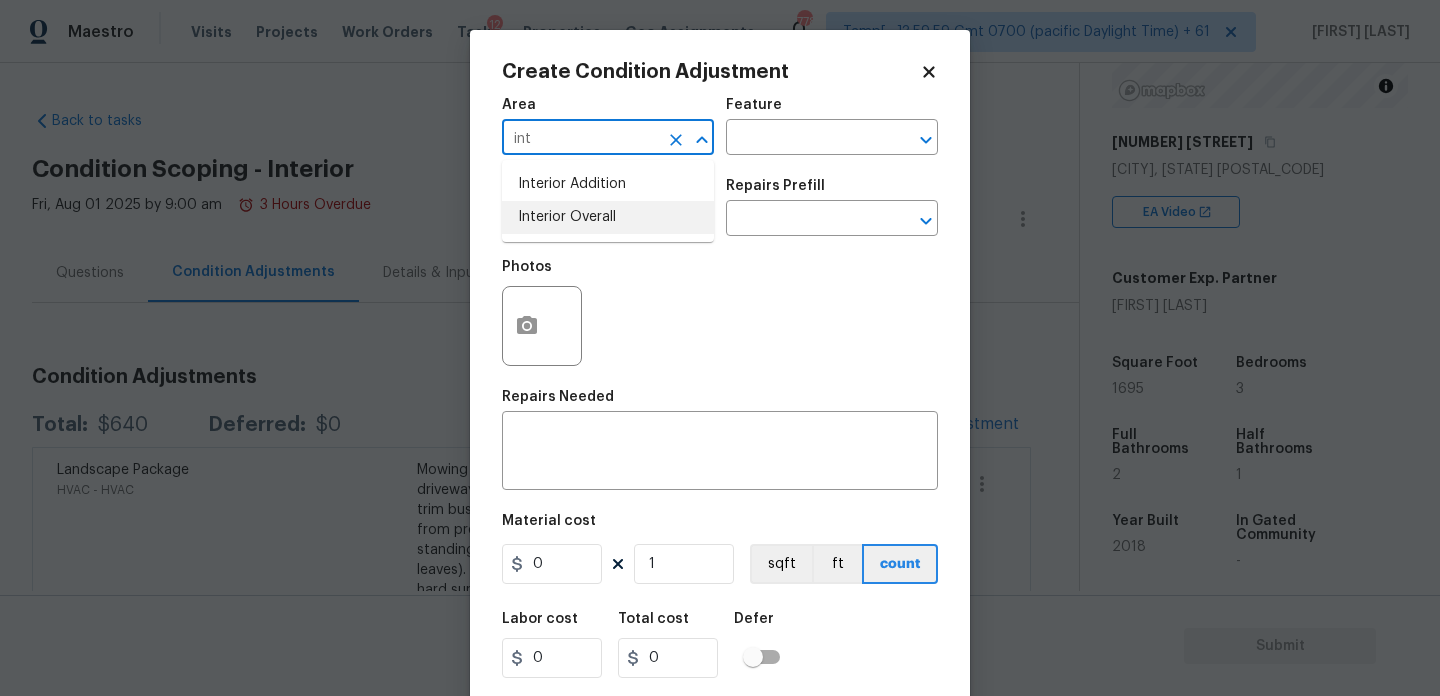click on "Interior Addition Interior Overall" at bounding box center (608, 201) 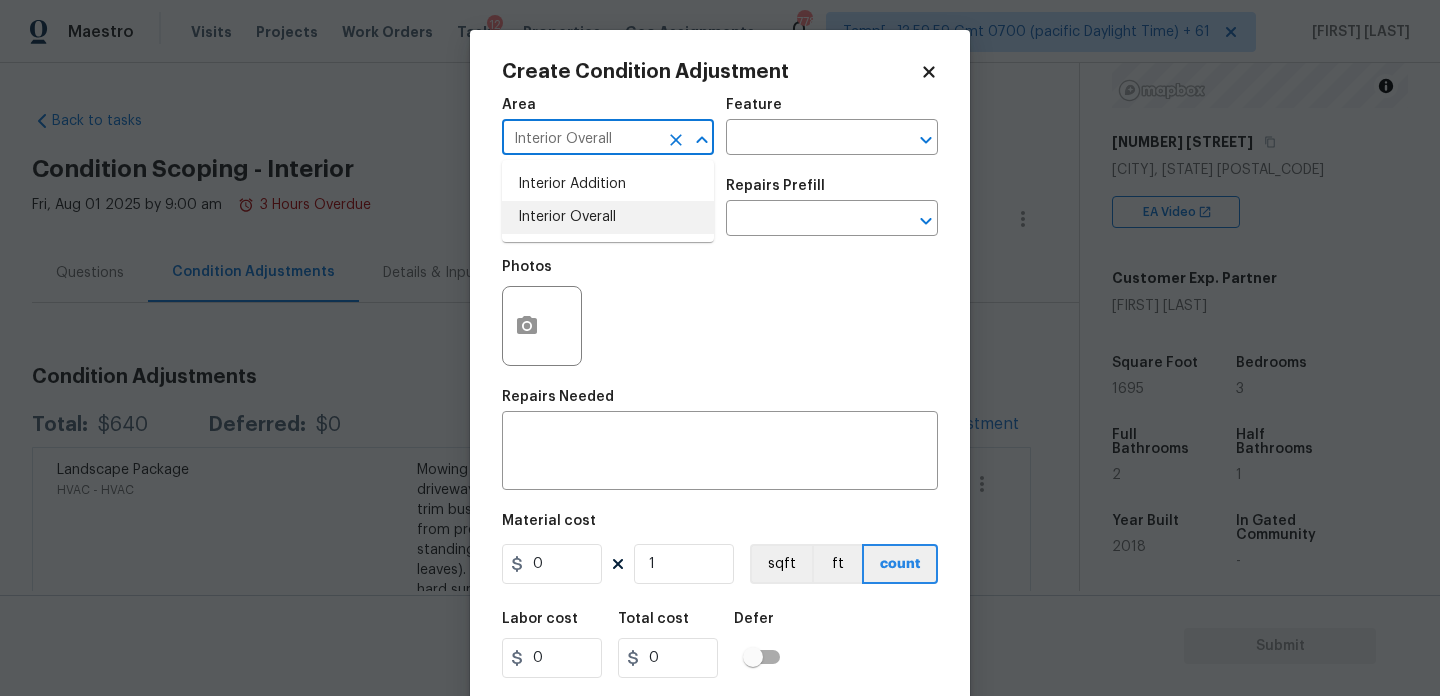 type on "Interior Overall" 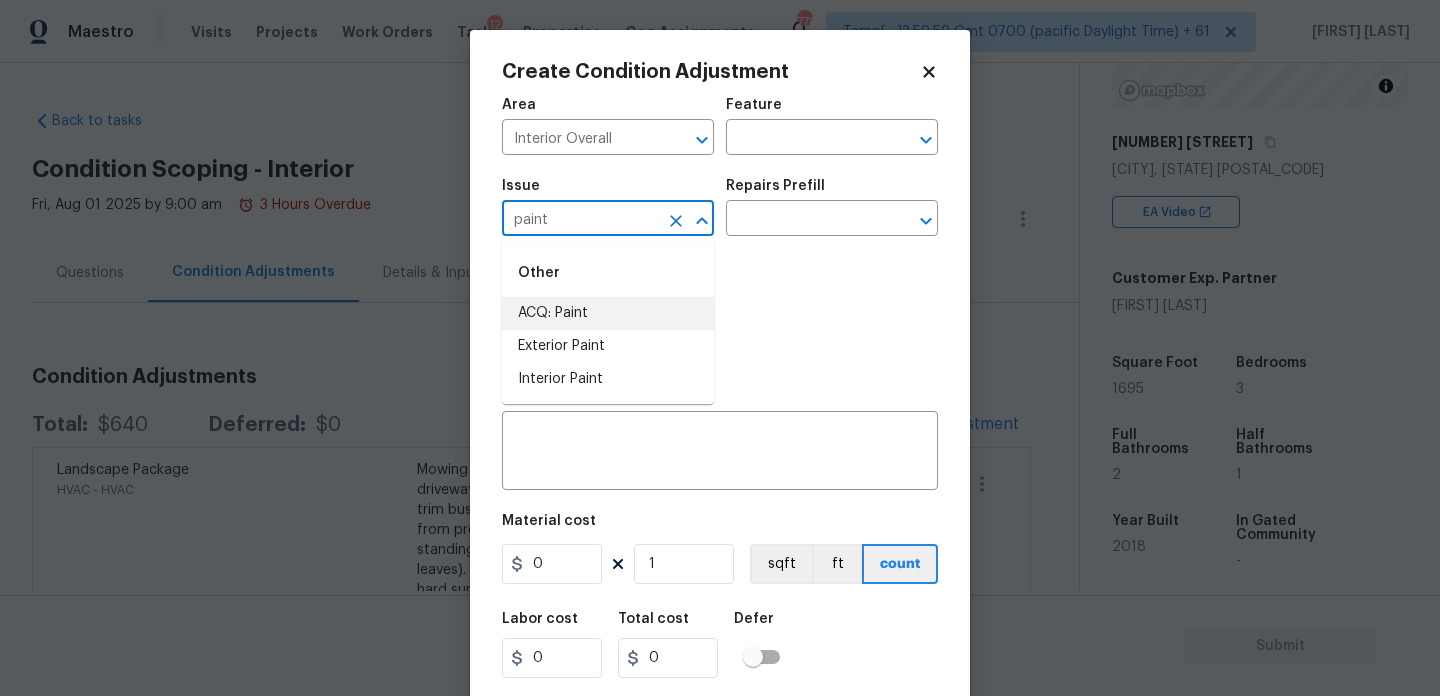 click on "ACQ: Paint" at bounding box center [608, 313] 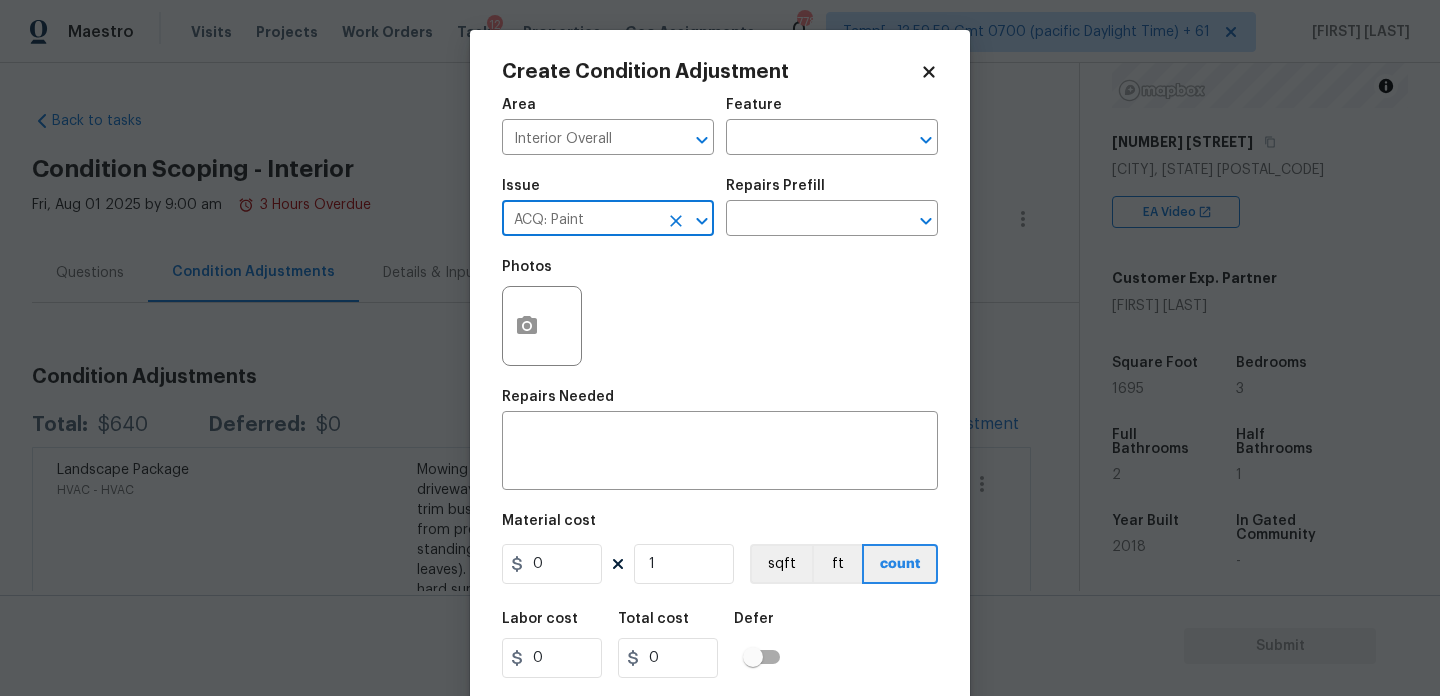 type on "ACQ: Paint" 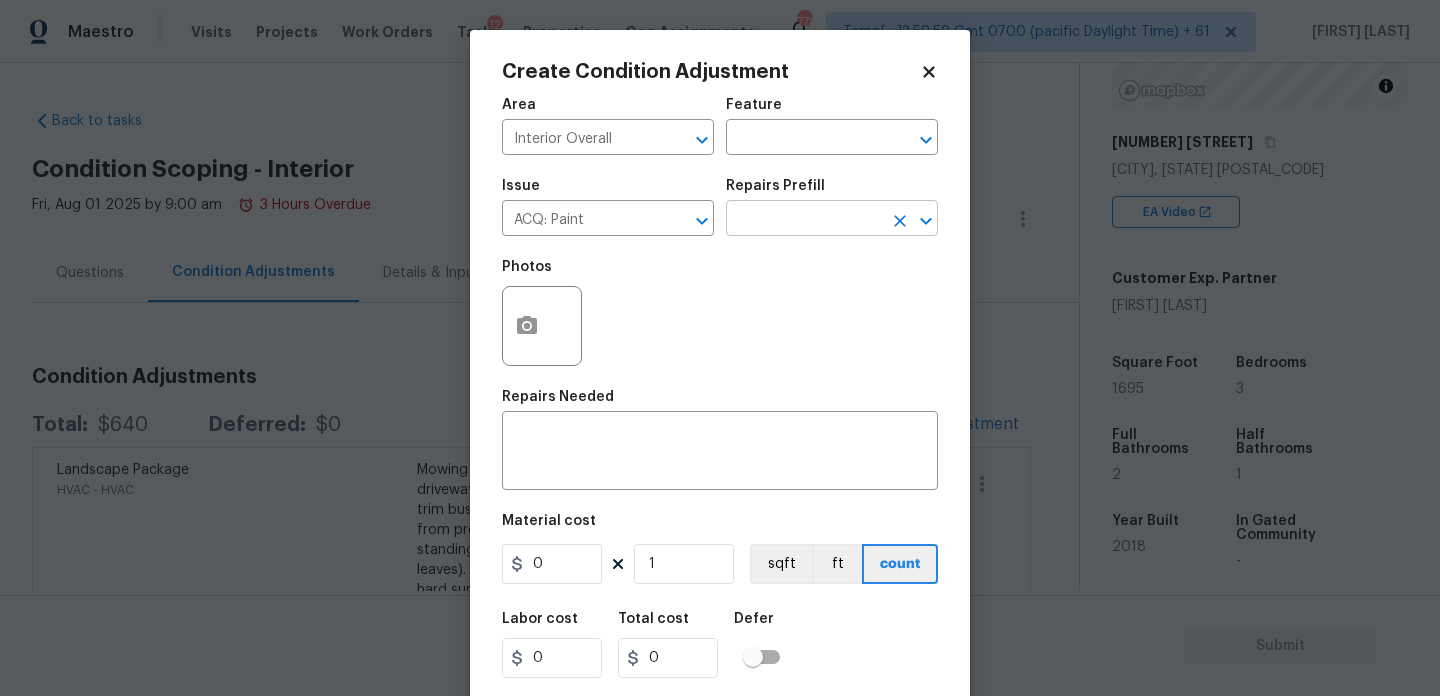 click at bounding box center [804, 220] 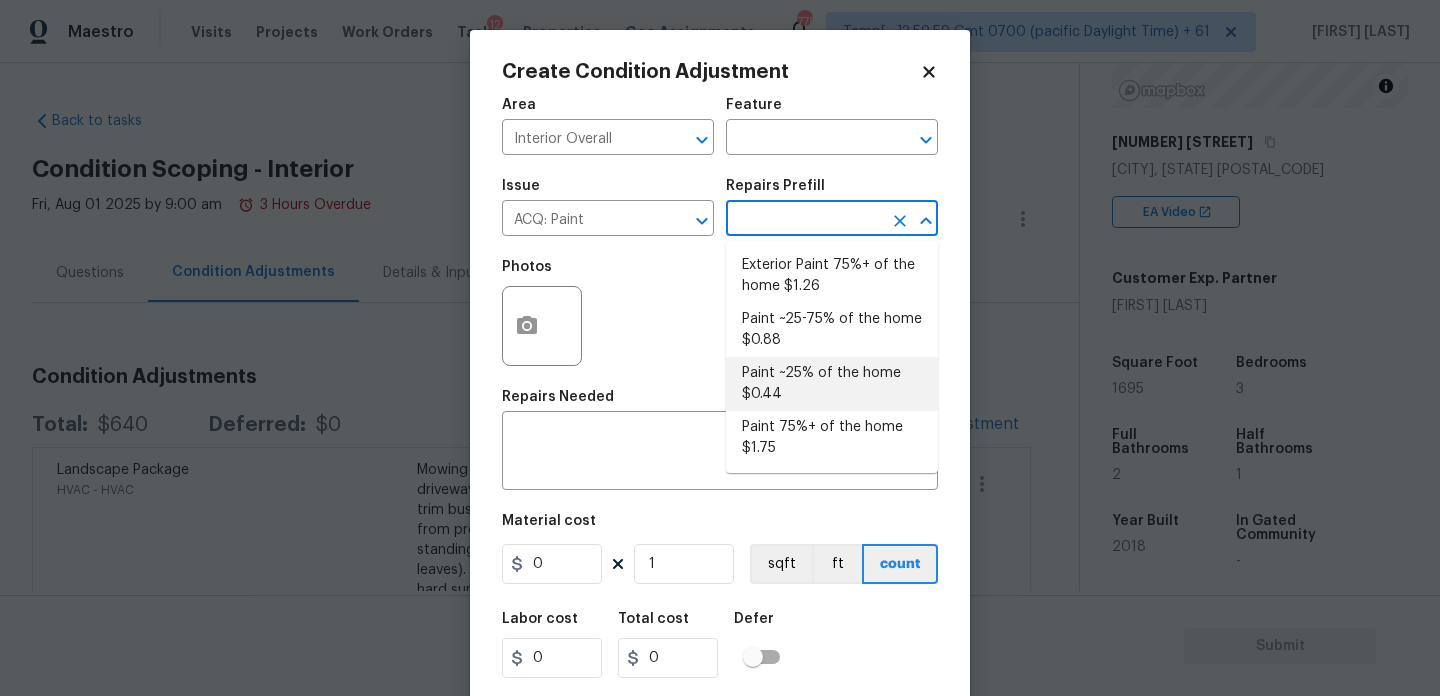 click on "Paint ~25% of the home $0.44" at bounding box center (832, 384) 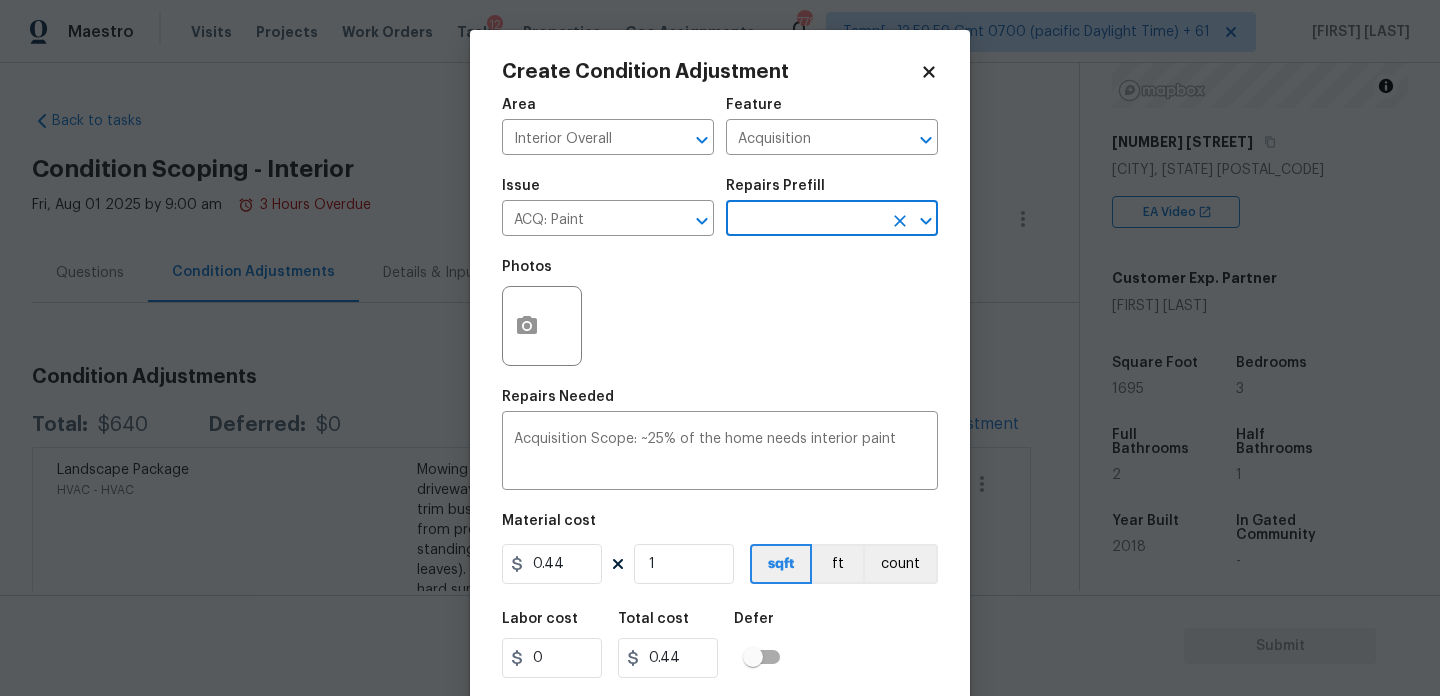 click on "Material cost 0.44 1 sqft ft count" at bounding box center (720, 551) 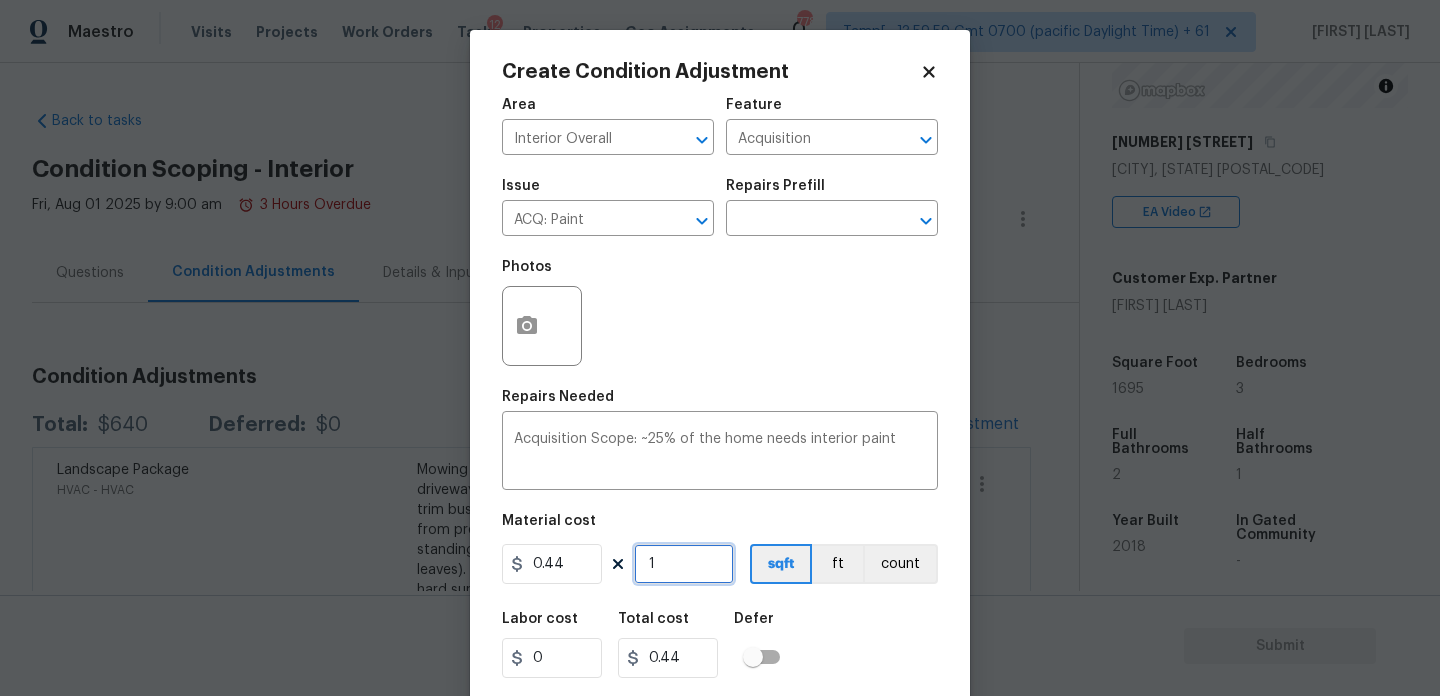 click on "1" at bounding box center (684, 564) 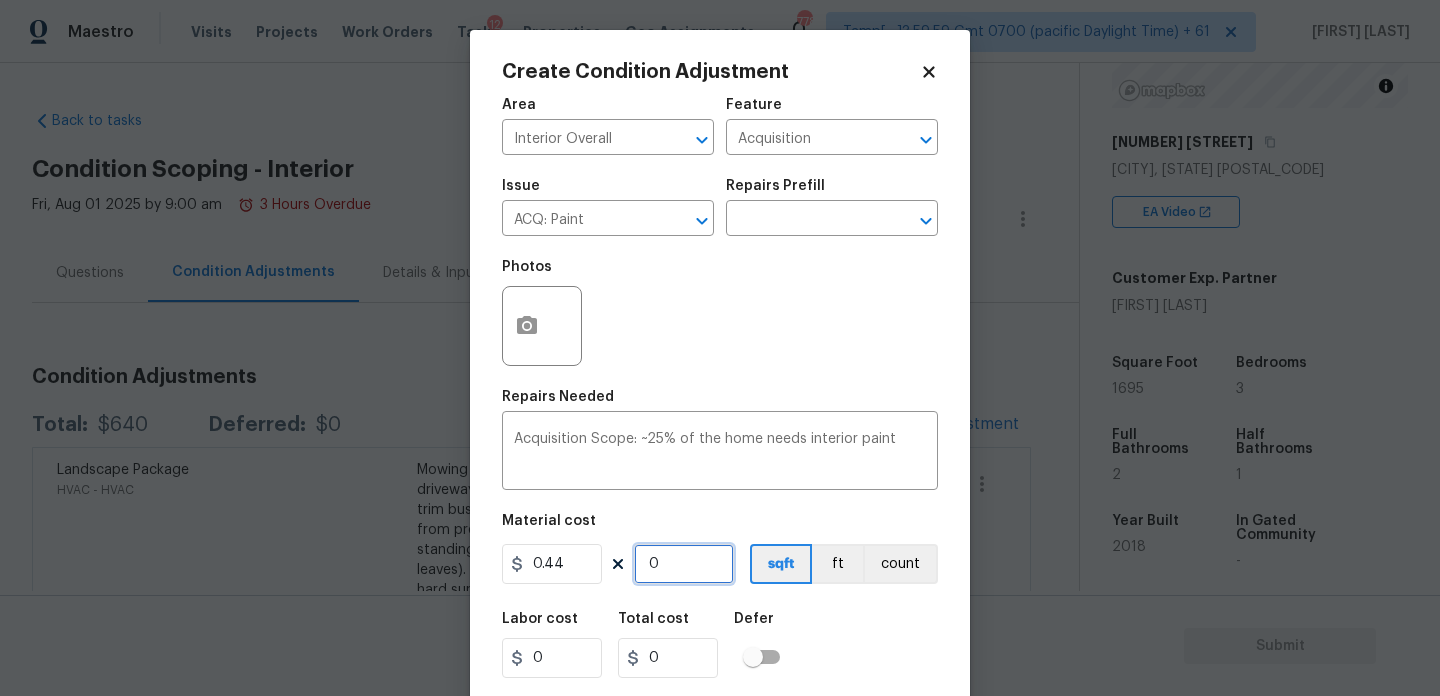 paste on "1695" 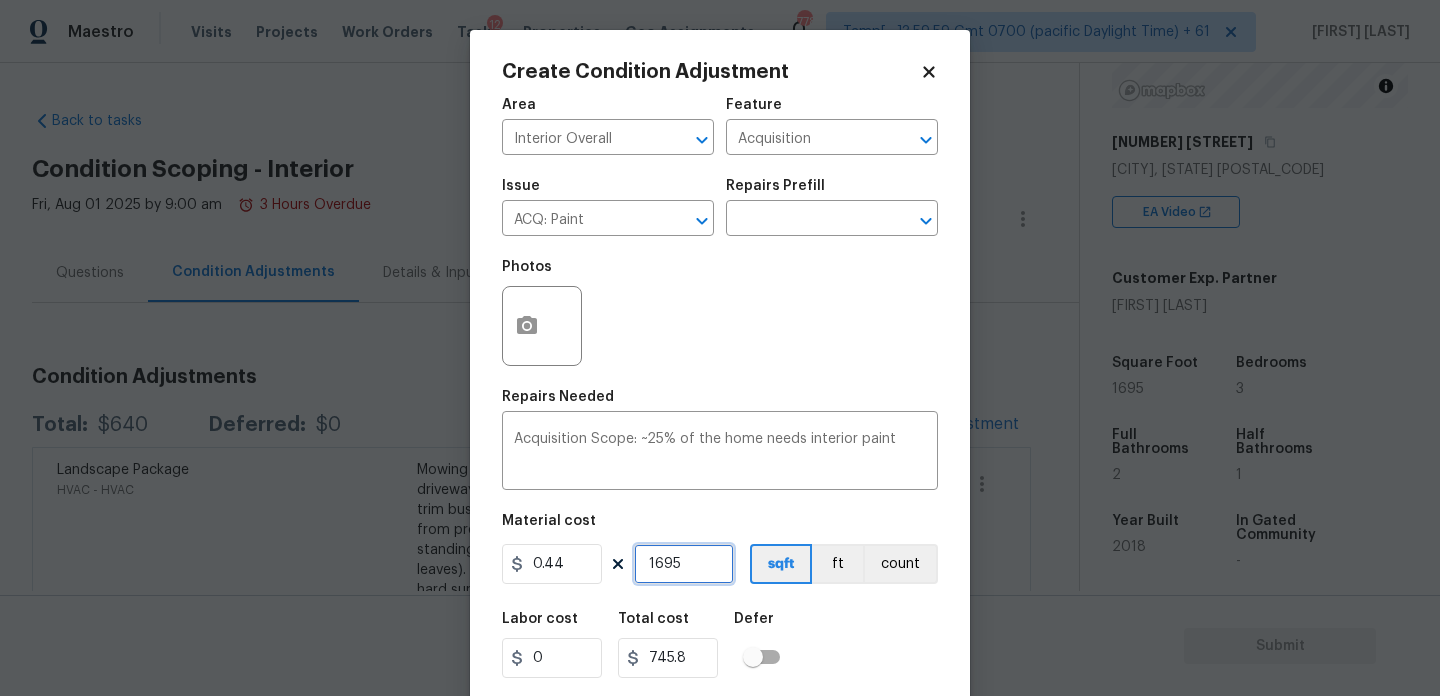 scroll, scrollTop: 51, scrollLeft: 0, axis: vertical 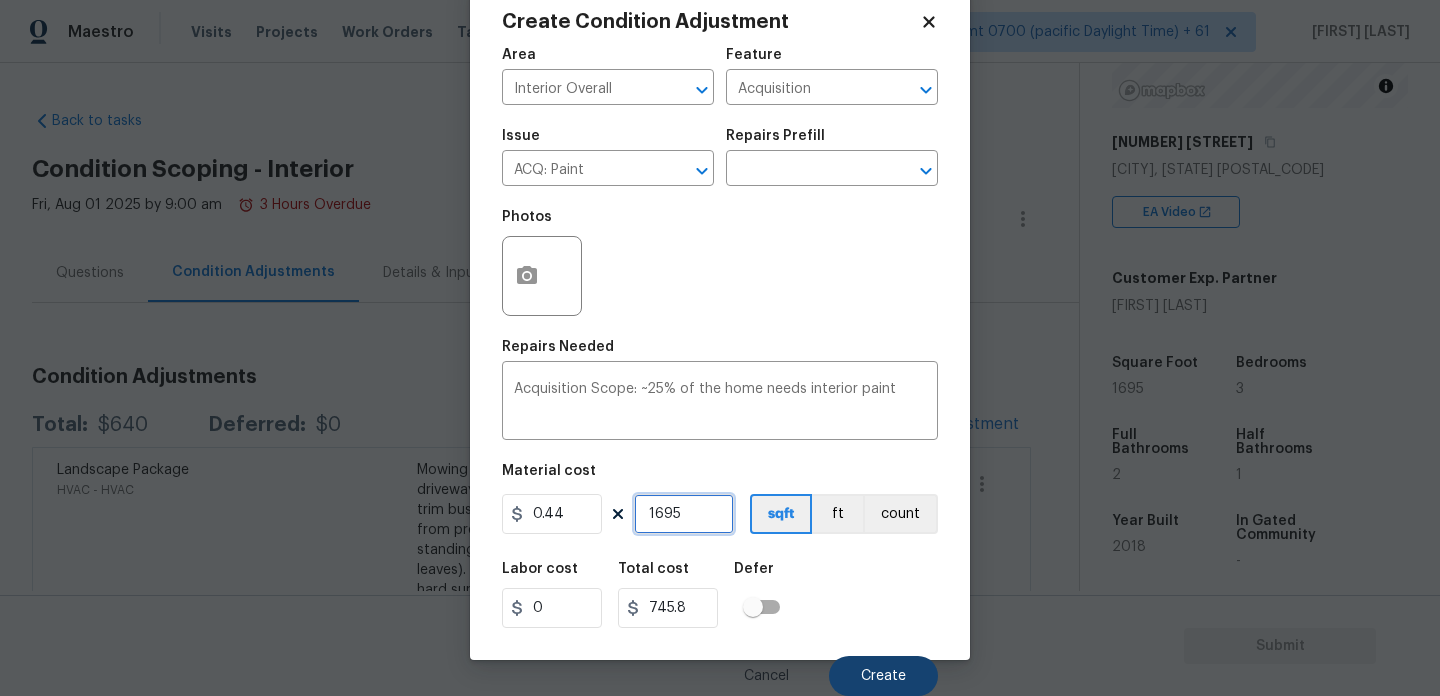 type on "1695" 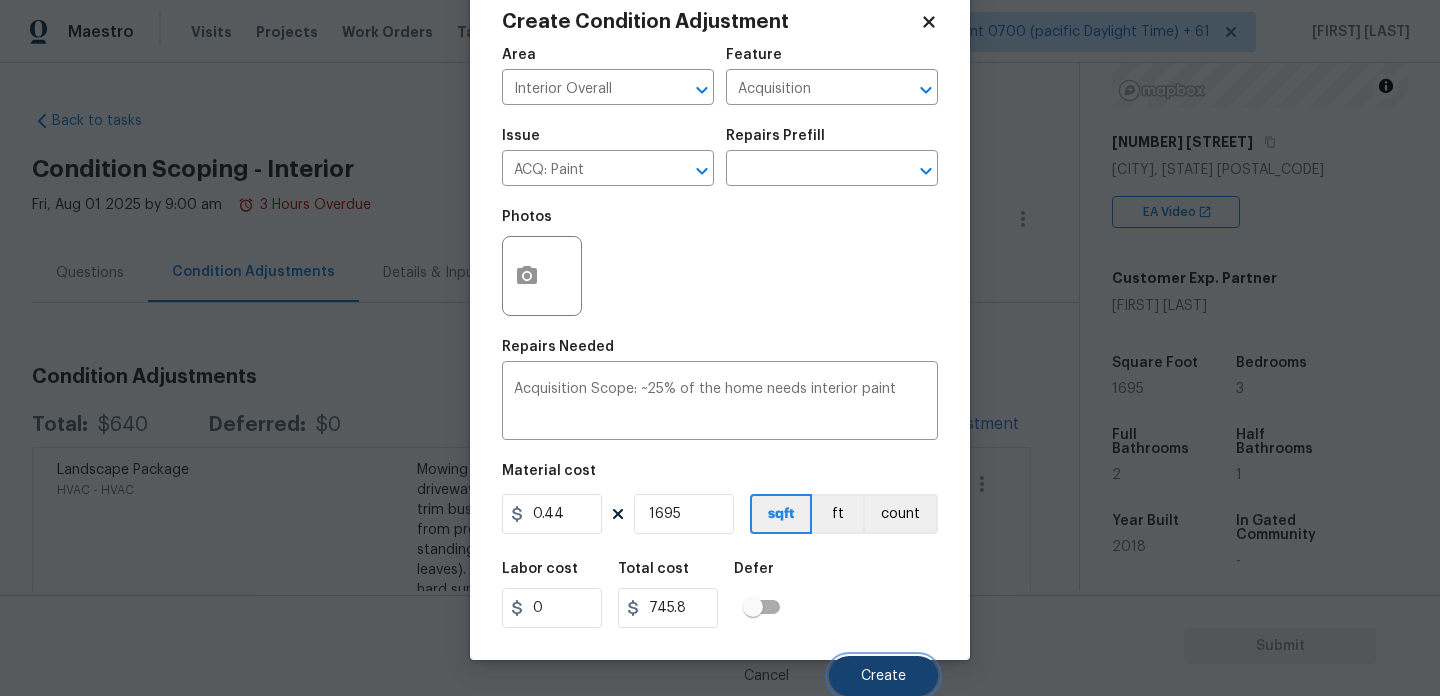 click on "Create" at bounding box center [883, 676] 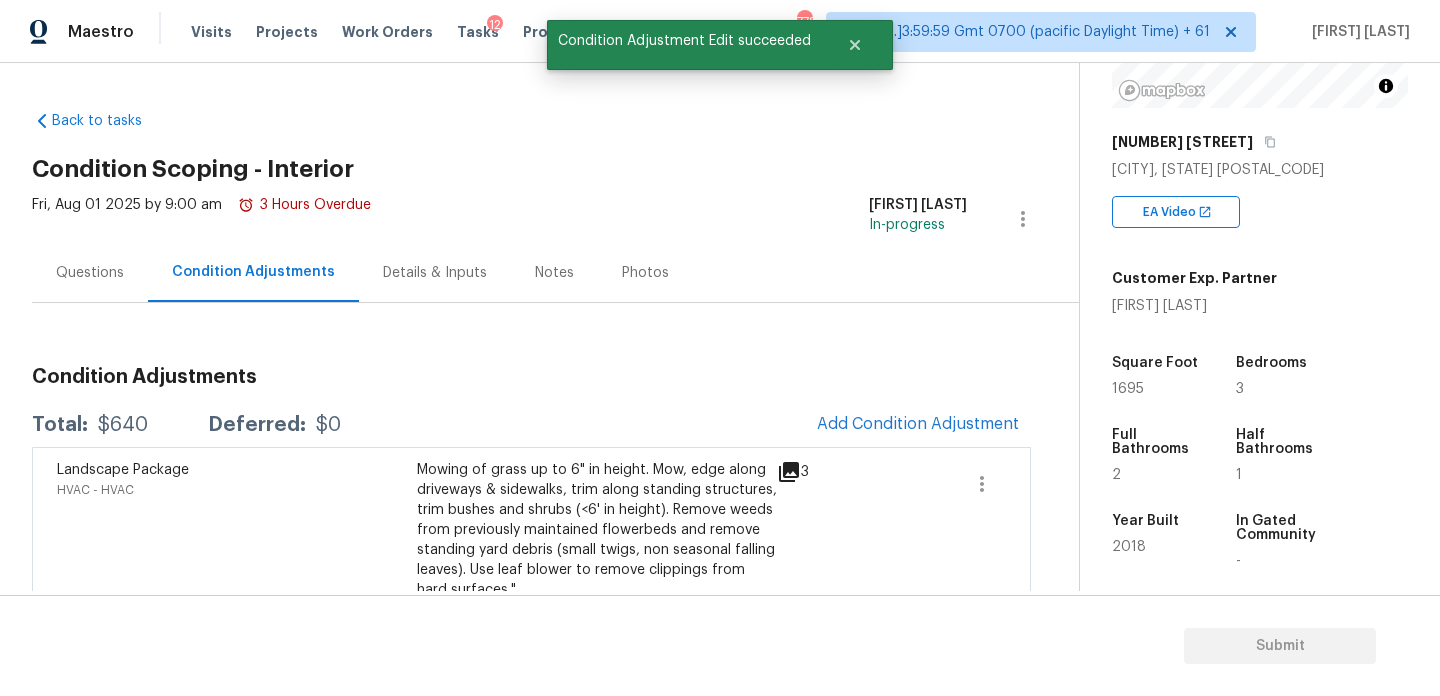 scroll, scrollTop: 44, scrollLeft: 0, axis: vertical 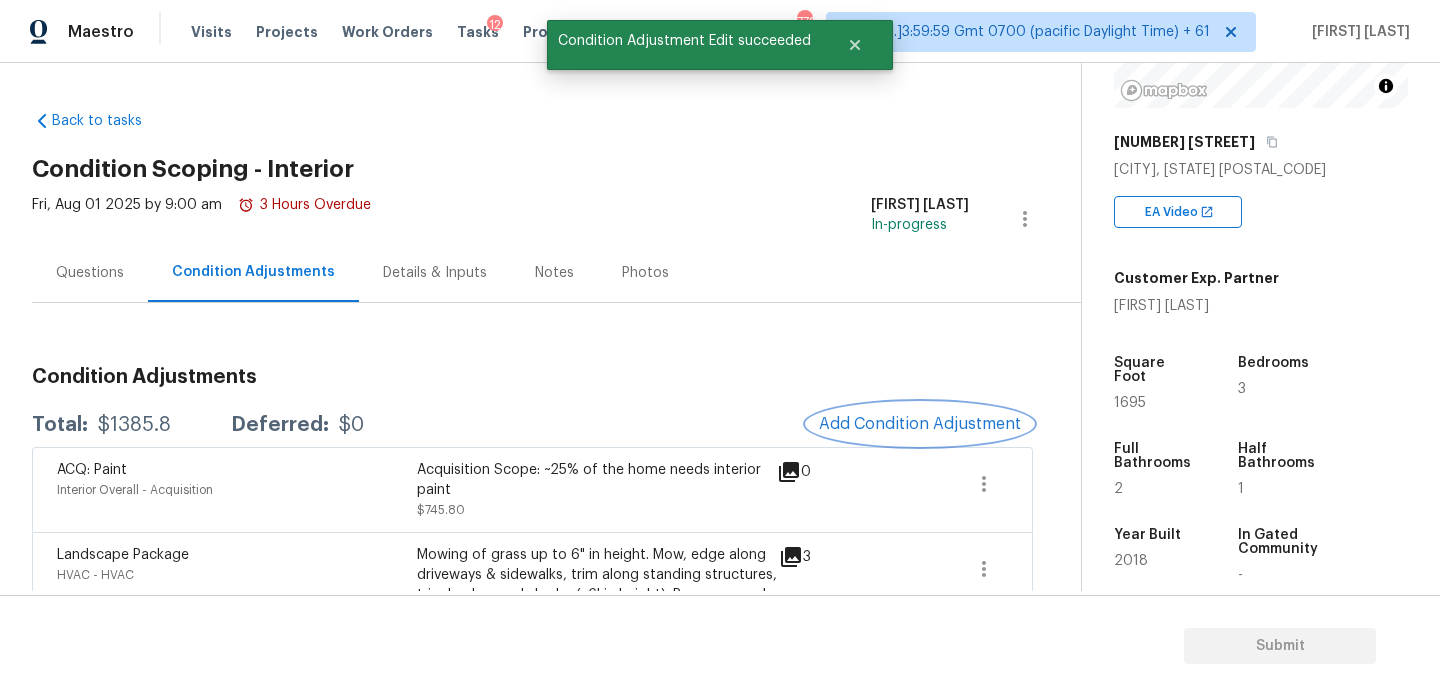 click on "Add Condition Adjustment" at bounding box center (920, 424) 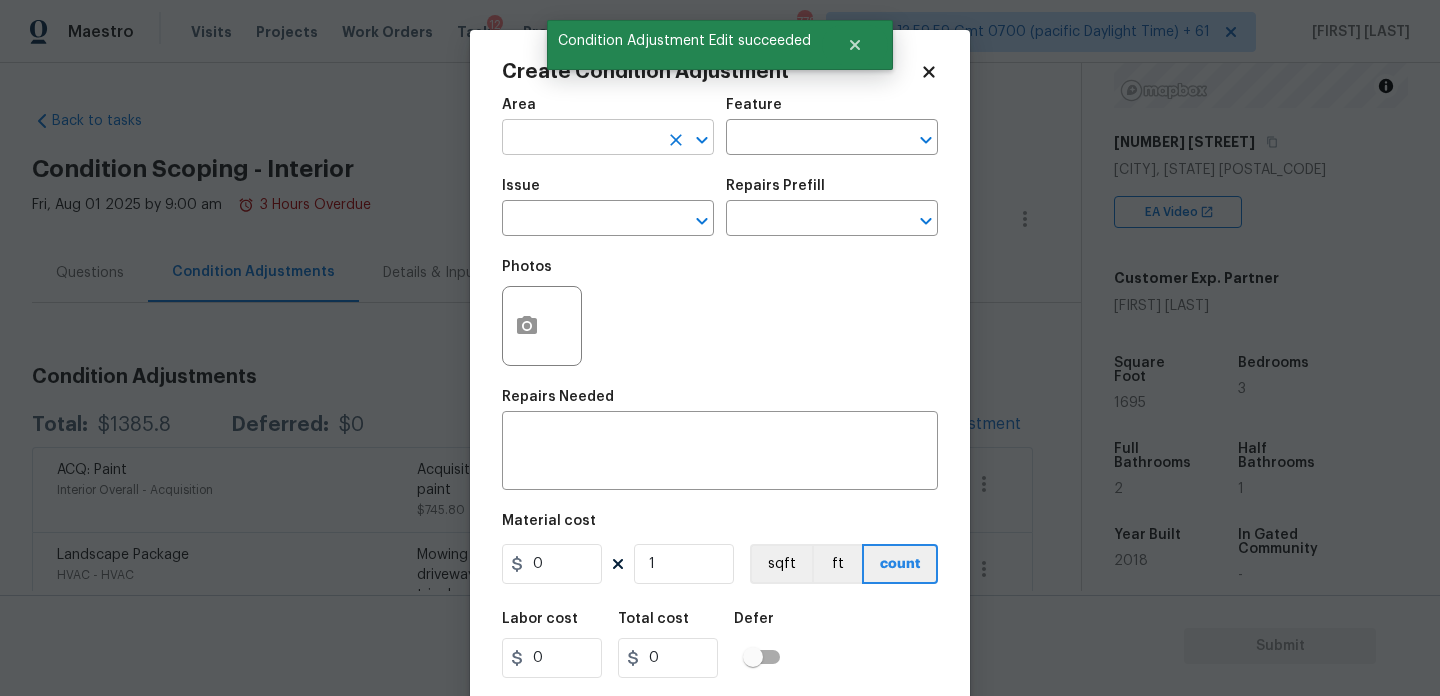 click at bounding box center (580, 139) 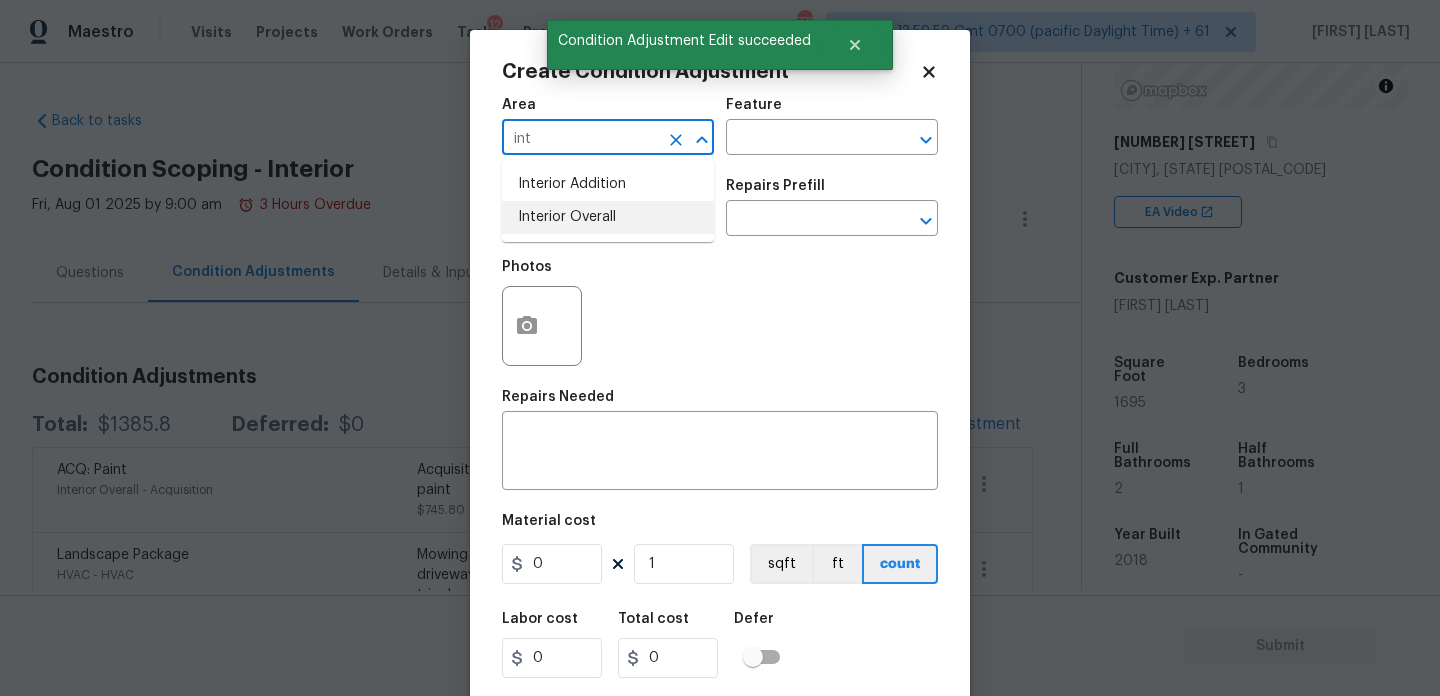 click on "Interior Overall" at bounding box center (608, 217) 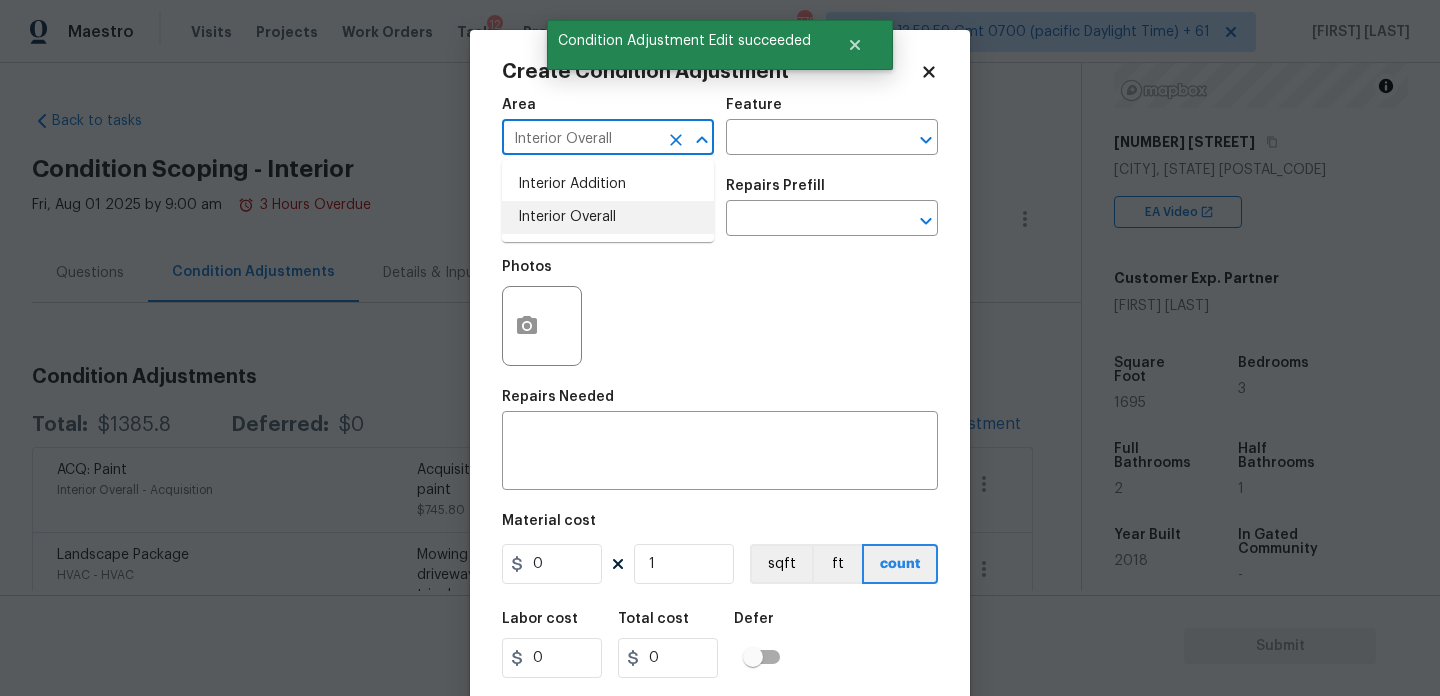 type on "Interior Overall" 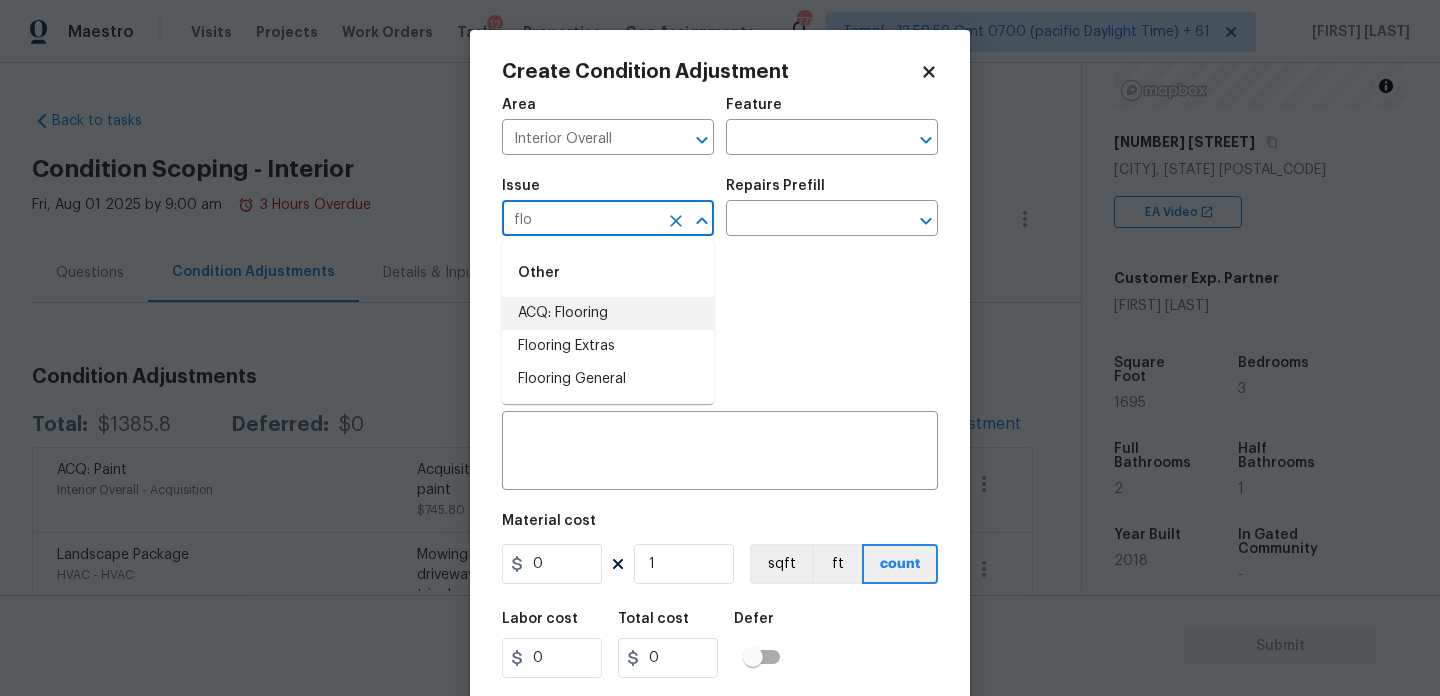 click on "ACQ: Flooring" at bounding box center [608, 313] 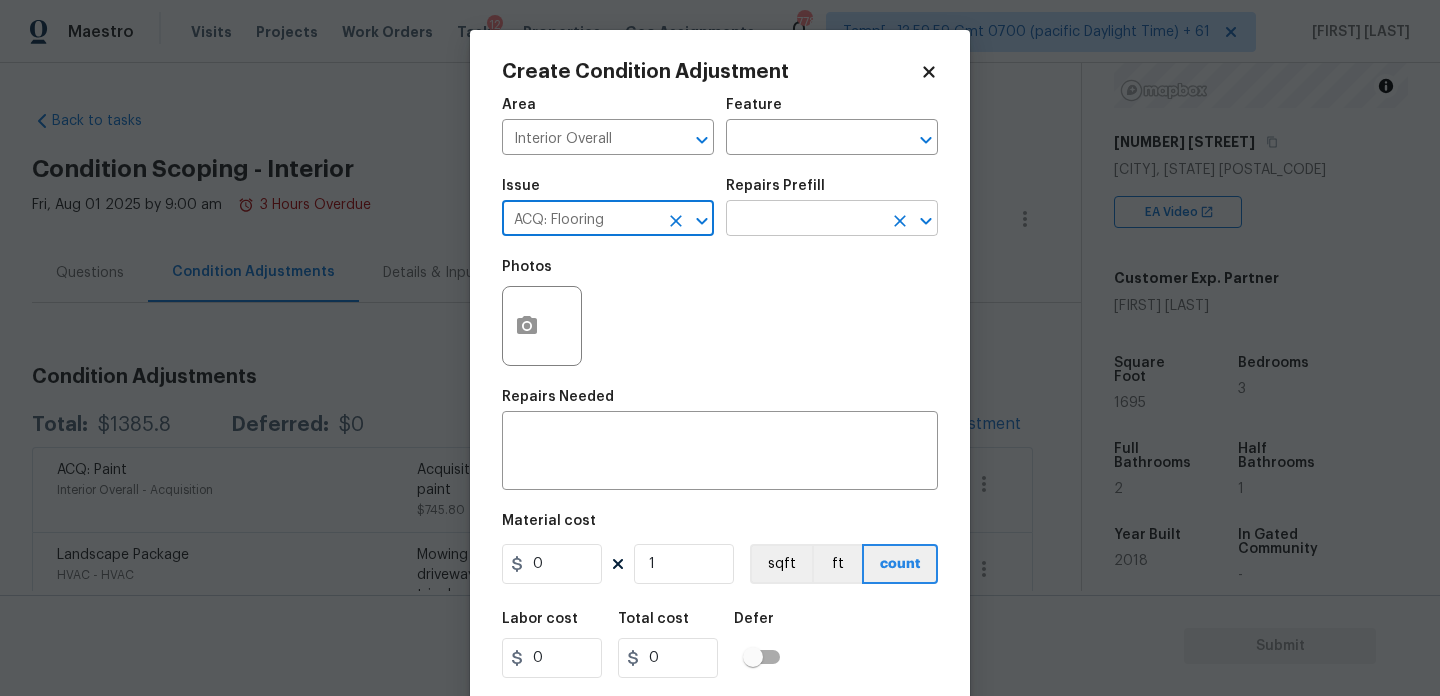 type on "ACQ: Flooring" 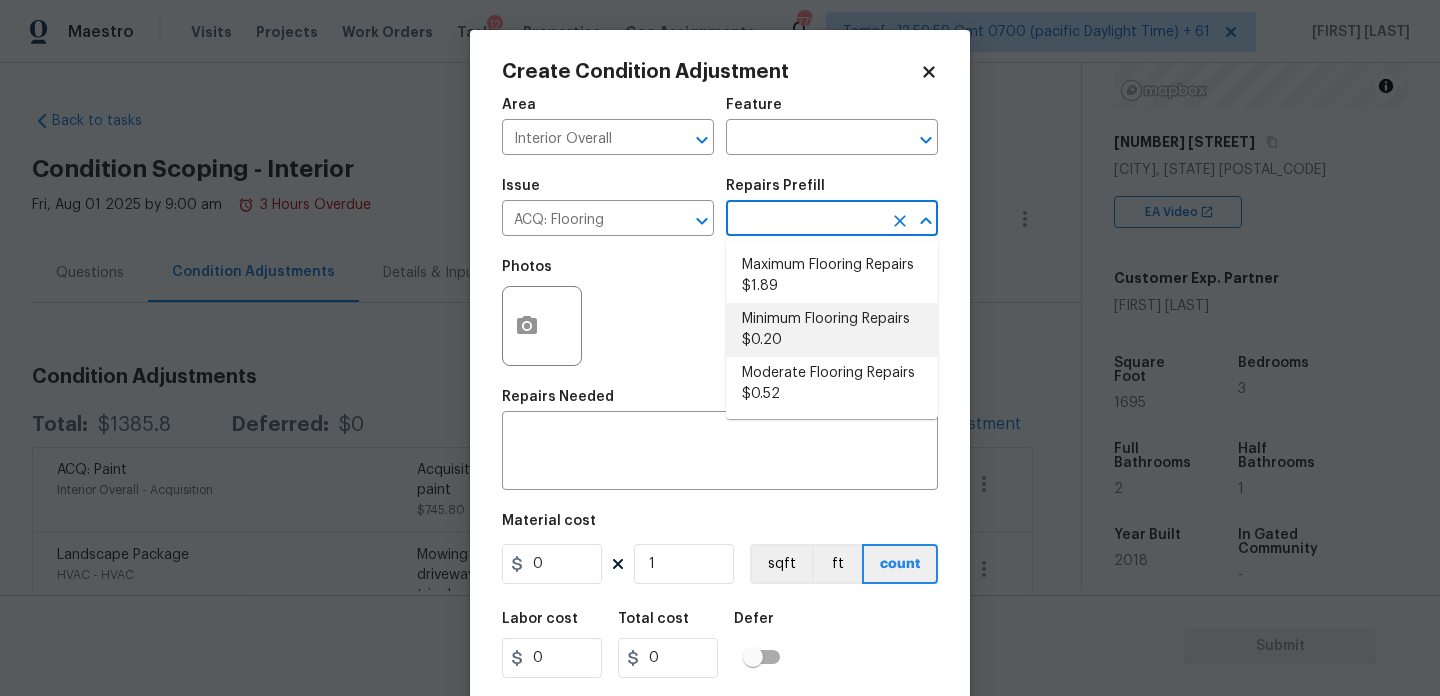 click on "Minimum Flooring Repairs $0.20" at bounding box center [832, 330] 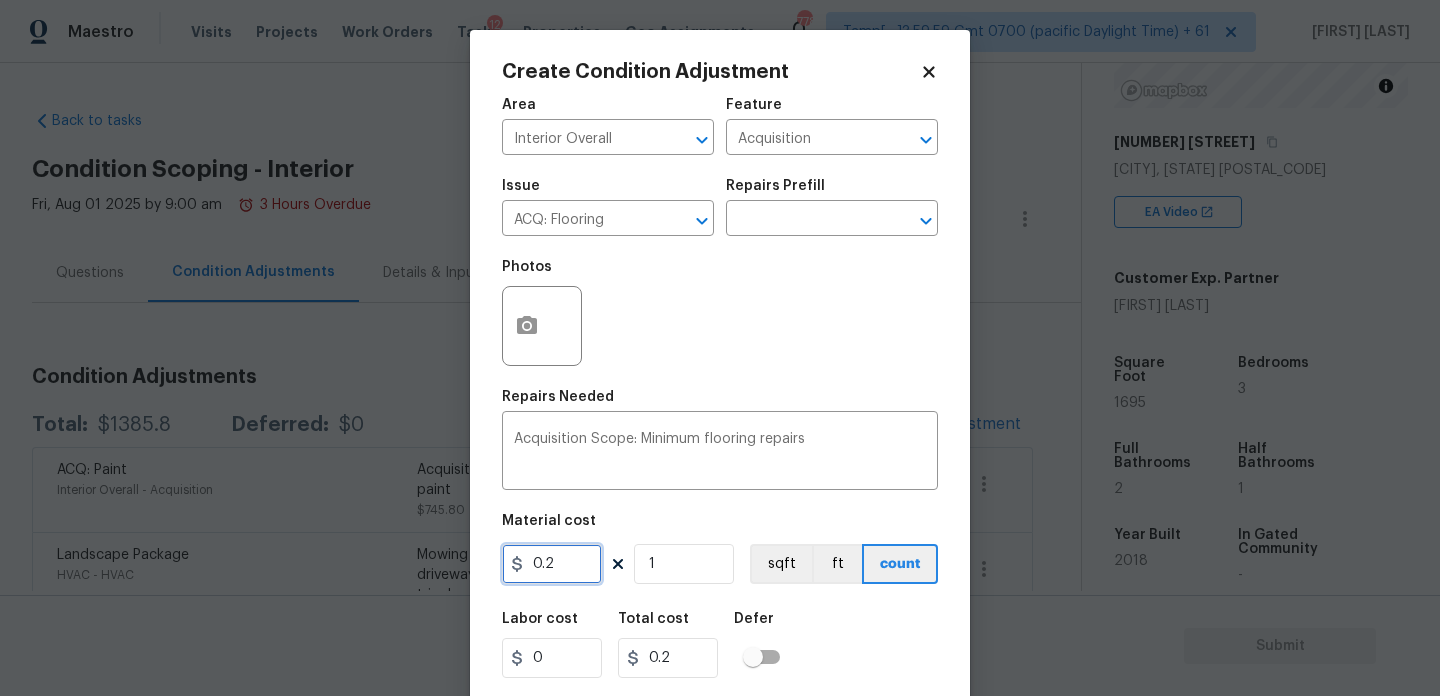 drag, startPoint x: 565, startPoint y: 576, endPoint x: 450, endPoint y: 575, distance: 115.00435 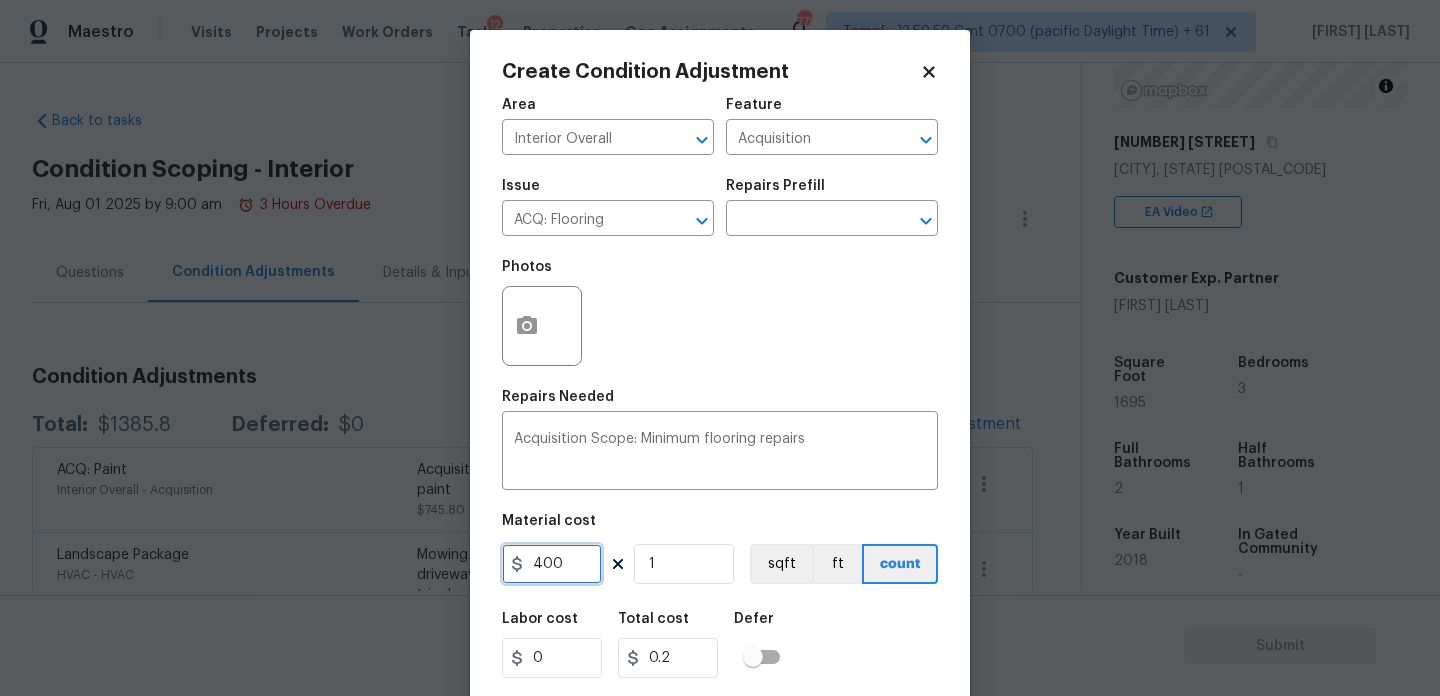 type on "400" 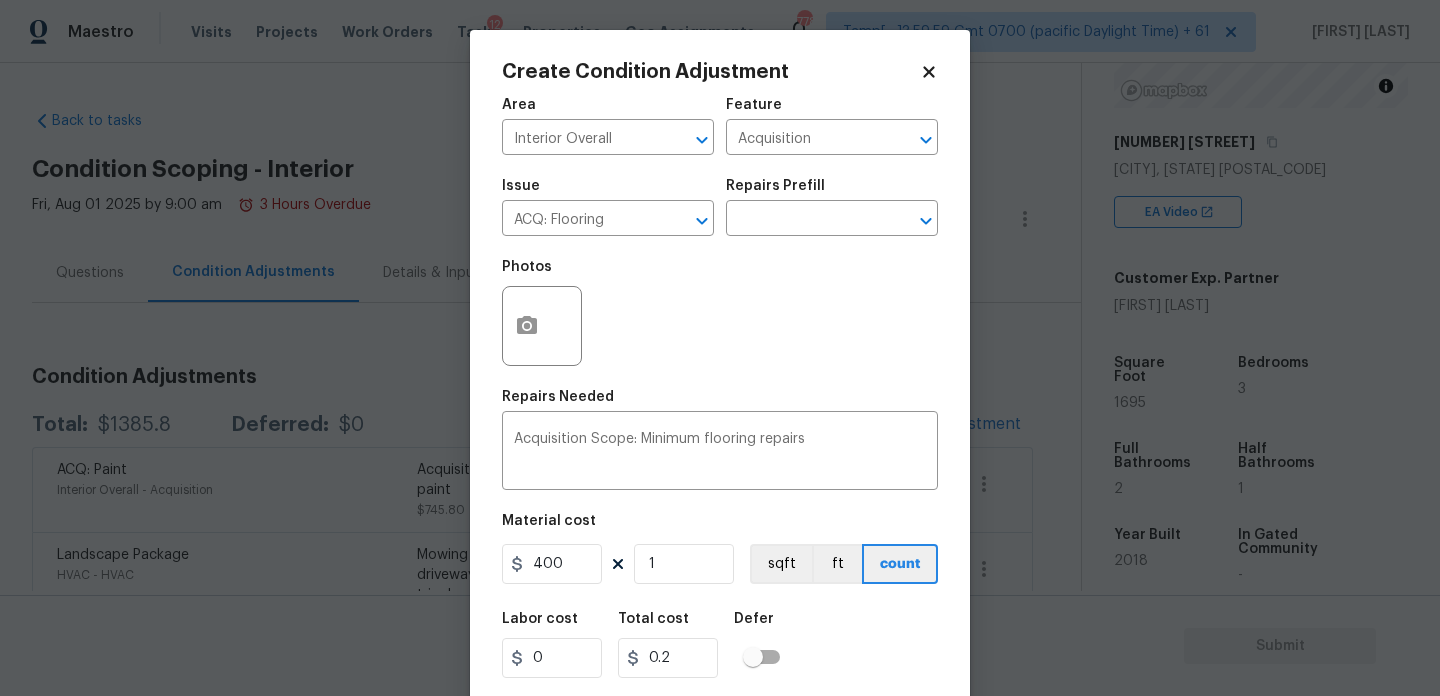 click on "Photos" at bounding box center (720, 313) 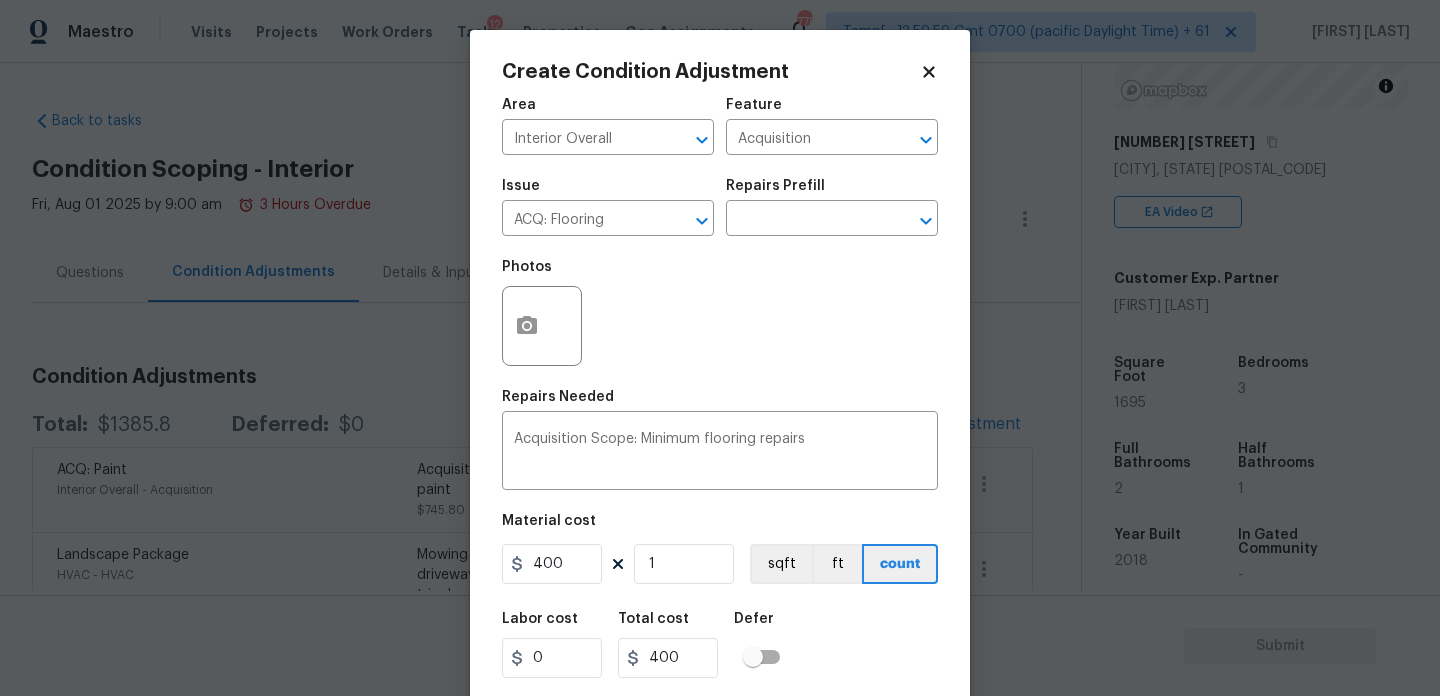scroll, scrollTop: 51, scrollLeft: 0, axis: vertical 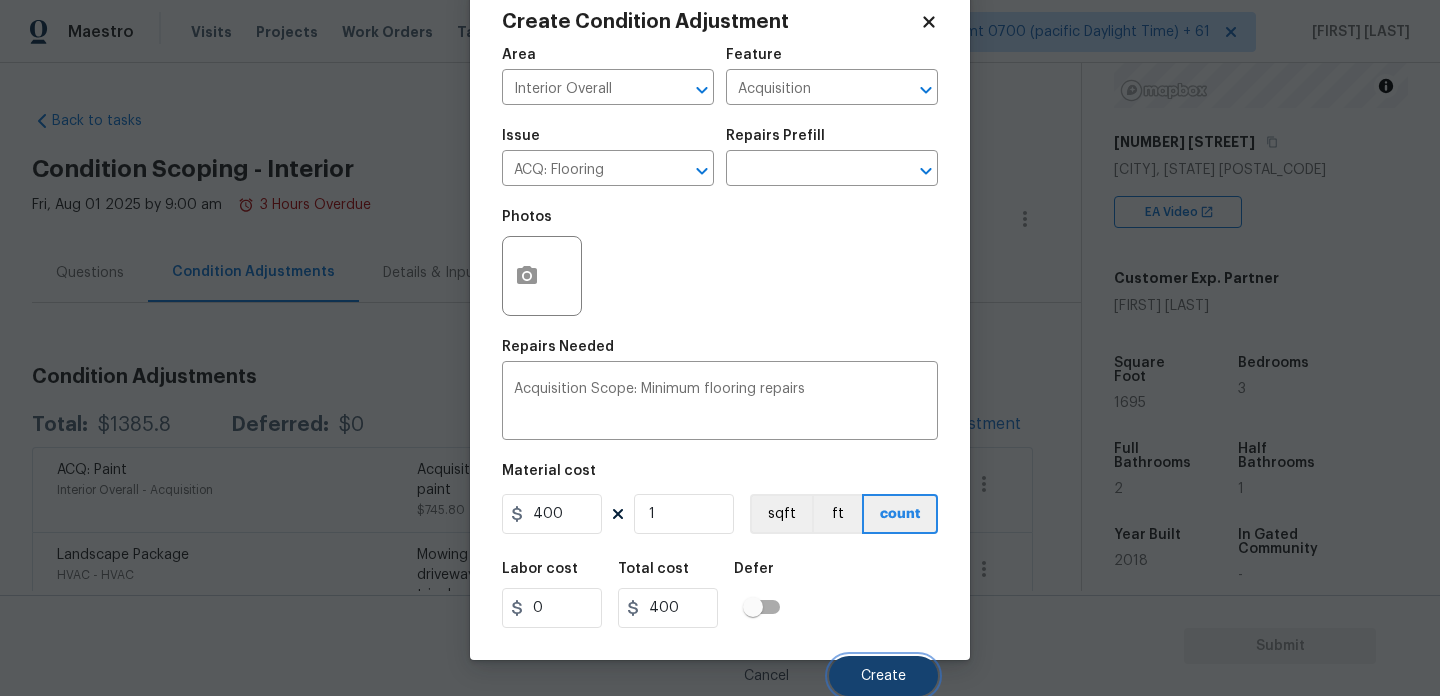 click on "Create" at bounding box center [883, 676] 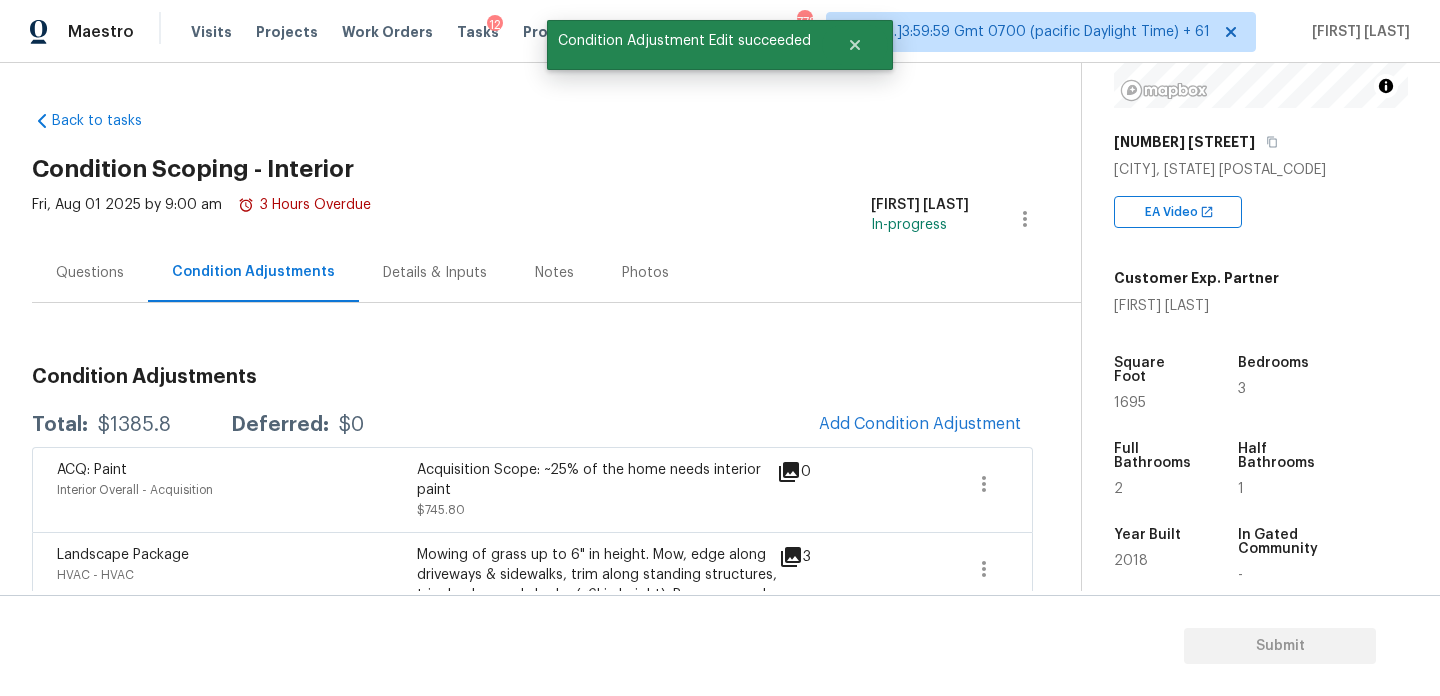 scroll, scrollTop: 44, scrollLeft: 0, axis: vertical 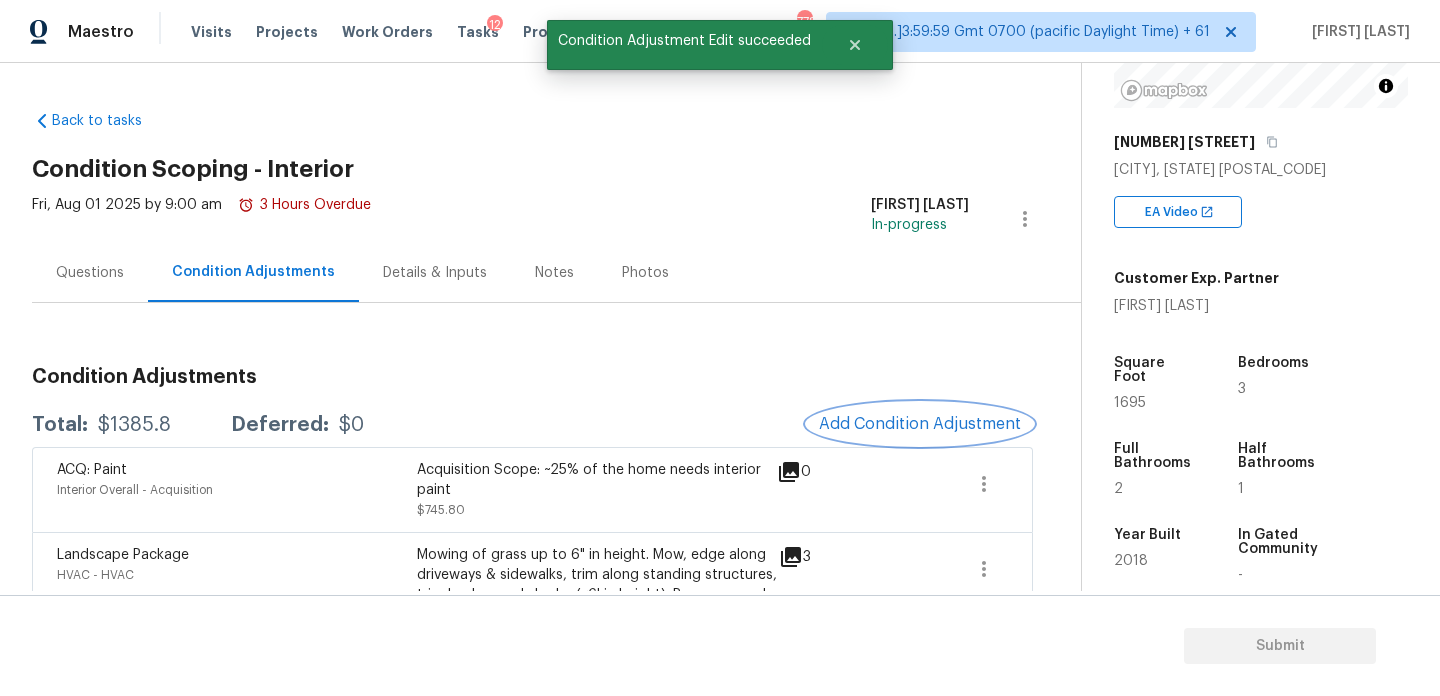 click on "Add Condition Adjustment" at bounding box center (920, 424) 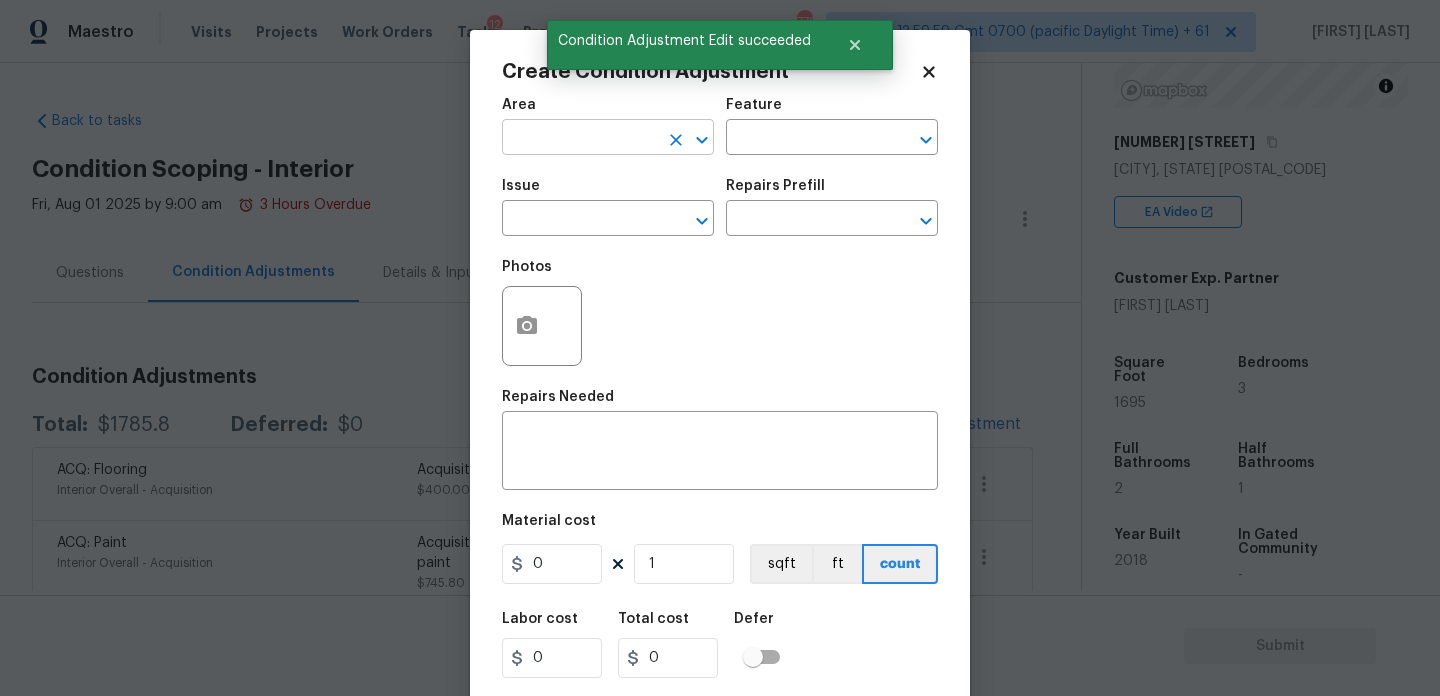 click at bounding box center (580, 139) 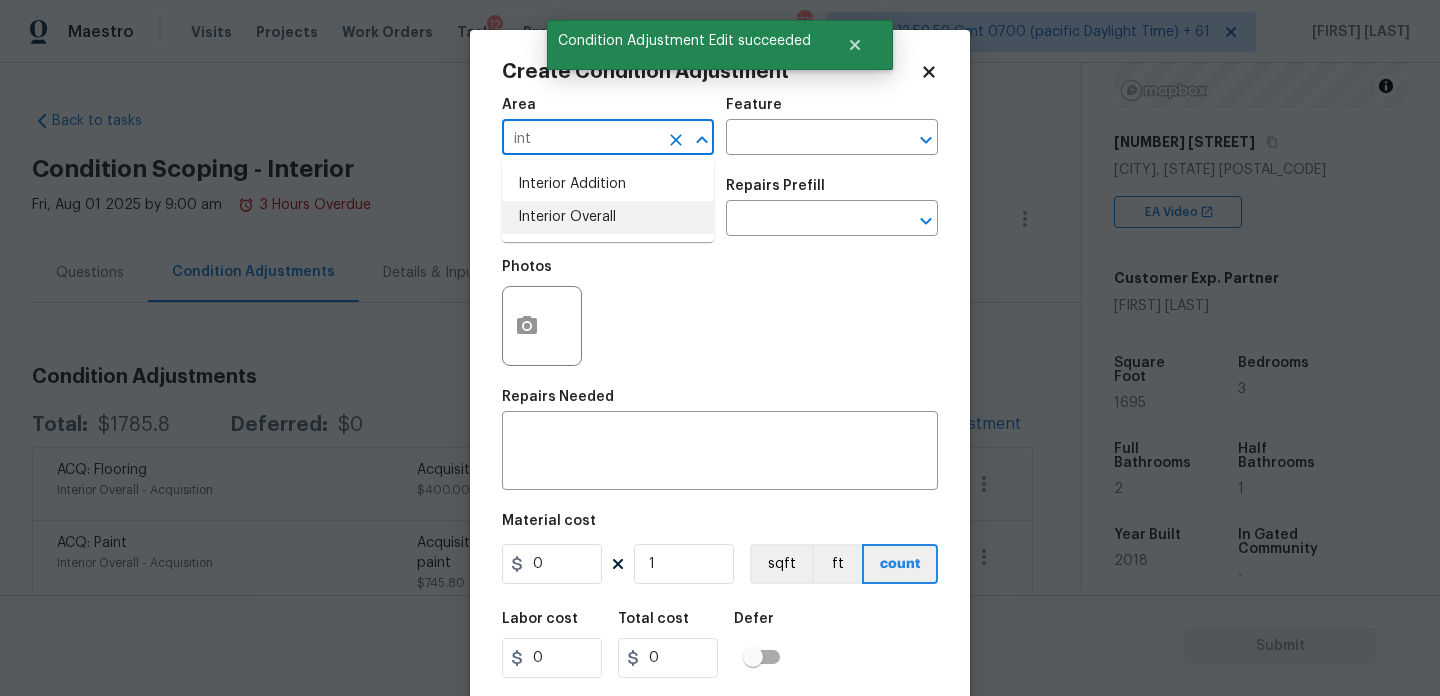 click on "Interior Overall" at bounding box center [608, 217] 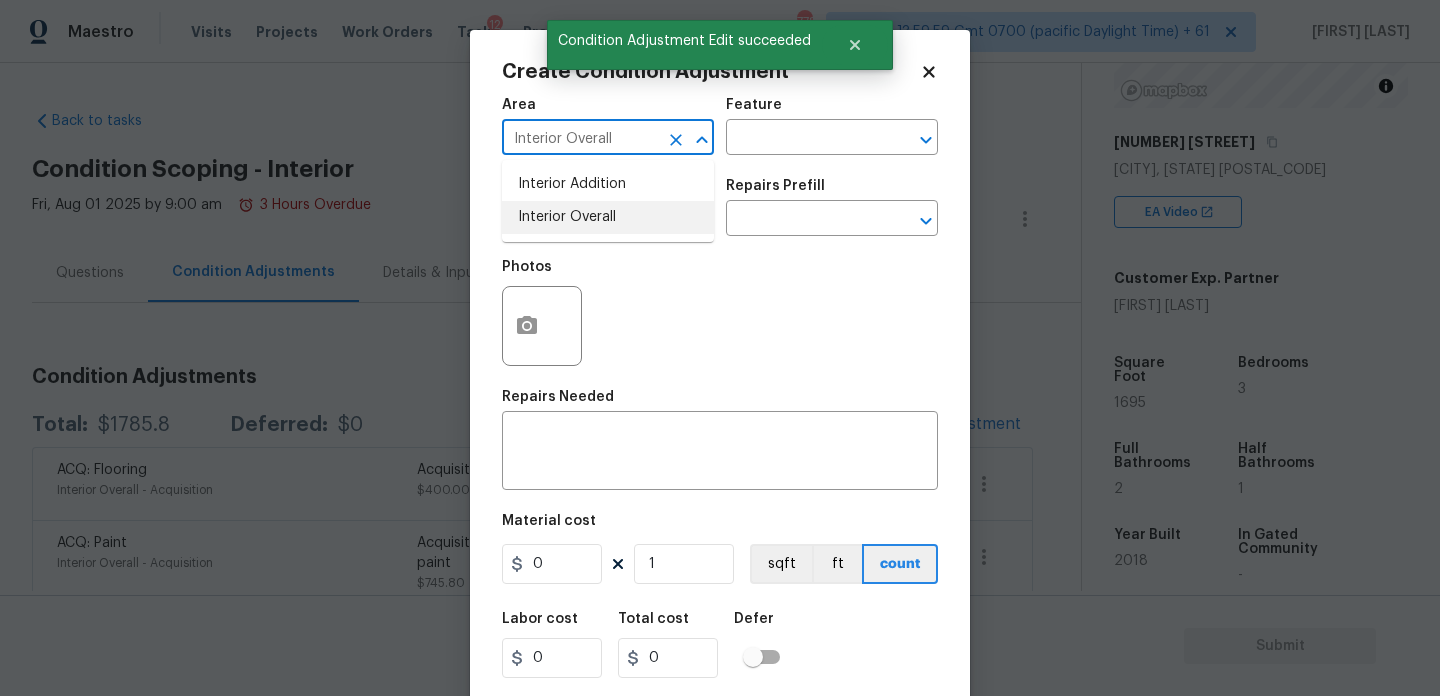 type on "Interior Overall" 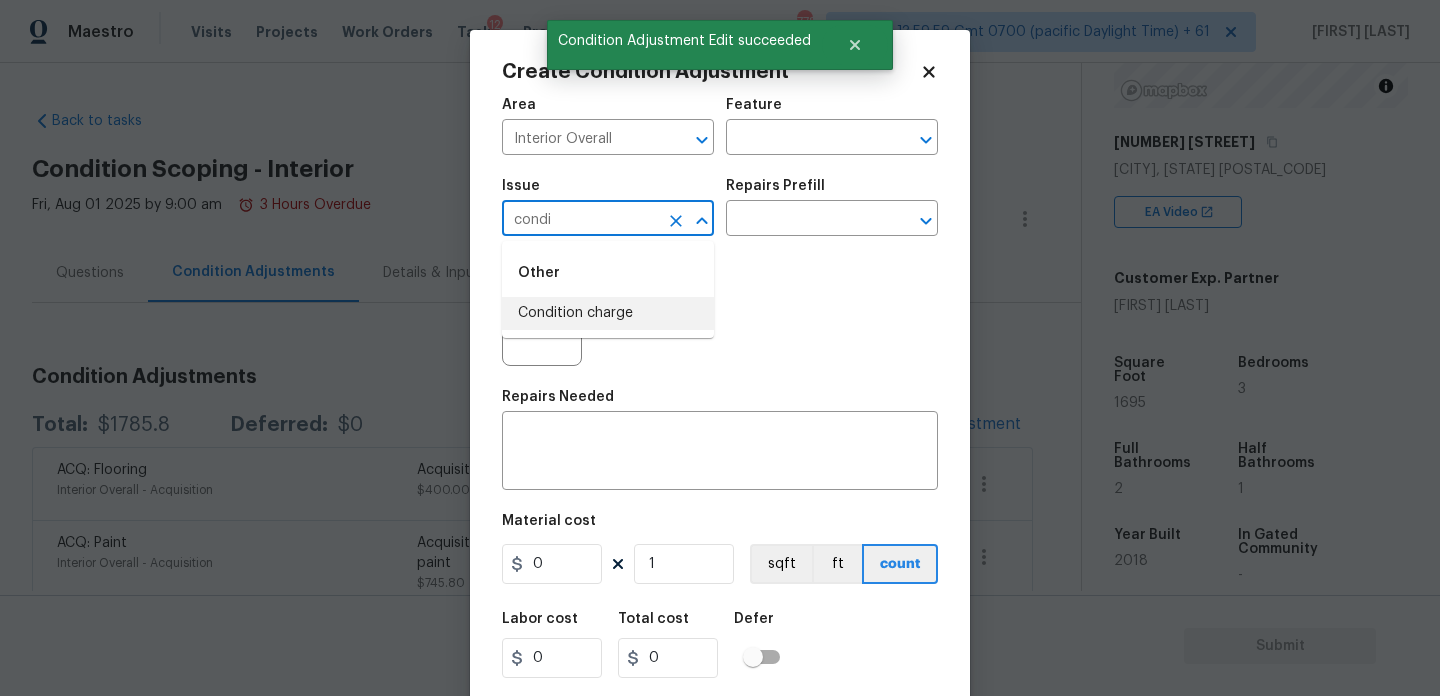 click on "Condition charge" at bounding box center [608, 313] 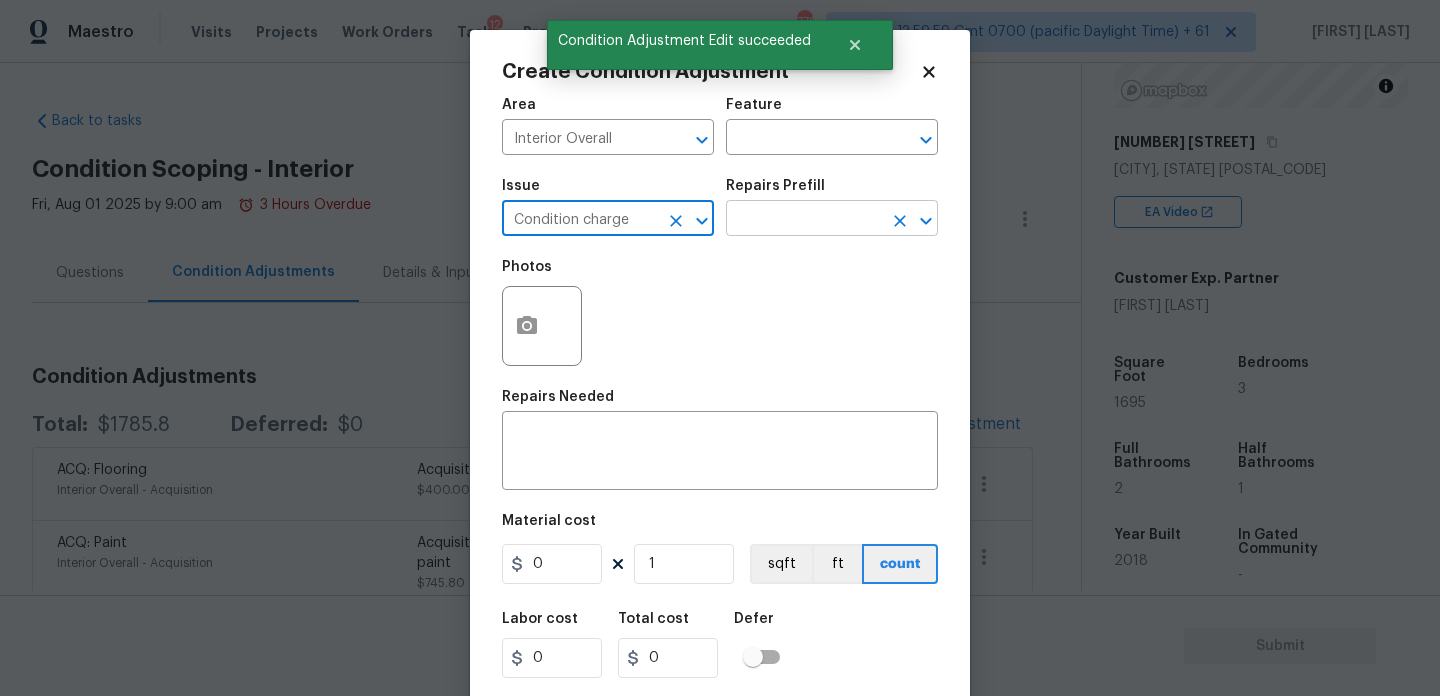 type on "Condition charge" 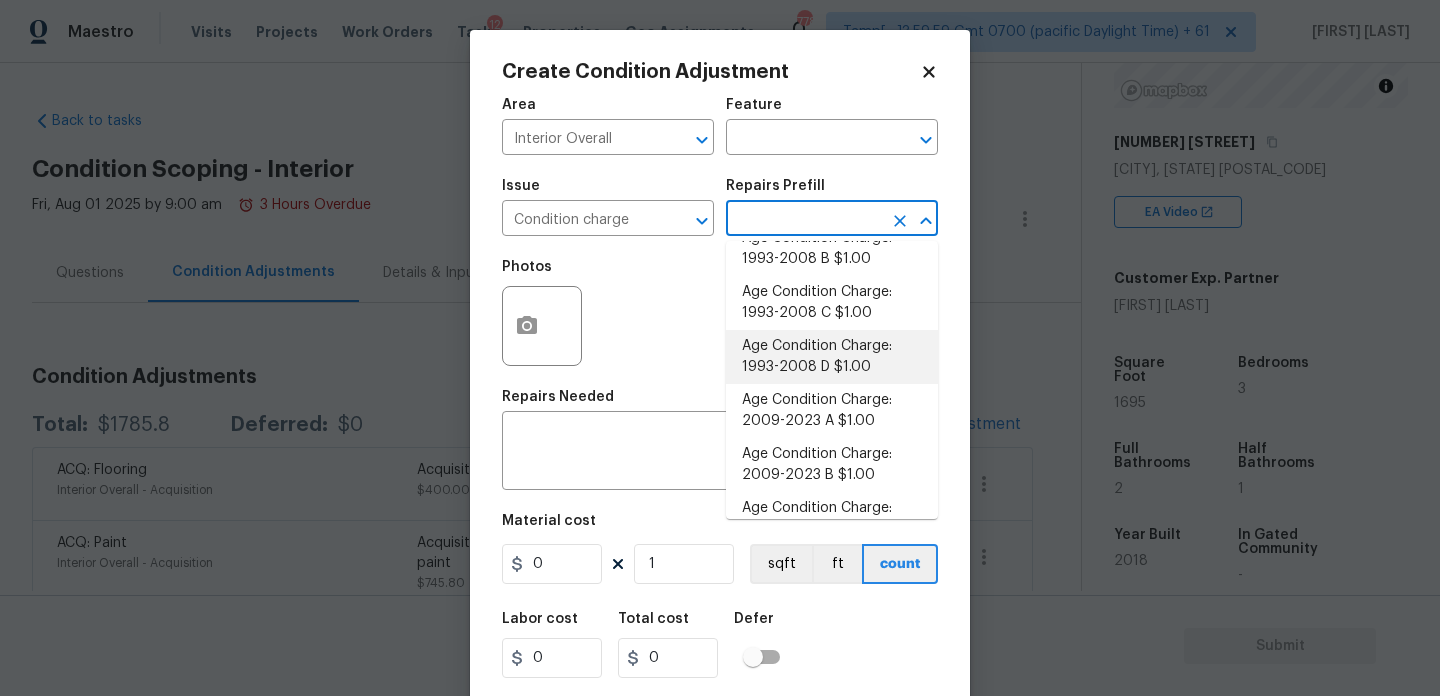 scroll, scrollTop: 688, scrollLeft: 0, axis: vertical 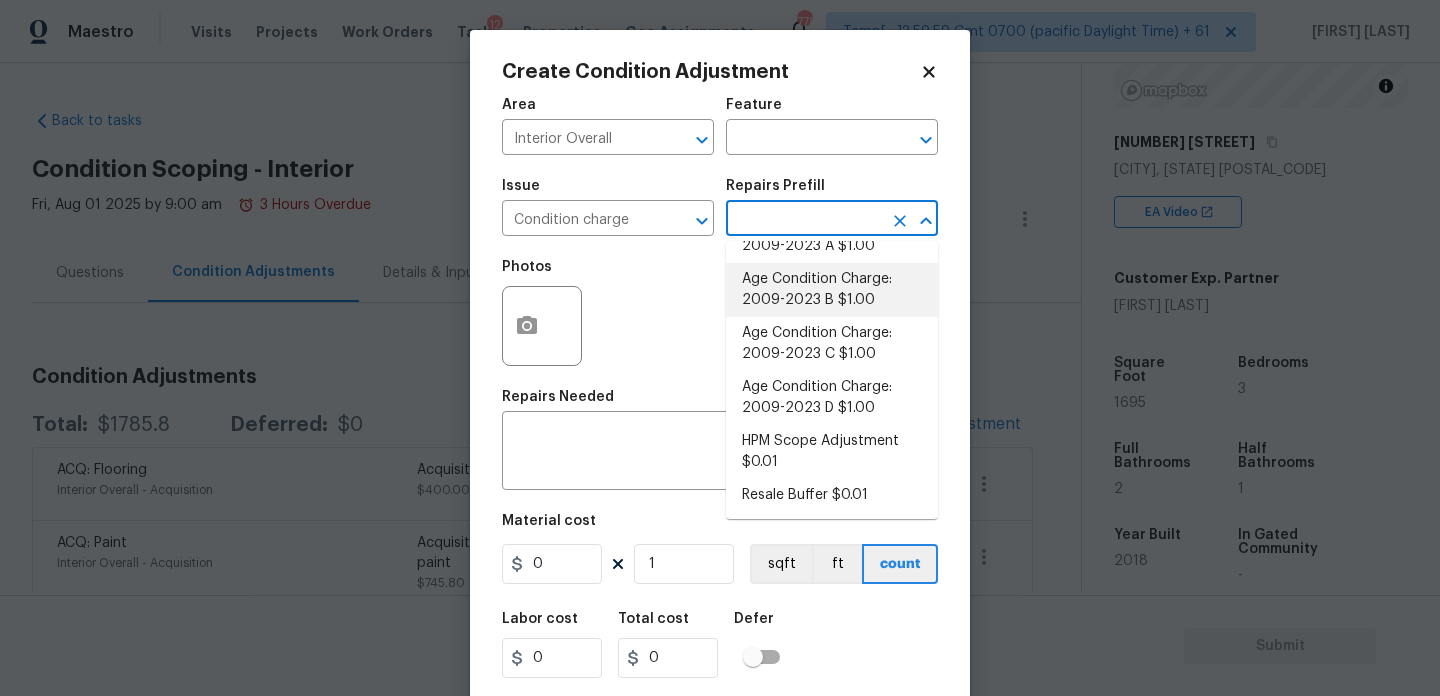 click on "Age Condition Charge: 2009-2023 B	 $1.00" at bounding box center (832, 290) 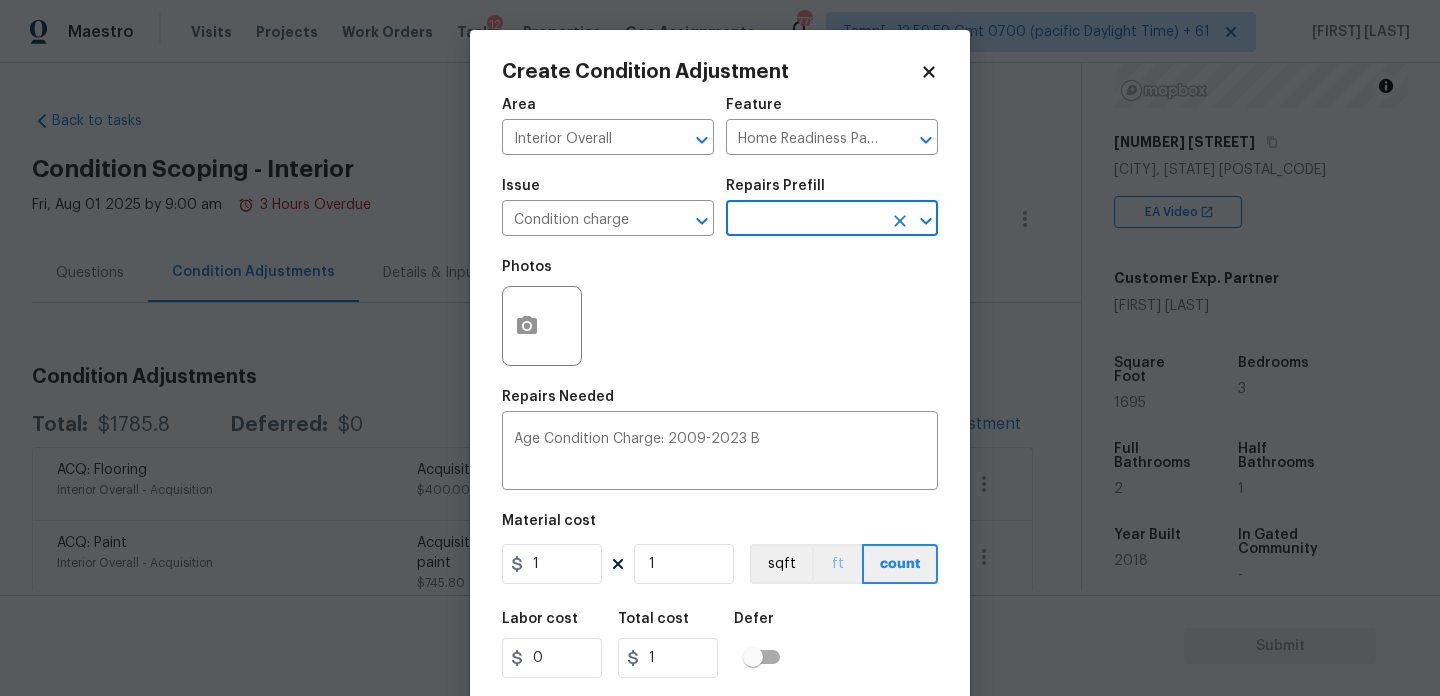 scroll, scrollTop: 51, scrollLeft: 0, axis: vertical 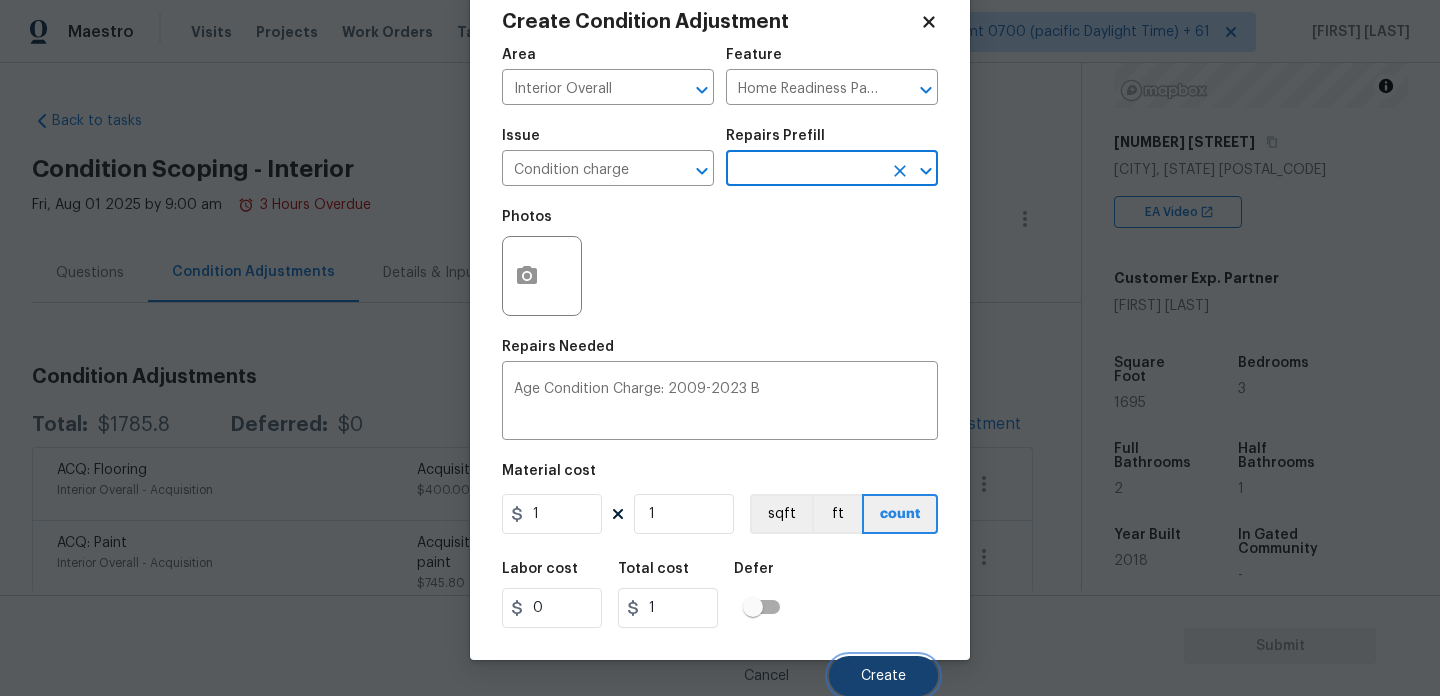 click on "Create" at bounding box center (883, 676) 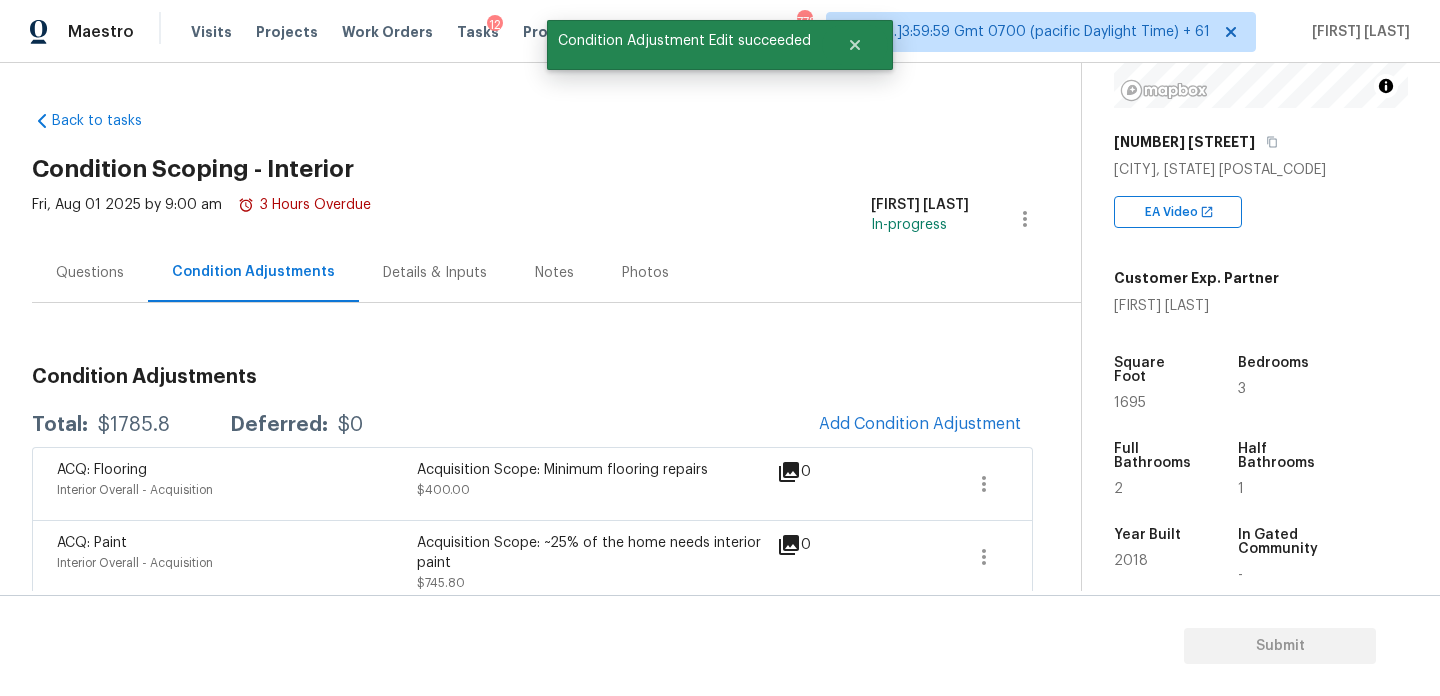 scroll, scrollTop: 44, scrollLeft: 0, axis: vertical 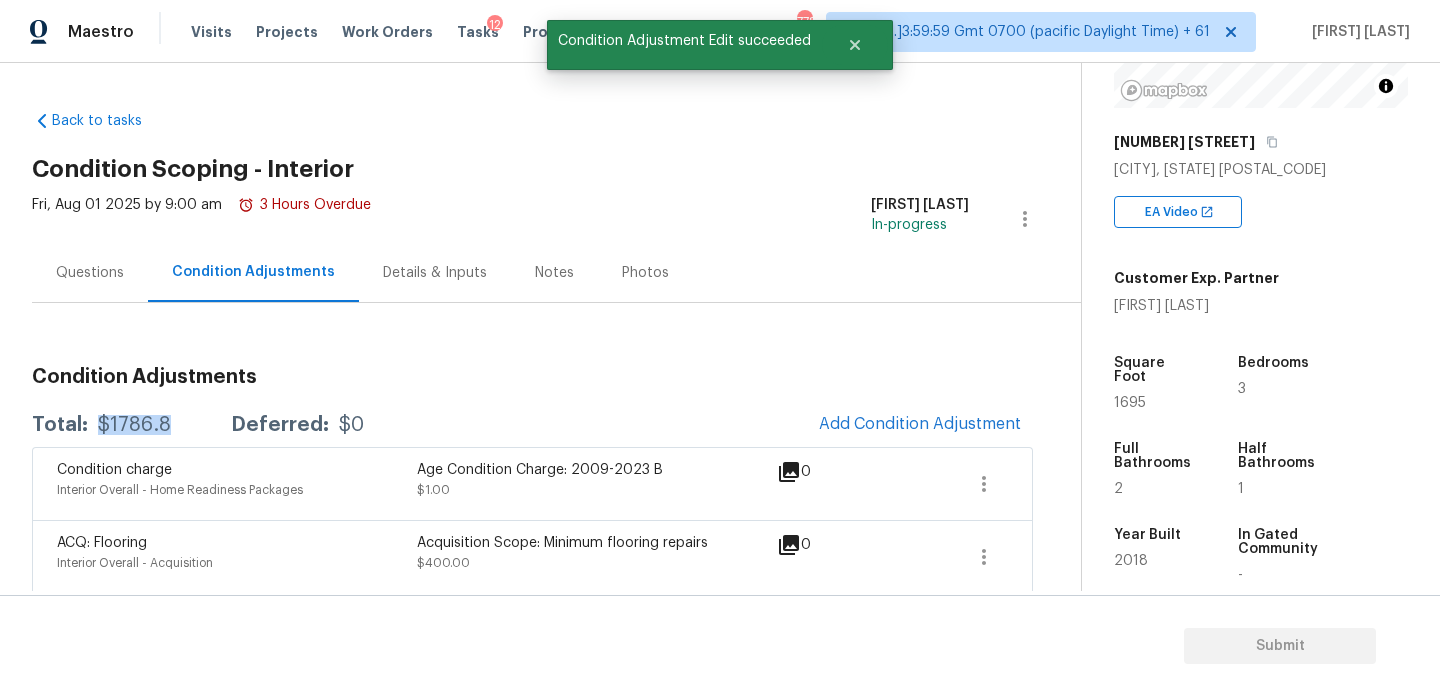drag, startPoint x: 94, startPoint y: 423, endPoint x: 168, endPoint y: 423, distance: 74 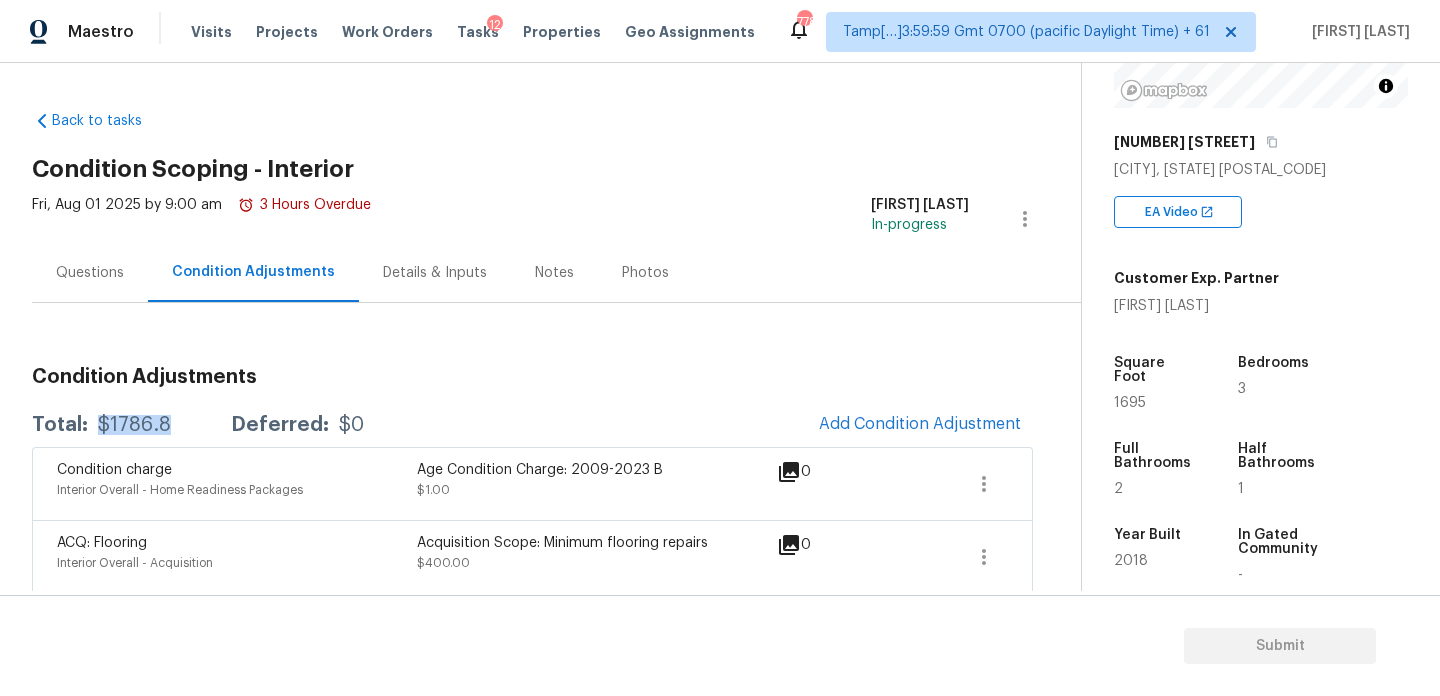 click on "Questions" at bounding box center (90, 273) 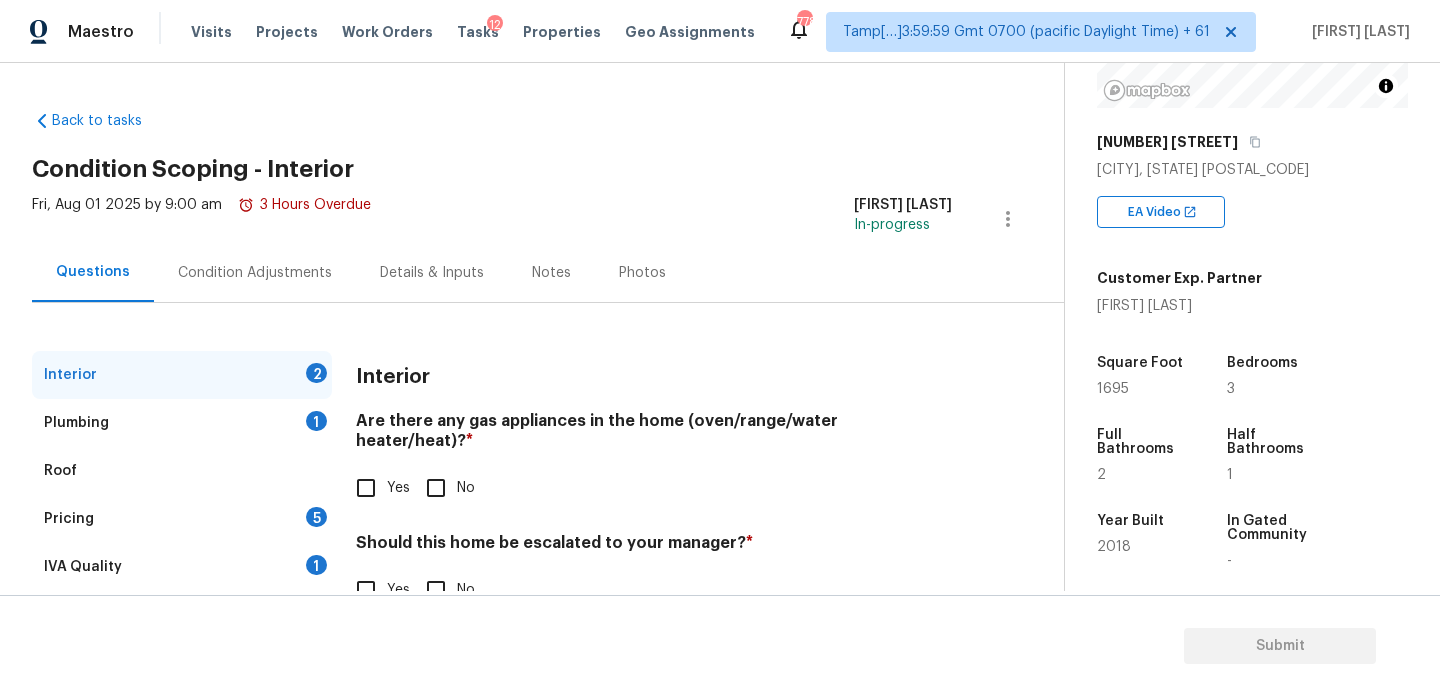 scroll, scrollTop: 54, scrollLeft: 0, axis: vertical 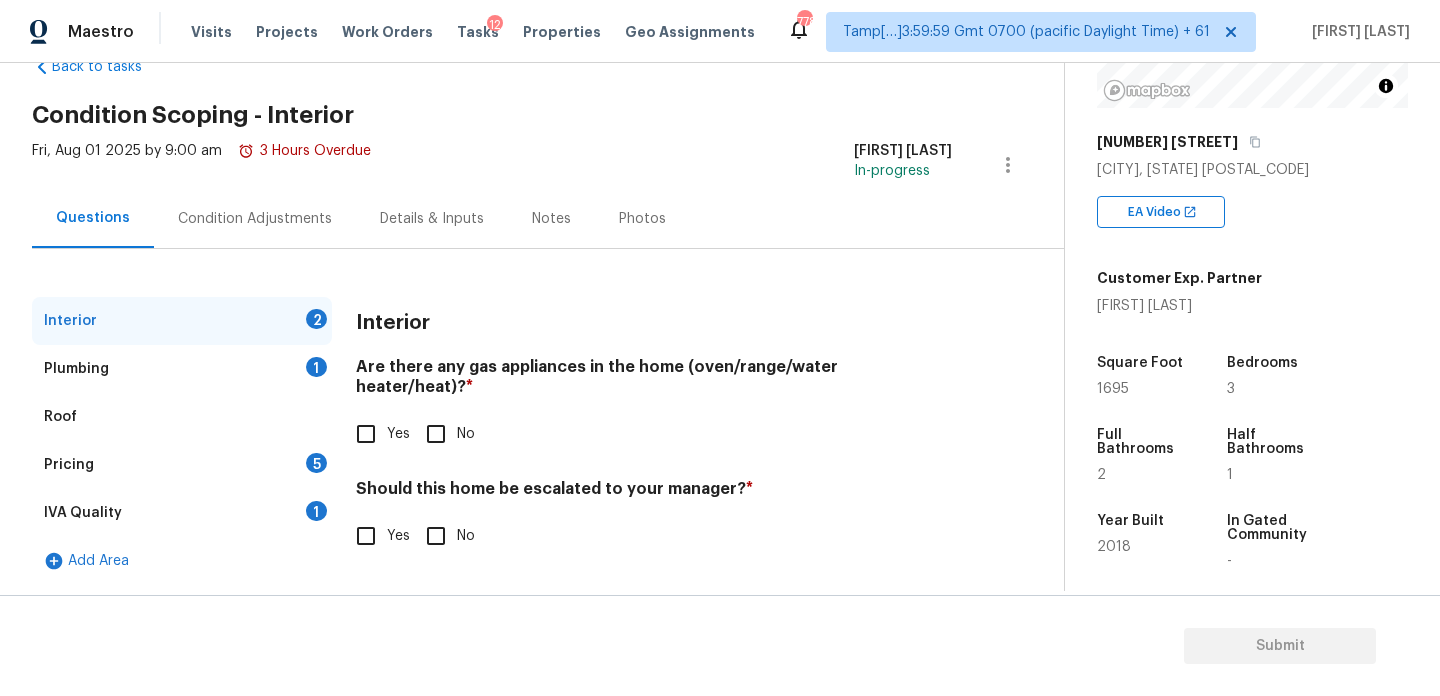 click on "No" at bounding box center [436, 434] 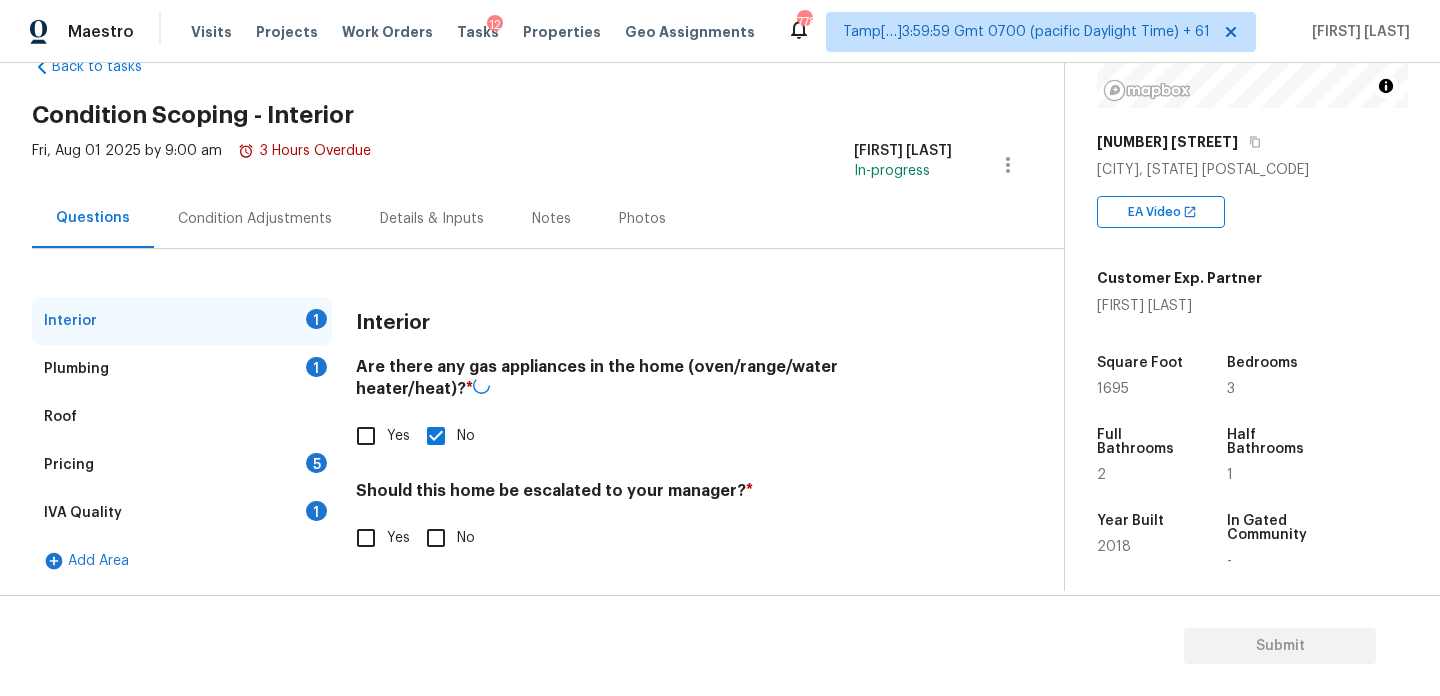 click on "Yes" at bounding box center [366, 436] 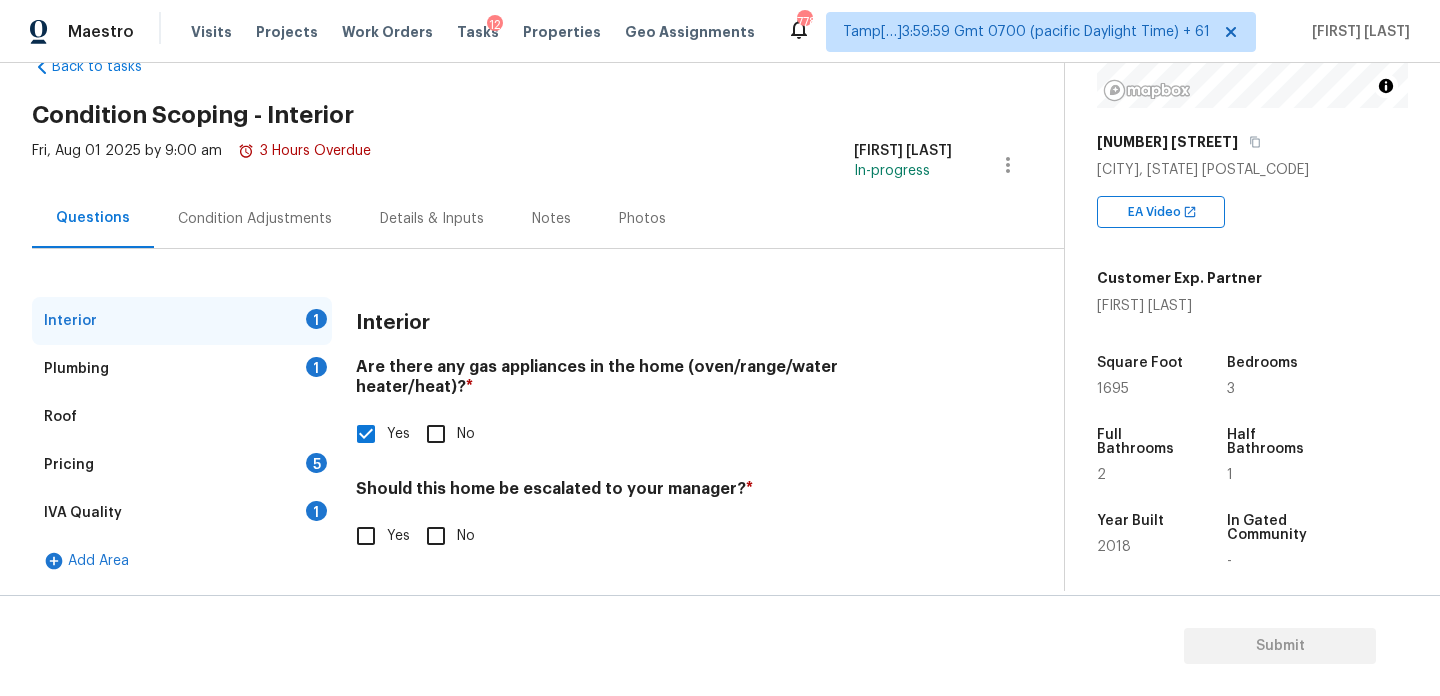 click on "No" at bounding box center (436, 536) 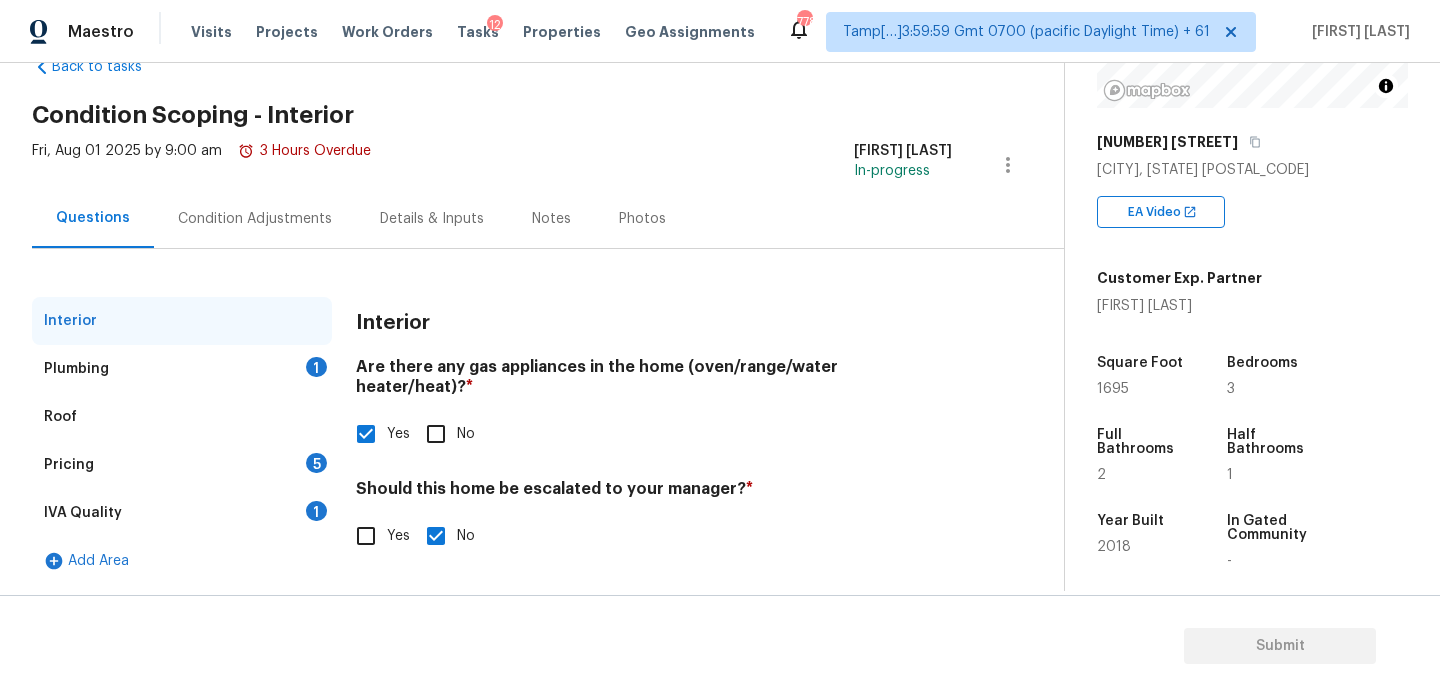 click on "Plumbing 1" at bounding box center (182, 369) 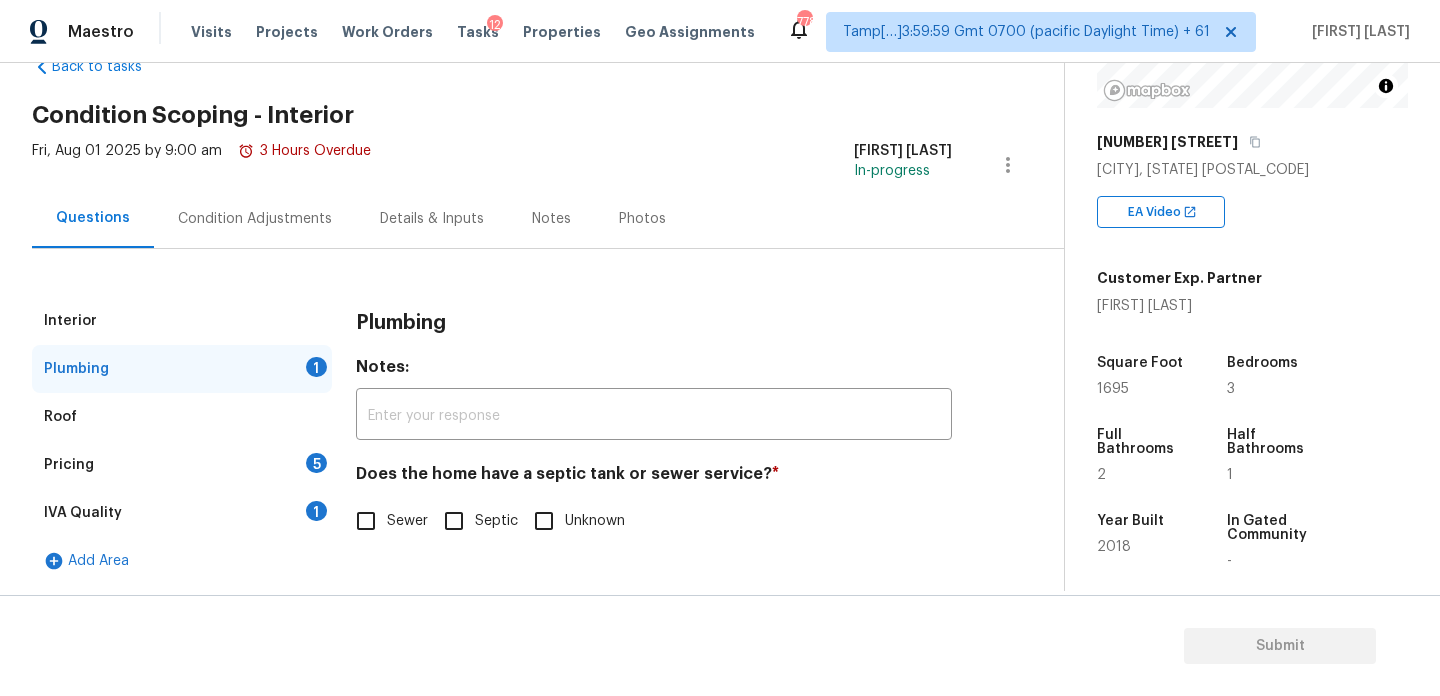 click on "Sewer" at bounding box center [366, 521] 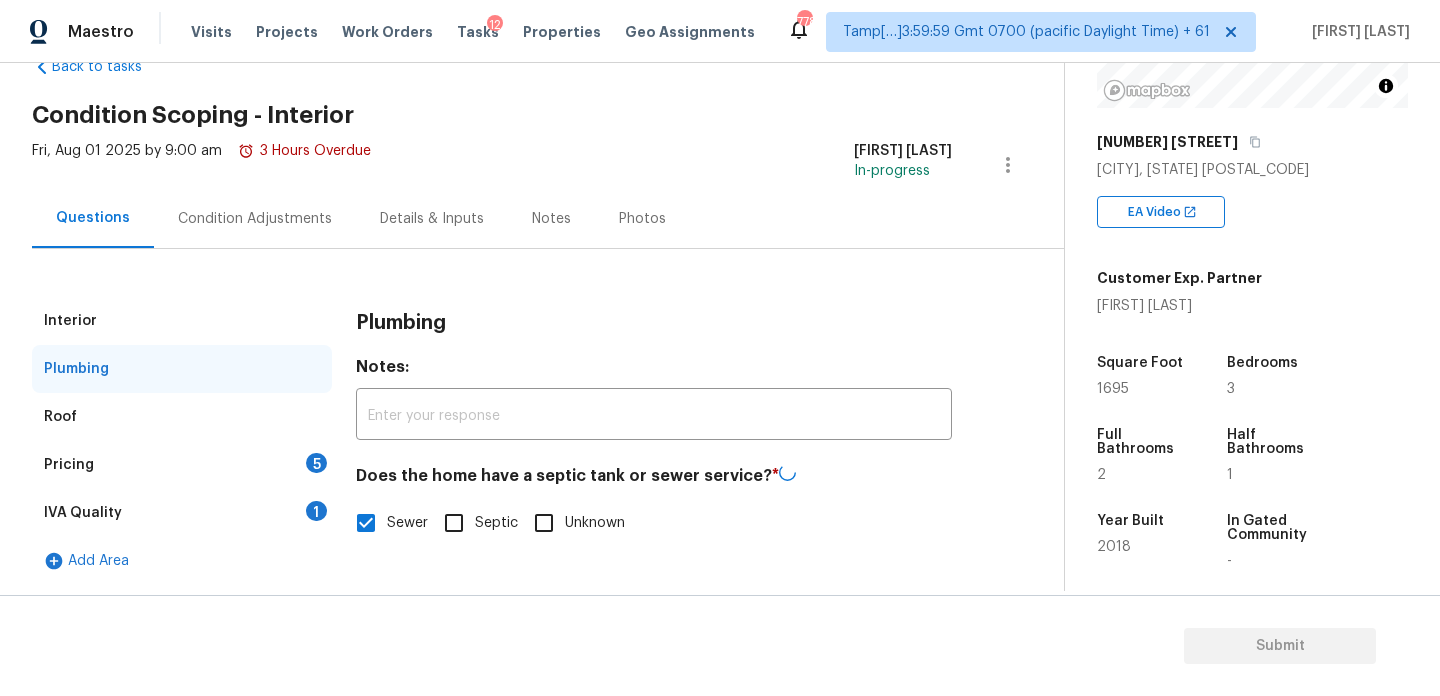 click on "Pricing 5" at bounding box center [182, 465] 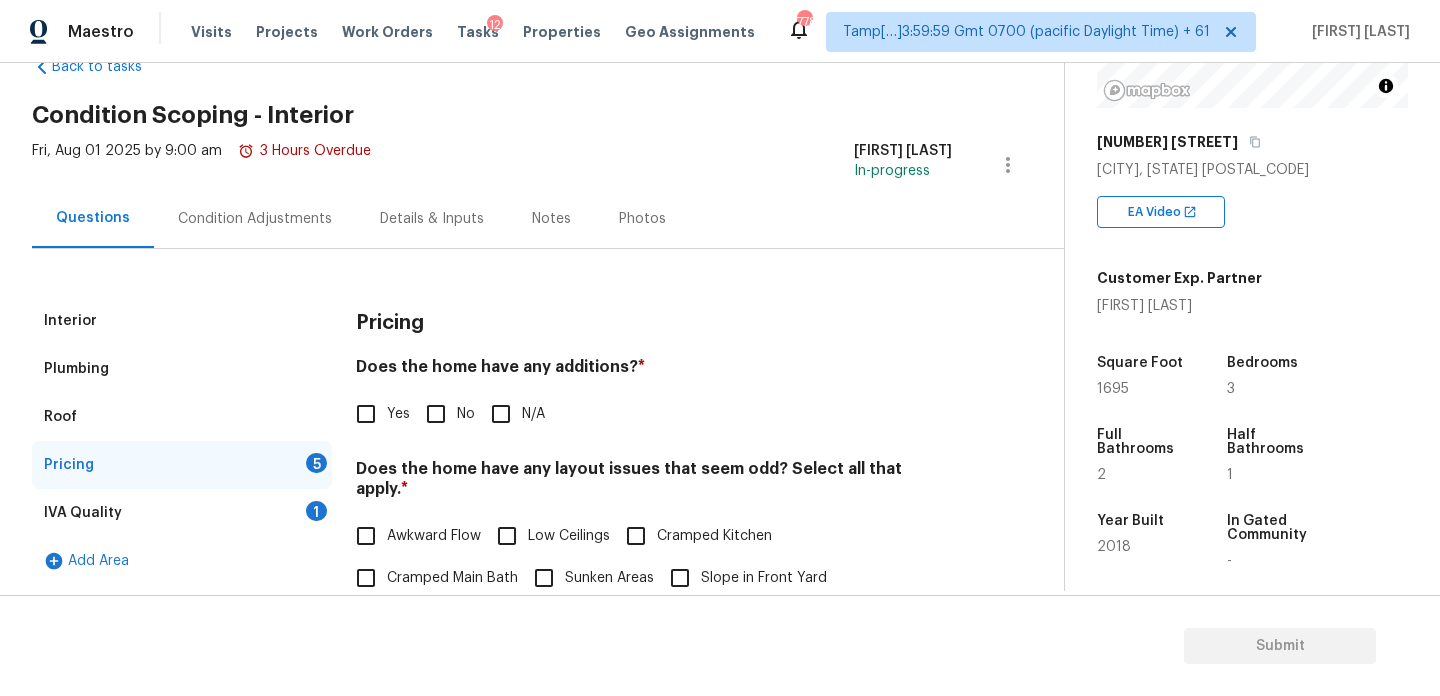 click on "No" at bounding box center [436, 414] 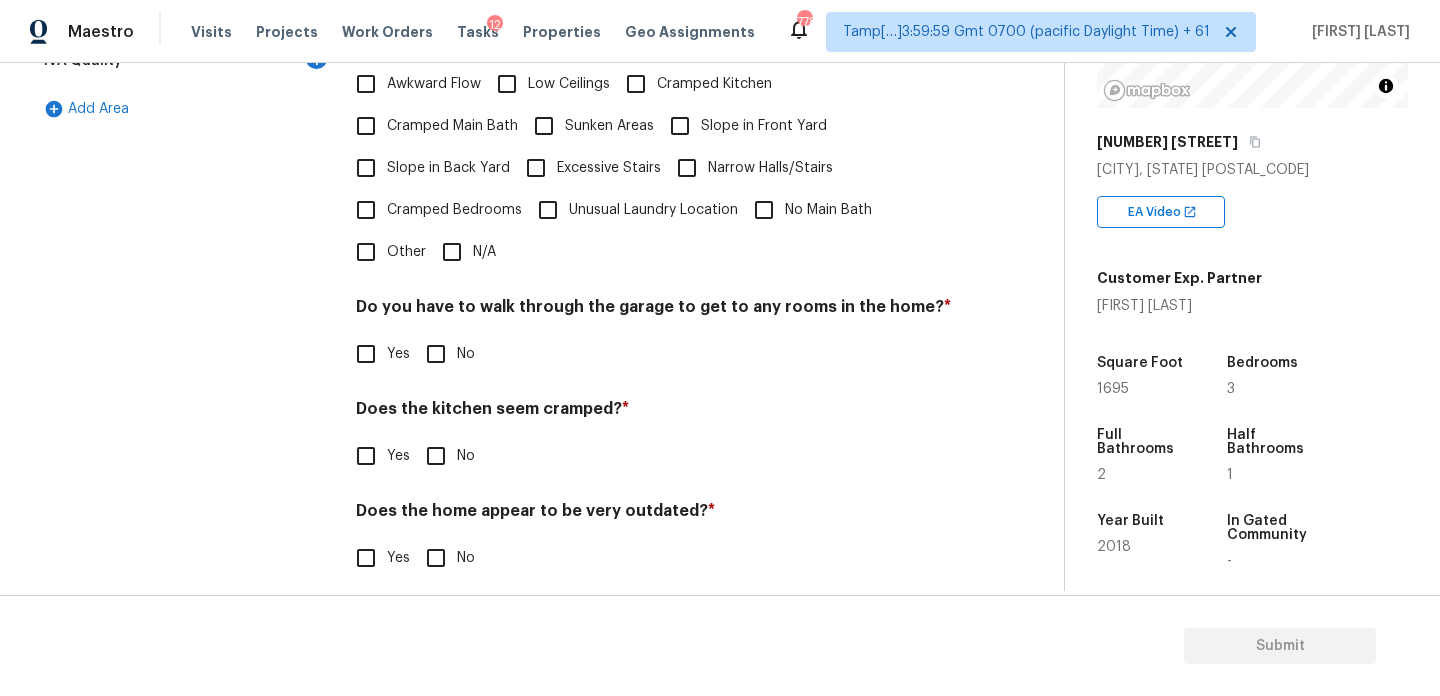 scroll, scrollTop: 504, scrollLeft: 0, axis: vertical 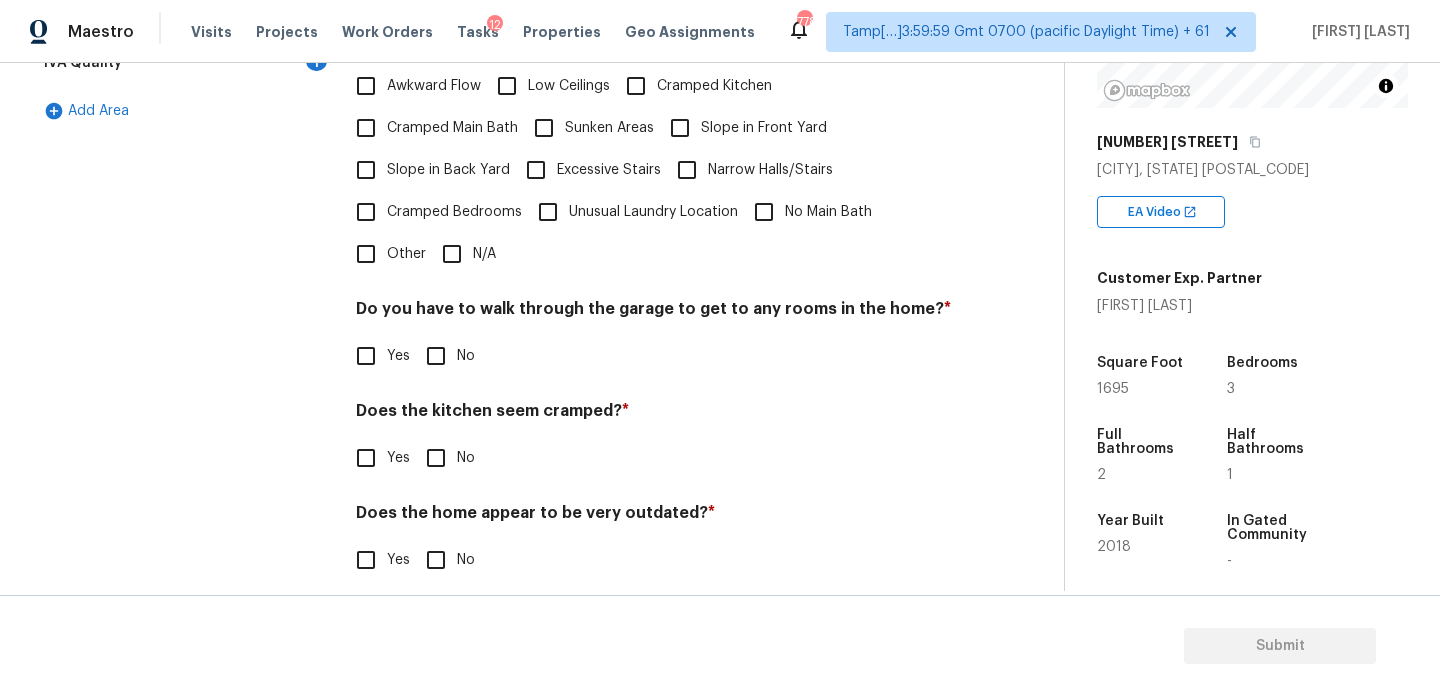 click on "N/A" at bounding box center [452, 254] 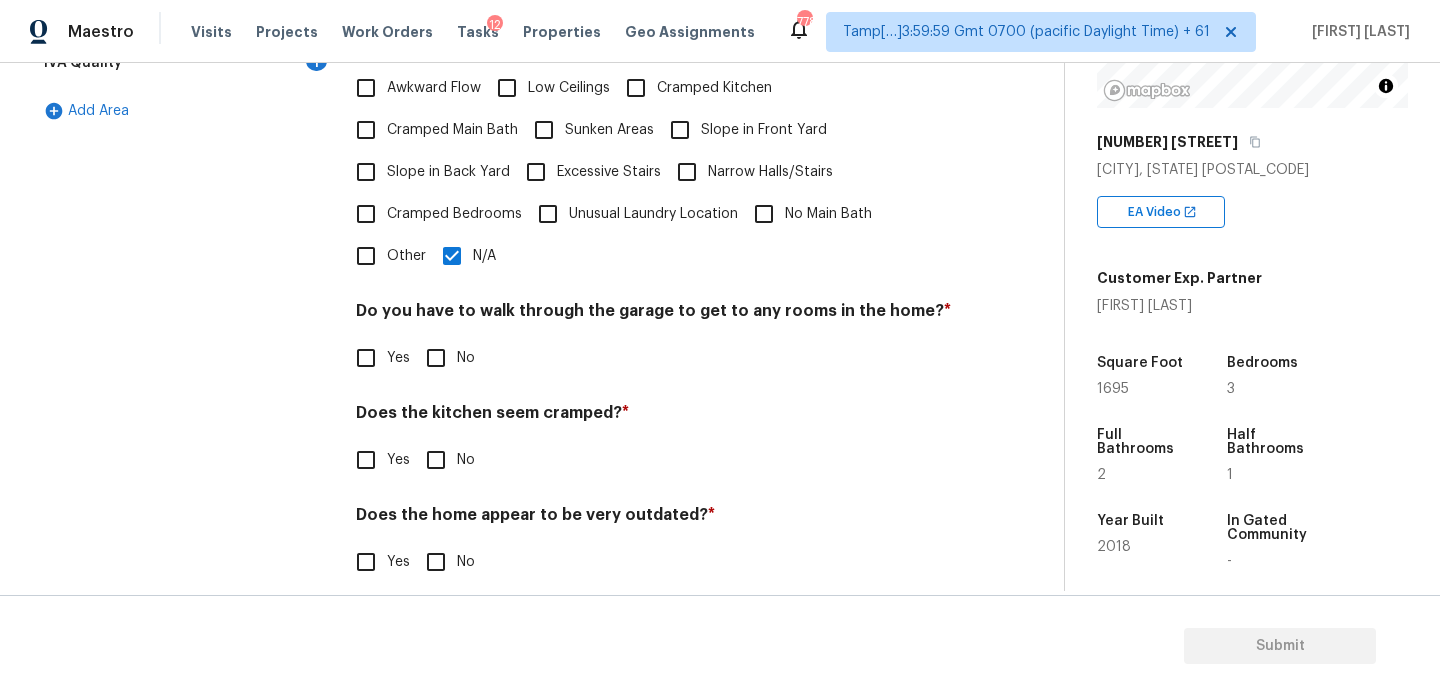 click on "No" at bounding box center [436, 358] 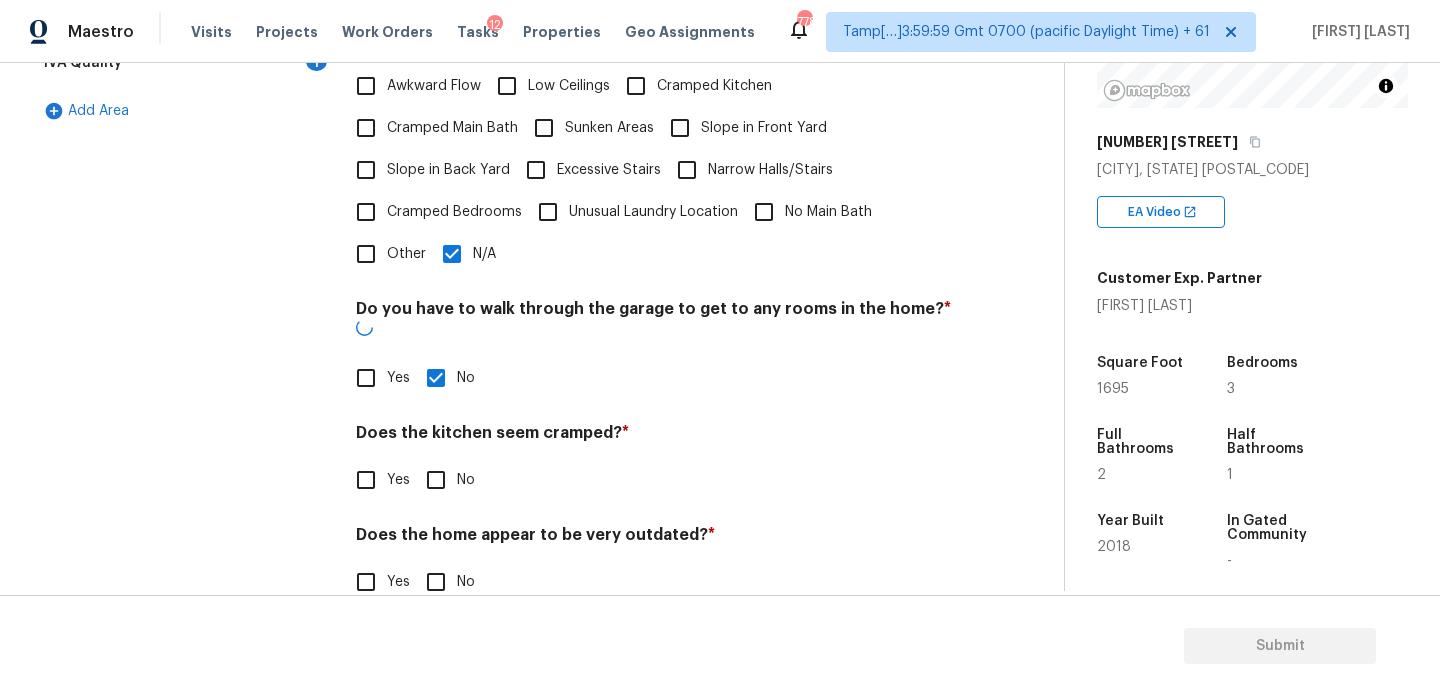 click on "No" at bounding box center [436, 480] 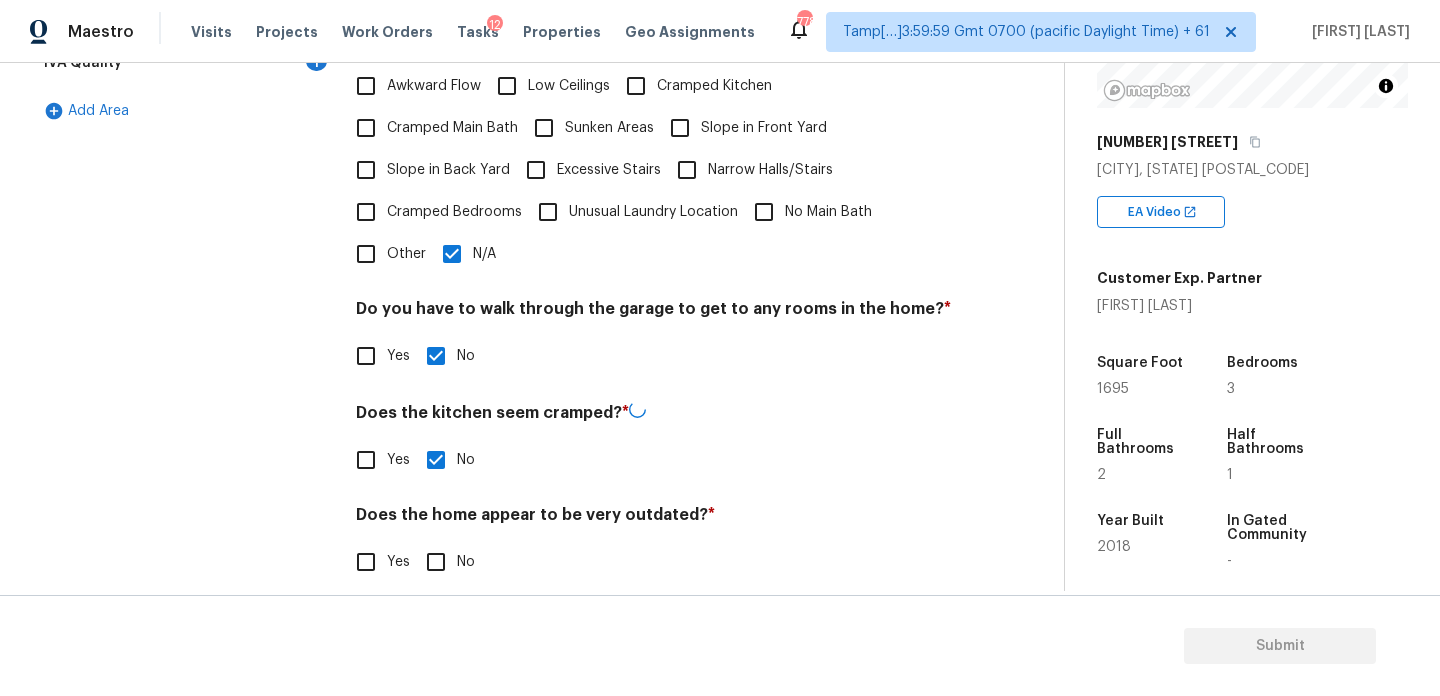 click on "No" at bounding box center (436, 562) 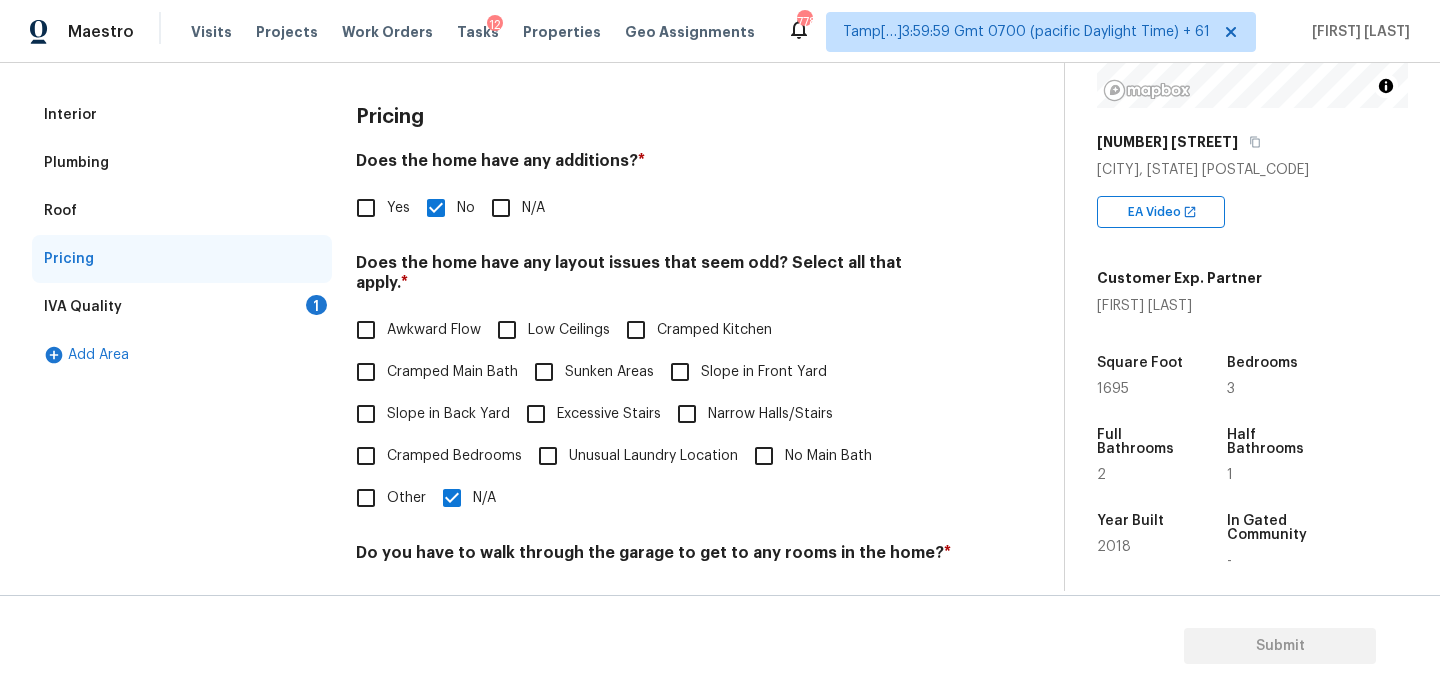 click on "IVA Quality 1" at bounding box center (182, 307) 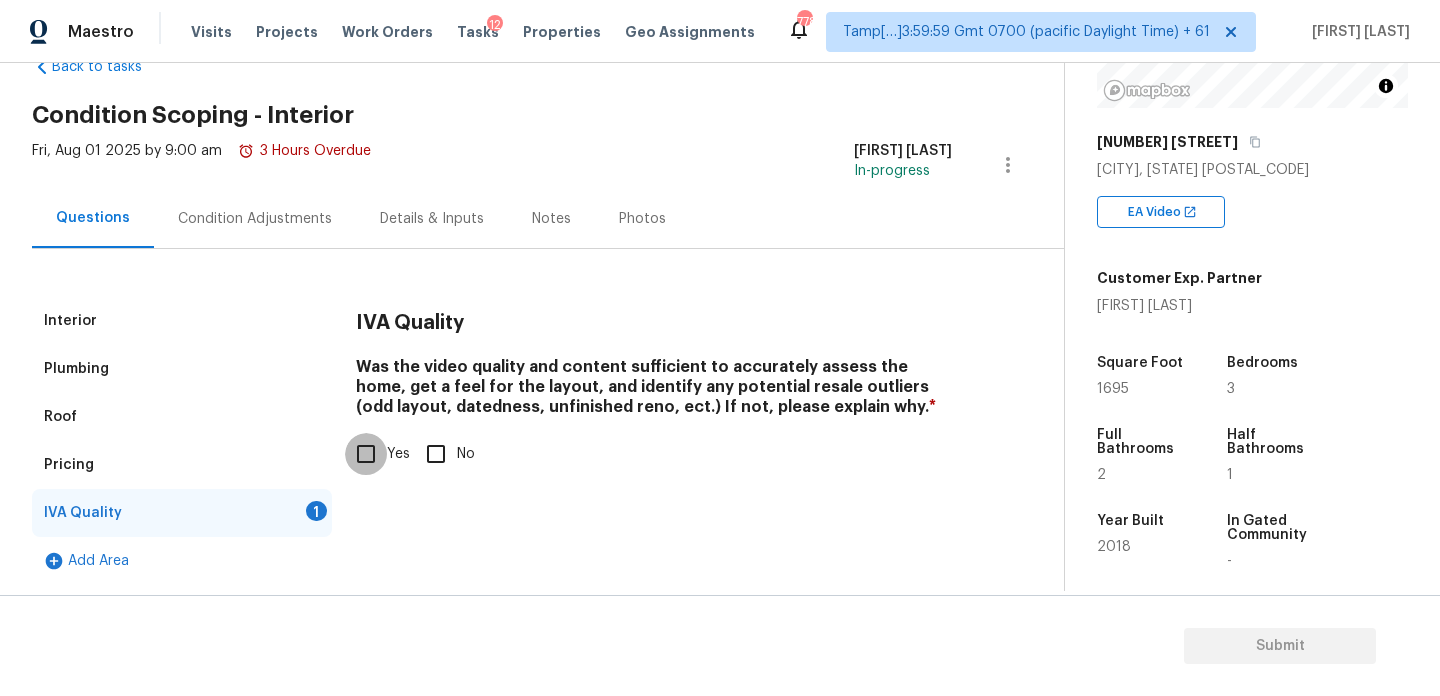 click on "Yes" at bounding box center [366, 454] 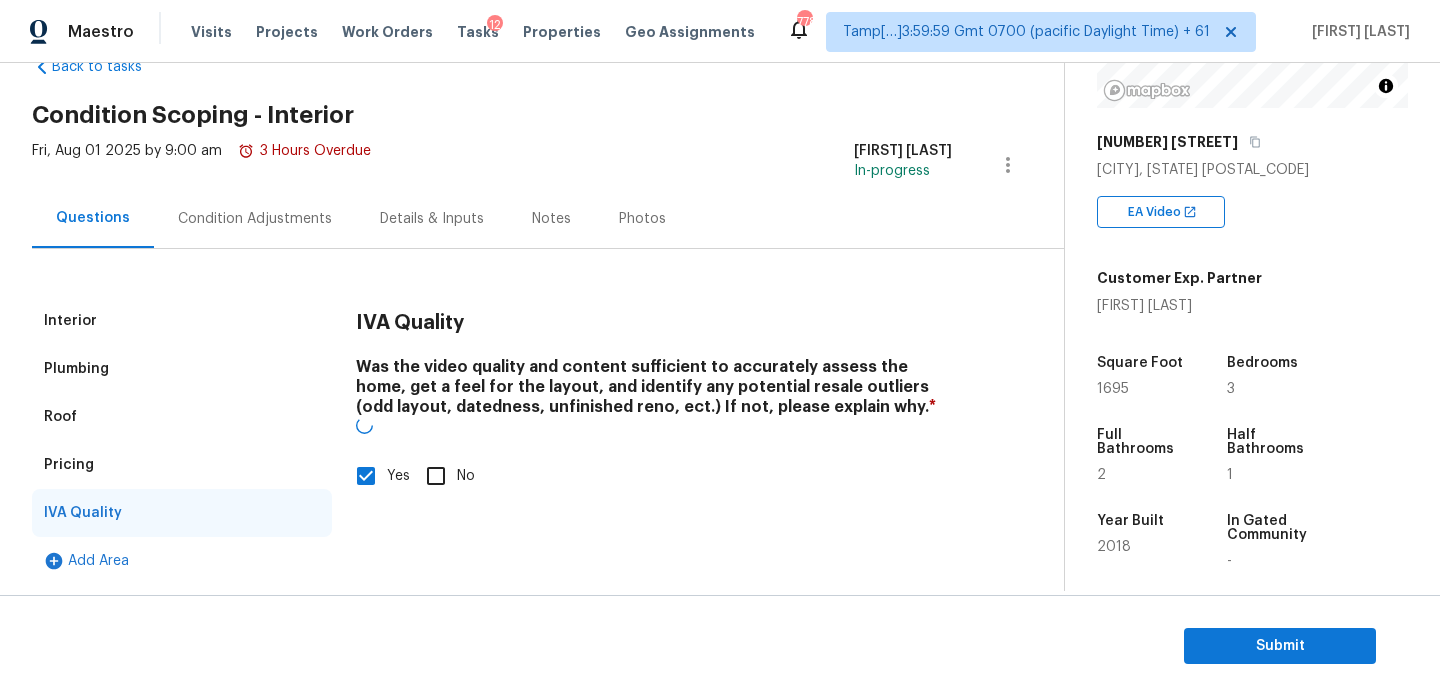 click on "[DAY], [DATE] [TIME] [TIME_DURATION]" at bounding box center (201, 165) 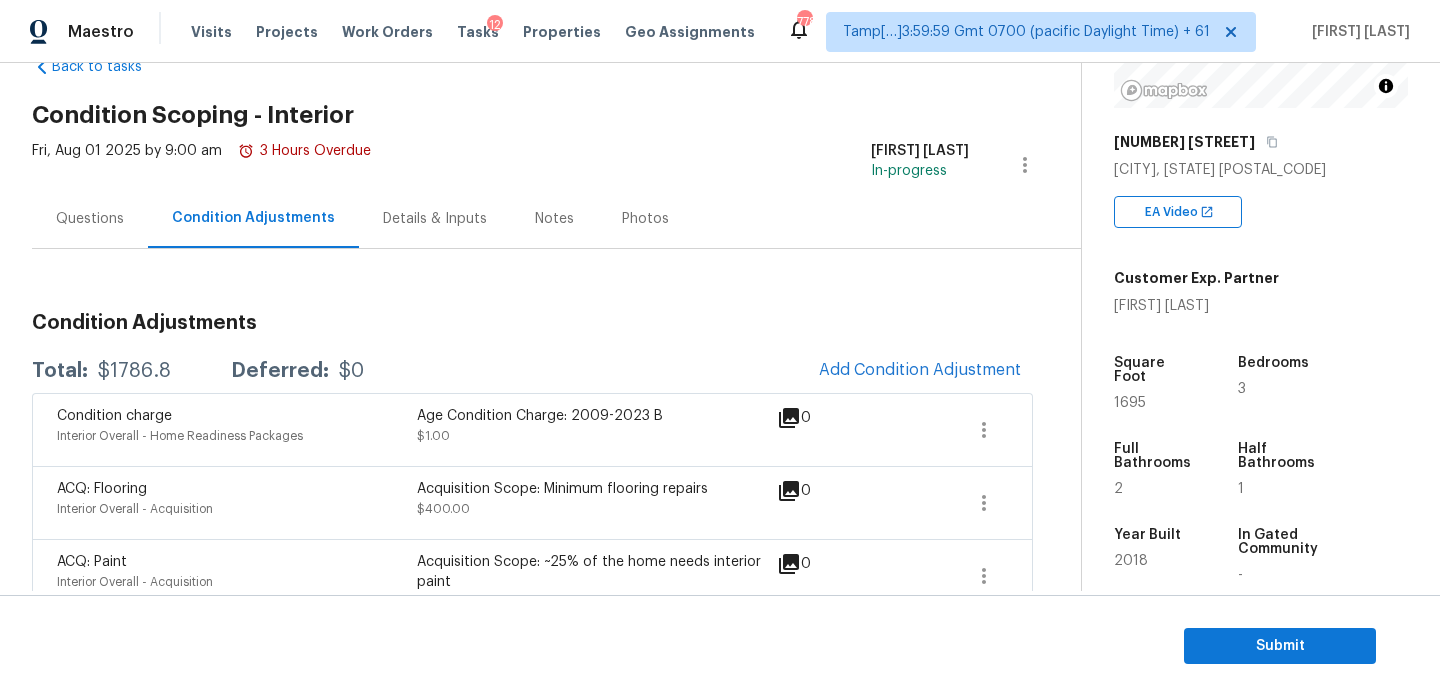 scroll, scrollTop: 280, scrollLeft: 0, axis: vertical 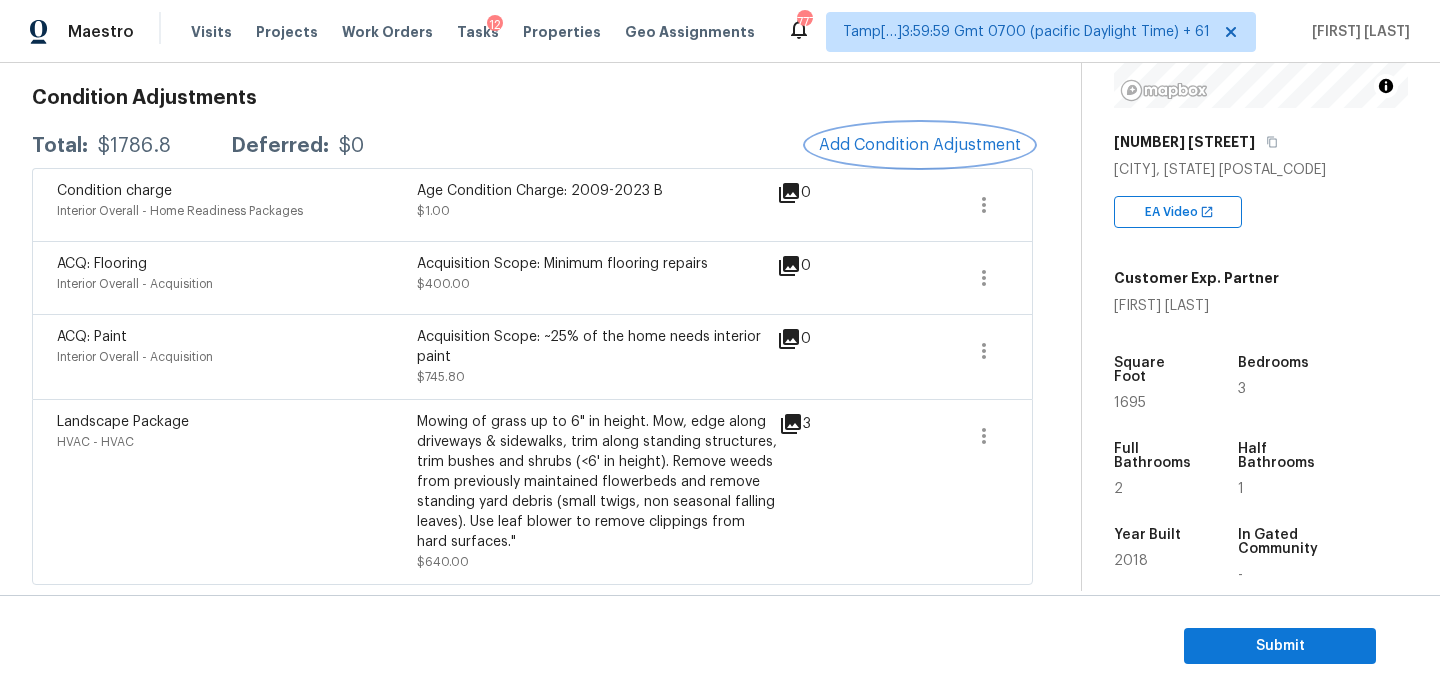 click on "Add Condition Adjustment" at bounding box center [920, 145] 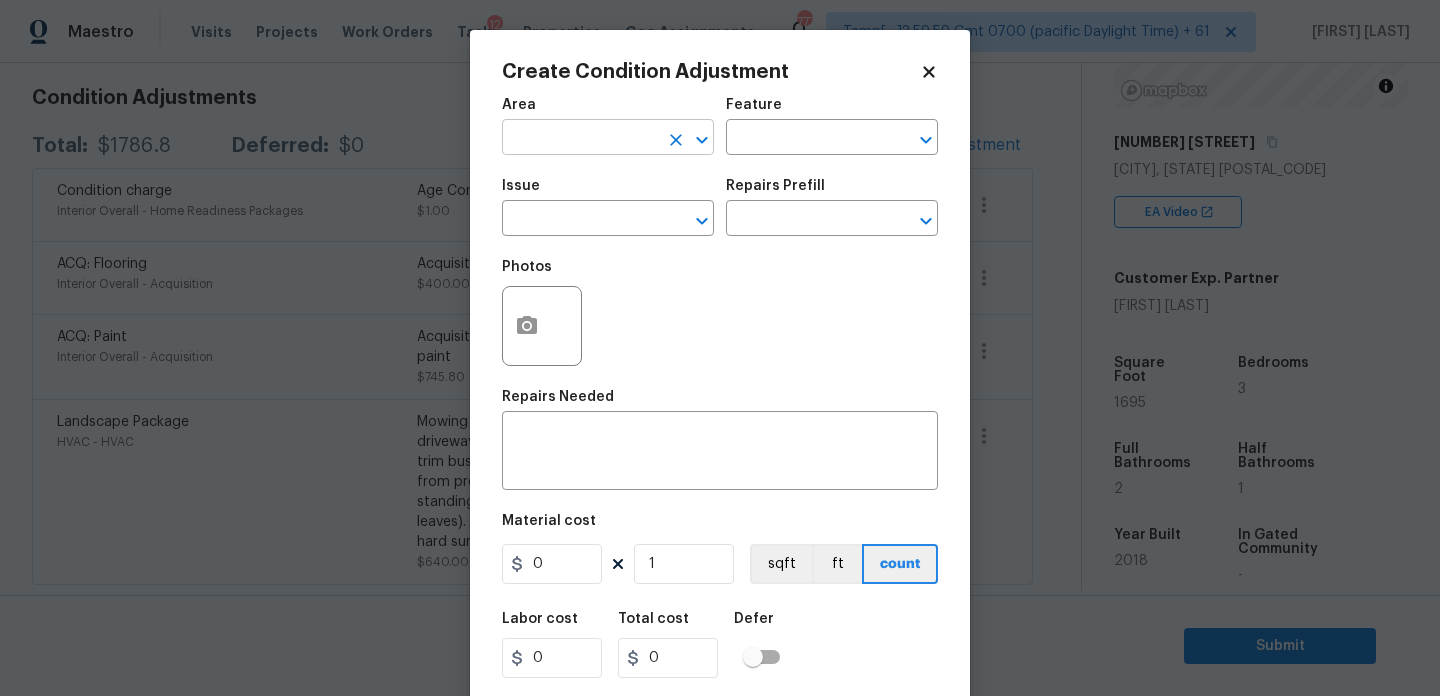 click at bounding box center (580, 139) 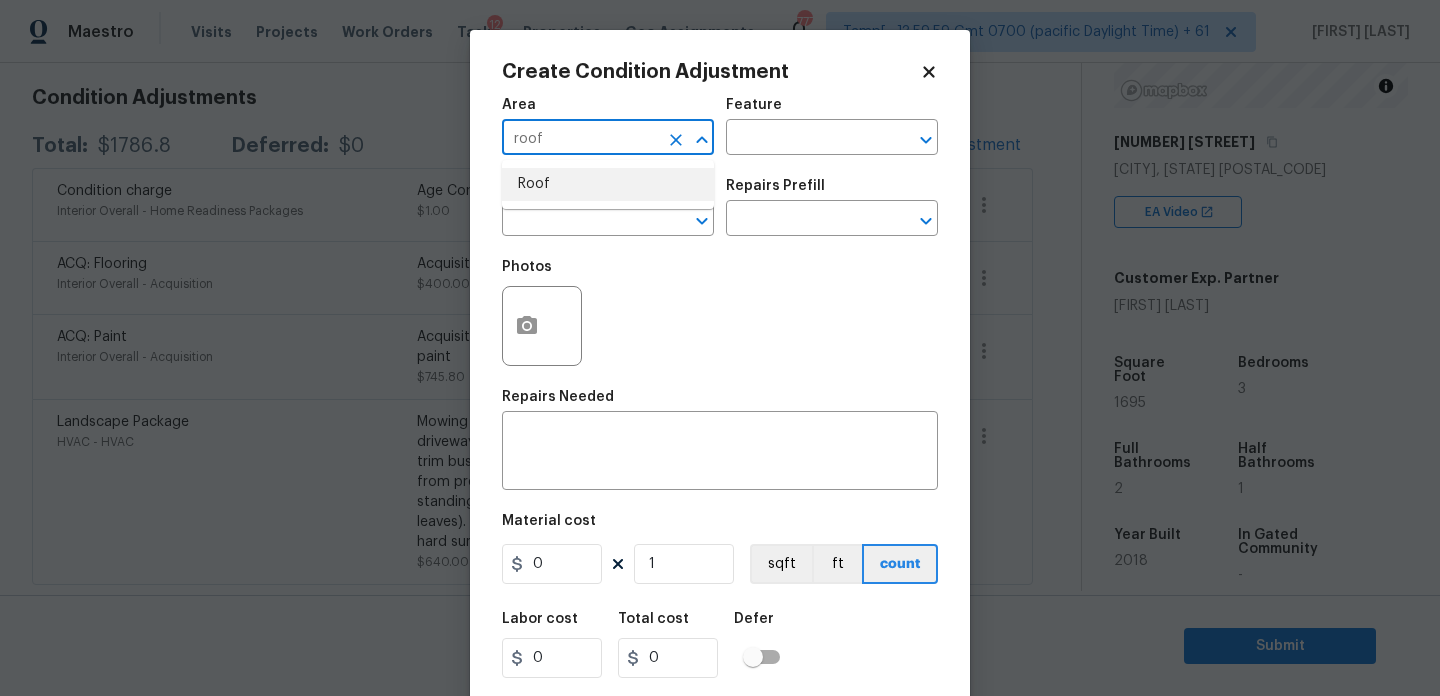 click on "Roof" at bounding box center [608, 184] 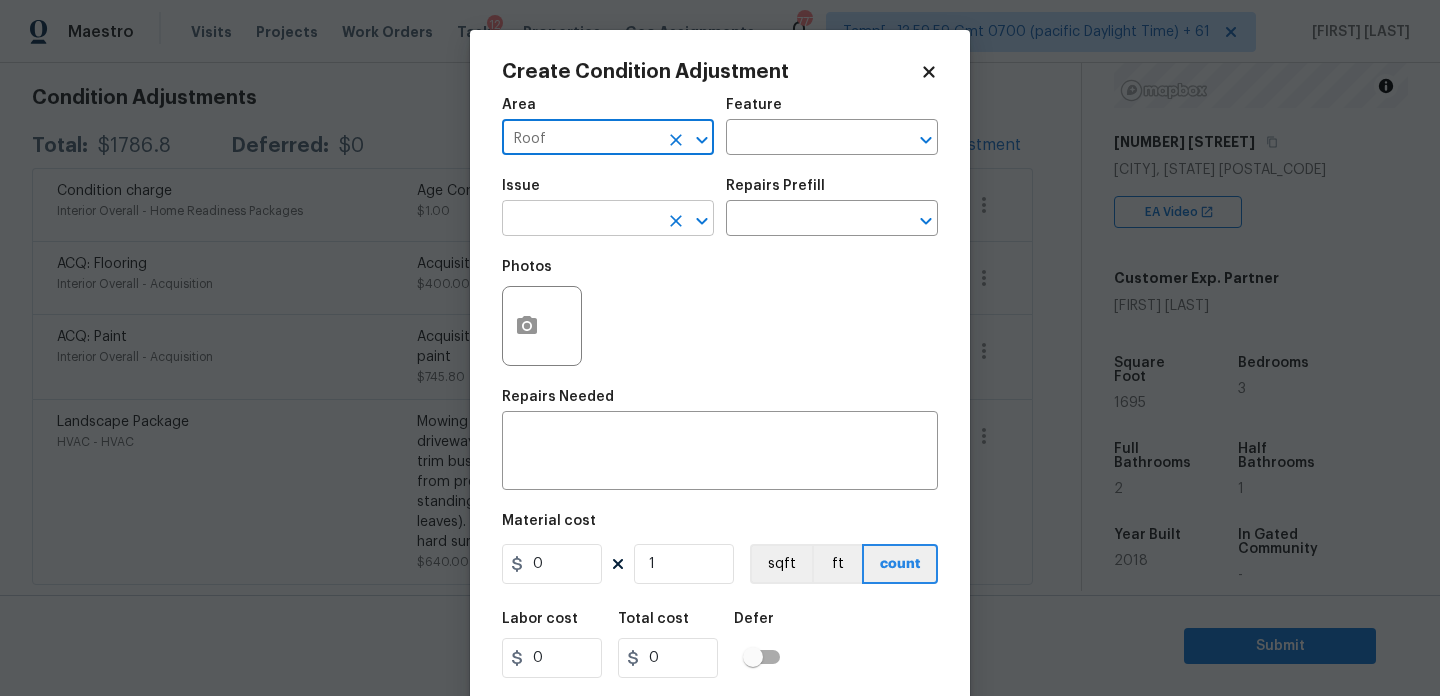 type on "Roof" 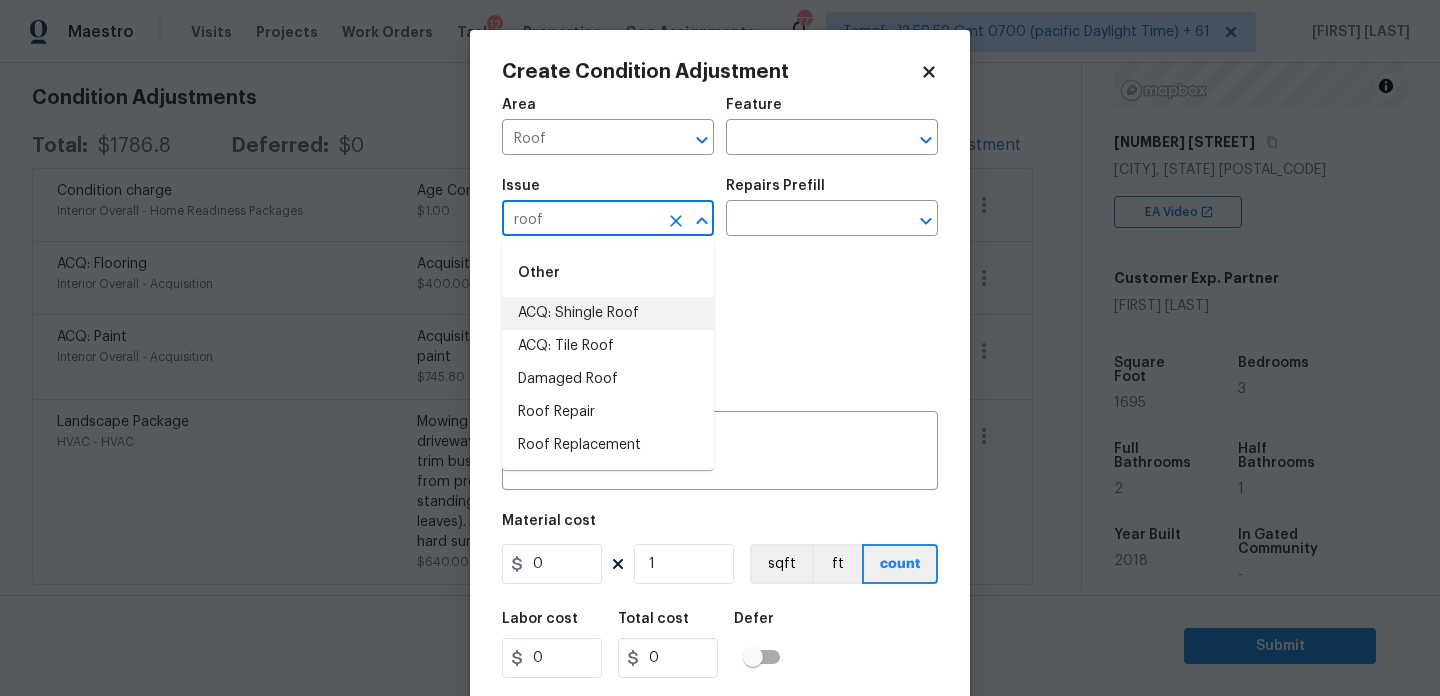 click on "ACQ: Shingle Roof" at bounding box center (608, 313) 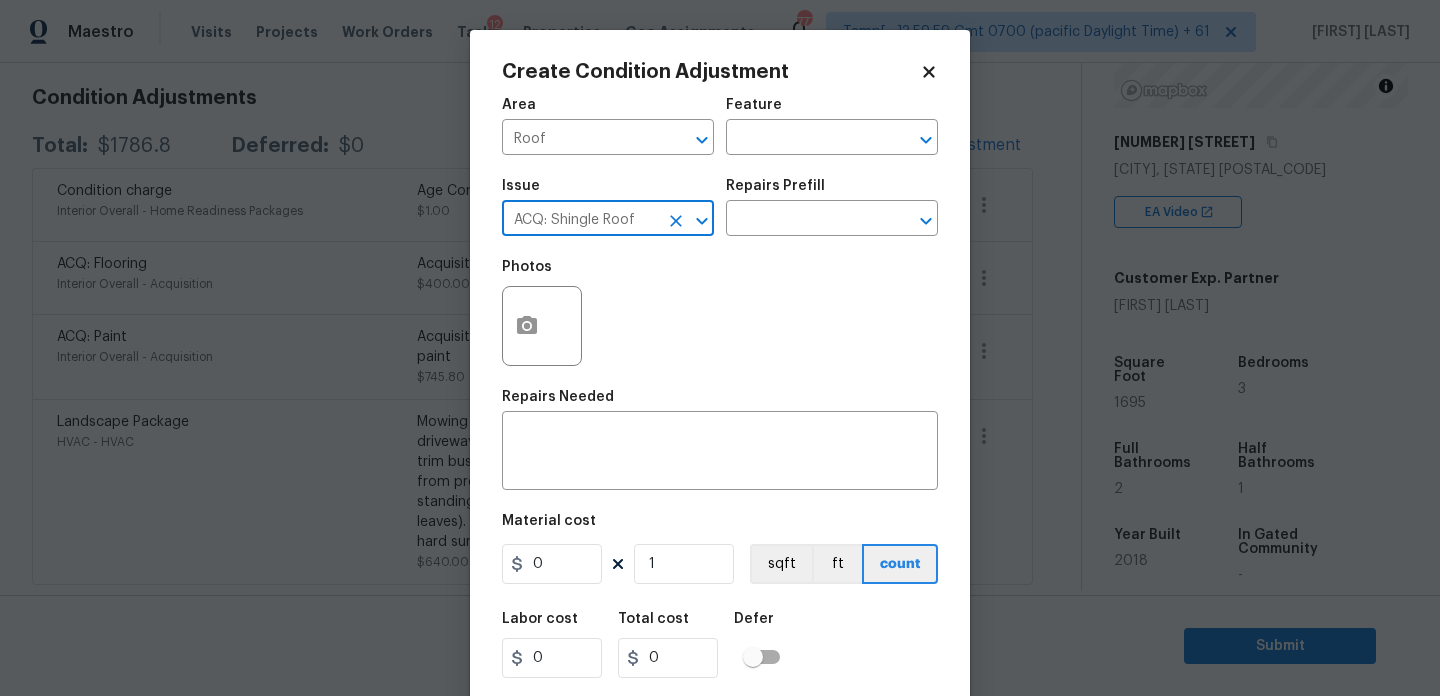 type on "ACQ: Shingle Roof" 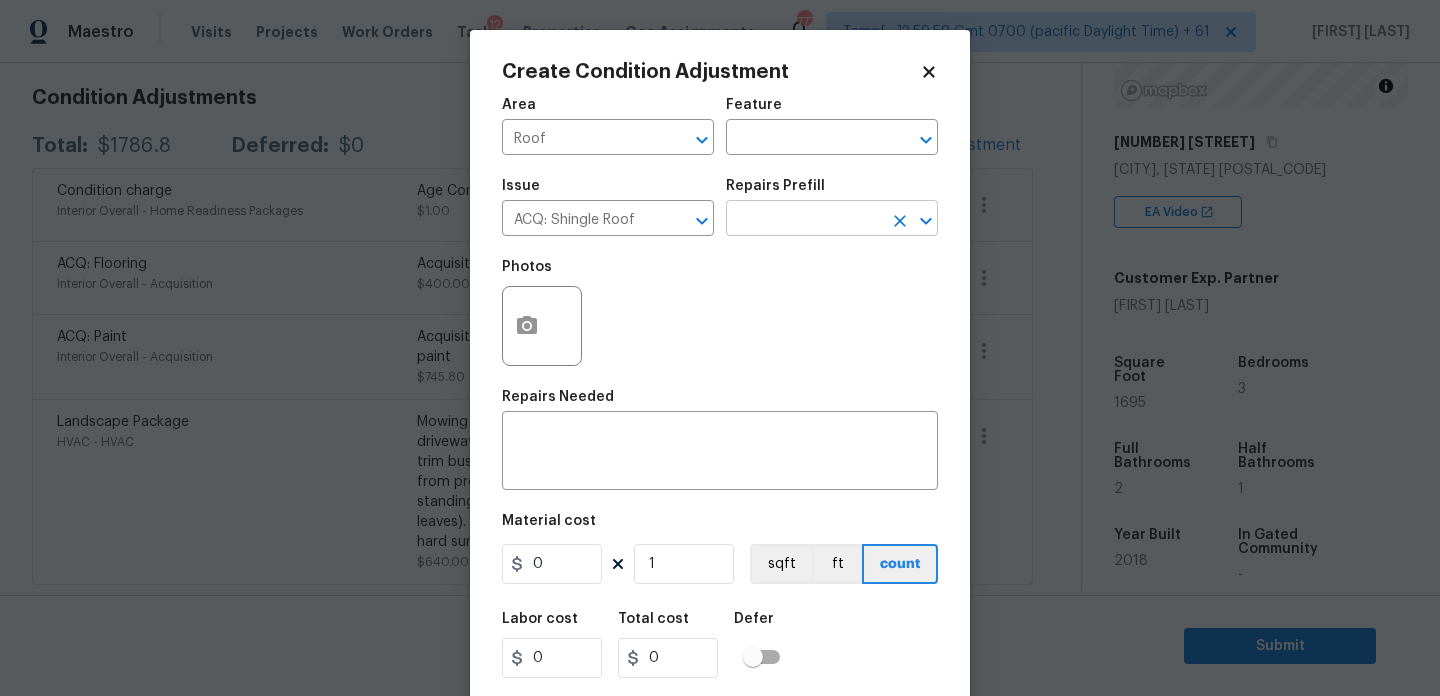 click at bounding box center (804, 220) 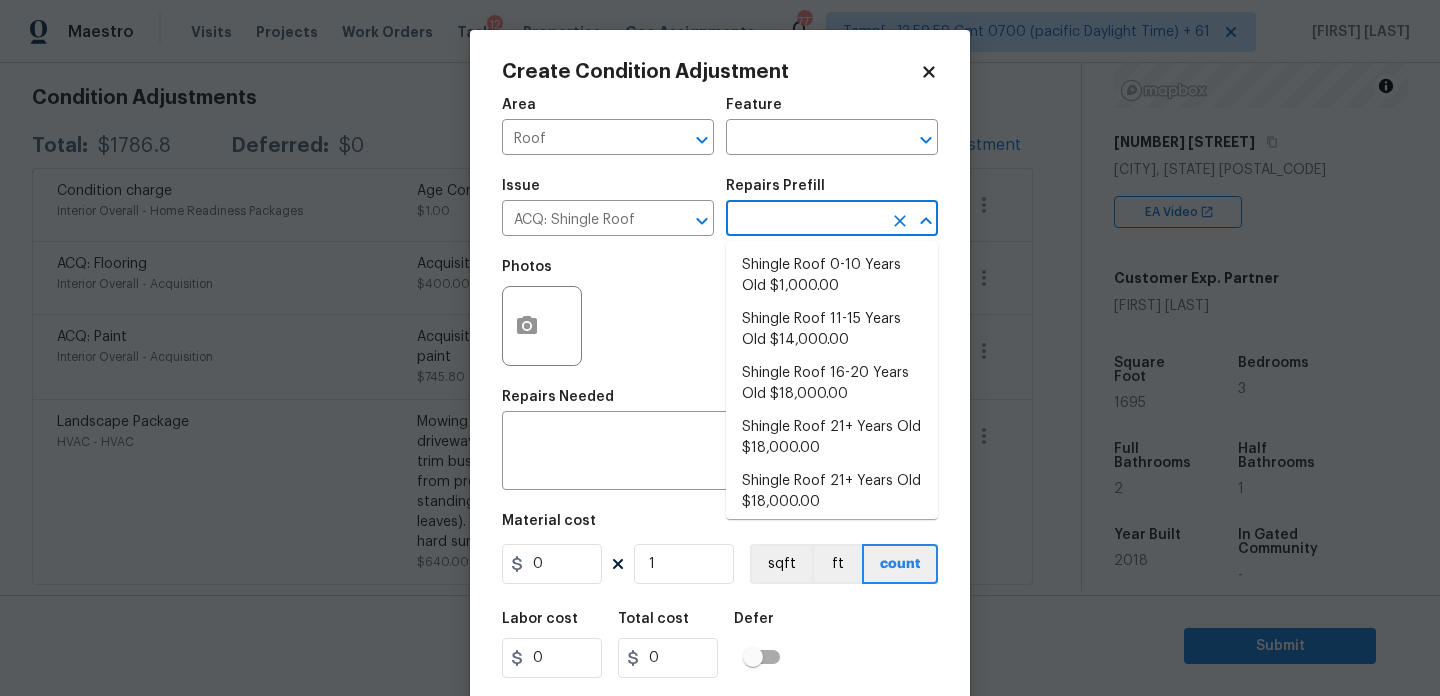 click on "Shingle Roof 0-10 Years Old $1,000.00" at bounding box center [832, 276] 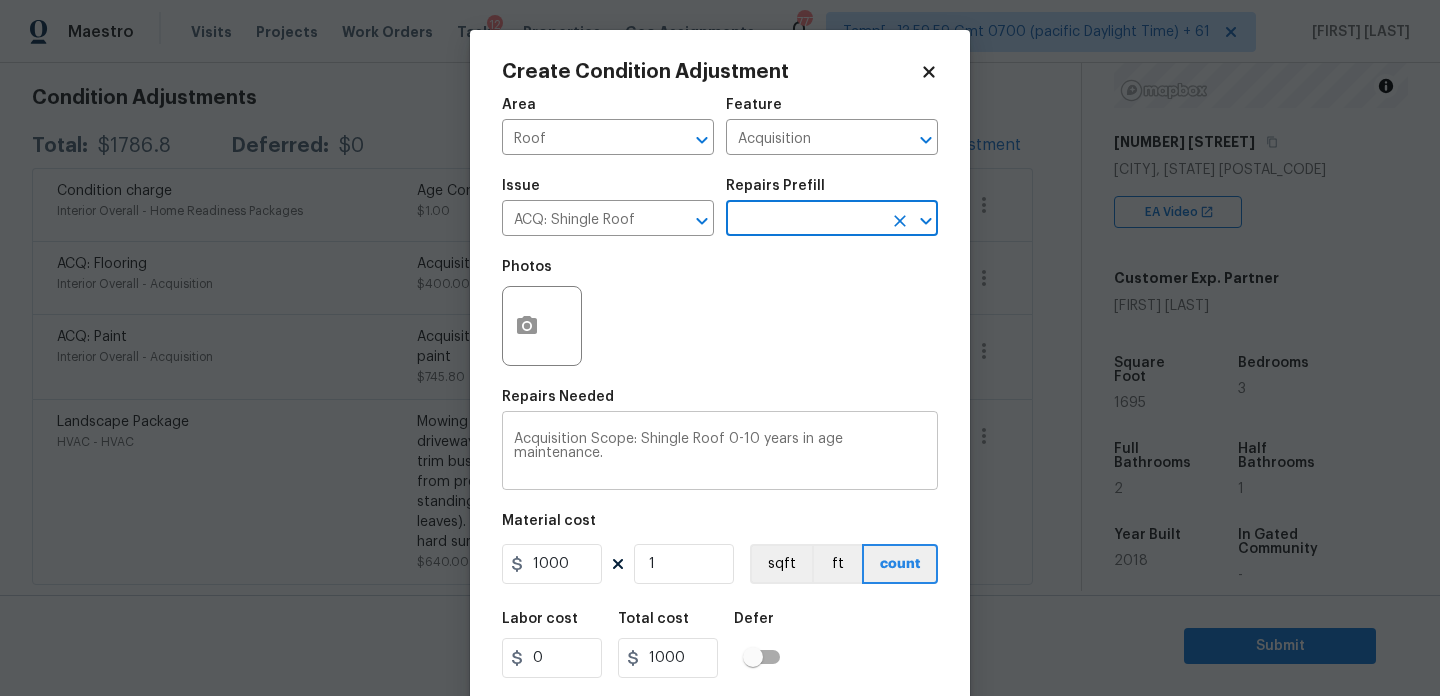 scroll, scrollTop: 51, scrollLeft: 0, axis: vertical 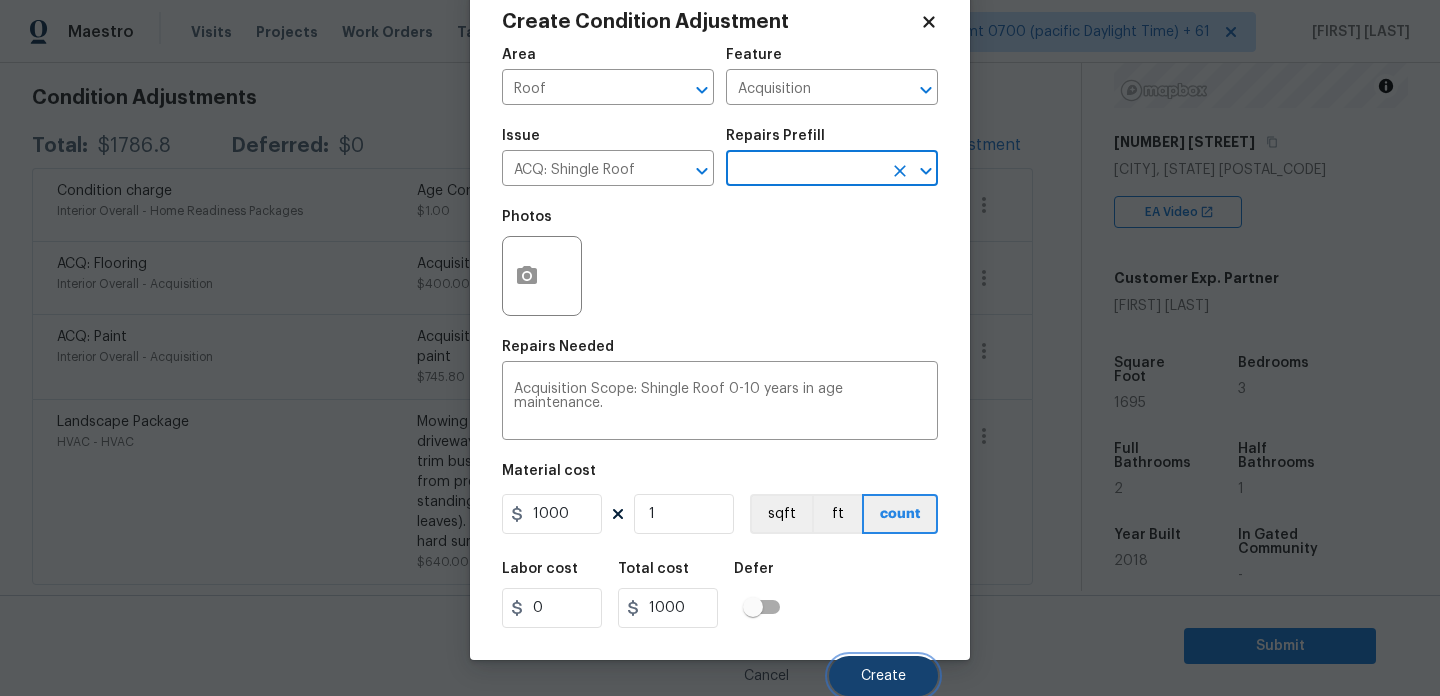 click on "Create" at bounding box center (883, 676) 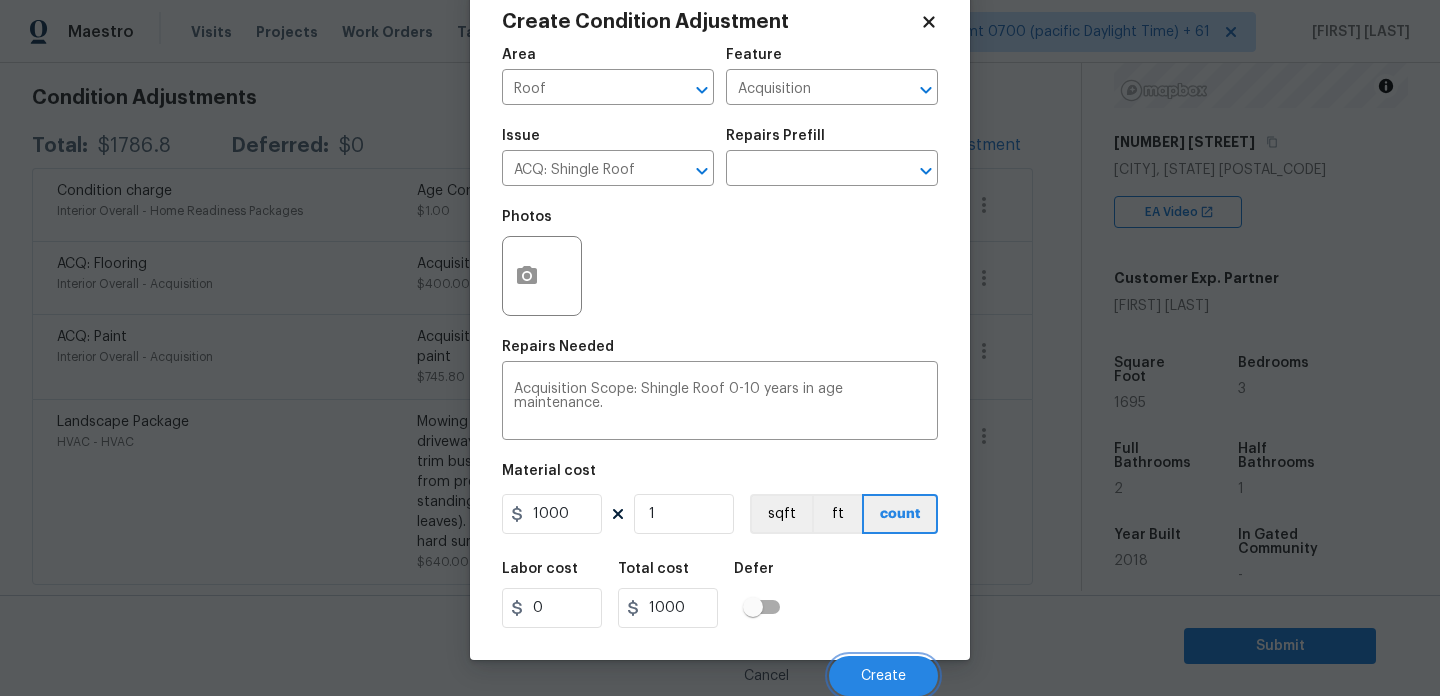 scroll, scrollTop: 280, scrollLeft: 0, axis: vertical 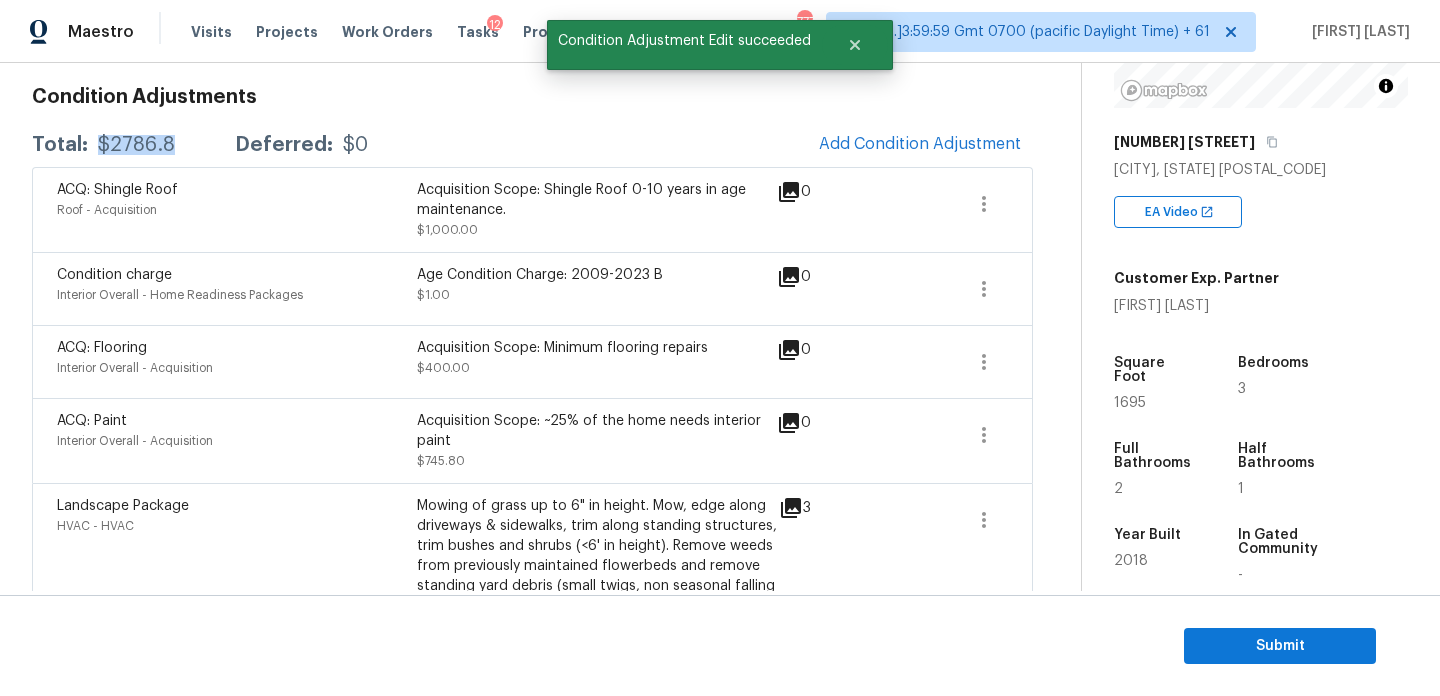 drag, startPoint x: 94, startPoint y: 145, endPoint x: 172, endPoint y: 146, distance: 78.00641 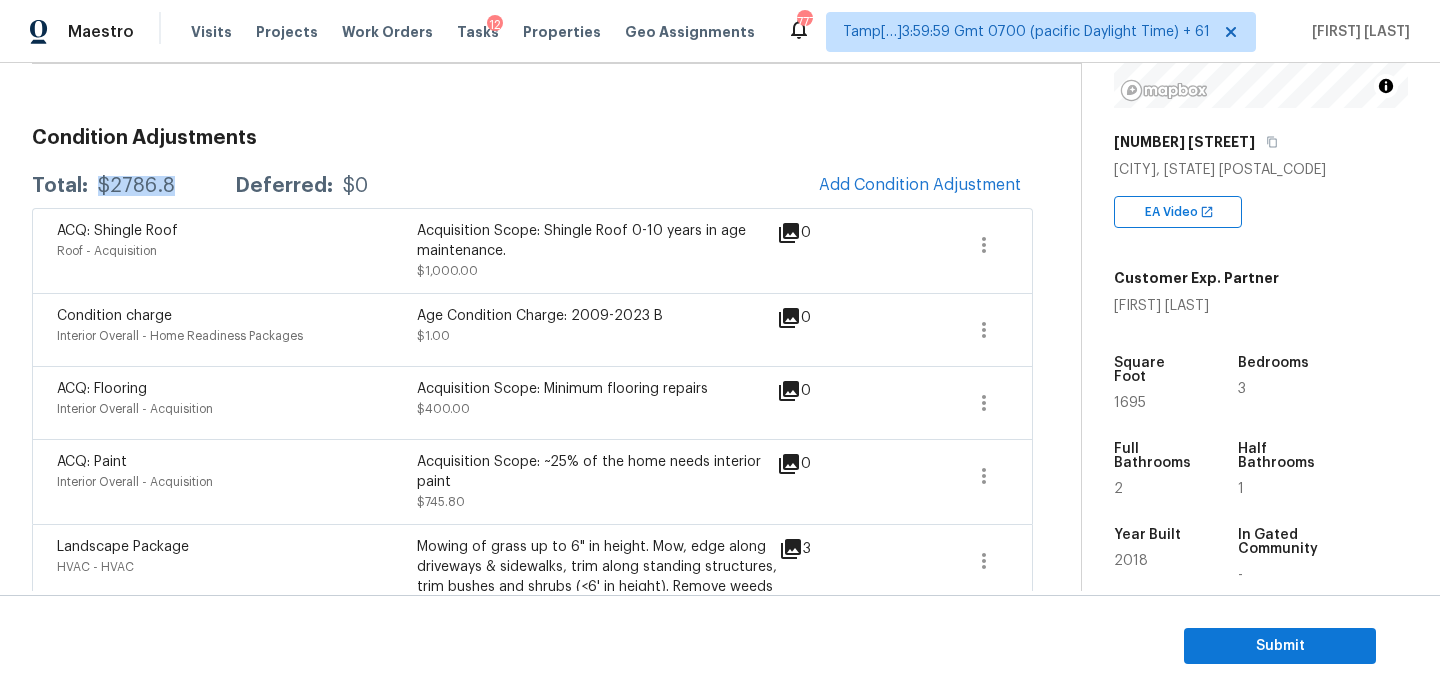 scroll, scrollTop: 266, scrollLeft: 0, axis: vertical 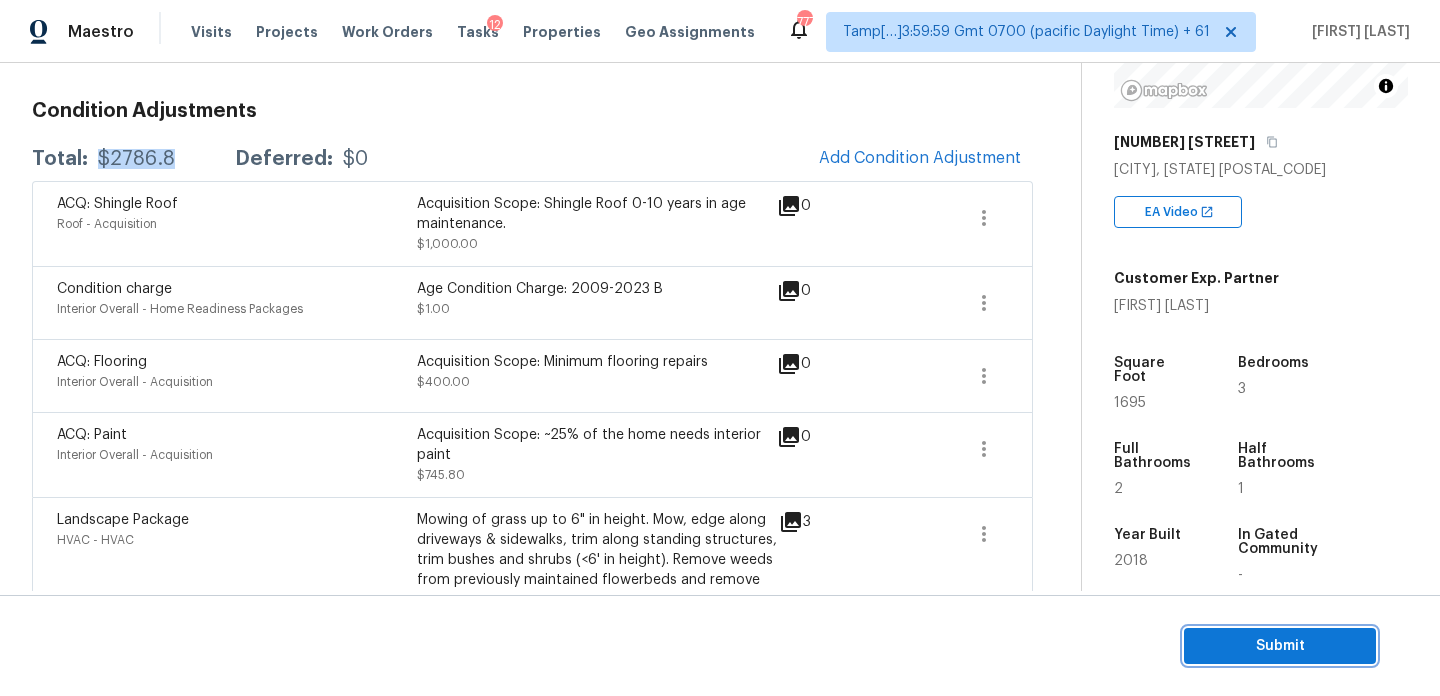 click on "Submit" at bounding box center (1280, 646) 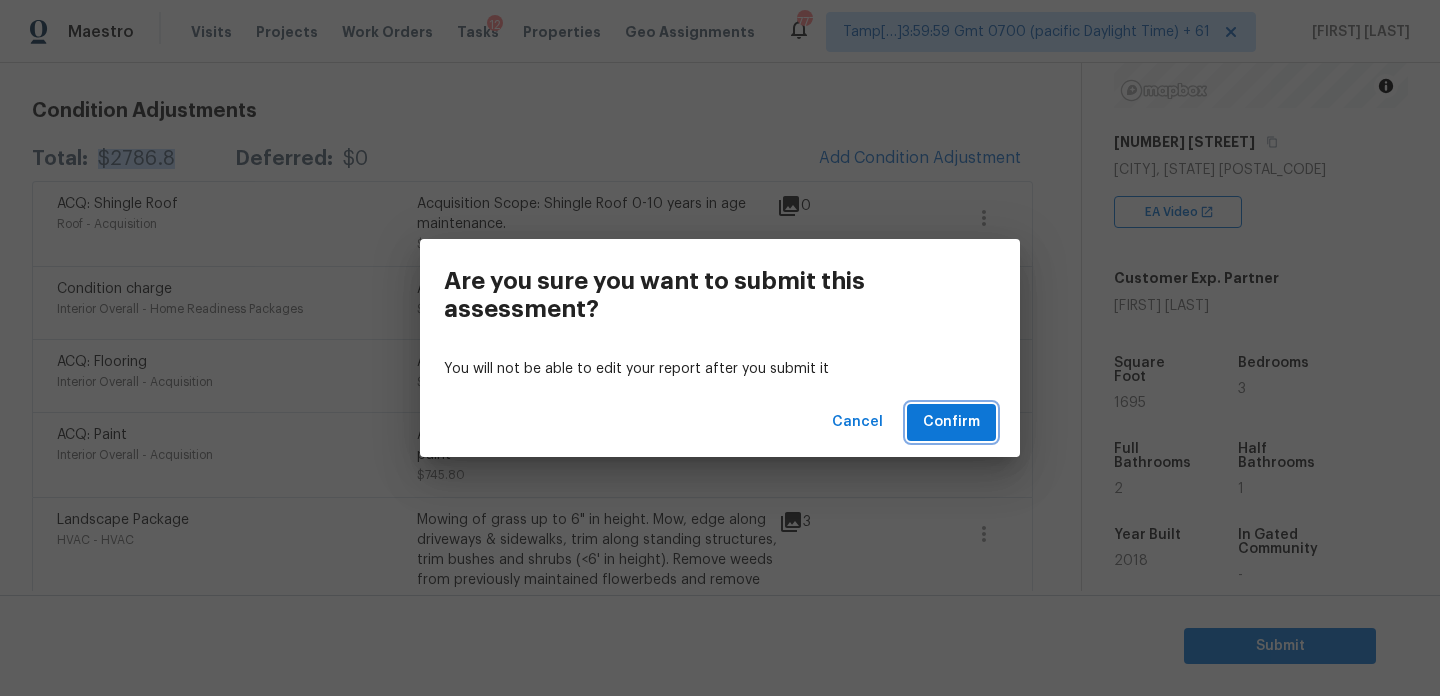 click on "Confirm" at bounding box center (951, 422) 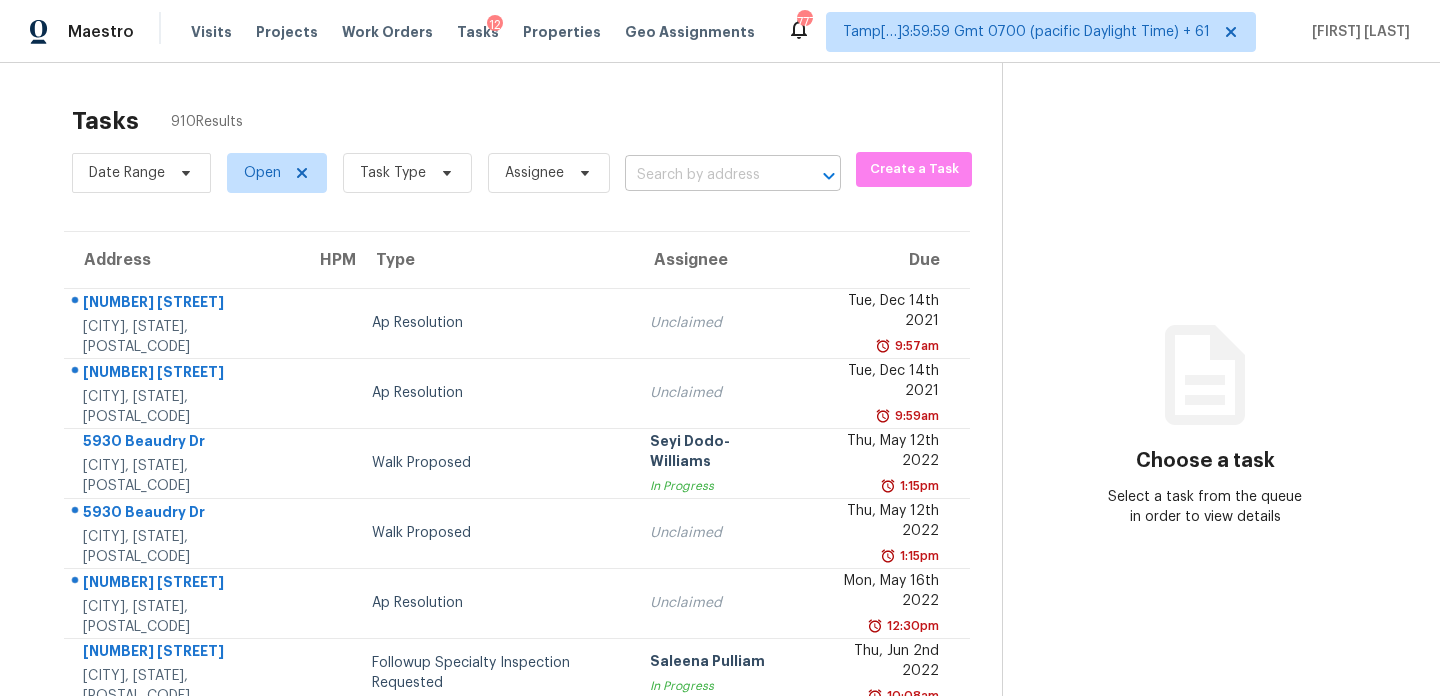 click at bounding box center (705, 175) 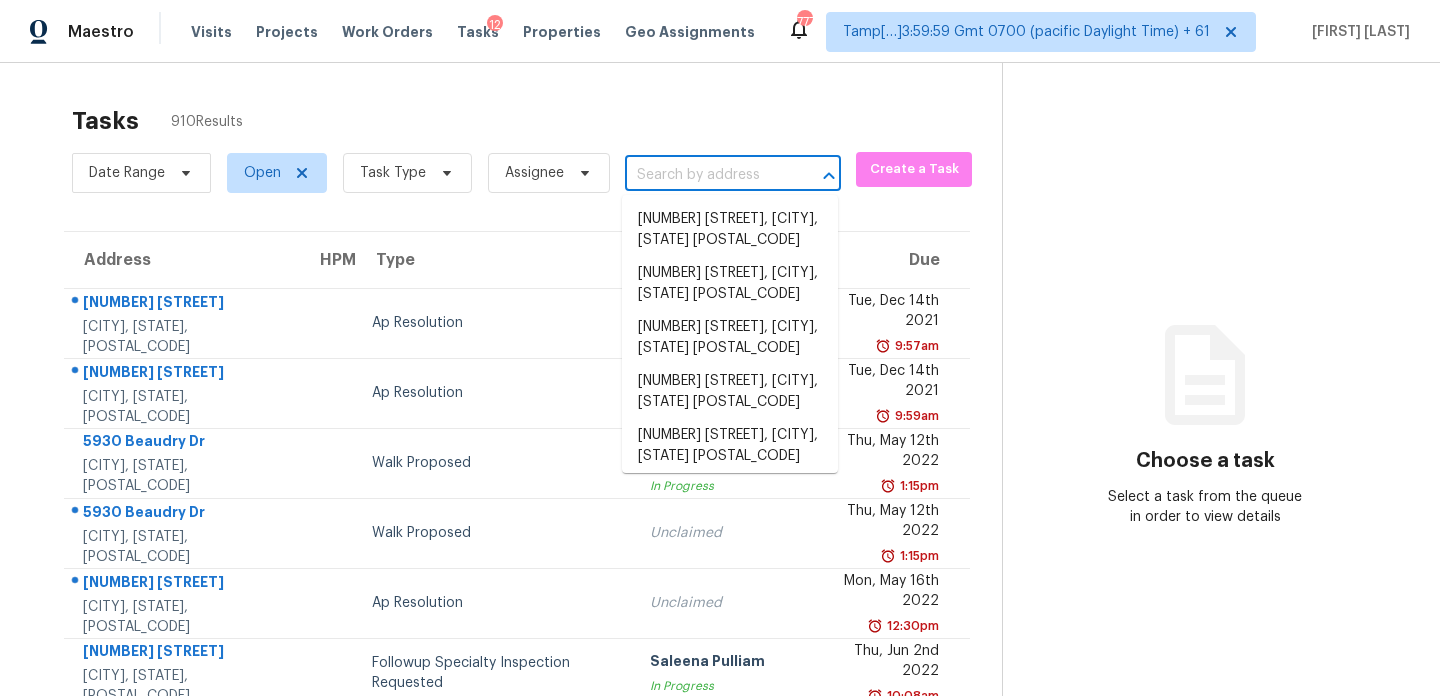 paste on "[NUMBER] [STREET] [CITY], [STATE], [POSTAL_CODE]" 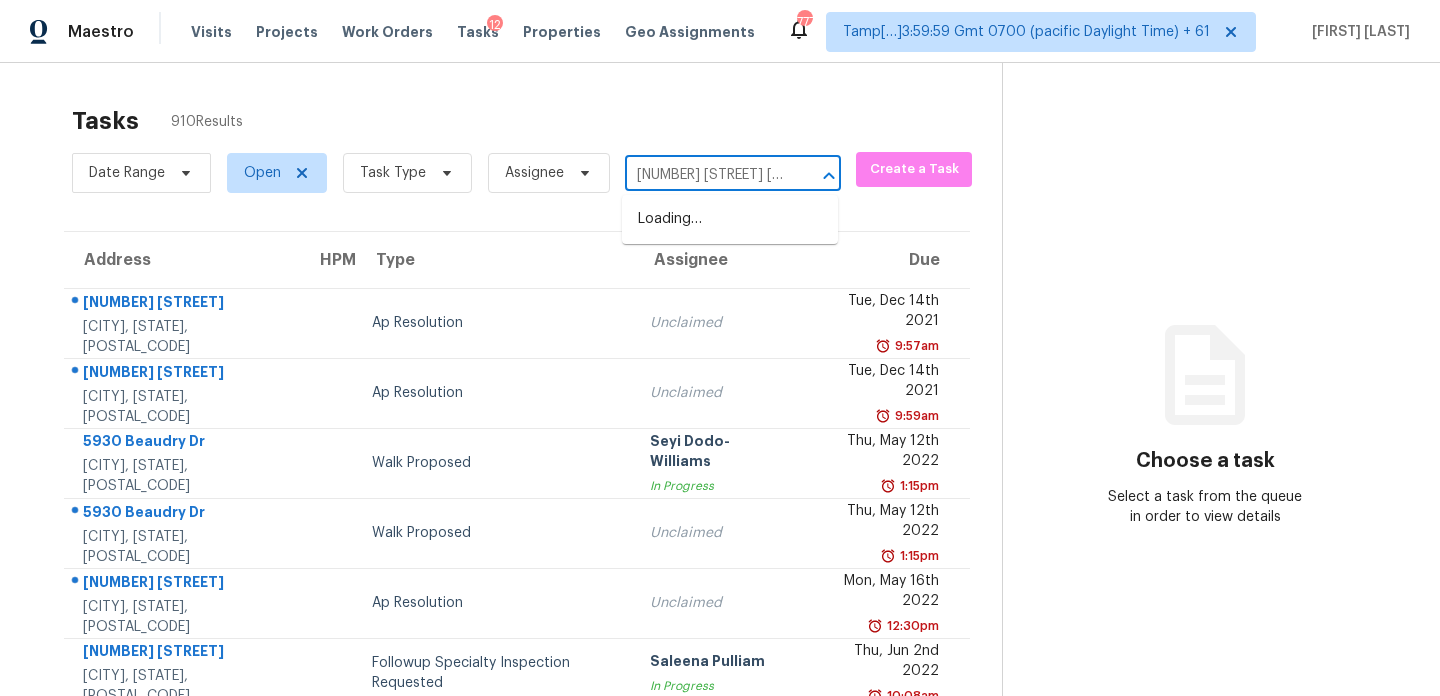 scroll, scrollTop: 0, scrollLeft: 79, axis: horizontal 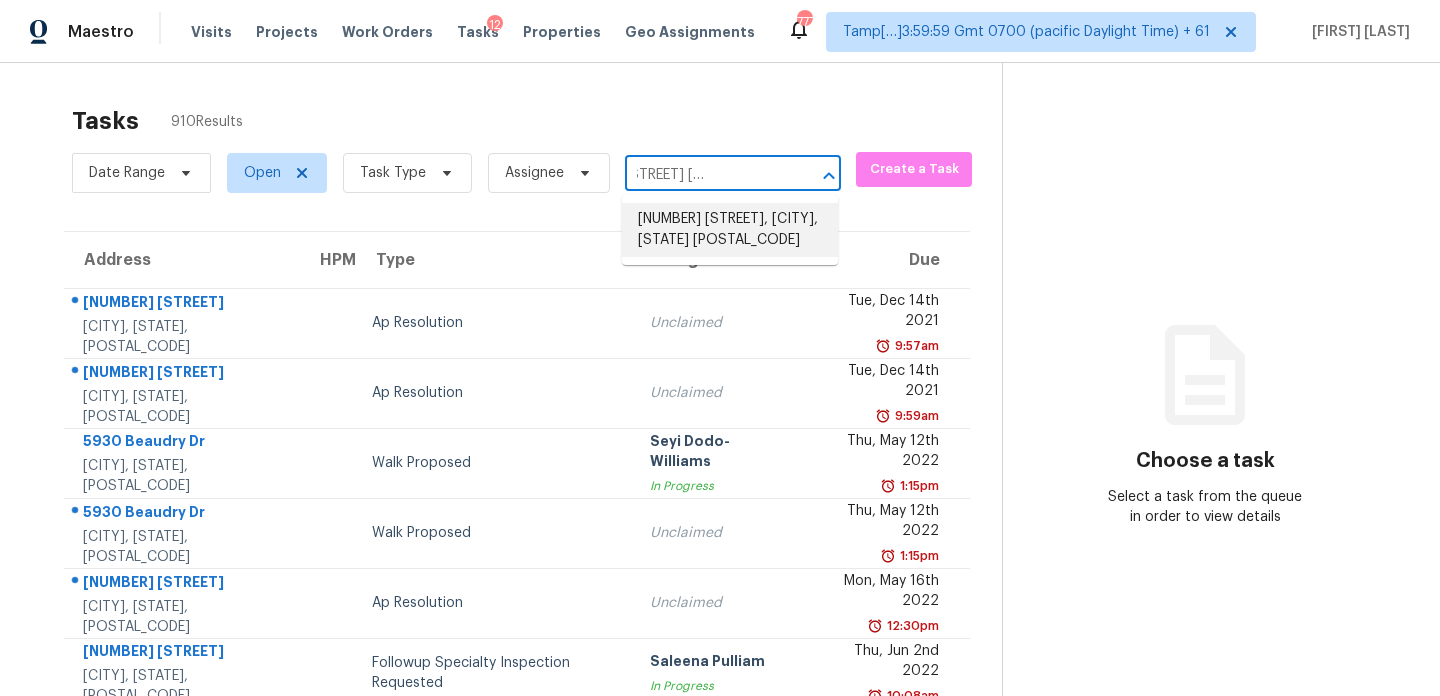 click on "[NUMBER] [STREET], [CITY], [STATE] [POSTAL_CODE]" at bounding box center [730, 230] 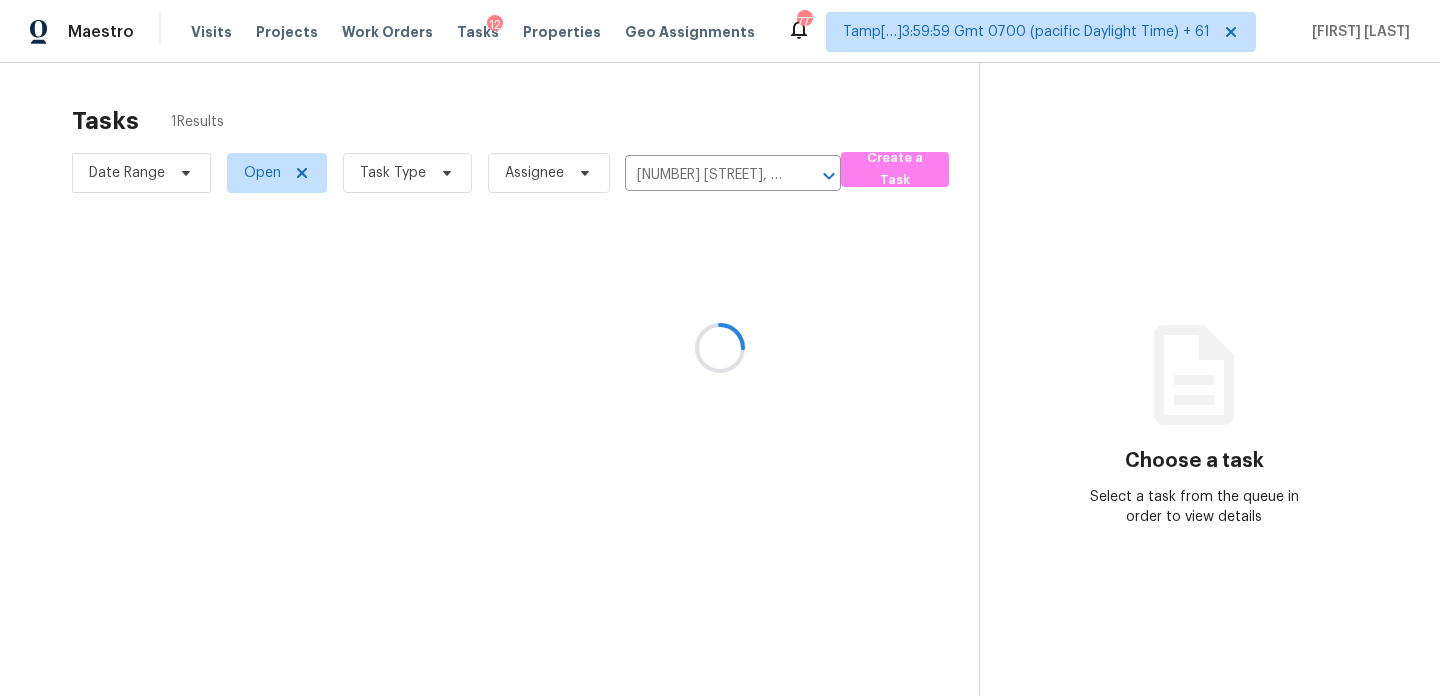 click at bounding box center [720, 348] 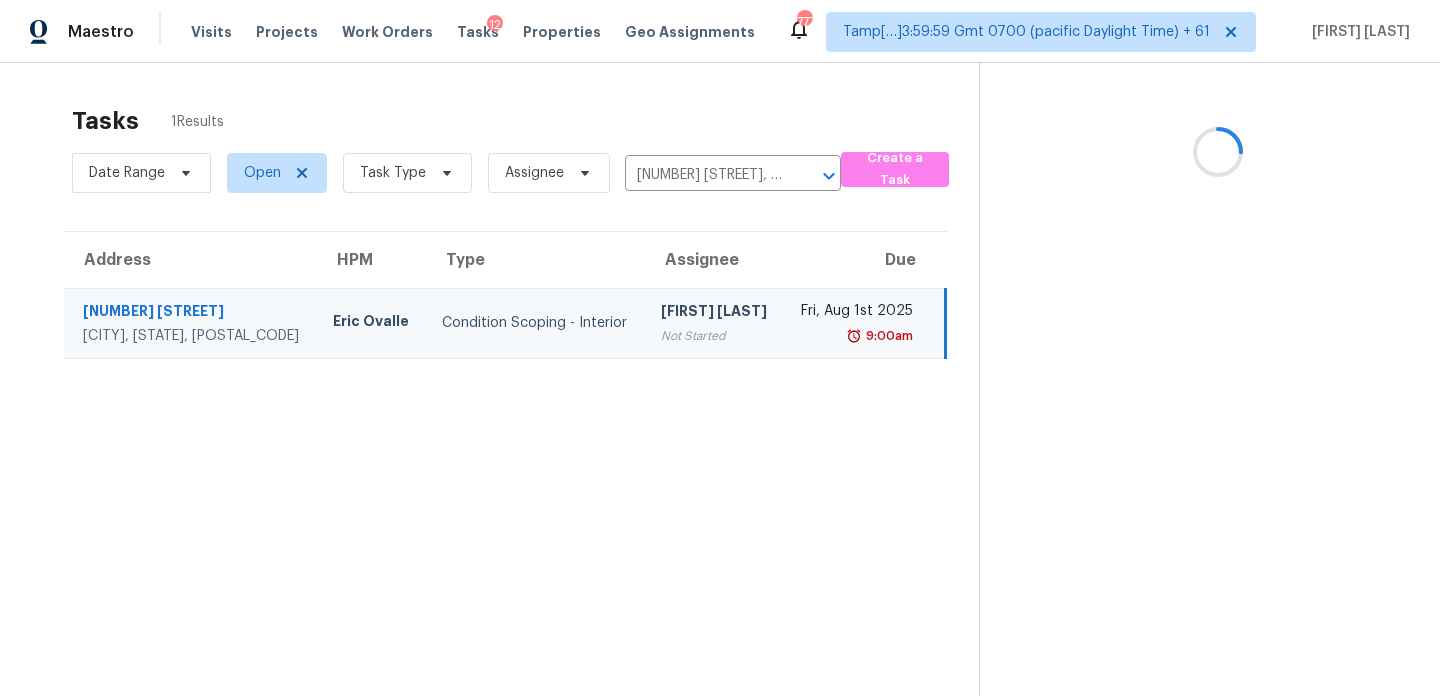 click on "[DAY], [DATE] [TIME]" at bounding box center [865, 323] 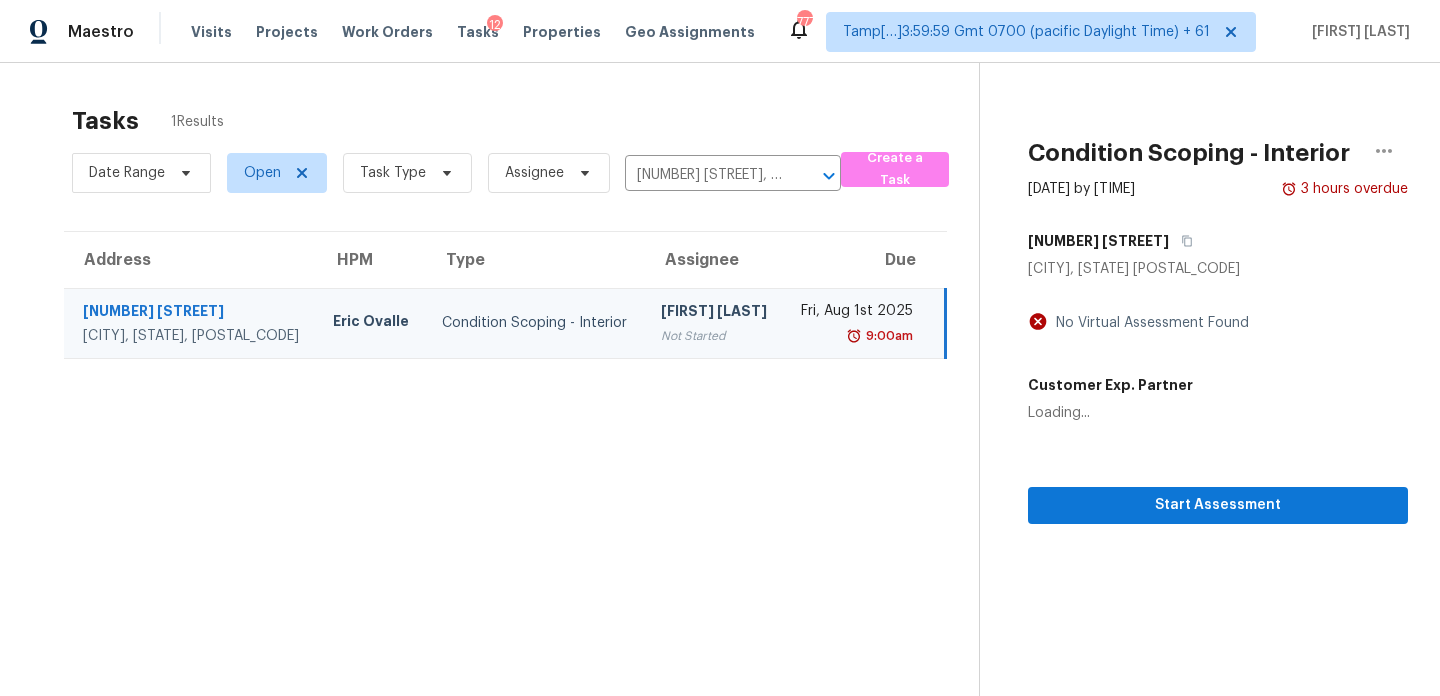 scroll, scrollTop: 63, scrollLeft: 0, axis: vertical 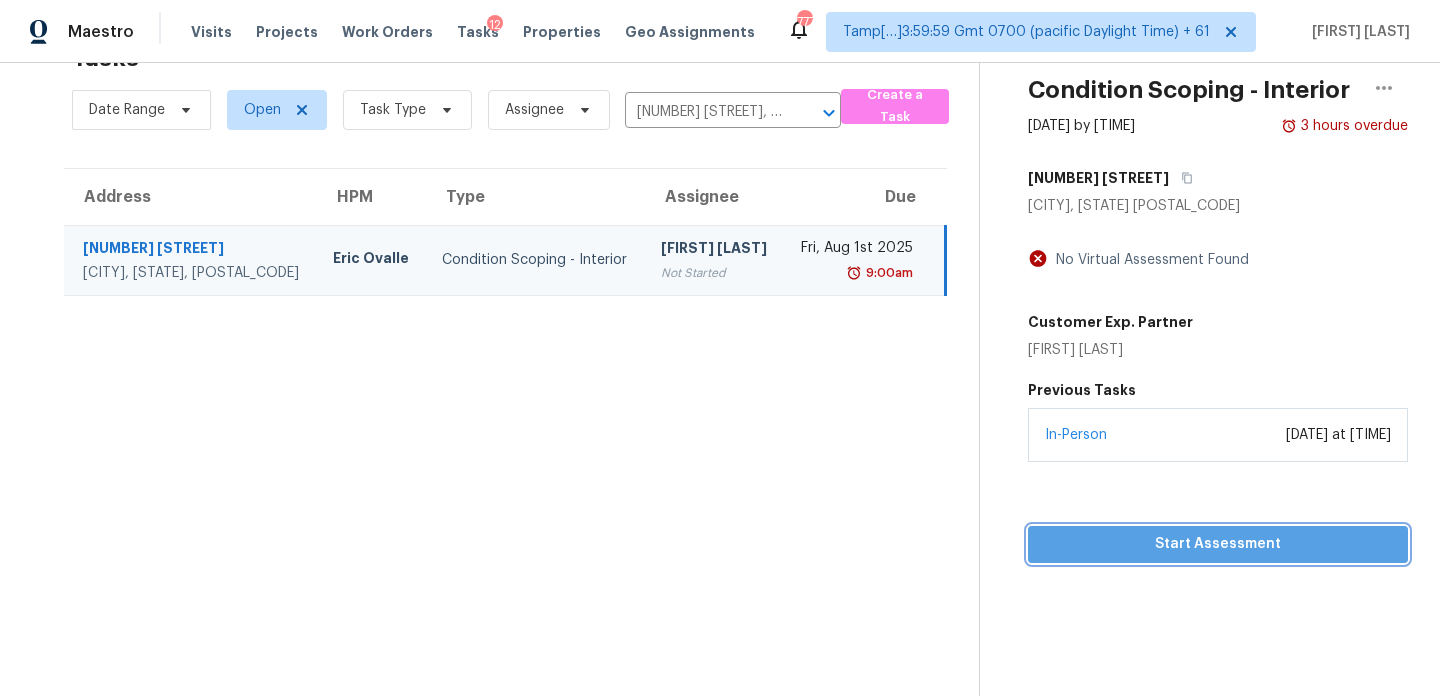 click on "Start Assessment" at bounding box center (1218, 544) 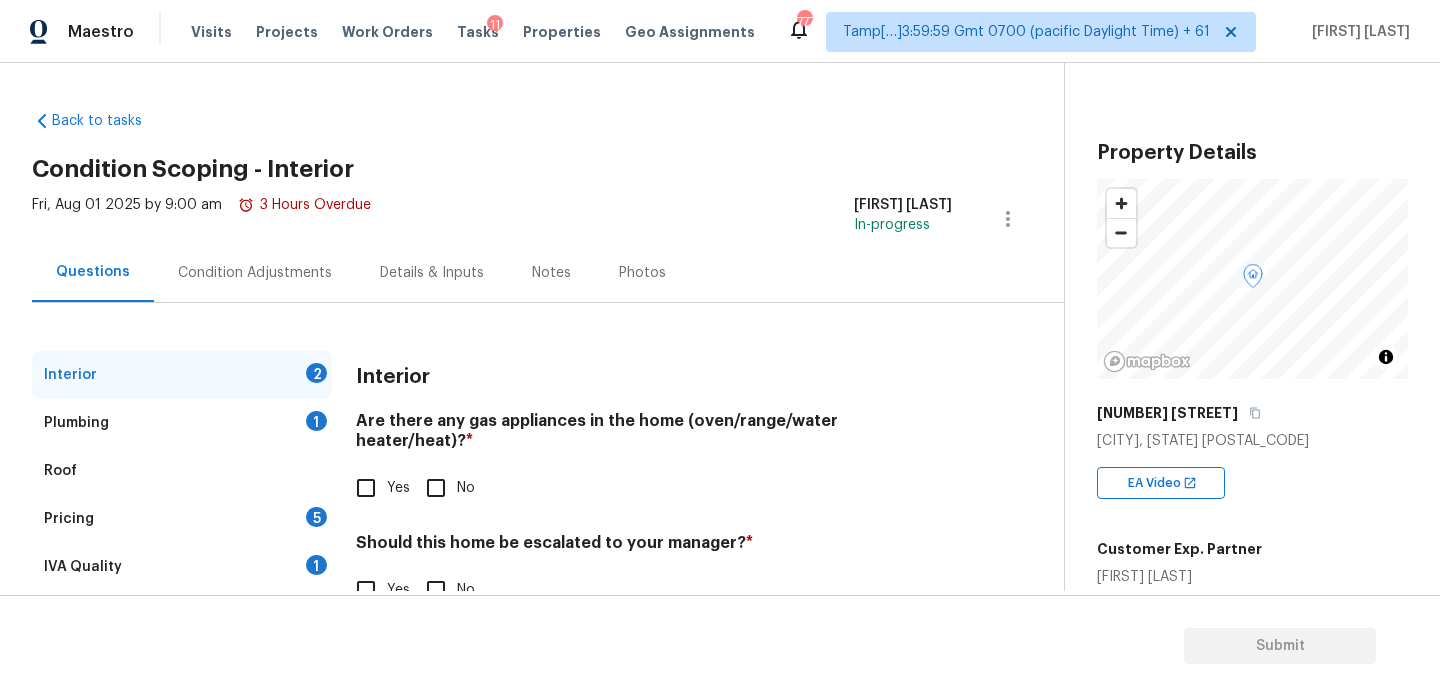 click on "Yes" at bounding box center (366, 488) 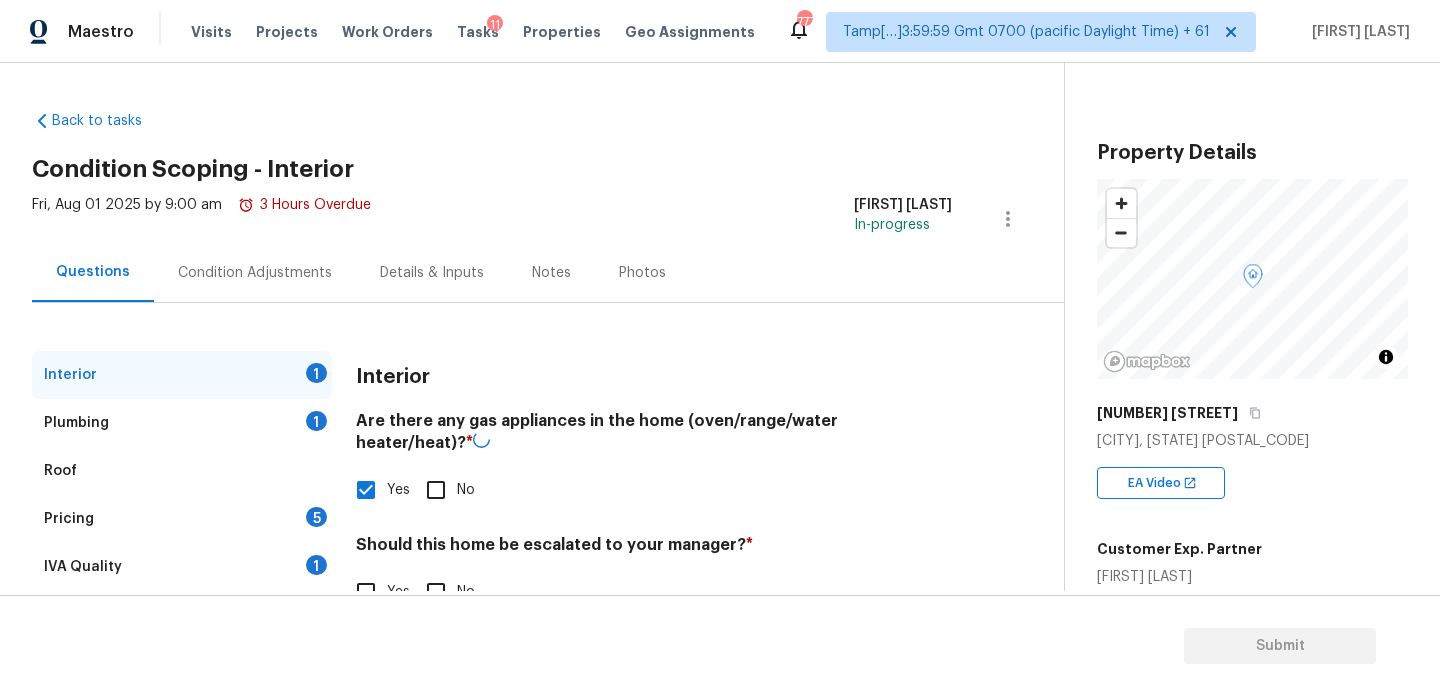 scroll, scrollTop: 54, scrollLeft: 0, axis: vertical 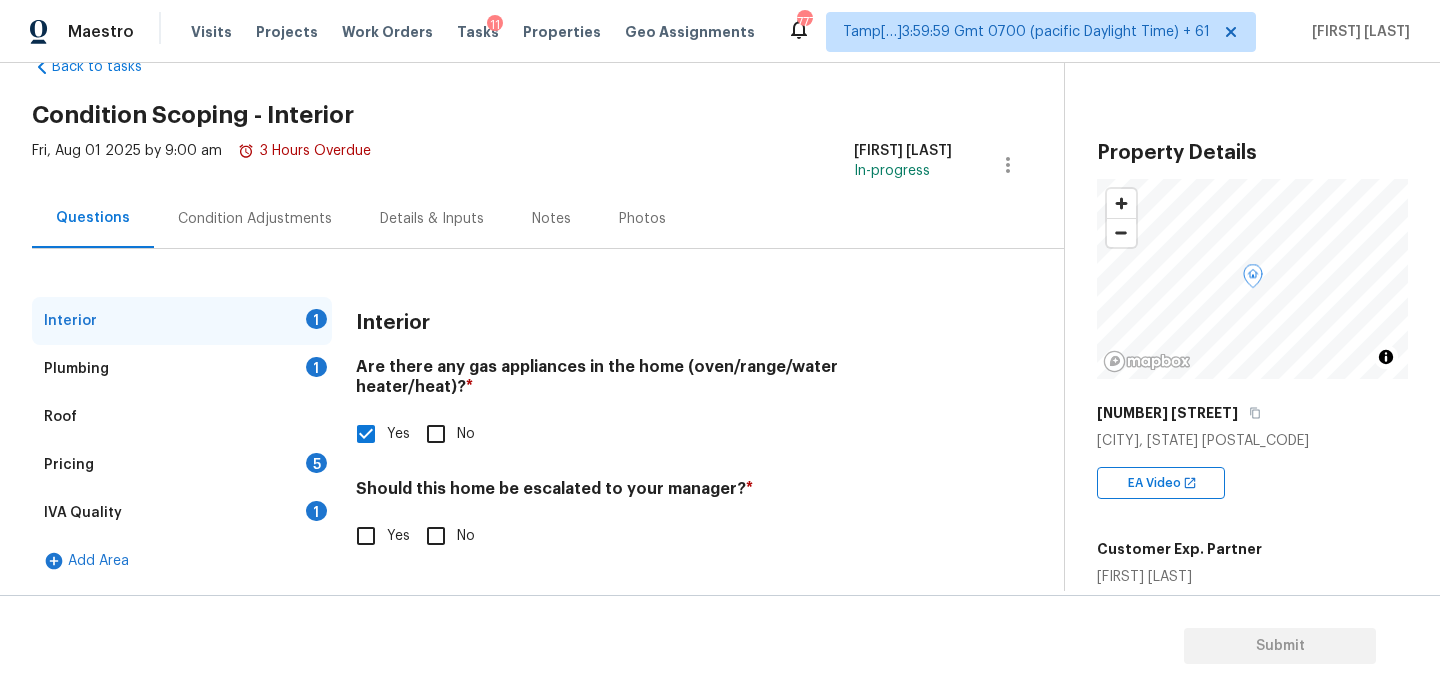 click on "Plumbing 1" at bounding box center [182, 369] 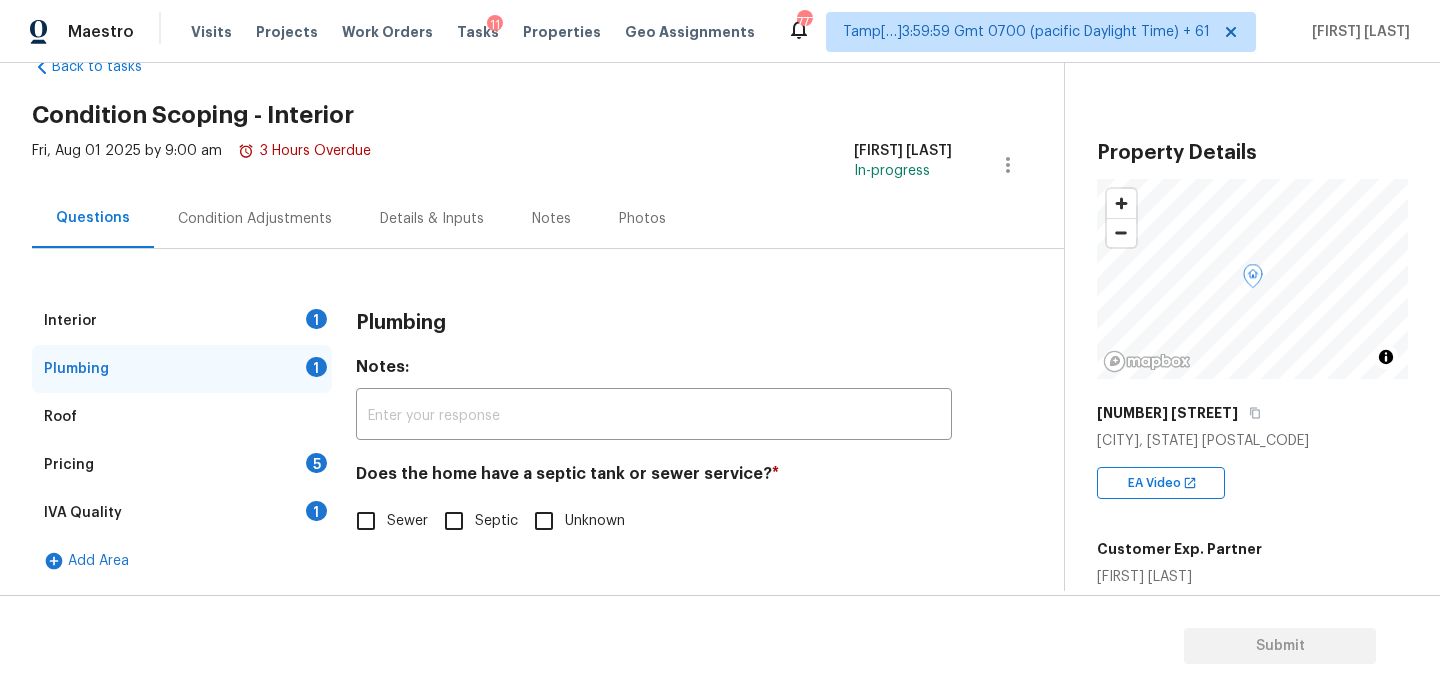 click on "IVA Quality 1" at bounding box center (182, 513) 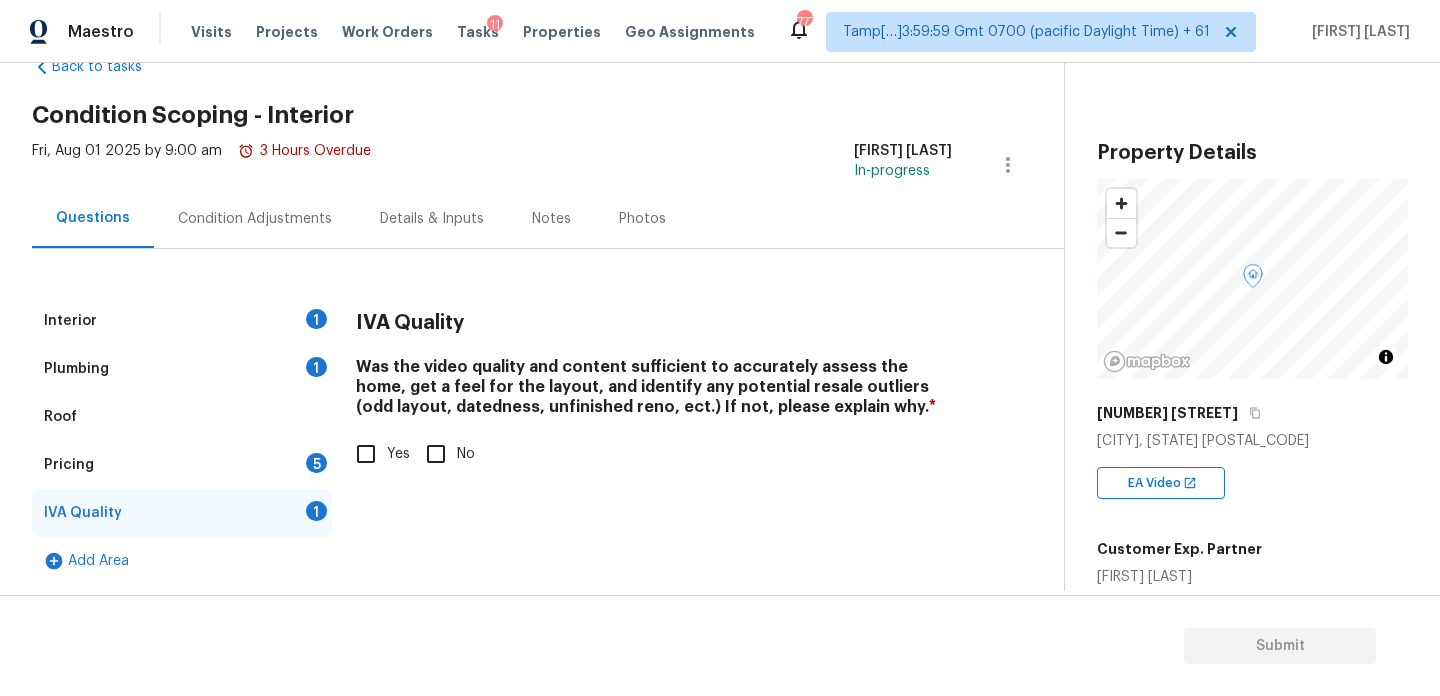 click on "Pricing 5" at bounding box center (182, 465) 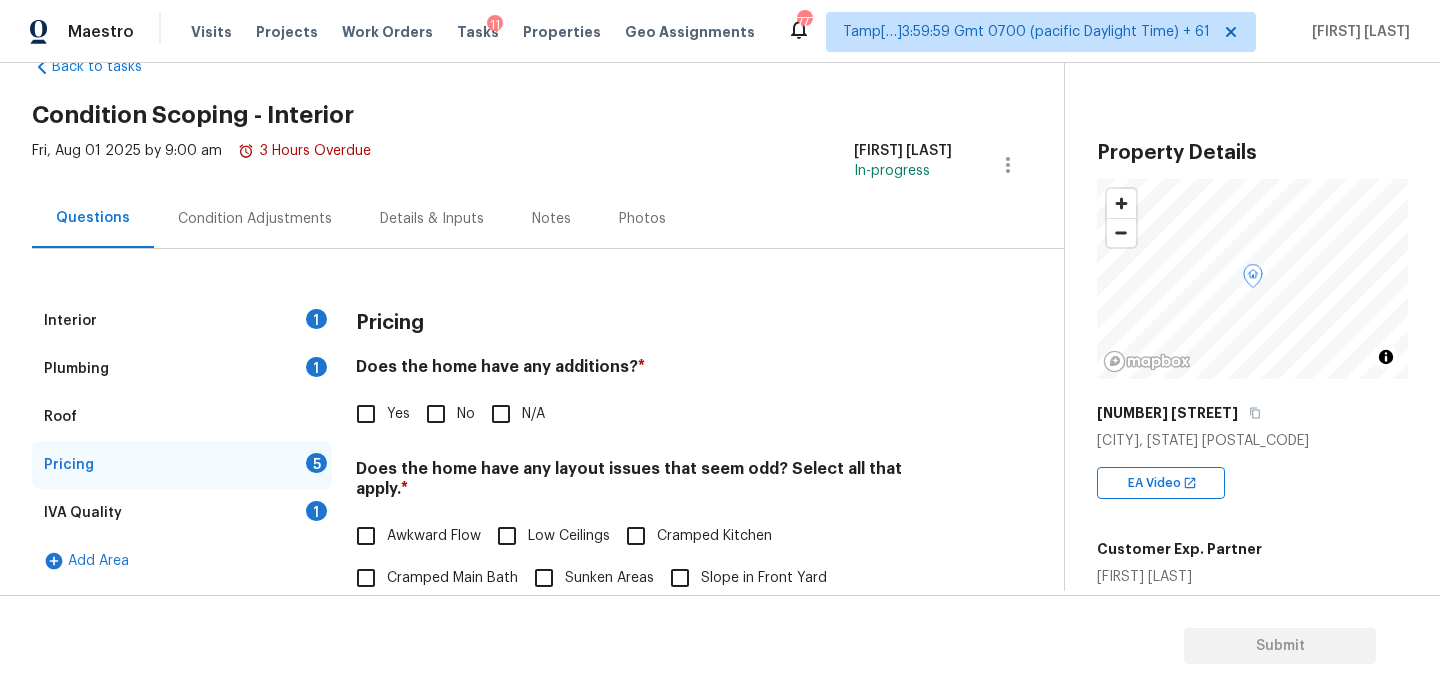 click on "Yes" at bounding box center [366, 414] 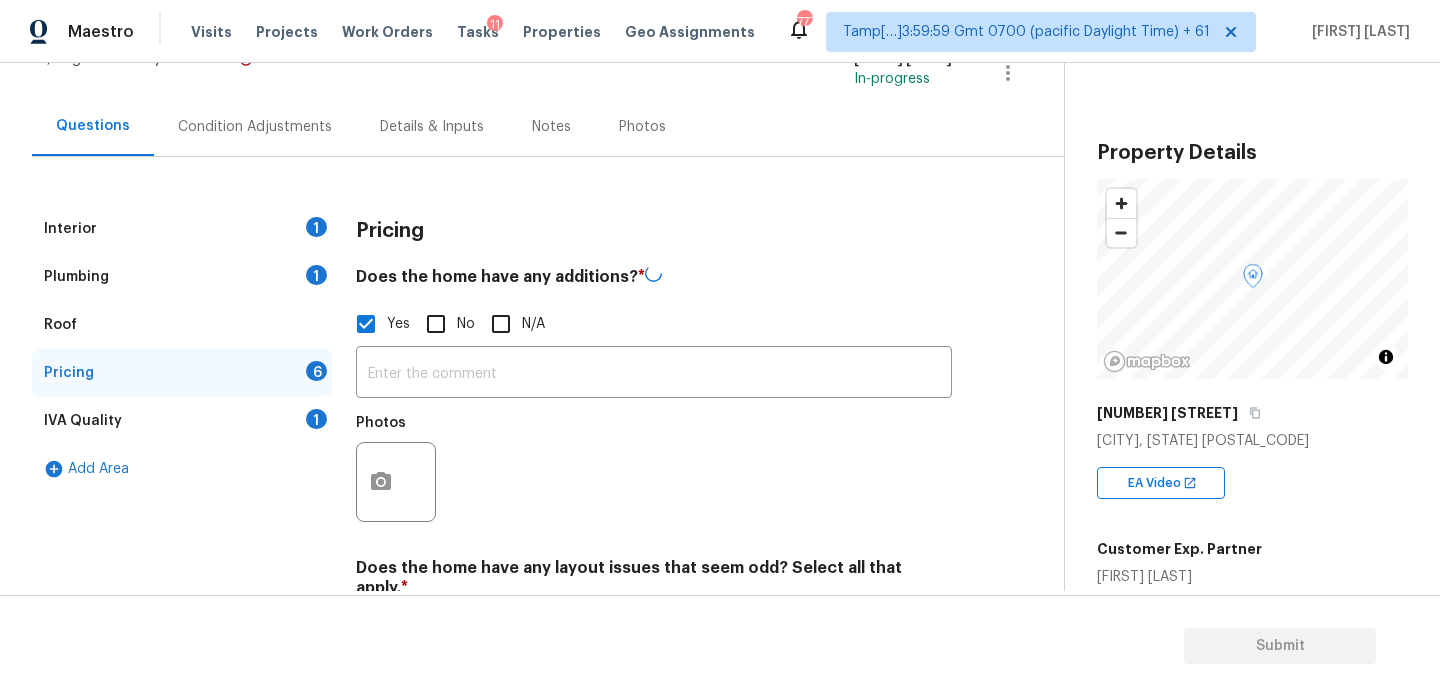 scroll, scrollTop: 204, scrollLeft: 0, axis: vertical 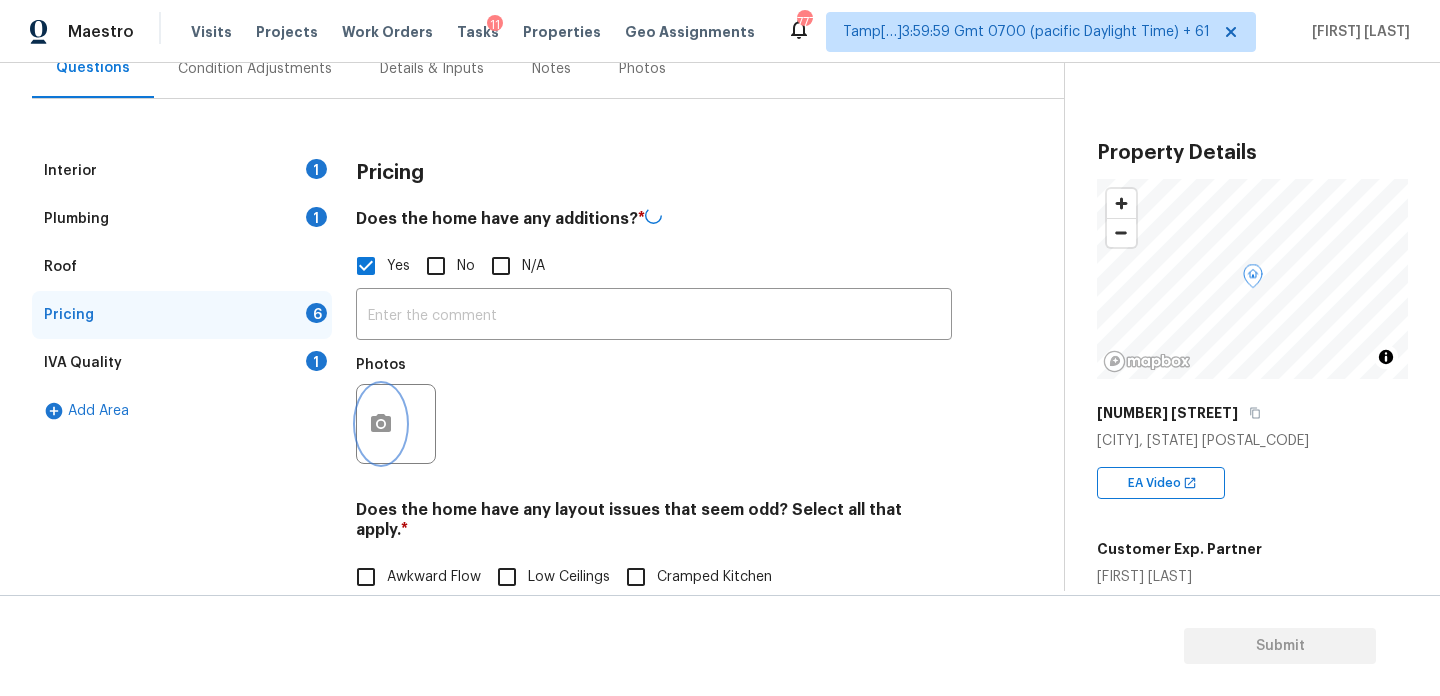click at bounding box center [381, 424] 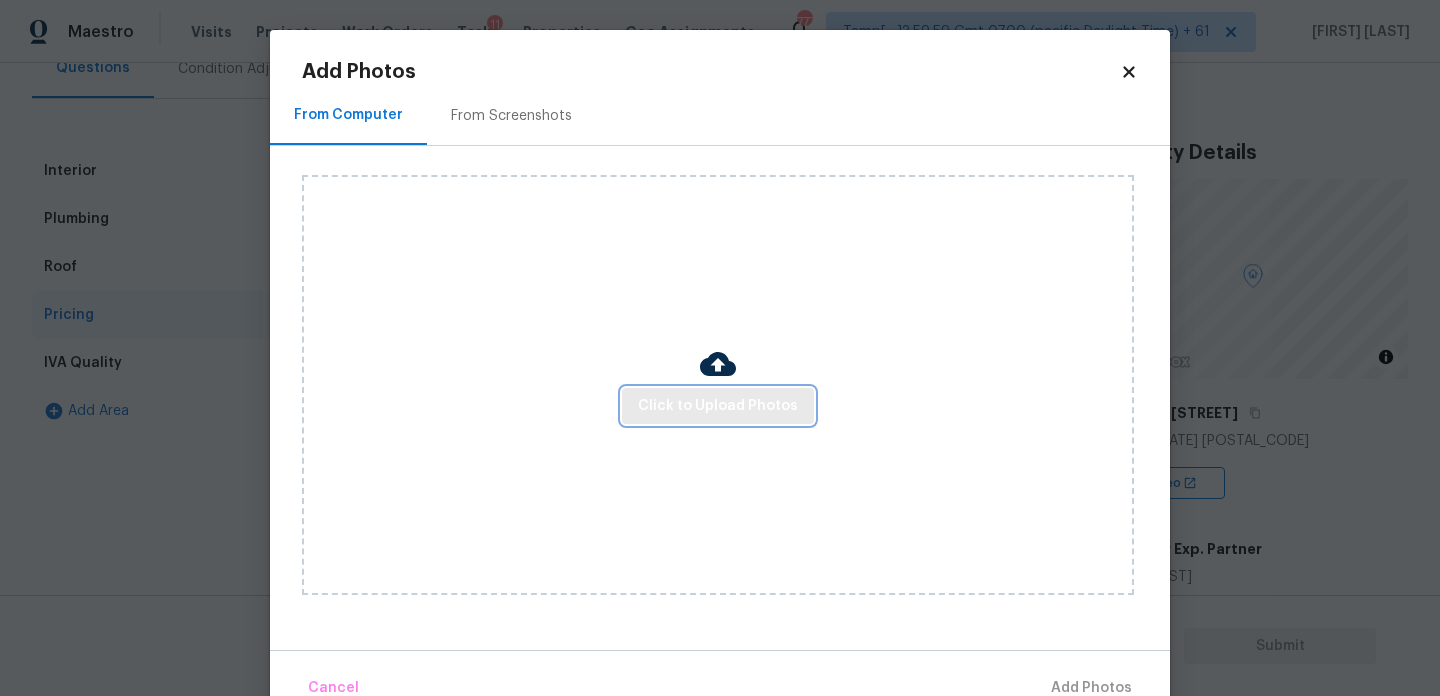 click on "Click to Upload Photos" at bounding box center (718, 406) 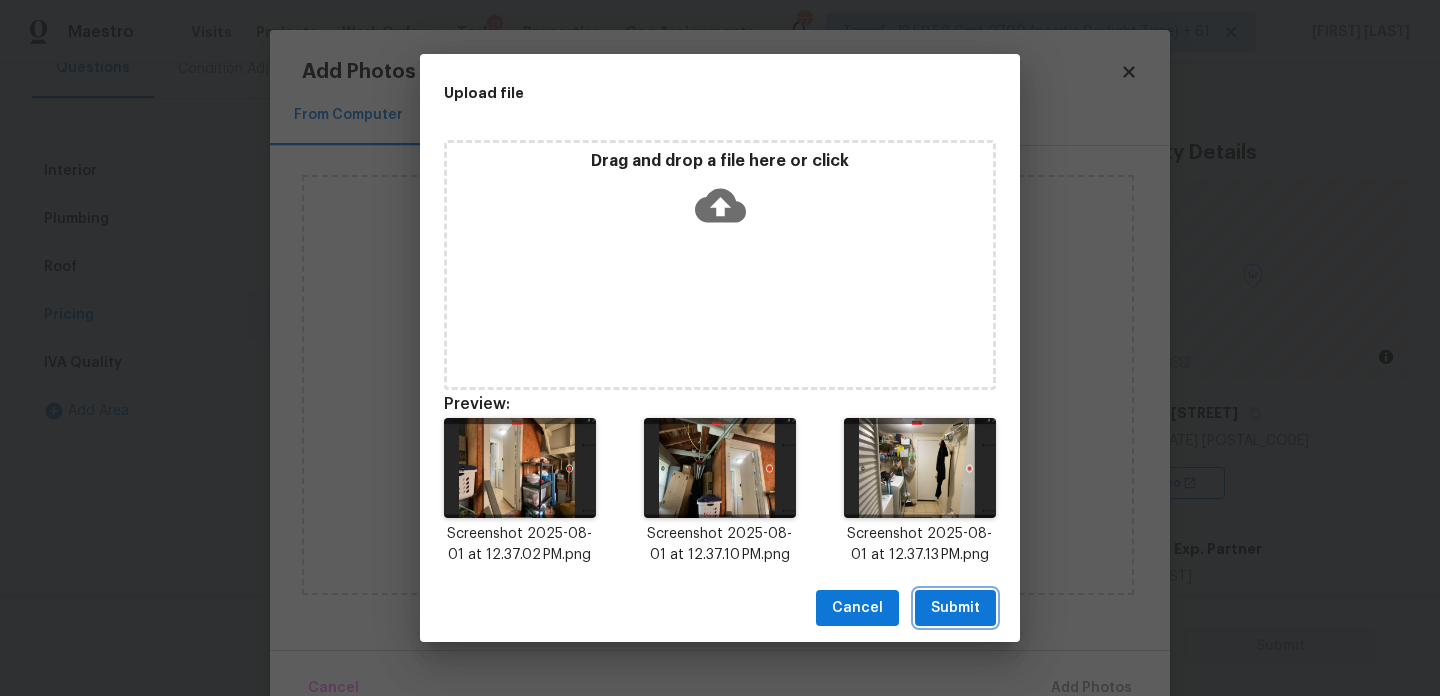 click on "Submit" at bounding box center [955, 608] 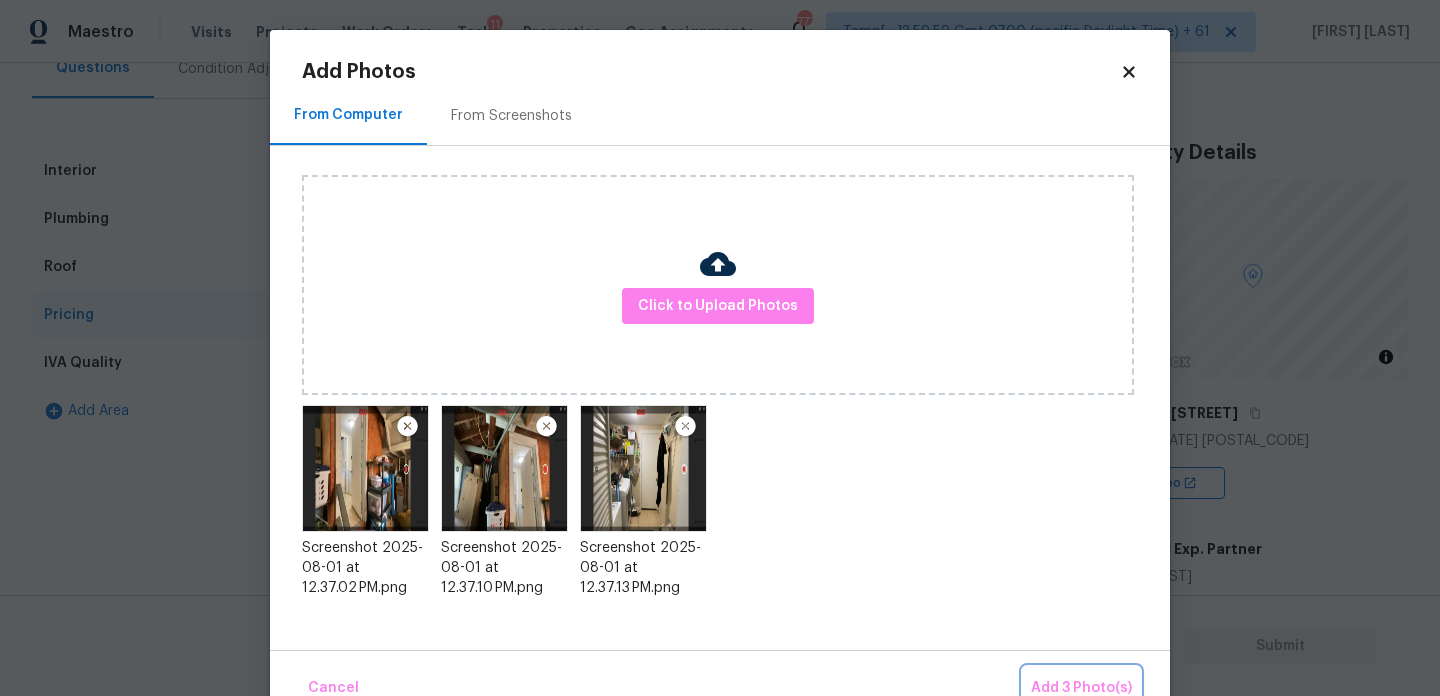 click on "Add 3 Photo(s)" at bounding box center [1081, 688] 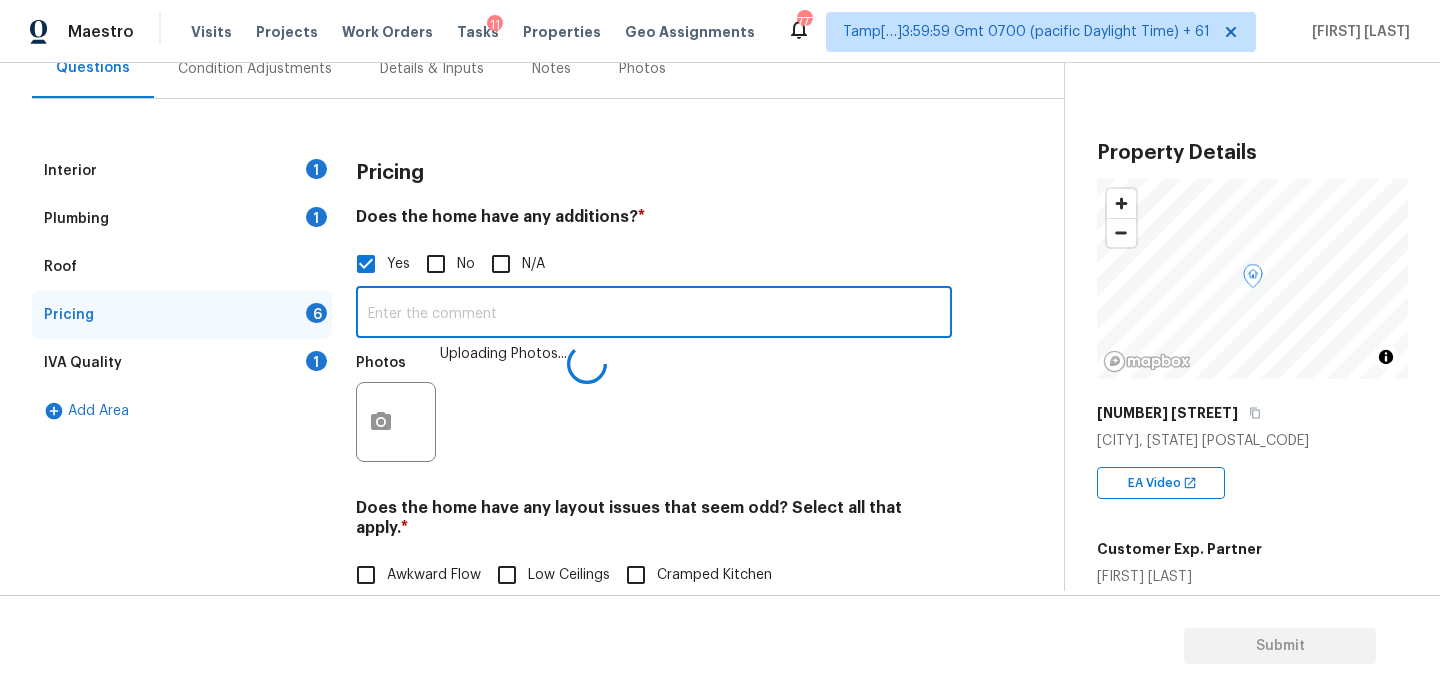 click at bounding box center (654, 314) 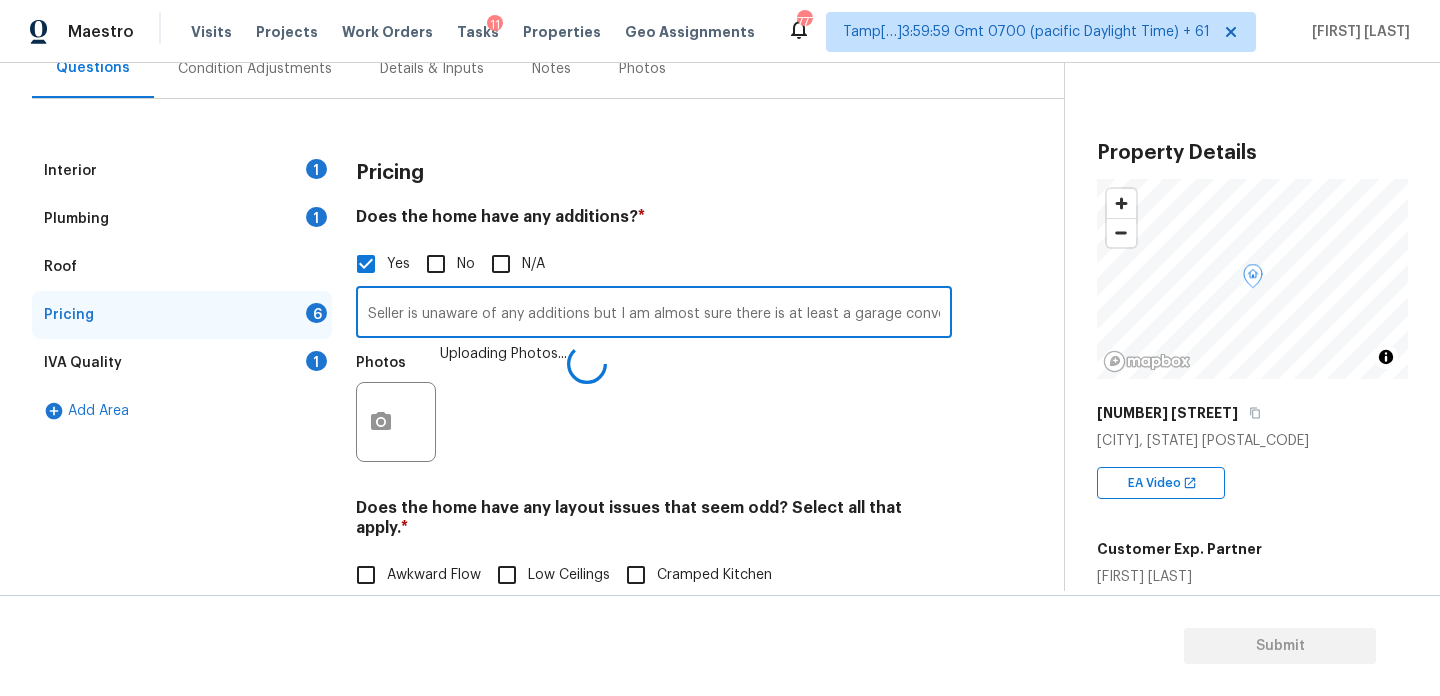 scroll, scrollTop: 0, scrollLeft: 2465, axis: horizontal 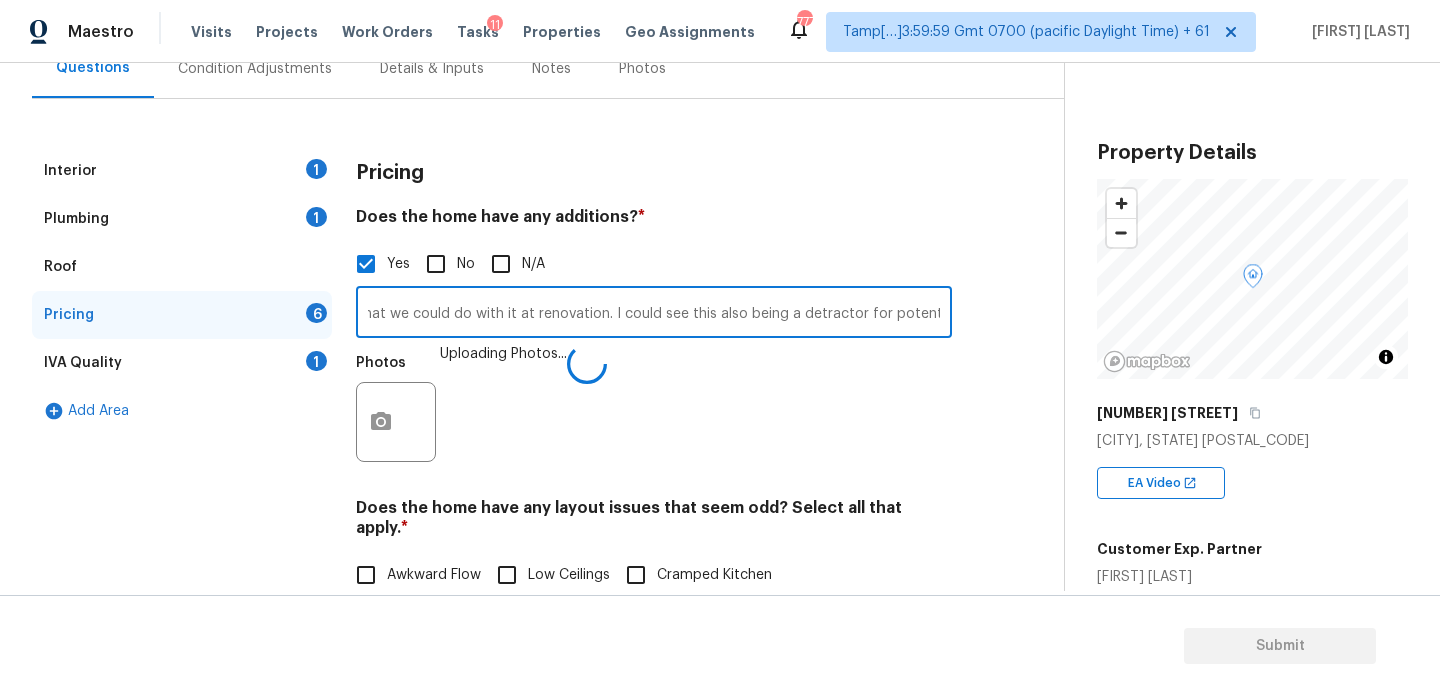 type on "Seller is unaware of any additions but I am almost sure there is at least a garage conversion here. There is a door leading into a garage like area through the laundry room. This area is currently unfinished. There is a set of stairs that have been abandoned. Not sure what they went to as this appears to be a single-story home only. This area is super odd and I'm not sure what we could do with it at renovation. I could see this also being a detractor for potential buyers." 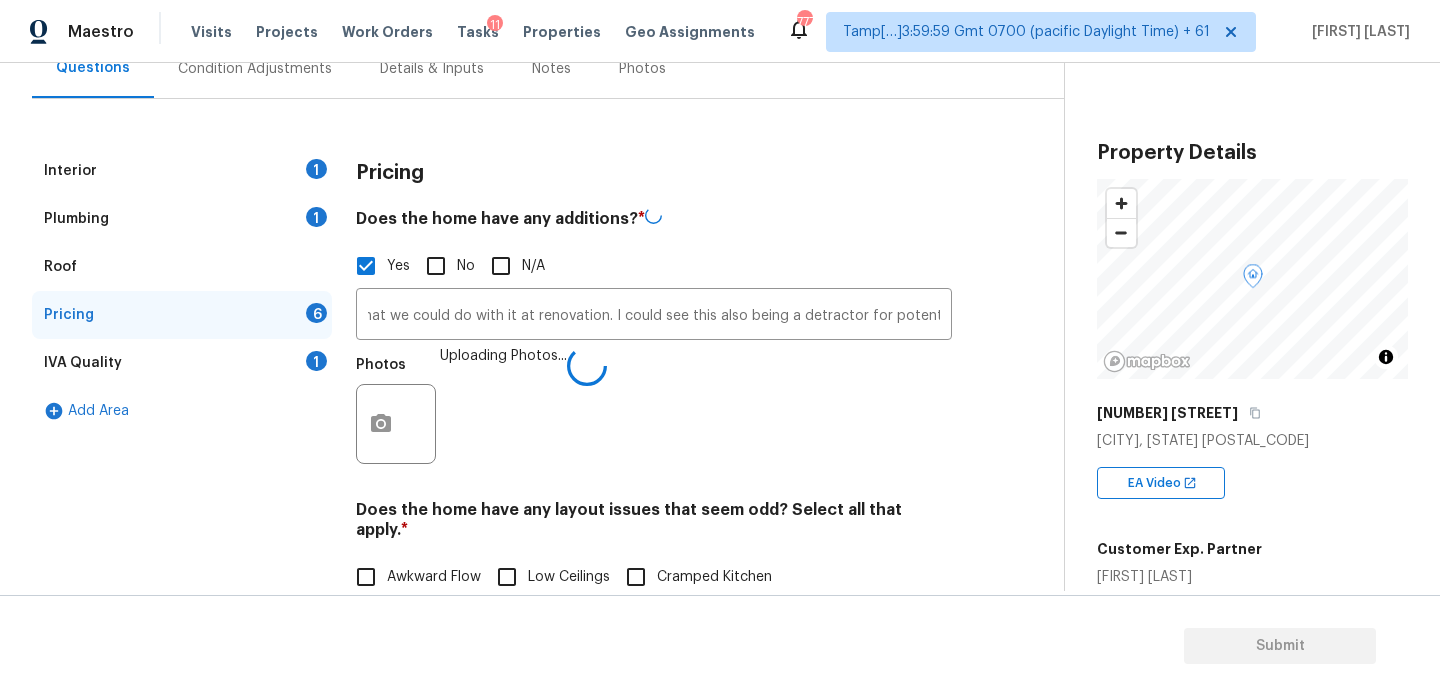 scroll, scrollTop: 0, scrollLeft: 0, axis: both 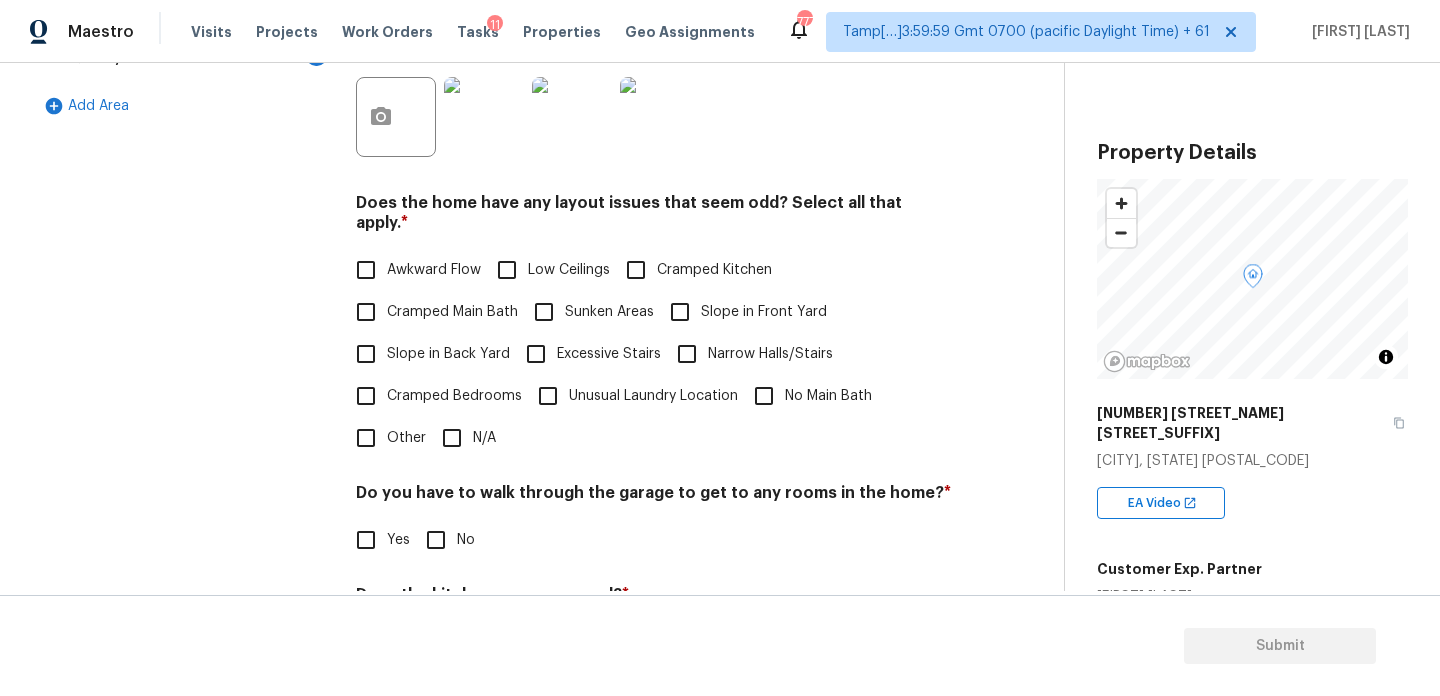 click on "Awkward Flow" at bounding box center (413, 270) 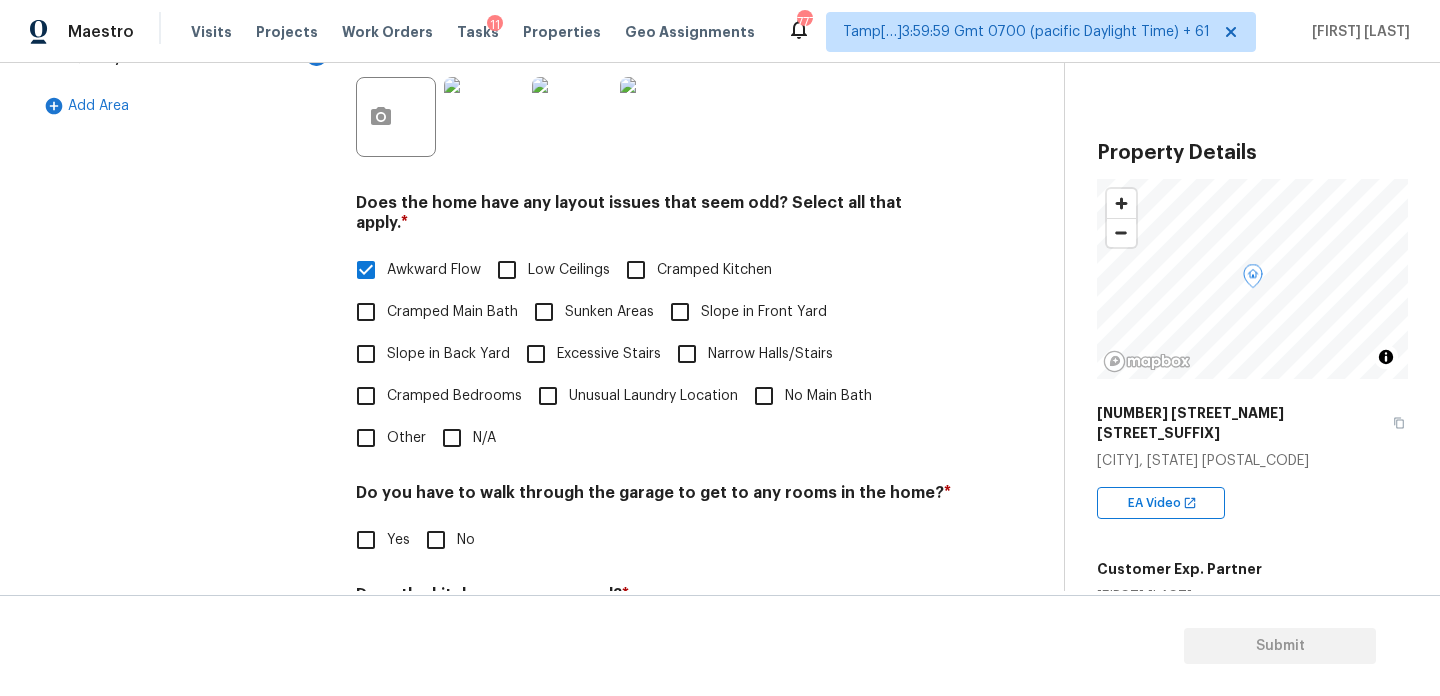 click on "No" at bounding box center [436, 540] 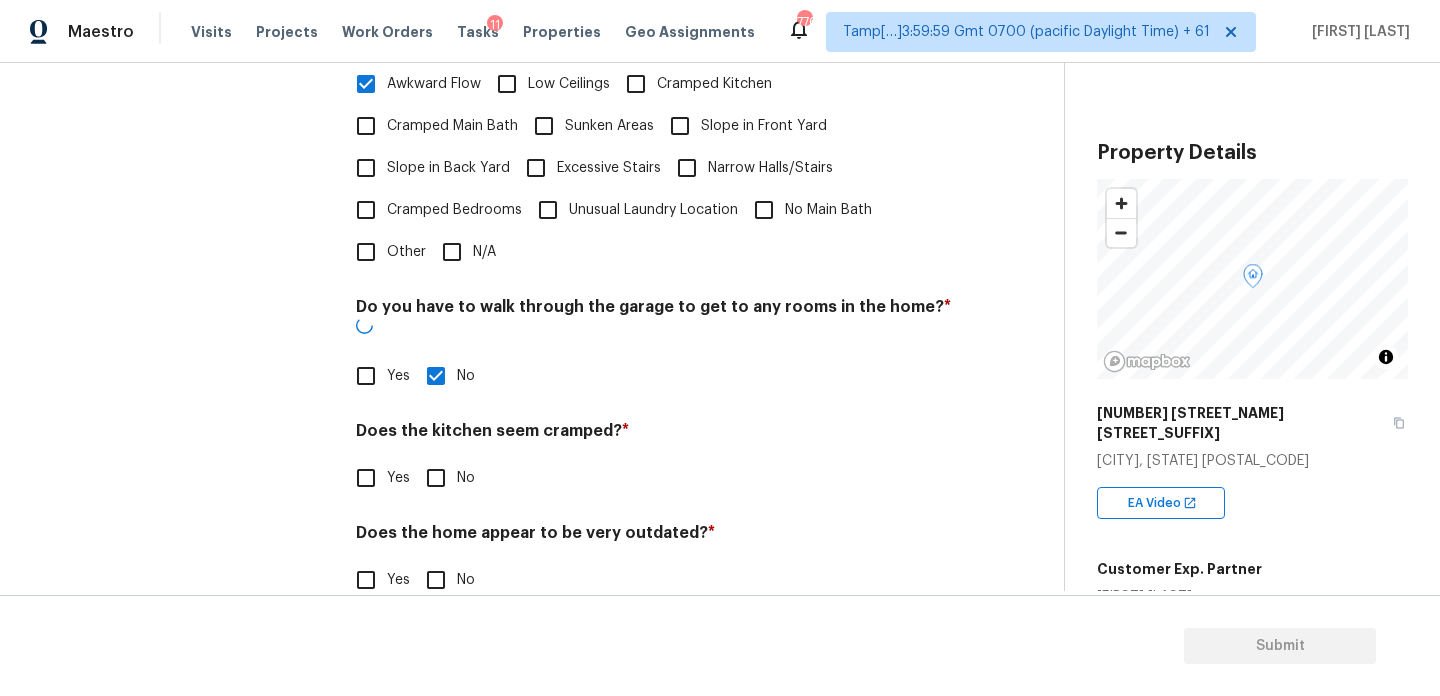 scroll, scrollTop: 693, scrollLeft: 0, axis: vertical 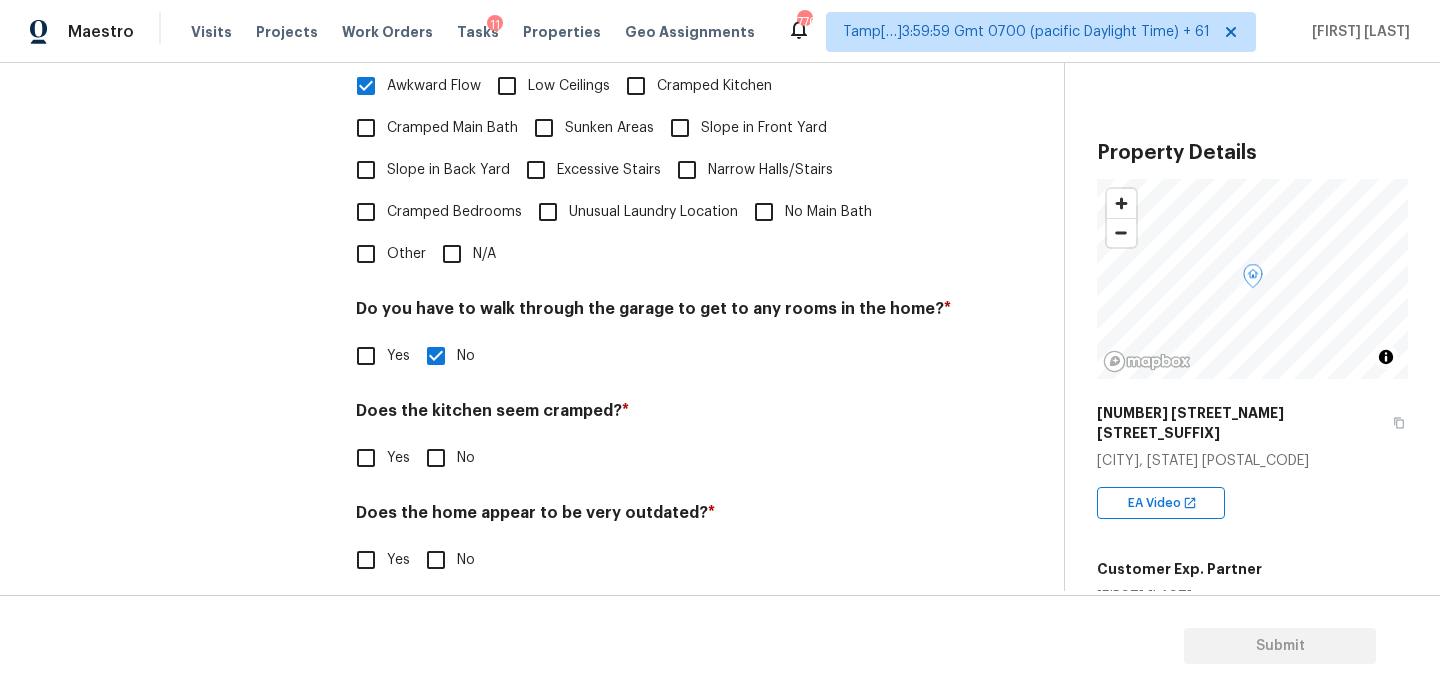 click on "No" at bounding box center [436, 458] 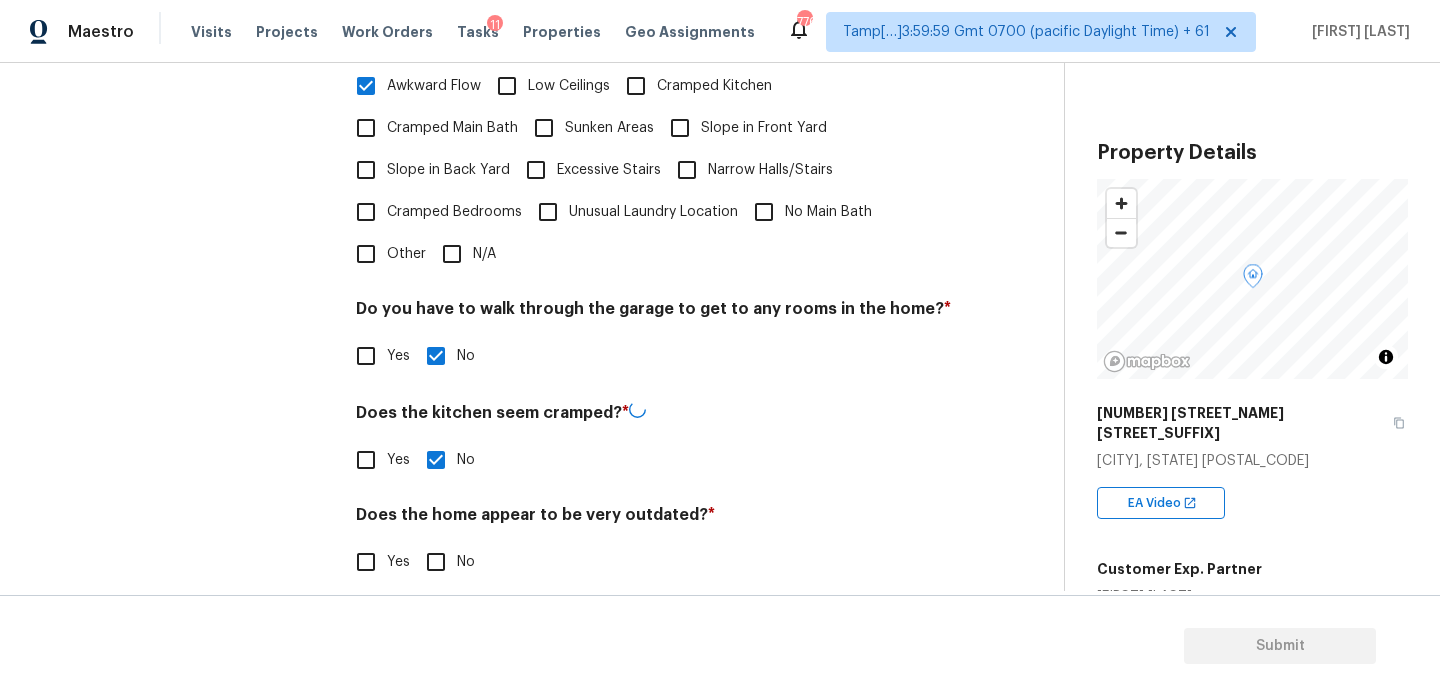 click on "No" at bounding box center (436, 562) 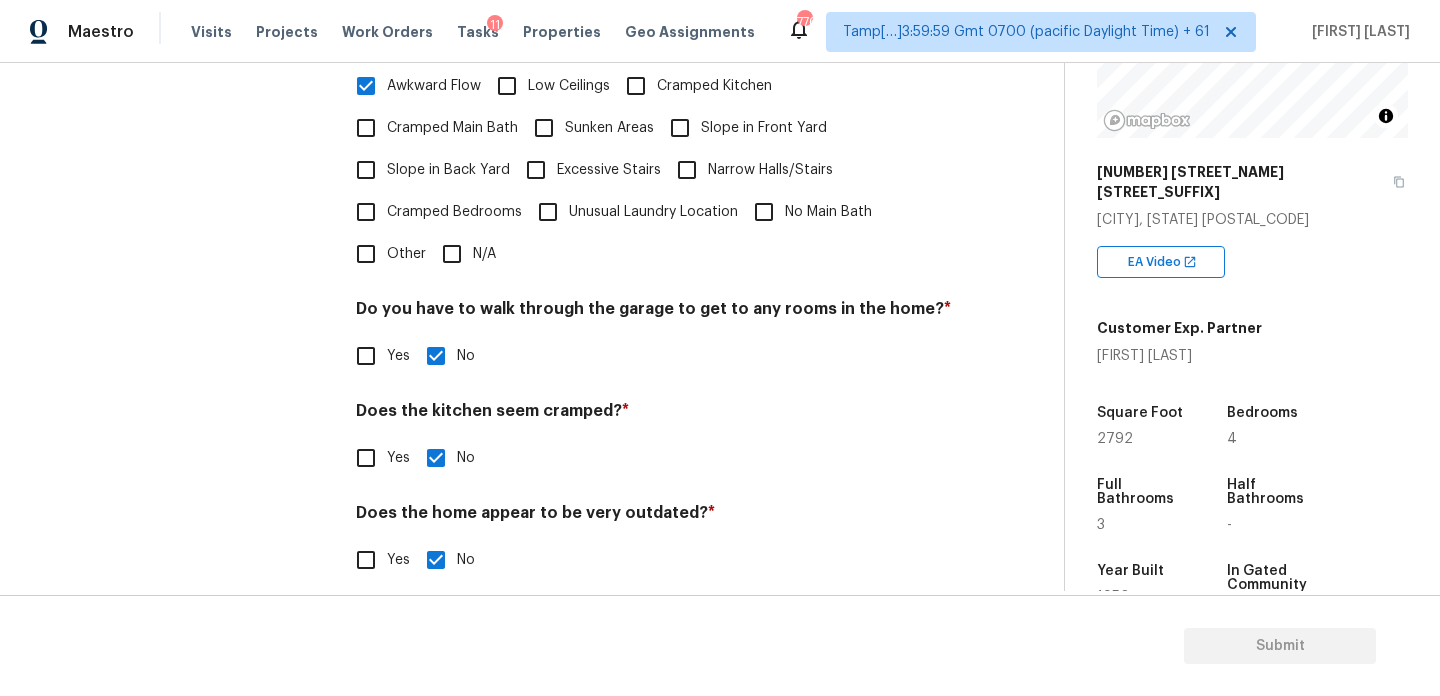 scroll, scrollTop: 289, scrollLeft: 0, axis: vertical 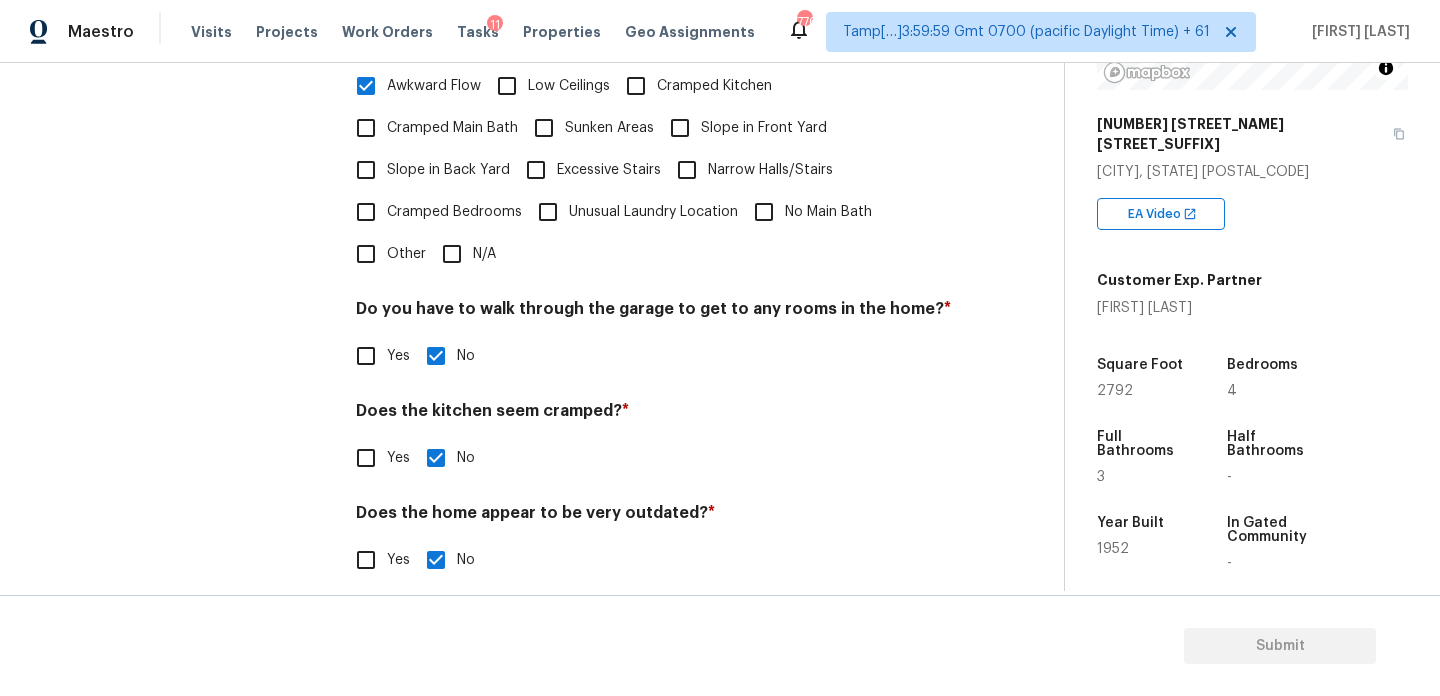 click on "2792" at bounding box center (1115, 391) 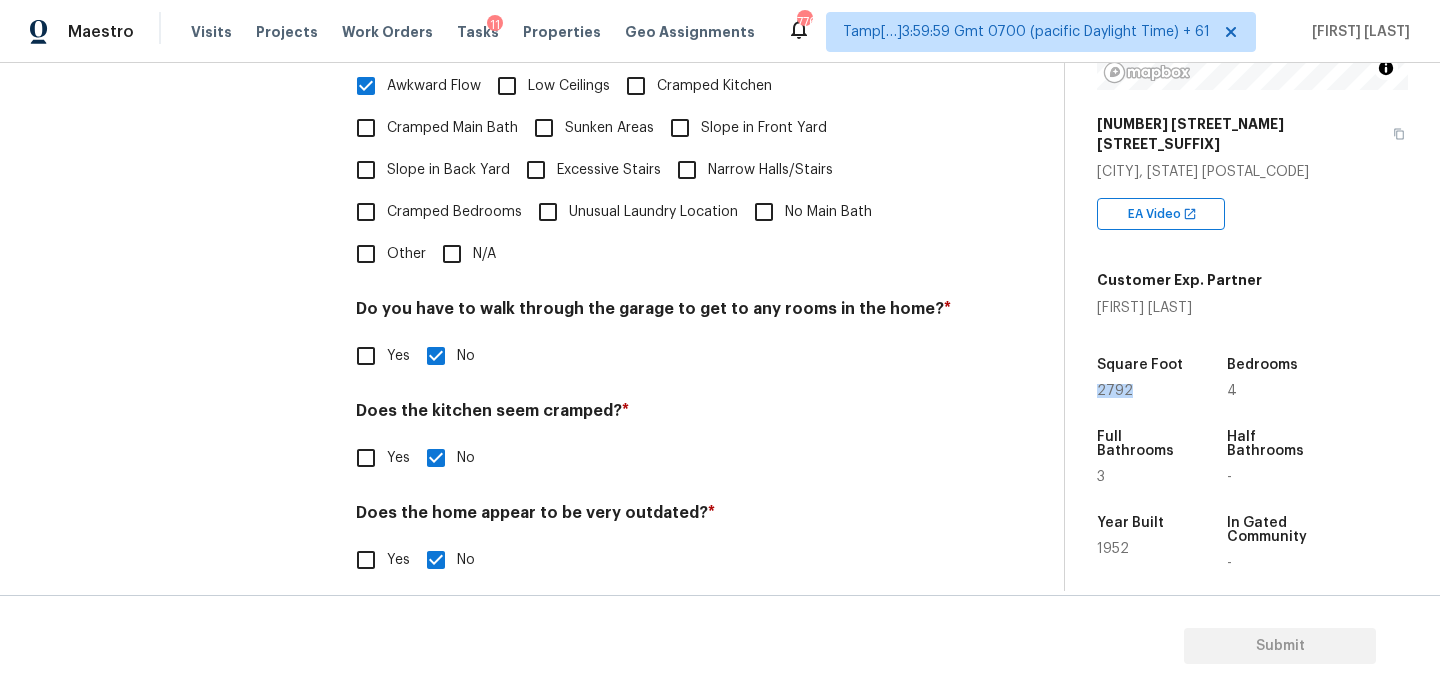 copy on "2792" 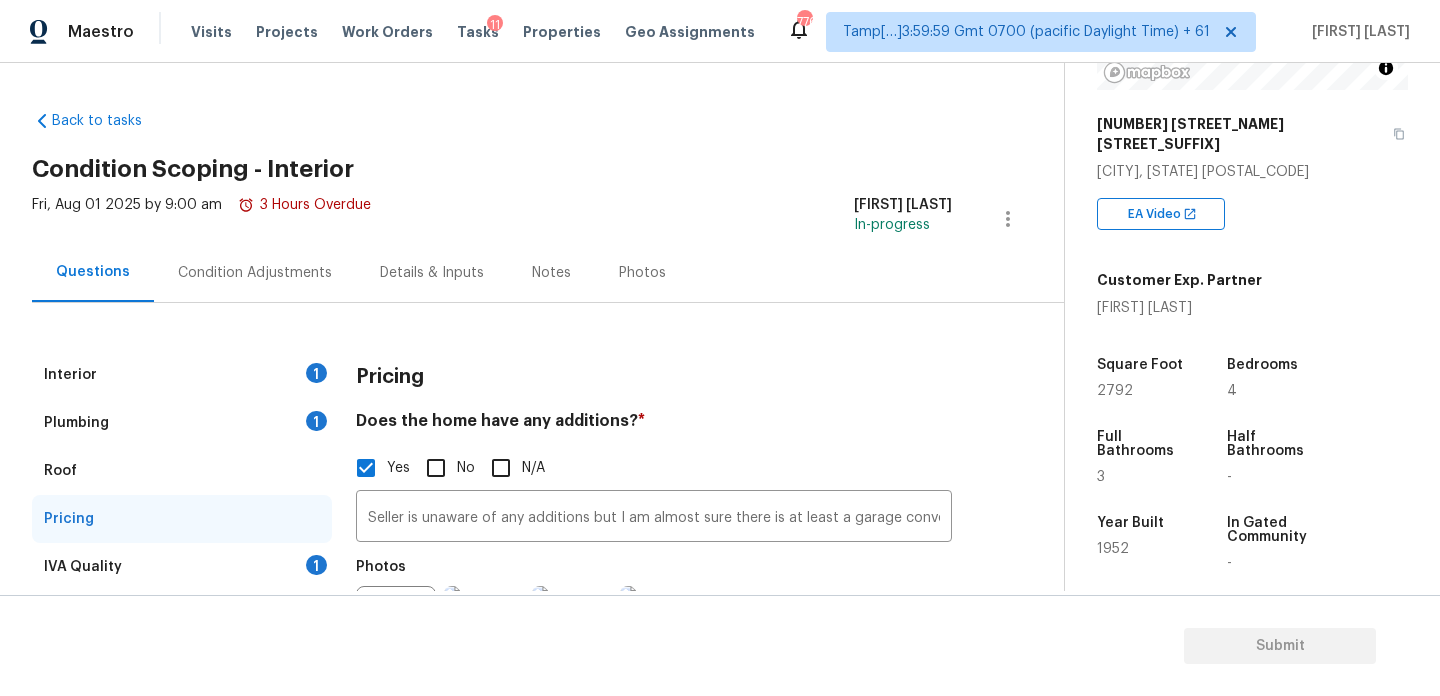 click on "Condition Adjustments" at bounding box center [255, 273] 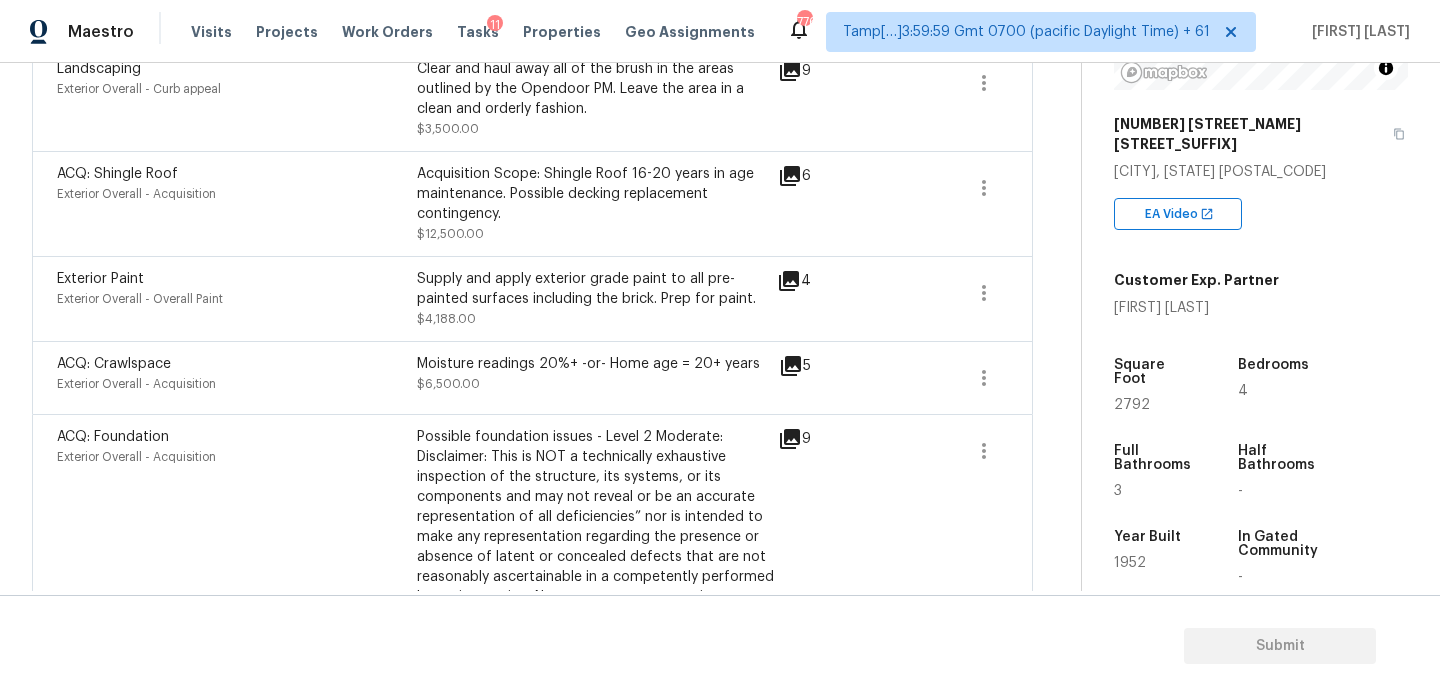 scroll, scrollTop: 854, scrollLeft: 0, axis: vertical 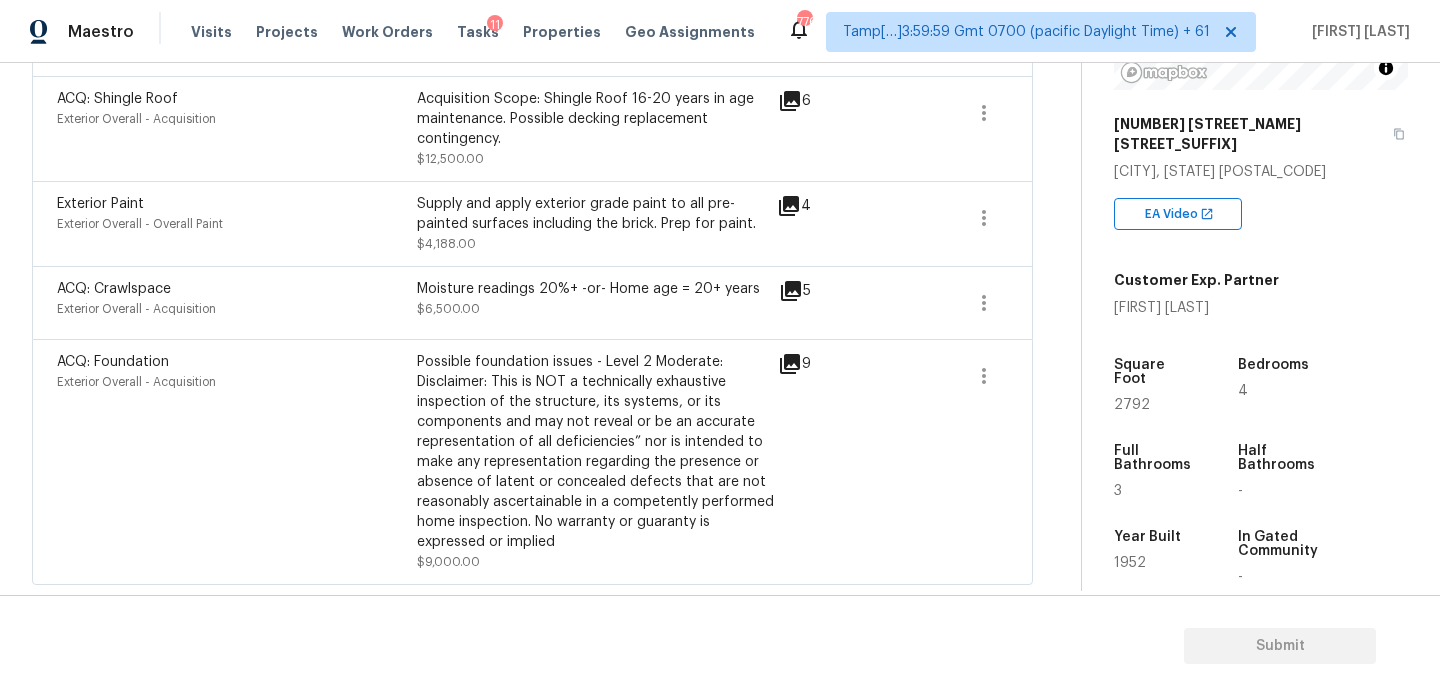 click 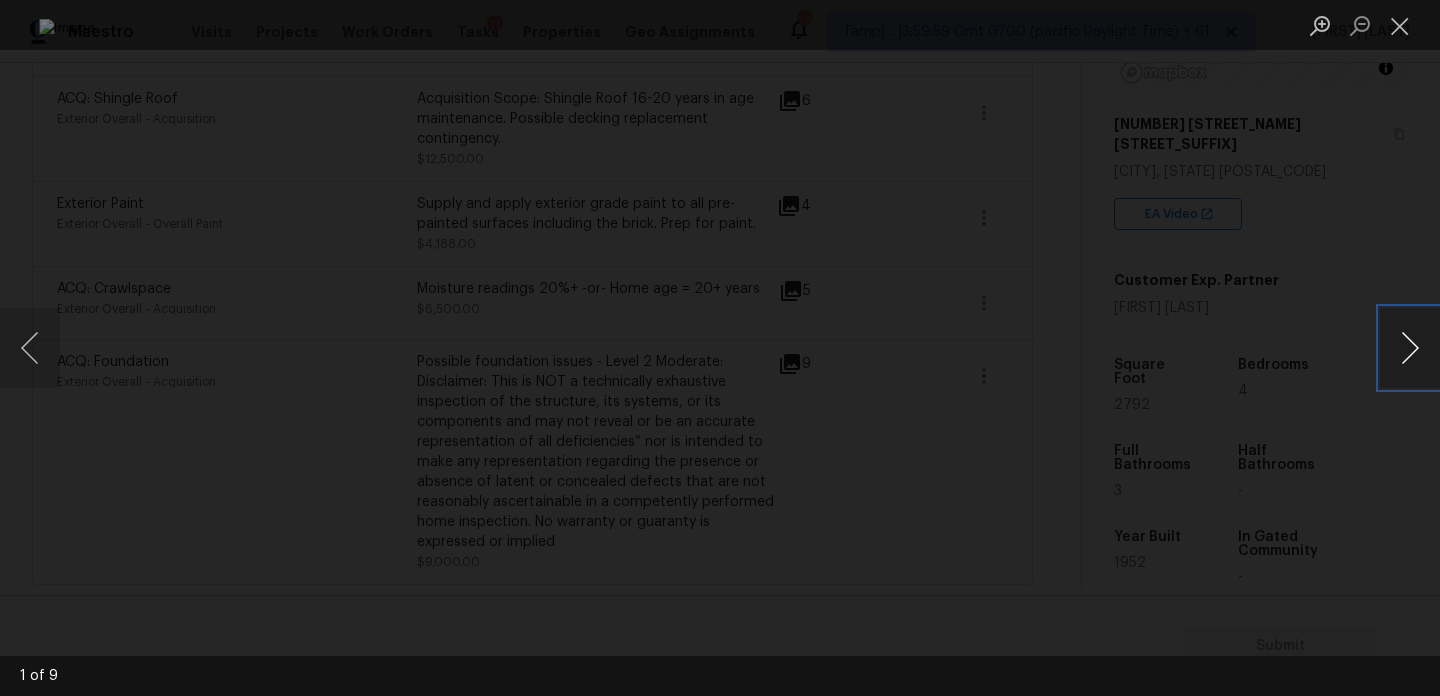 click at bounding box center [1410, 348] 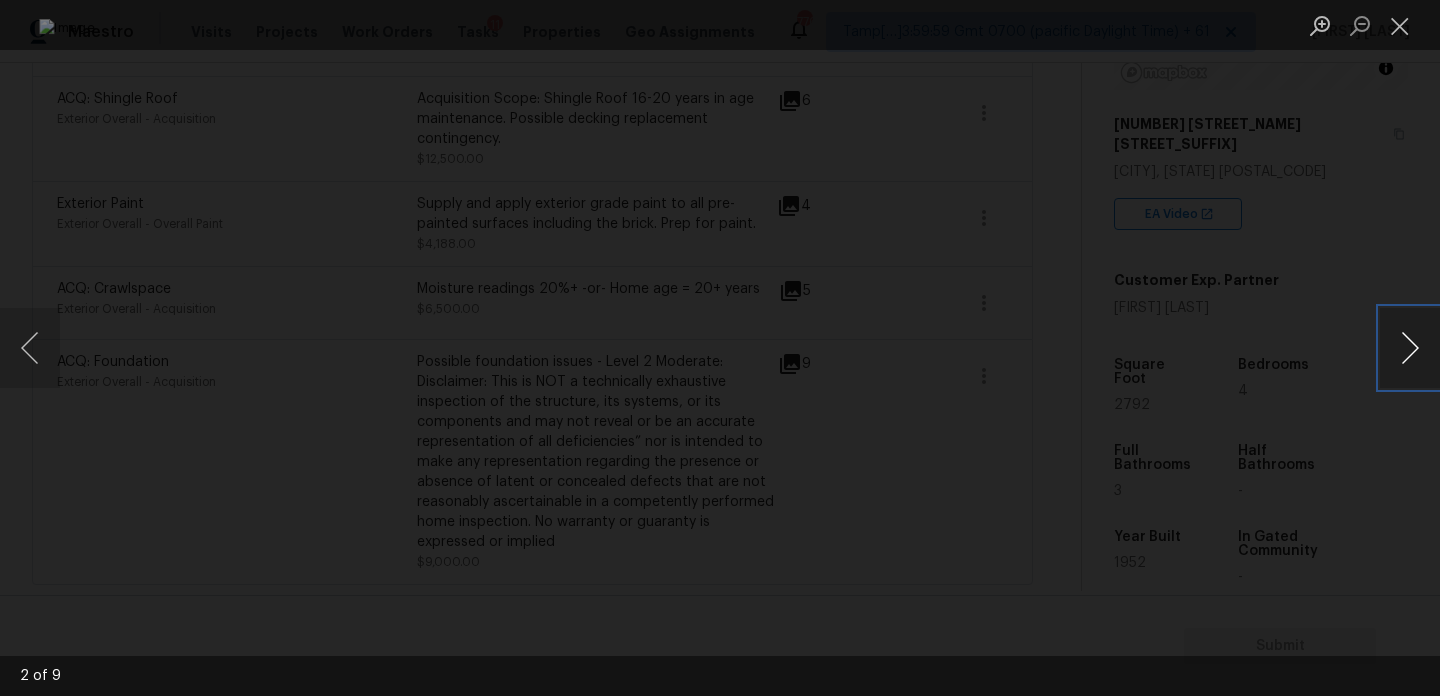 type 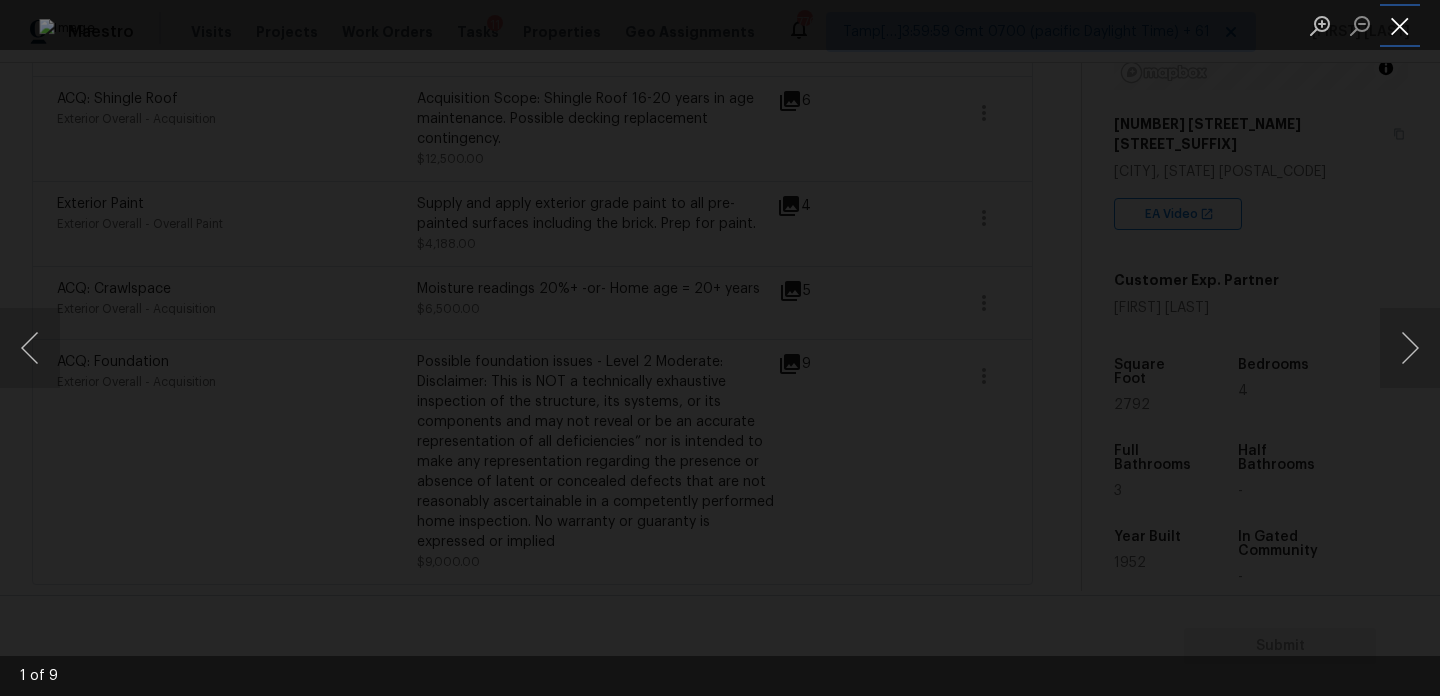 click at bounding box center [1400, 25] 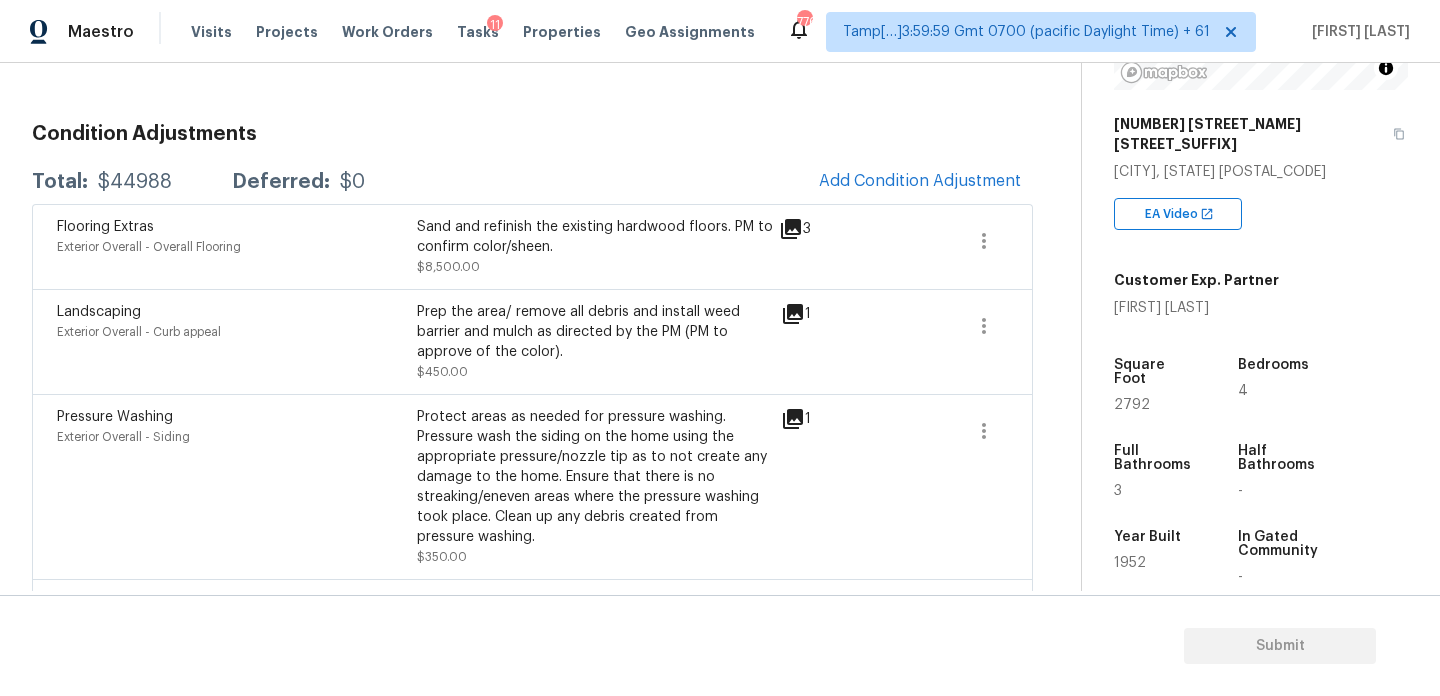scroll, scrollTop: 125, scrollLeft: 0, axis: vertical 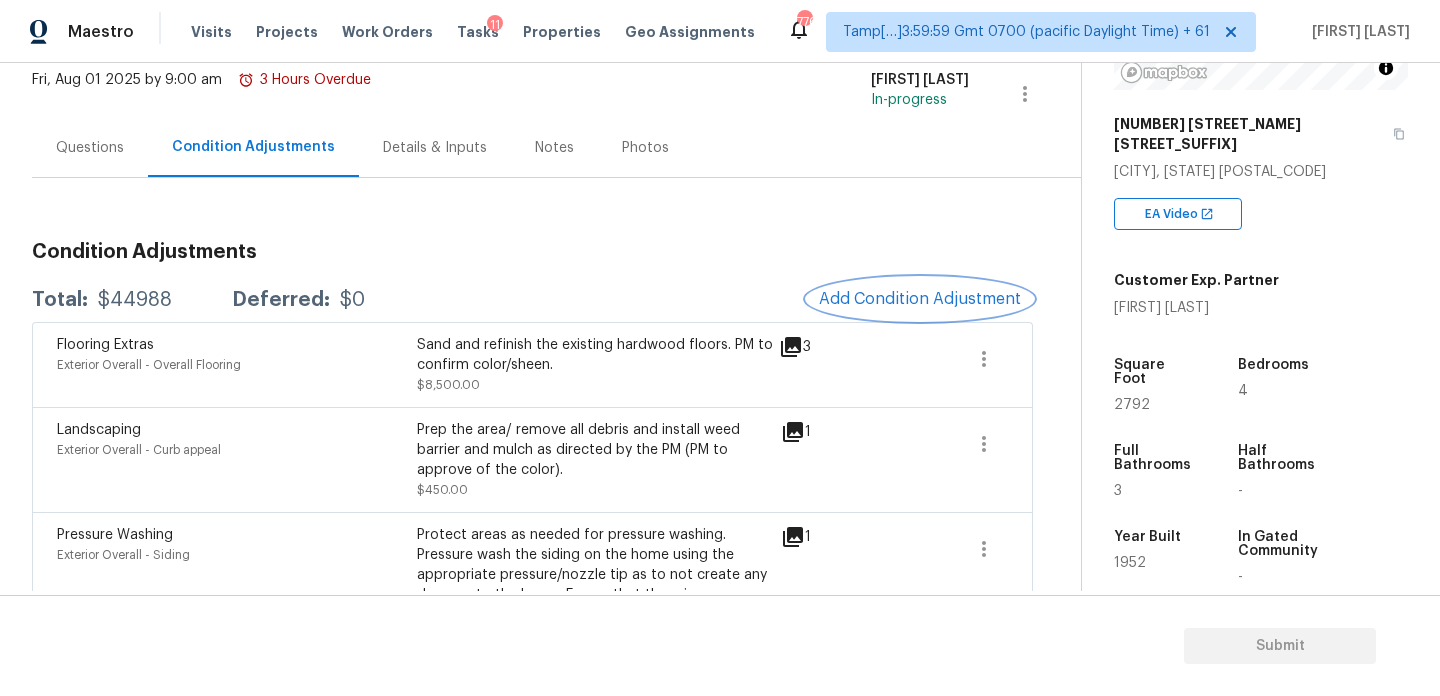 click on "Add Condition Adjustment" at bounding box center (920, 299) 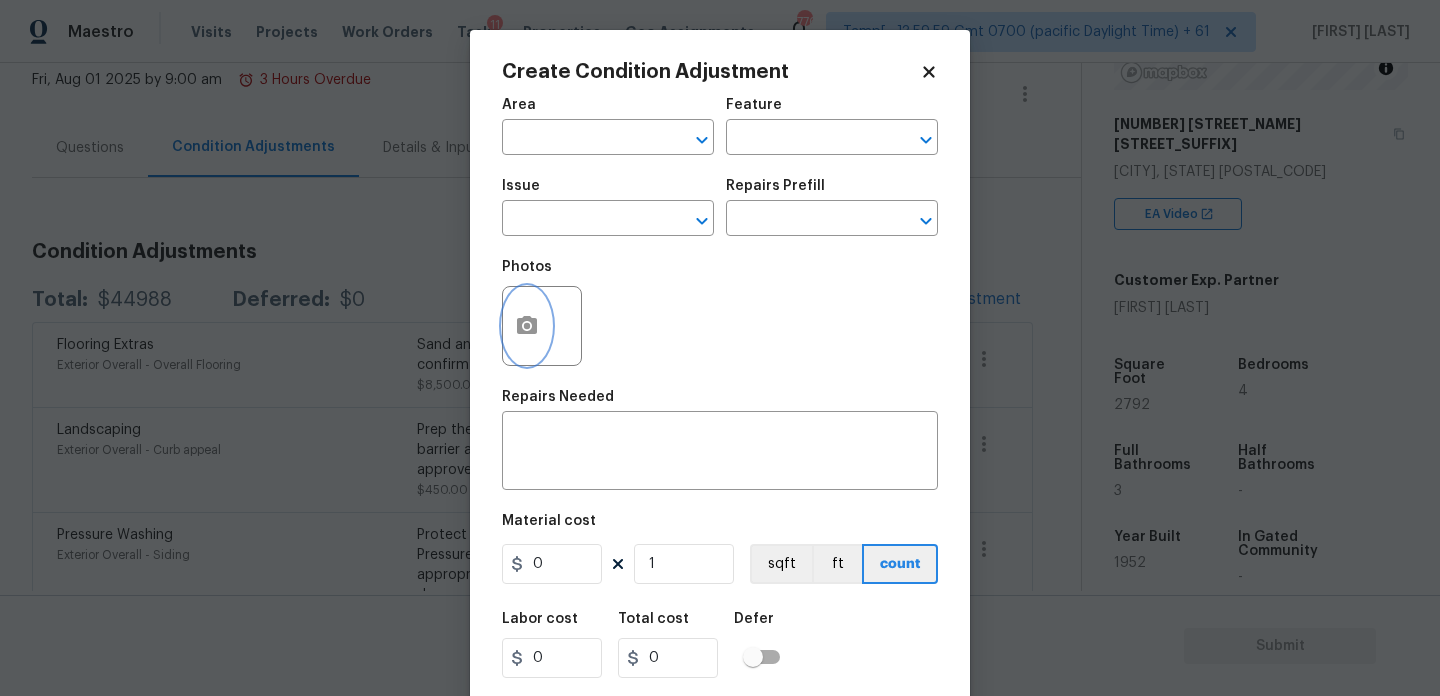 click at bounding box center (527, 326) 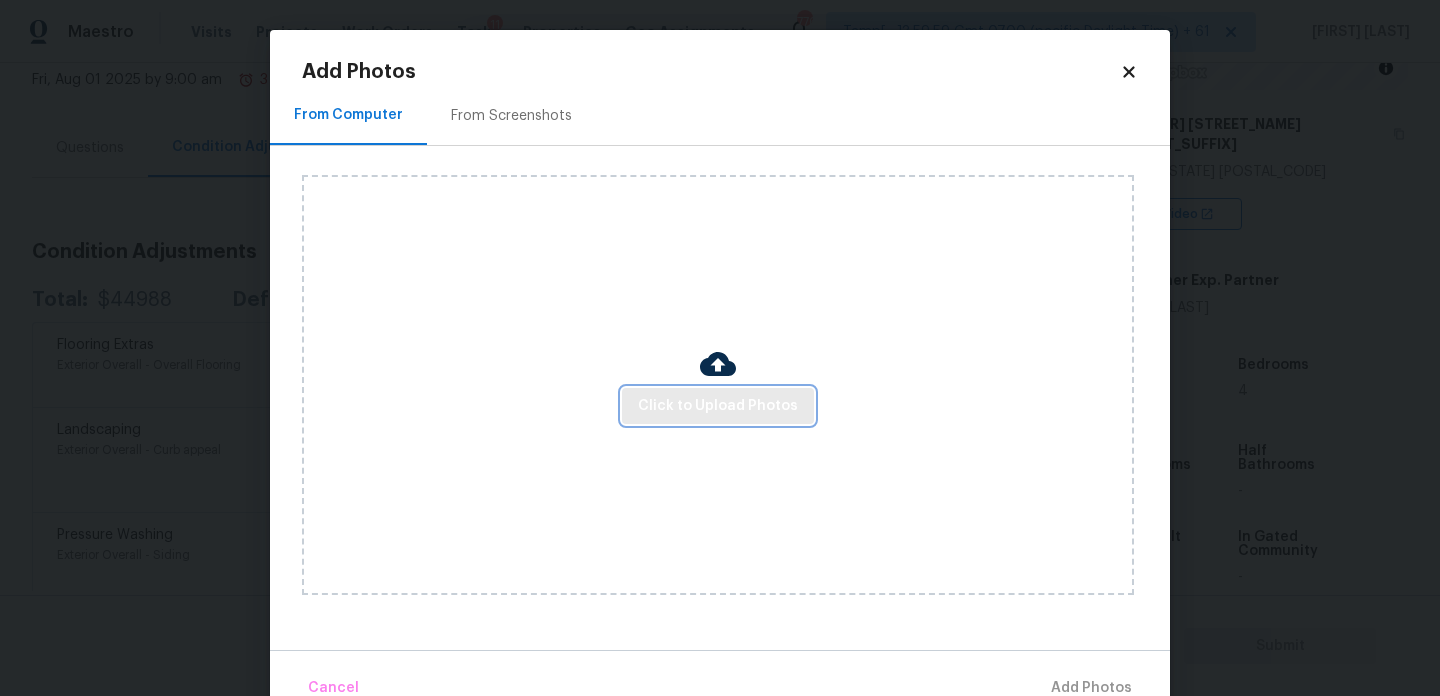click on "Click to Upload Photos" at bounding box center [718, 406] 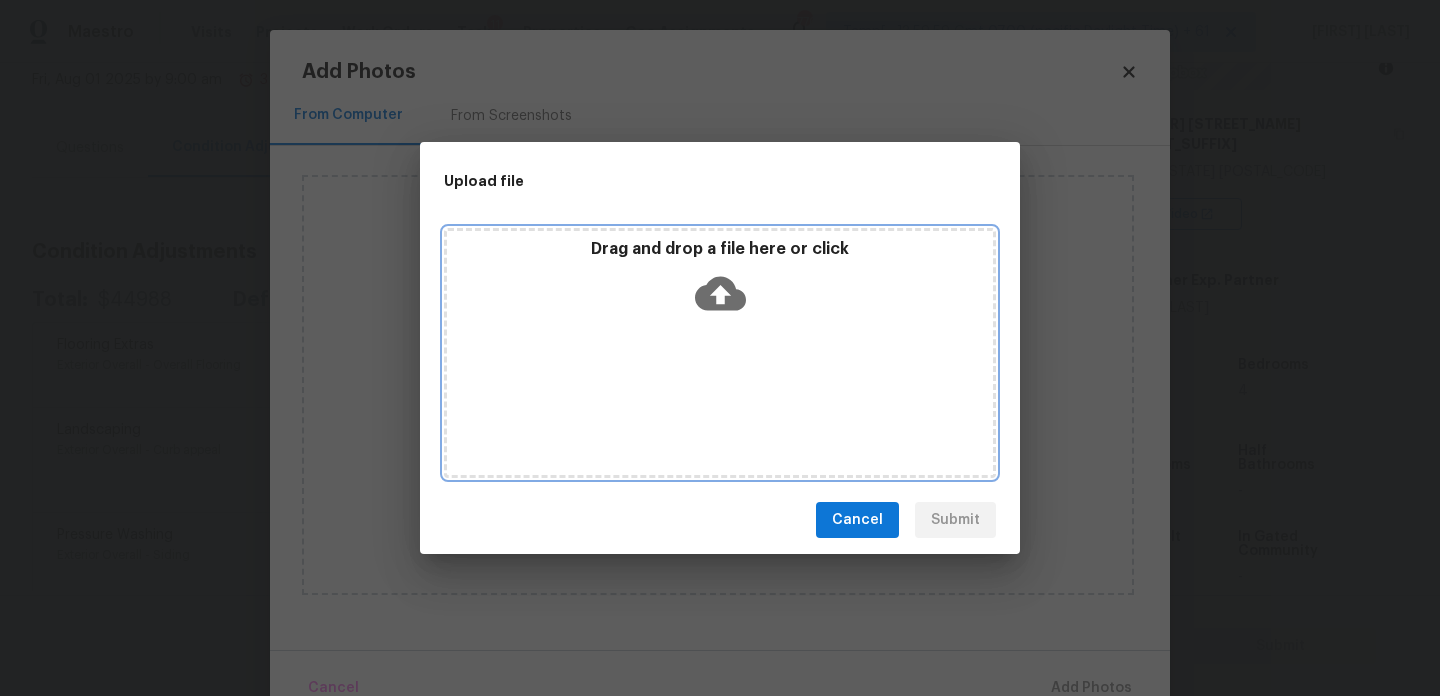 click on "Drag and drop a file here or click" at bounding box center (720, 353) 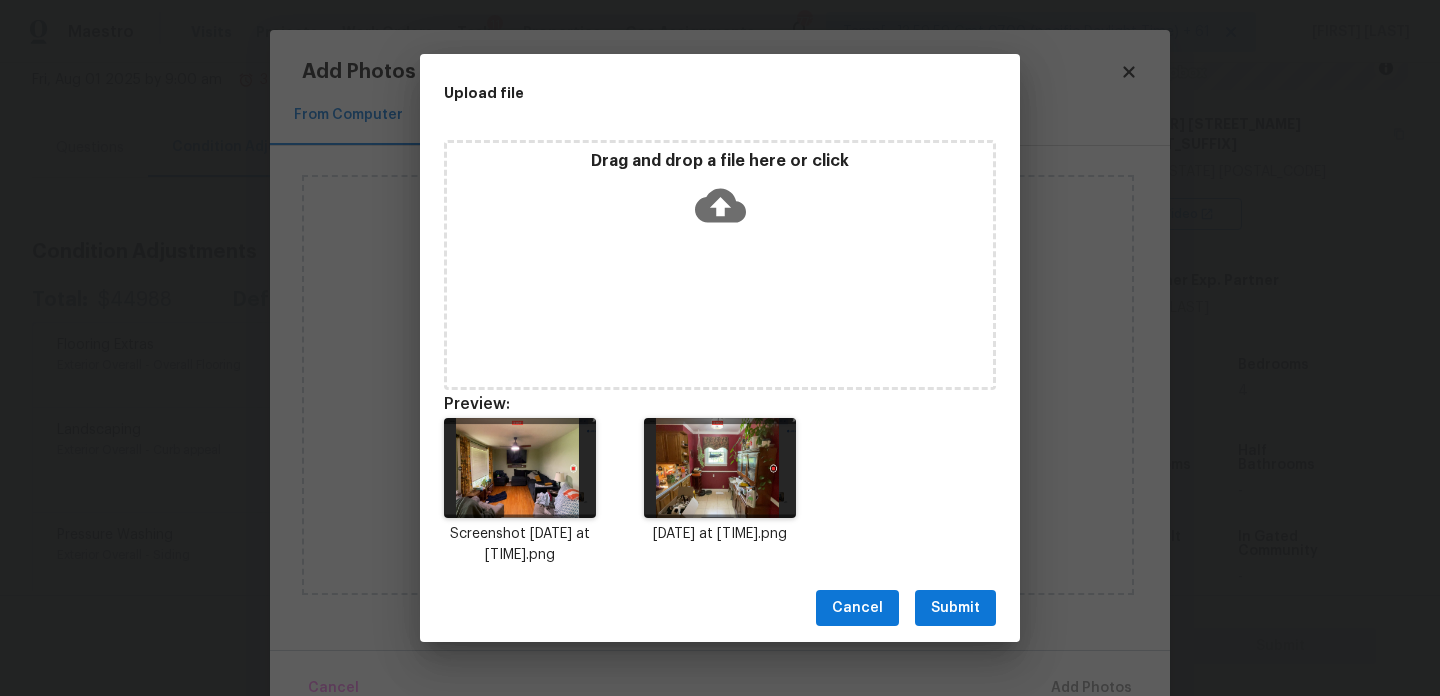 click on "Submit" at bounding box center [955, 608] 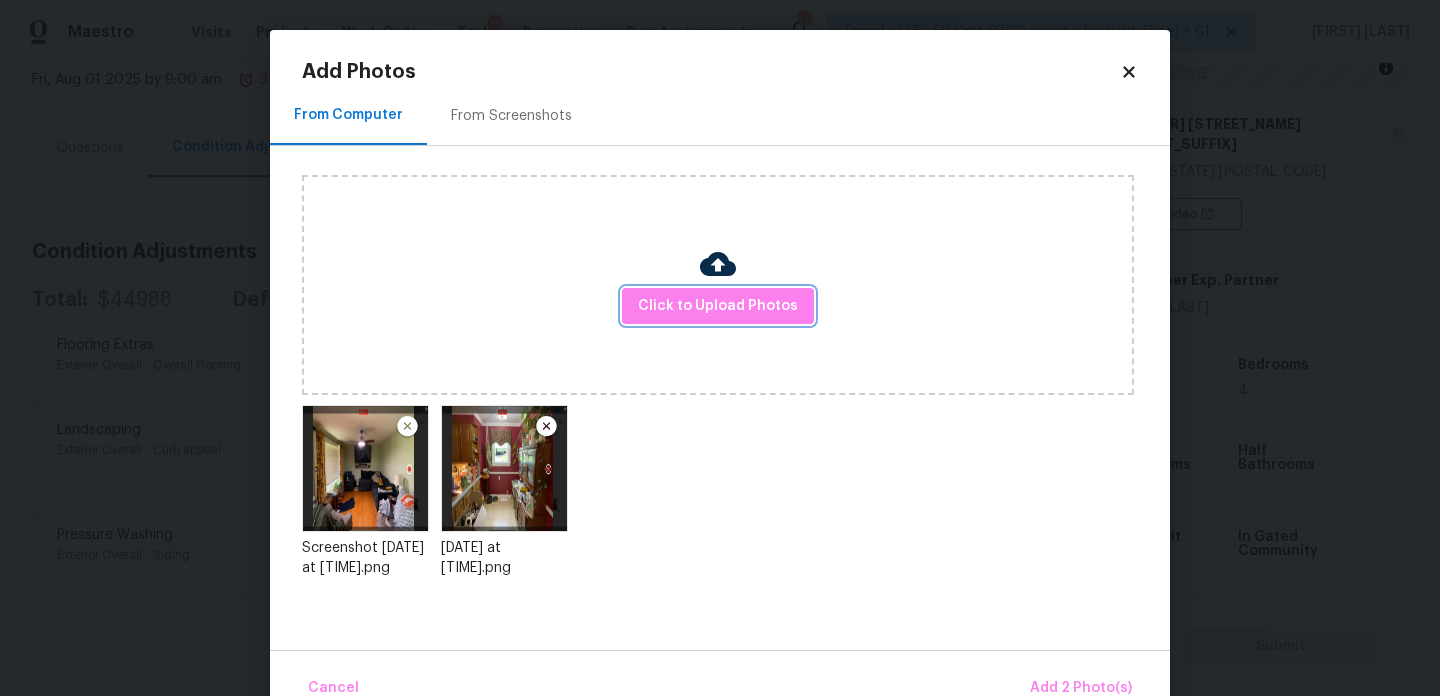 scroll, scrollTop: 44, scrollLeft: 0, axis: vertical 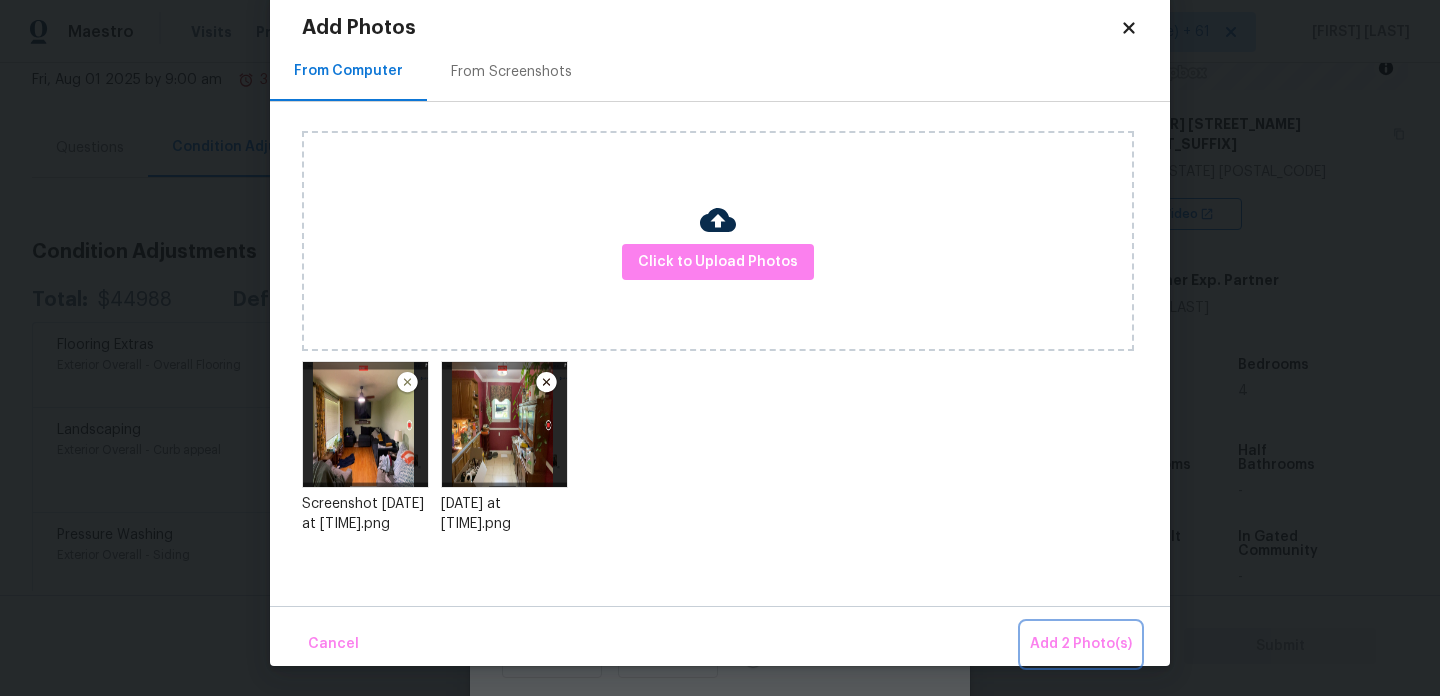 click on "Add 2 Photo(s)" at bounding box center [1081, 644] 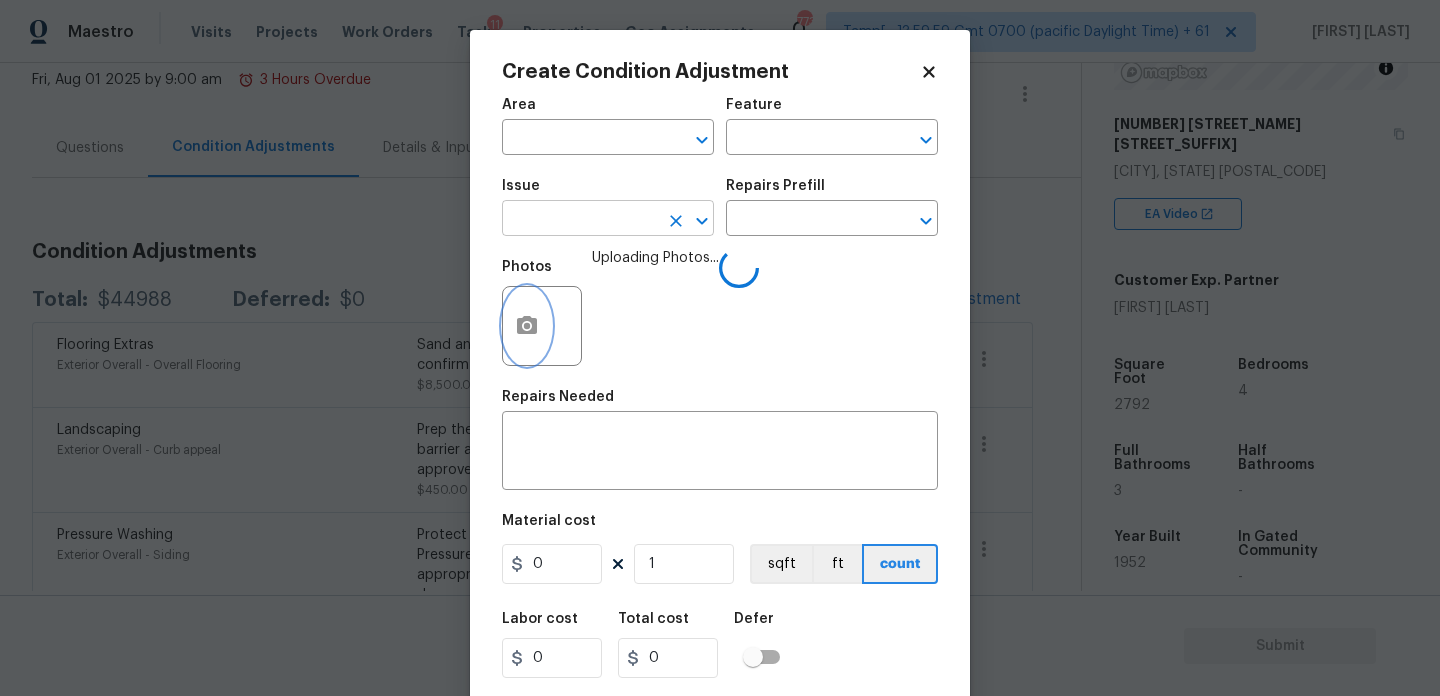 scroll, scrollTop: 0, scrollLeft: 0, axis: both 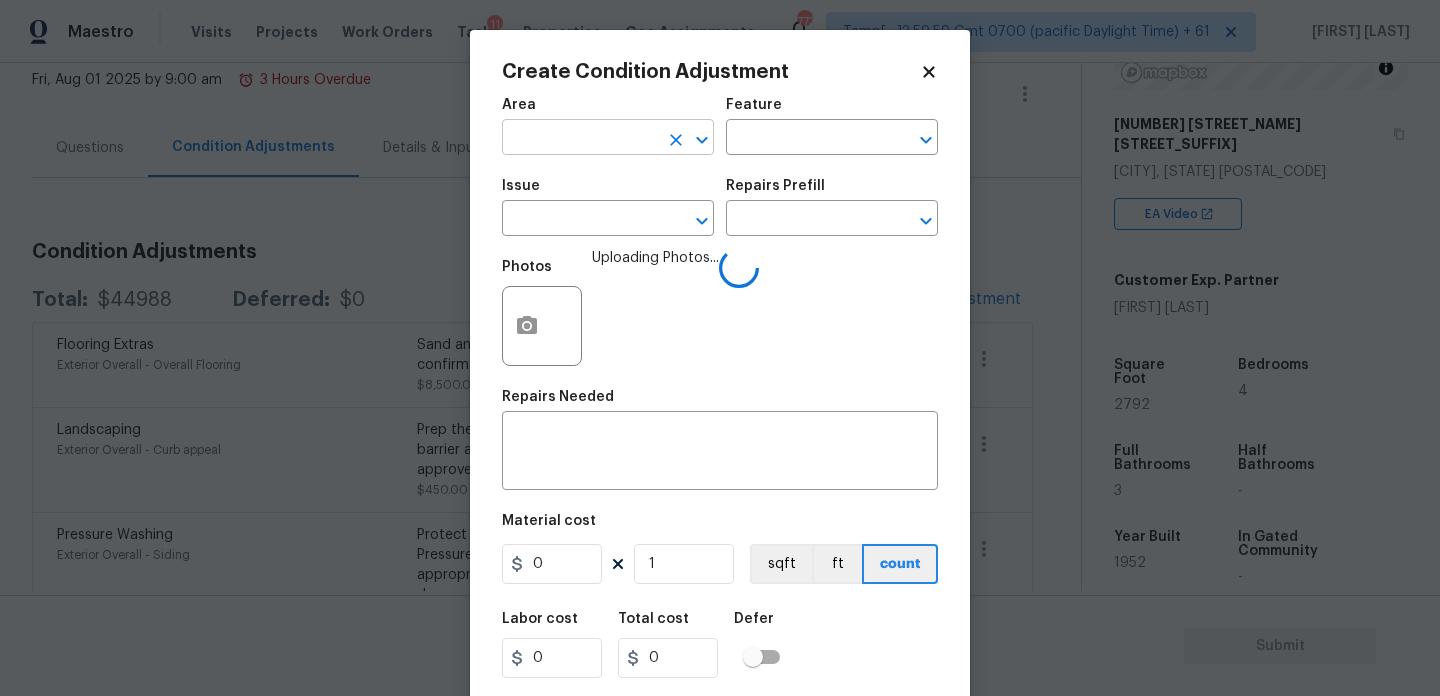 click at bounding box center (580, 139) 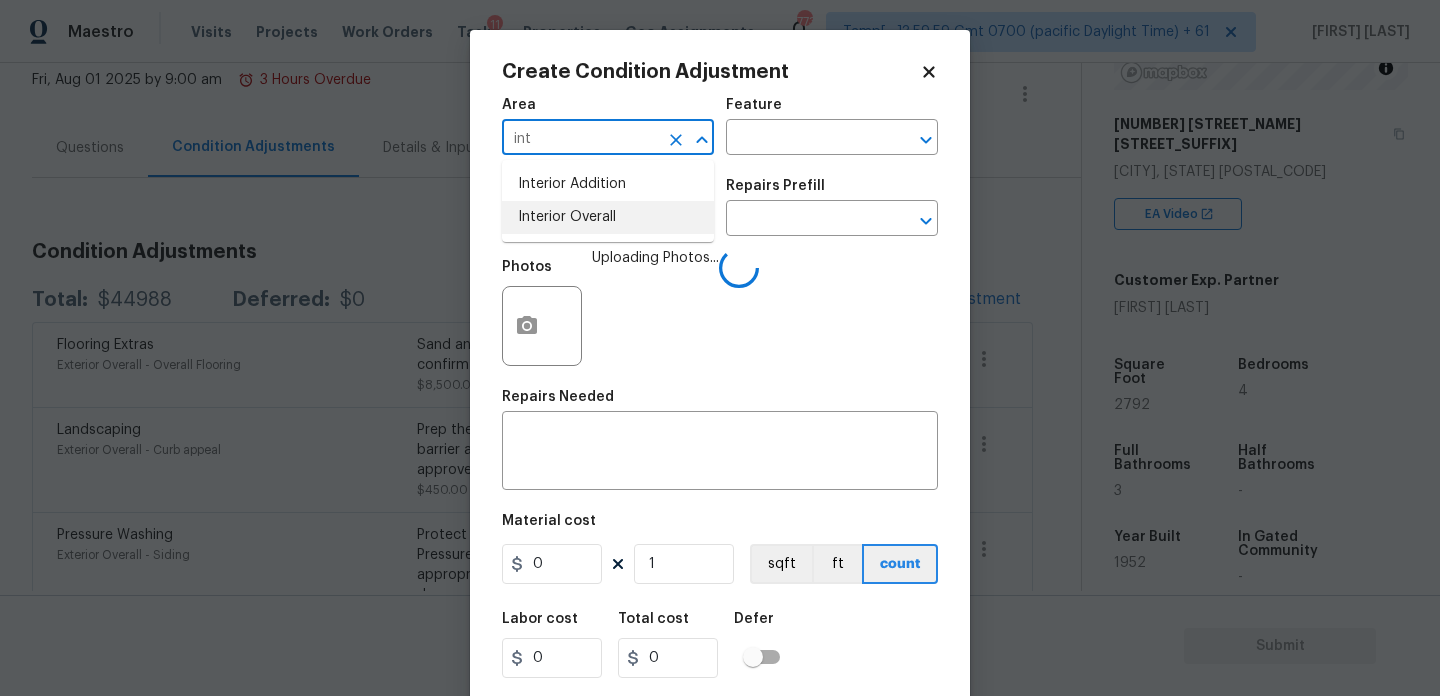 click on "Interior Overall" at bounding box center [608, 217] 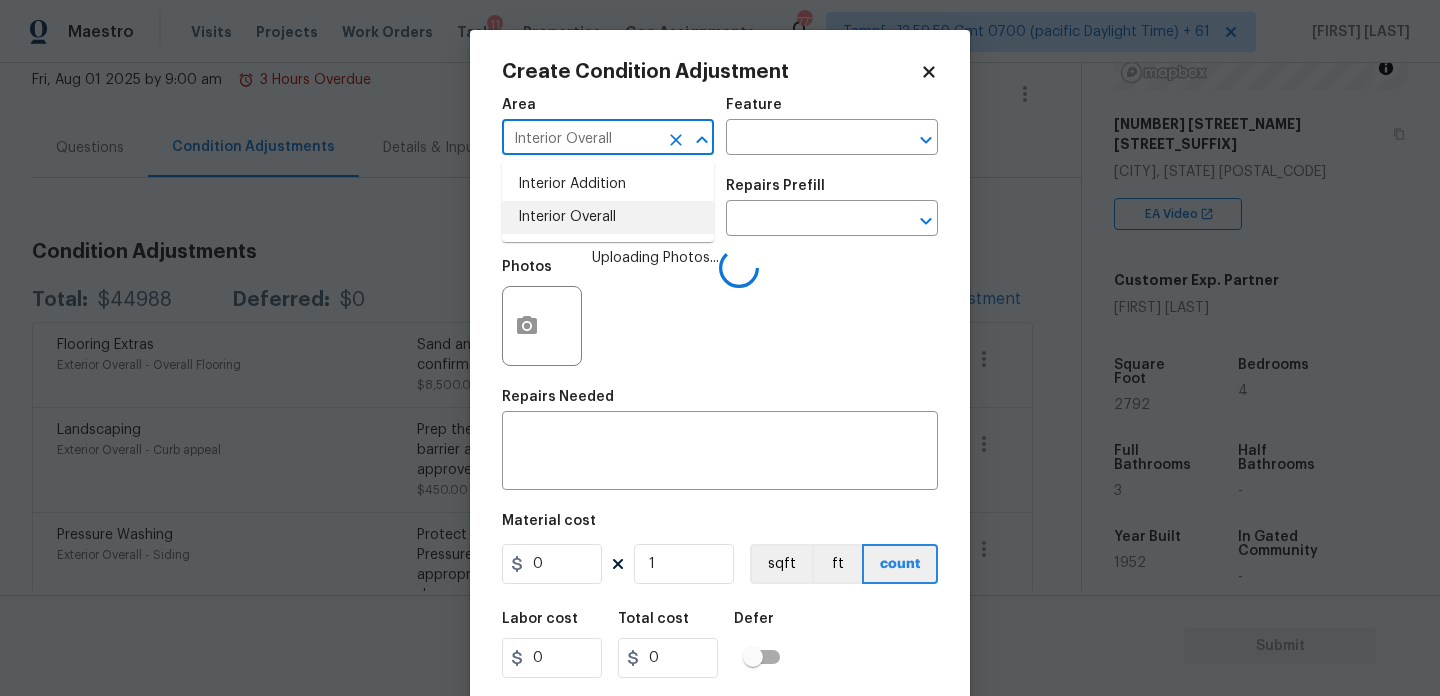 type on "Interior Overall" 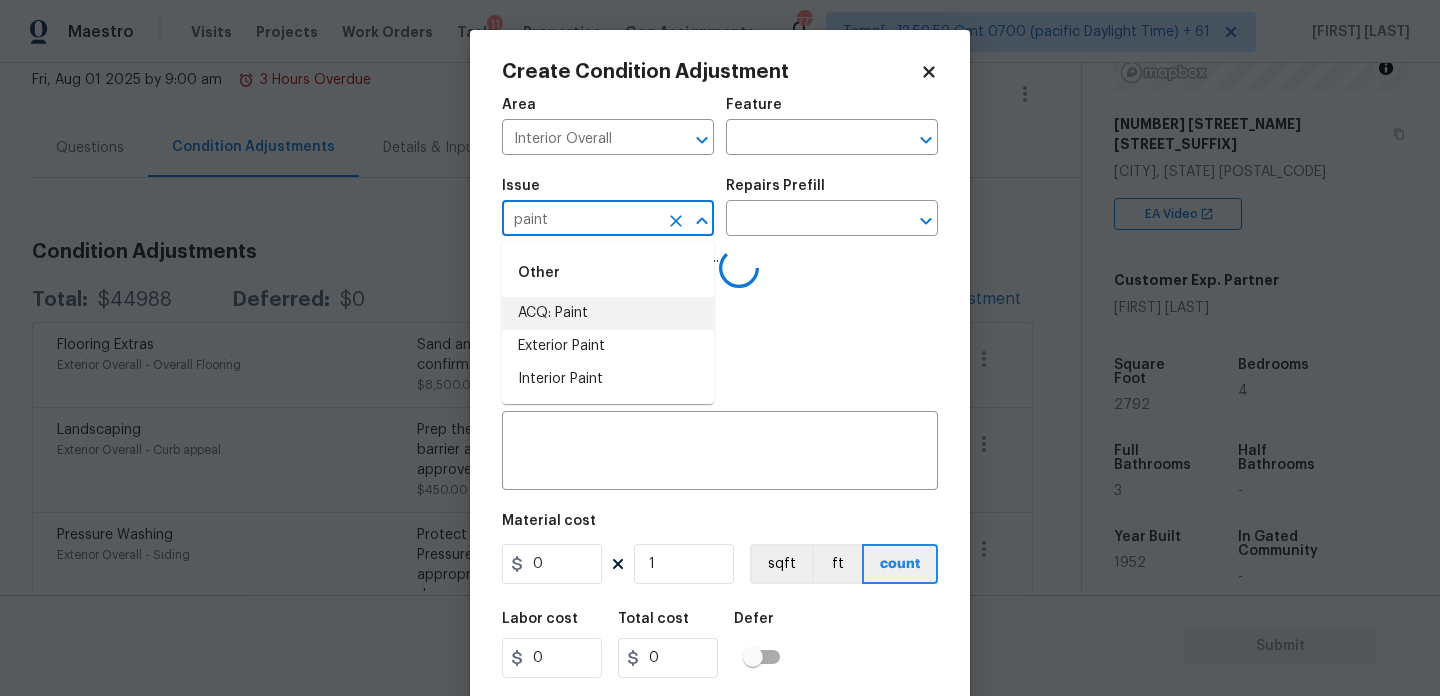click on "ACQ: Paint" at bounding box center (608, 313) 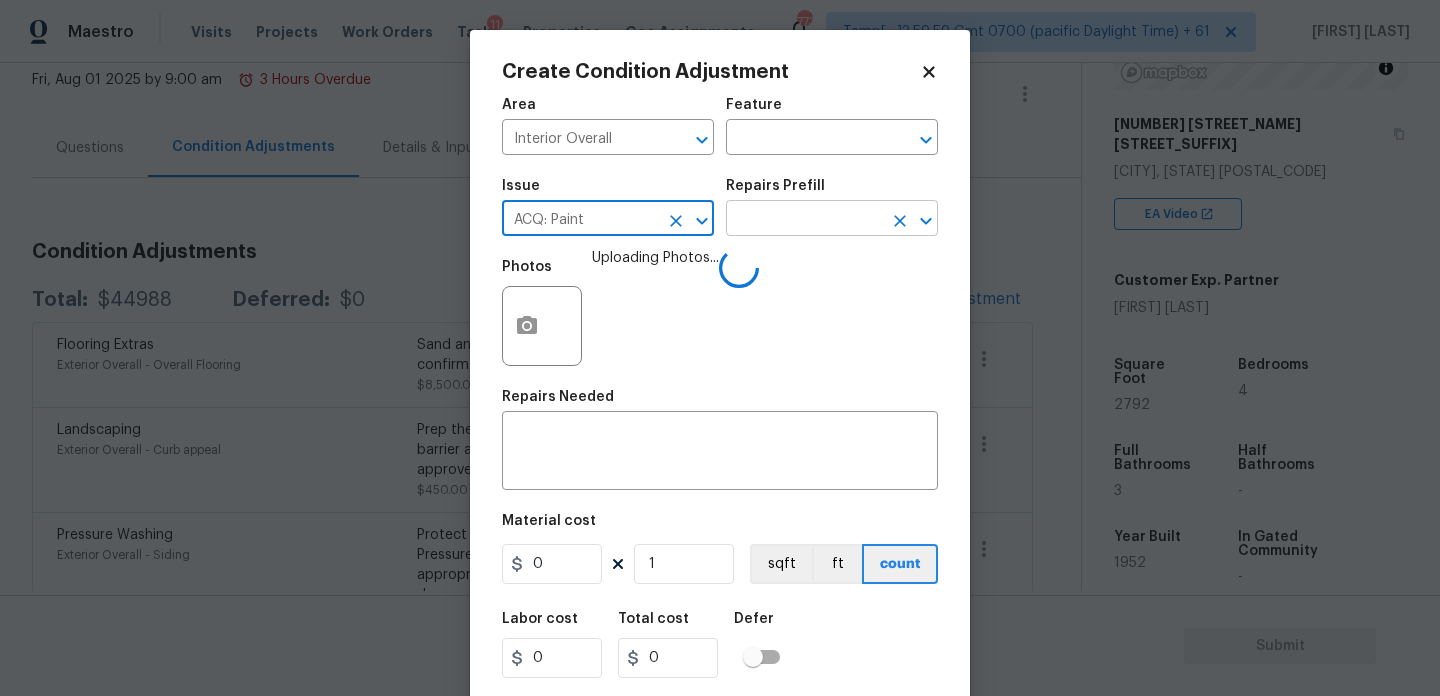 type on "ACQ: Paint" 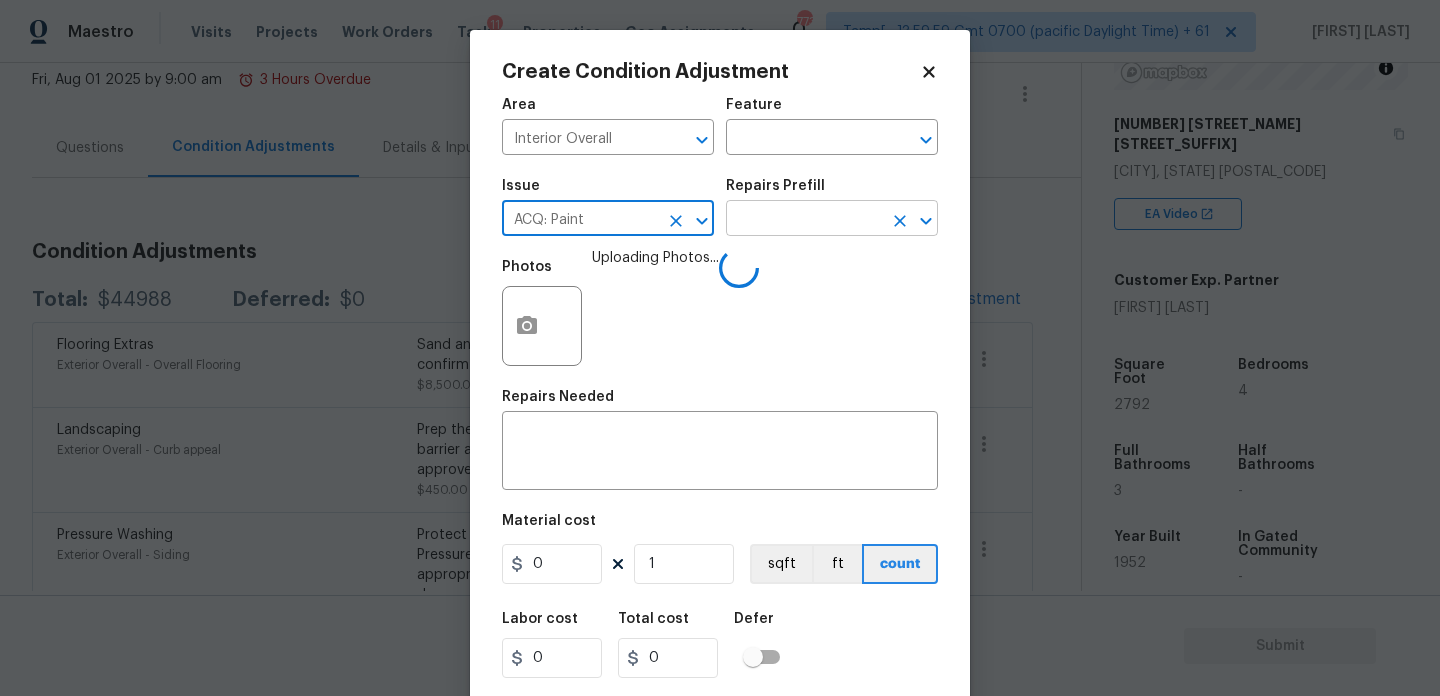 click at bounding box center (804, 220) 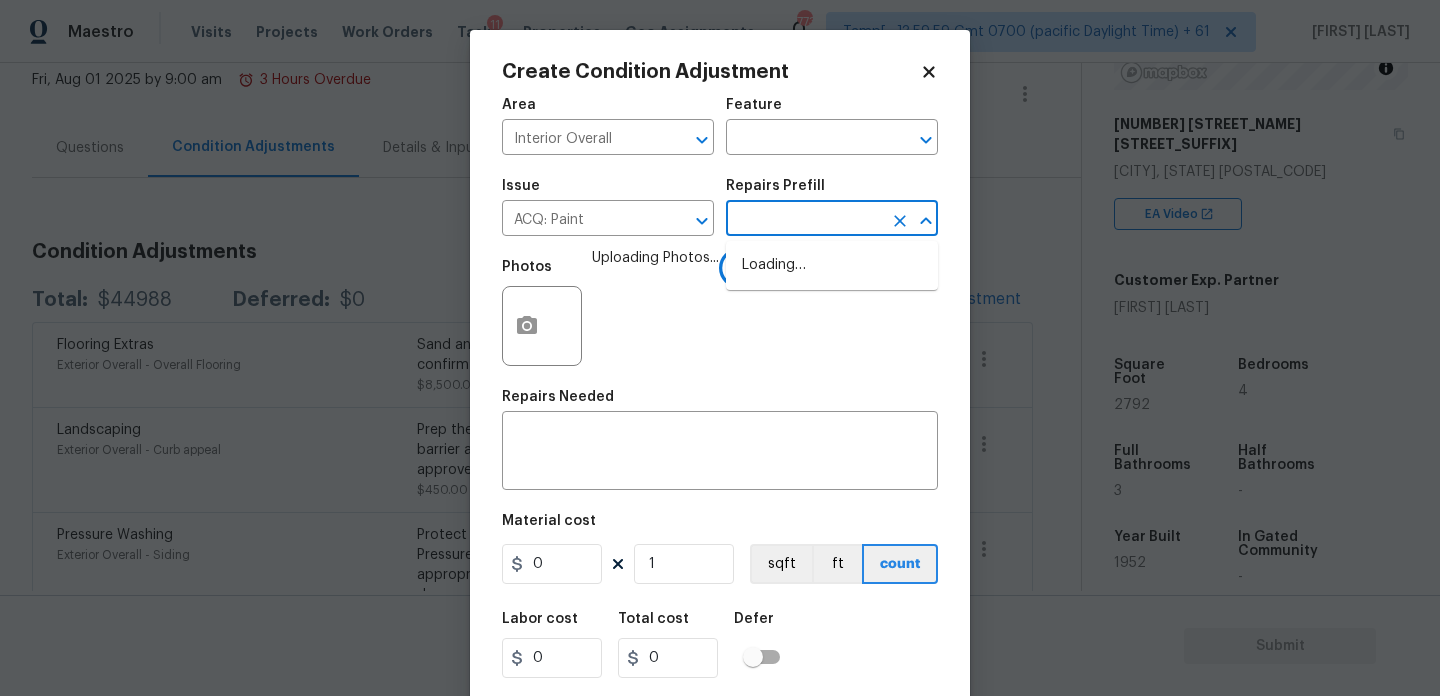 click at bounding box center [804, 220] 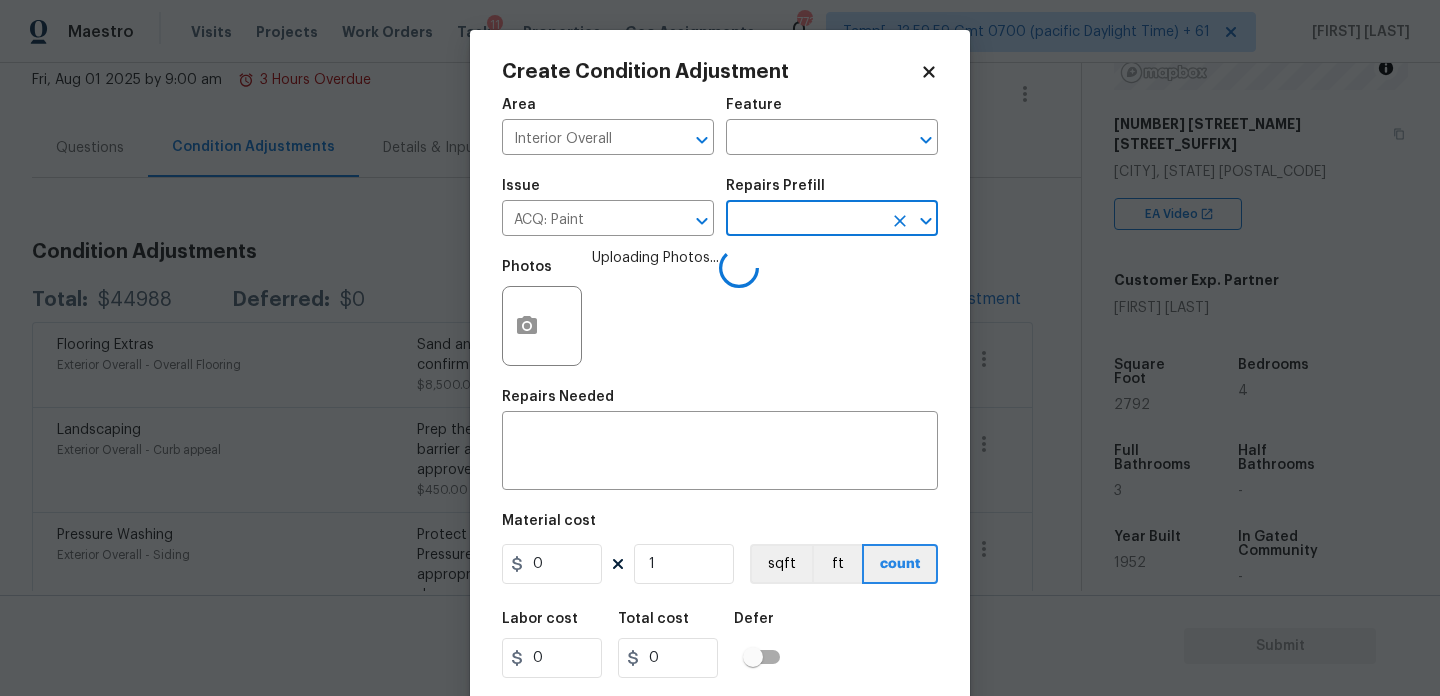 click at bounding box center [804, 220] 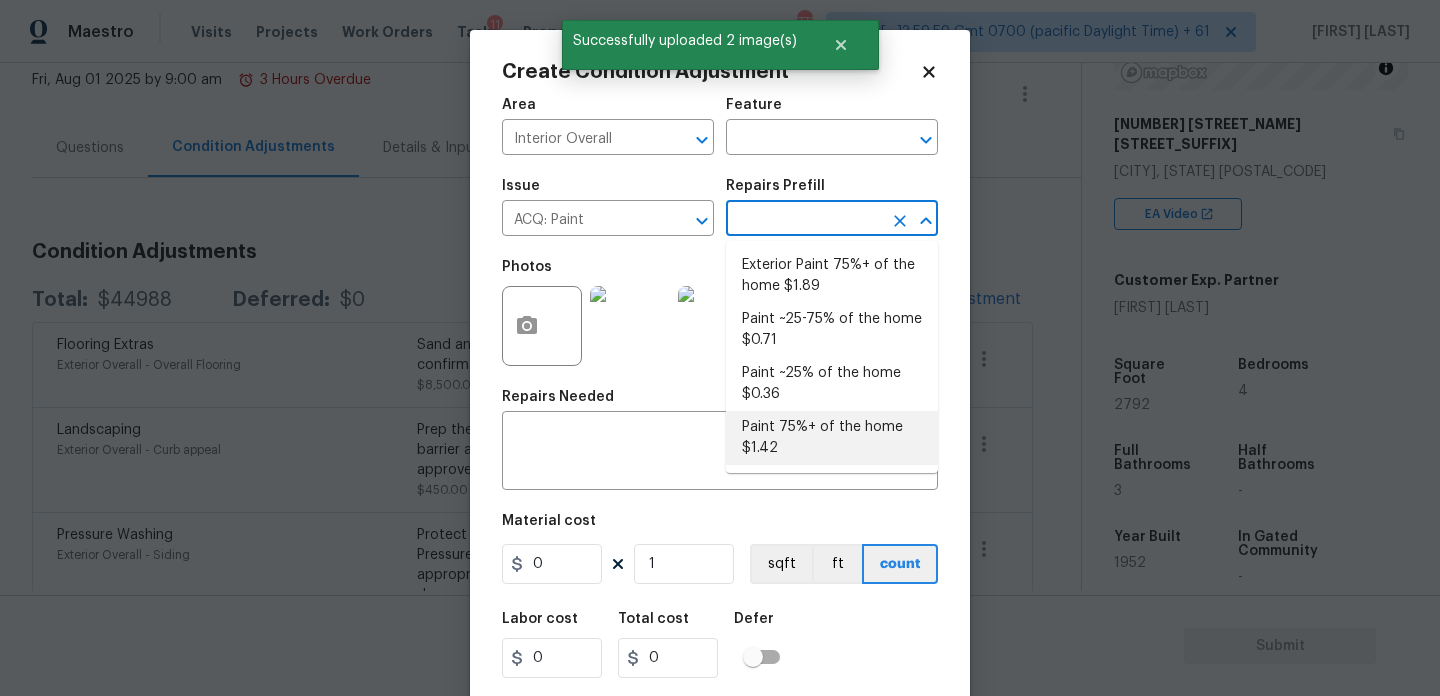 click on "Paint 75%+ of the home $1.42" at bounding box center [832, 438] 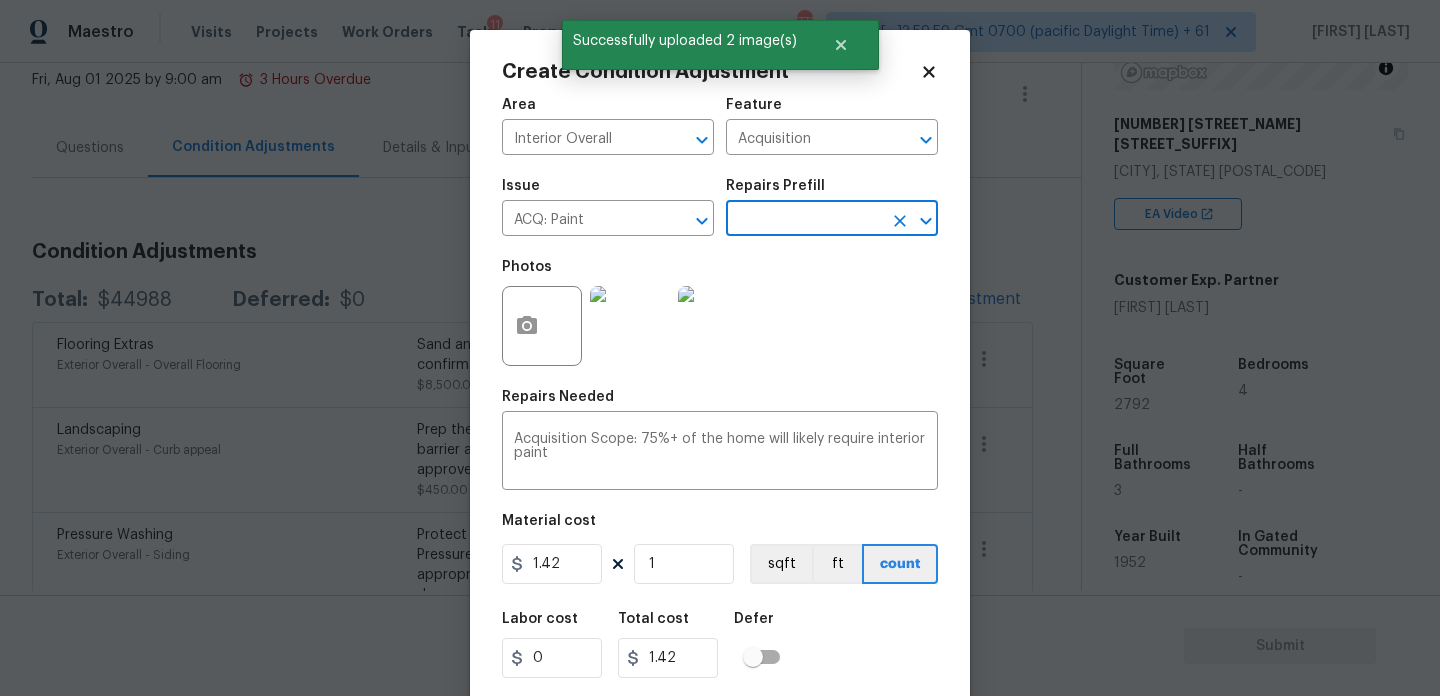 click on "Material cost 1.42 1 sqft ft count" at bounding box center (720, 551) 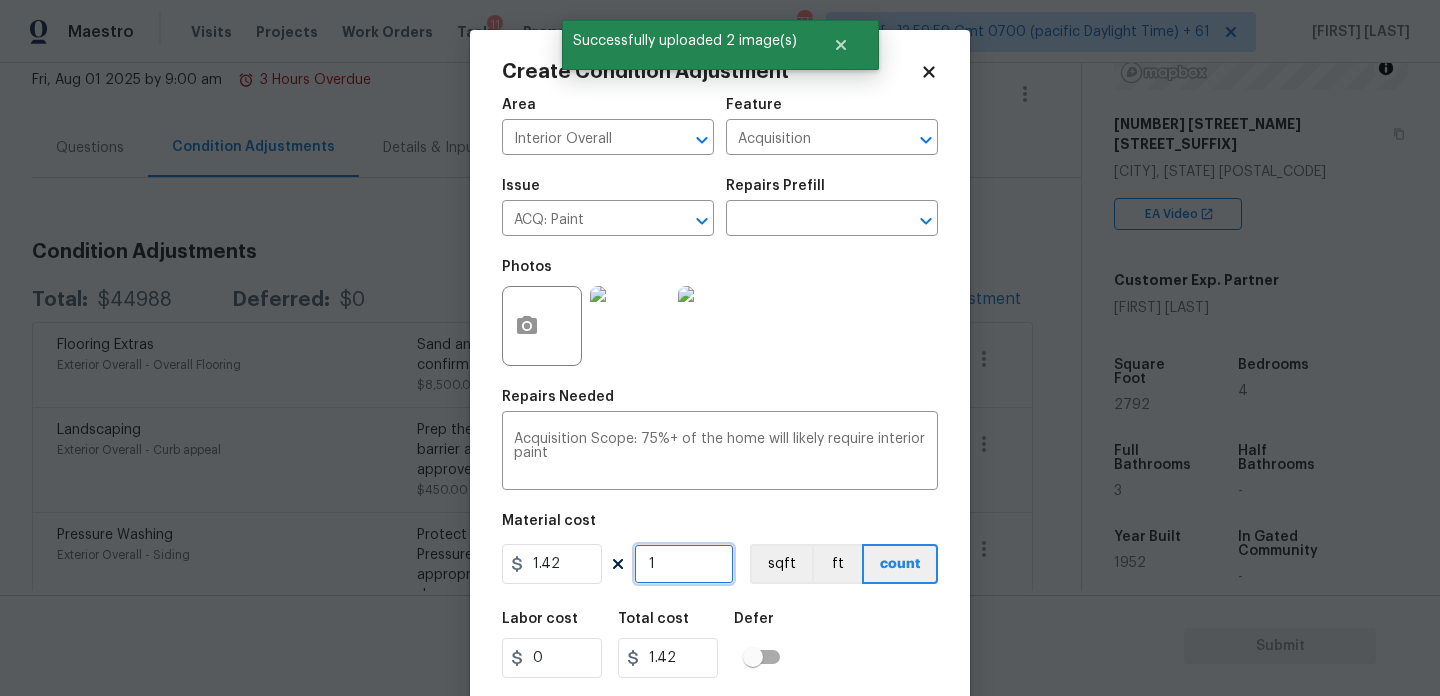 click on "1" at bounding box center [684, 564] 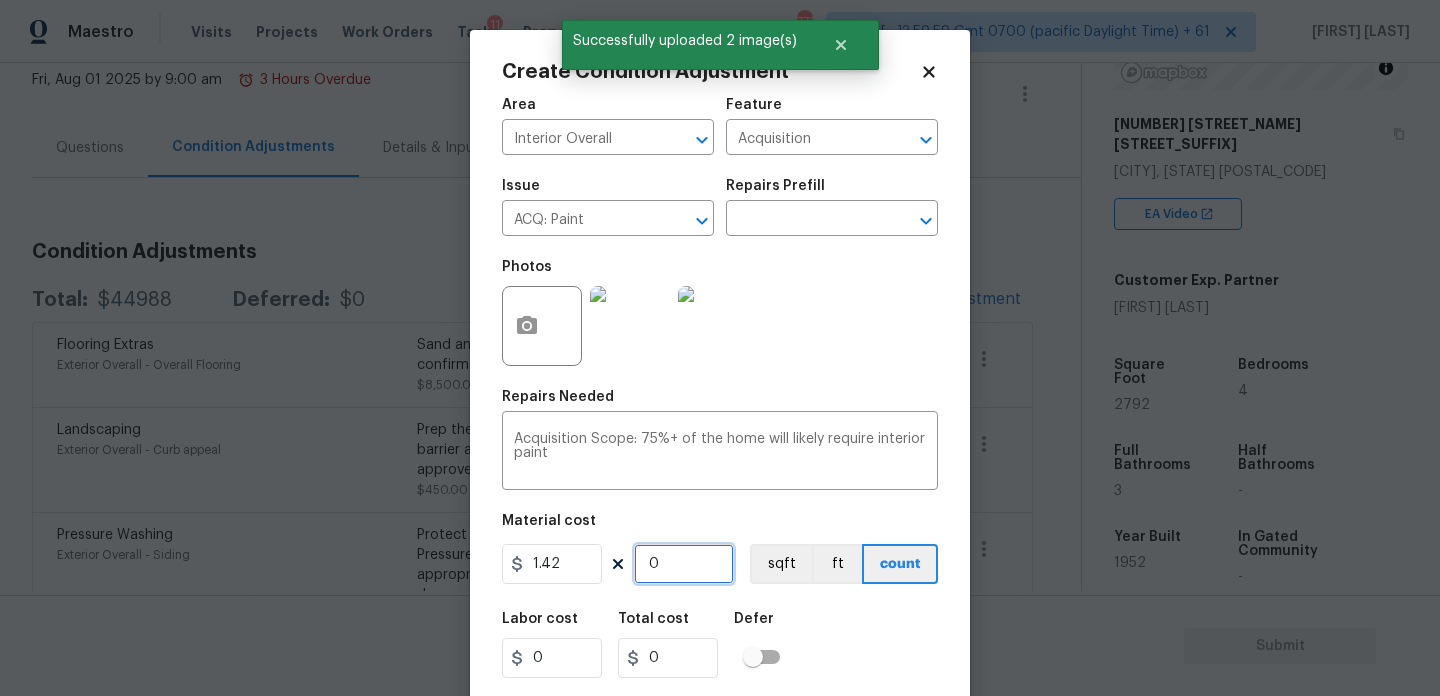 paste on "2792" 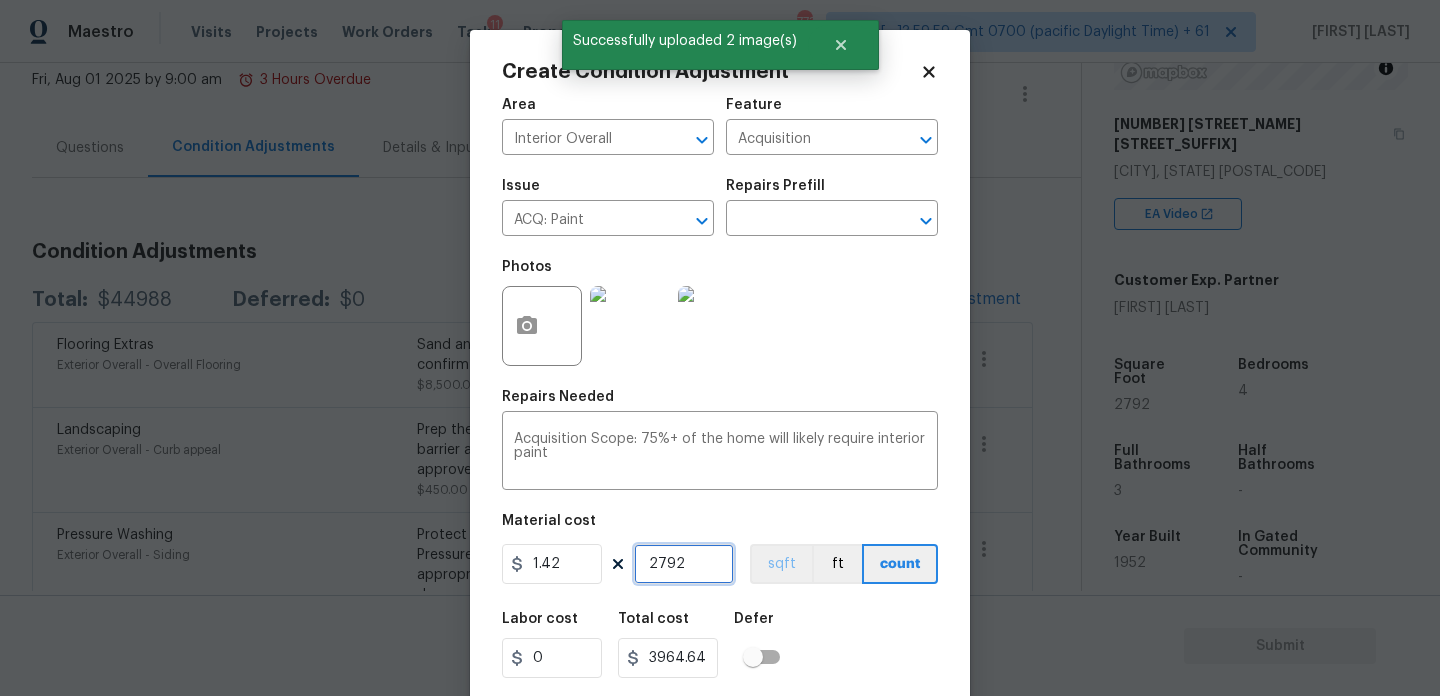 scroll, scrollTop: 51, scrollLeft: 0, axis: vertical 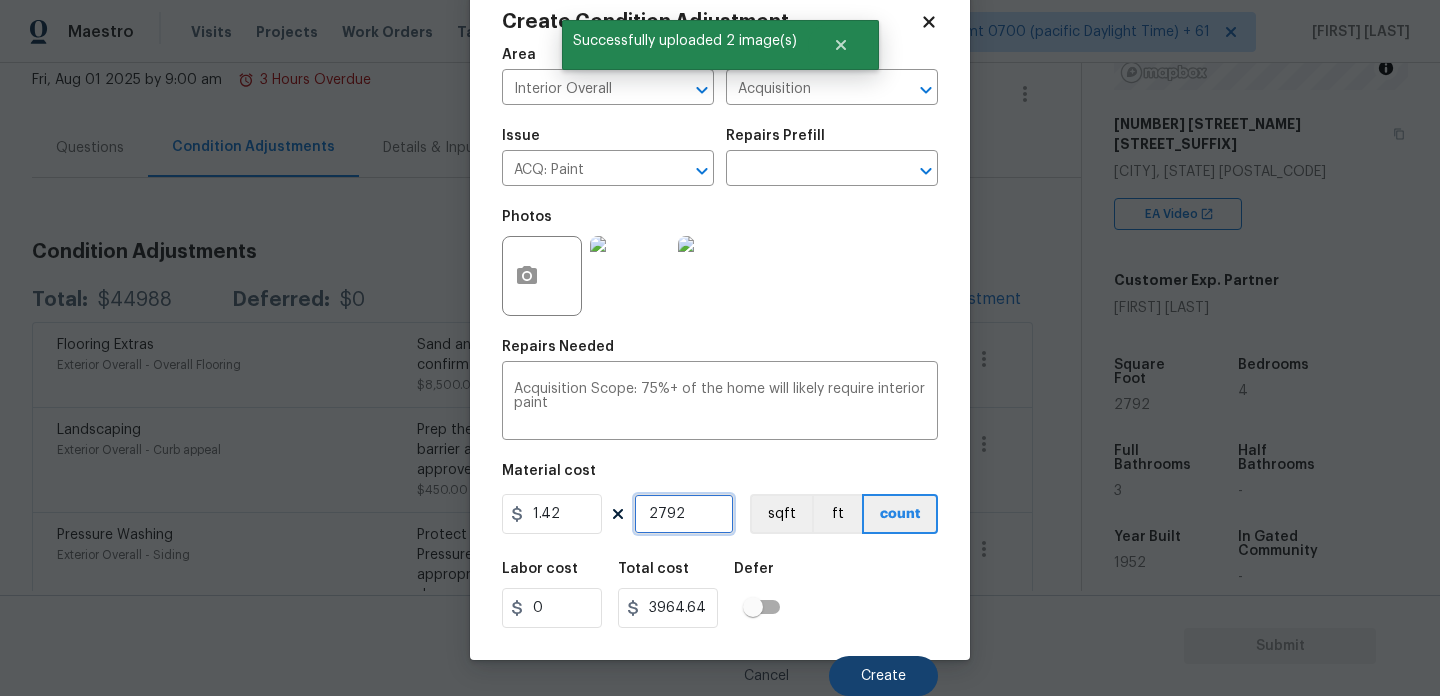 type on "2792" 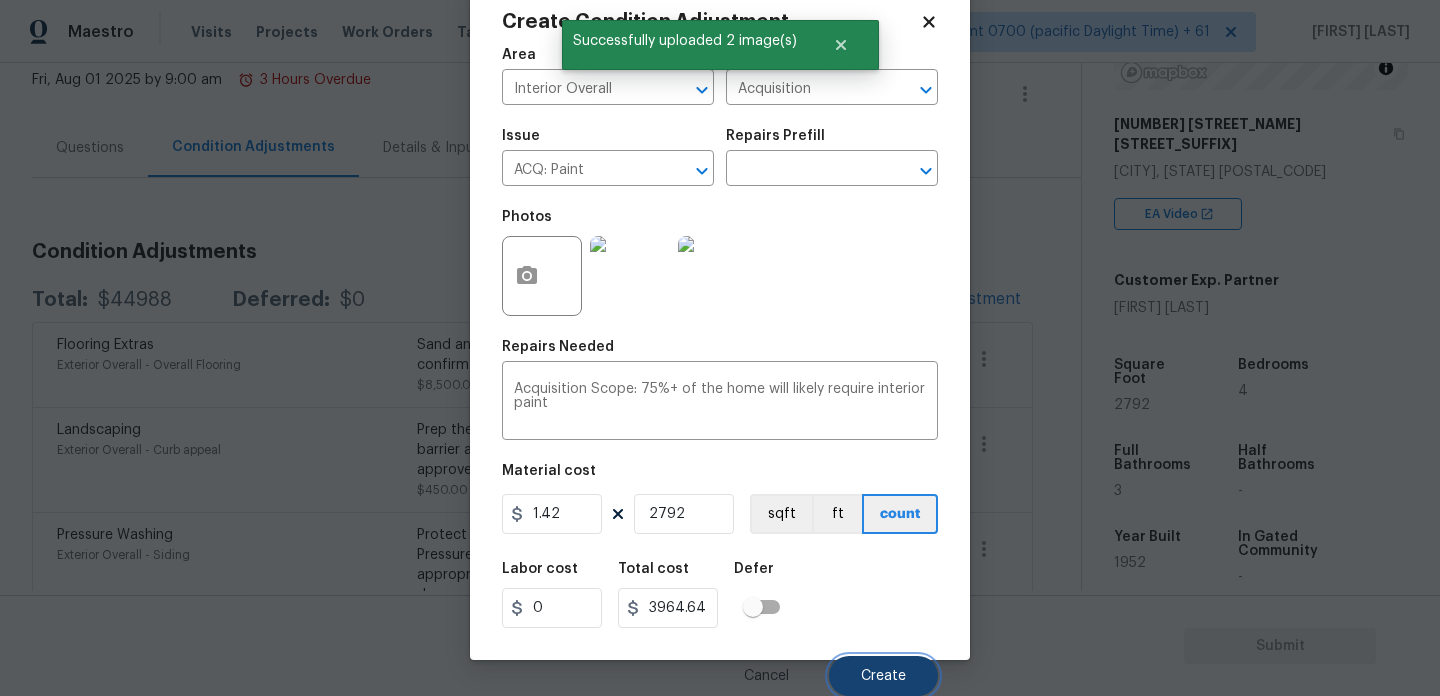 click on "Create" at bounding box center [883, 676] 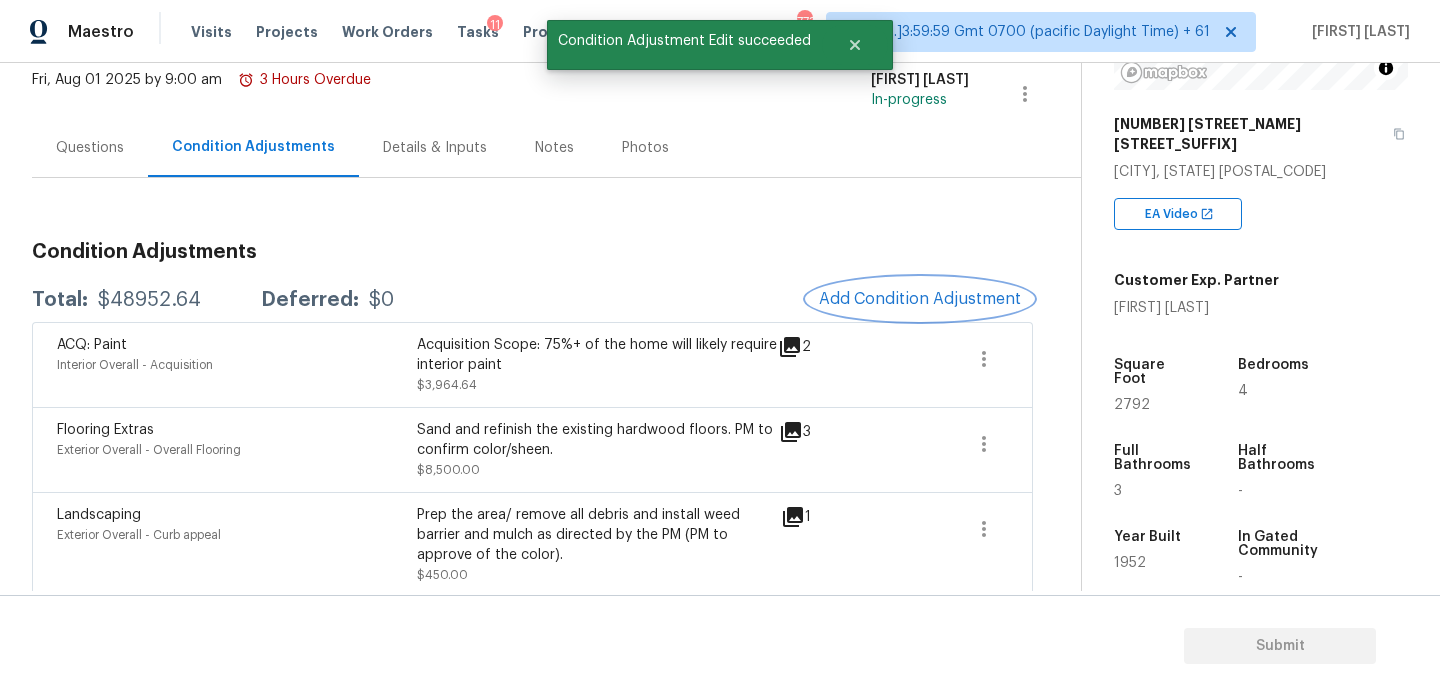 scroll, scrollTop: 0, scrollLeft: 0, axis: both 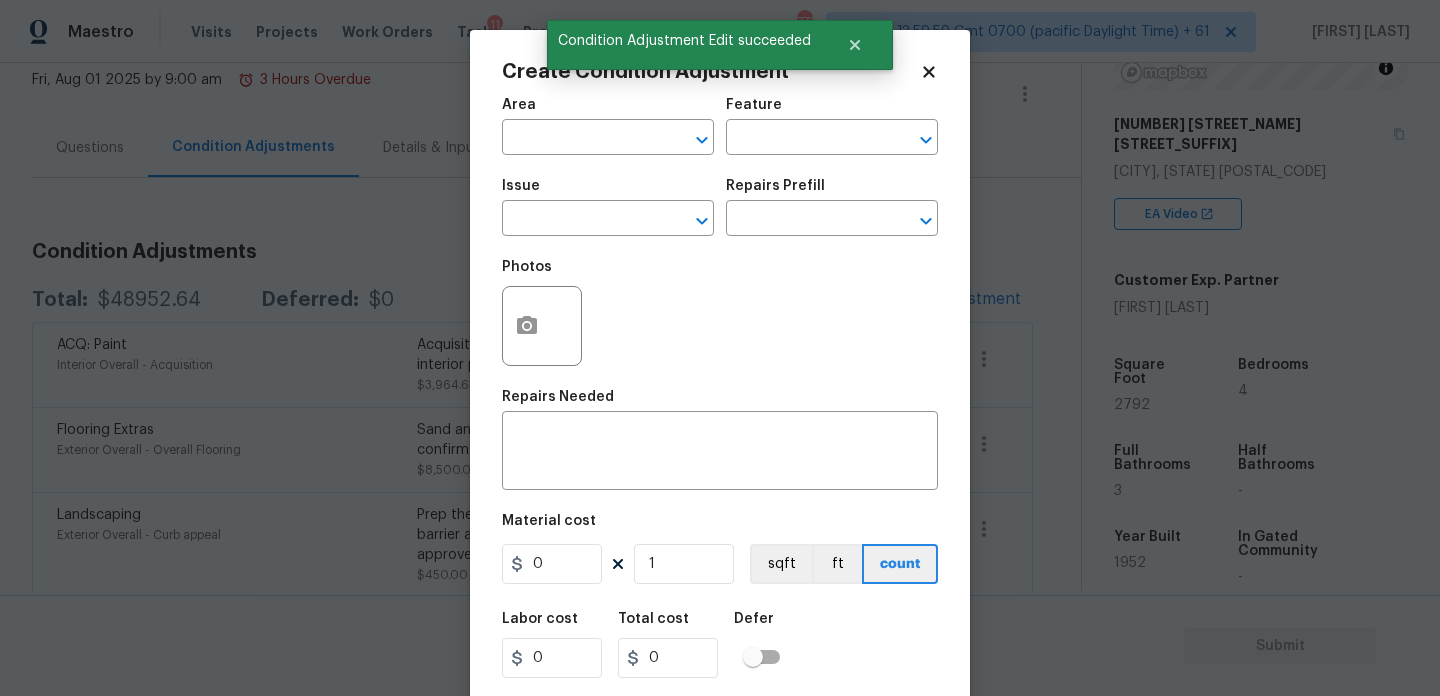 click on "Maestro Visits Projects Work Orders Tasks 11 Properties Geo Assignments 773 Tamp[…]3:59:59 Gmt 0700 (pacific Daylight Time) + 61 Prabhu Raja Back to tasks Condition Scoping - Interior Fri, Aug 01 2025 by 9:00 am   3 Hours Overdue Prabhu Raja In-progress Questions Condition Adjustments Details & Inputs Notes Photos Condition Adjustments Total:  $48952.64 Deferred:  $0 Add Condition Adjustment ACQ: Paint Interior Overall - Acquisition Acquisition Scope: 75%+ of the home will likely require interior paint $3,964.64   2 Flooring Extras Exterior Overall - Overall Flooring Sand and refinish the existing hardwood floors. PM to confirm color/sheen. $8,500.00   3 Landscaping Exterior Overall - Curb appeal Prep the area/ remove all debris and install weed barrier and mulch as directed by the PM (PM to approve of the color). $450.00   1 Pressure Washing Exterior Overall - Siding $350.00   1 Landscaping Exterior Overall - Curb appeal $3,500.00   9 ACQ: Shingle Roof Exterior Overall - Acquisition $12,500.00   6   4   5" at bounding box center [720, 348] 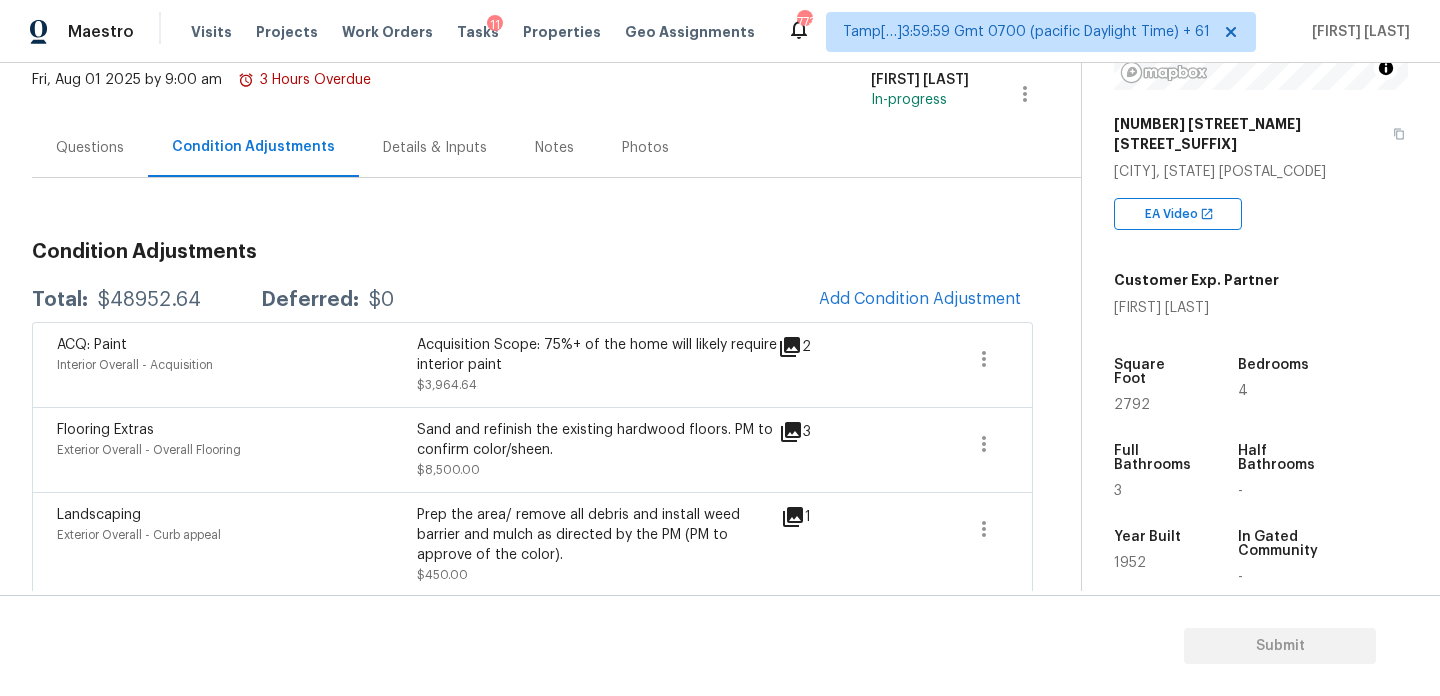 click on "Questions" at bounding box center [90, 147] 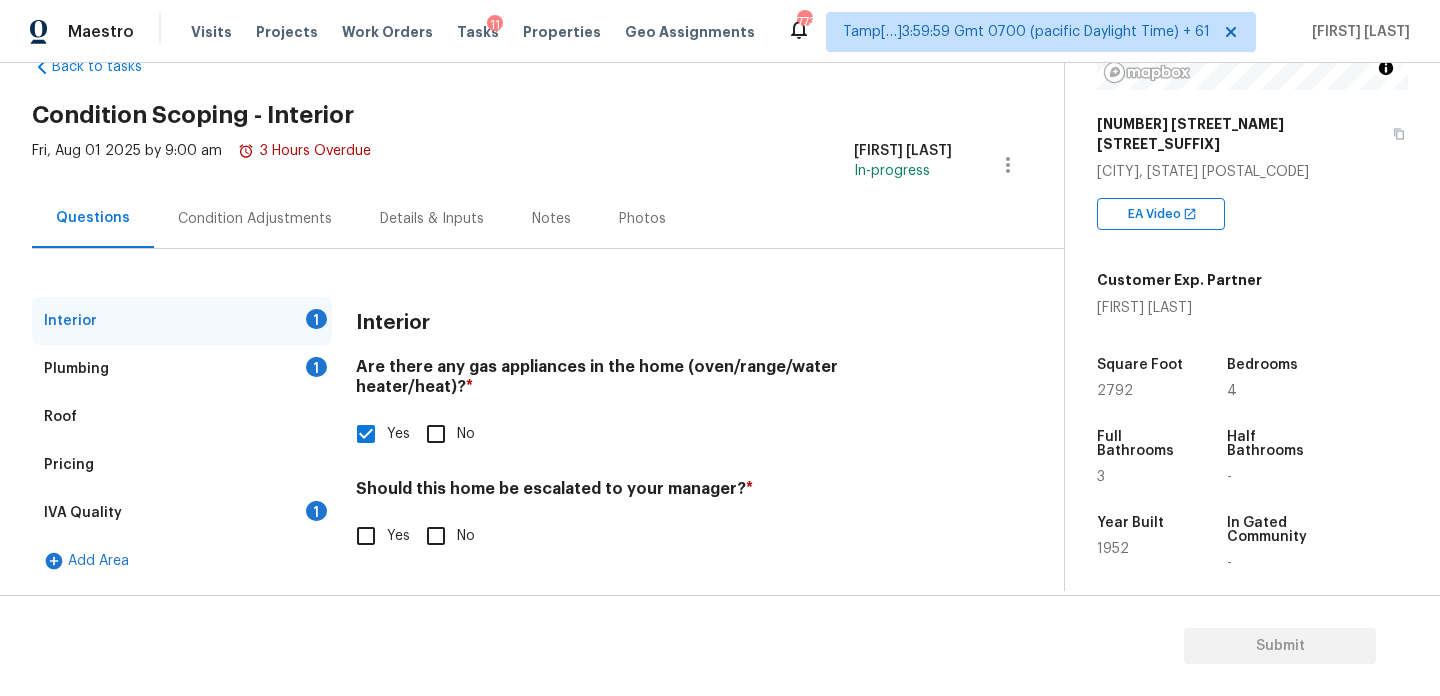 scroll, scrollTop: 54, scrollLeft: 0, axis: vertical 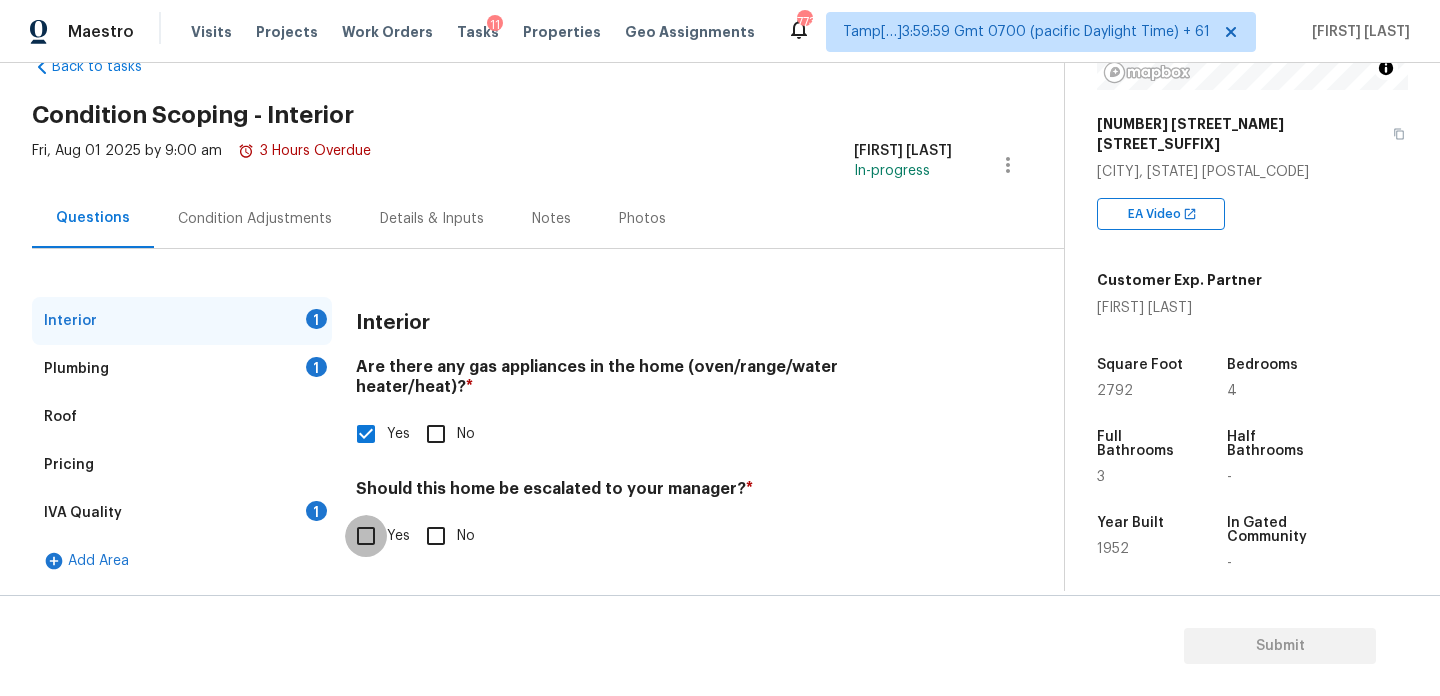 click on "Yes" at bounding box center (366, 536) 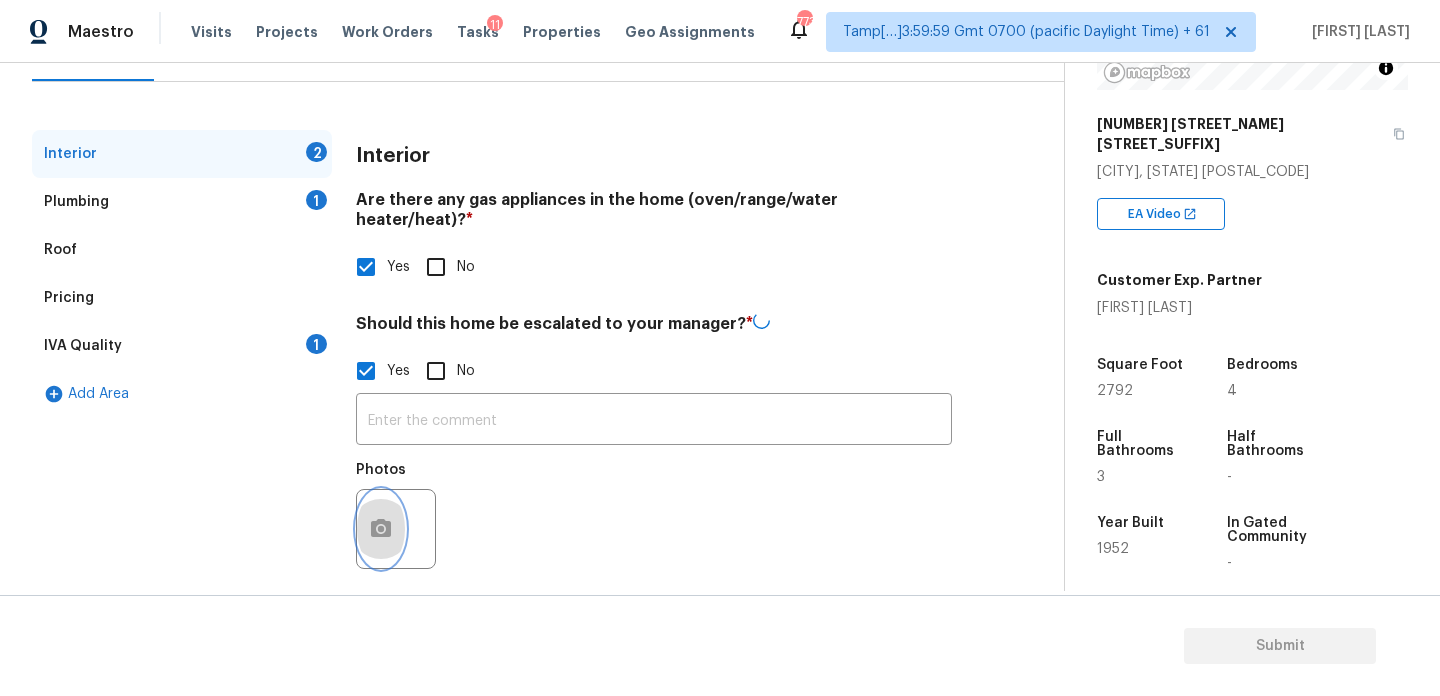 click 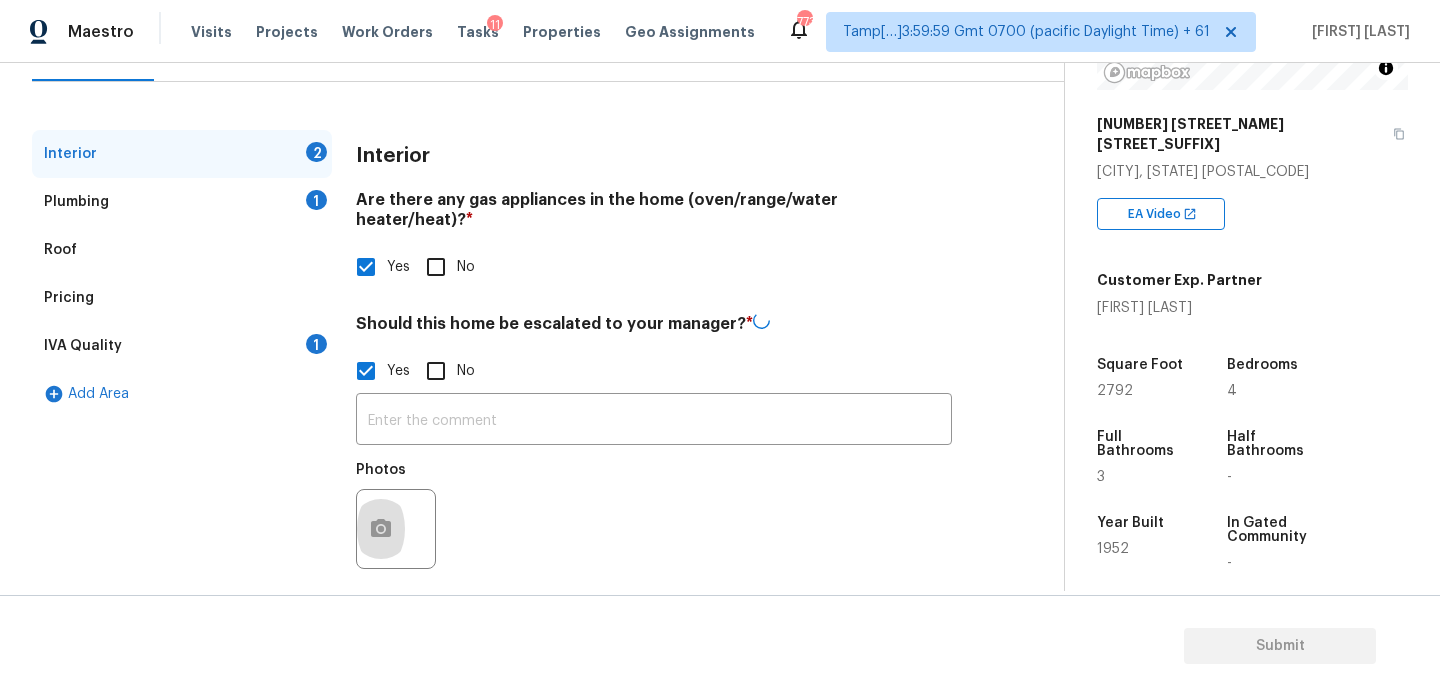 scroll, scrollTop: 219, scrollLeft: 0, axis: vertical 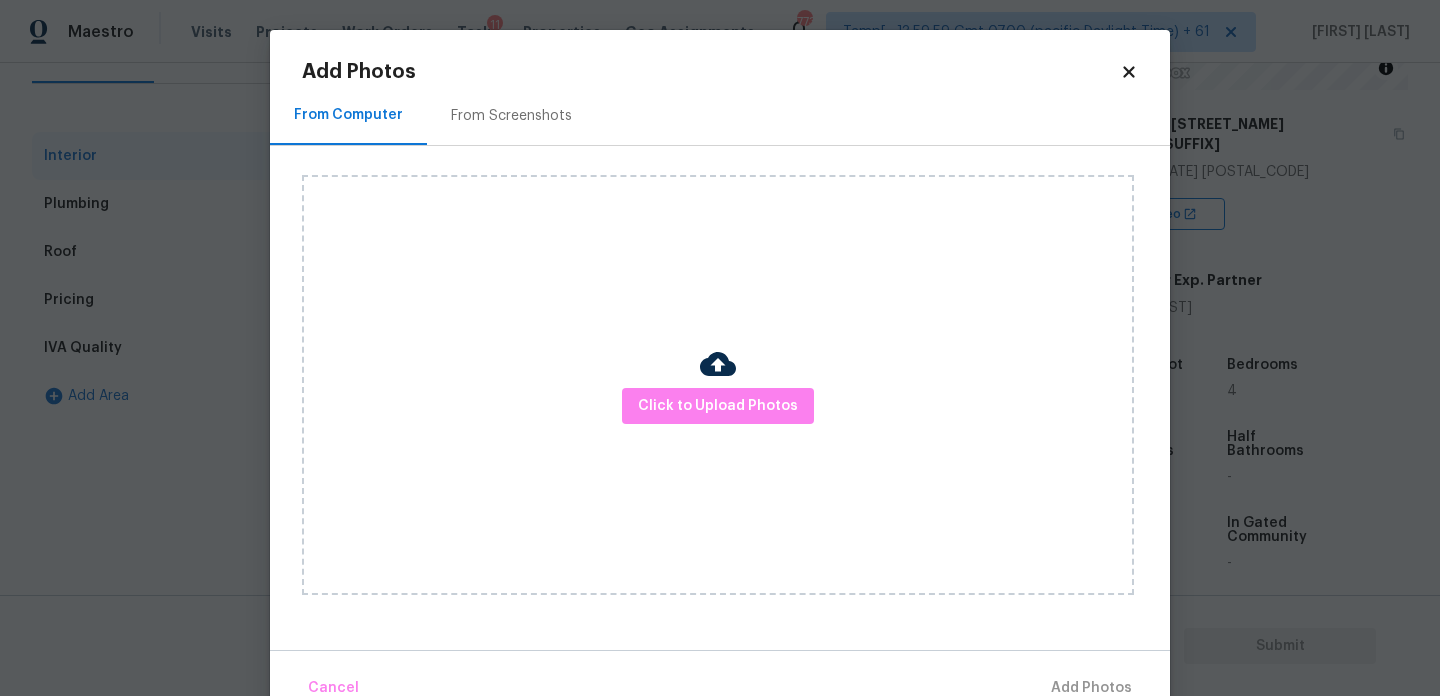 click on "Click to Upload Photos" at bounding box center [718, 385] 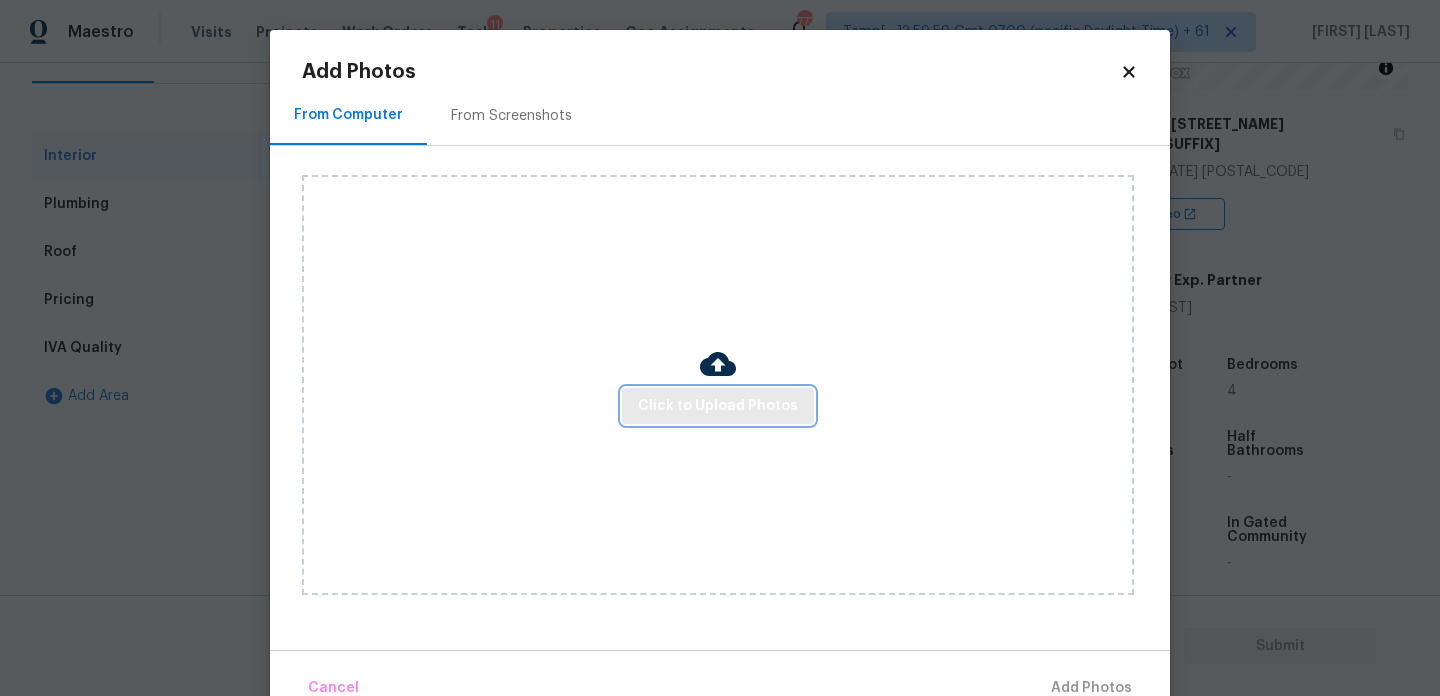 click on "Click to Upload Photos" at bounding box center (718, 406) 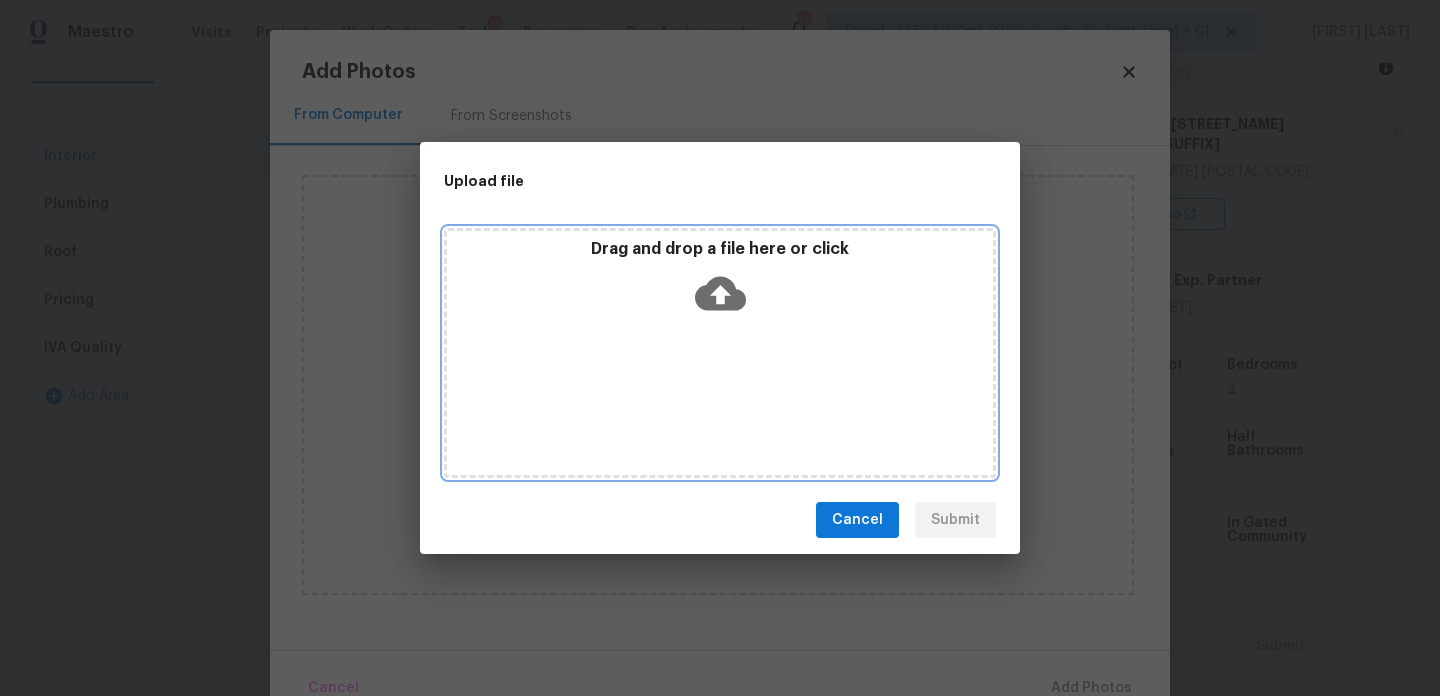 click on "Drag and drop a file here or click" at bounding box center (720, 353) 